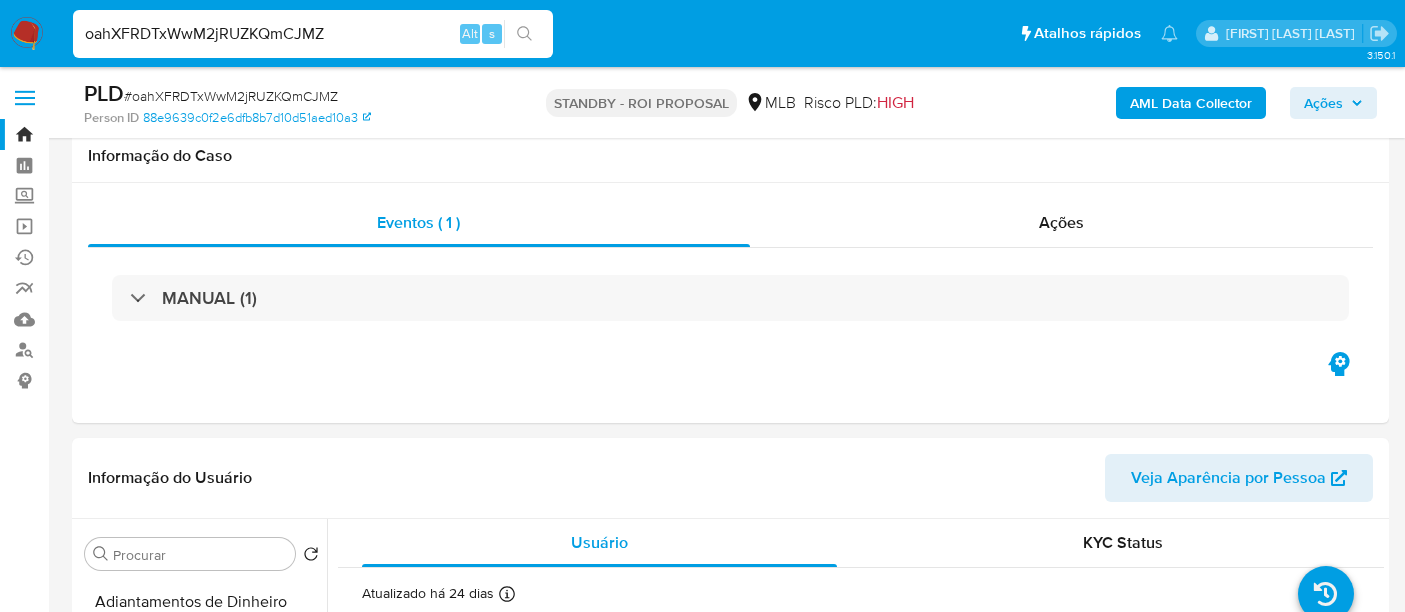 select on "10" 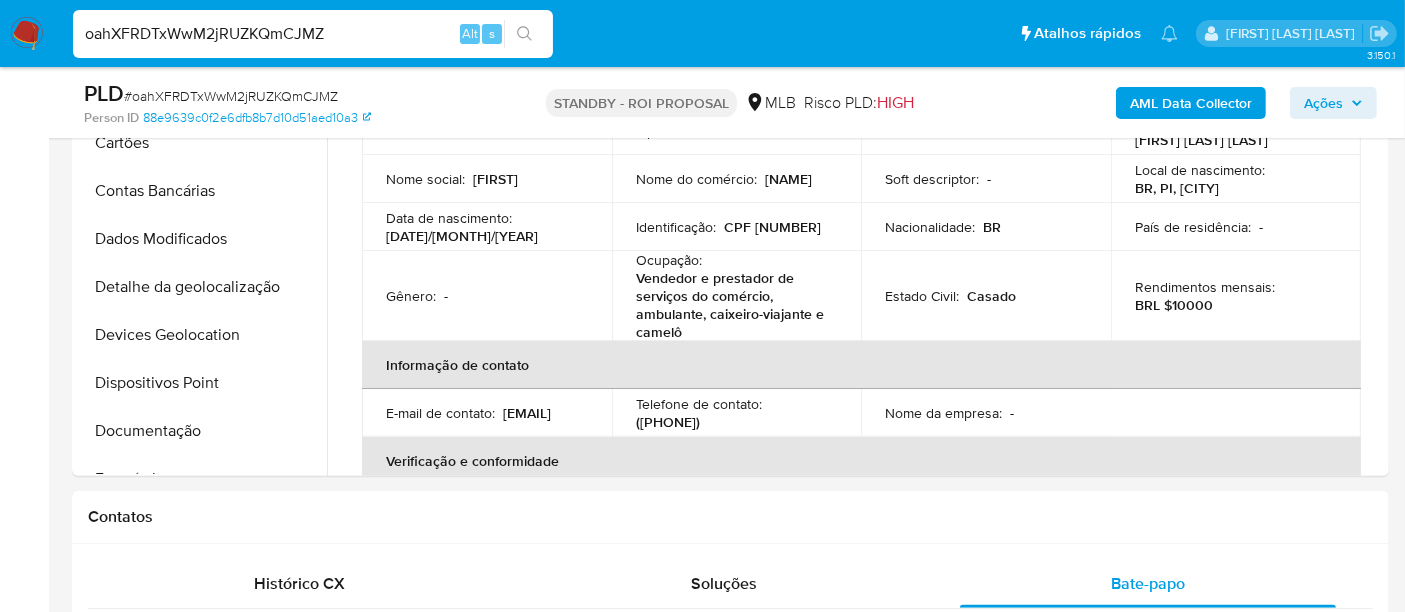 drag, startPoint x: 0, startPoint y: 0, endPoint x: 212, endPoint y: 32, distance: 214.40149 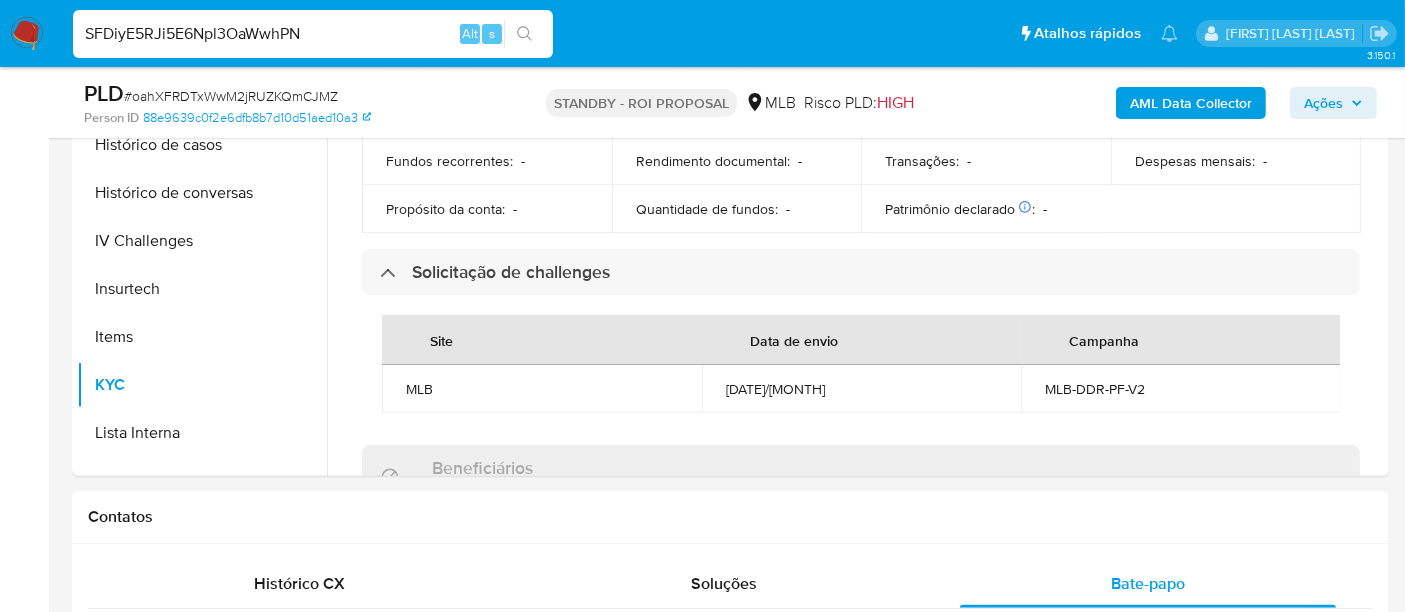 type on "SFDiyE5RJi5E6Npl3OaWwhPN" 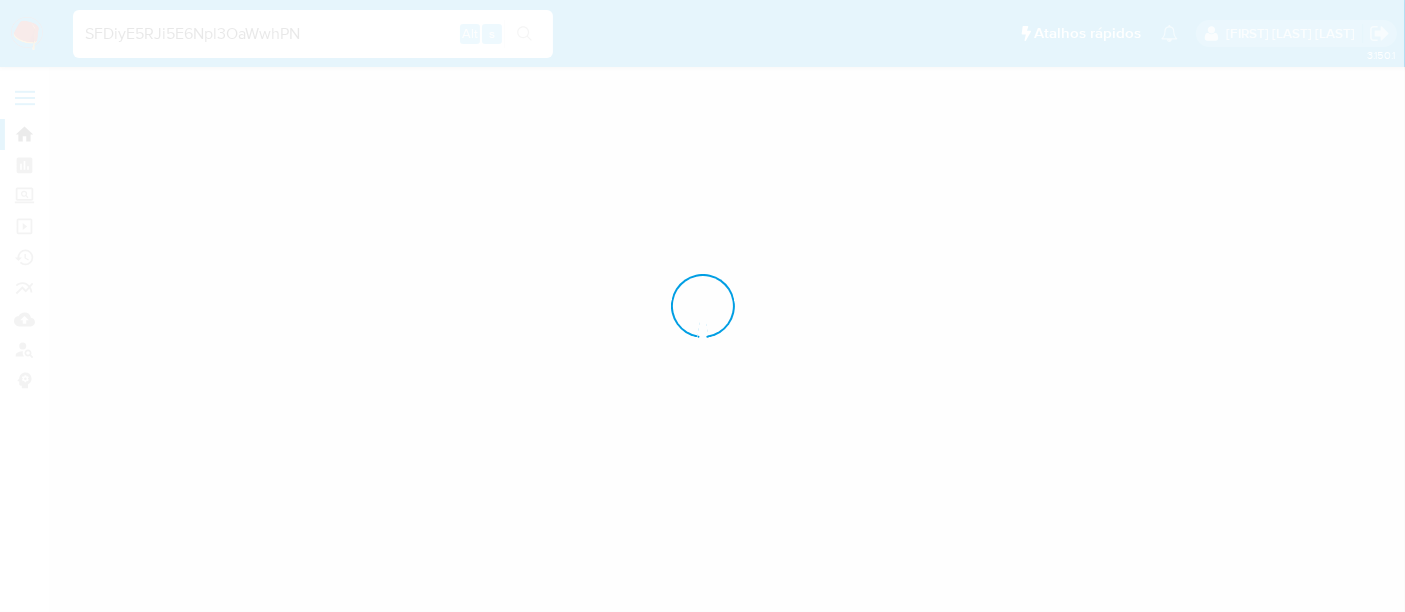 scroll, scrollTop: 0, scrollLeft: 0, axis: both 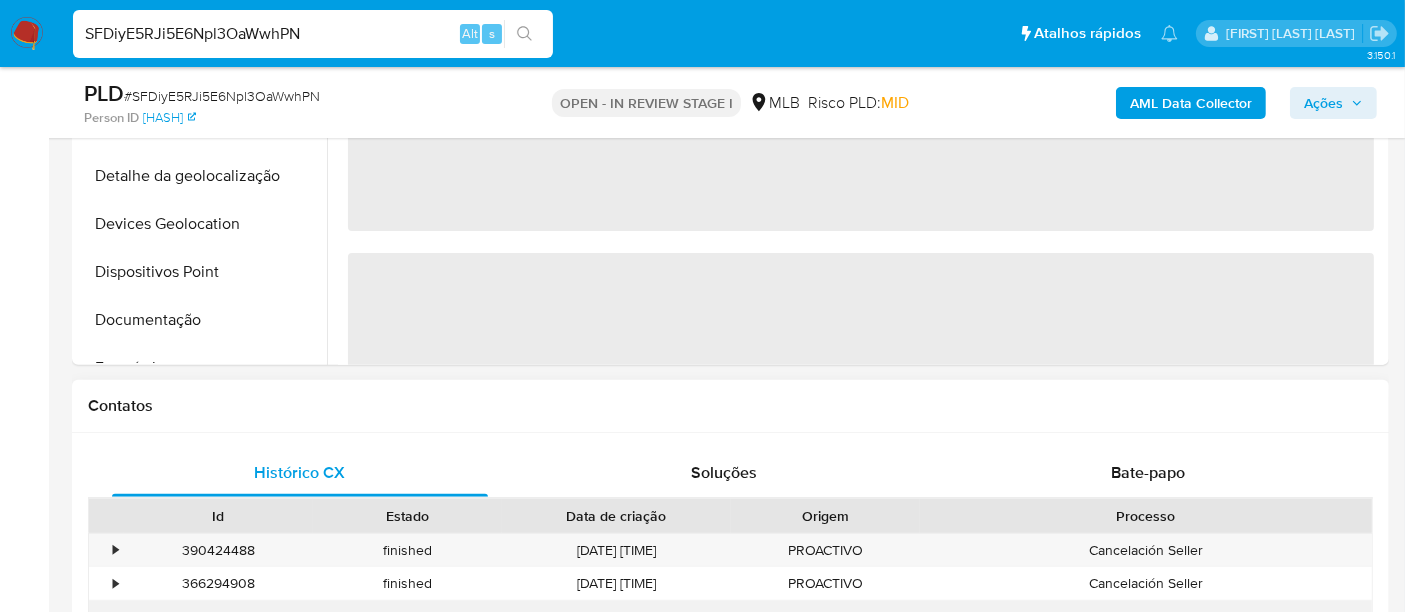 select on "10" 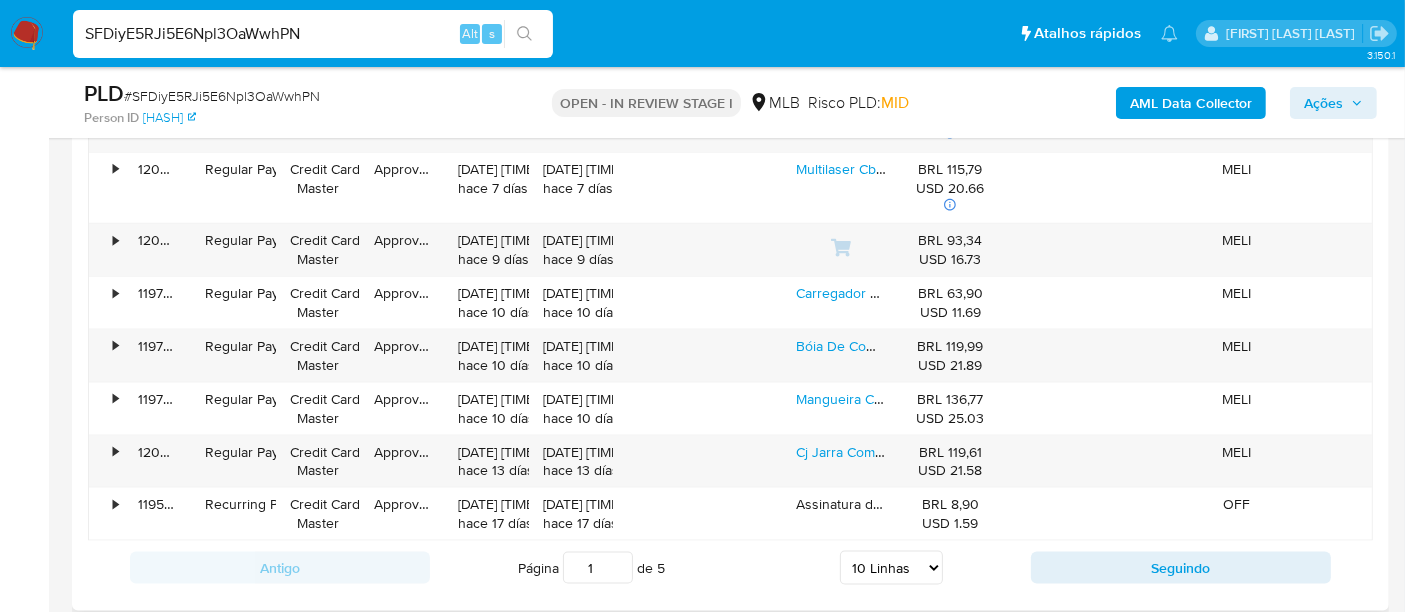 scroll, scrollTop: 2777, scrollLeft: 0, axis: vertical 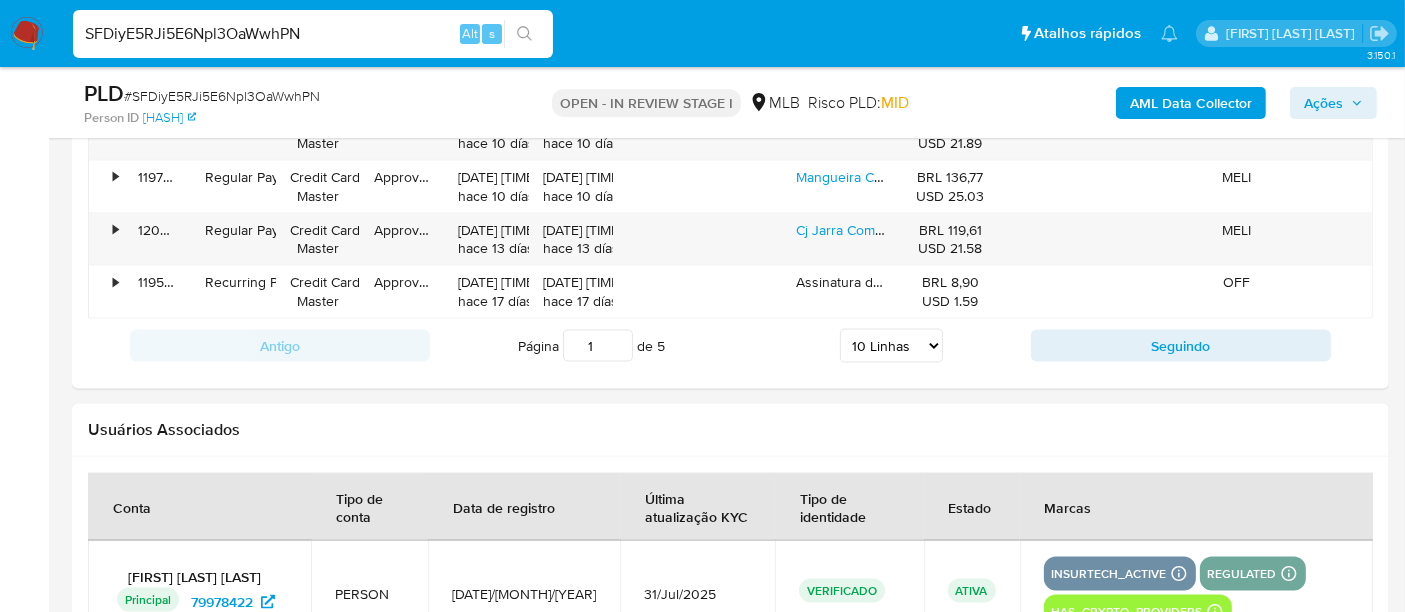 click on "SFDiyE5RJi5E6Npl3OaWwhPN" at bounding box center (313, 34) 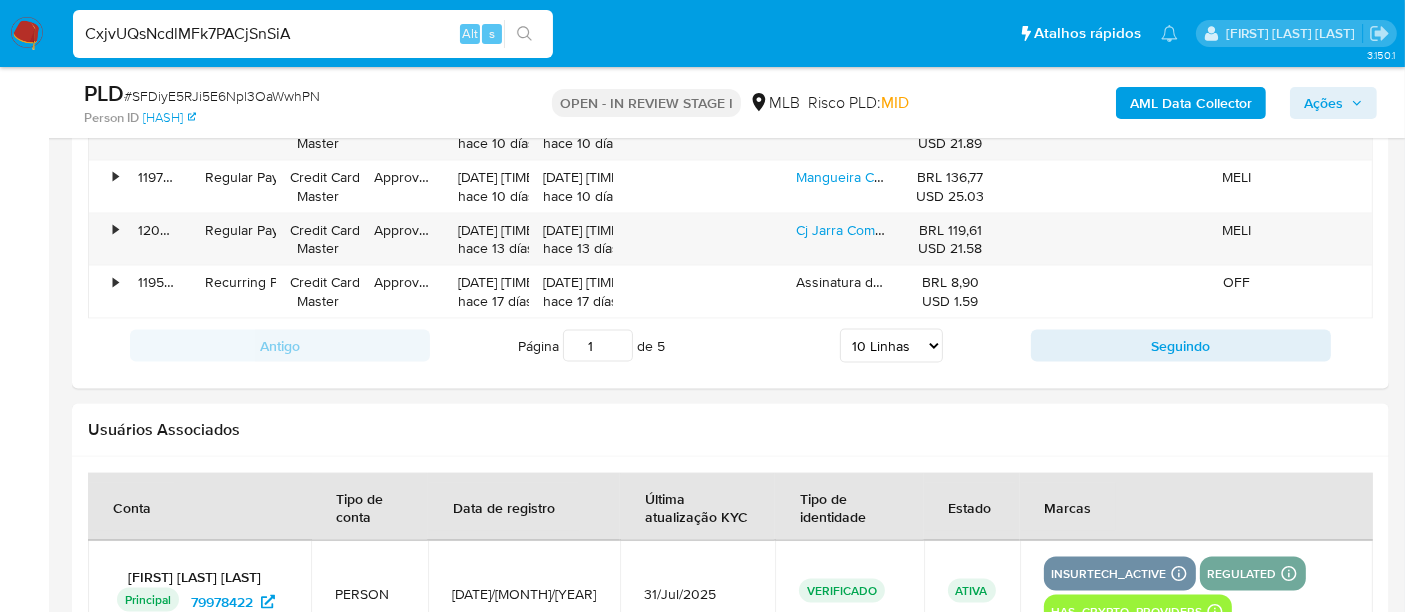 type on "CxjvUQsNcdlMFk7PACjSnSiA" 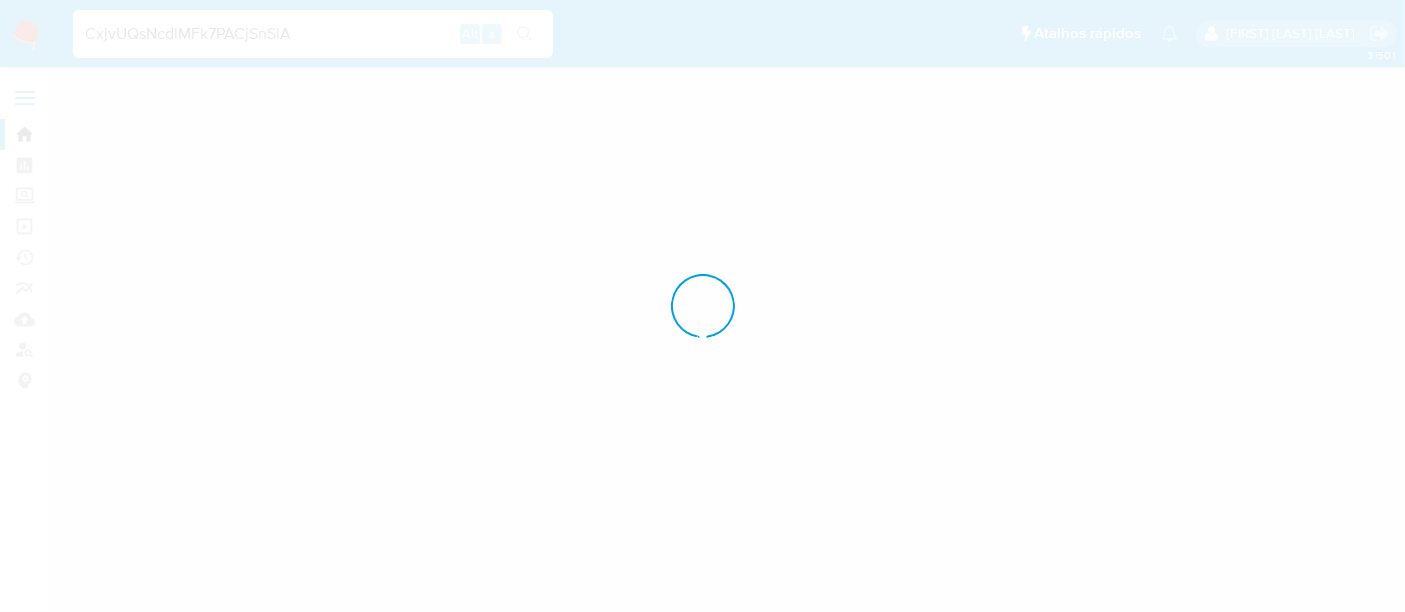 scroll, scrollTop: 0, scrollLeft: 0, axis: both 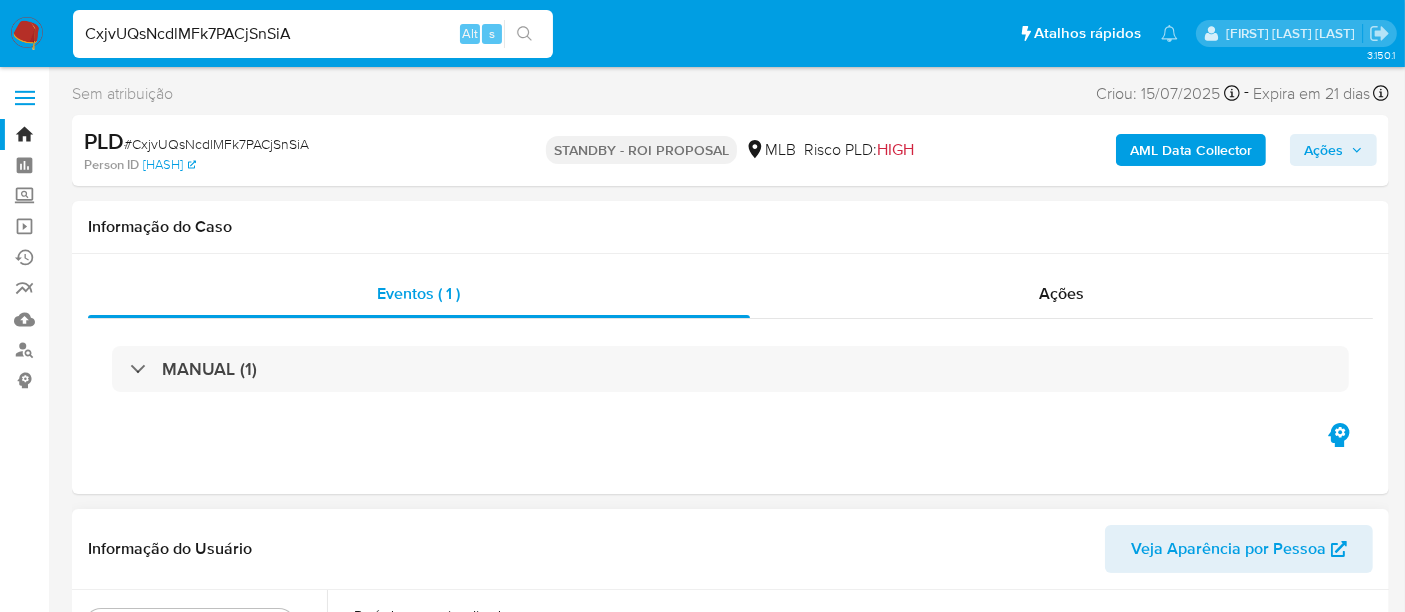 select on "10" 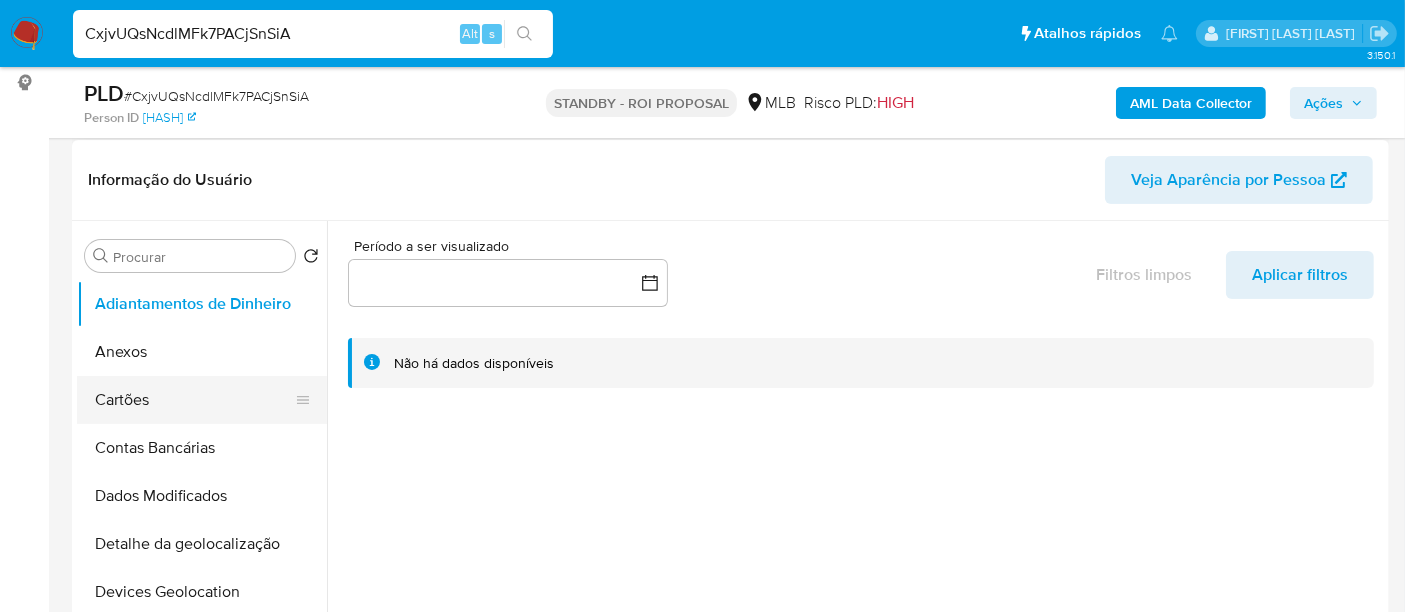 scroll, scrollTop: 333, scrollLeft: 0, axis: vertical 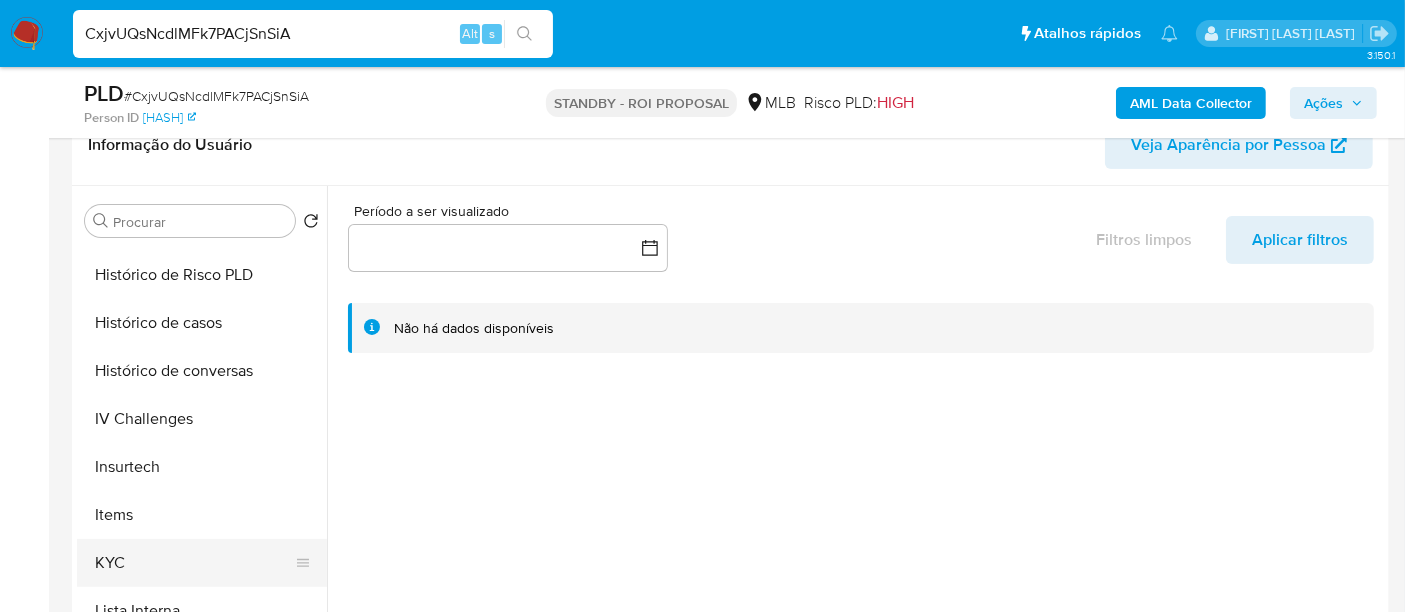 click on "KYC" at bounding box center [194, 563] 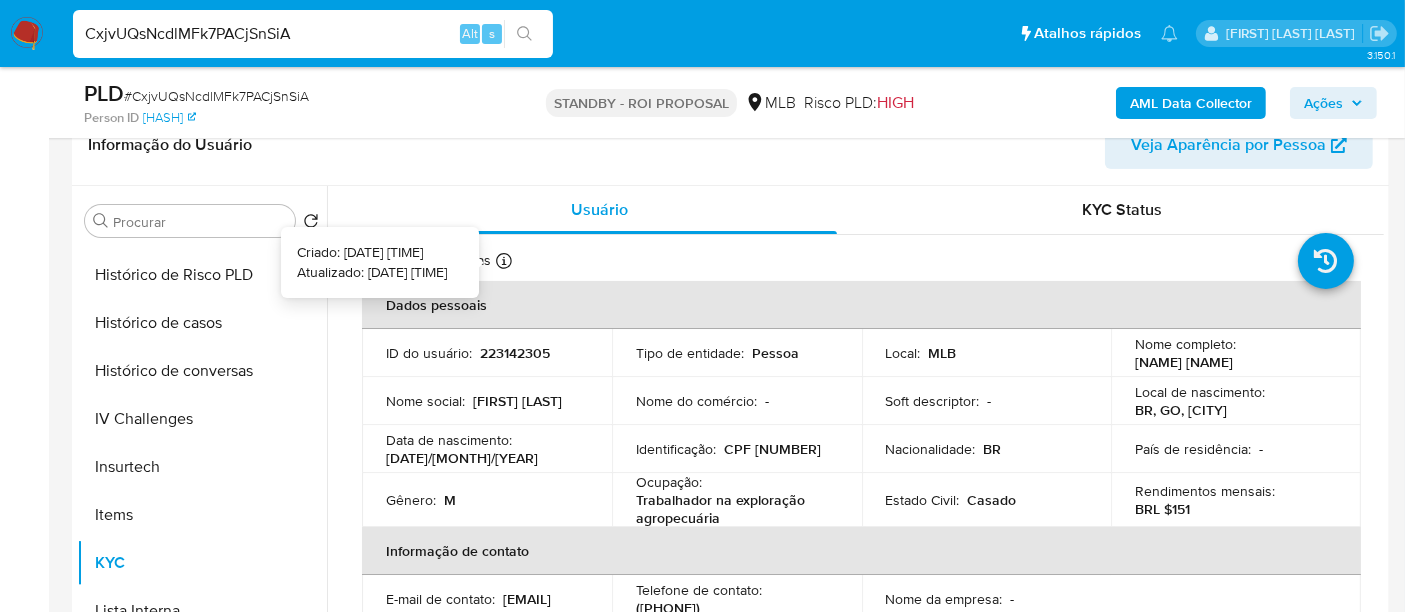 type 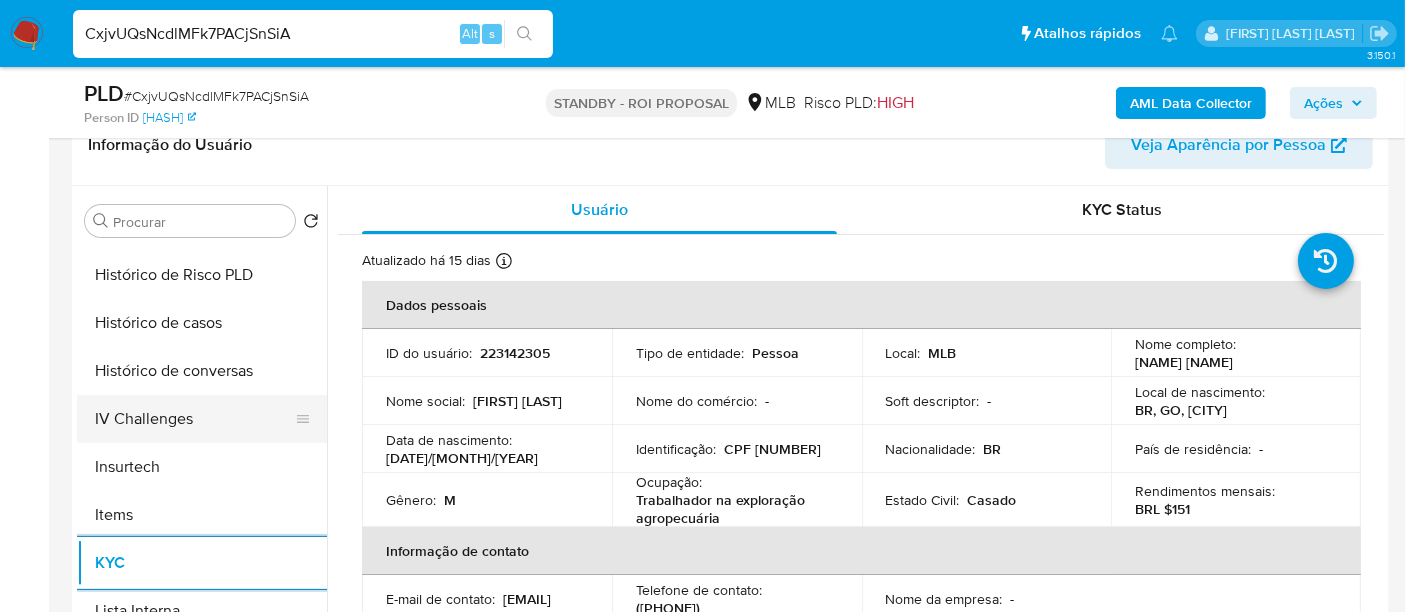 scroll, scrollTop: 555, scrollLeft: 0, axis: vertical 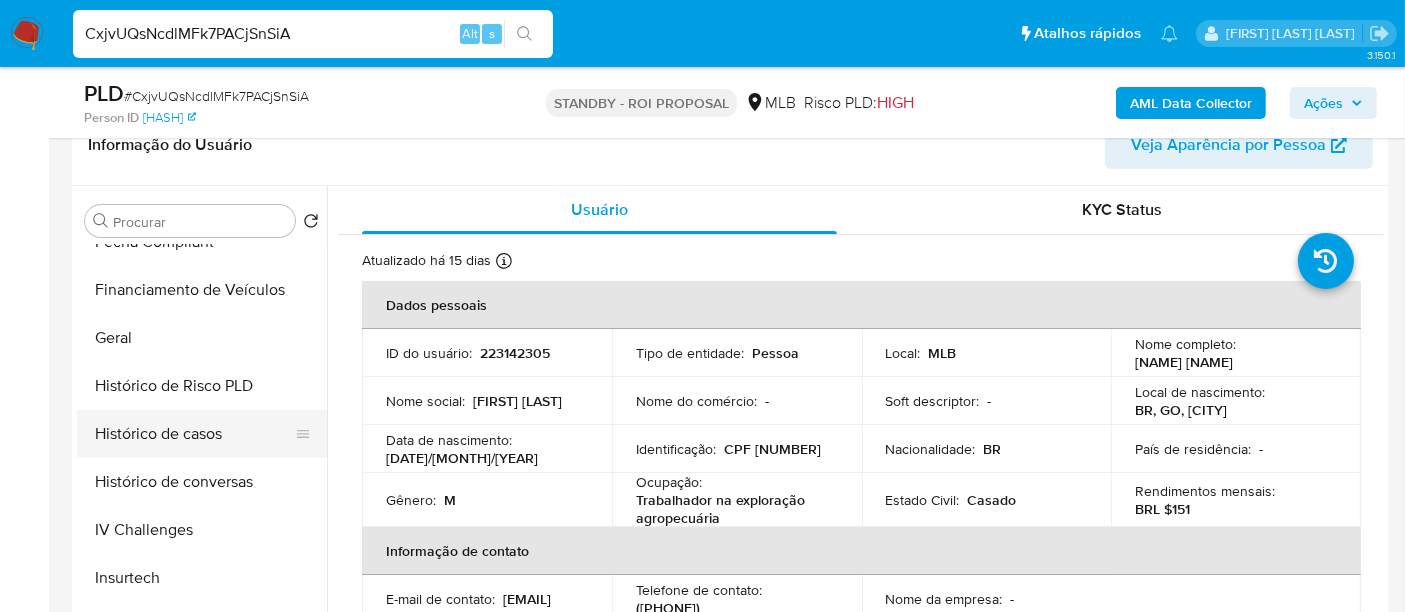 click on "Histórico de casos" at bounding box center (194, 434) 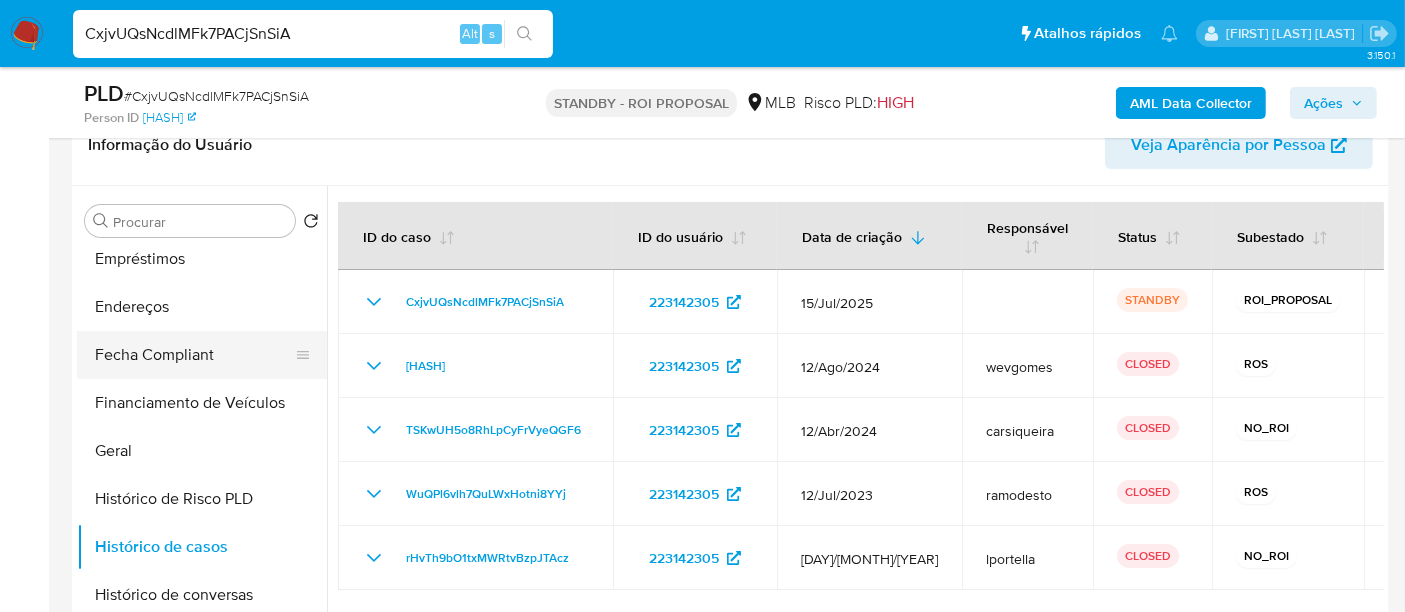 scroll, scrollTop: 333, scrollLeft: 0, axis: vertical 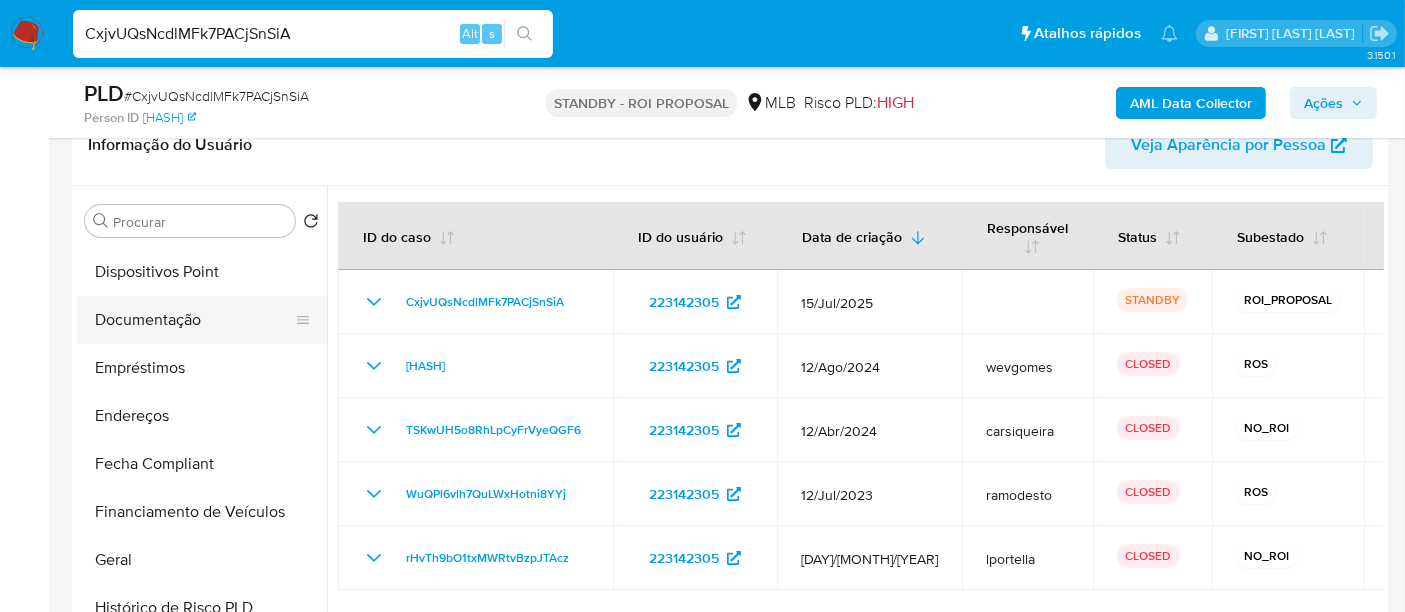 click on "Documentação" at bounding box center (194, 320) 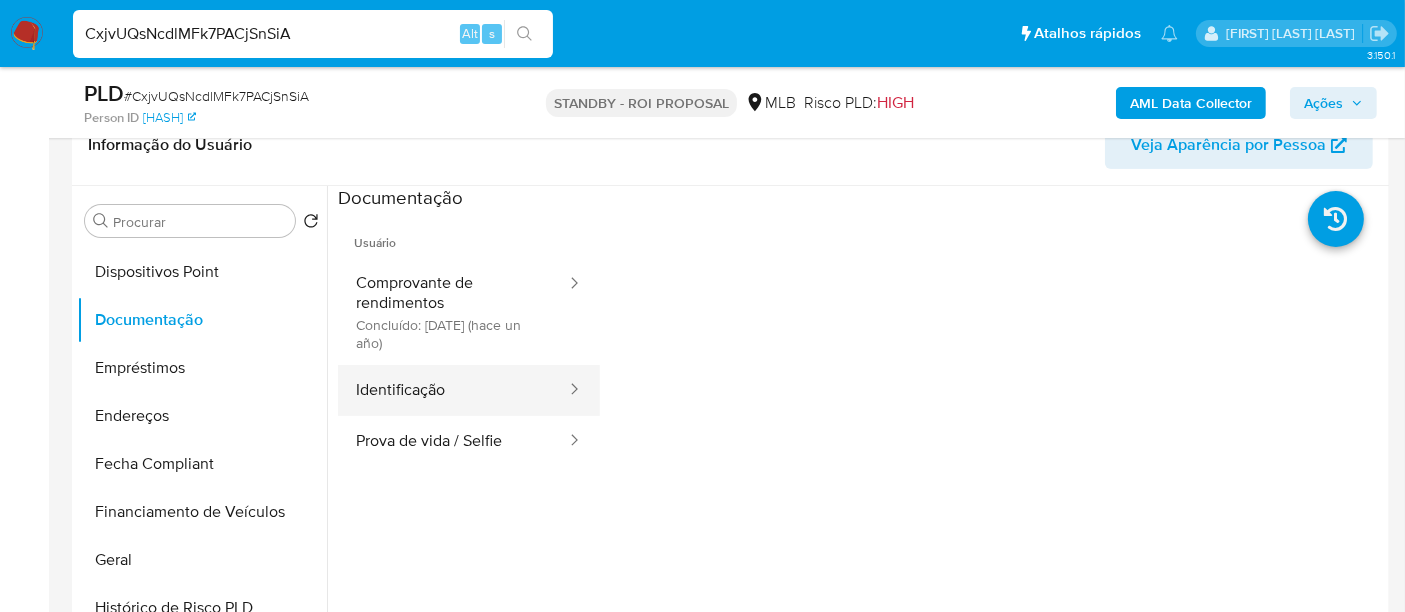 click on "Identificação" at bounding box center (453, 390) 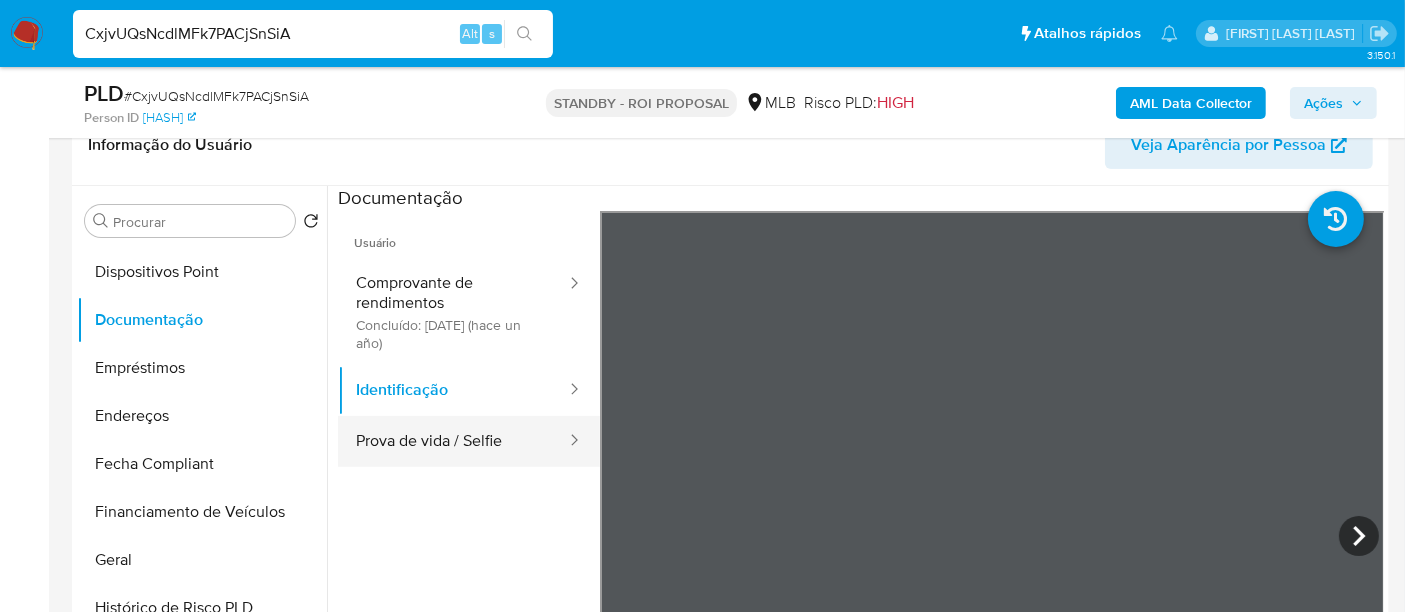 click on "Prova de vida / Selfie" at bounding box center (453, 441) 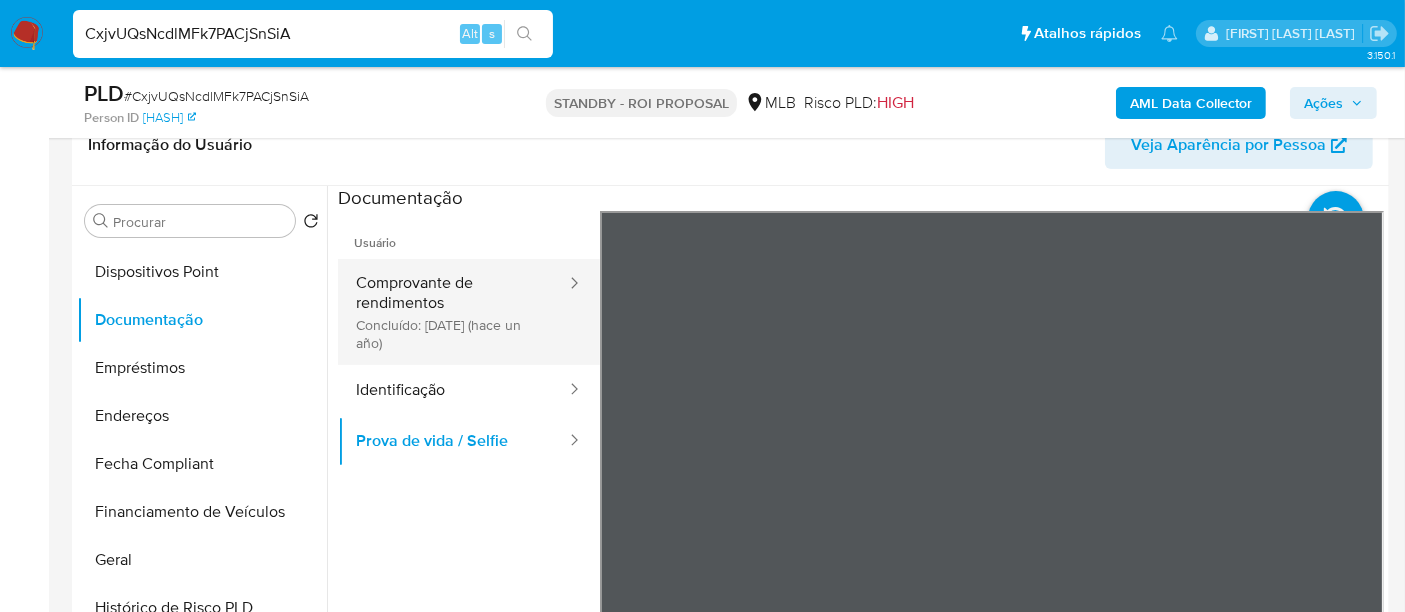 click on "Comprovante de rendimentos Concluído: 27/08/2024 (hace un año)" at bounding box center [453, 312] 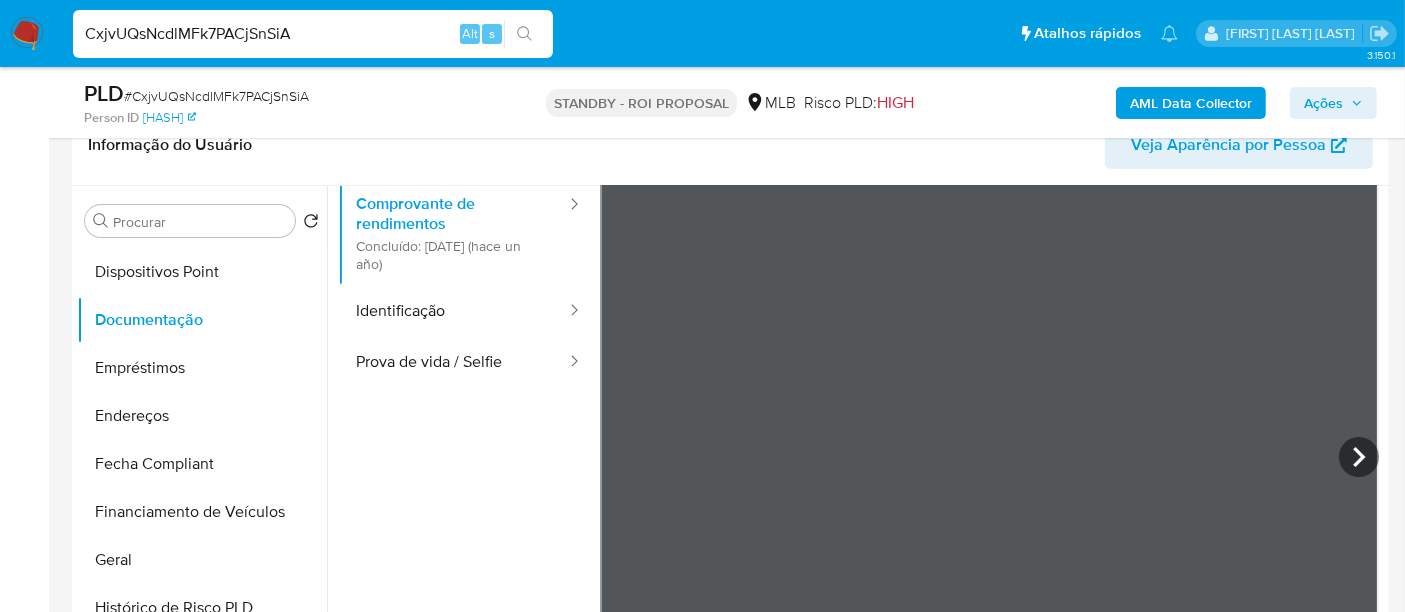 scroll, scrollTop: 111, scrollLeft: 0, axis: vertical 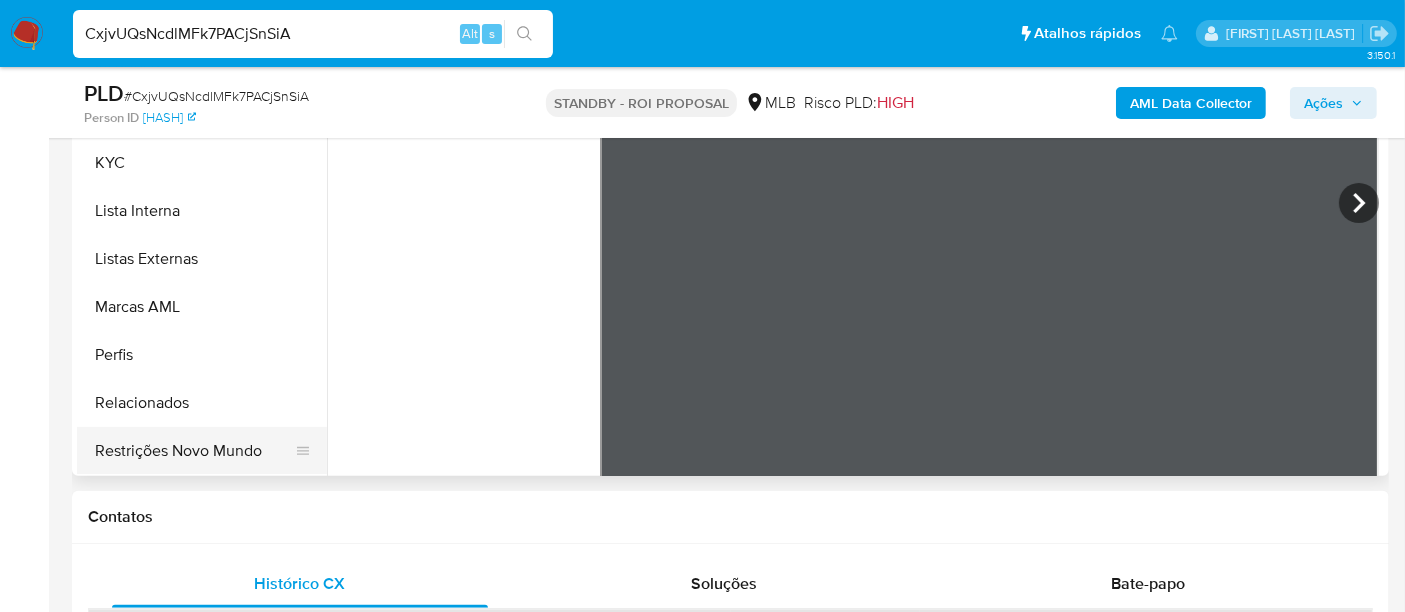 click on "Restrições Novo Mundo" at bounding box center [194, 451] 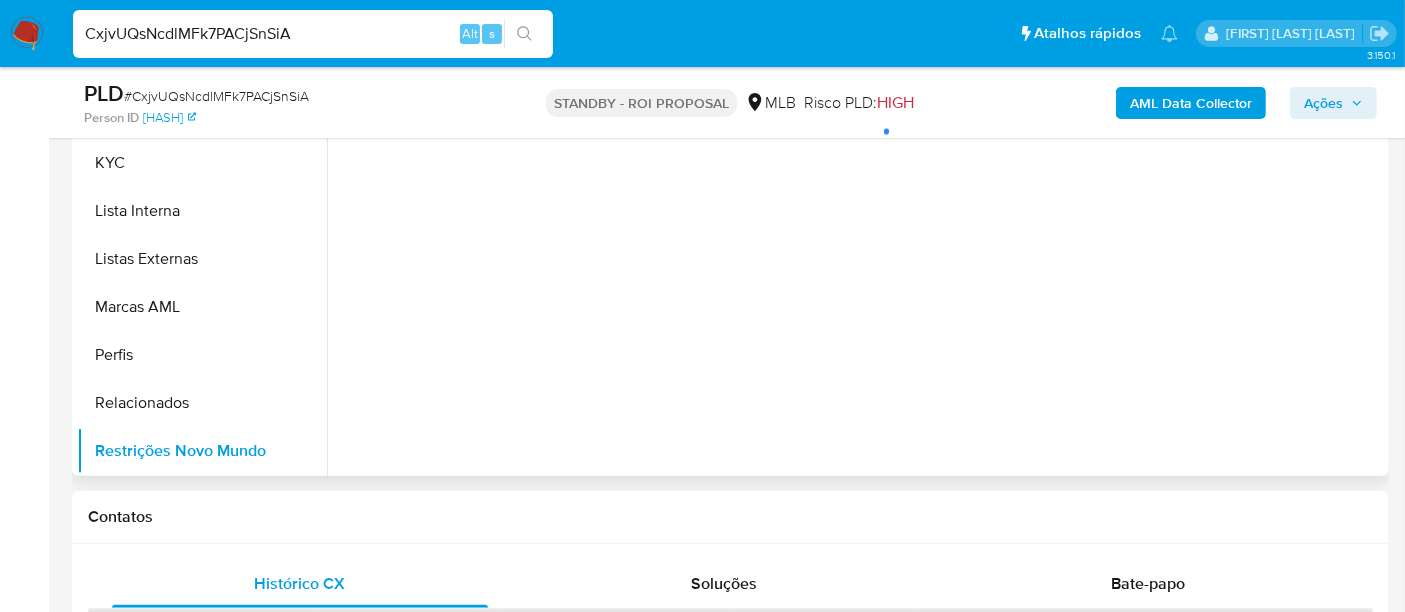 scroll, scrollTop: 0, scrollLeft: 0, axis: both 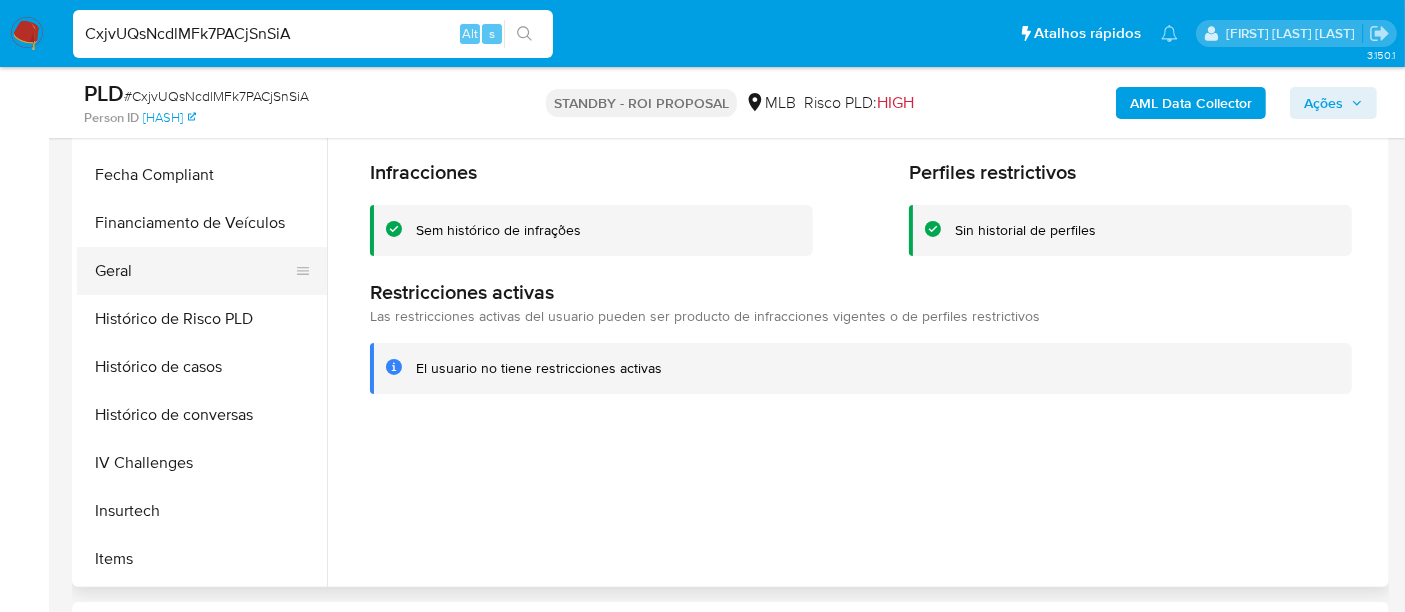 click on "Geral" at bounding box center (194, 271) 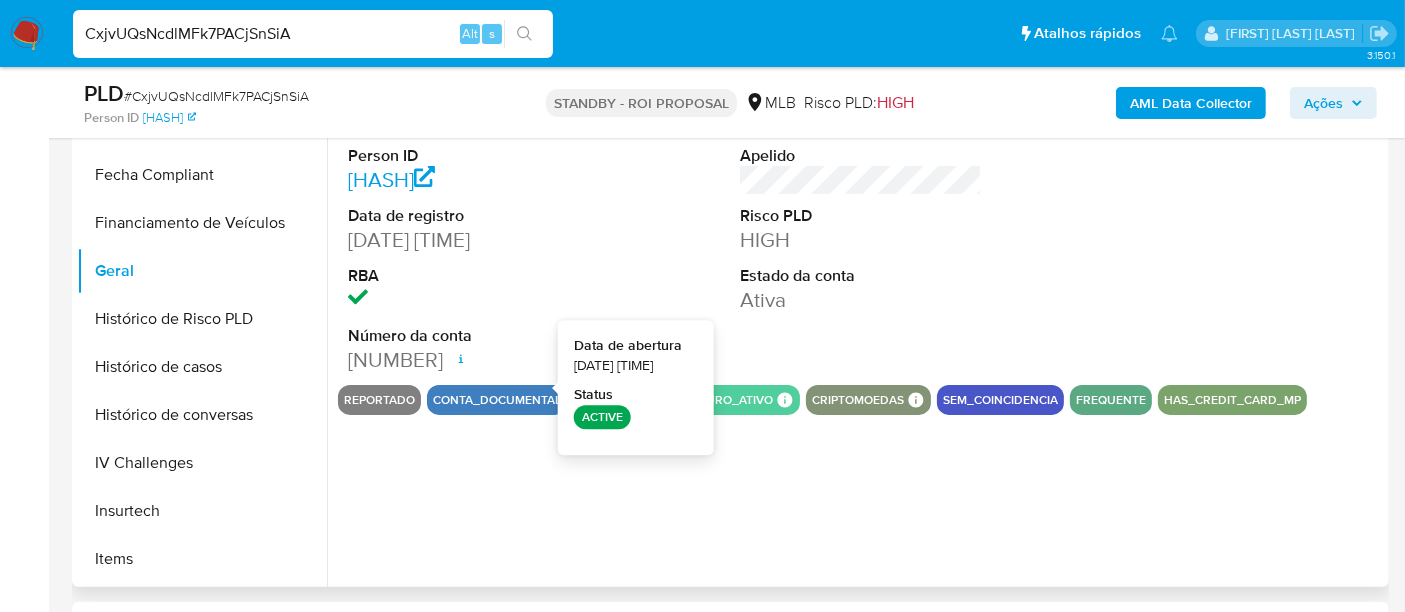 type 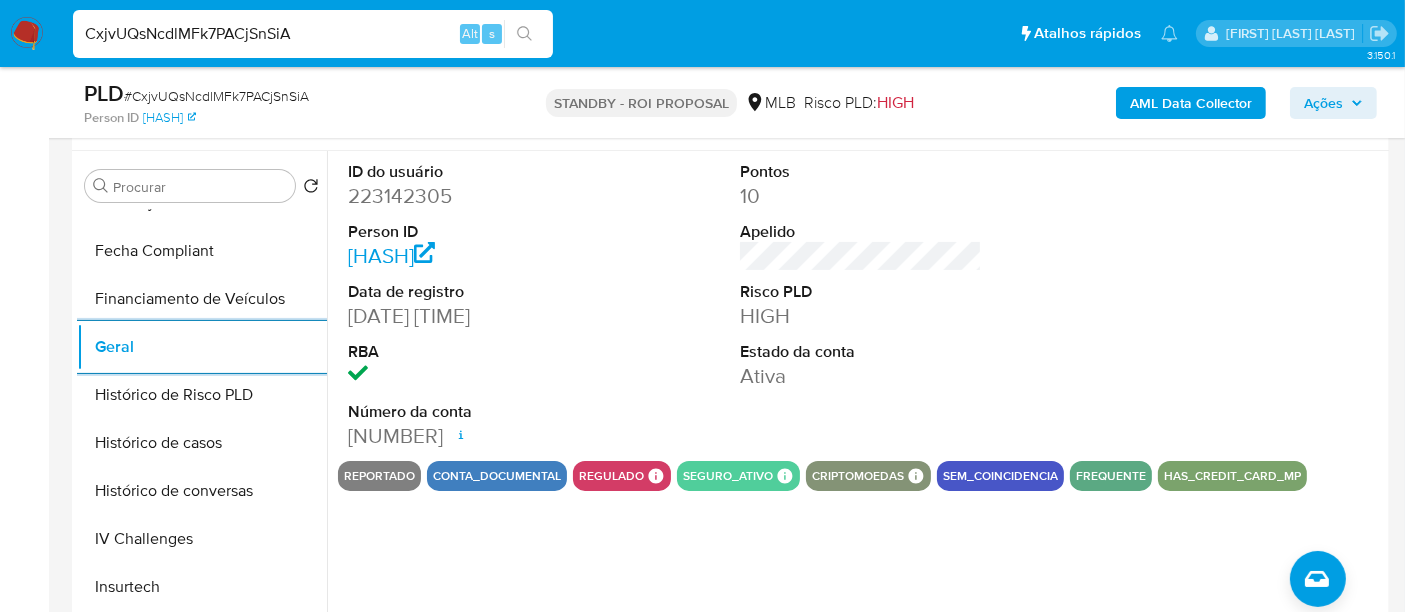 scroll, scrollTop: 333, scrollLeft: 0, axis: vertical 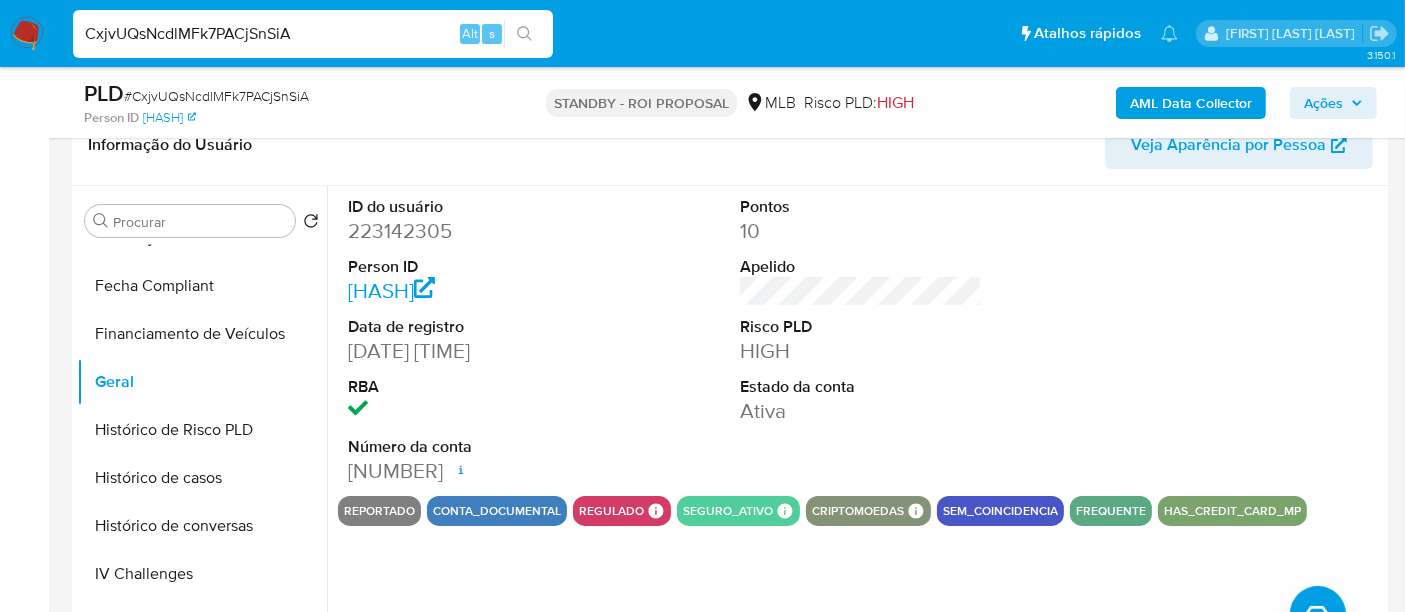 click on "CxjvUQsNcdlMFk7PACjSnSiA" at bounding box center [313, 34] 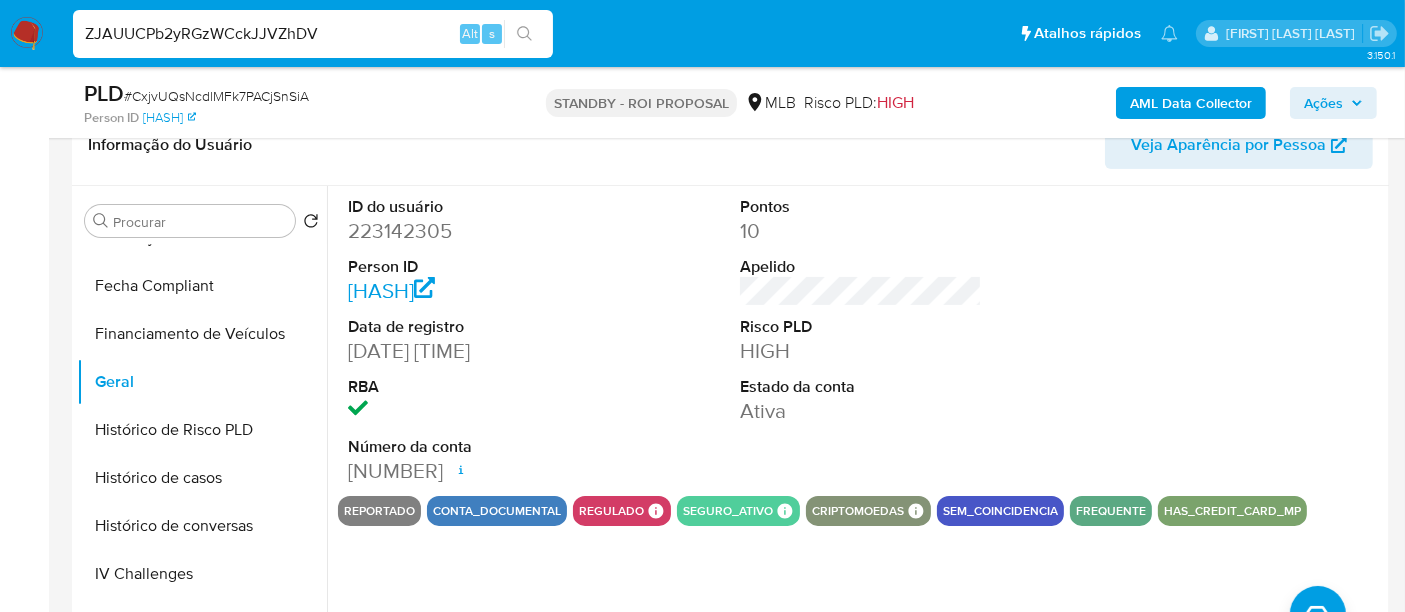 type on "ZJAUUCPb2yRGzWCckJJVZhDV" 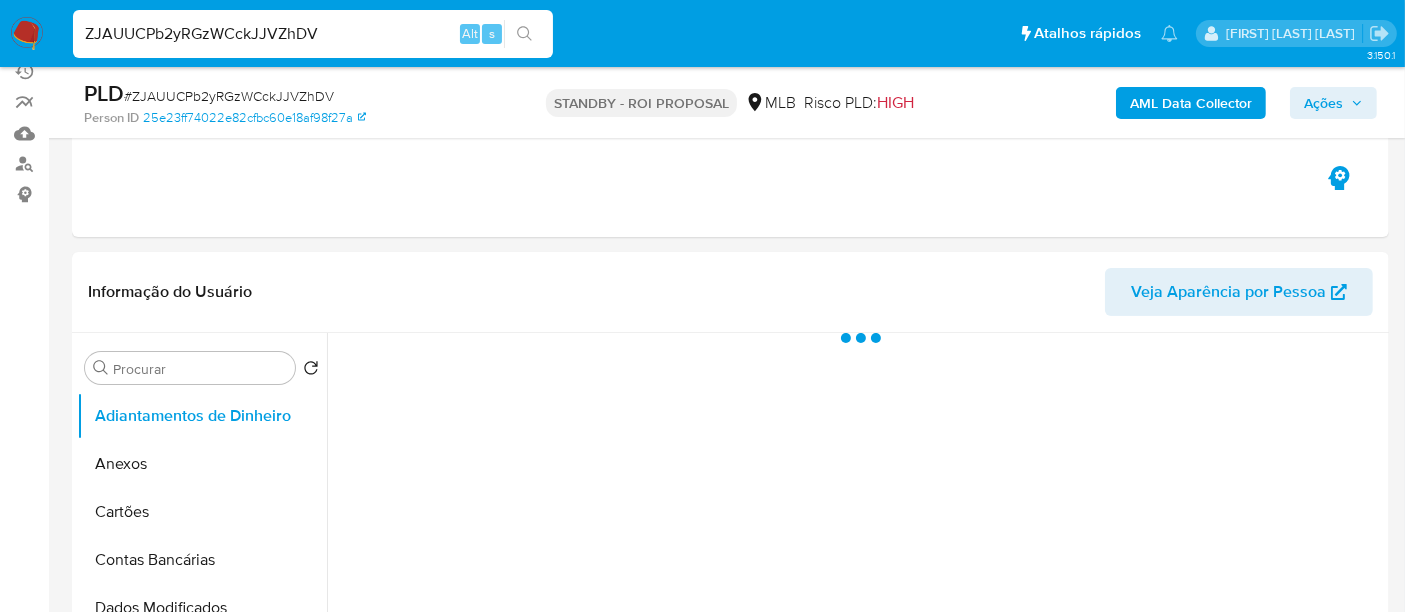 scroll, scrollTop: 333, scrollLeft: 0, axis: vertical 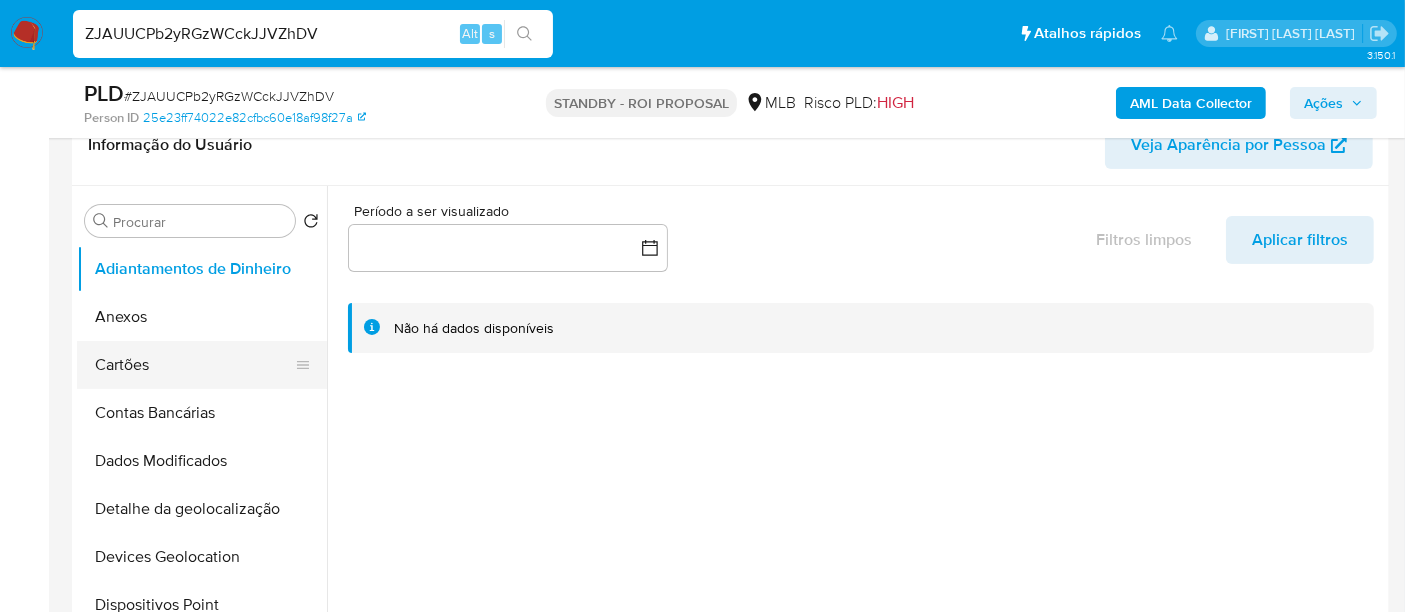 select on "10" 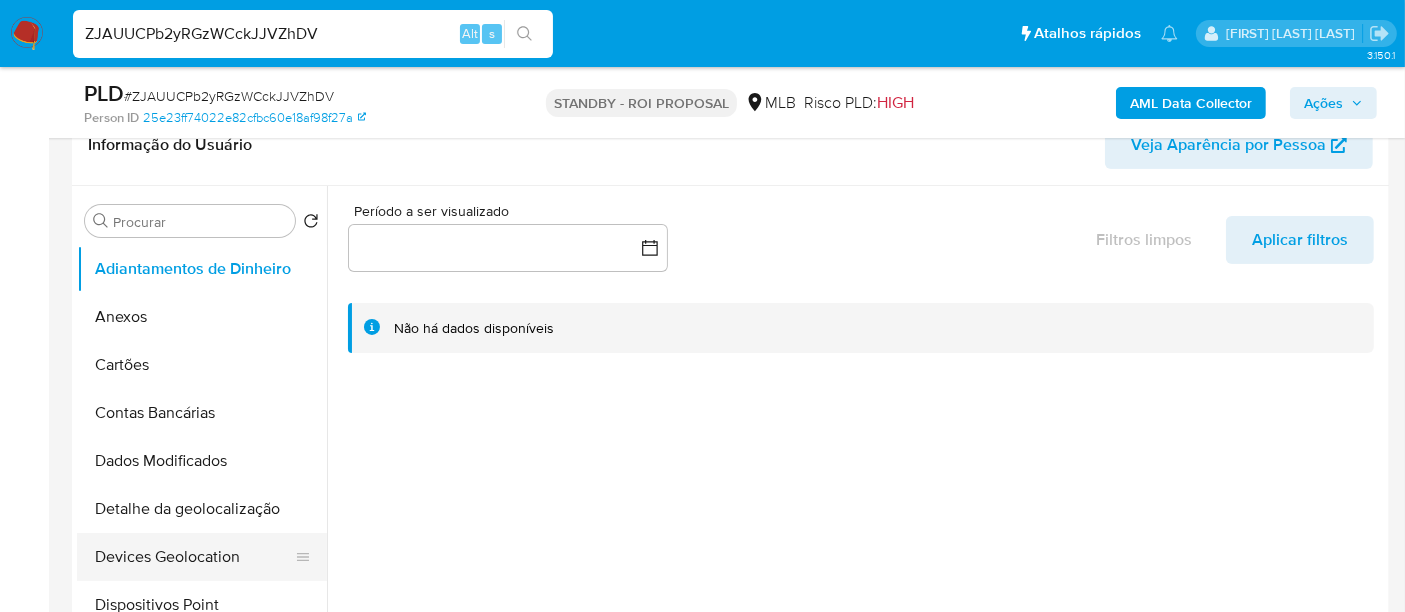 scroll, scrollTop: 555, scrollLeft: 0, axis: vertical 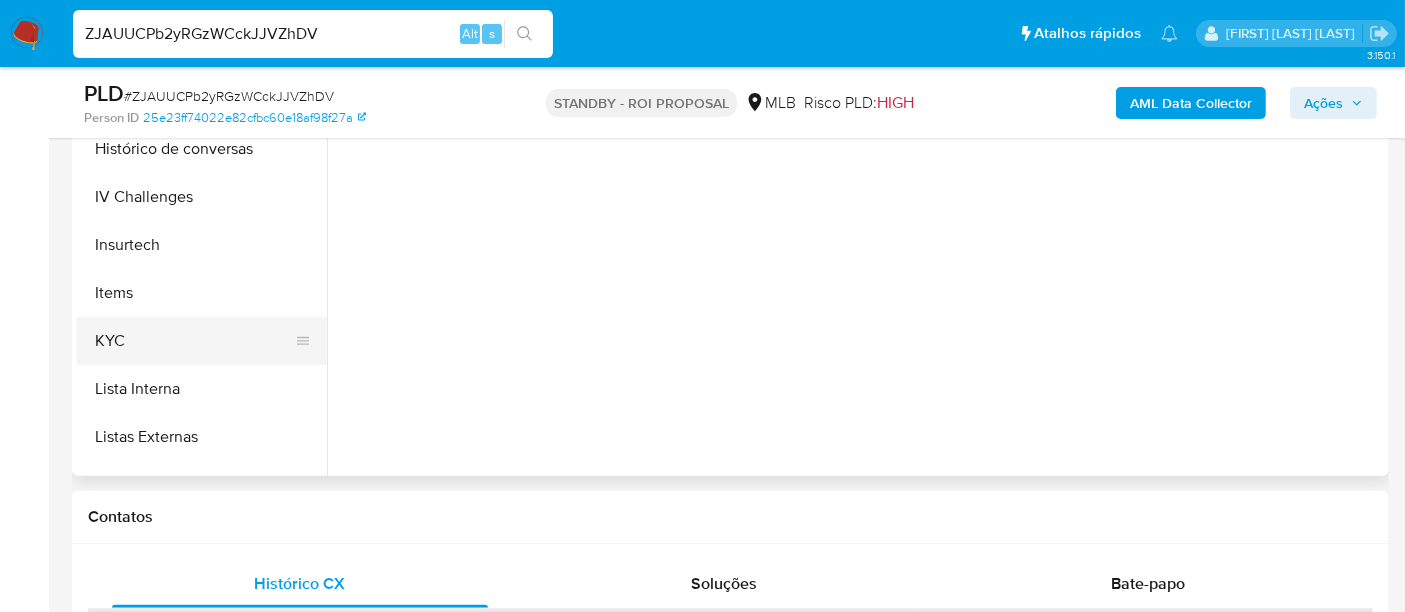 click on "KYC" at bounding box center (194, 341) 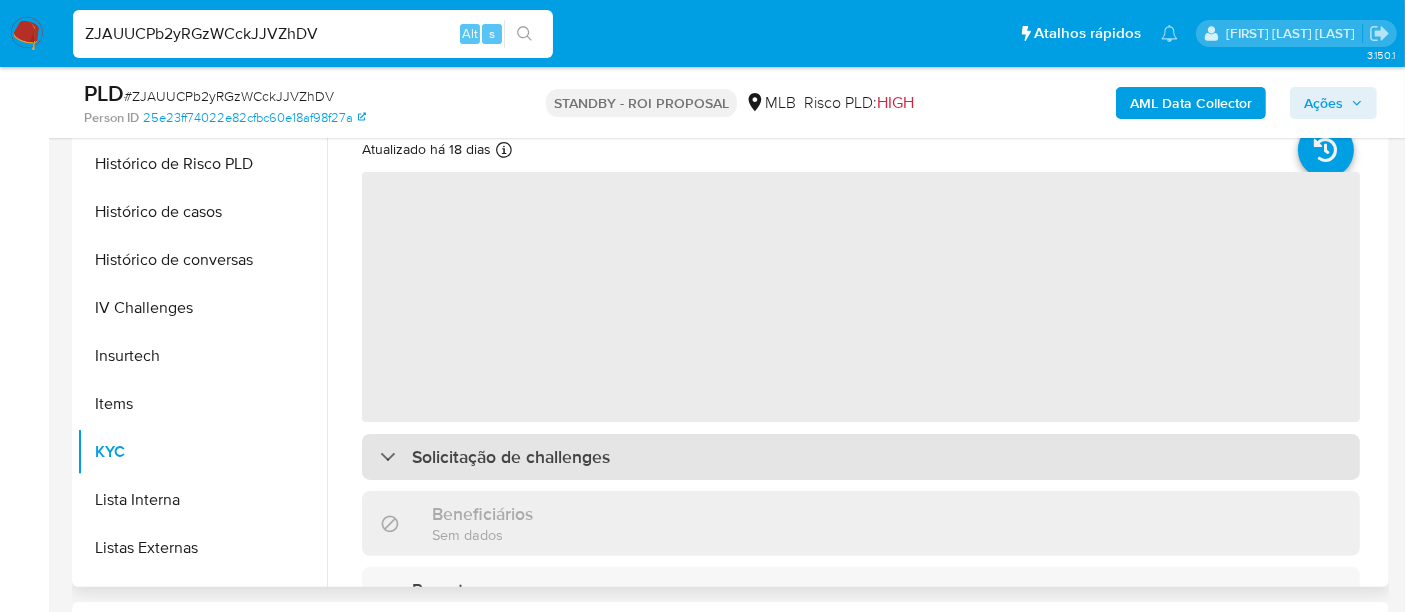 scroll, scrollTop: 333, scrollLeft: 0, axis: vertical 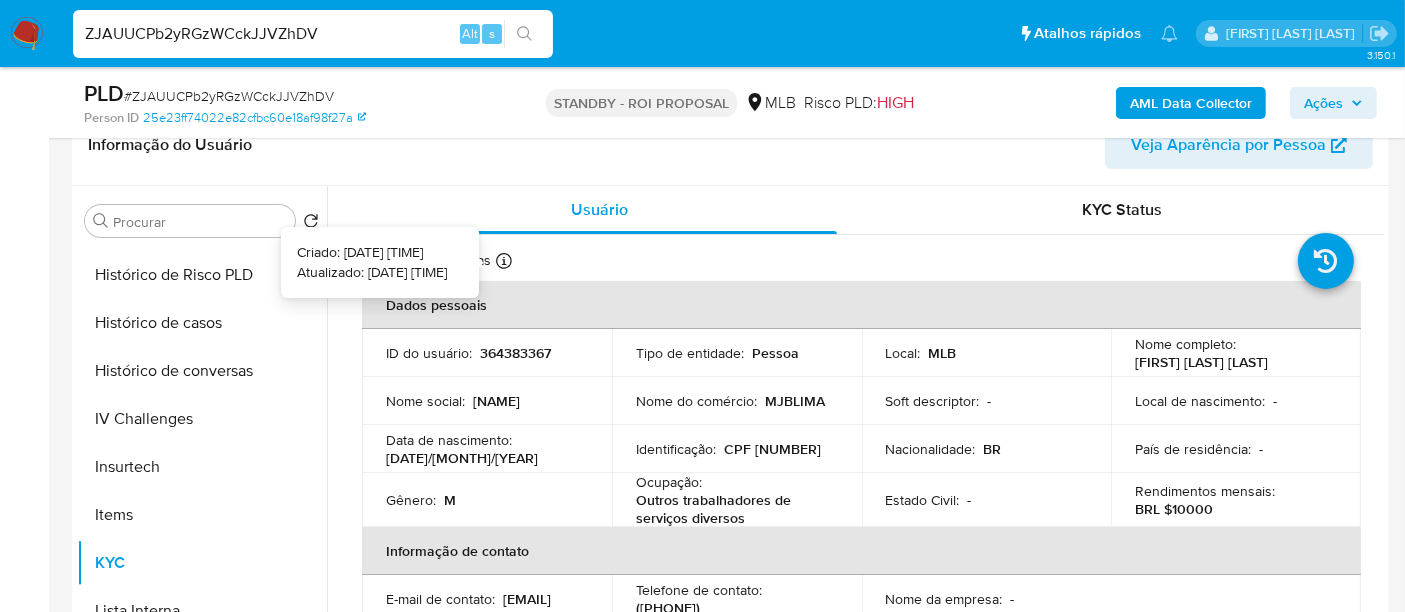 type 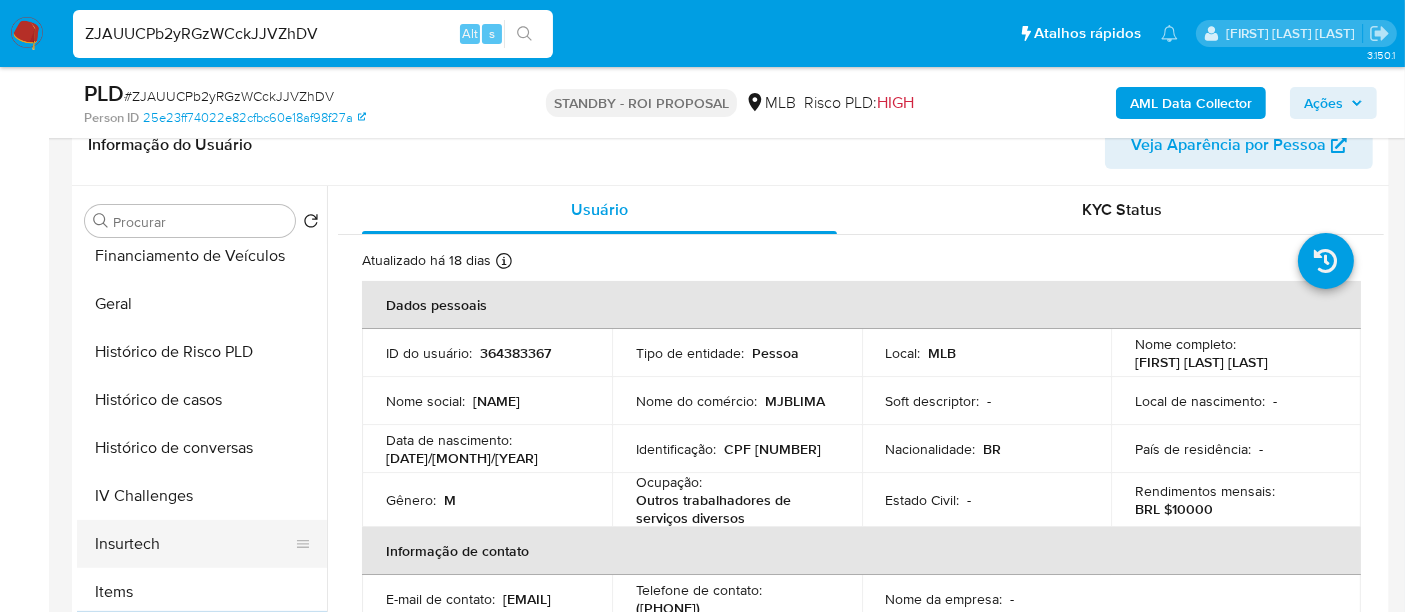 scroll, scrollTop: 555, scrollLeft: 0, axis: vertical 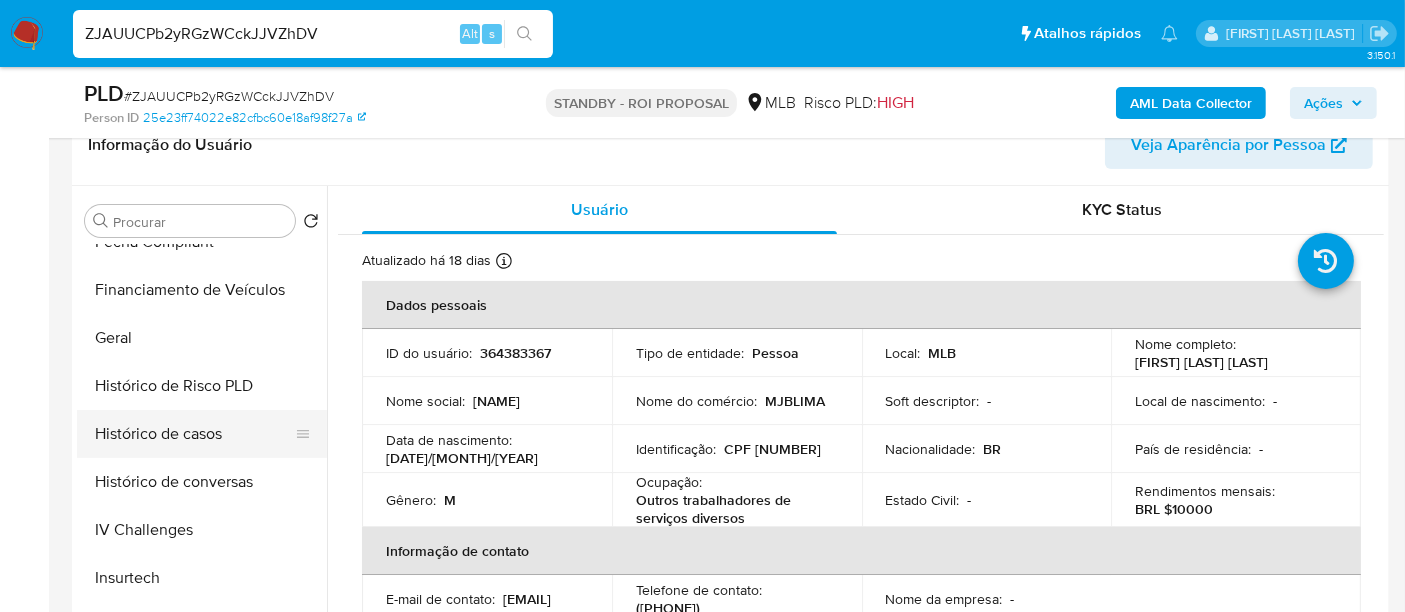 click on "Histórico de casos" at bounding box center [194, 434] 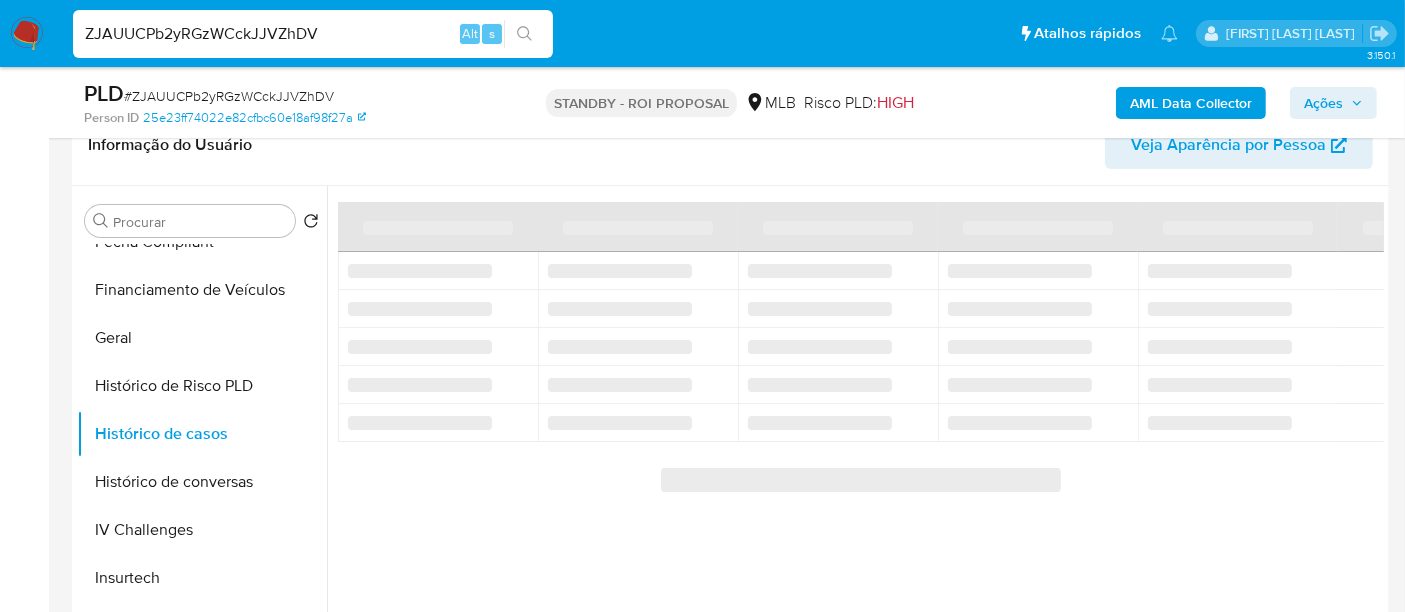 type 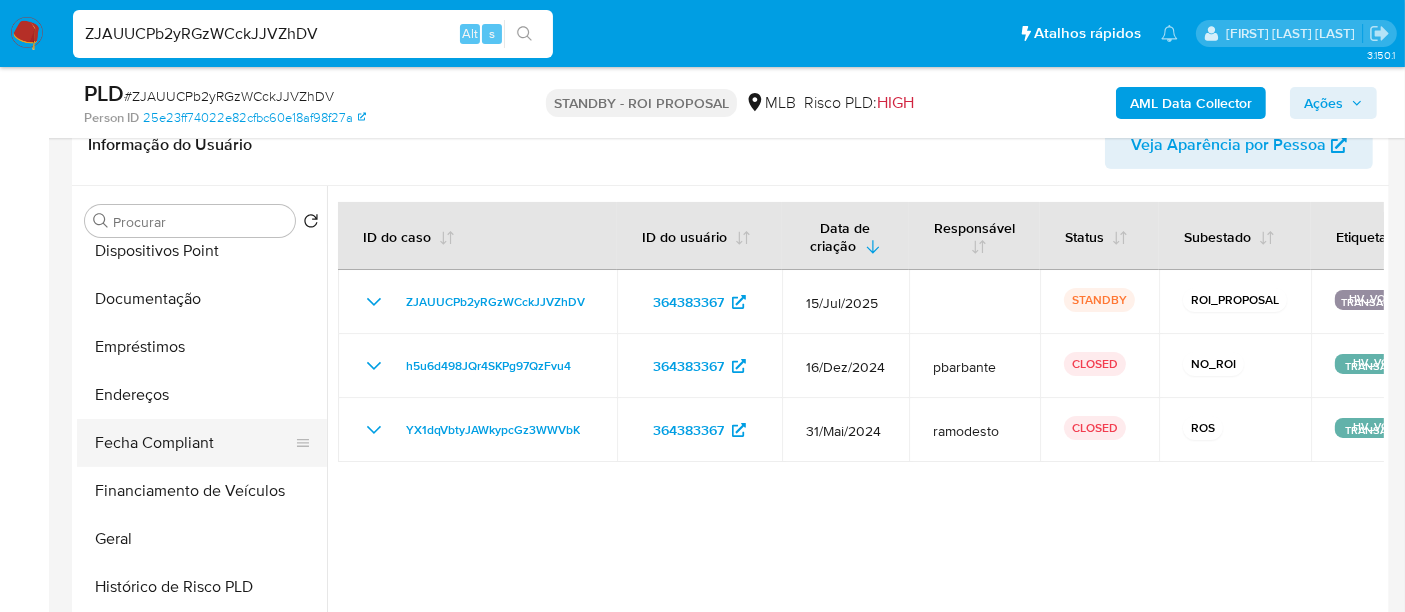 scroll, scrollTop: 333, scrollLeft: 0, axis: vertical 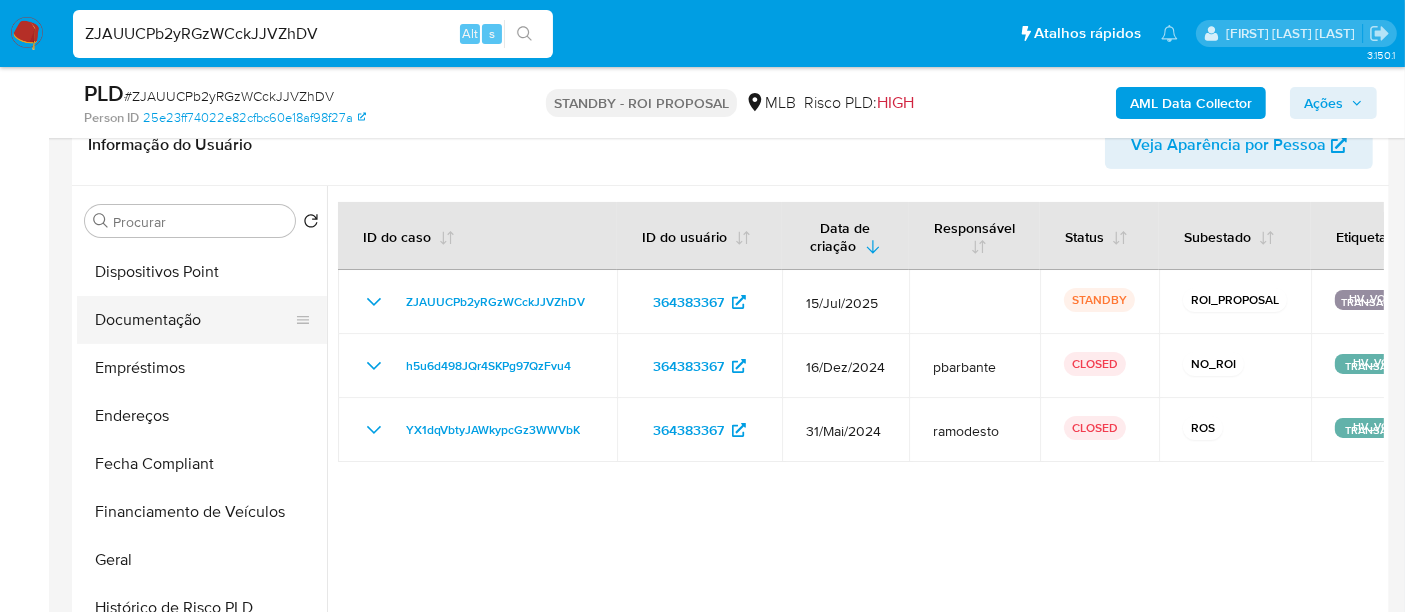 click on "Documentação" at bounding box center [194, 320] 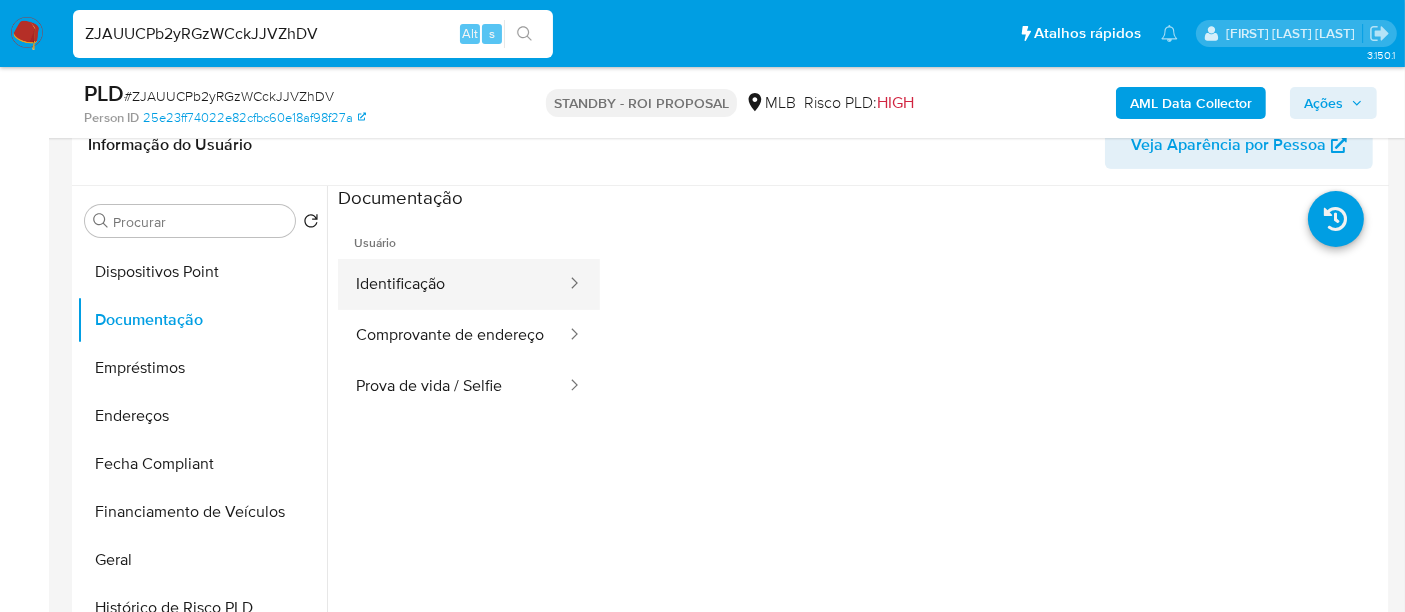 click on "Identificação" at bounding box center [453, 284] 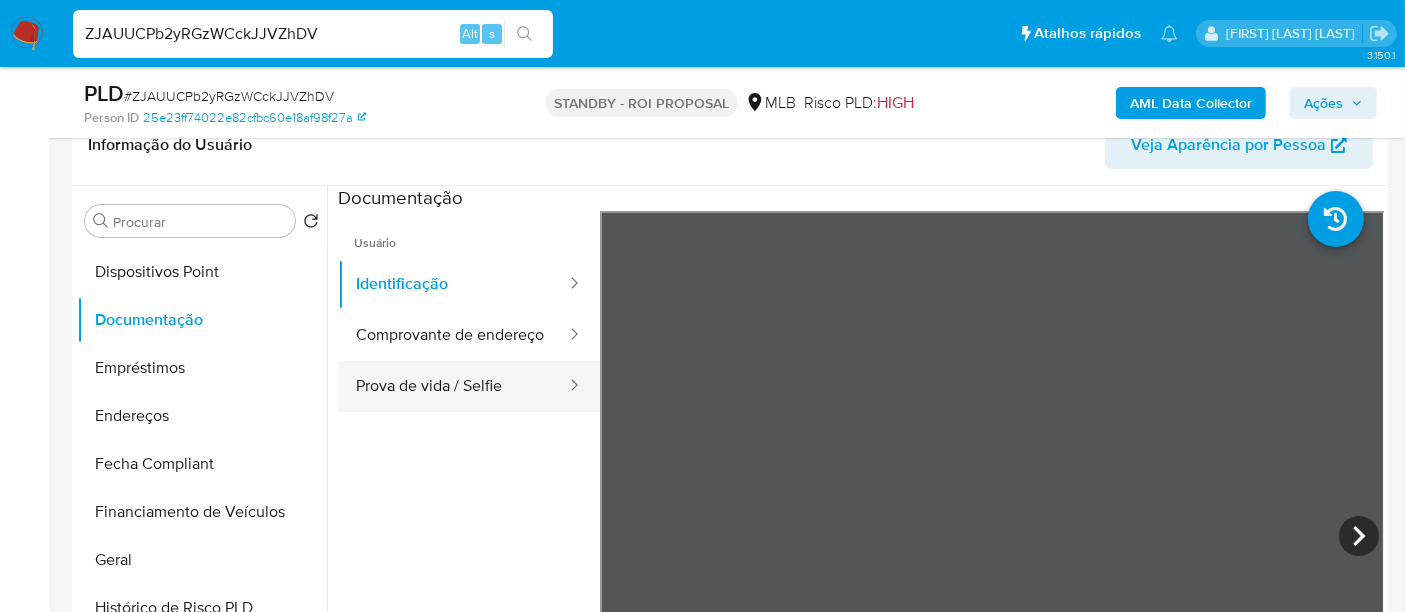 click on "Prova de vida / Selfie" at bounding box center (453, 386) 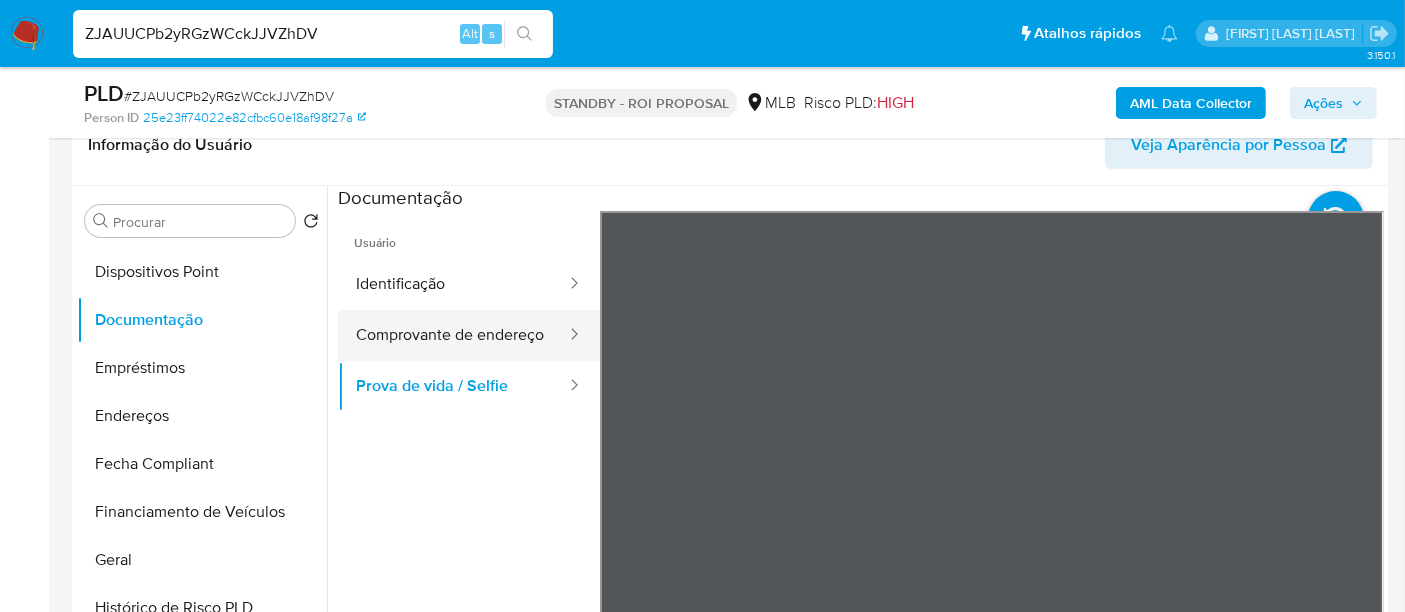 click on "Comprovante de endereço" at bounding box center (453, 335) 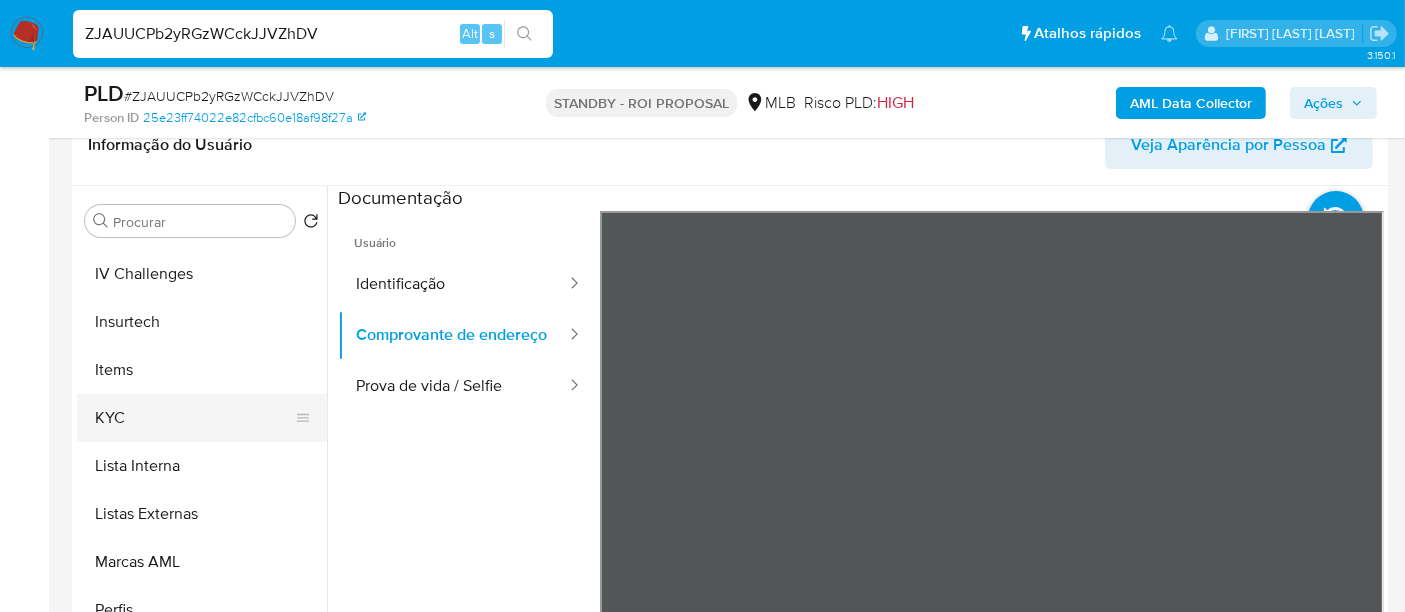 scroll, scrollTop: 844, scrollLeft: 0, axis: vertical 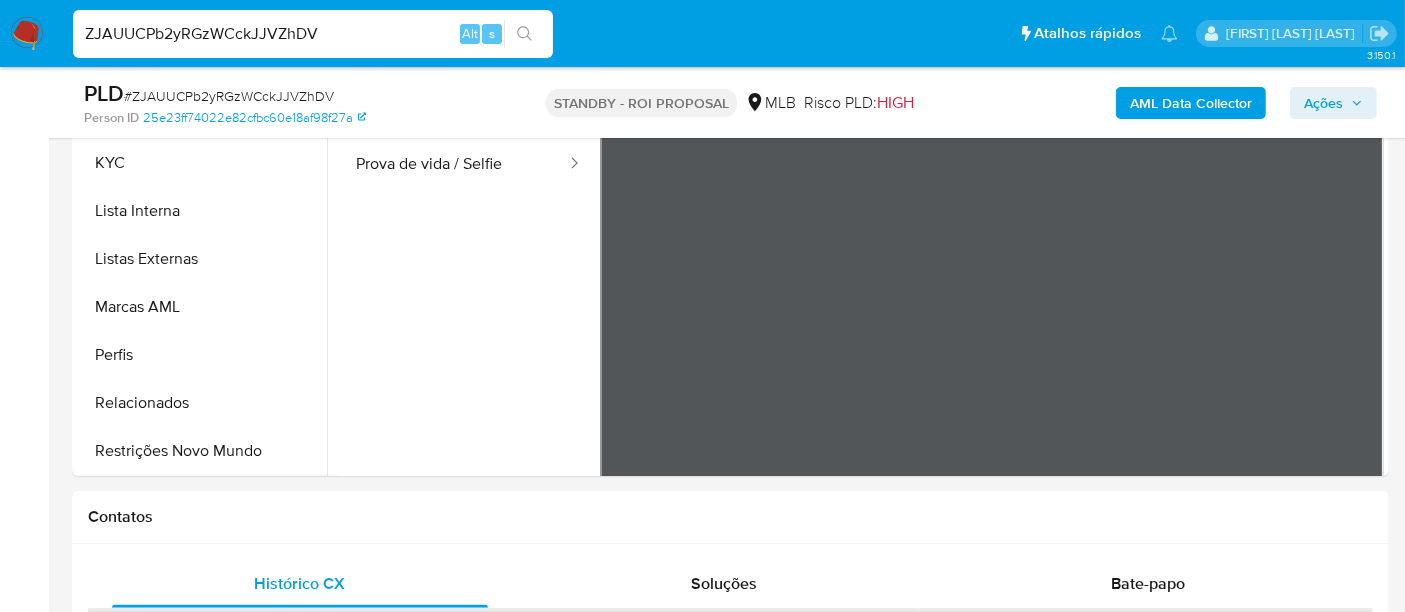click on "Informação do Usuário Veja Aparência por Pessoa Procurar   Retornar ao pedido padrão Adiantamentos de Dinheiro Anexos Cartões Contas Bancárias Dados Modificados Detalhe da geolocalização Devices Geolocation Dispositivos Point Documentação Empréstimos Endereços Fecha Compliant Financiamento de Veículos Geral Histórico de Risco PLD Histórico de casos Histórico de conversas IV Challenges Insurtech Items KYC Lista Interna Listas Externas Marcas AML Perfis Relacionados Restrições Novo Mundo Contatos Histórico CX Soluções Bate-papo Id Estado Data de criação Origem Processo • 311557006 finished 17/04/2024 16:45:50 SUPPORT_WIDGET_MP Retiros - Transaccional • 292685746 closed 03/01/2024 10:06:24 SUPPORT_WIDGET_MP_MOBILE Problemas con pagos - Cards • 289027190 closed 12/12/2023 13:12:16 SUPPORT_WIDGET_MP Retiros - Transaccional Antigo Página   1   de   1 Seguindo Carregando... Transacionalidade Usuários Associados" at bounding box center (730, 1357) 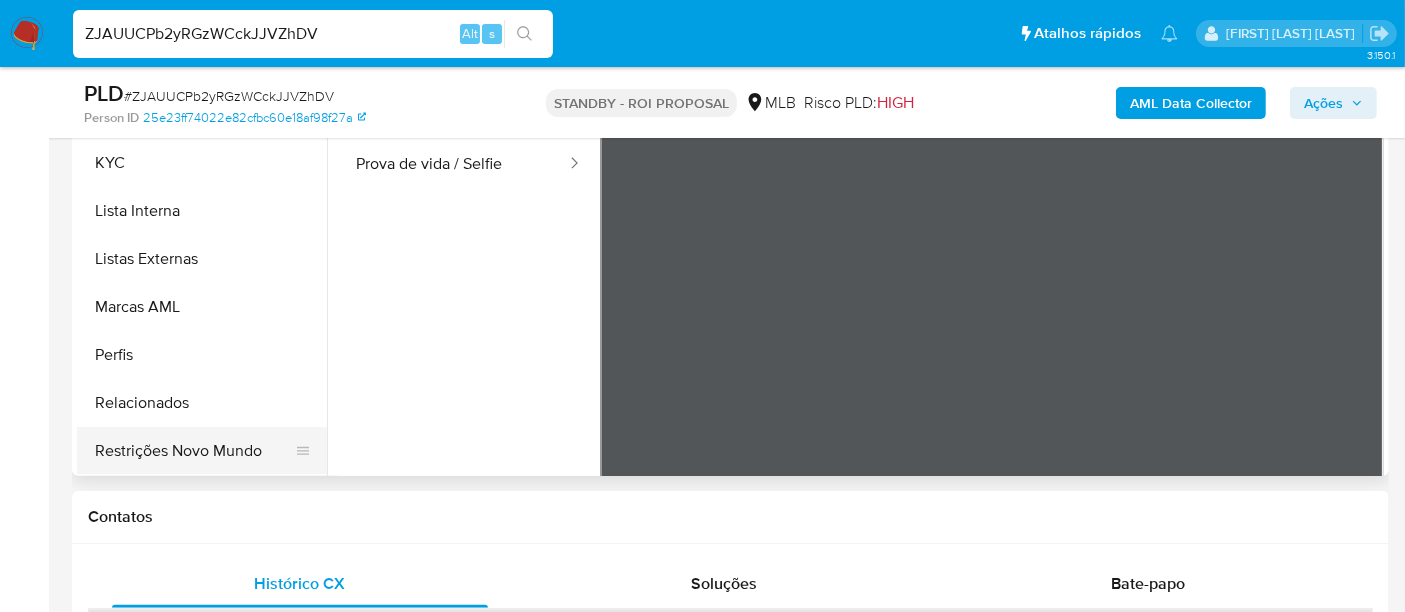 click on "Restrições Novo Mundo" at bounding box center [194, 451] 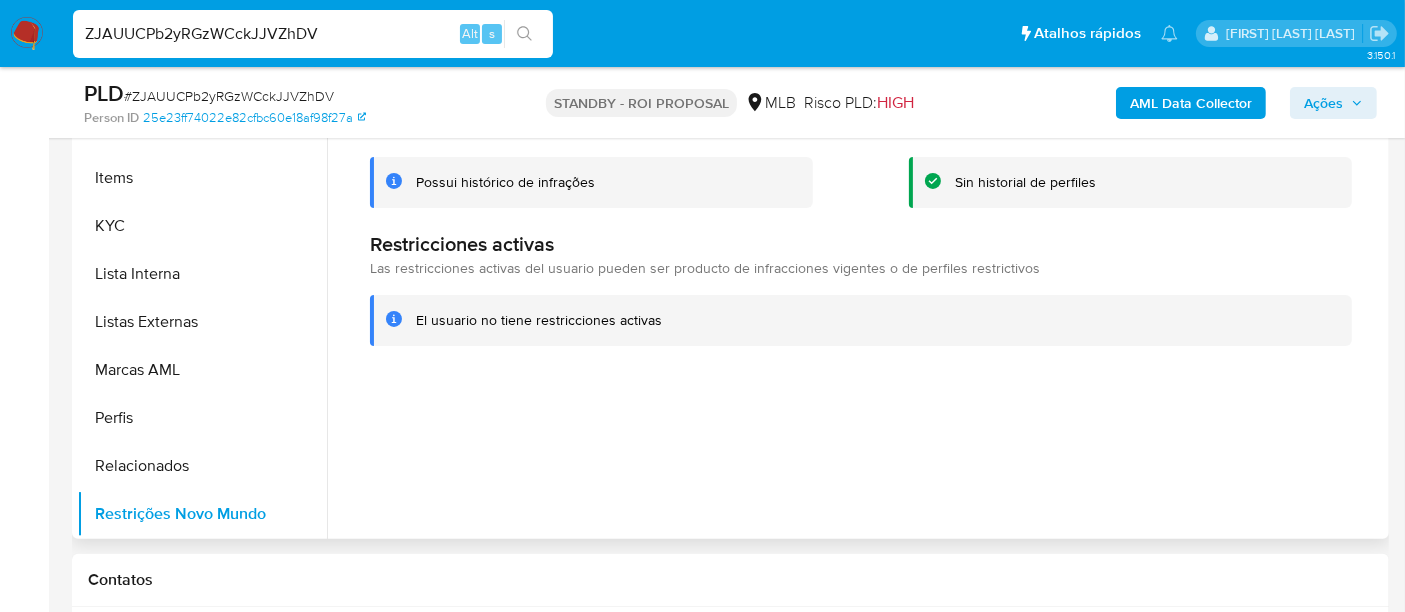 scroll, scrollTop: 444, scrollLeft: 0, axis: vertical 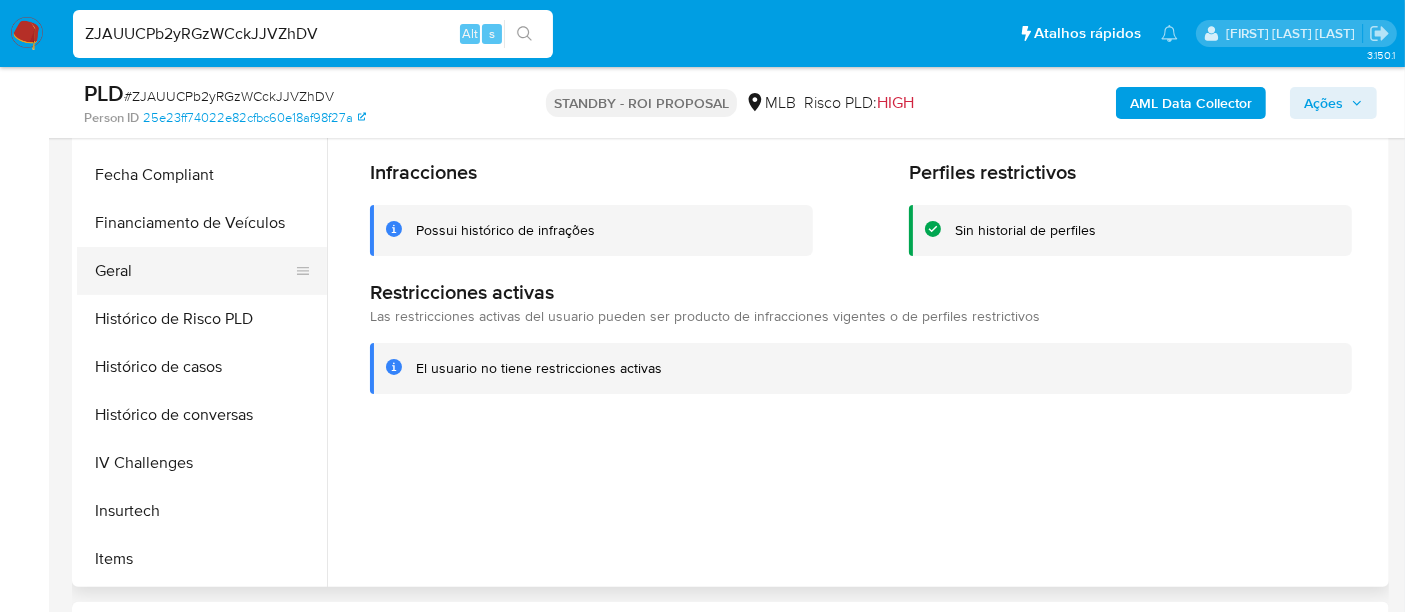 click on "Geral" at bounding box center [194, 271] 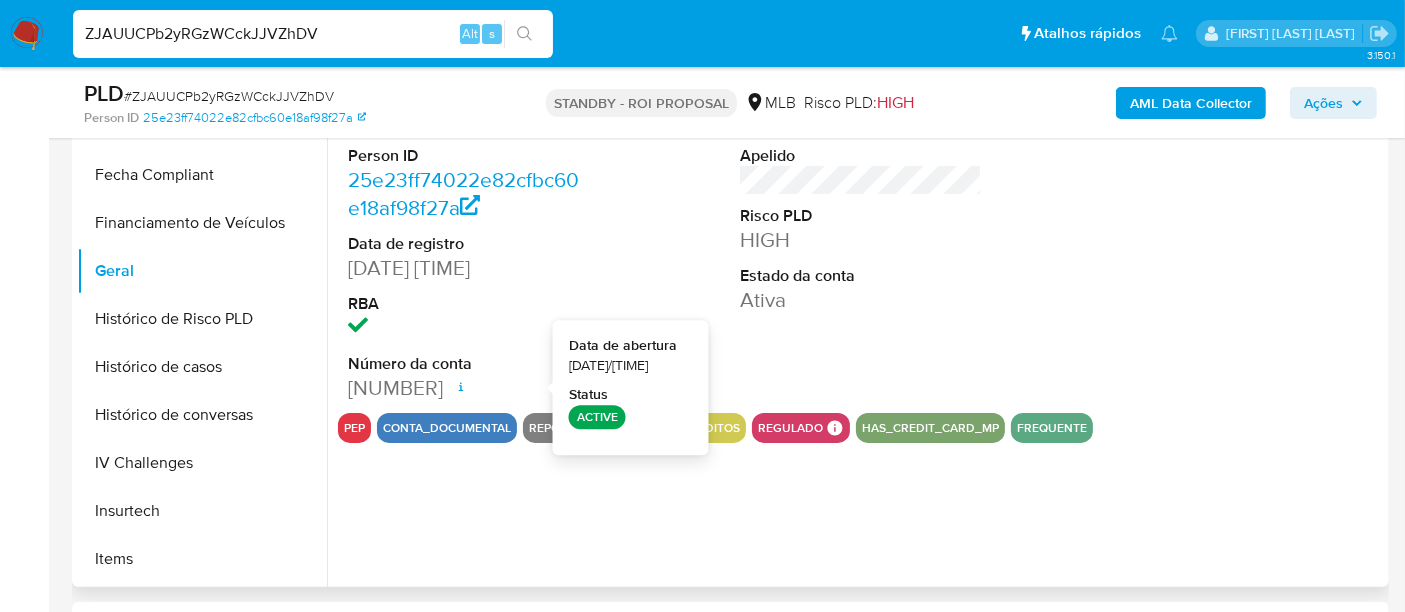 type 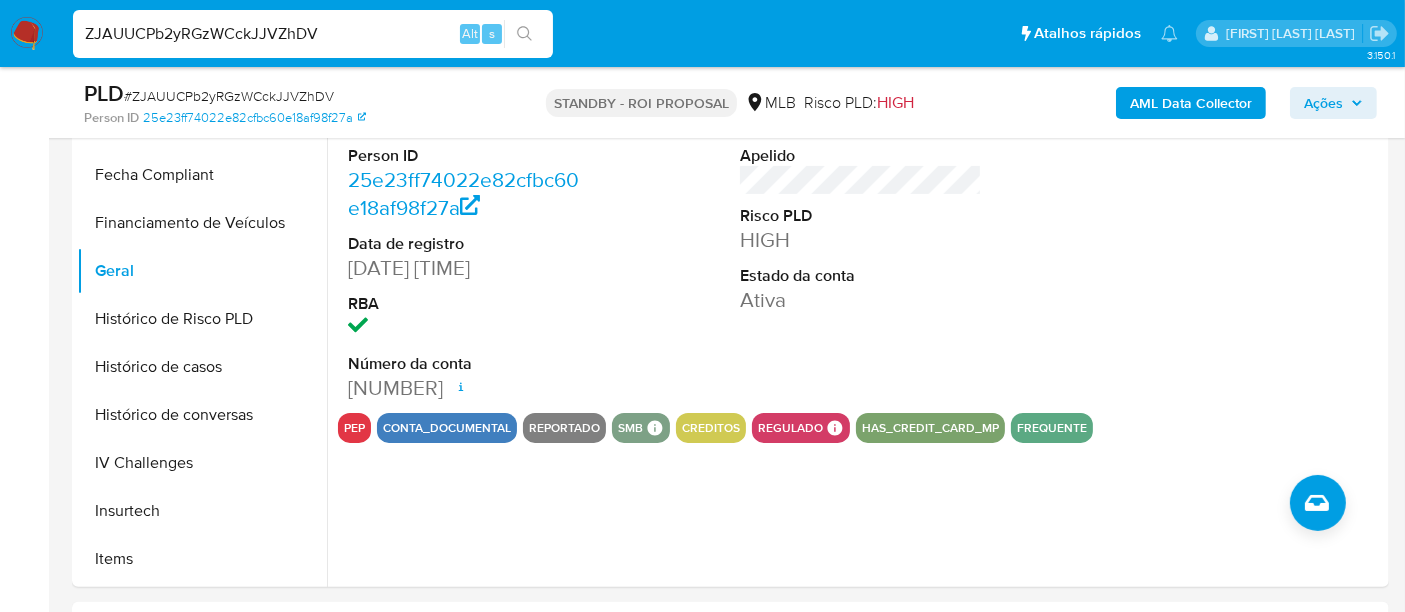 click on "ZJAUUCPb2yRGzWCckJJVZhDV" at bounding box center [313, 34] 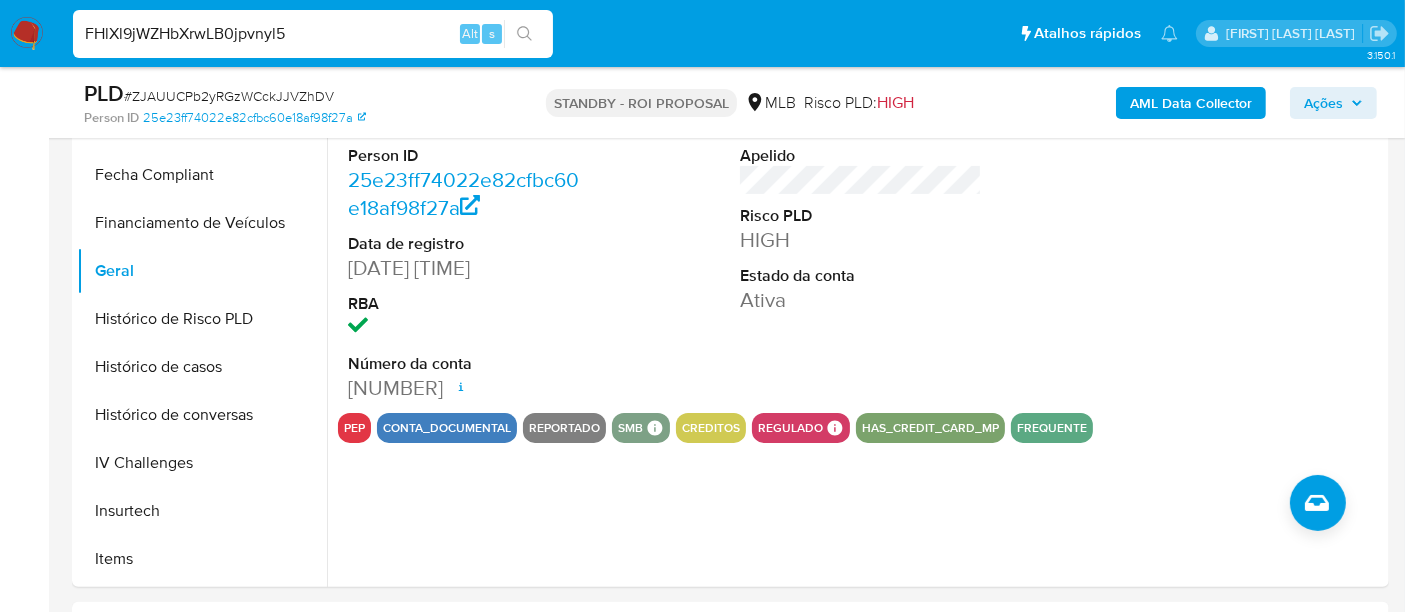 type on "FHlXl9jWZHbXrwLB0jpvnyl5" 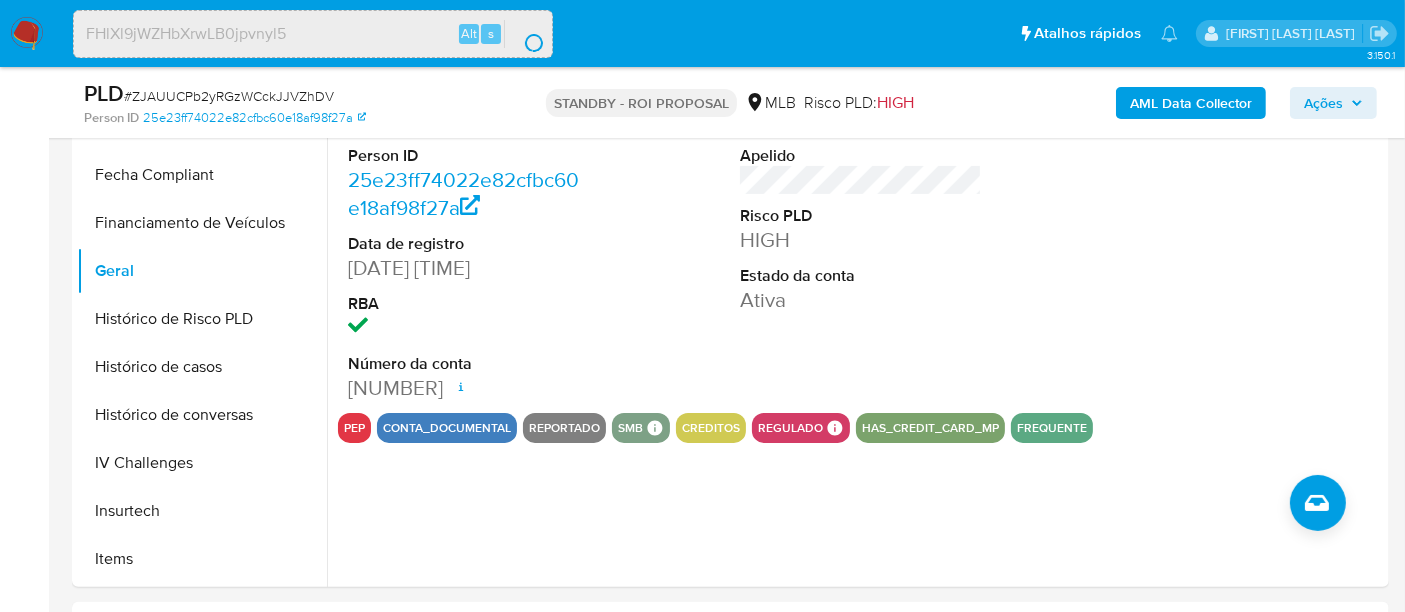 scroll, scrollTop: 0, scrollLeft: 0, axis: both 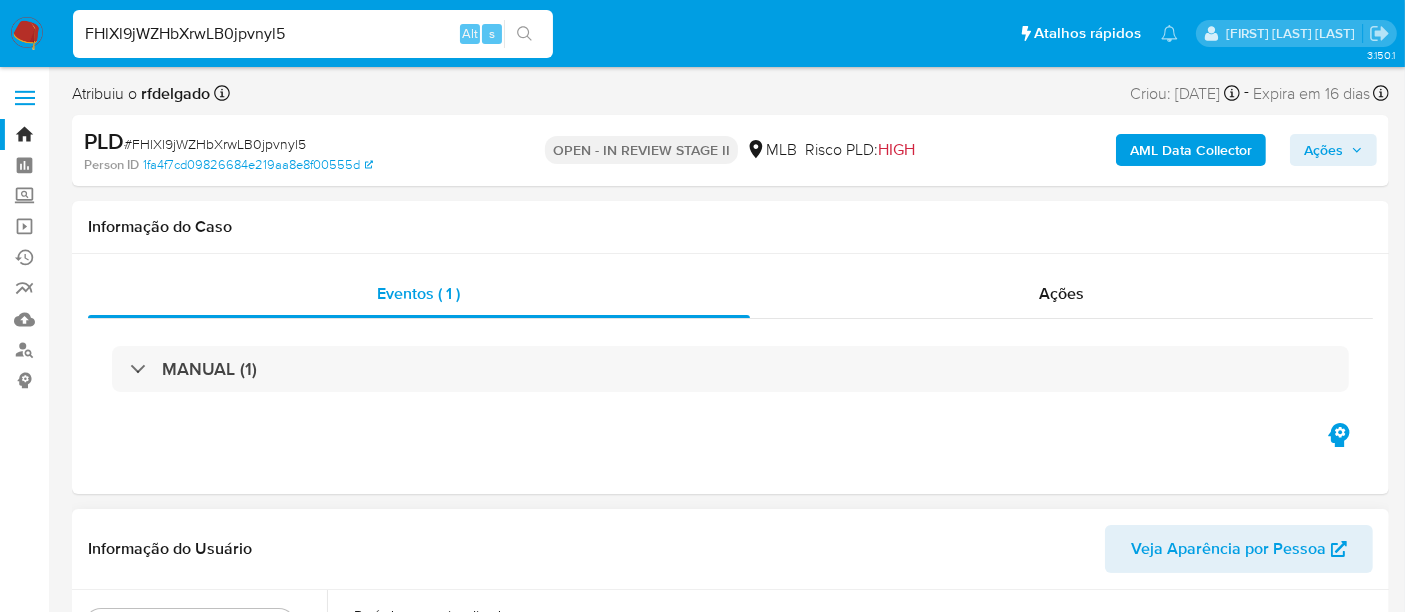 select on "10" 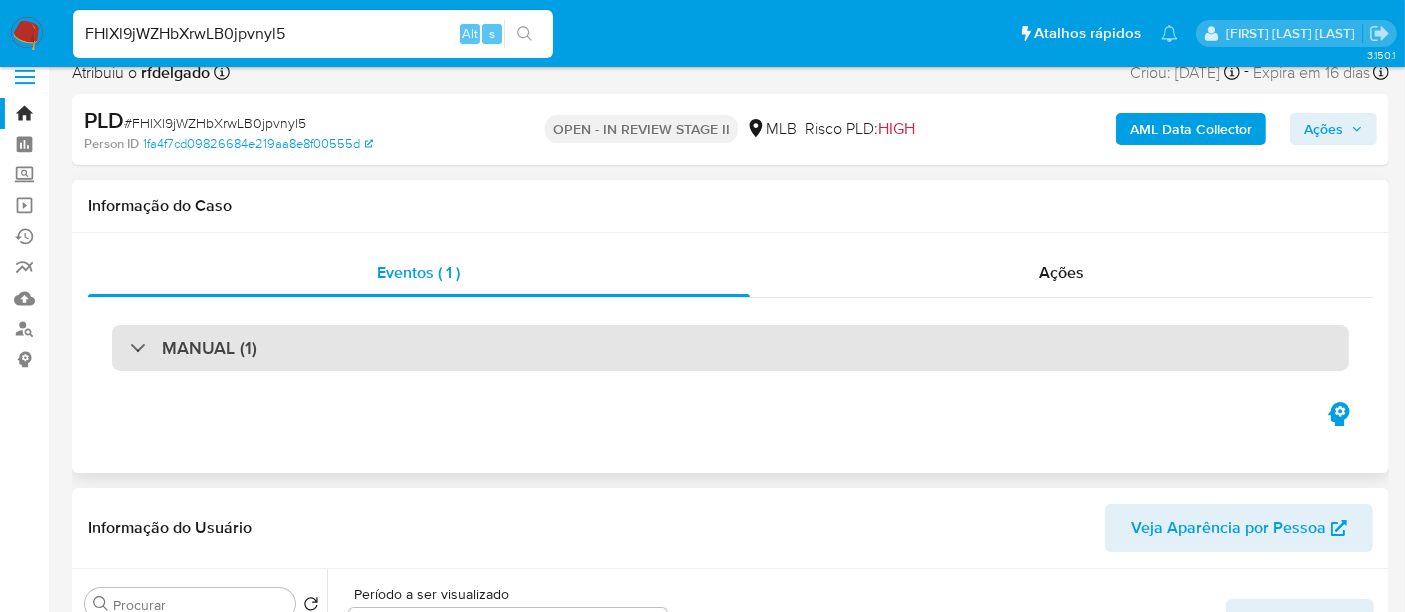scroll, scrollTop: 0, scrollLeft: 0, axis: both 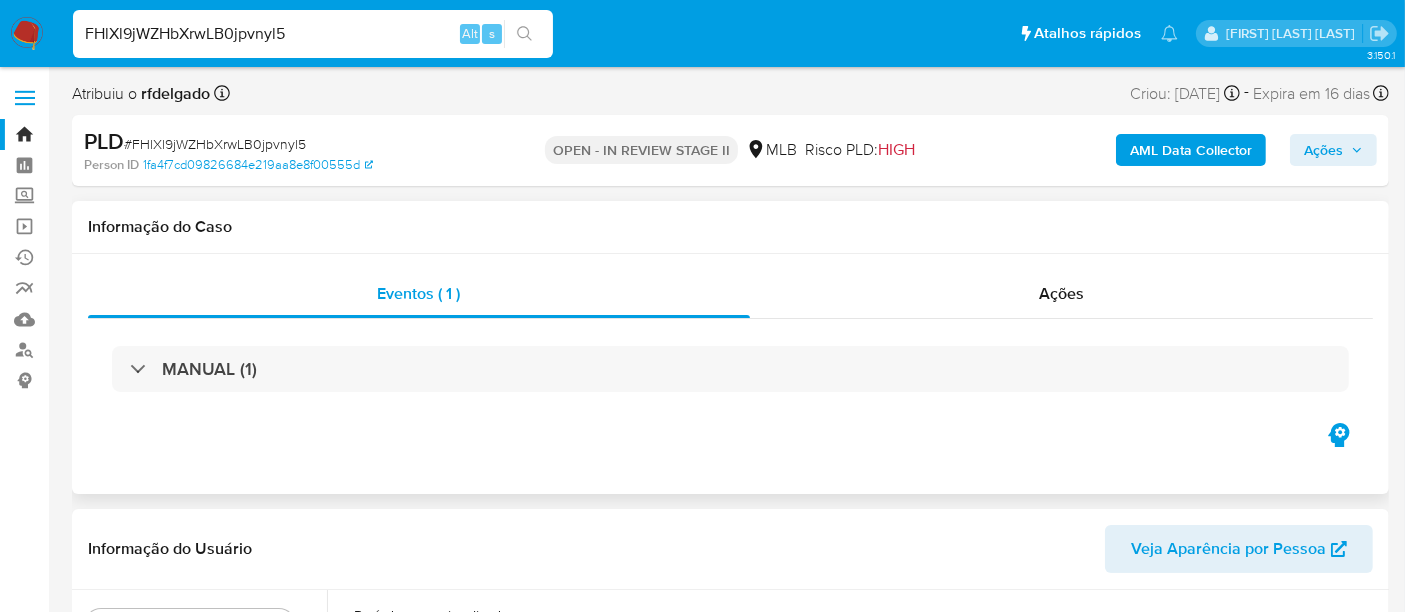 click on "Eventos ( 1 ) Ações MANUAL (1)" at bounding box center [730, 374] 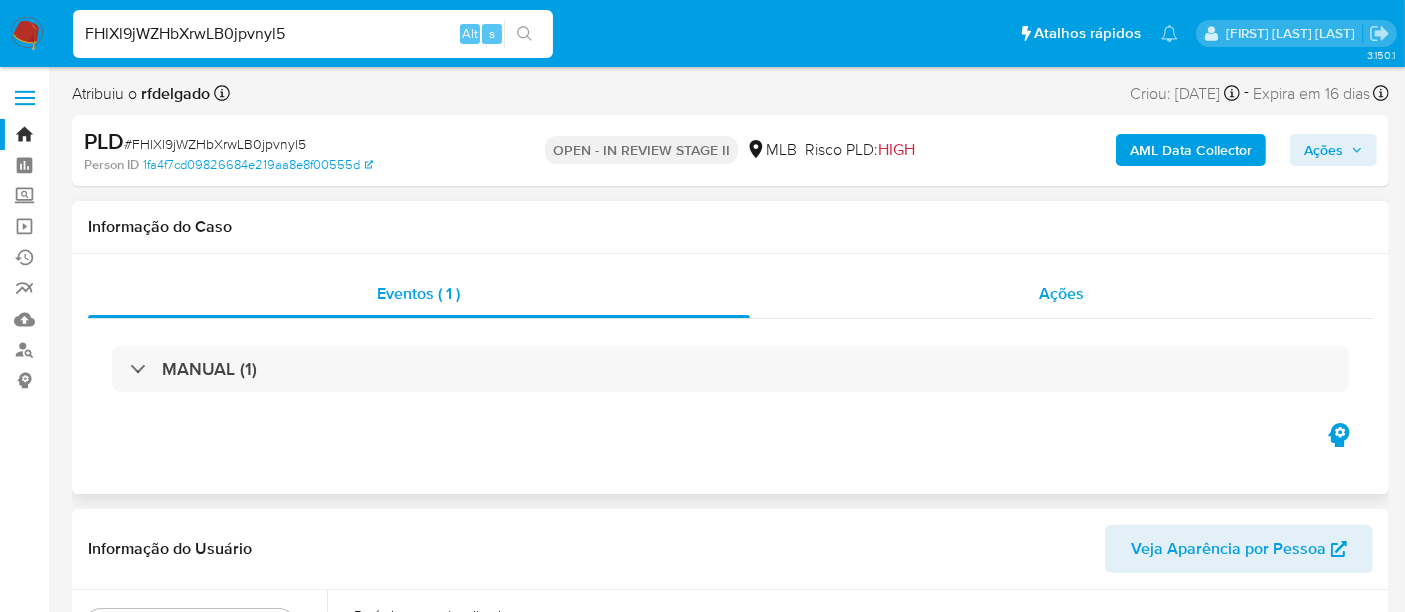 click on "Ações" at bounding box center (1062, 294) 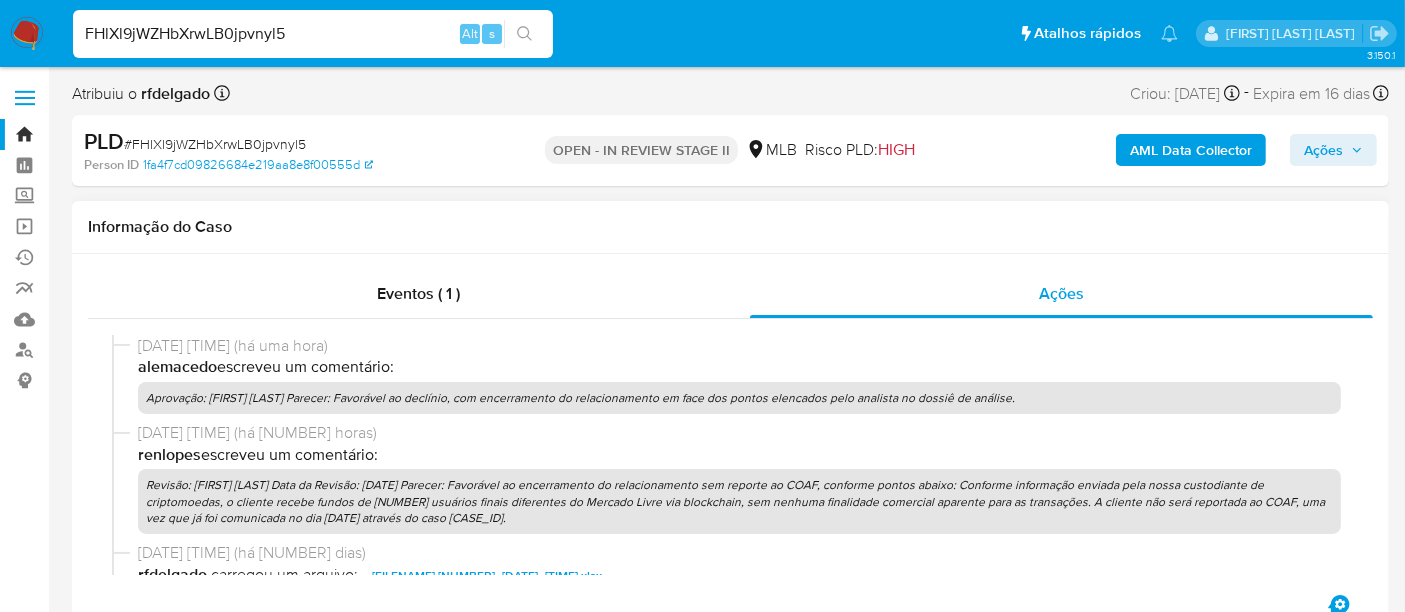 type 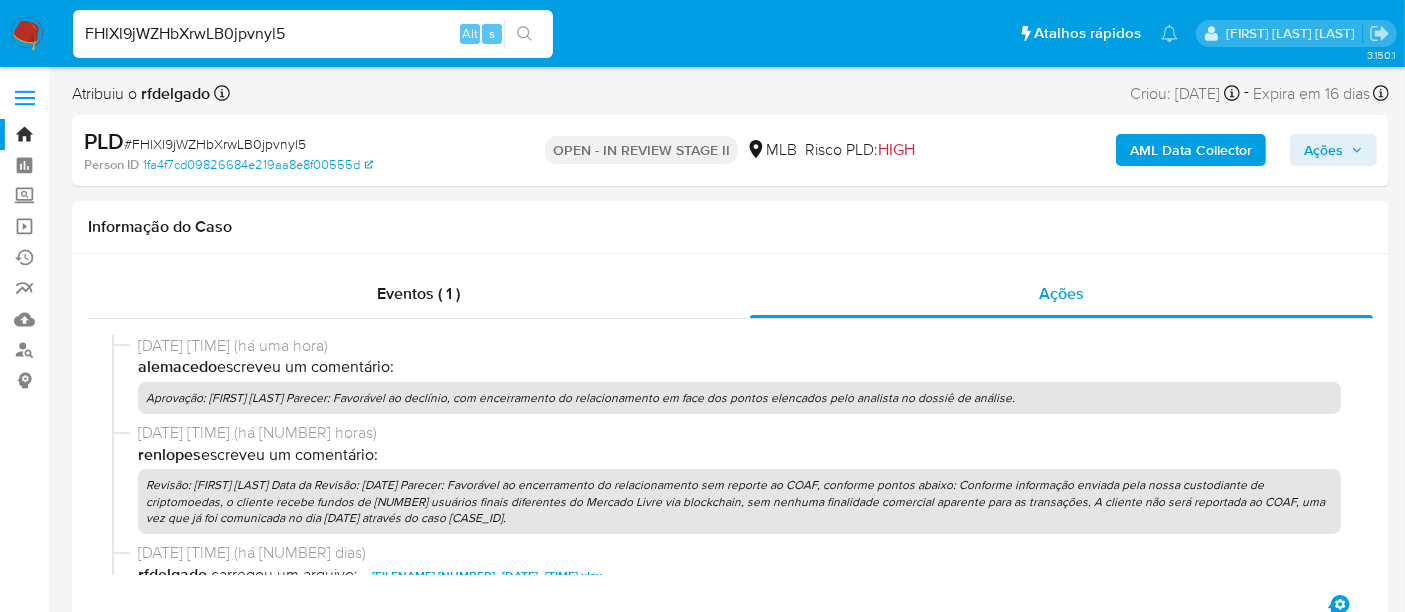 click on "FHlXl9jWZHbXrwLB0jpvnyl5" at bounding box center [313, 34] 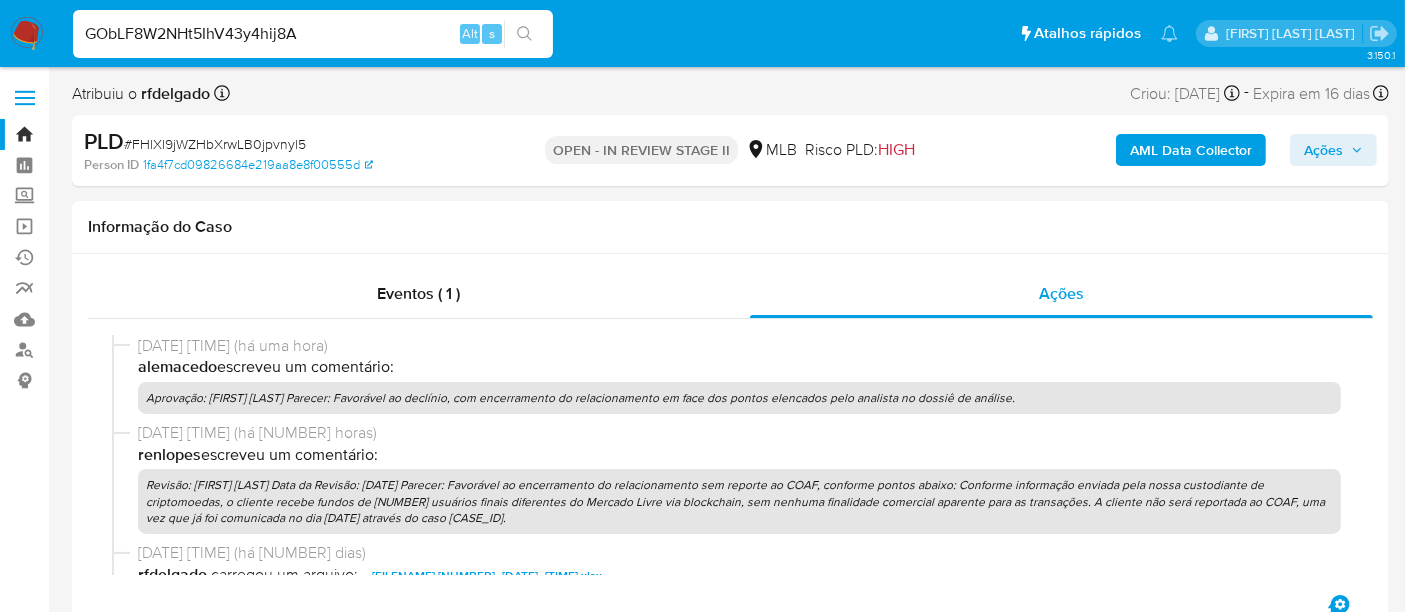 type on "GObLF8W2NHt5IhV43y4hij8A" 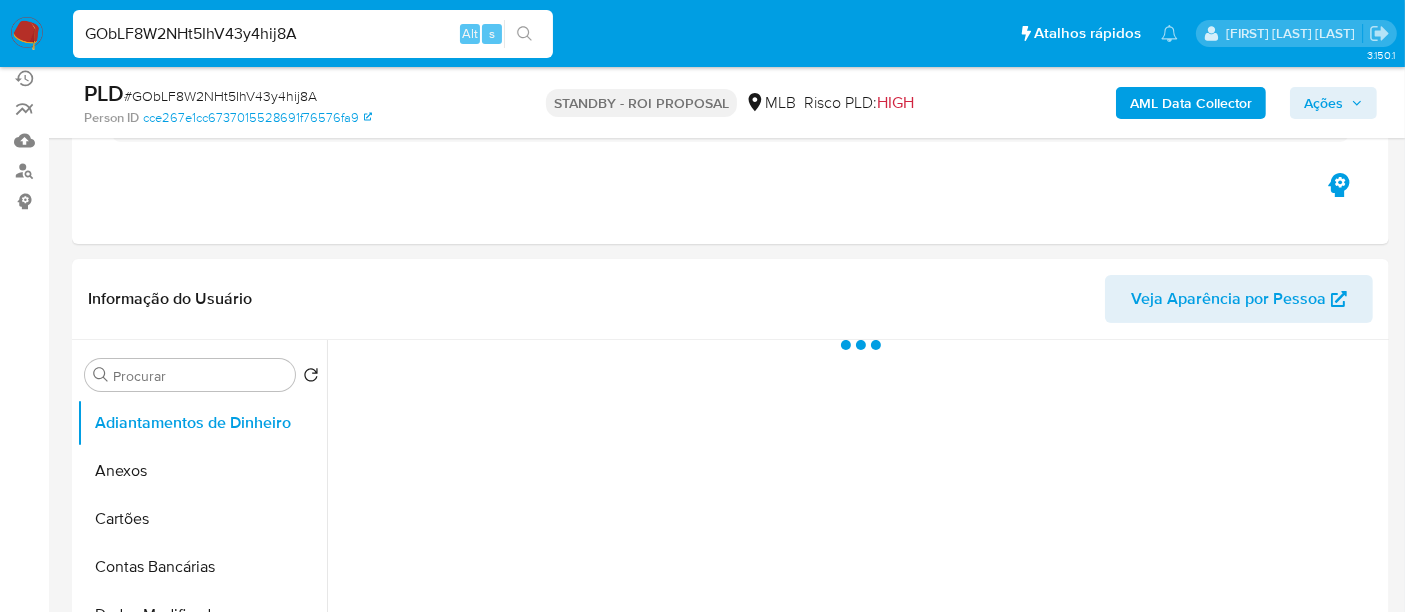 scroll, scrollTop: 333, scrollLeft: 0, axis: vertical 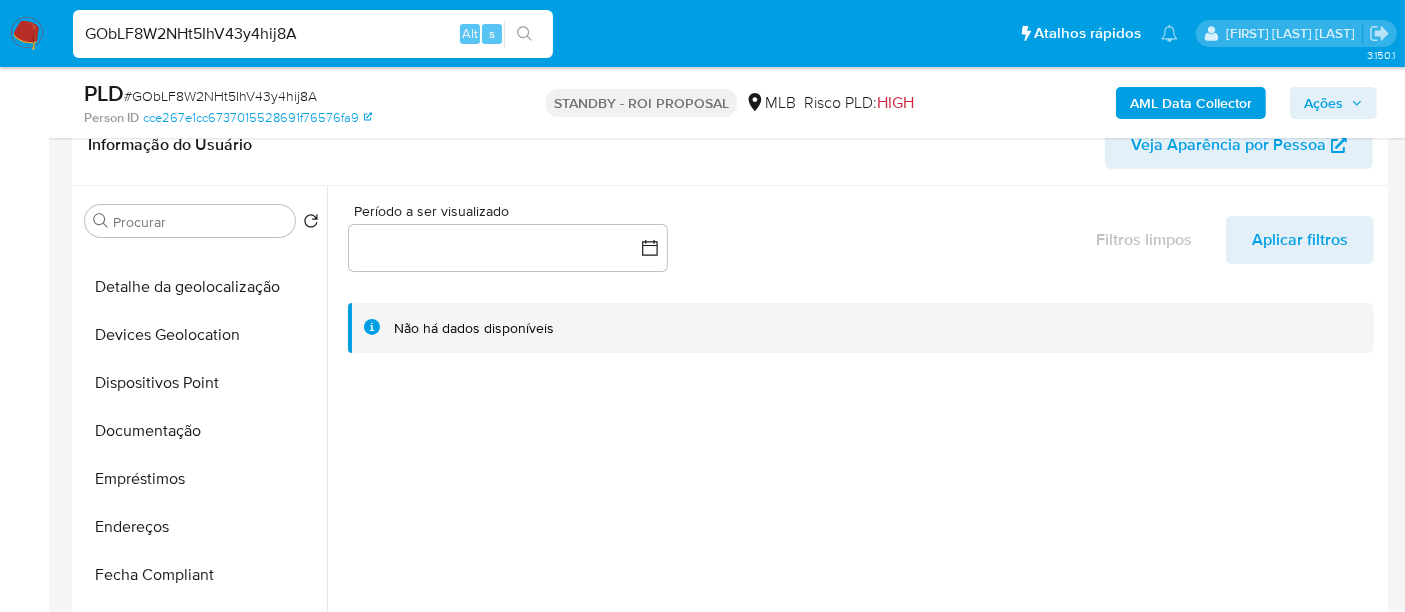 select on "10" 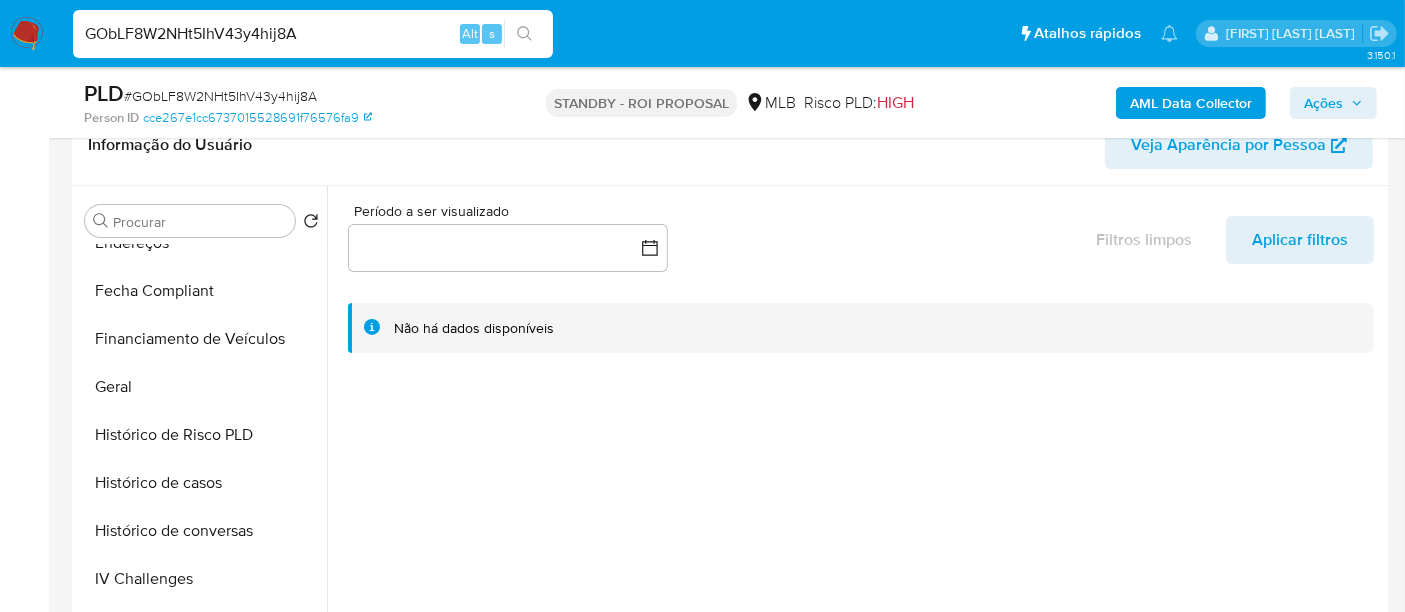 scroll, scrollTop: 555, scrollLeft: 0, axis: vertical 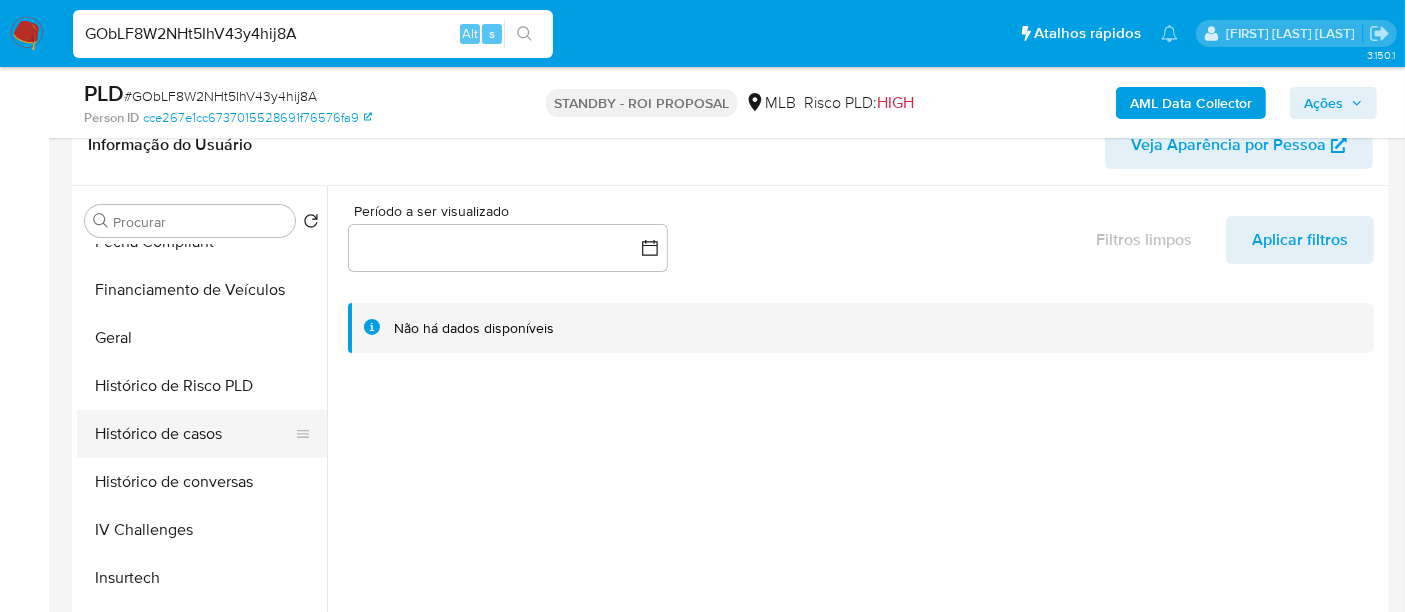 click on "Histórico de casos" at bounding box center (194, 434) 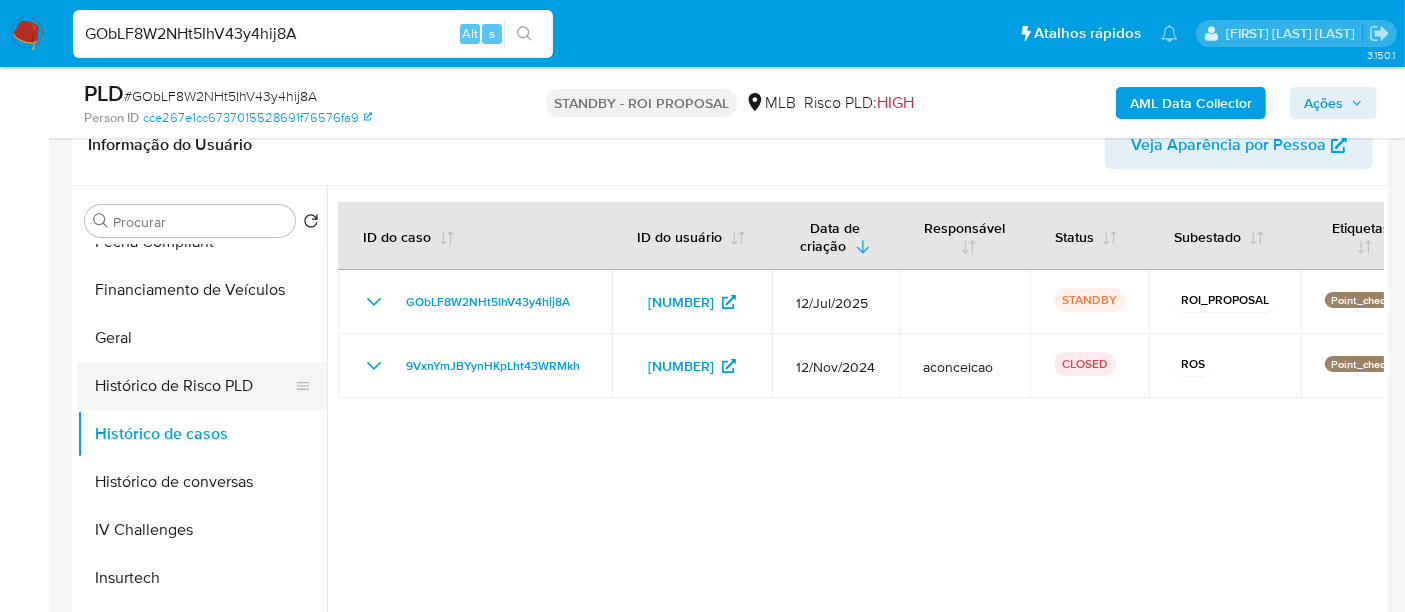type 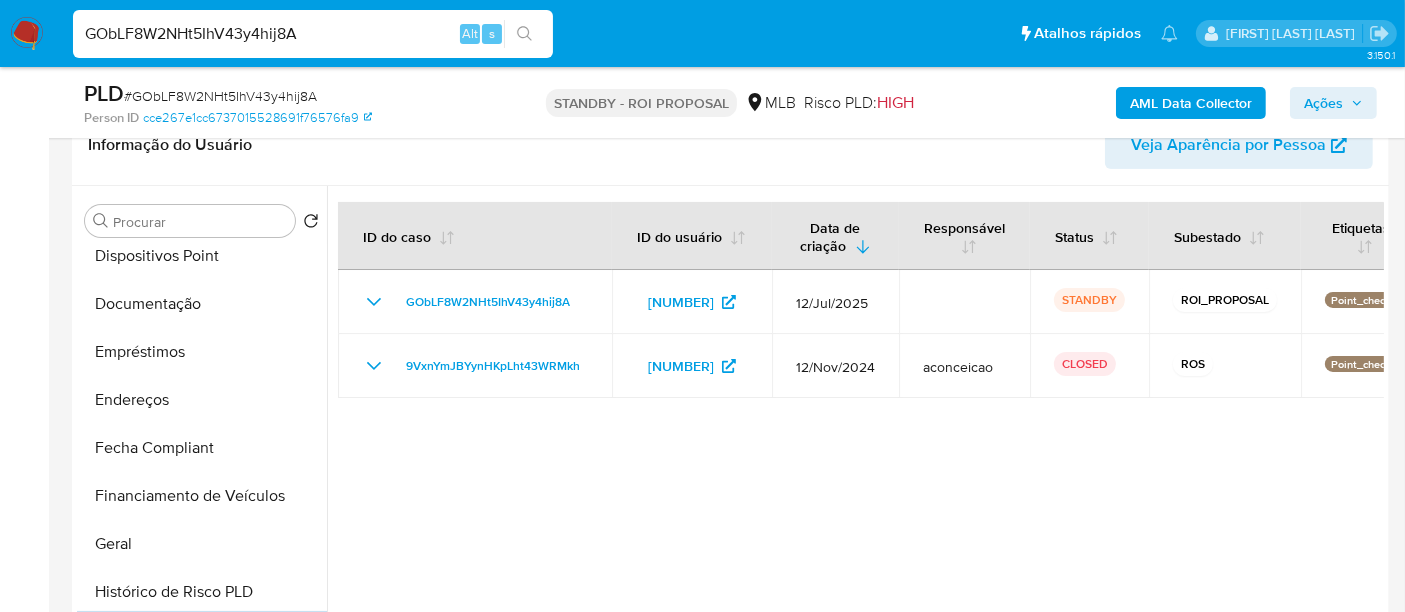 scroll, scrollTop: 333, scrollLeft: 0, axis: vertical 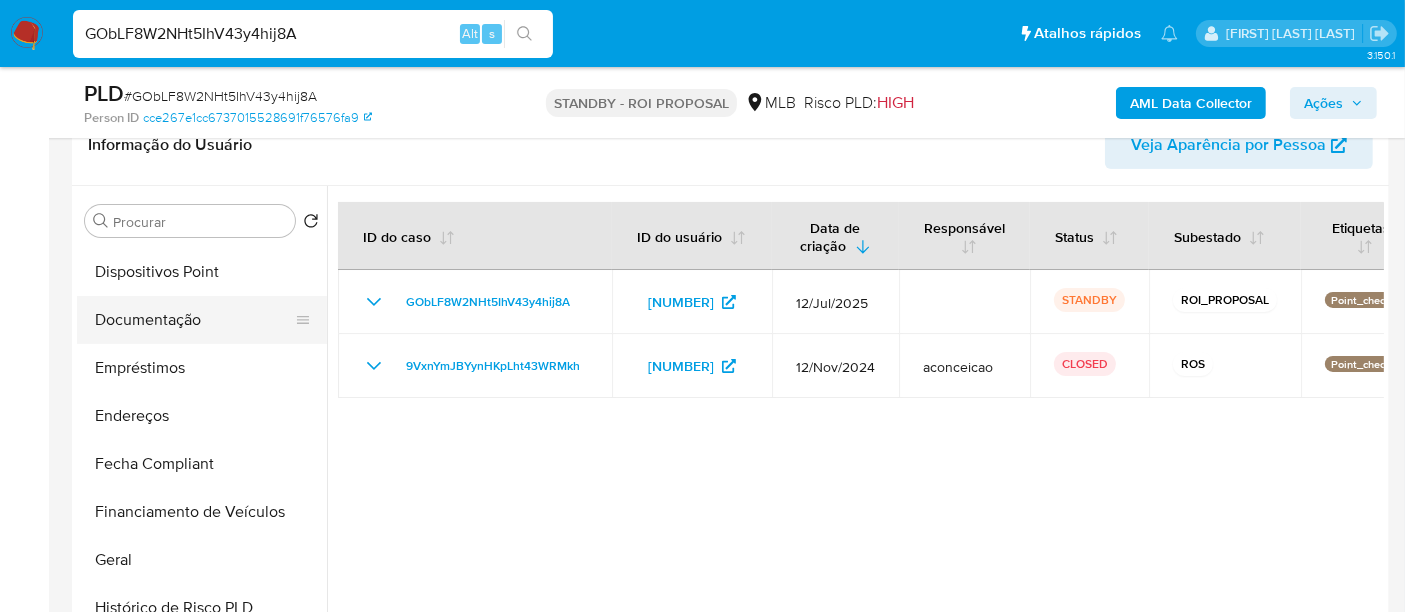 click on "Documentação" at bounding box center (194, 320) 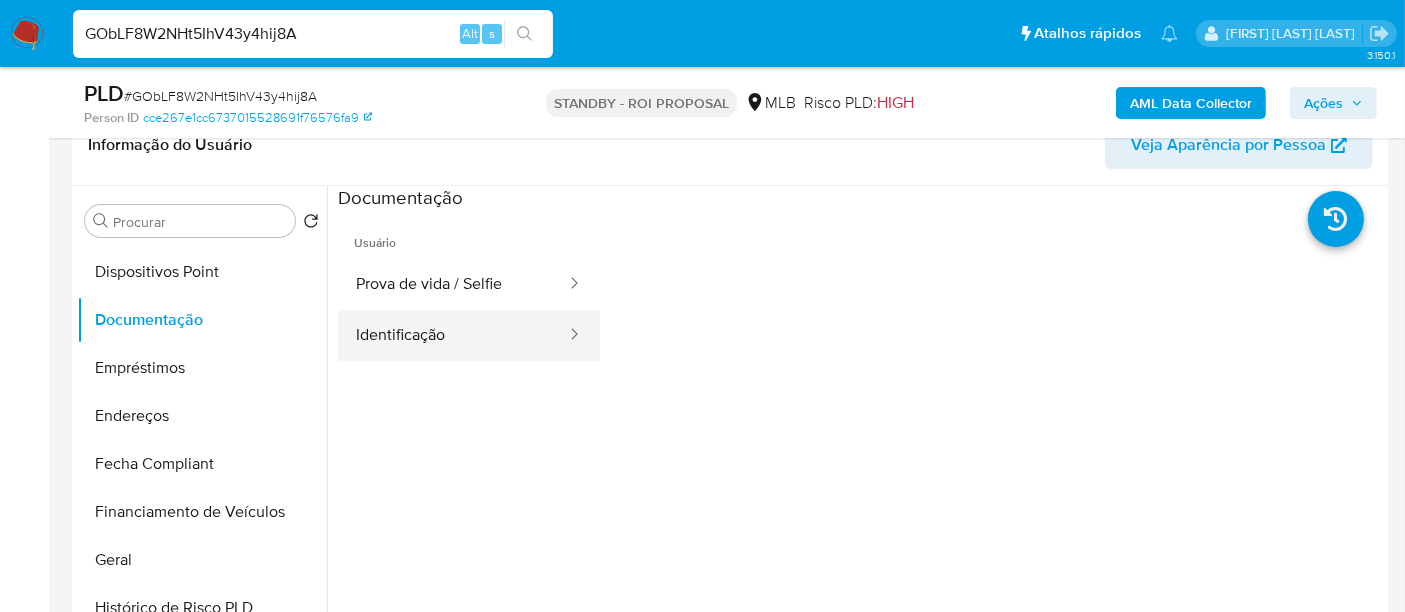 click on "Identificação" at bounding box center (453, 335) 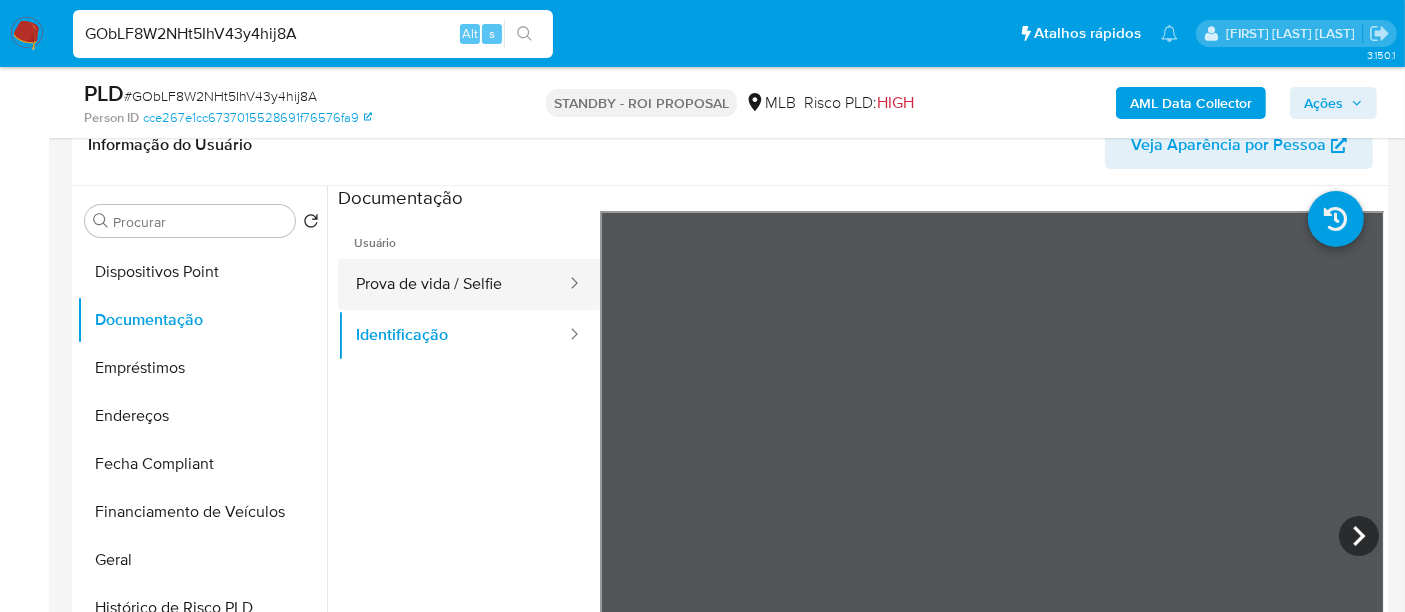 click on "Prova de vida / Selfie" at bounding box center (453, 284) 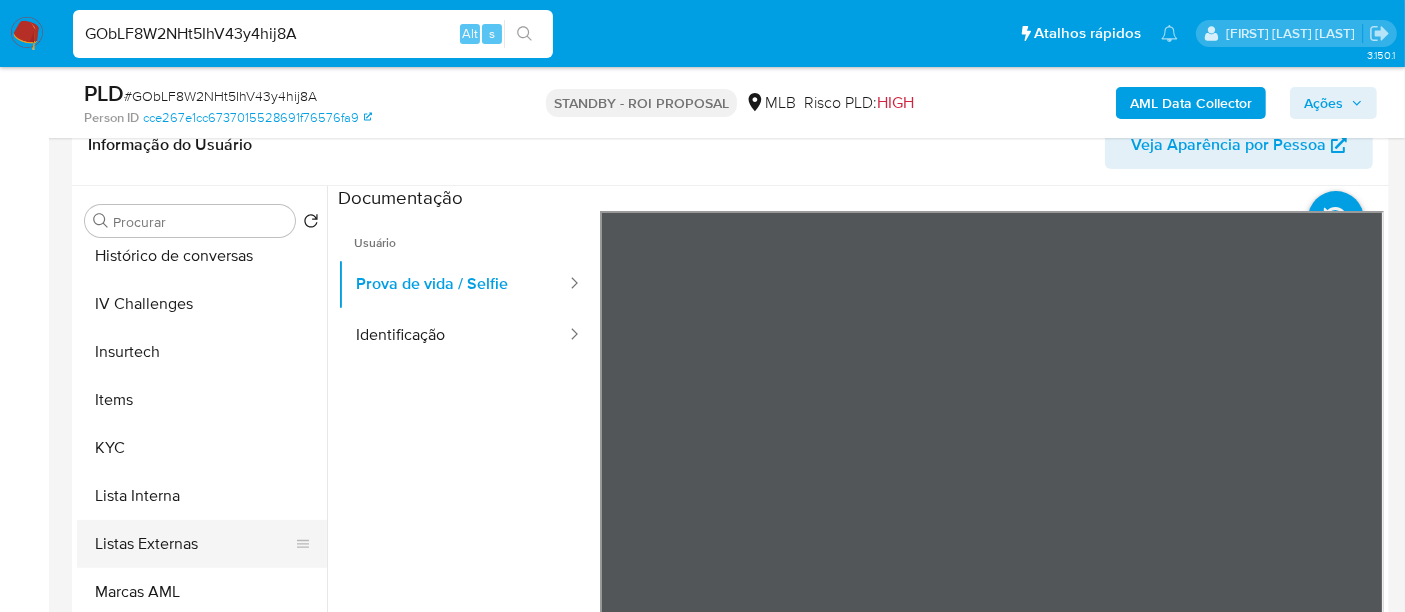 scroll, scrollTop: 844, scrollLeft: 0, axis: vertical 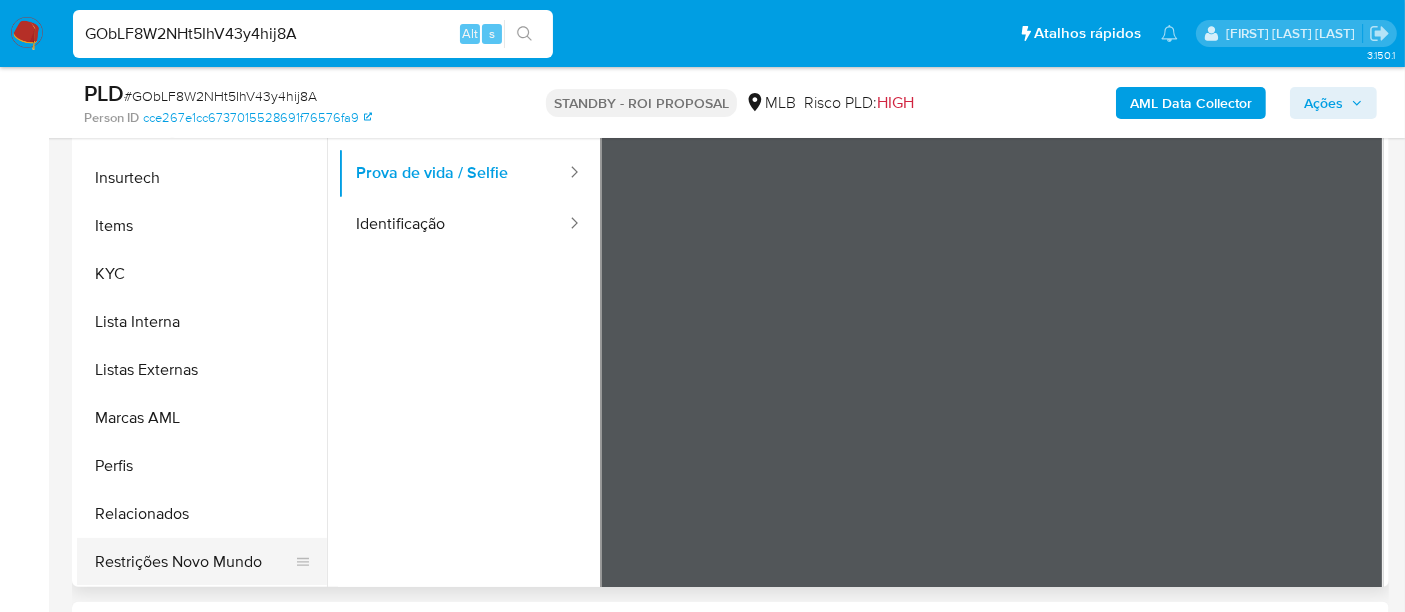 click on "Restrições Novo Mundo" at bounding box center [194, 562] 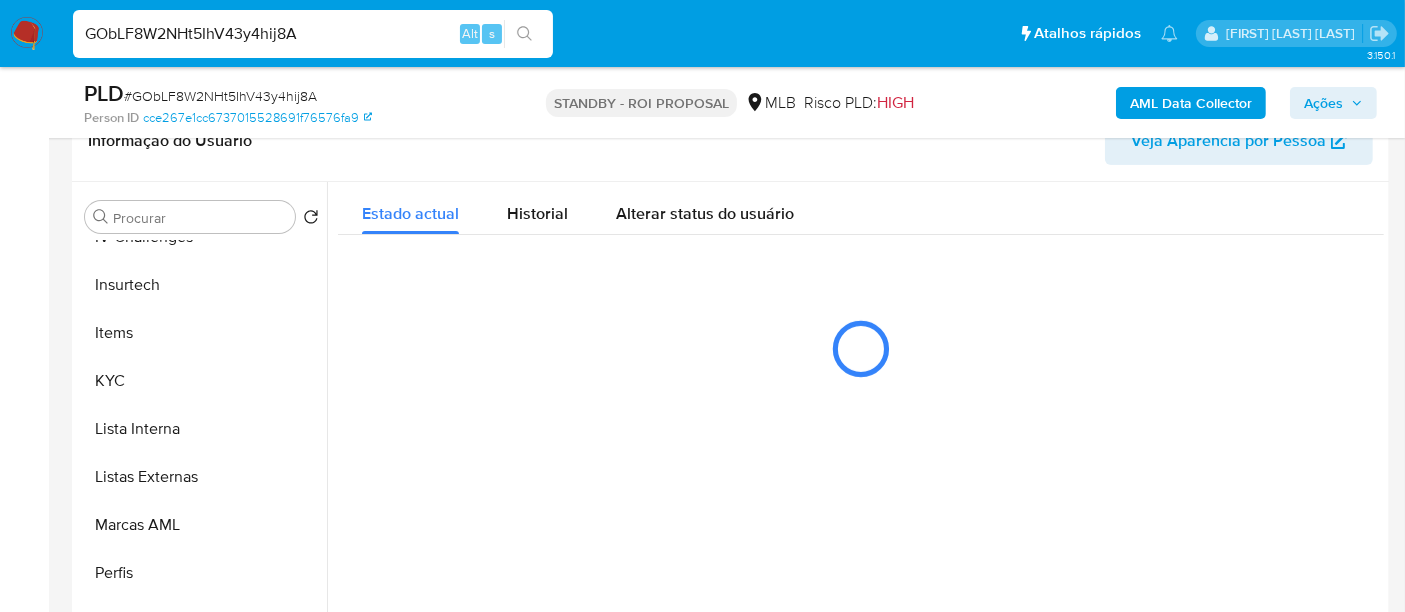 scroll, scrollTop: 333, scrollLeft: 0, axis: vertical 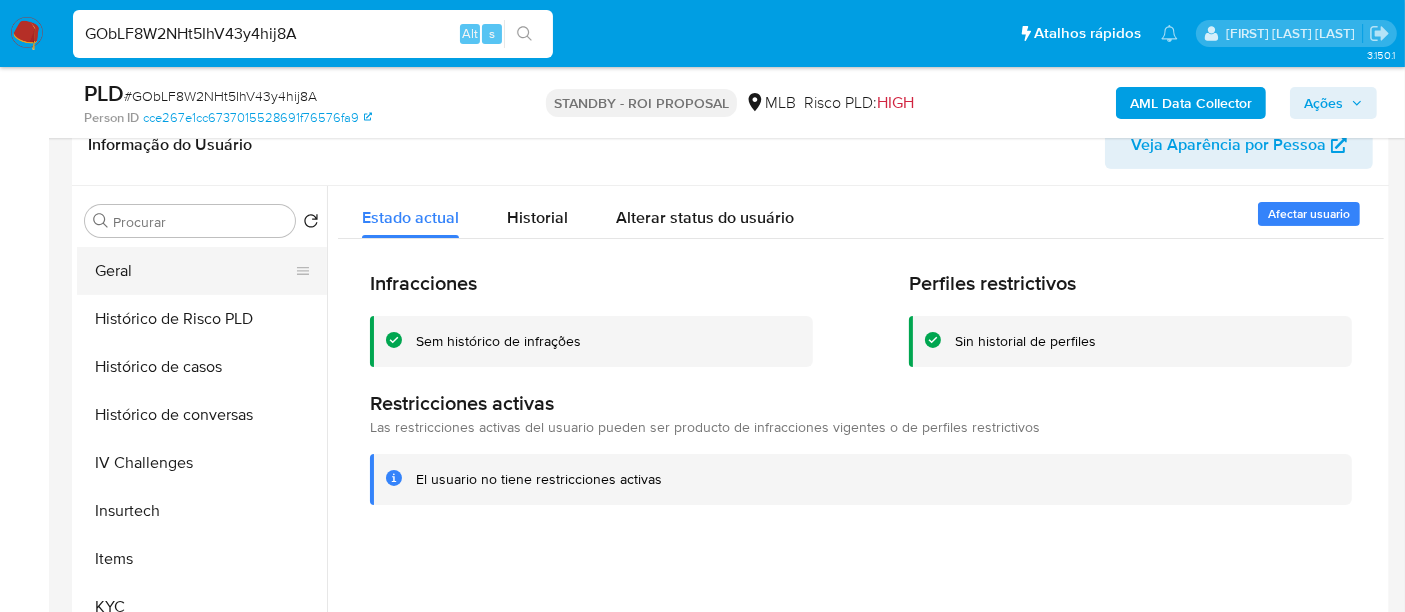 click on "Geral" at bounding box center (194, 271) 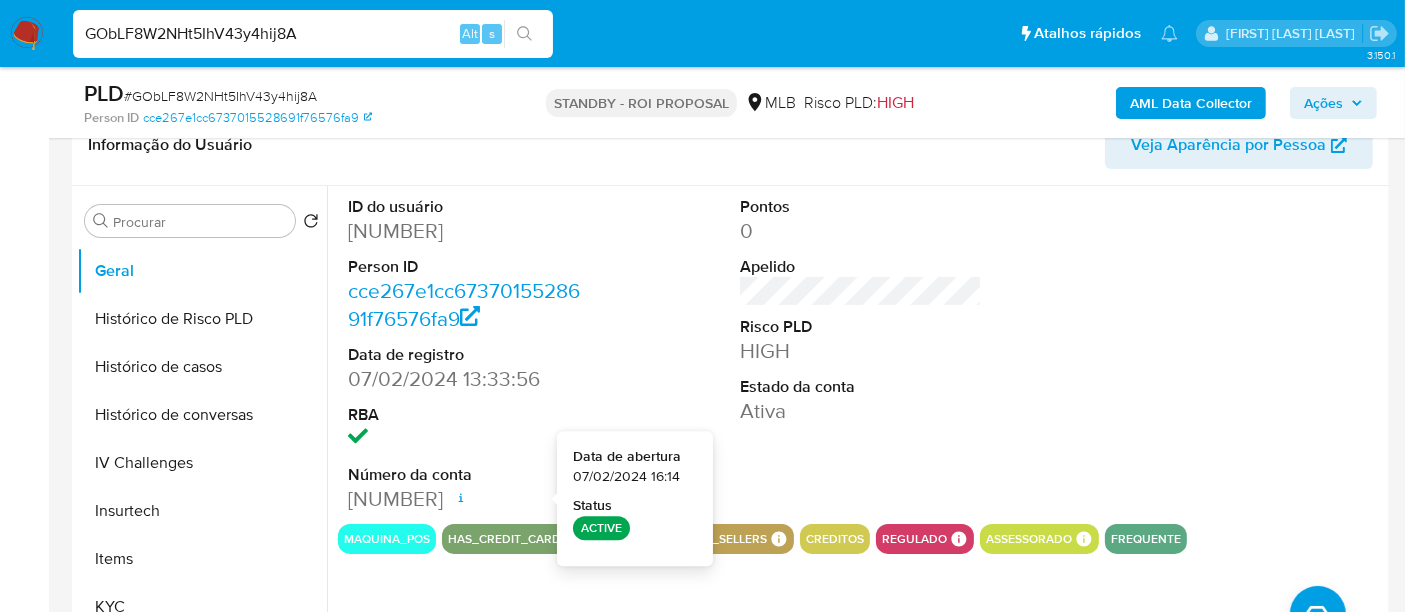 type 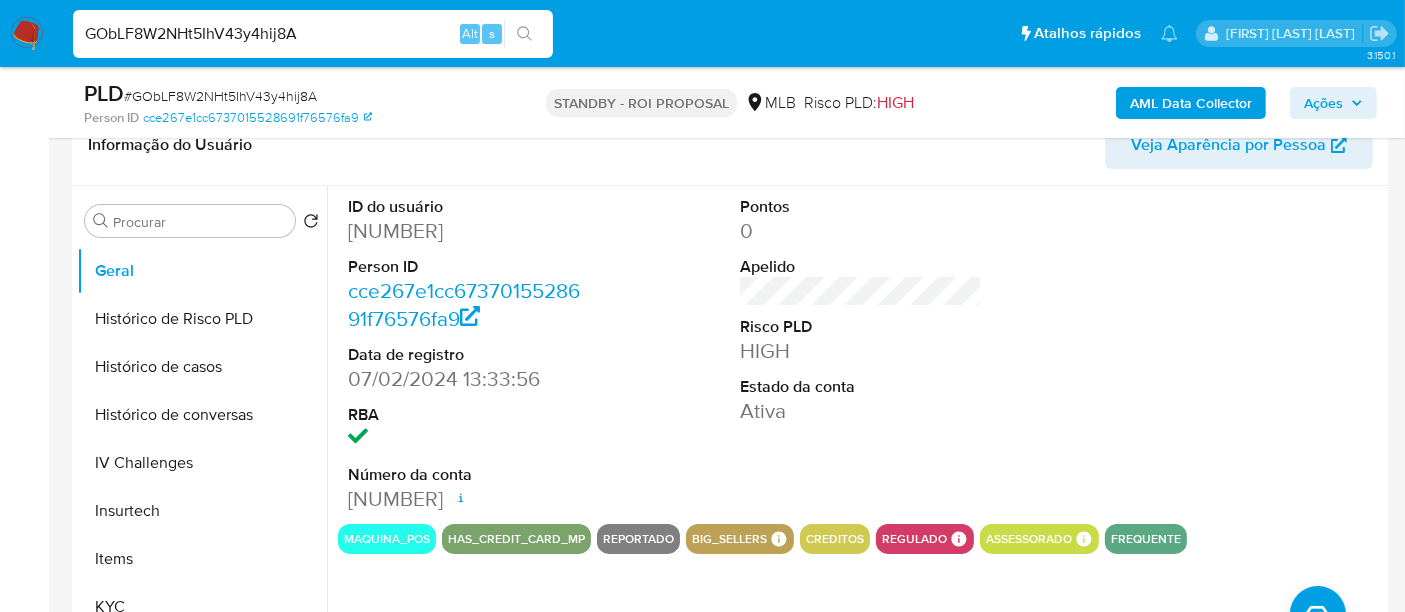 click on "GObLF8W2NHt5IhV43y4hij8A" at bounding box center [313, 34] 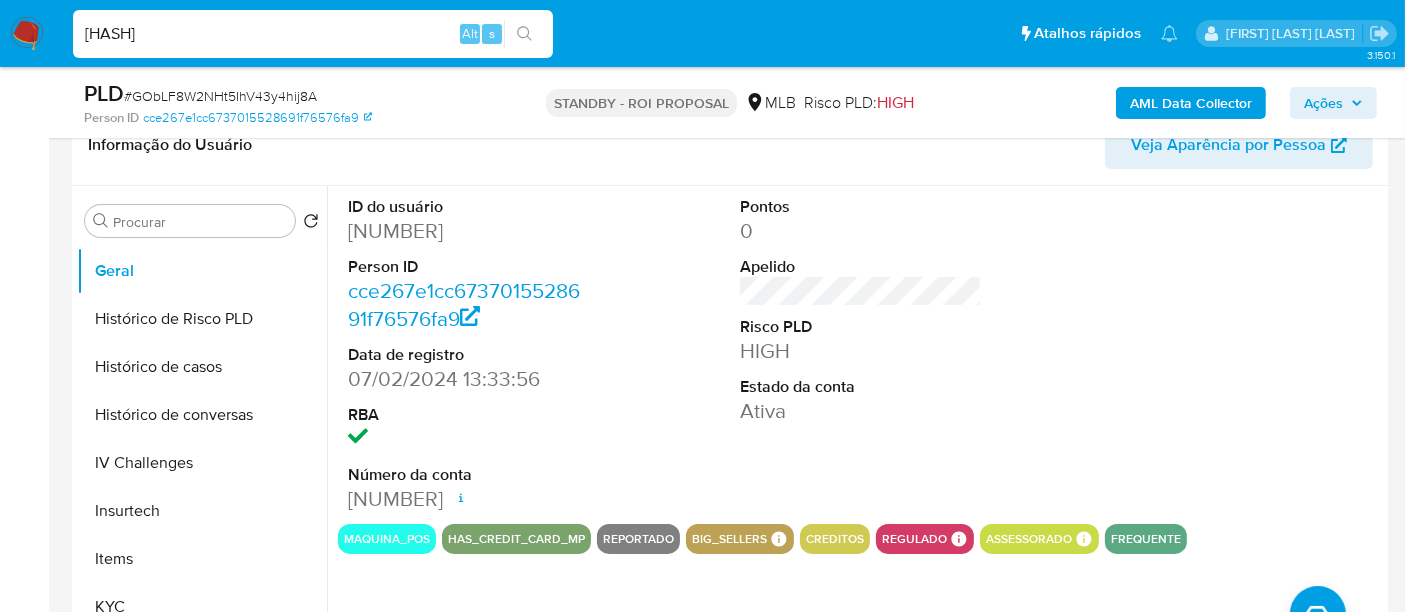 type on "S9yLt7KdZcPhczm6fiN8dB3g" 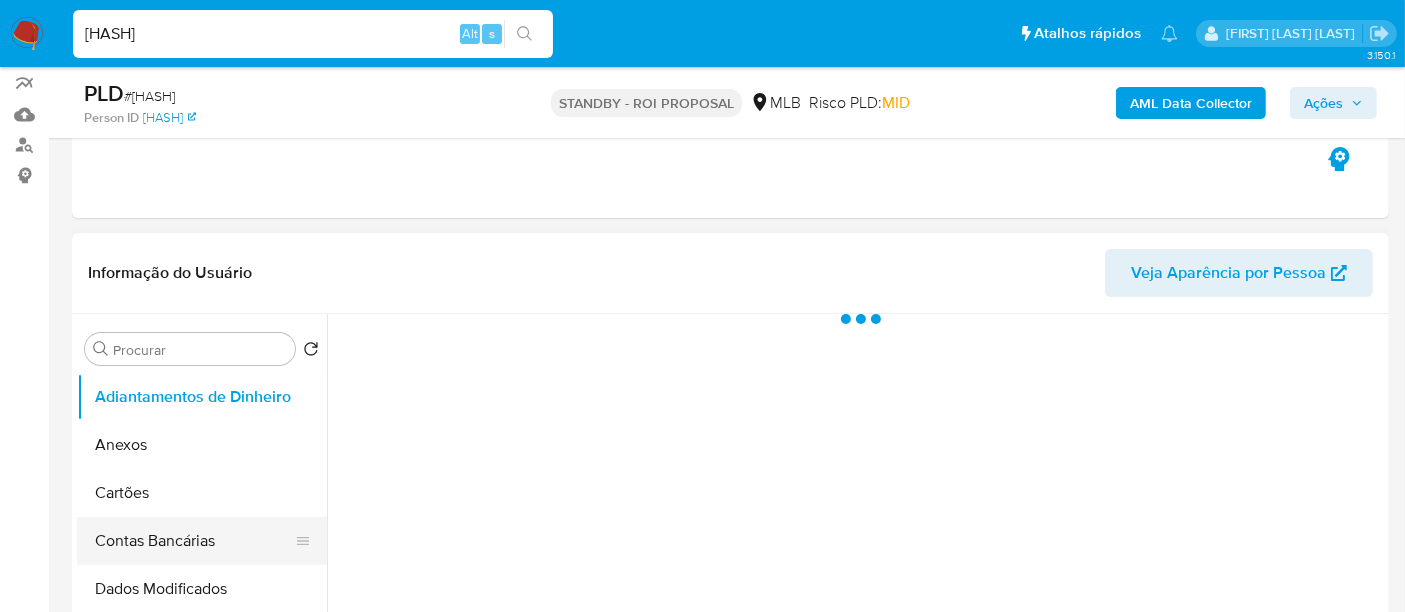 scroll, scrollTop: 333, scrollLeft: 0, axis: vertical 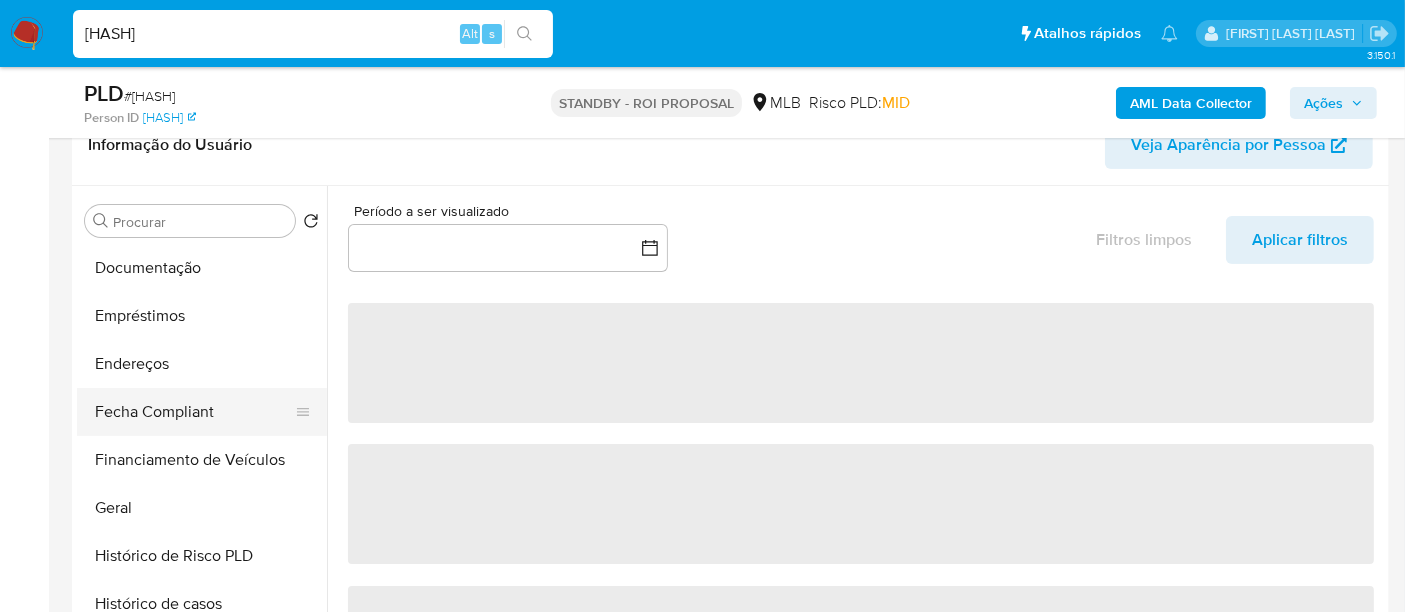 select on "10" 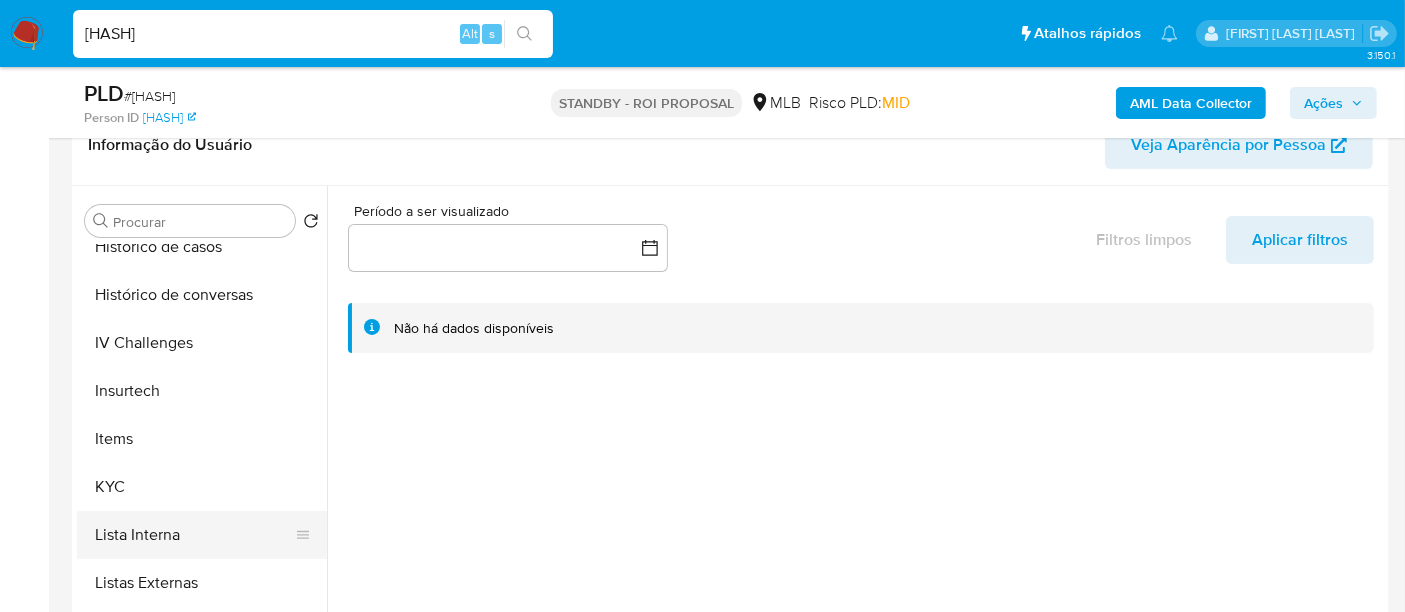 scroll, scrollTop: 777, scrollLeft: 0, axis: vertical 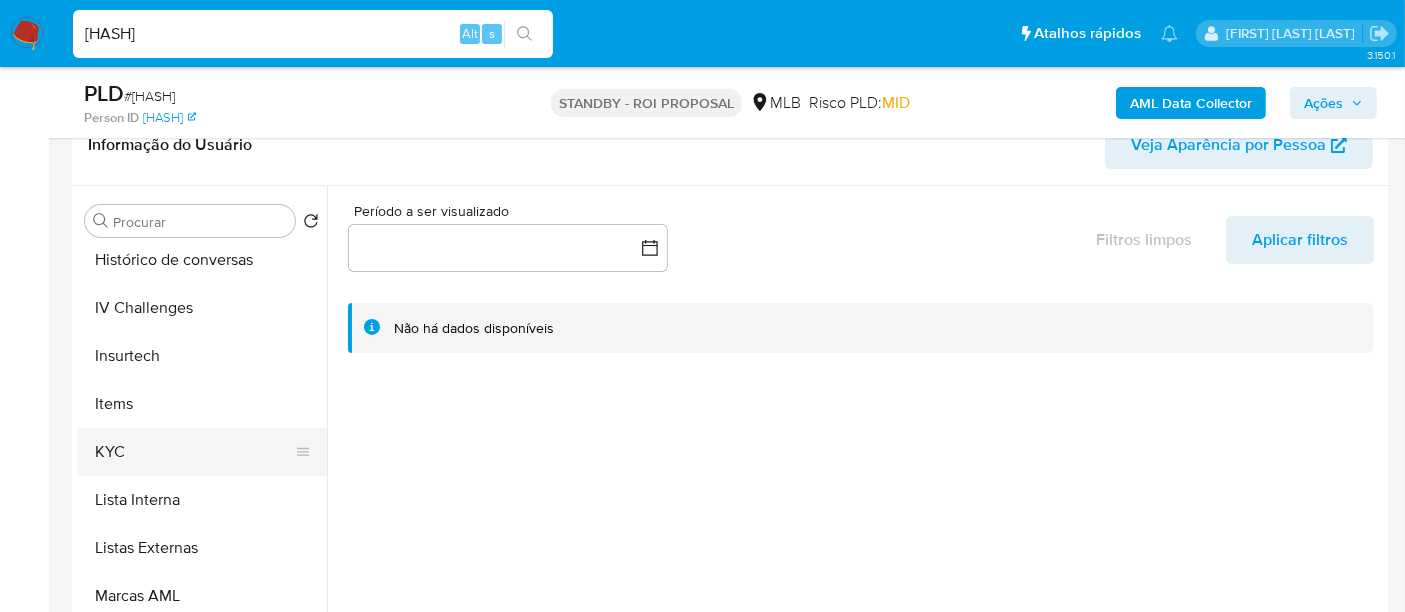 click on "KYC" at bounding box center (194, 452) 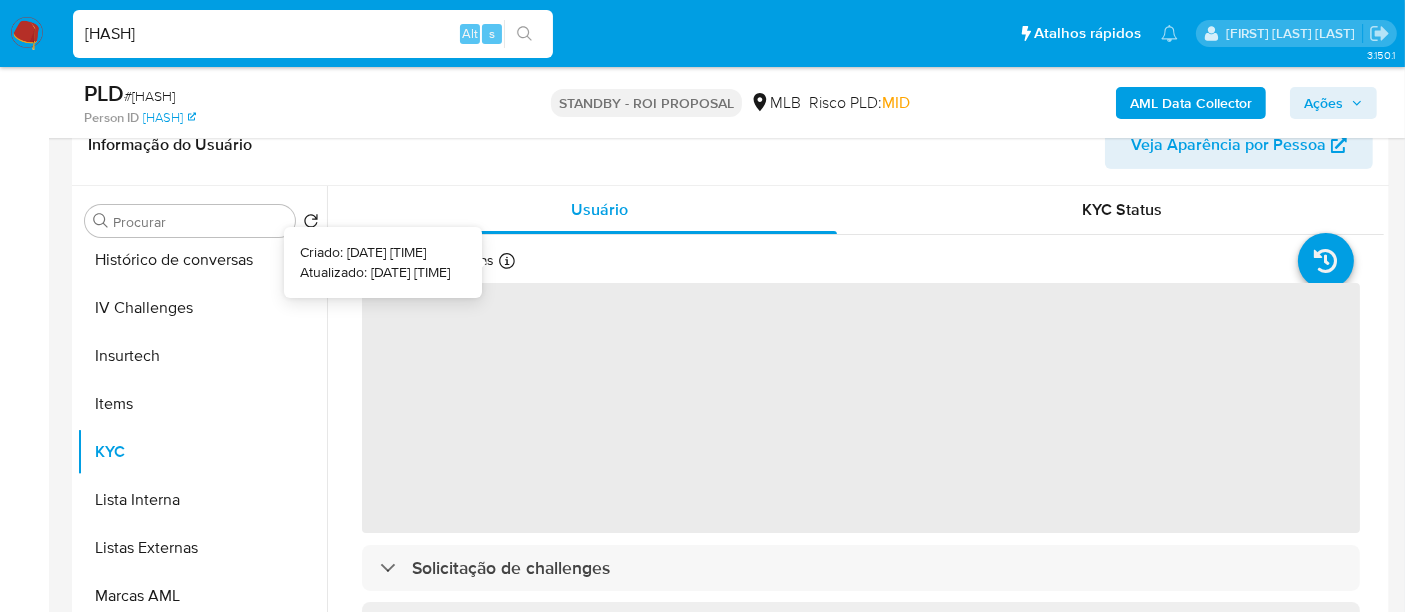 type 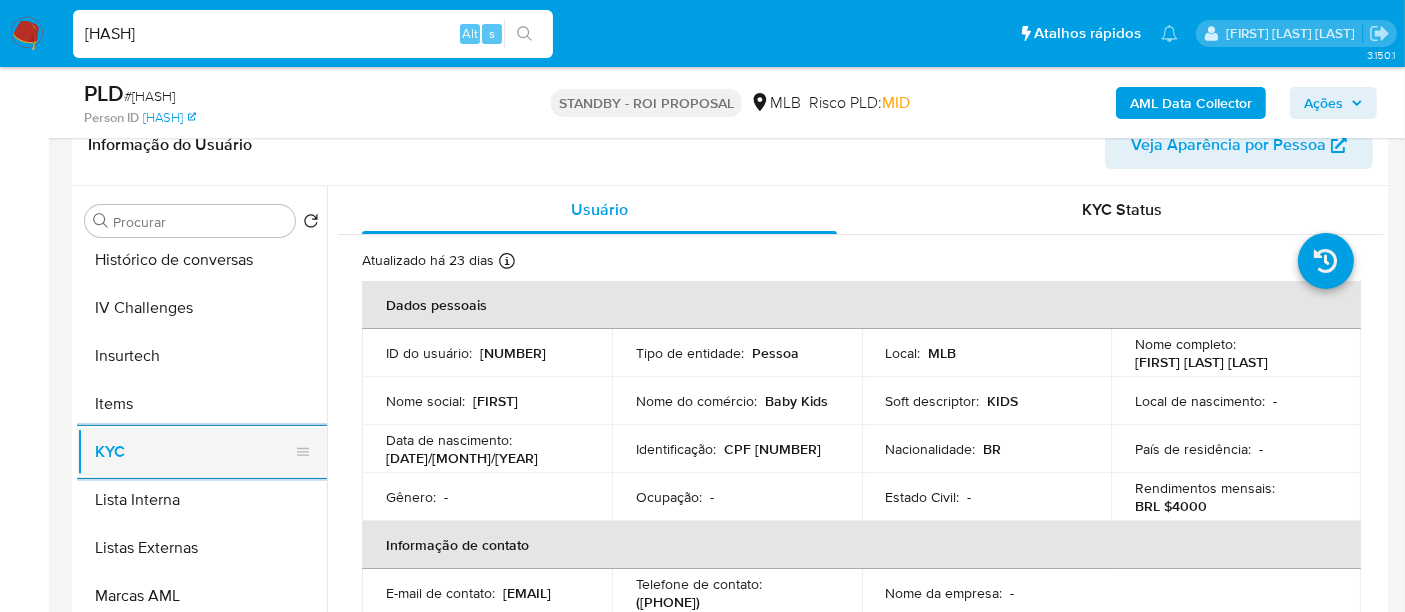 scroll, scrollTop: 666, scrollLeft: 0, axis: vertical 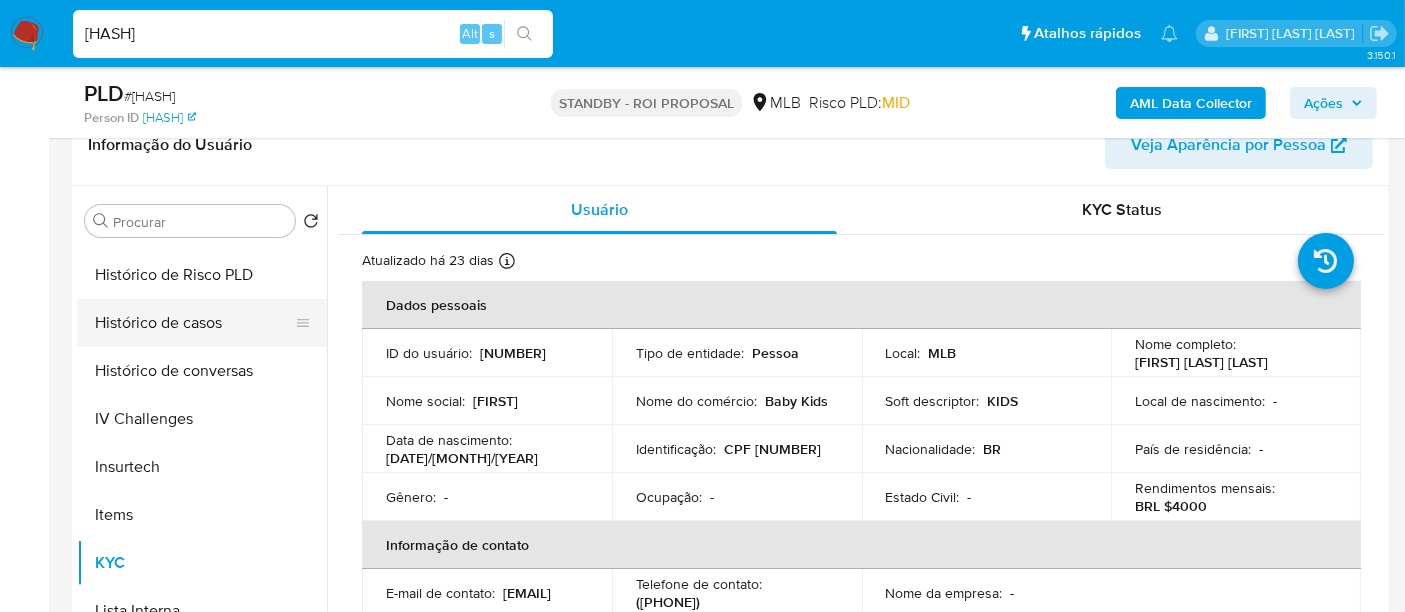 click on "Histórico de casos" at bounding box center (194, 323) 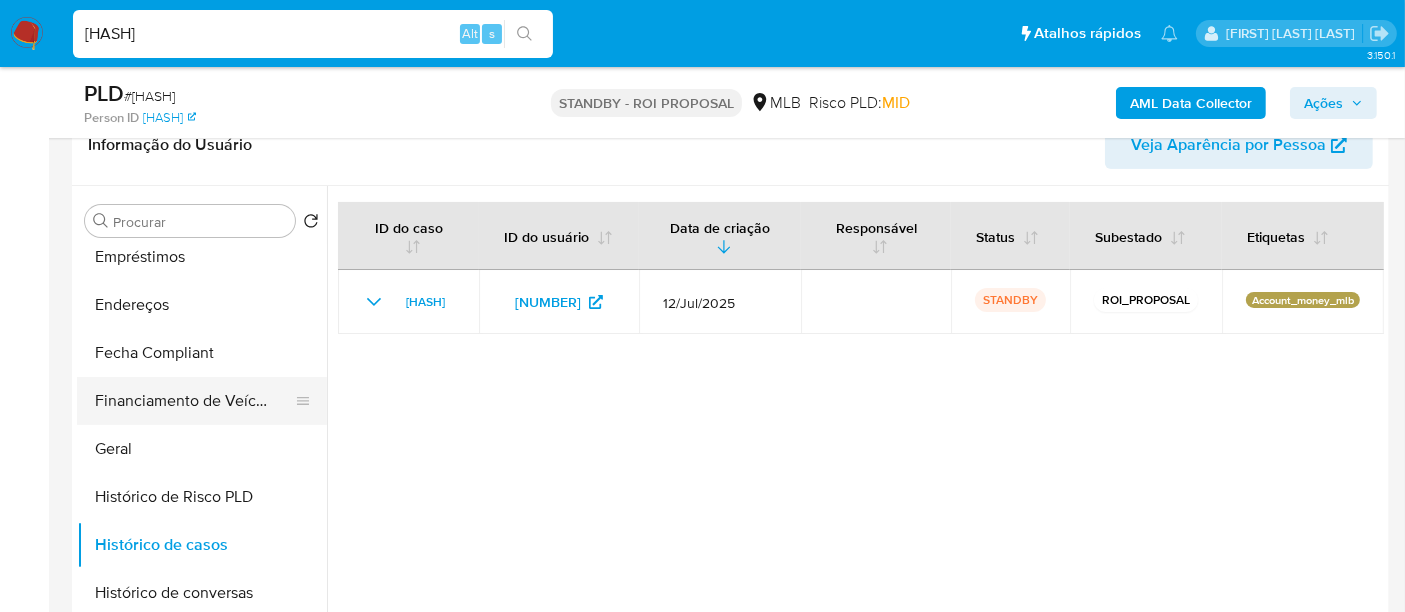 scroll, scrollTop: 333, scrollLeft: 0, axis: vertical 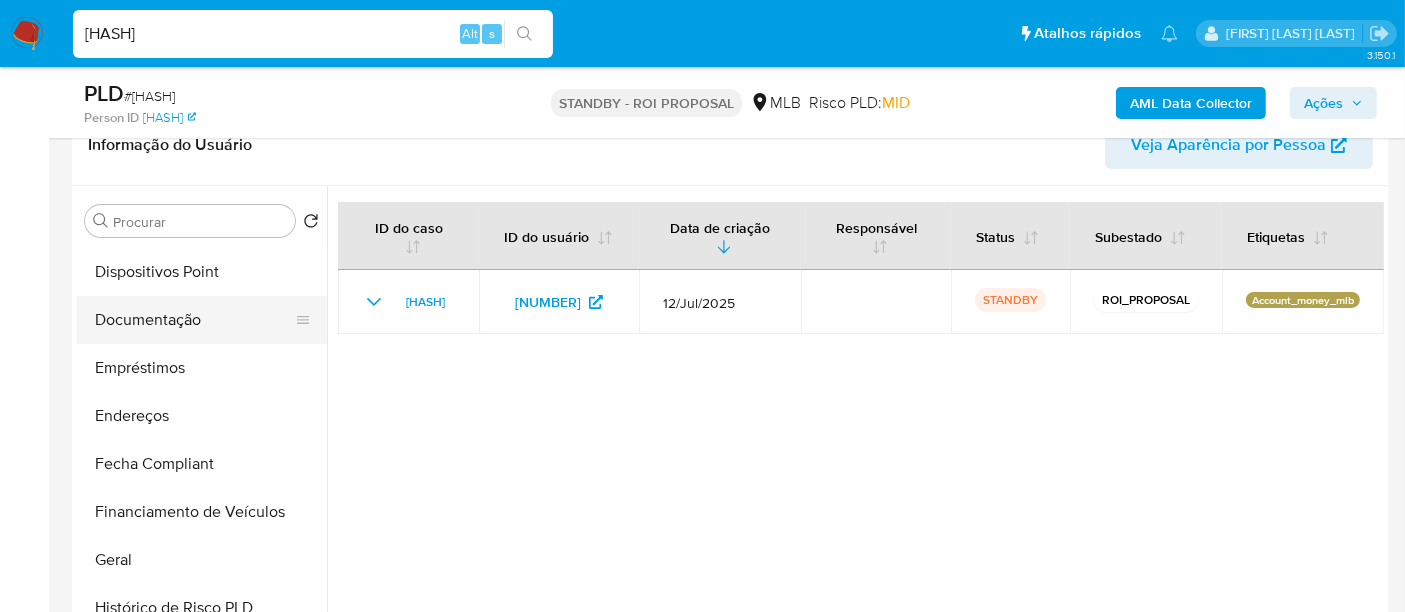 click on "Documentação" at bounding box center [194, 320] 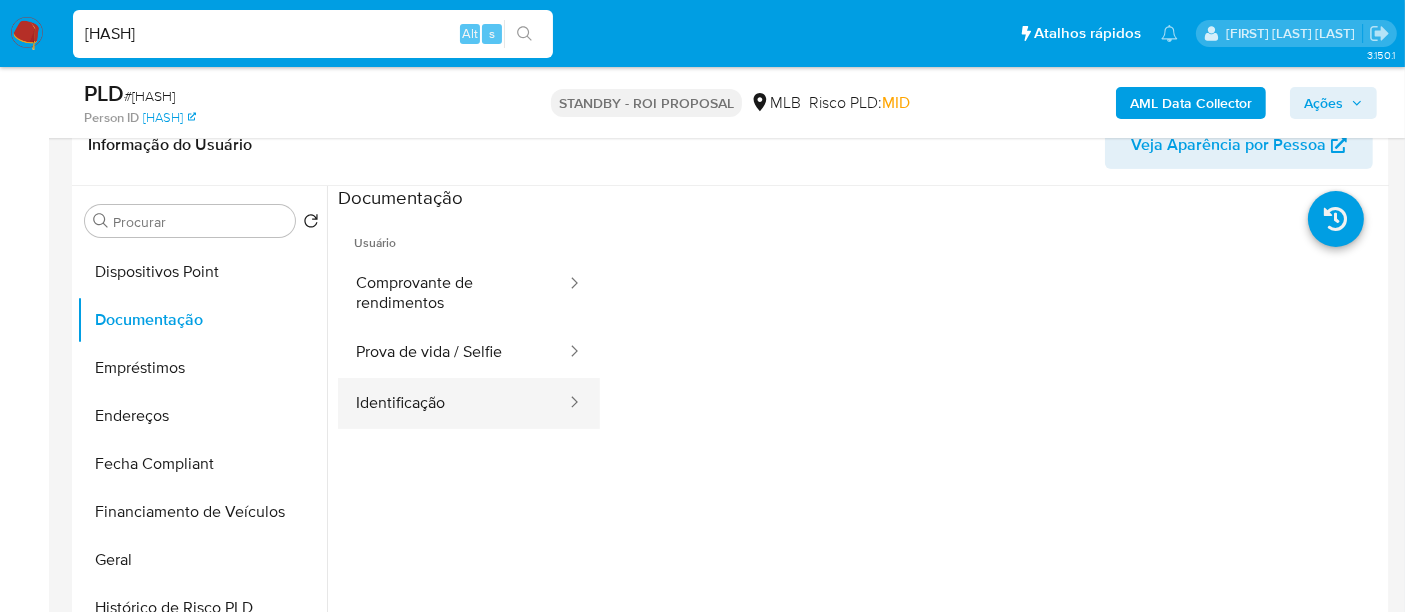click on "Identificação" at bounding box center (453, 403) 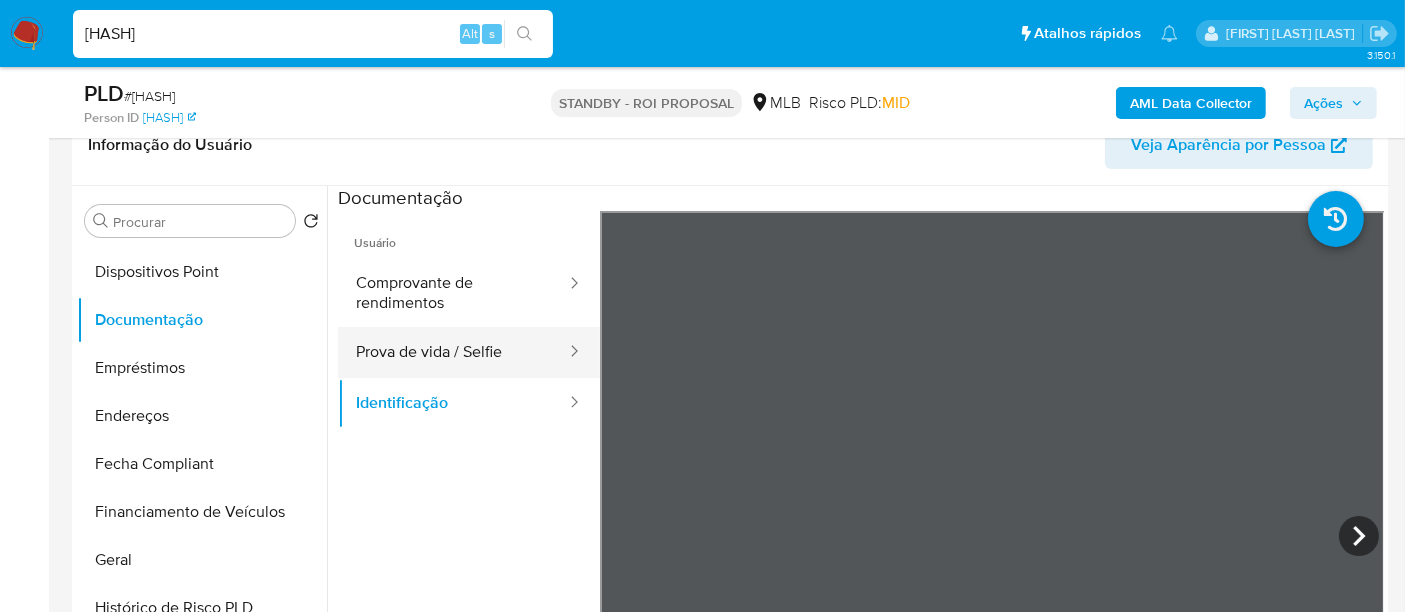 click on "Prova de vida / Selfie" at bounding box center [453, 352] 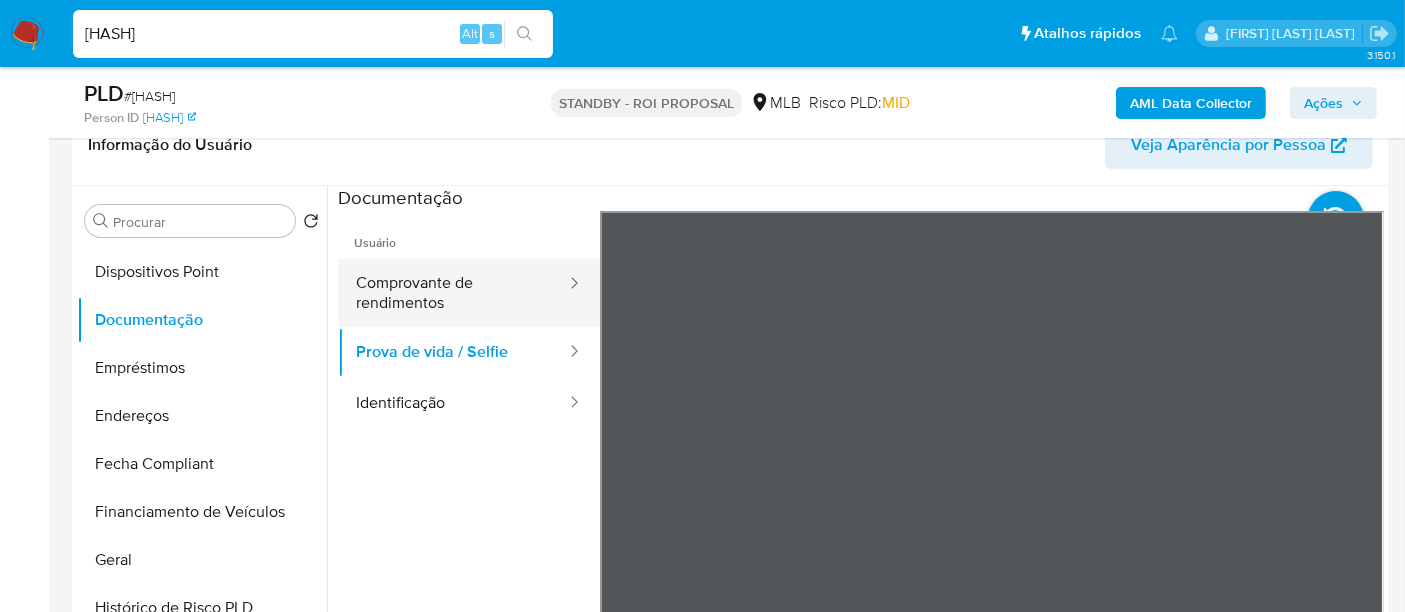 click on "Comprovante de rendimentos" at bounding box center (453, 293) 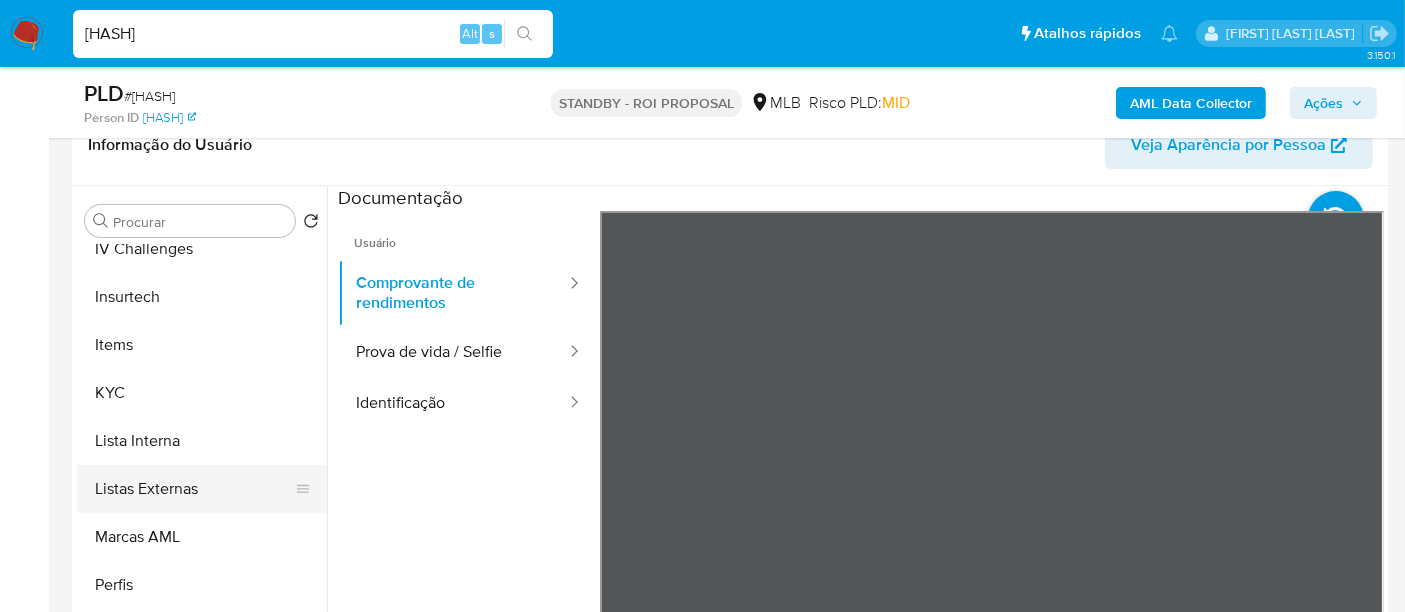scroll, scrollTop: 844, scrollLeft: 0, axis: vertical 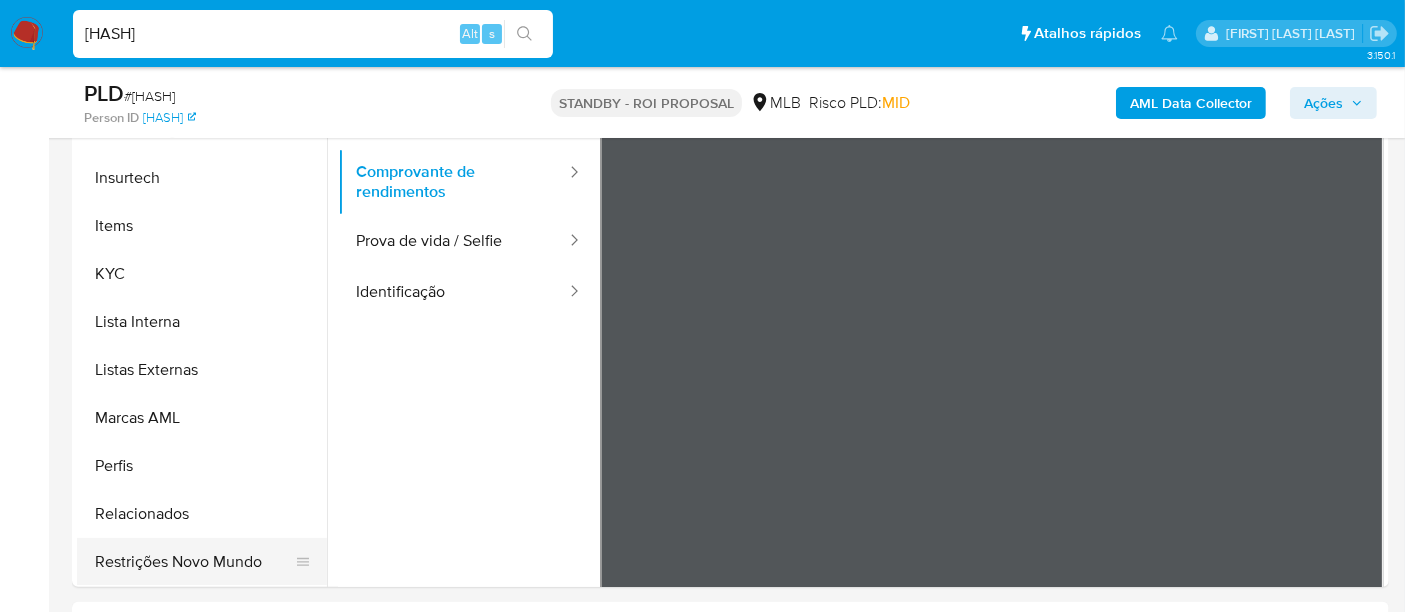 click on "Restrições Novo Mundo" at bounding box center (194, 562) 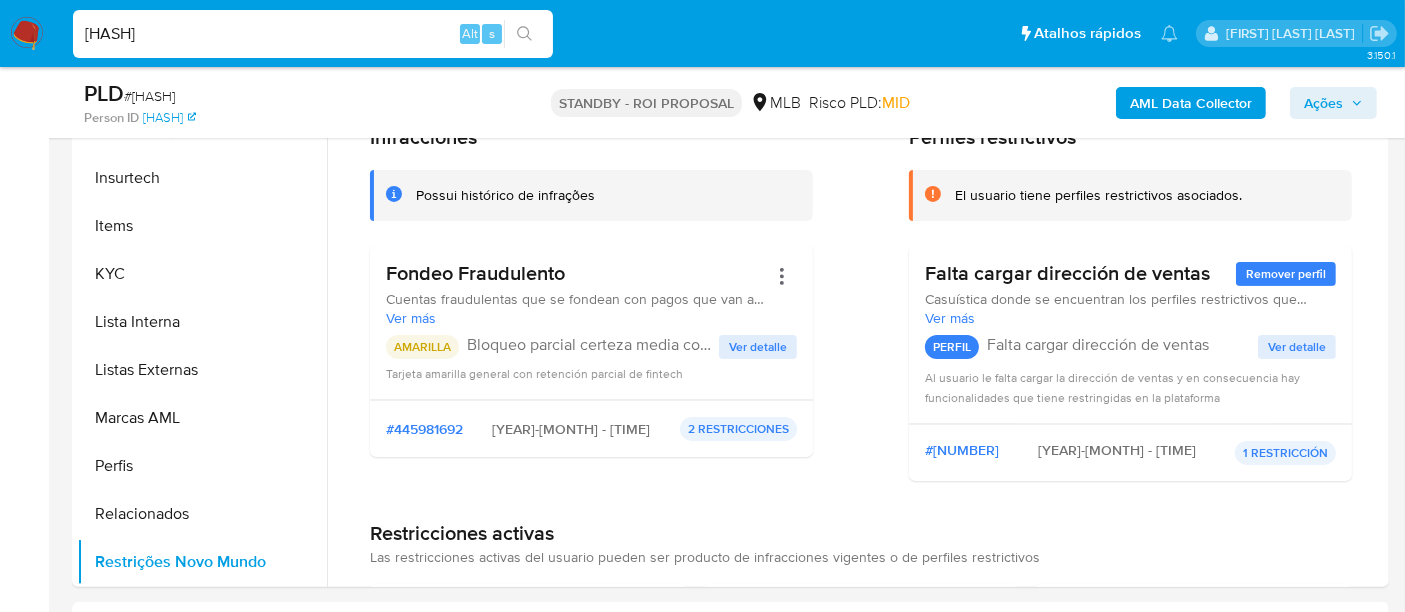 scroll, scrollTop: 0, scrollLeft: 0, axis: both 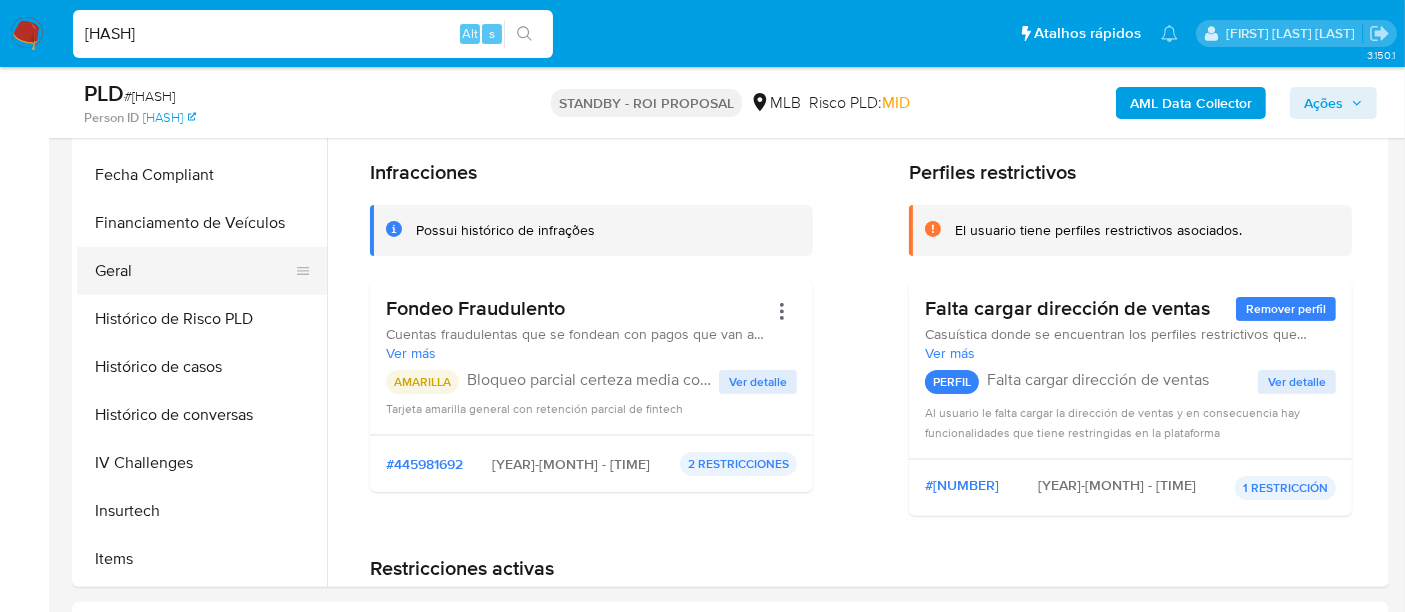 click on "Geral" at bounding box center [194, 271] 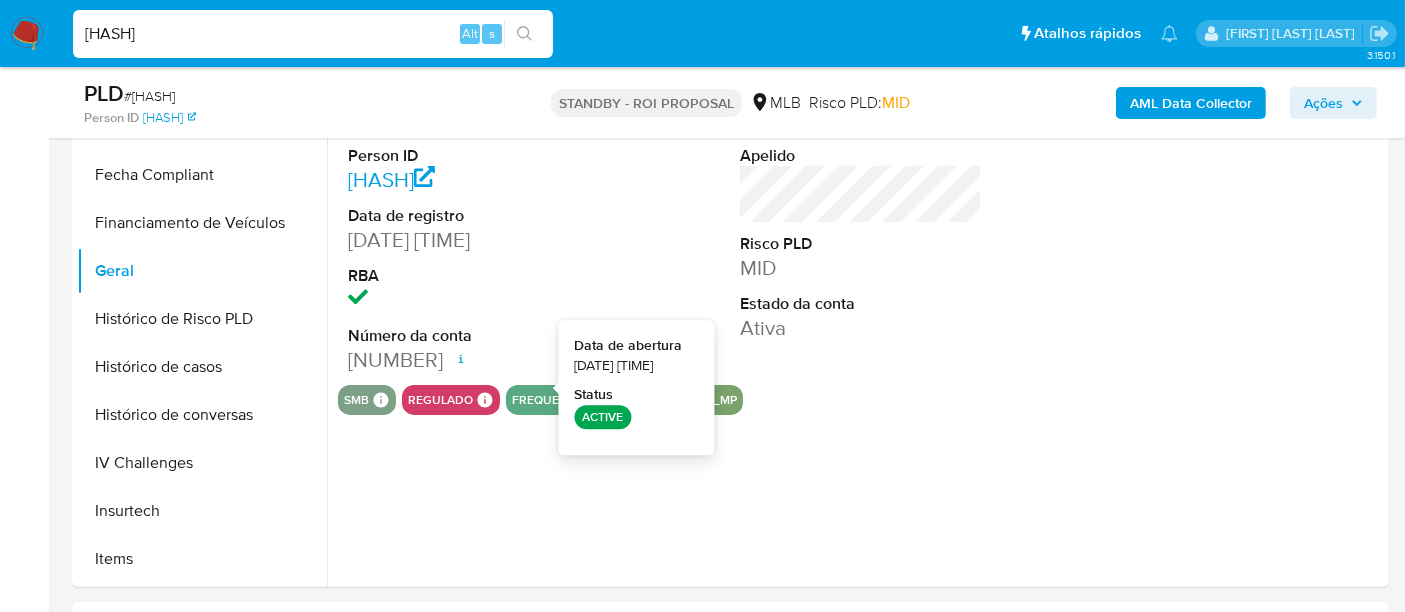 type 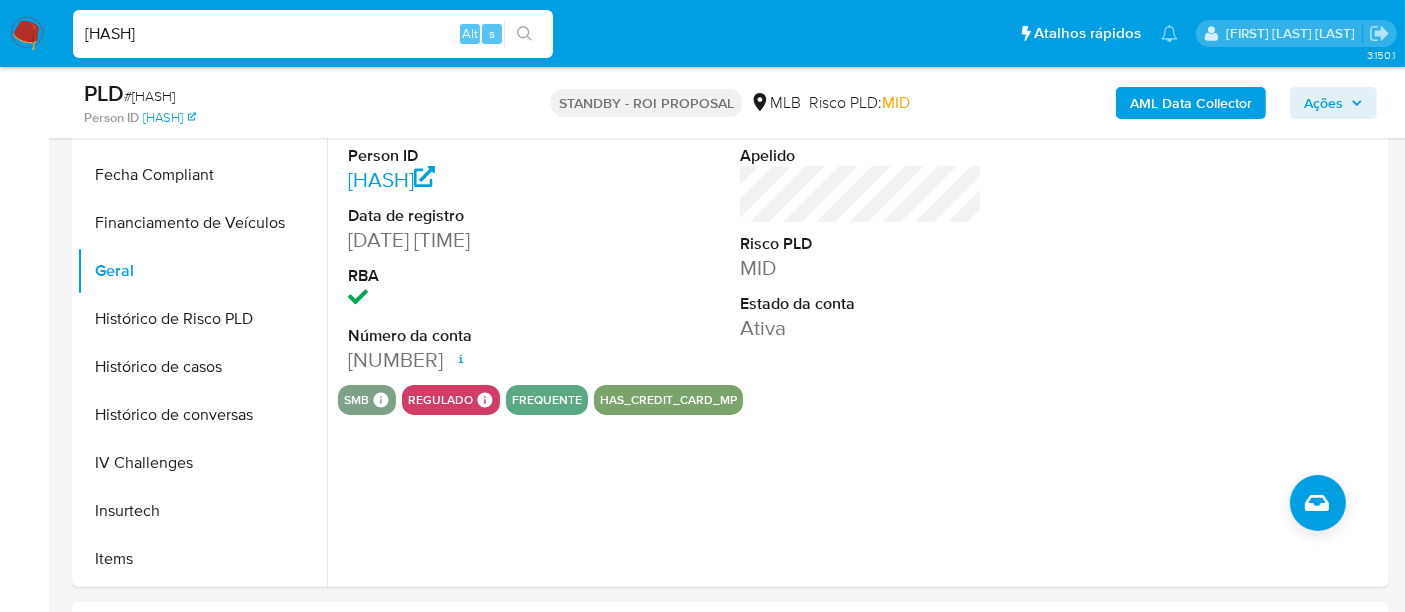 click on "S9yLt7KdZcPhczm6fiN8dB3g" at bounding box center (313, 34) 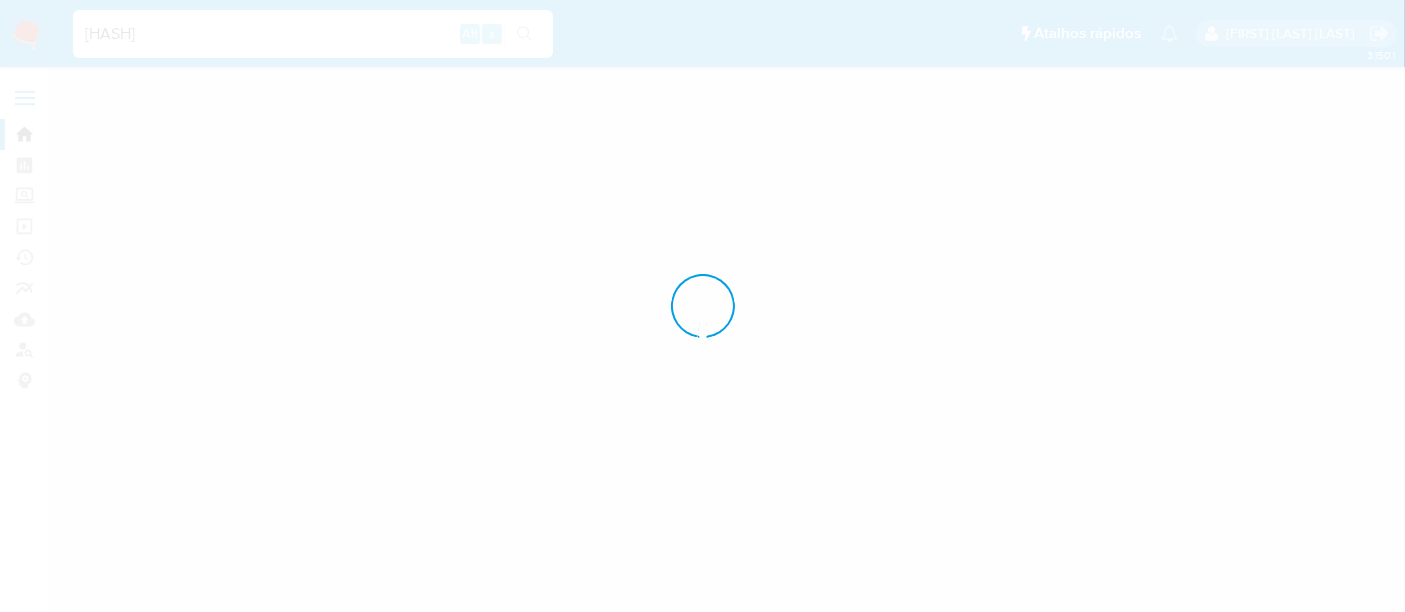 scroll, scrollTop: 0, scrollLeft: 0, axis: both 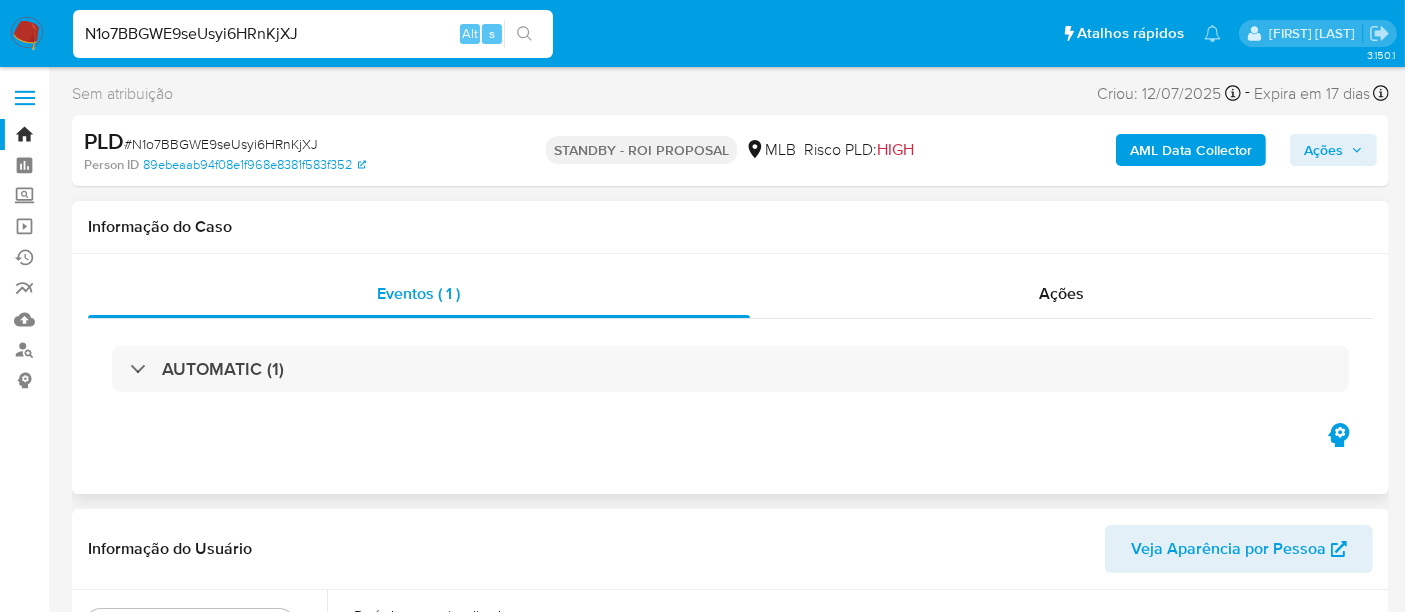 select on "10" 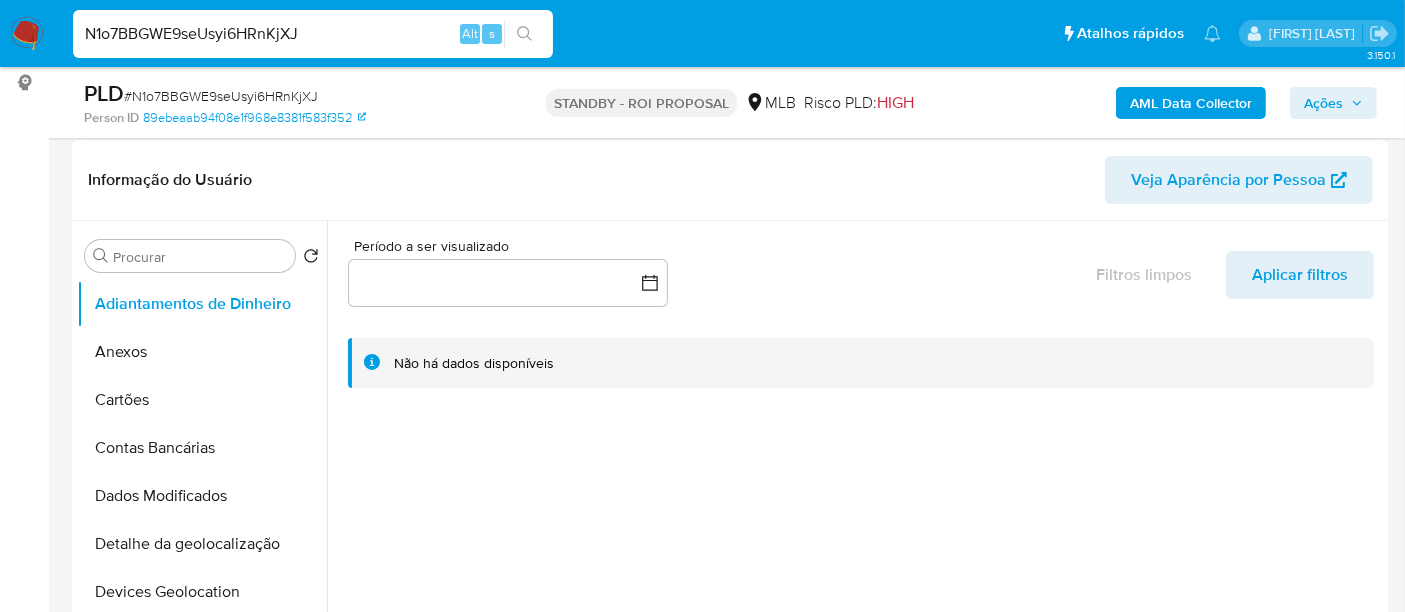 scroll, scrollTop: 333, scrollLeft: 0, axis: vertical 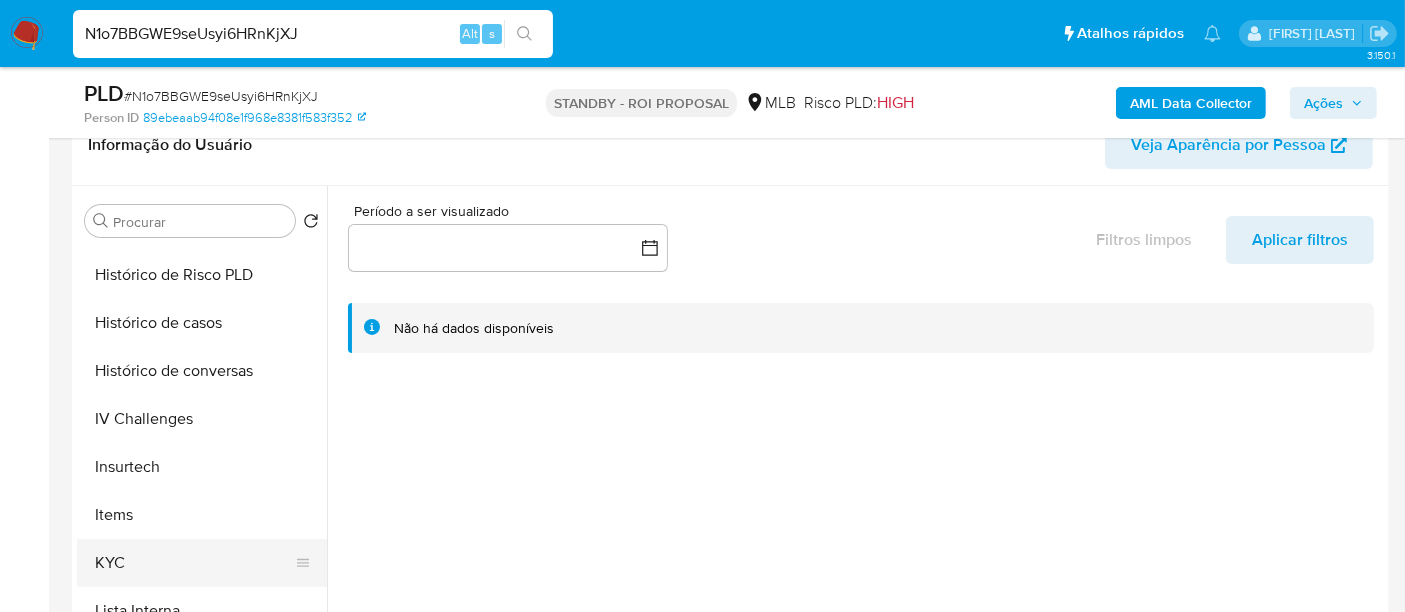 click on "KYC" at bounding box center (194, 563) 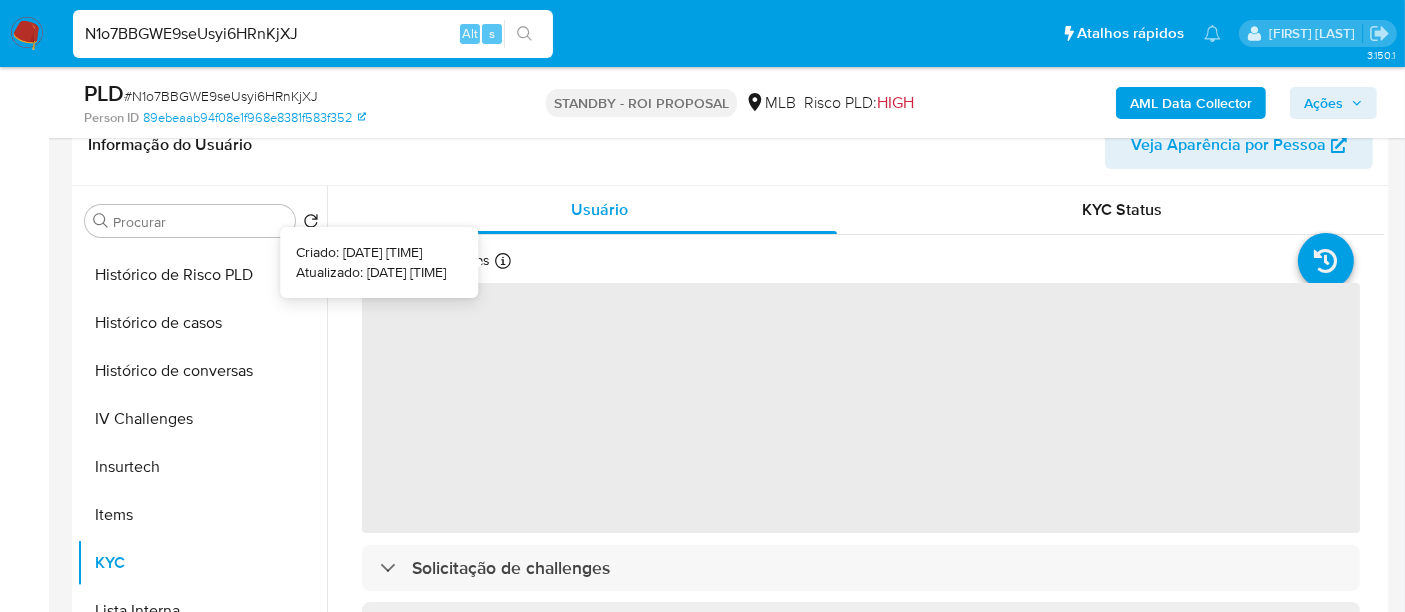 type 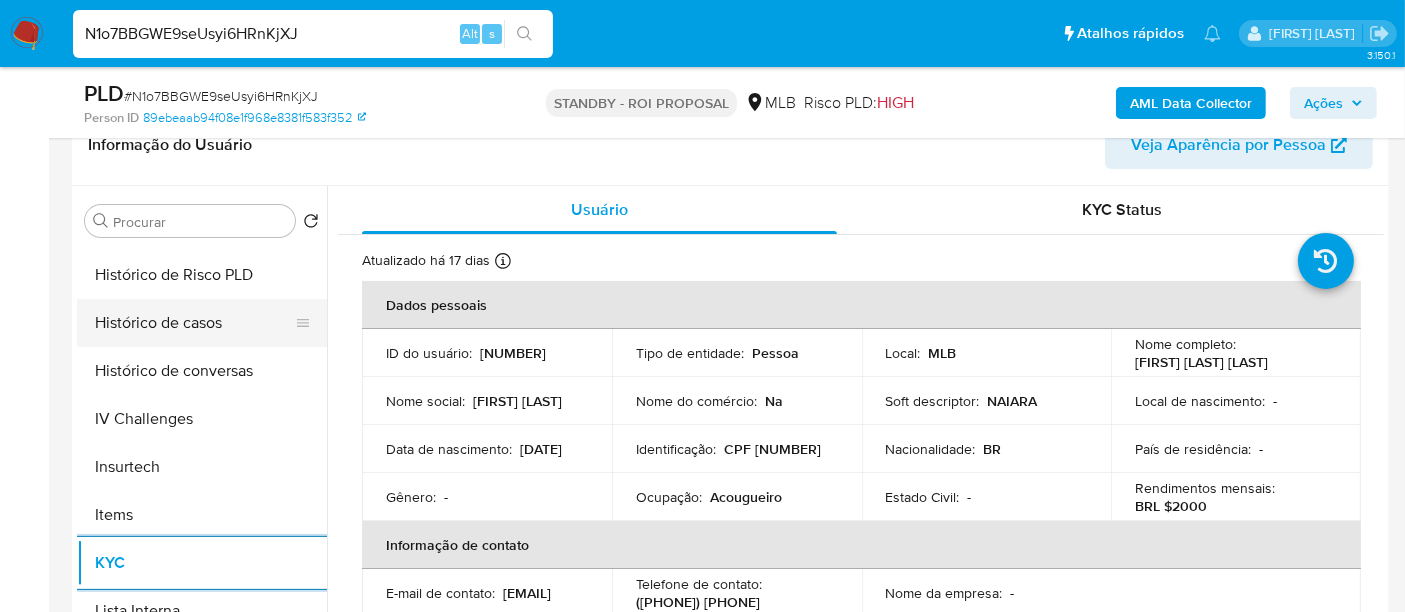 click on "Histórico de casos" at bounding box center [194, 323] 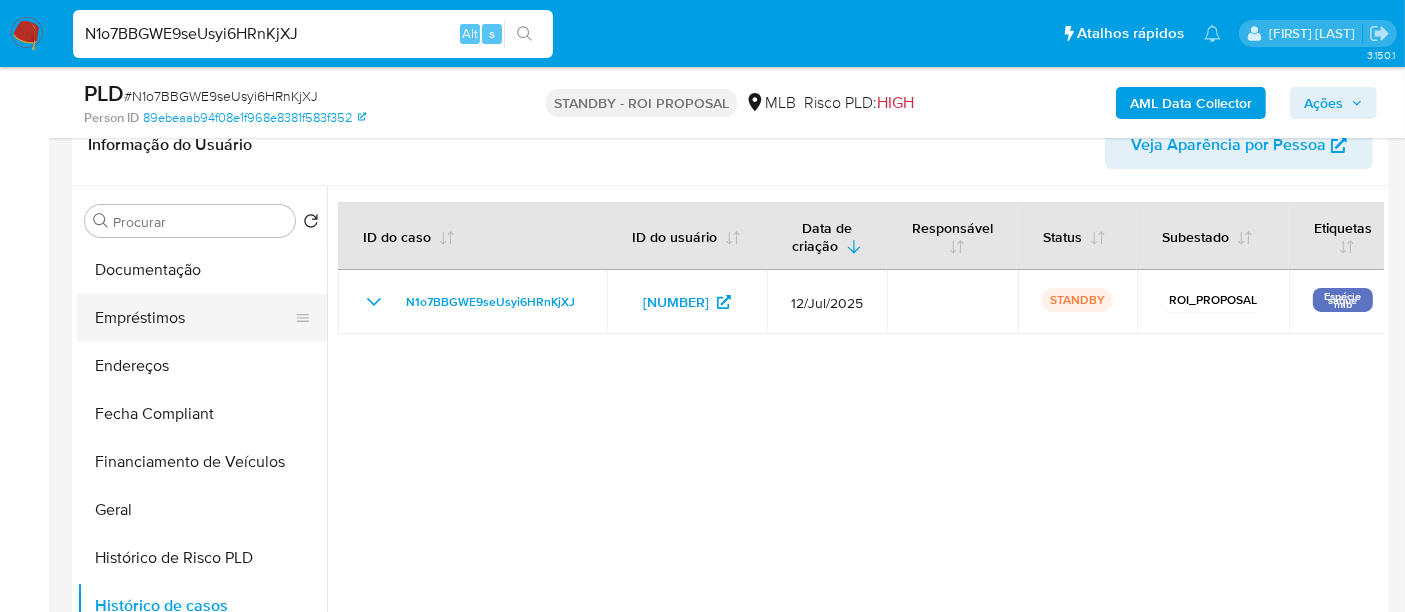 scroll, scrollTop: 333, scrollLeft: 0, axis: vertical 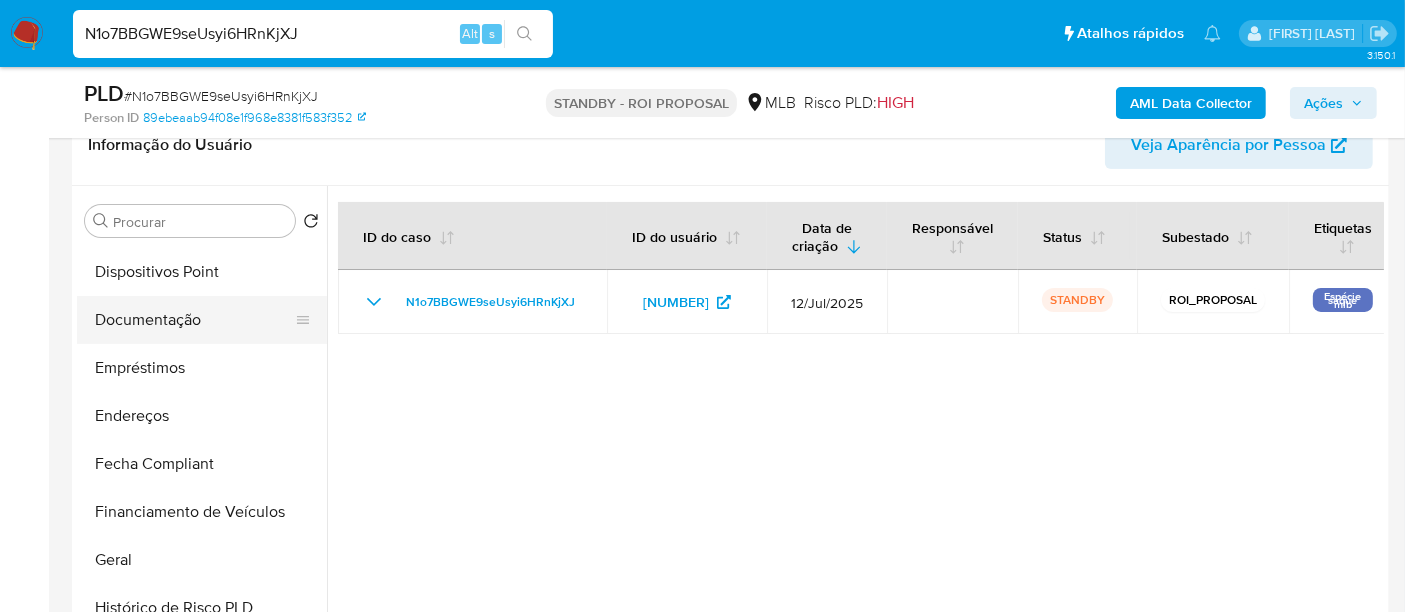 click on "Documentação" at bounding box center [194, 320] 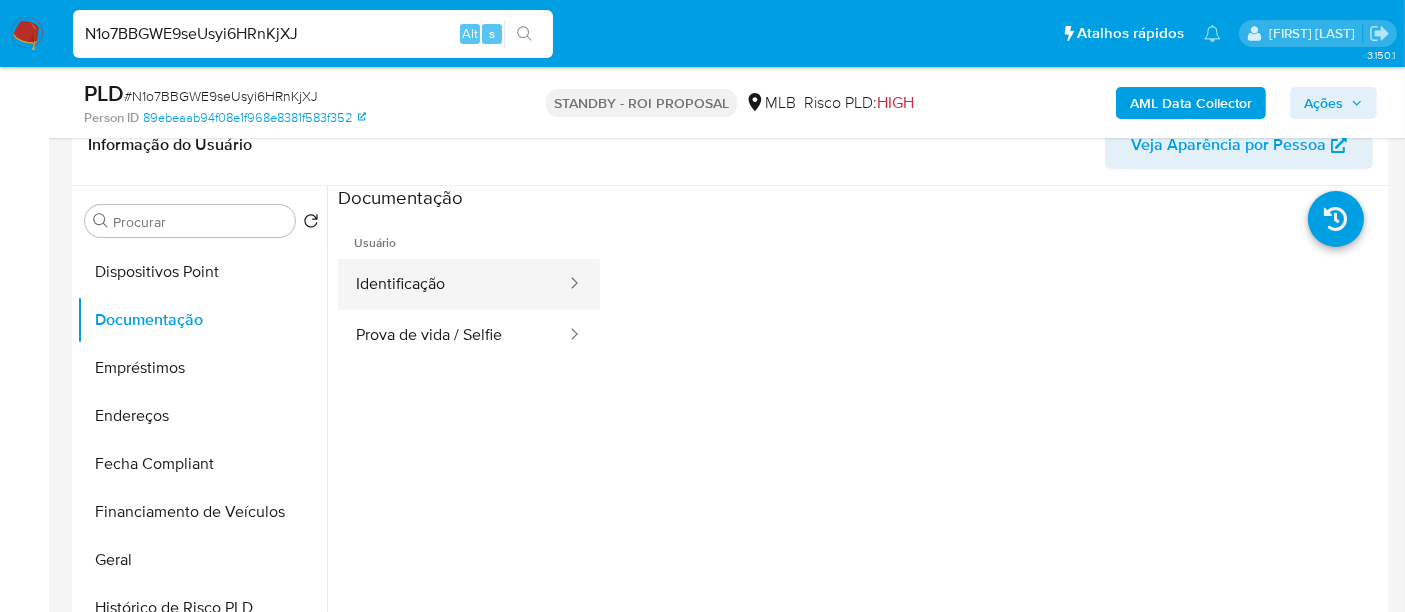 click on "Identificação" at bounding box center [453, 284] 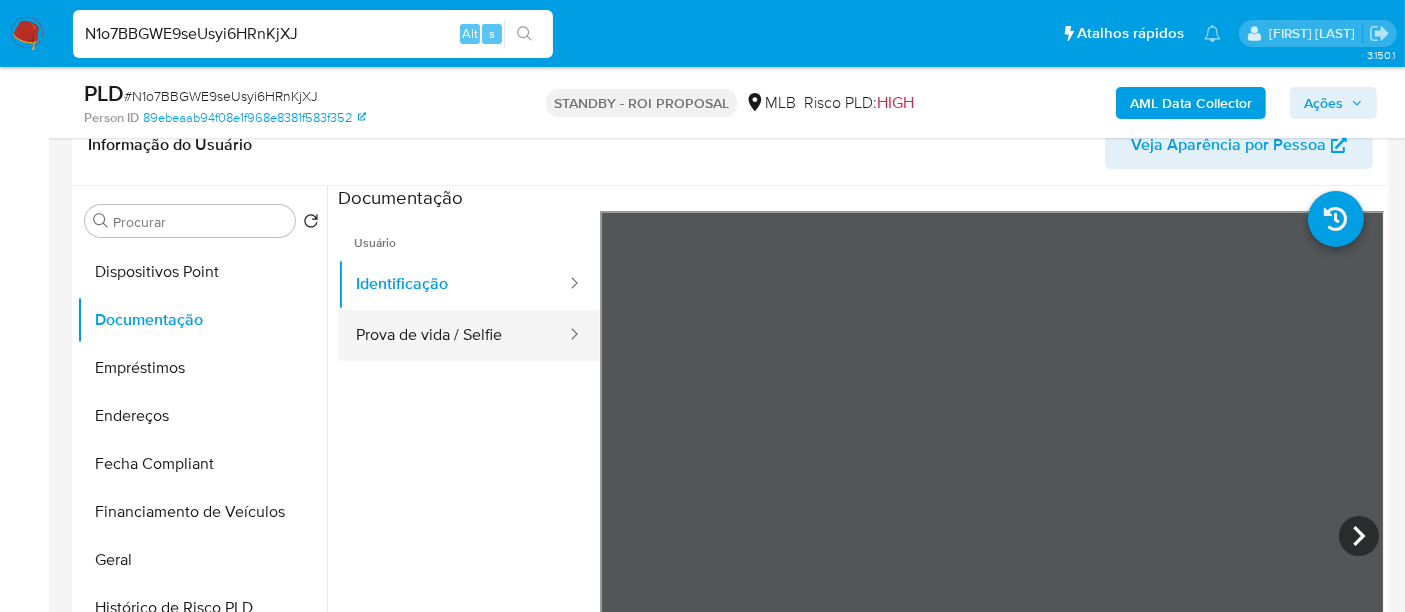 click on "Prova de vida / Selfie" at bounding box center [453, 335] 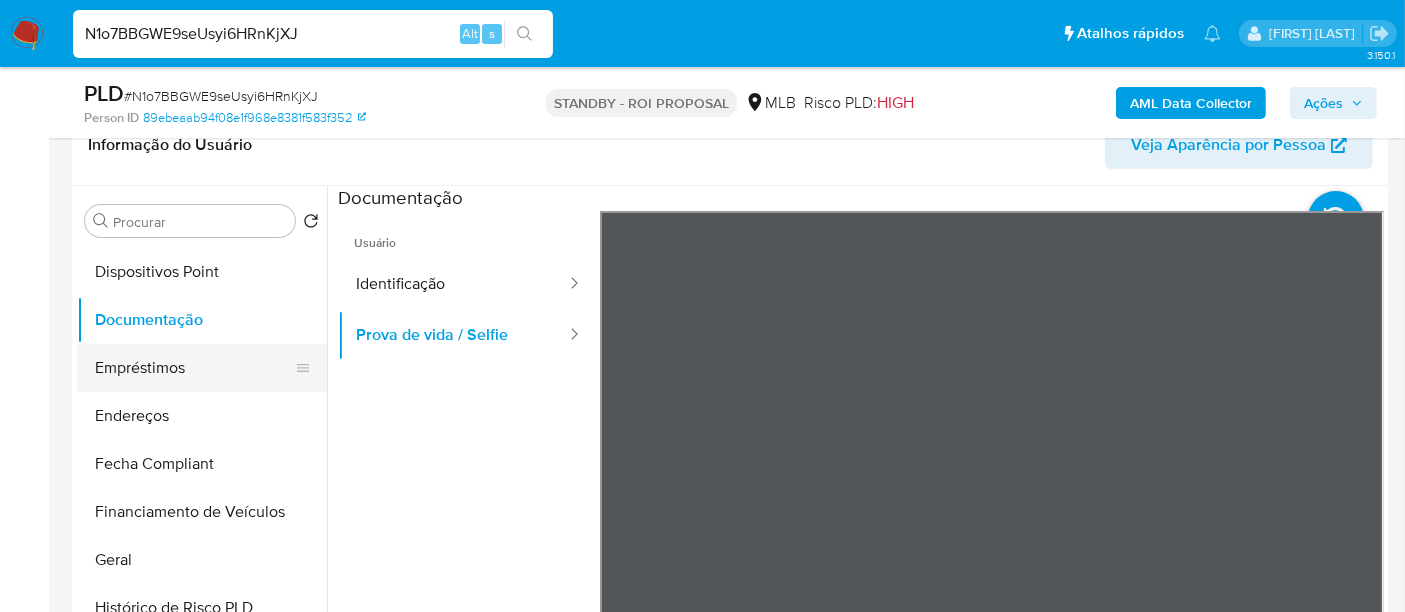 scroll, scrollTop: 844, scrollLeft: 0, axis: vertical 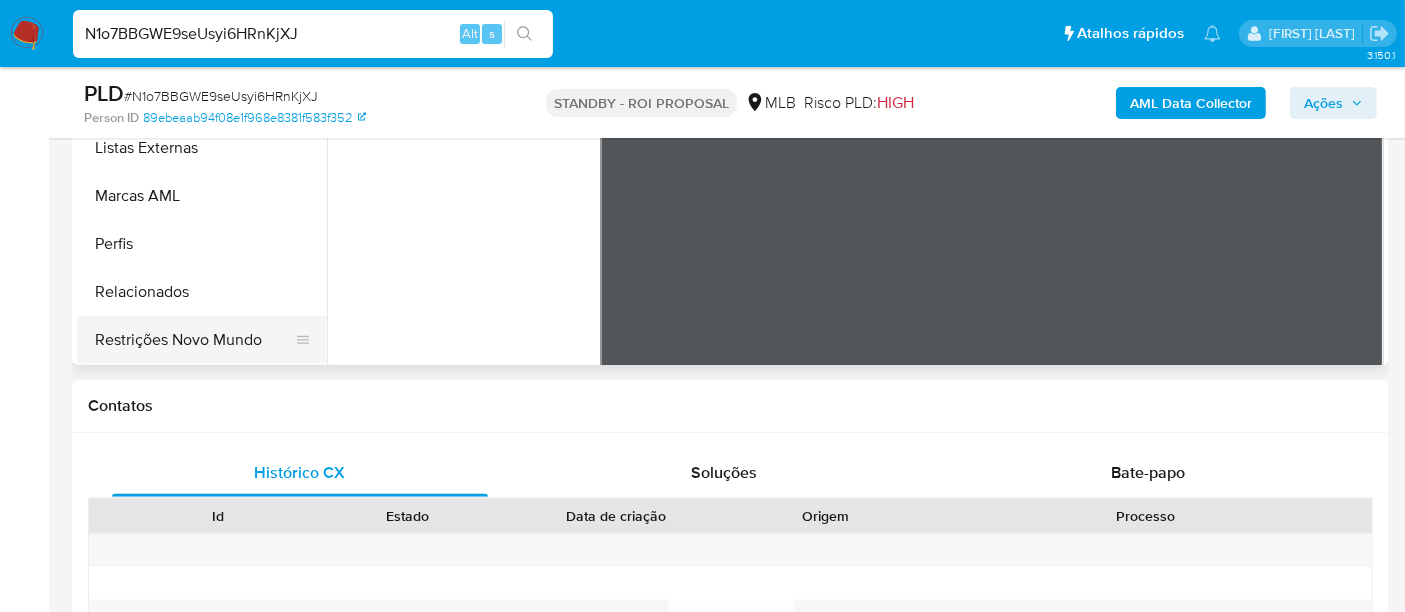 click on "Restrições Novo Mundo" at bounding box center [194, 340] 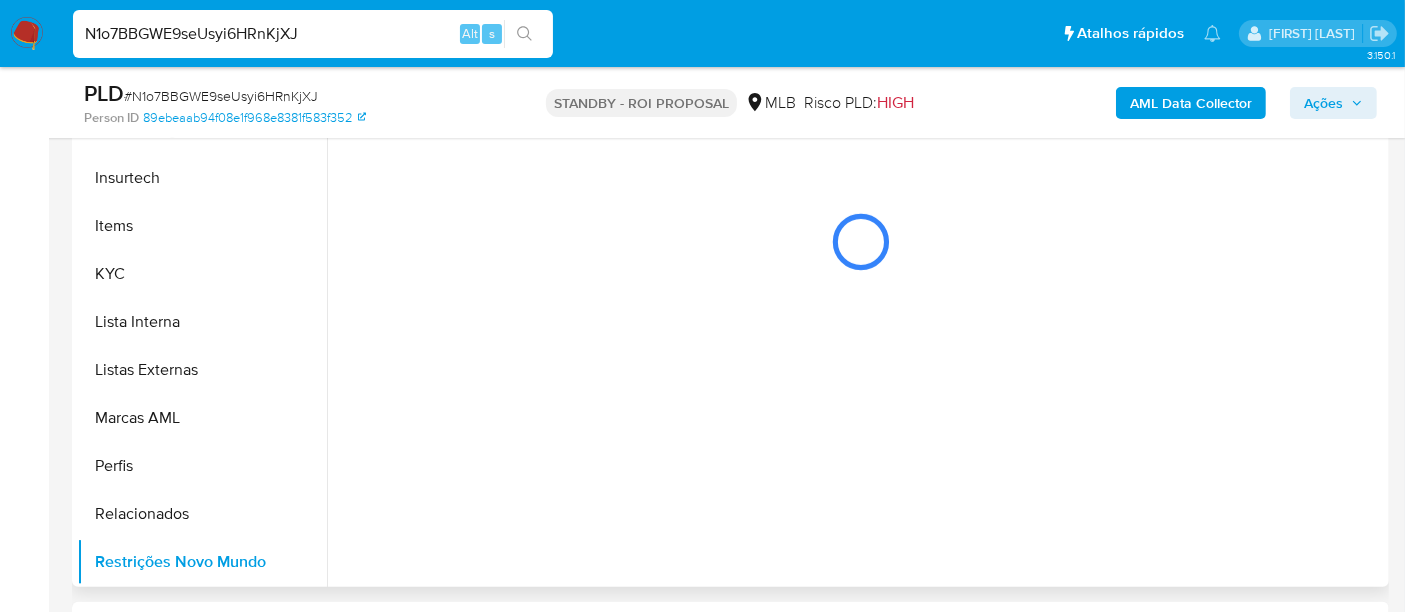 scroll, scrollTop: 333, scrollLeft: 0, axis: vertical 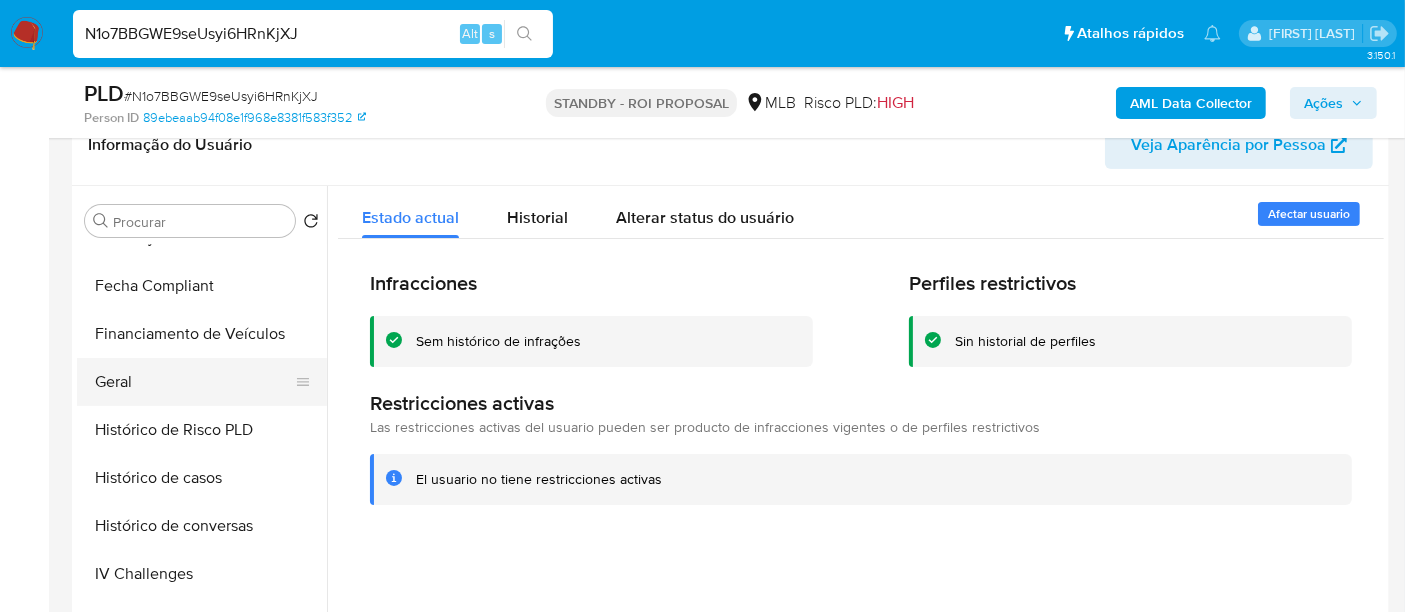 click on "Geral" at bounding box center [194, 382] 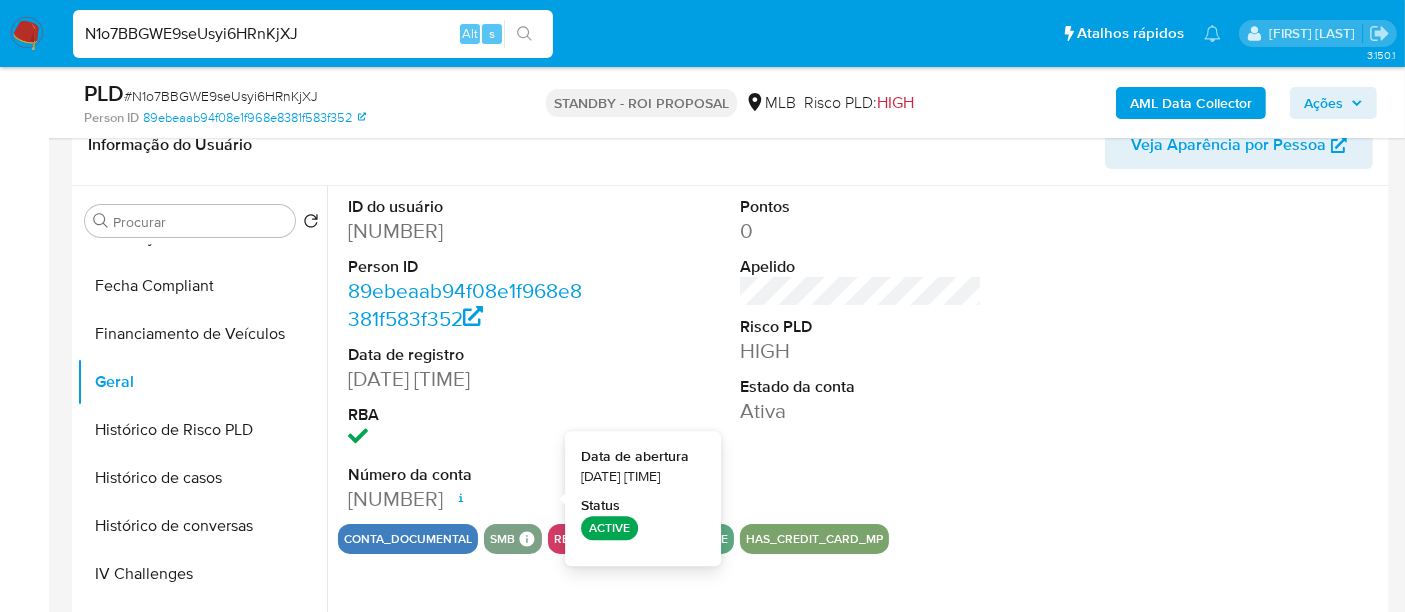 type 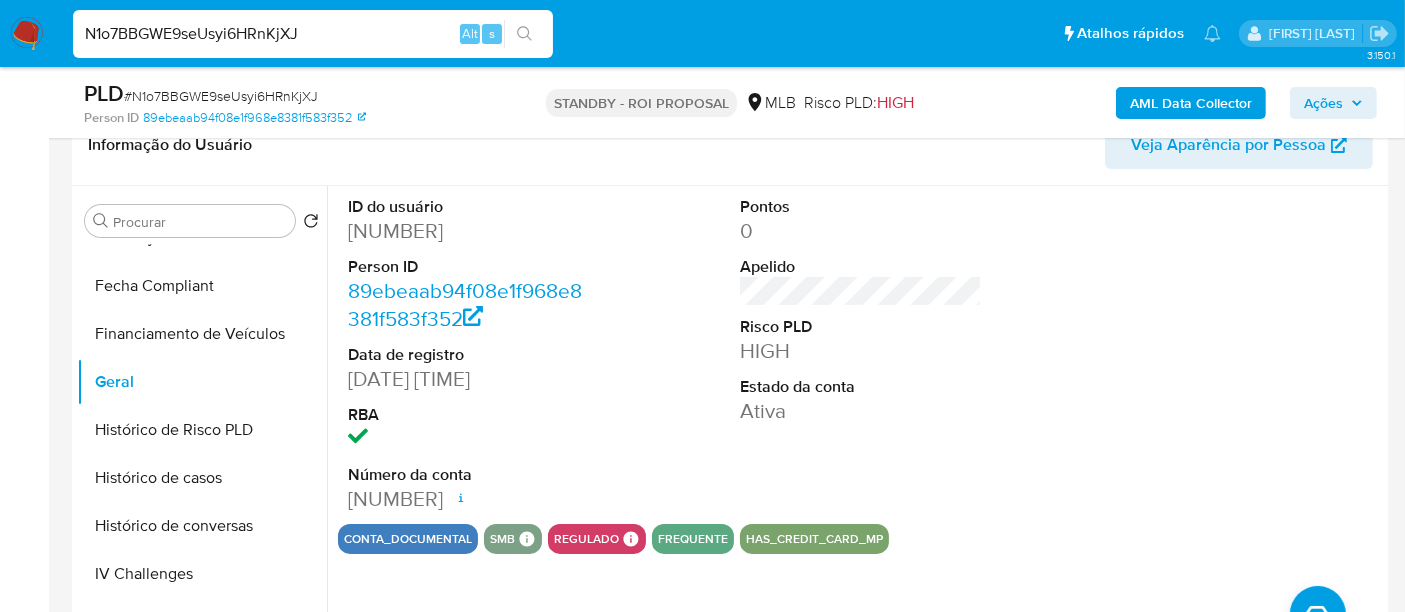 click on "N1o7BBGWE9seUsyi6HRnKjXJ" at bounding box center [313, 34] 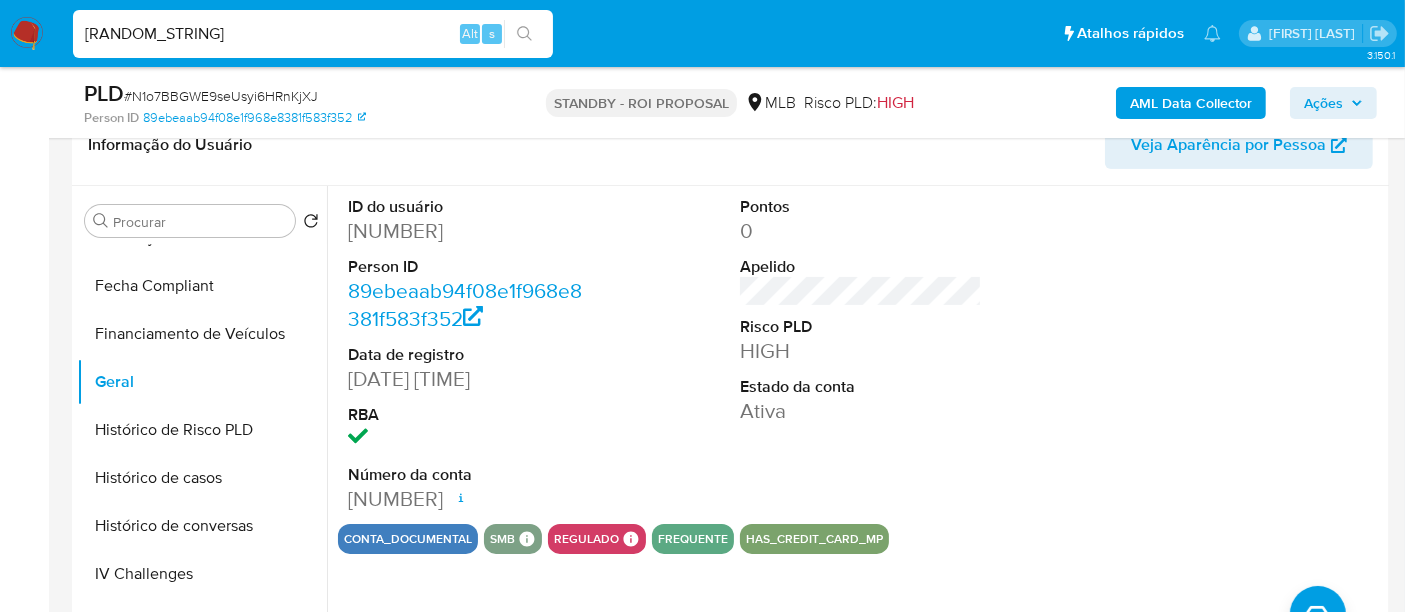 type on "WuJjMUuKiBmkrEa6Ywy17mFJ" 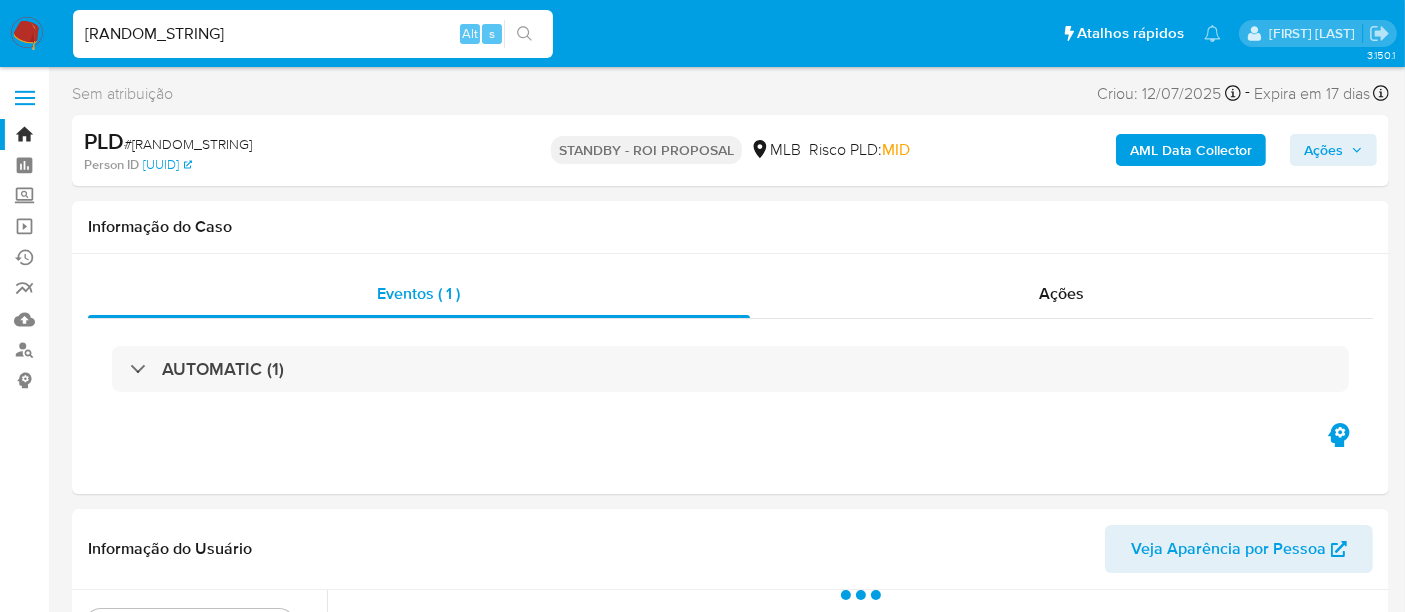 scroll, scrollTop: 333, scrollLeft: 0, axis: vertical 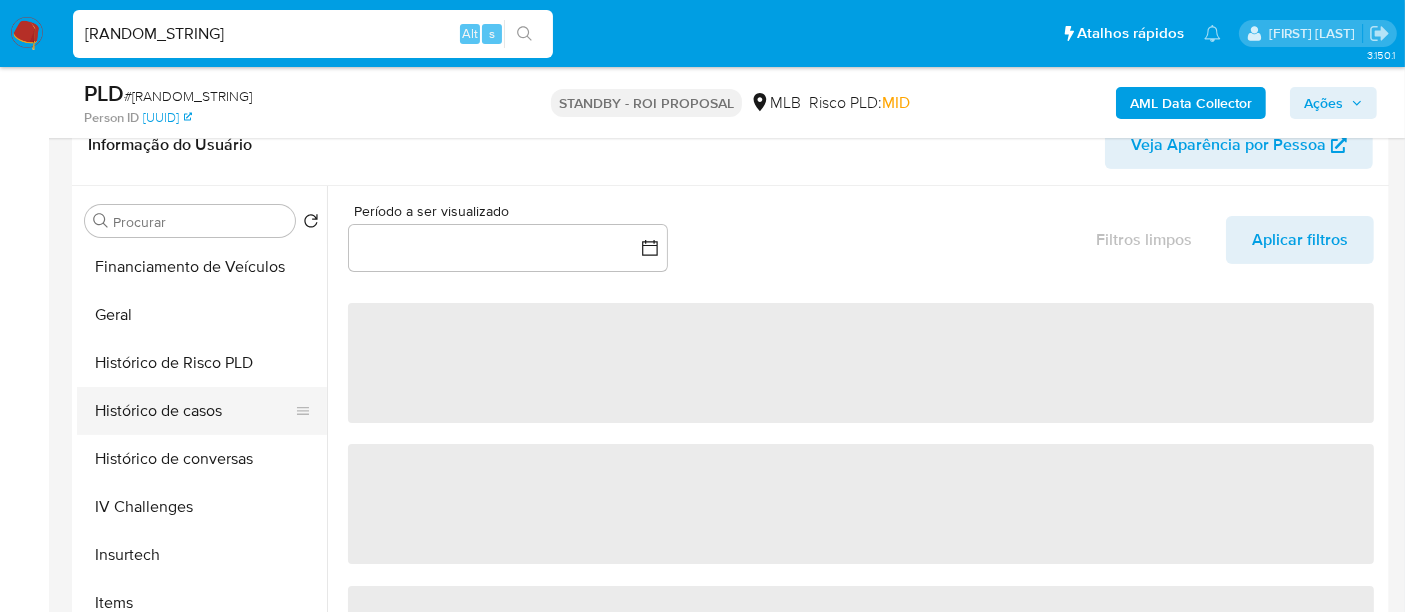 select on "10" 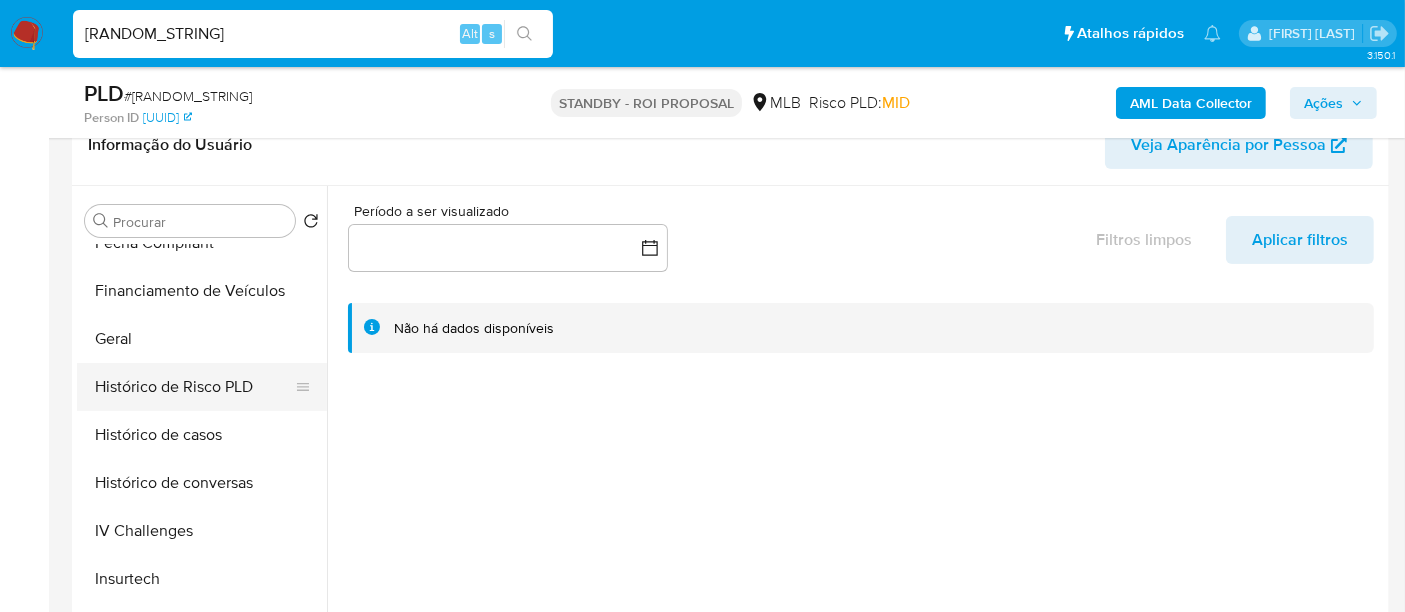 scroll, scrollTop: 844, scrollLeft: 0, axis: vertical 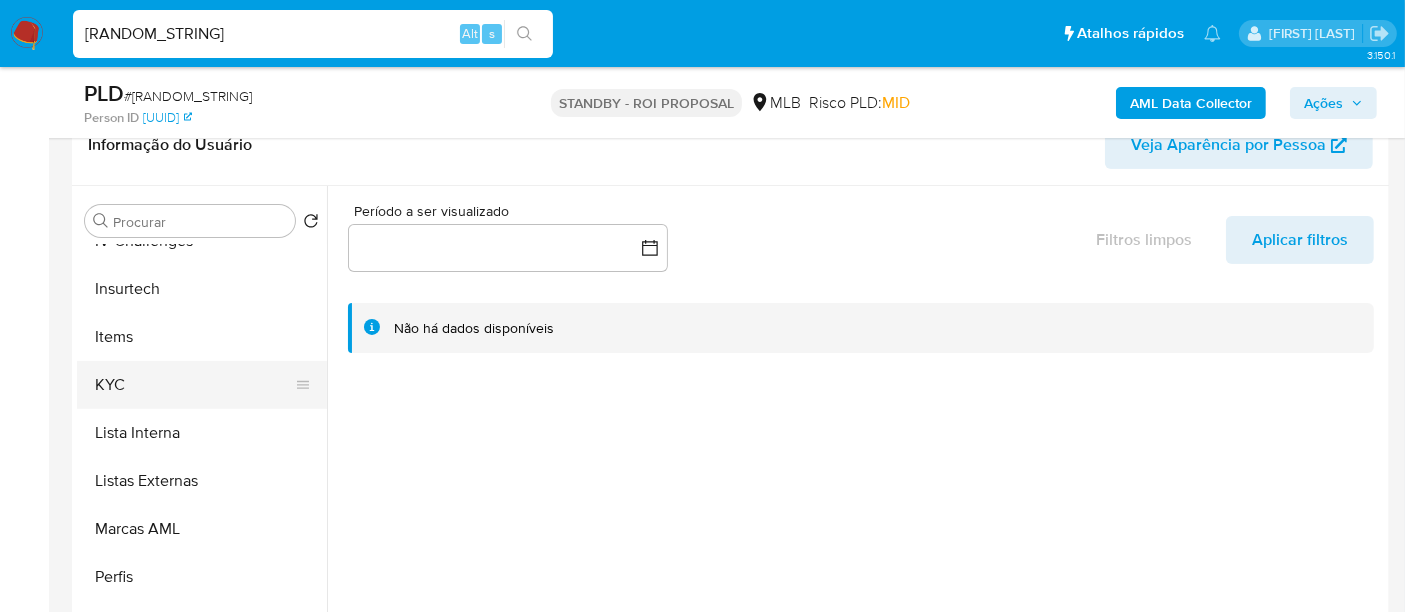 click on "KYC" at bounding box center (194, 385) 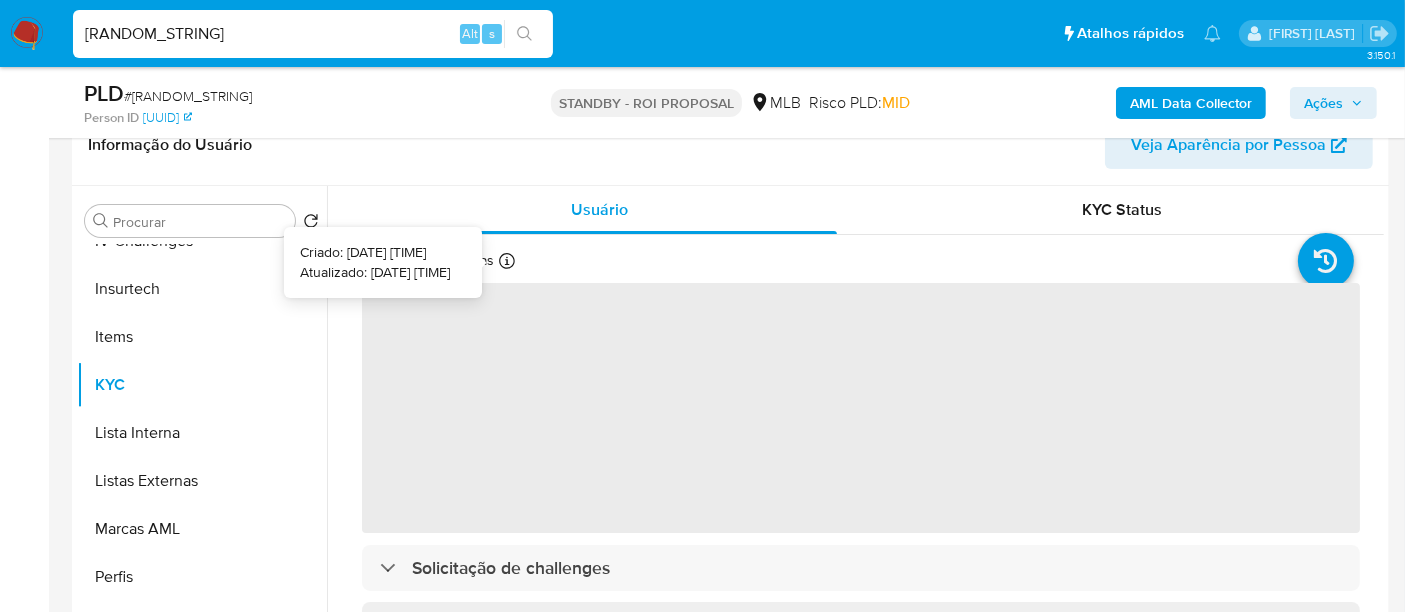 type 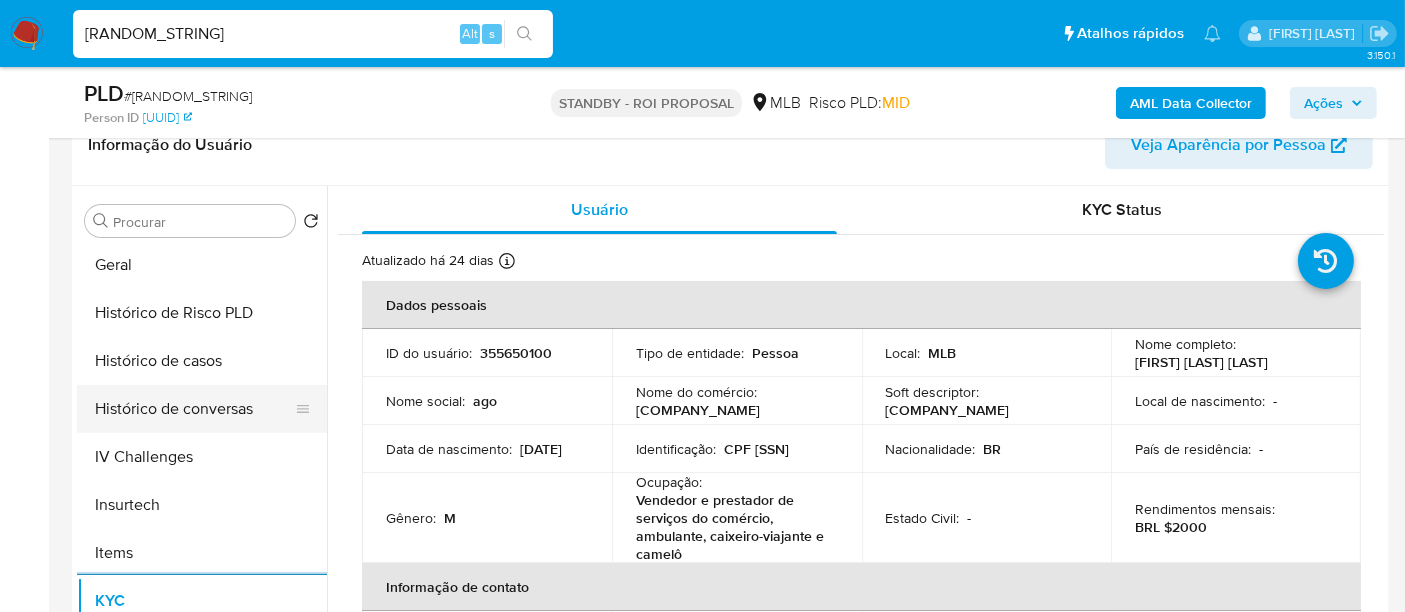 scroll, scrollTop: 622, scrollLeft: 0, axis: vertical 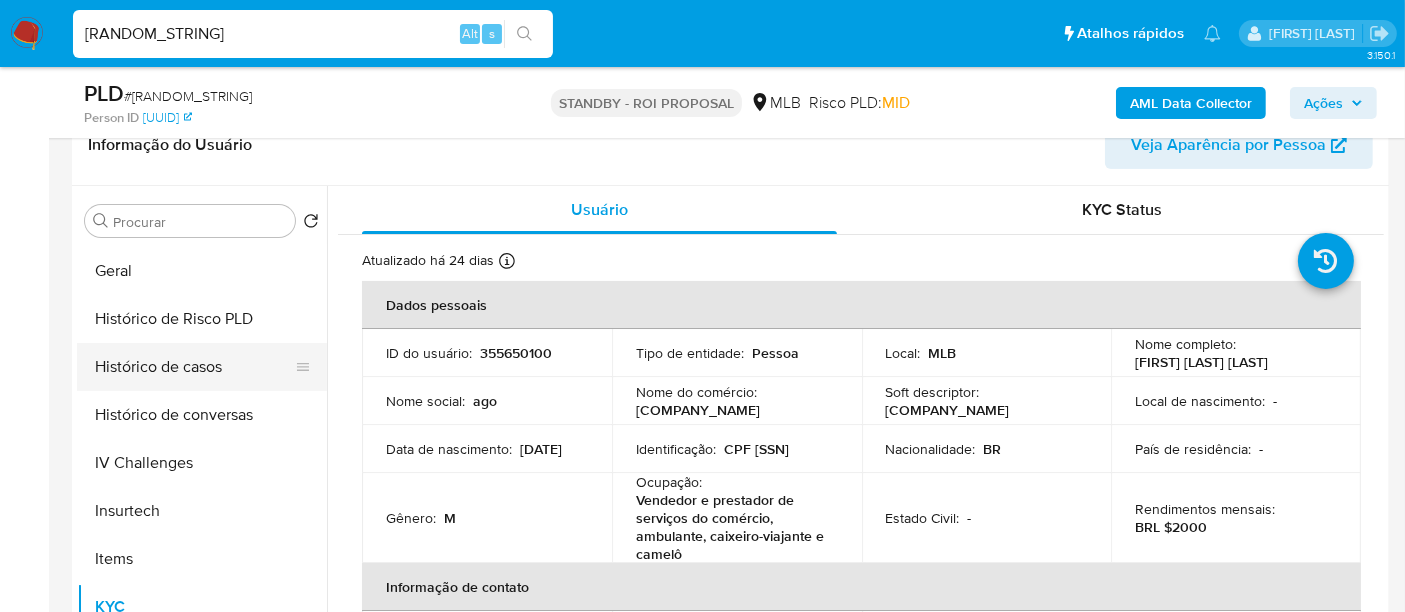 click on "Histórico de casos" at bounding box center [194, 367] 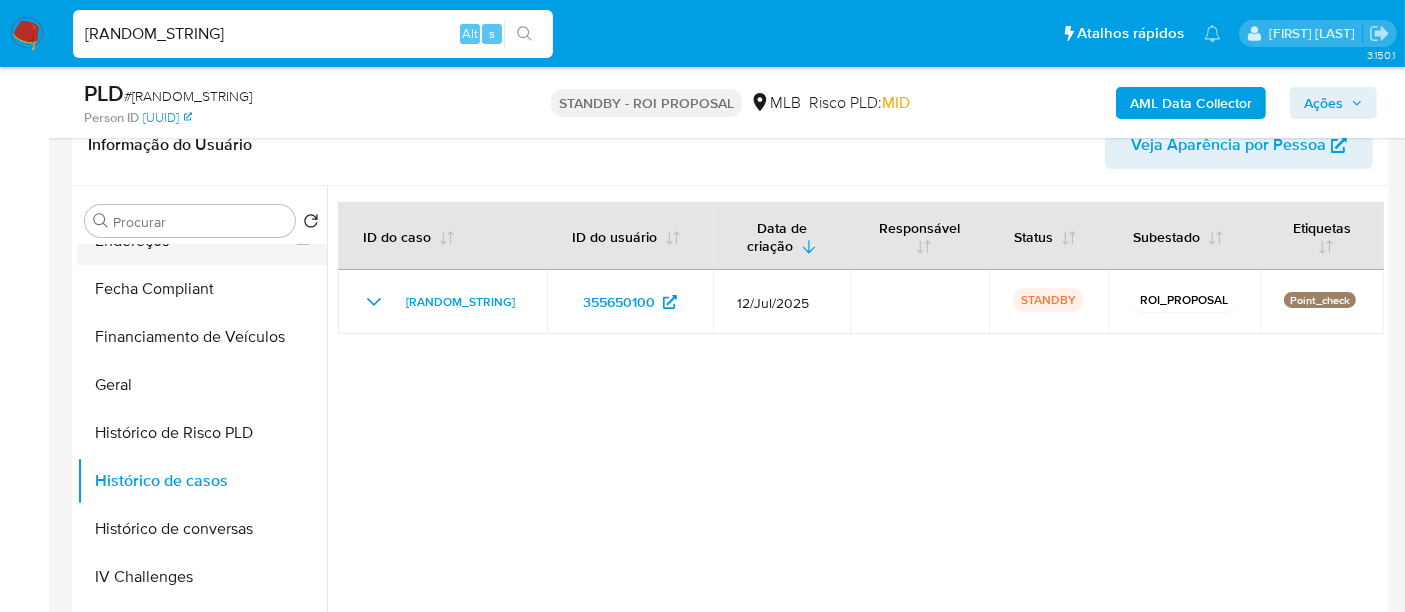 scroll, scrollTop: 288, scrollLeft: 0, axis: vertical 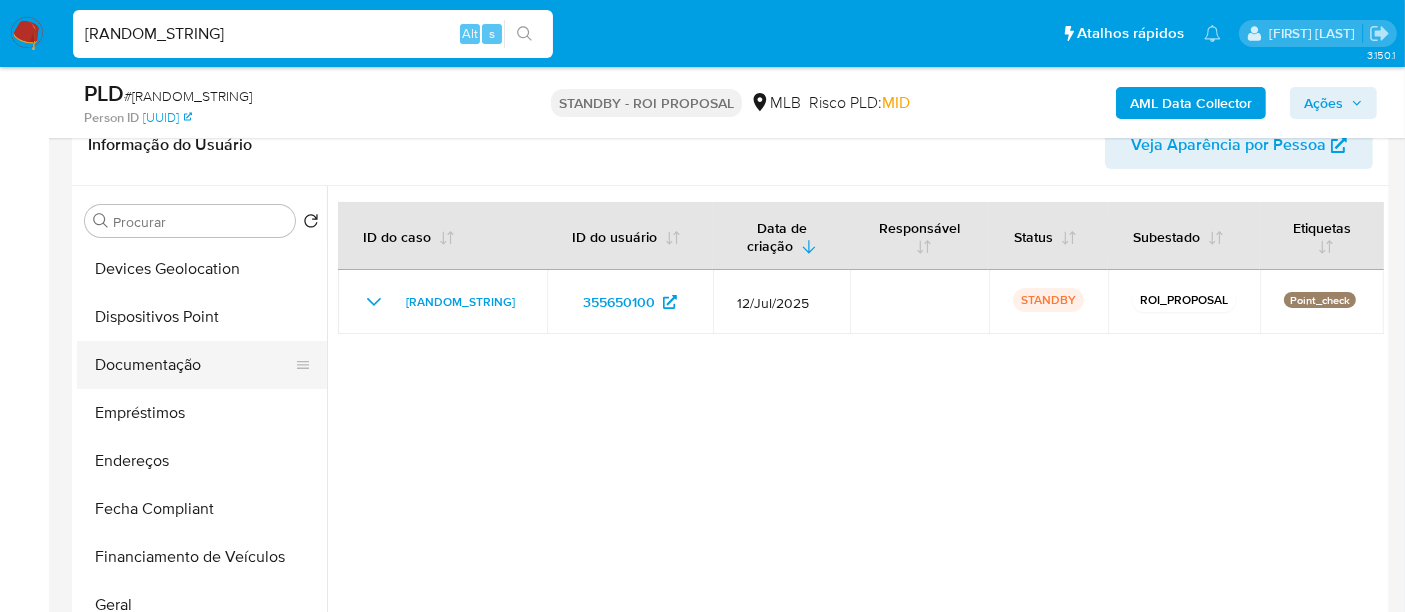 click on "Documentação" at bounding box center (194, 365) 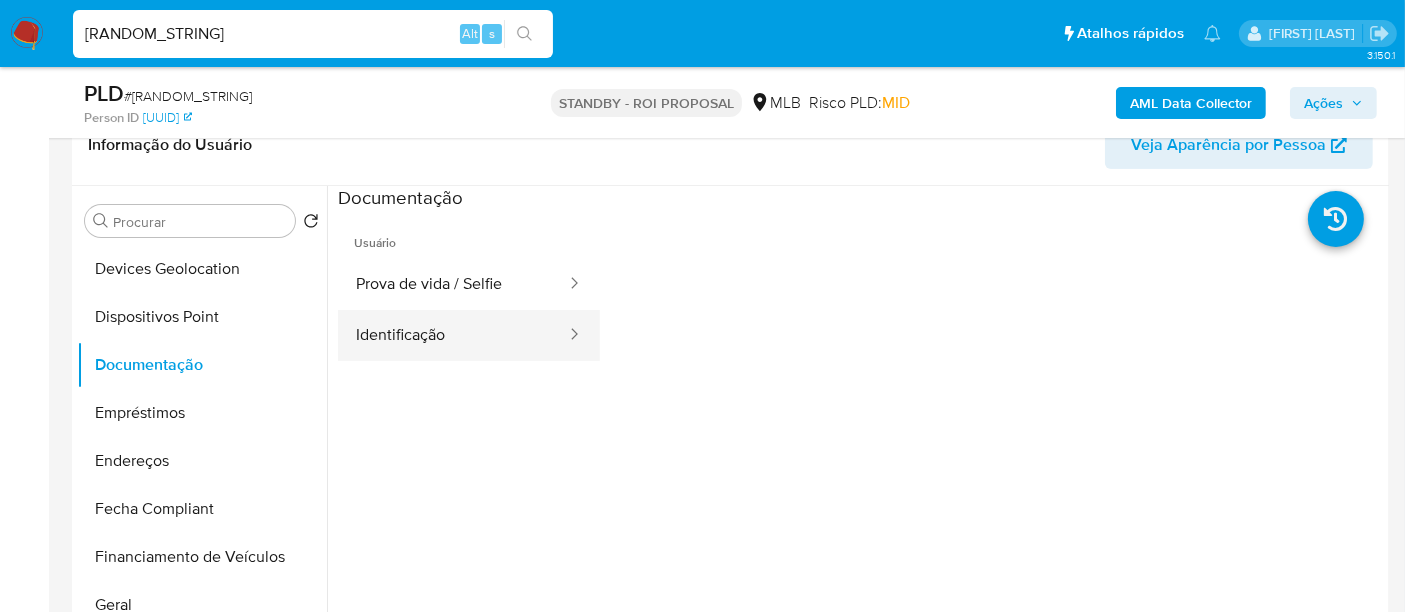 click on "Identificação" at bounding box center [453, 335] 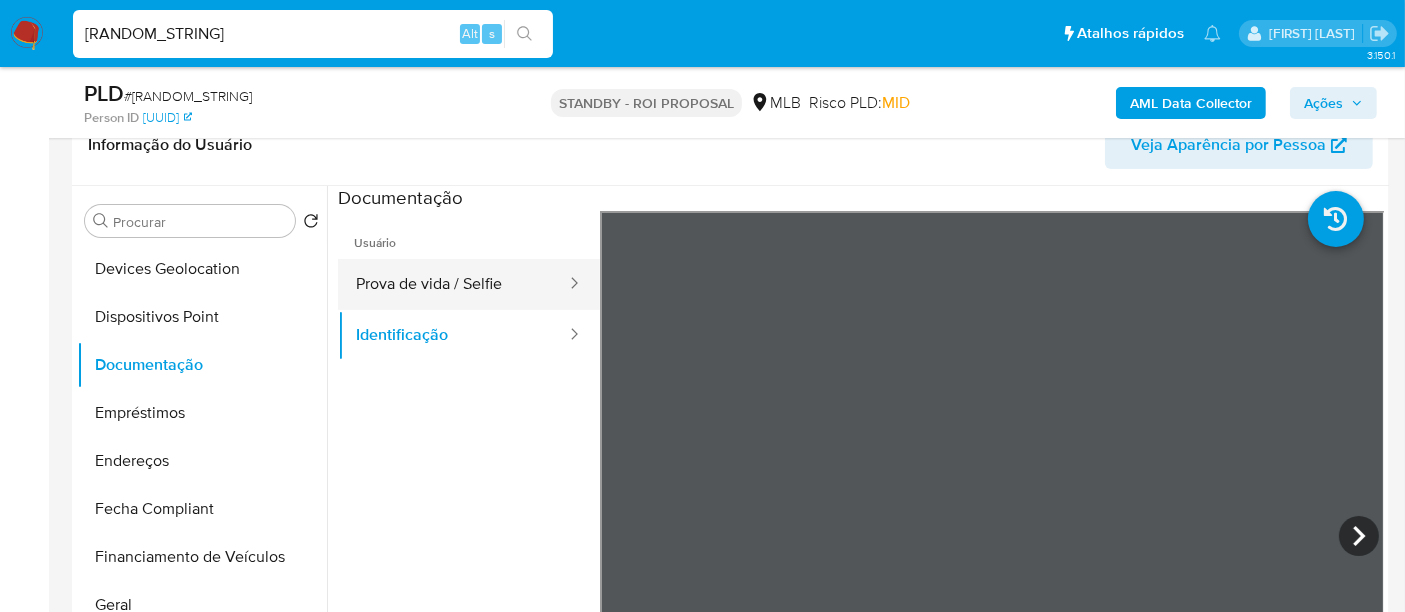 click on "Prova de vida / Selfie" at bounding box center [453, 284] 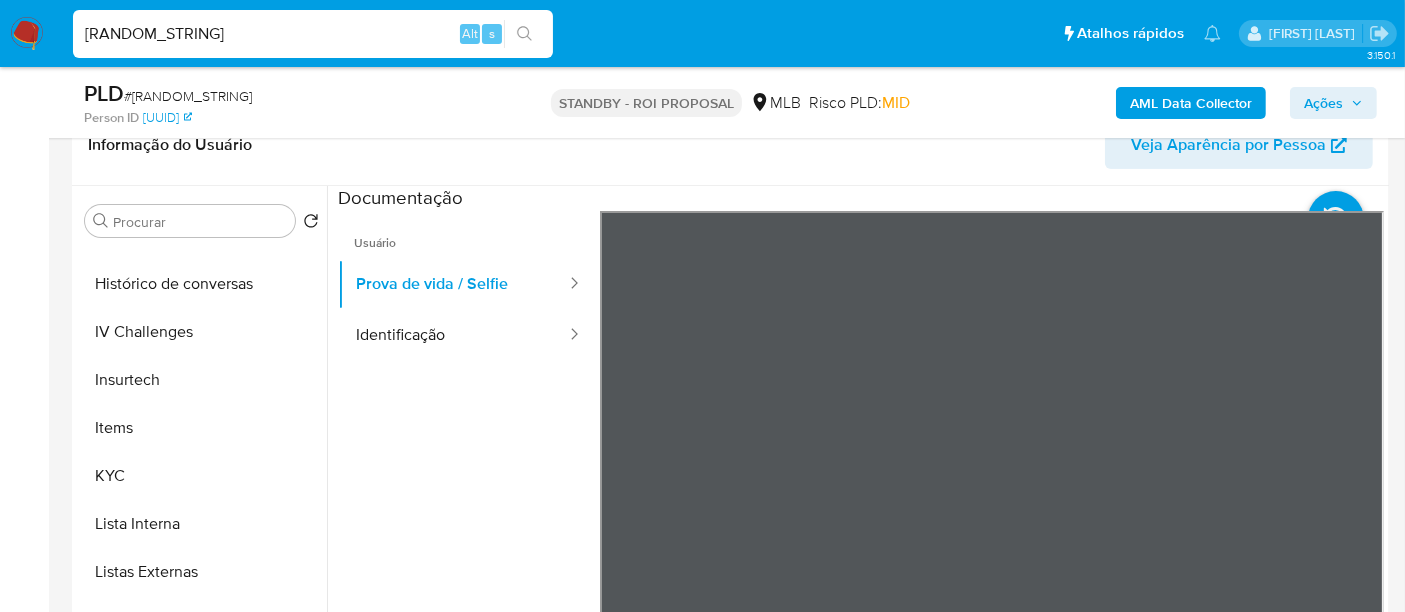 scroll, scrollTop: 844, scrollLeft: 0, axis: vertical 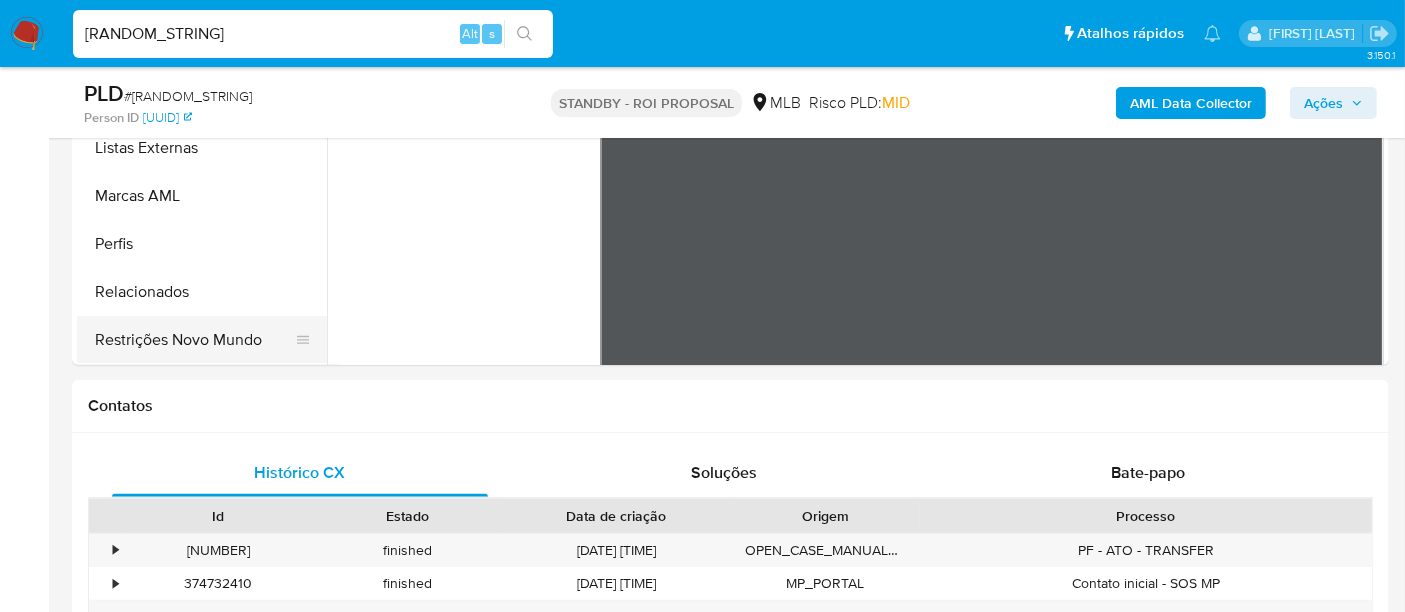 click on "Restrições Novo Mundo" at bounding box center [194, 340] 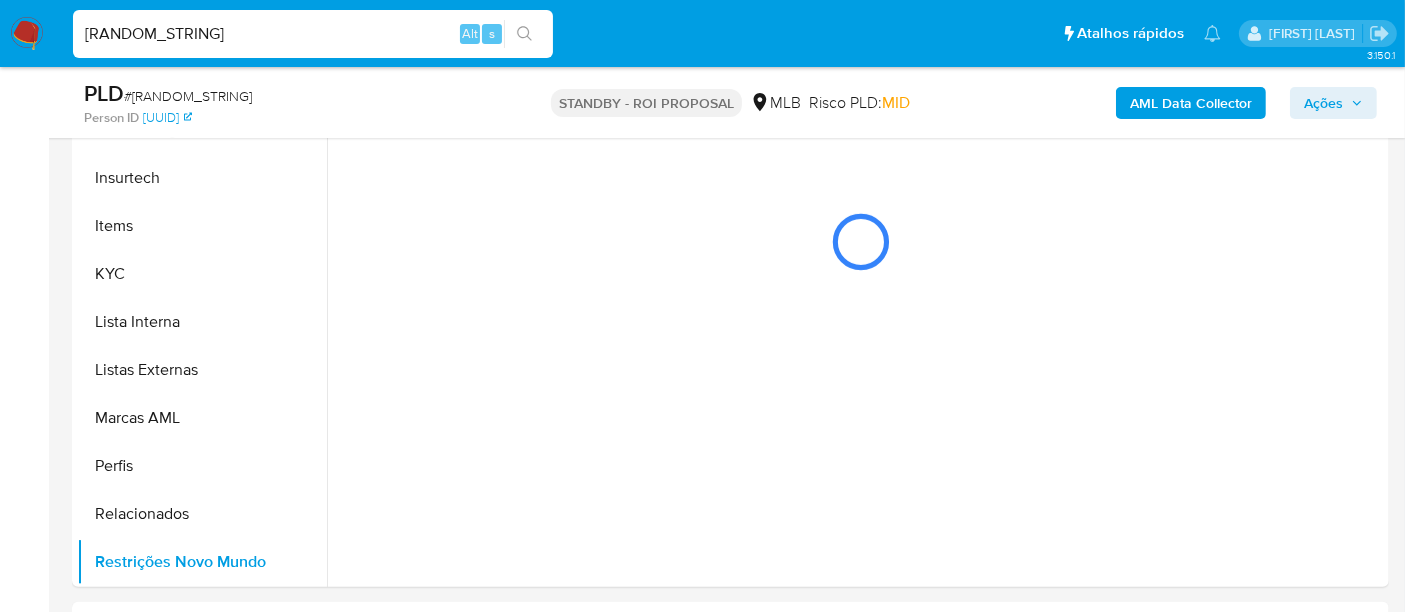scroll, scrollTop: 333, scrollLeft: 0, axis: vertical 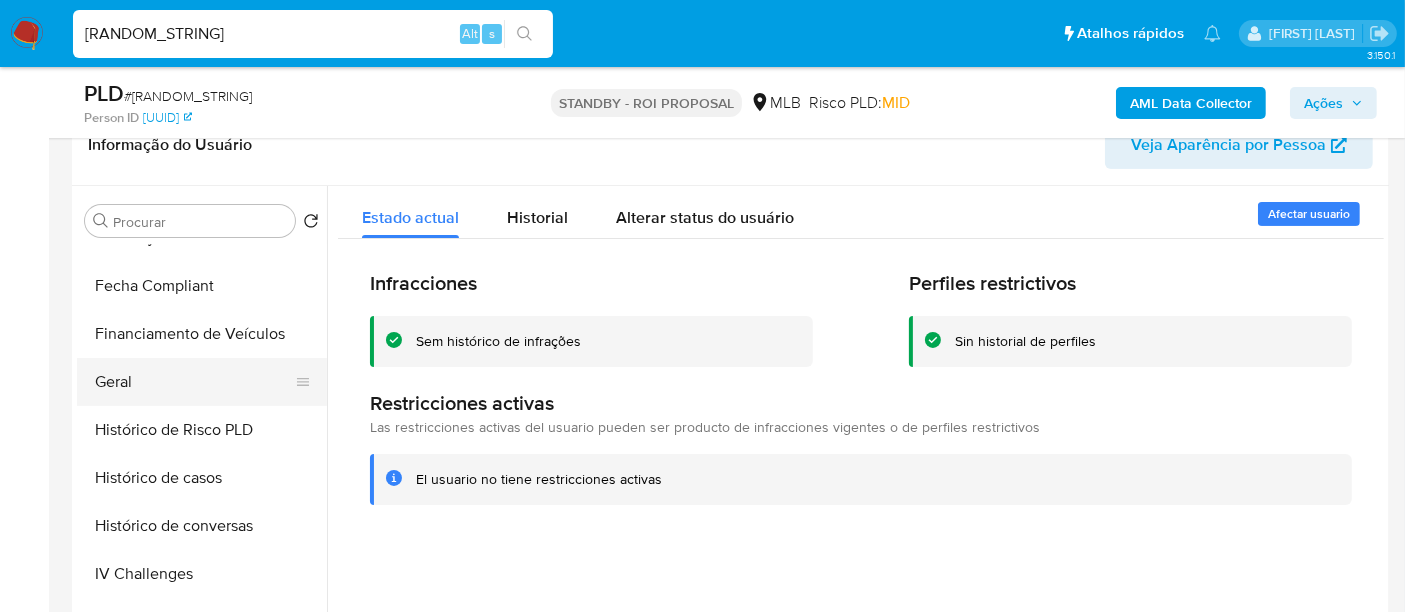 click on "Geral" at bounding box center (194, 382) 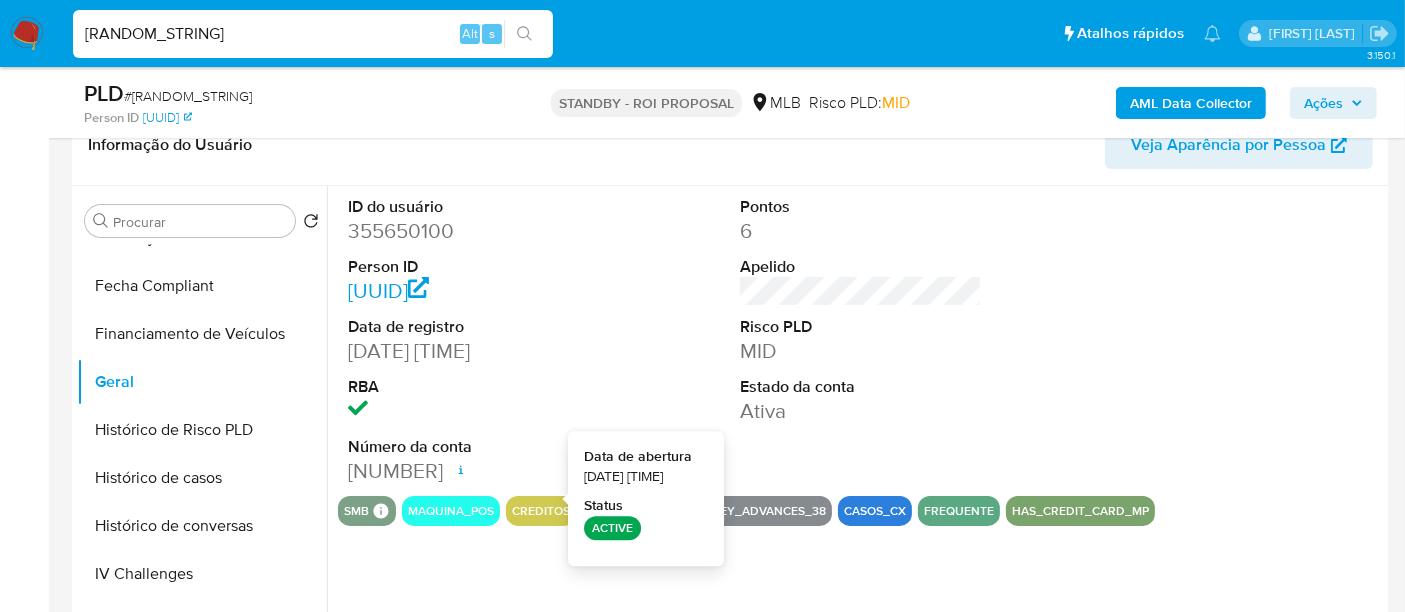 type 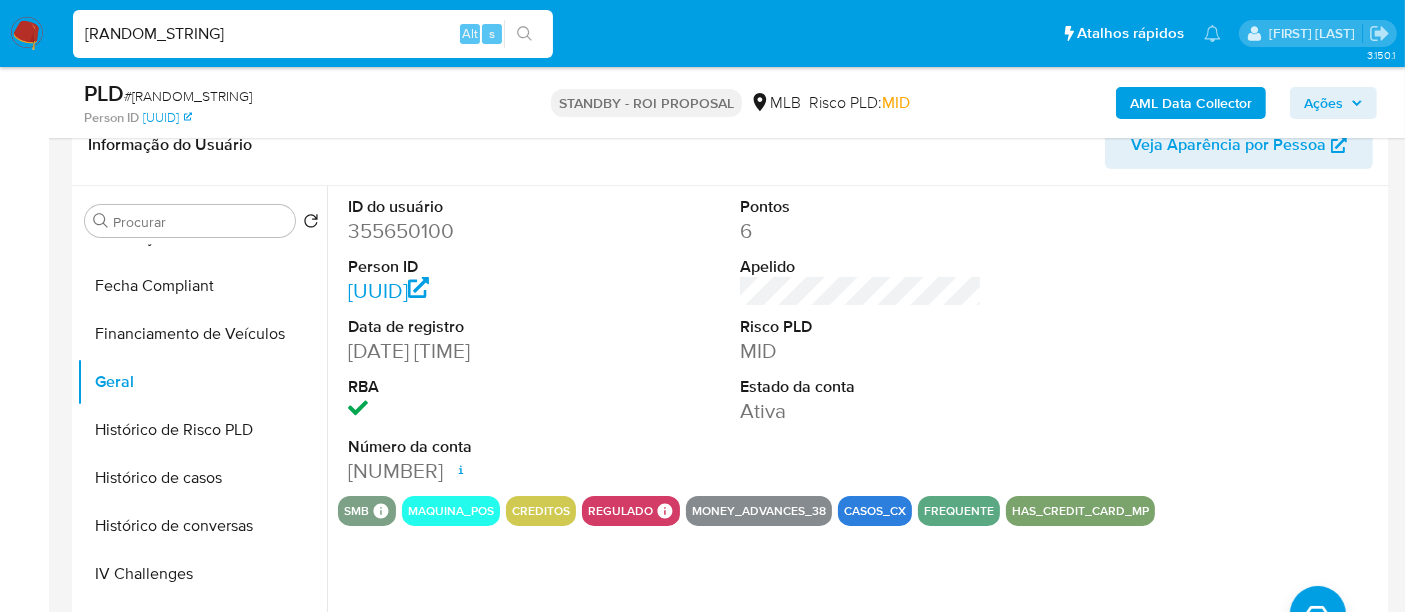 click on "WuJjMUuKiBmkrEa6Ywy17mFJ" at bounding box center (313, 34) 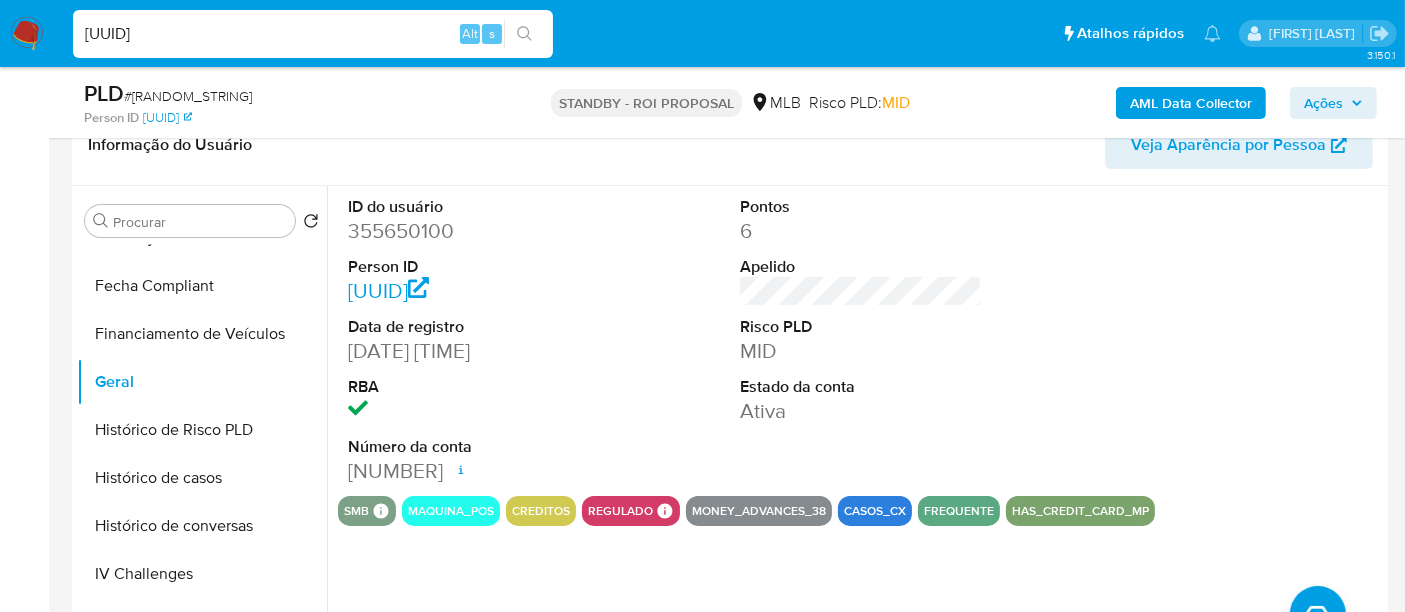 type on "9CtJWBZXD1KJVZNRFbMcLjBt" 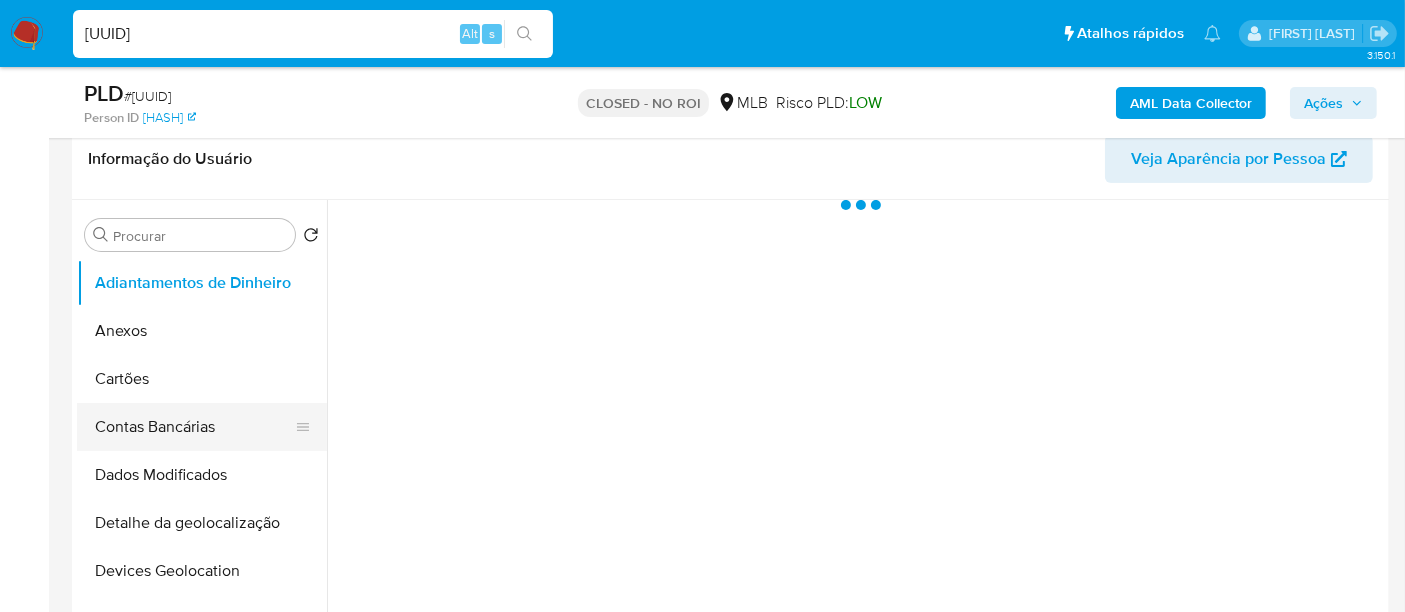 scroll, scrollTop: 444, scrollLeft: 0, axis: vertical 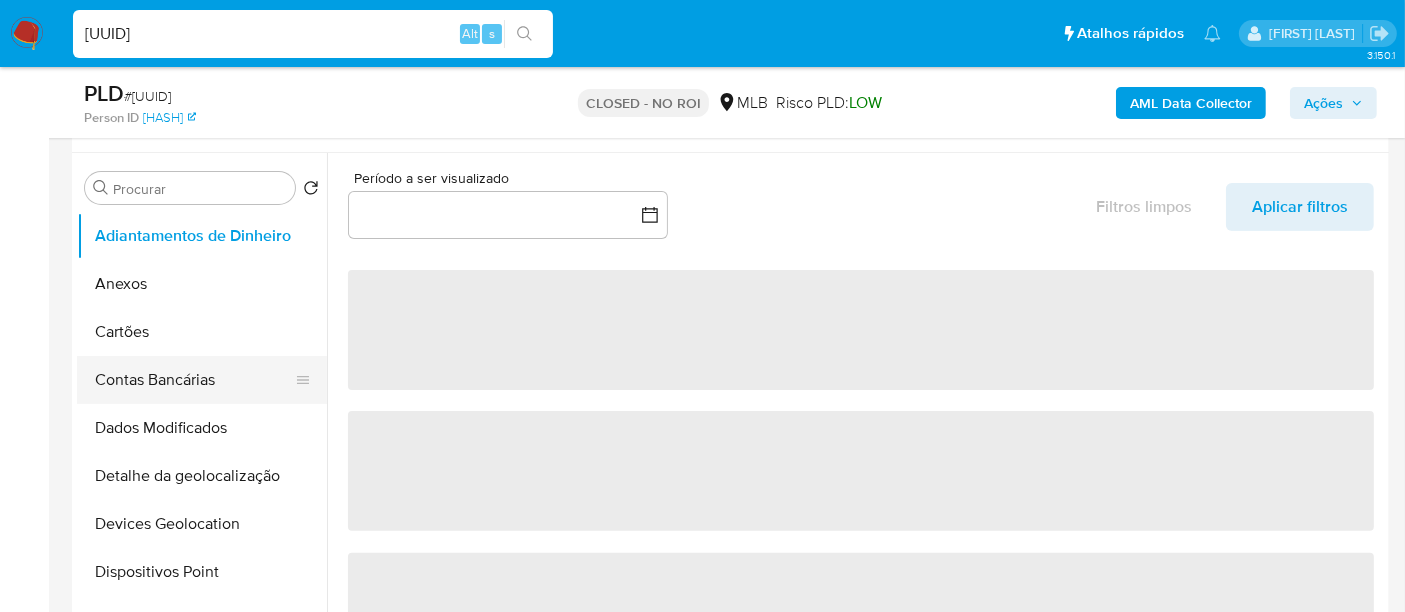 select on "10" 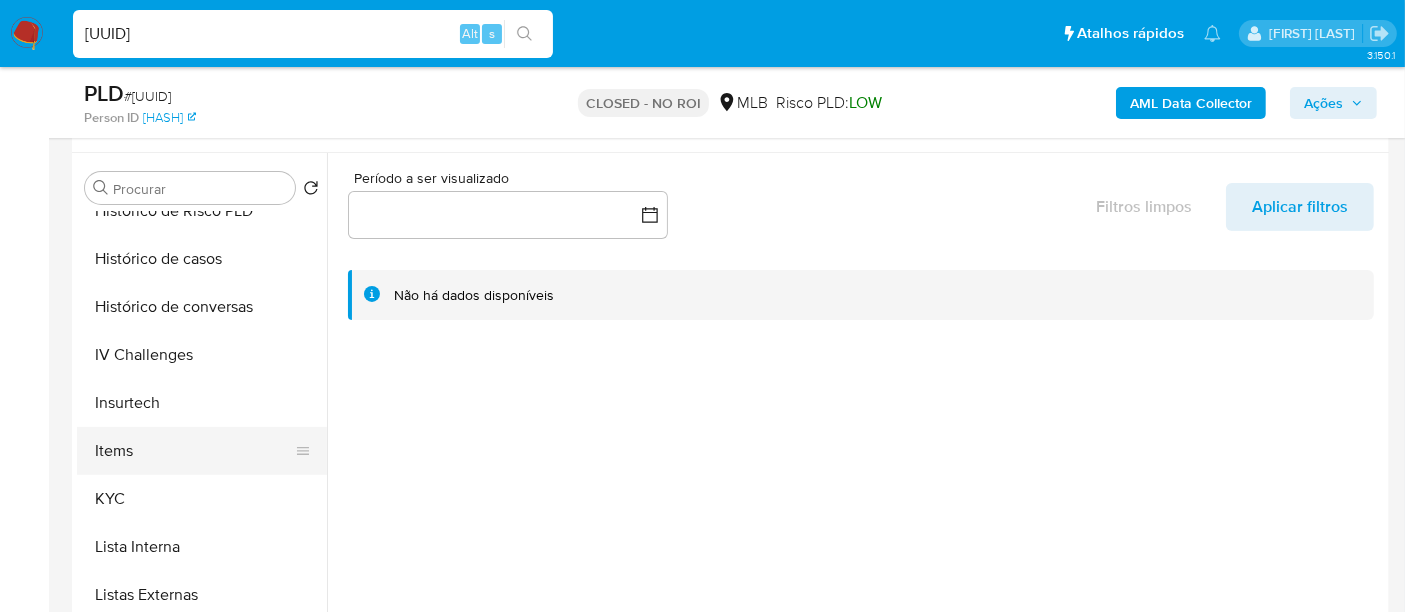 scroll, scrollTop: 777, scrollLeft: 0, axis: vertical 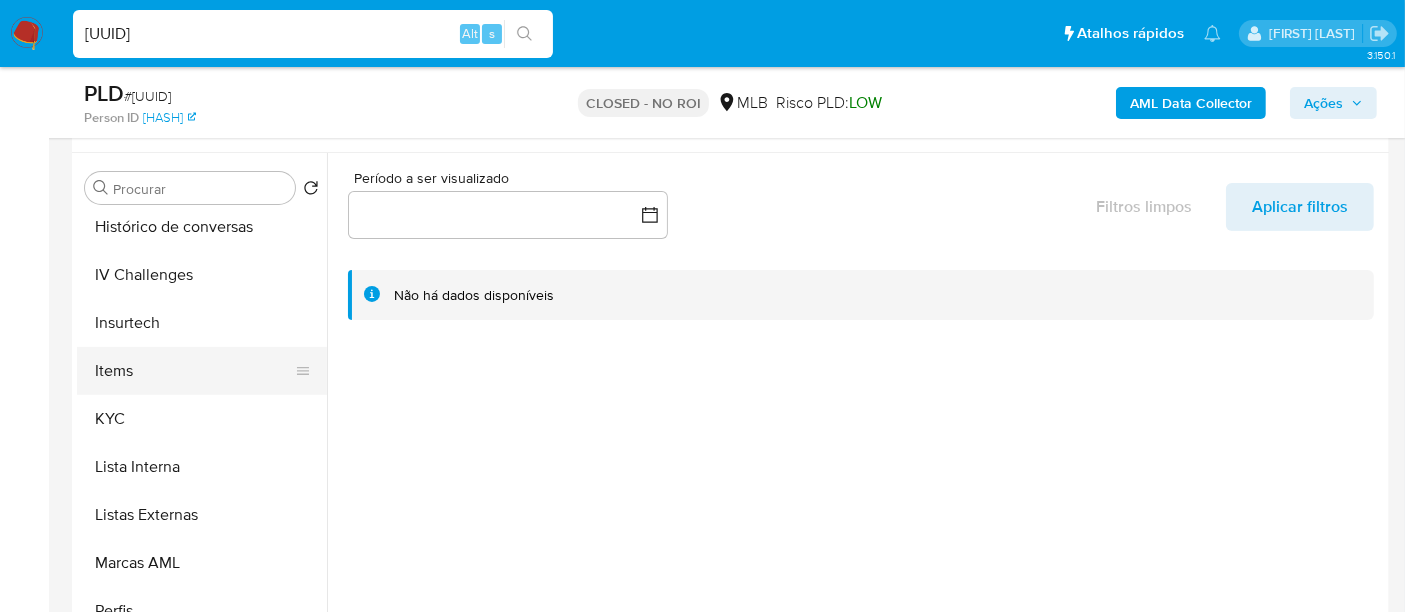 drag, startPoint x: 117, startPoint y: 411, endPoint x: 196, endPoint y: 390, distance: 81.7435 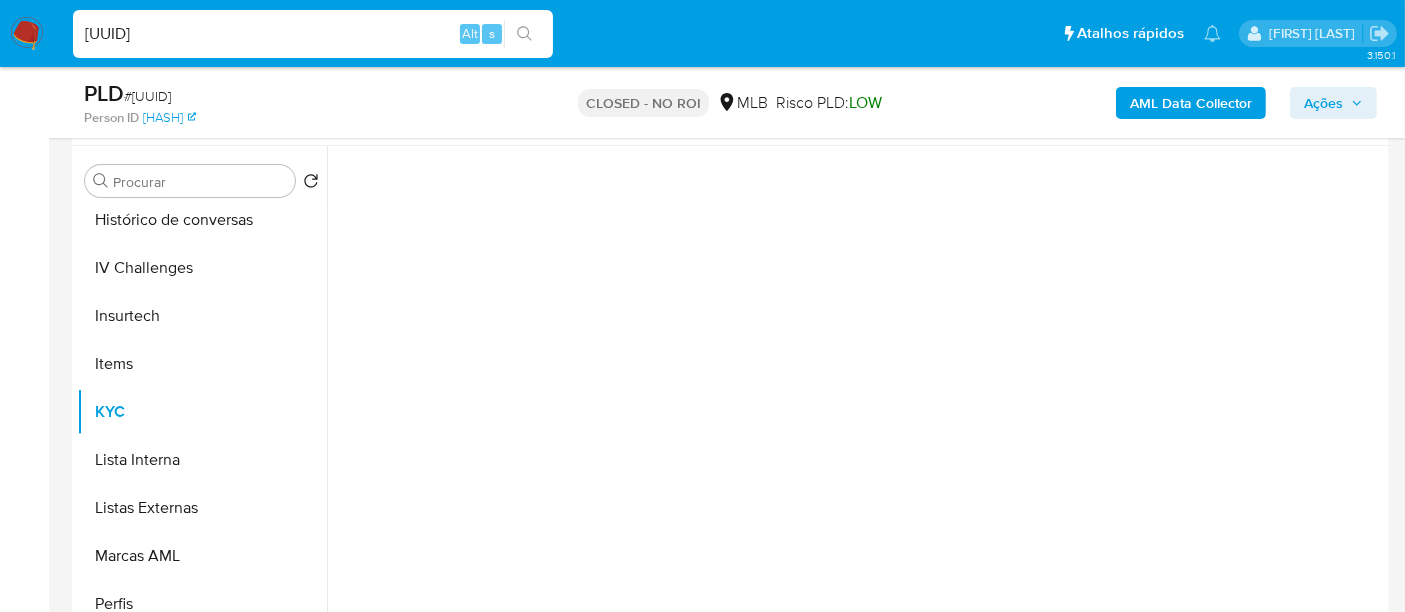 scroll, scrollTop: 333, scrollLeft: 0, axis: vertical 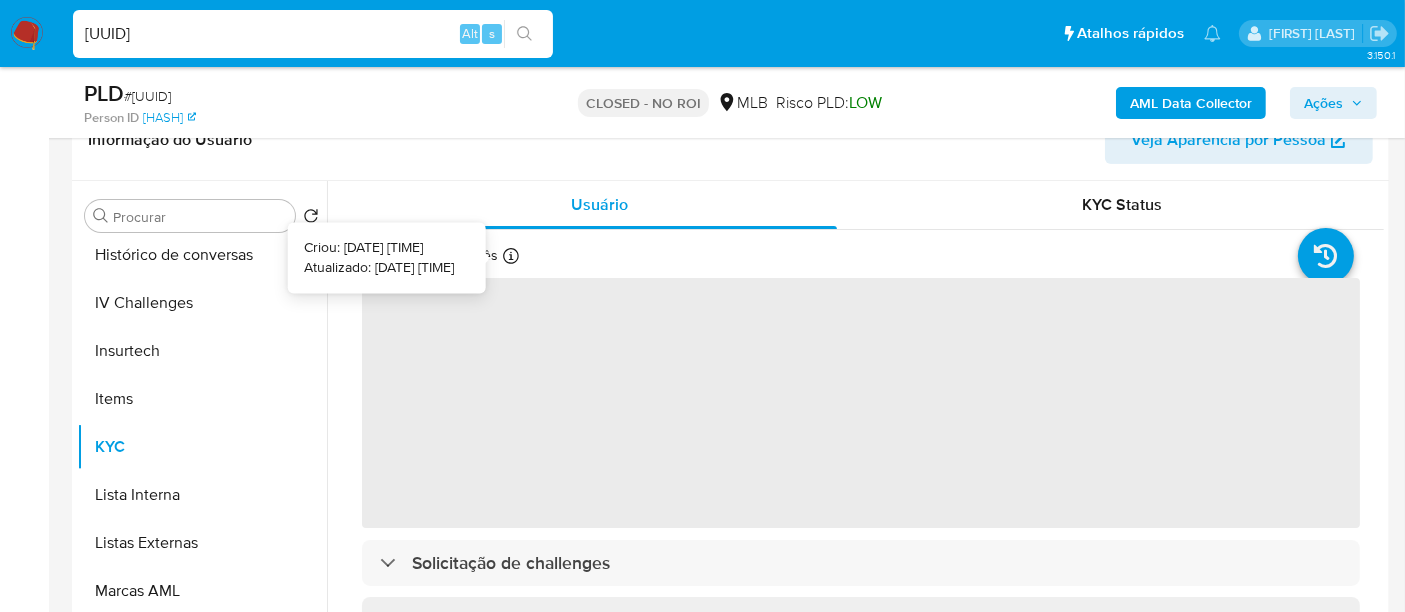 type 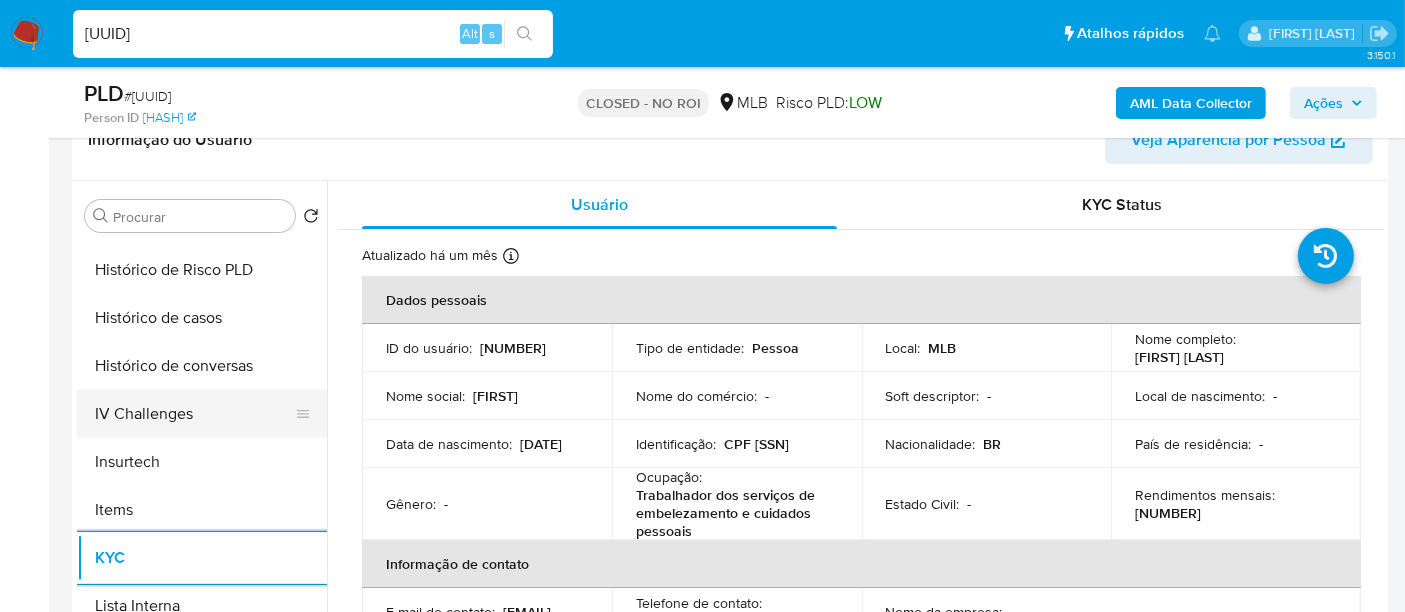 scroll, scrollTop: 555, scrollLeft: 0, axis: vertical 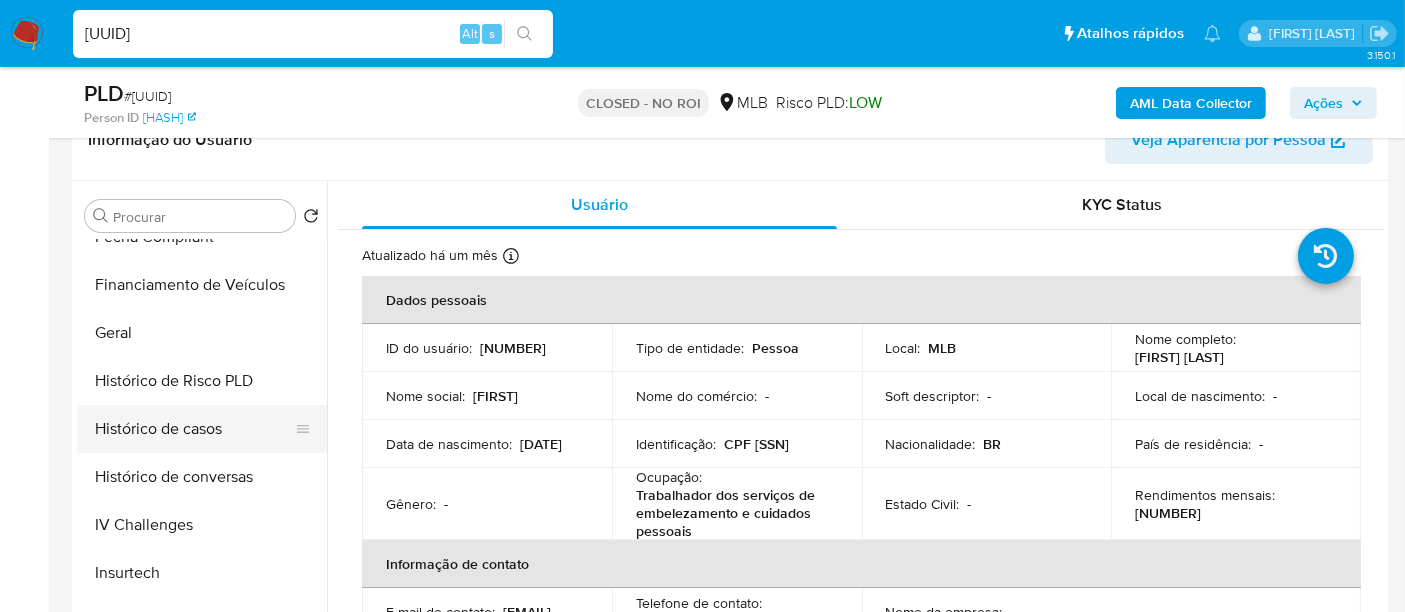 click on "Histórico de casos" at bounding box center (194, 429) 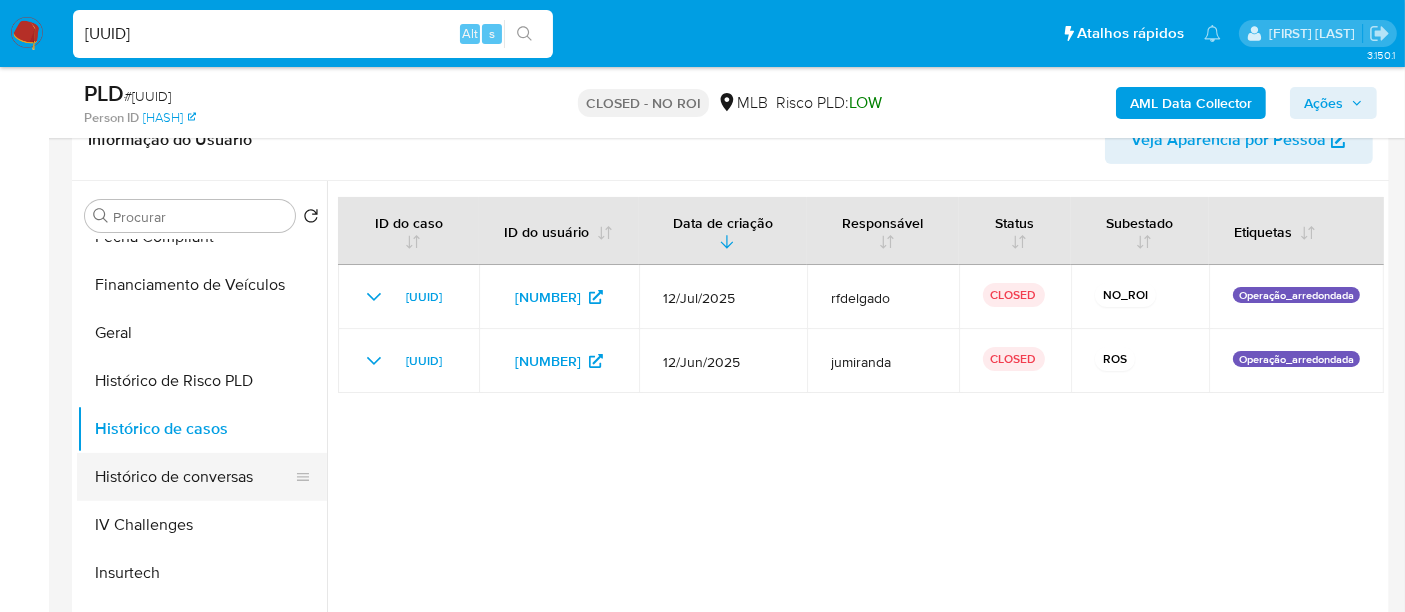 type 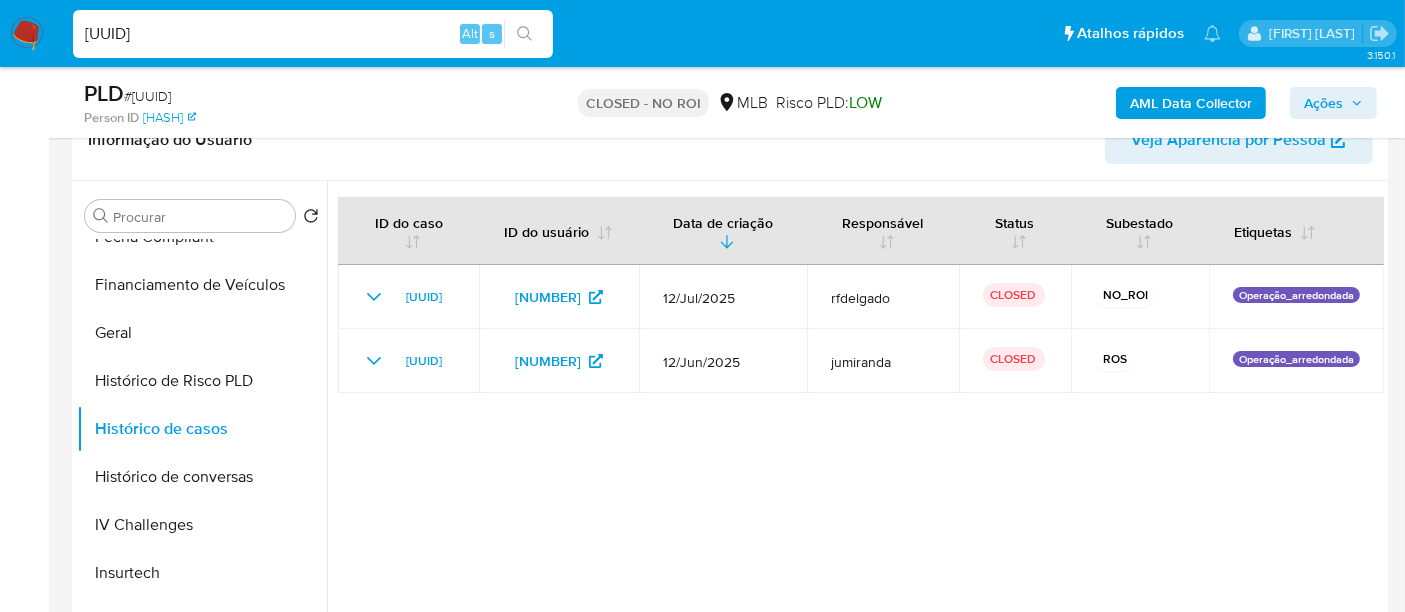 click on "9CtJWBZXD1KJVZNRFbMcLjBt" at bounding box center (313, 34) 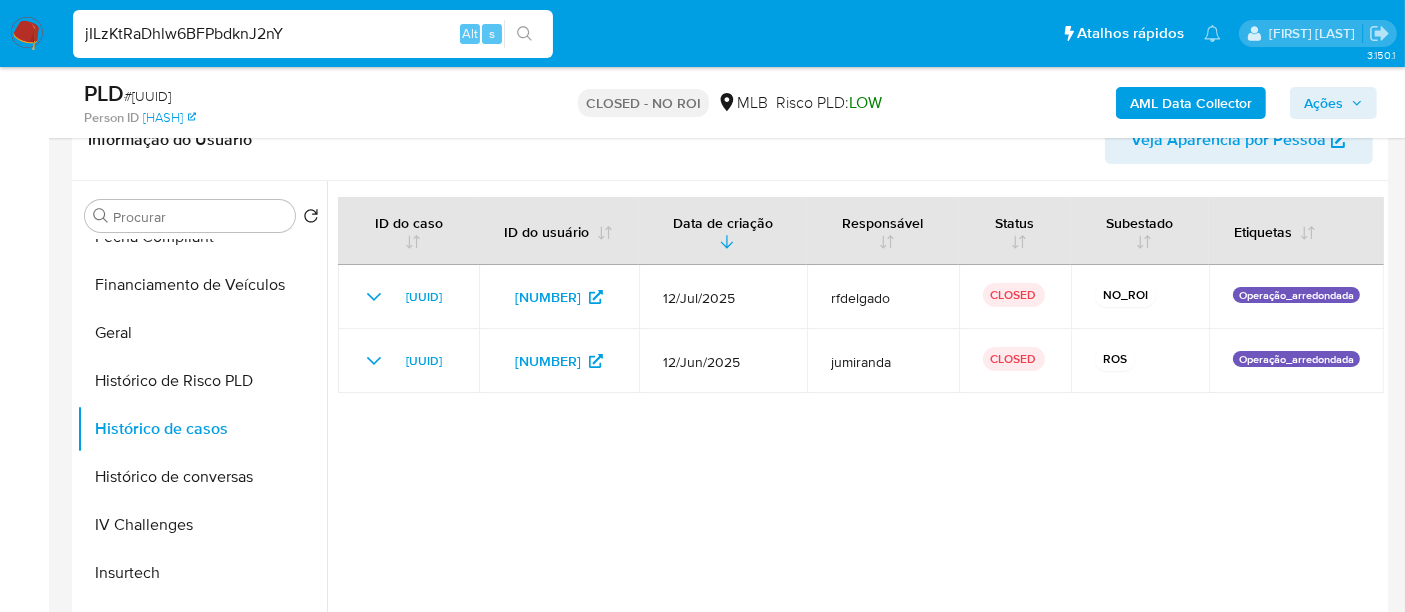 type on "jILzKtRaDhlw6BFPbdknJ2nY" 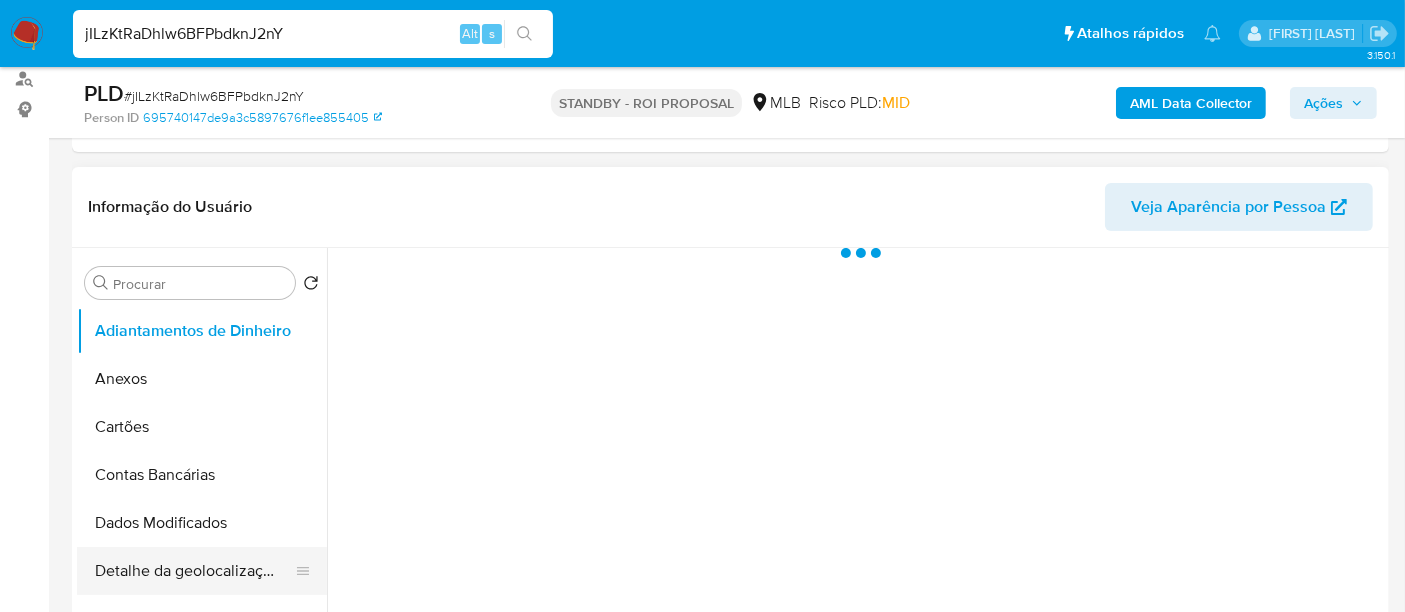 scroll, scrollTop: 444, scrollLeft: 0, axis: vertical 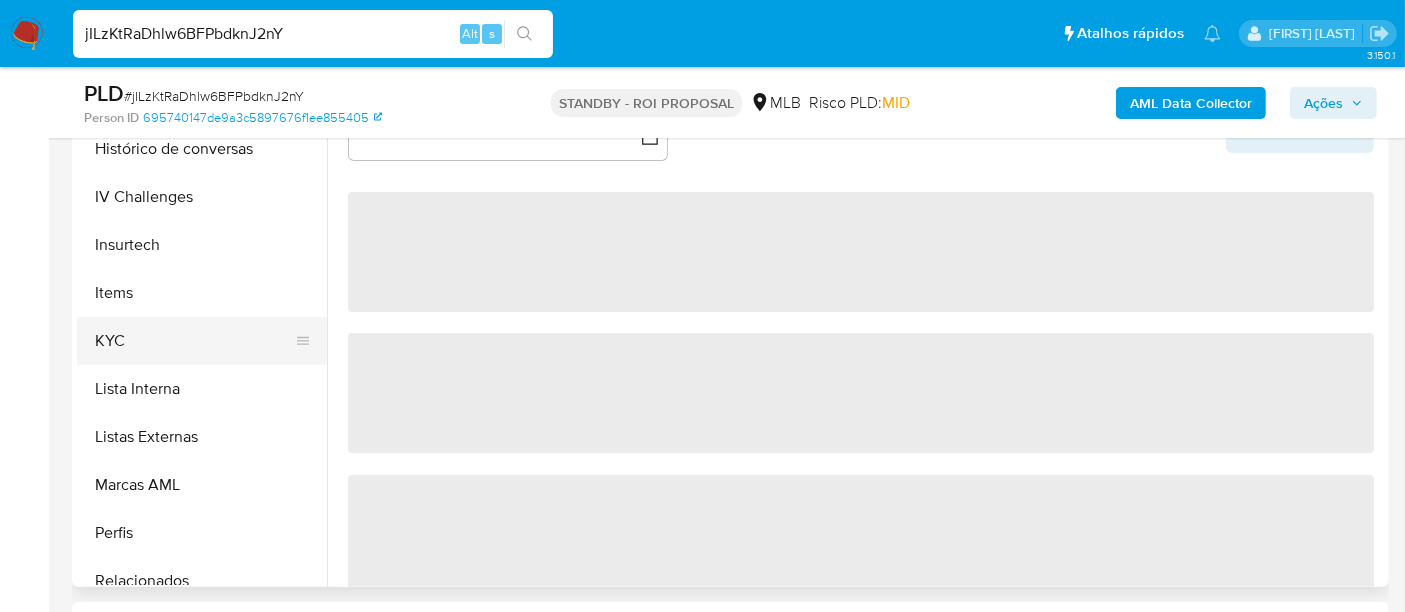 select on "10" 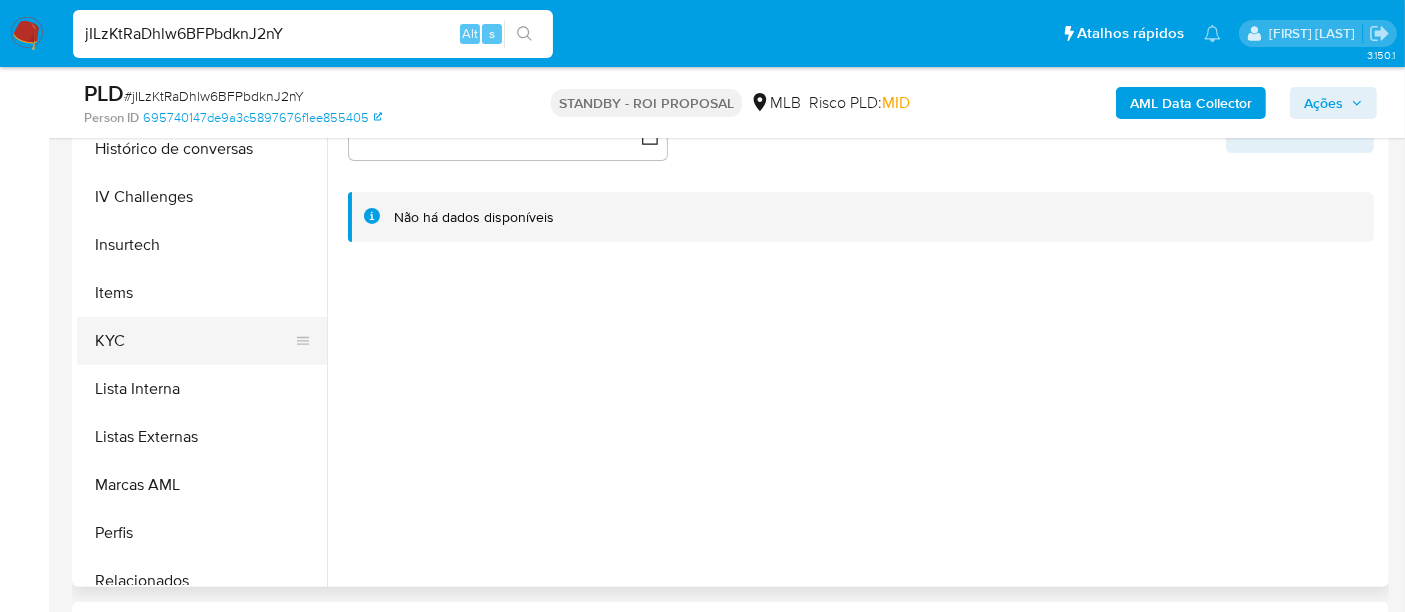 click on "KYC" at bounding box center (194, 341) 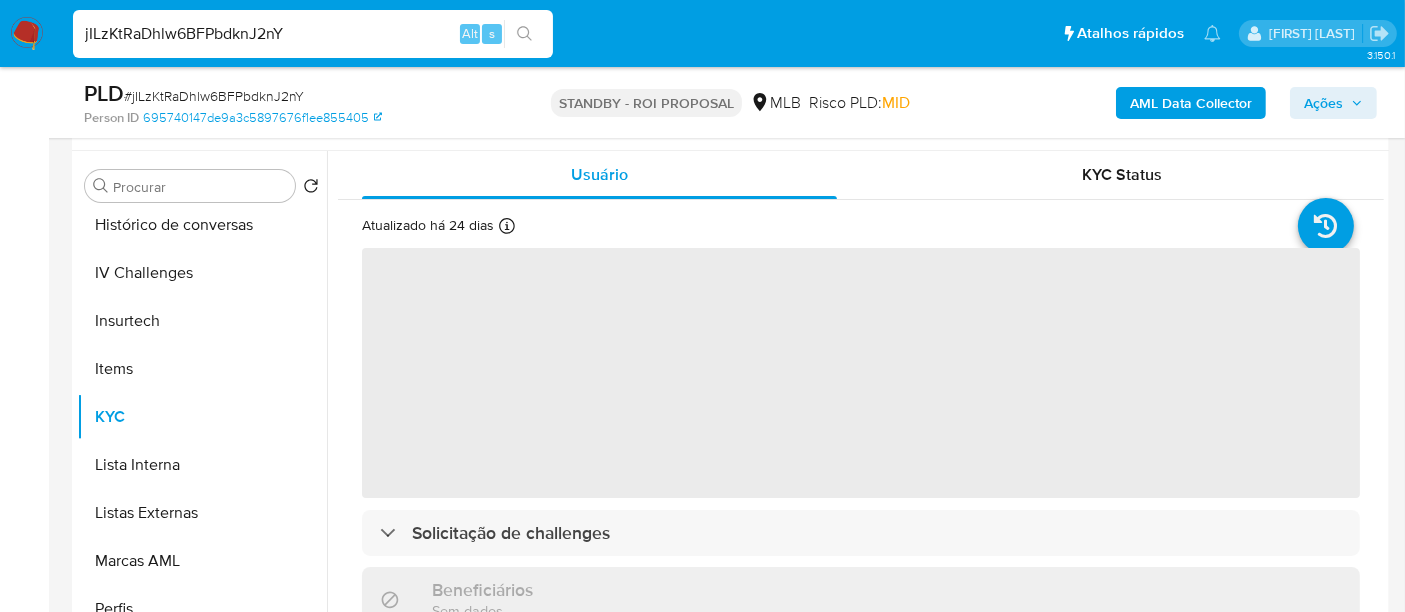 scroll, scrollTop: 333, scrollLeft: 0, axis: vertical 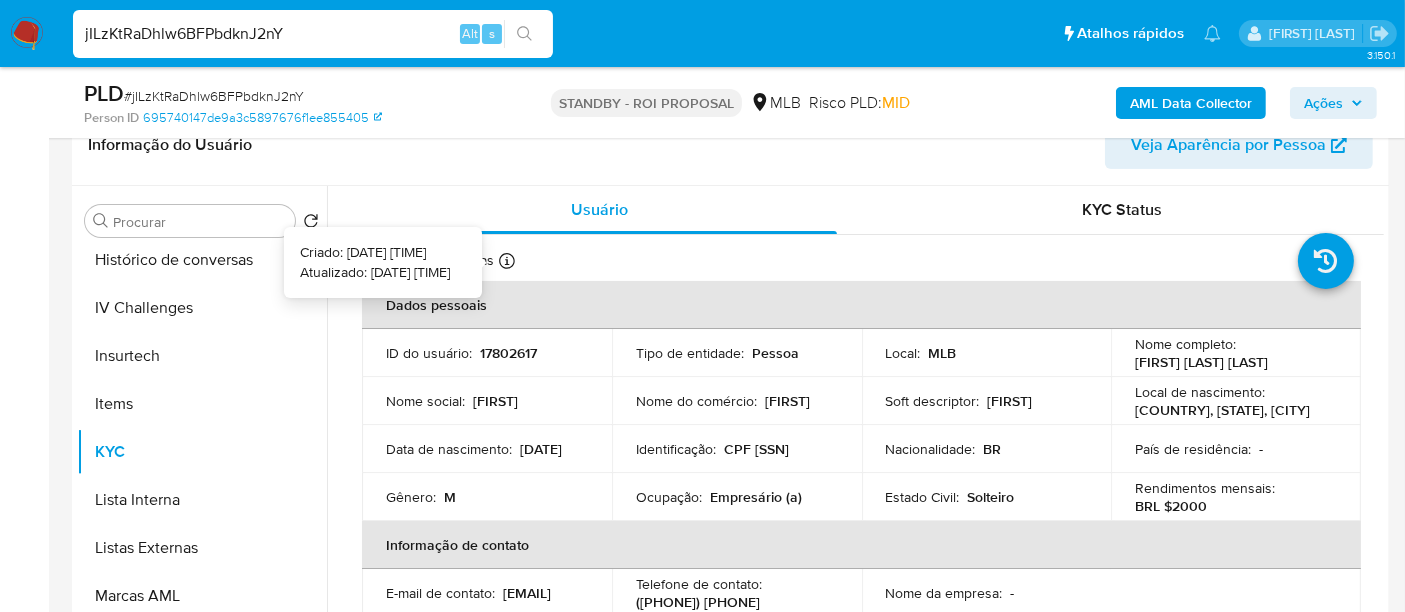 type 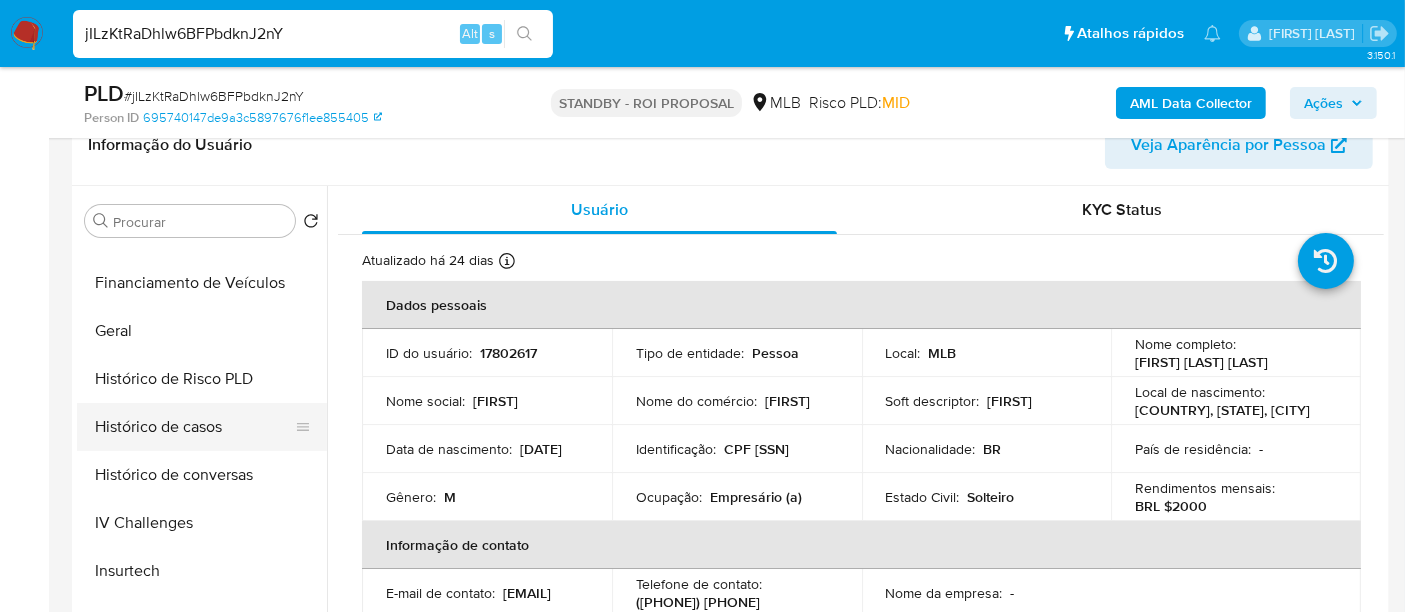 scroll, scrollTop: 555, scrollLeft: 0, axis: vertical 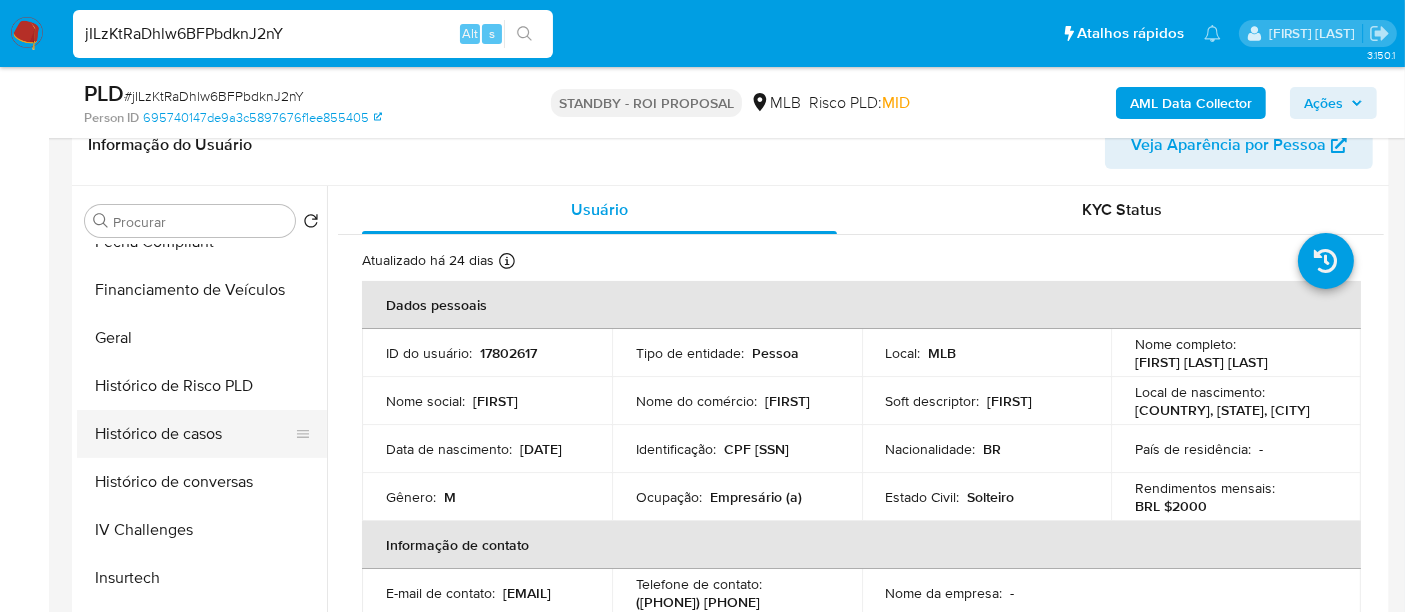 click on "Histórico de casos" at bounding box center [194, 434] 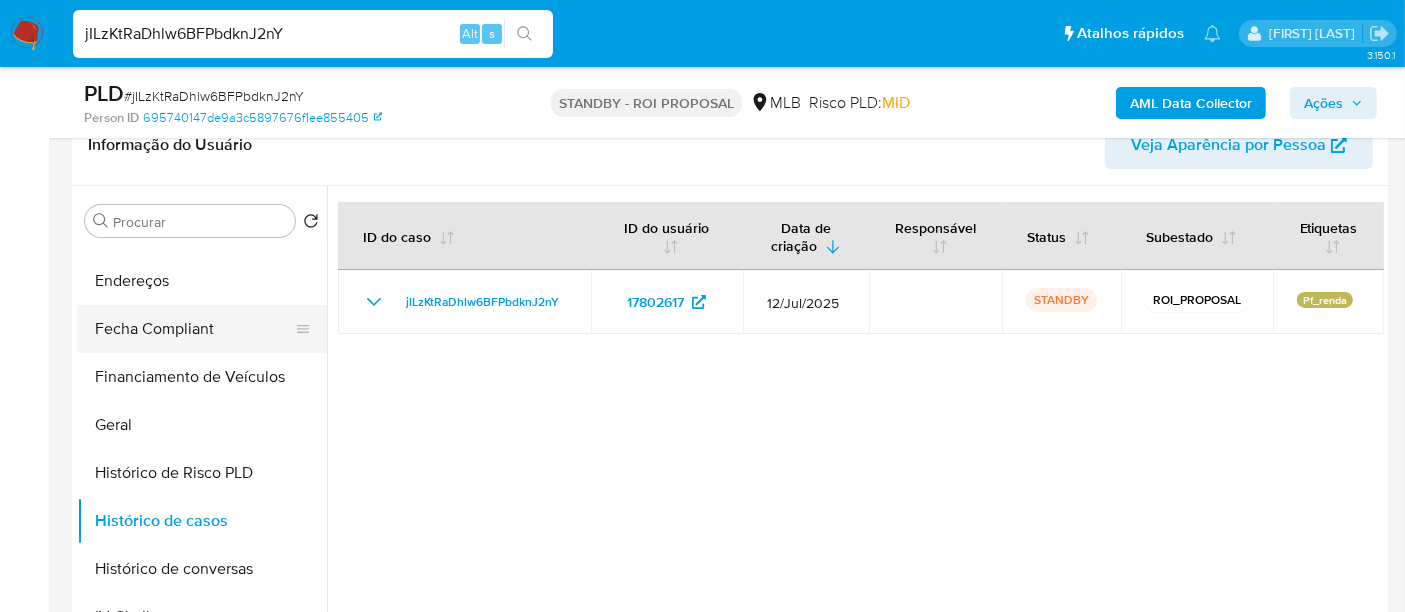 scroll, scrollTop: 333, scrollLeft: 0, axis: vertical 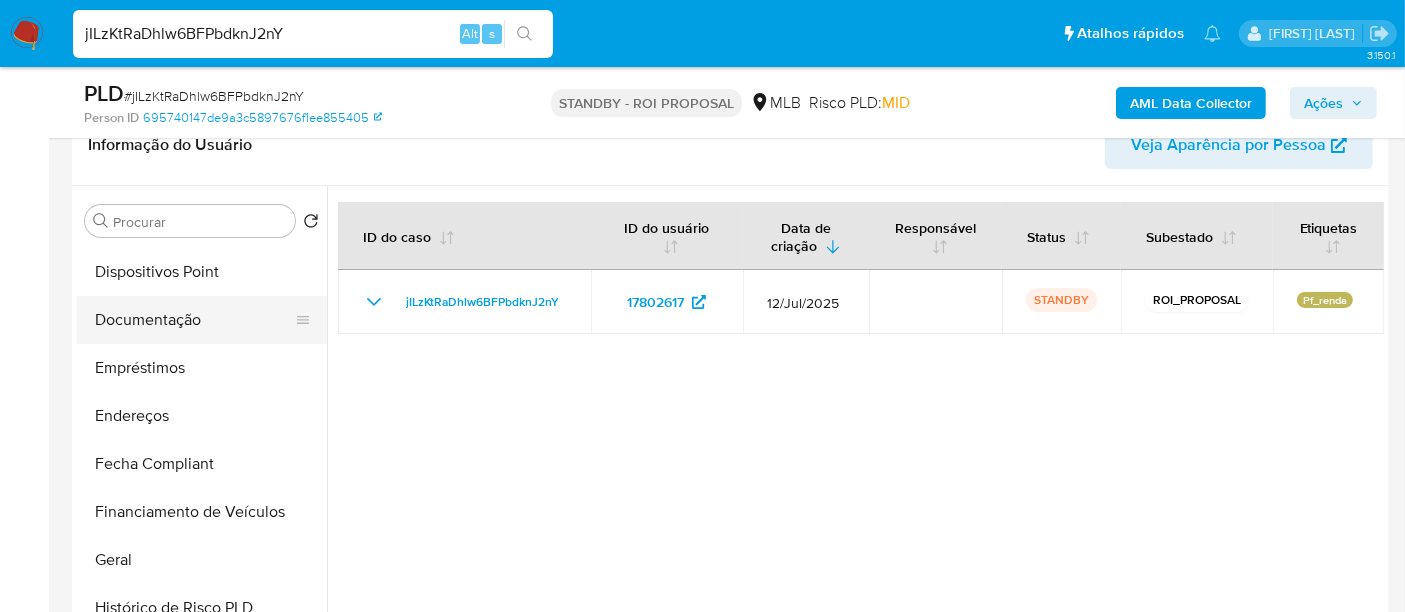 click on "Documentação" at bounding box center (194, 320) 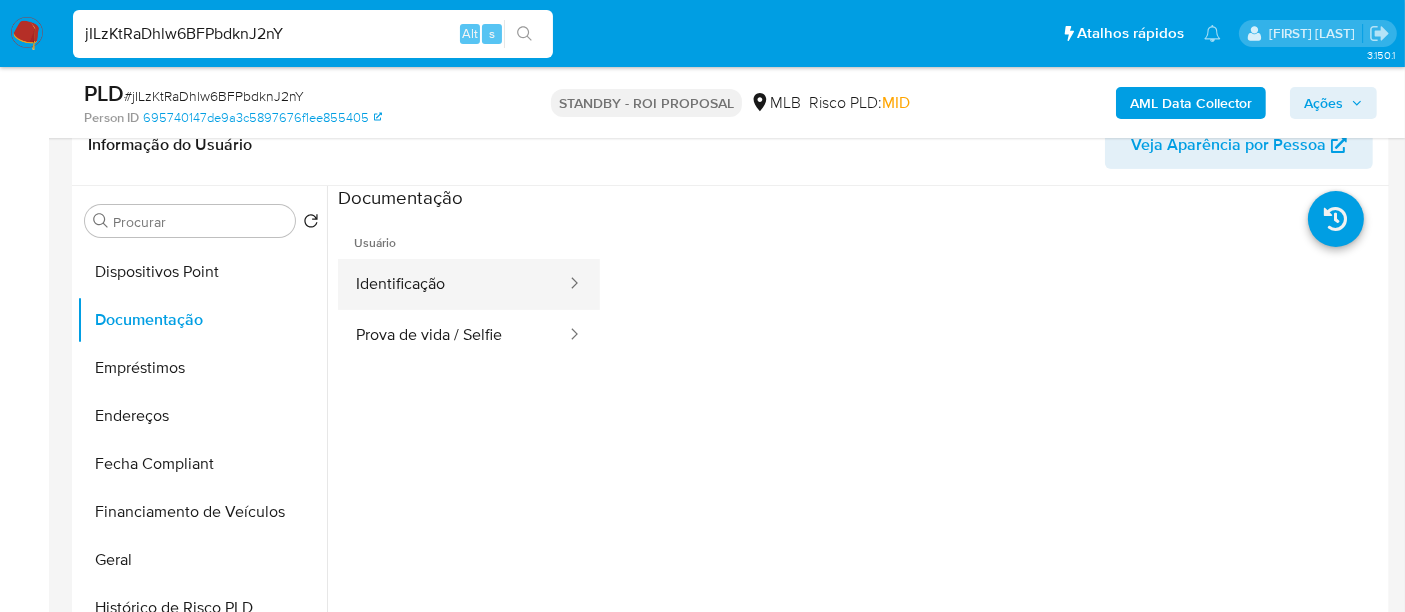 click on "Identificação" at bounding box center [453, 284] 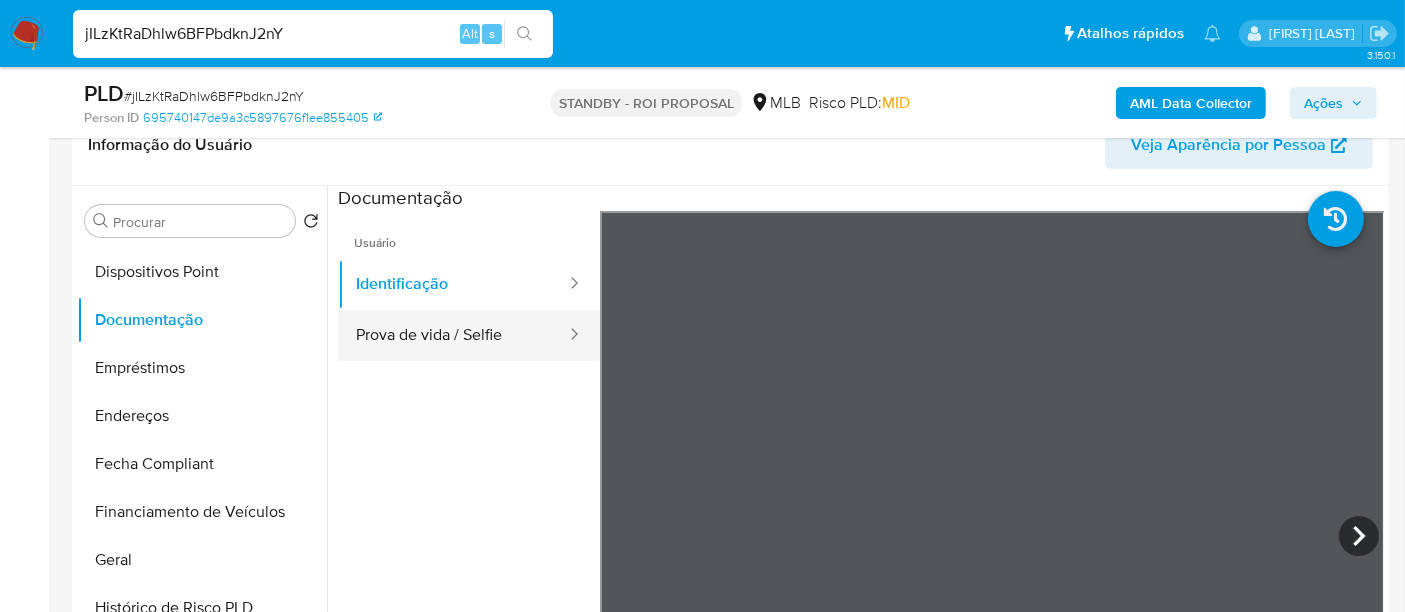 click on "Prova de vida / Selfie" at bounding box center [453, 335] 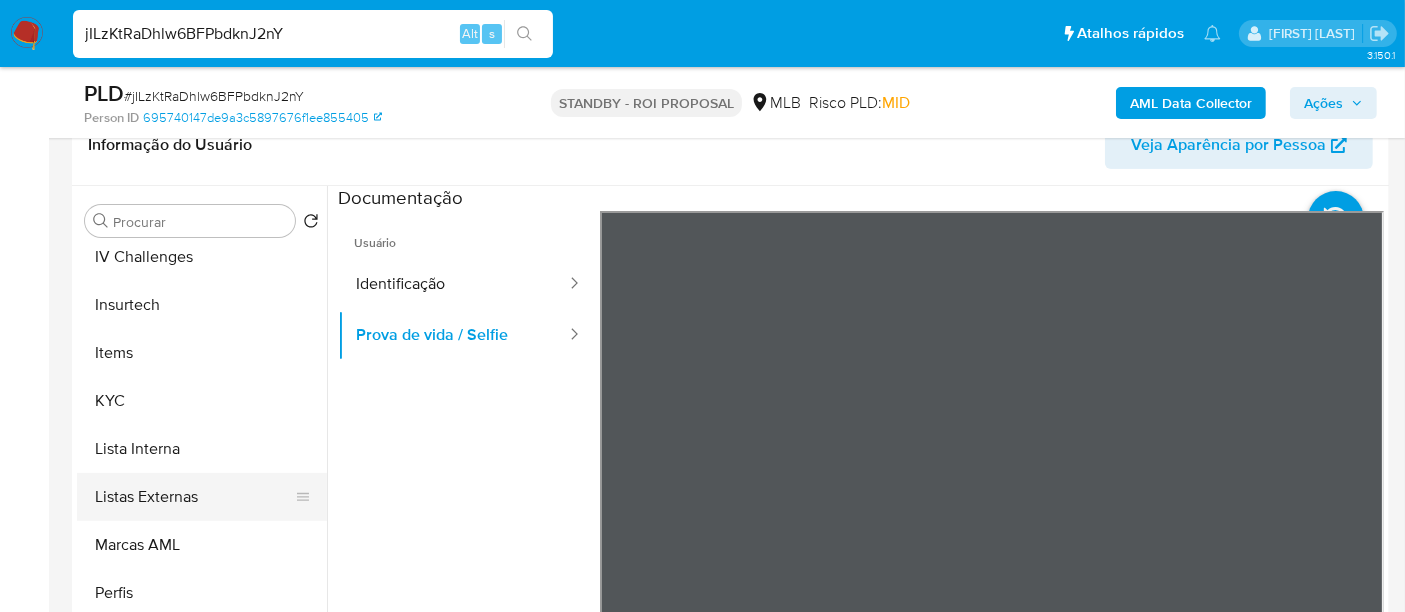 scroll, scrollTop: 844, scrollLeft: 0, axis: vertical 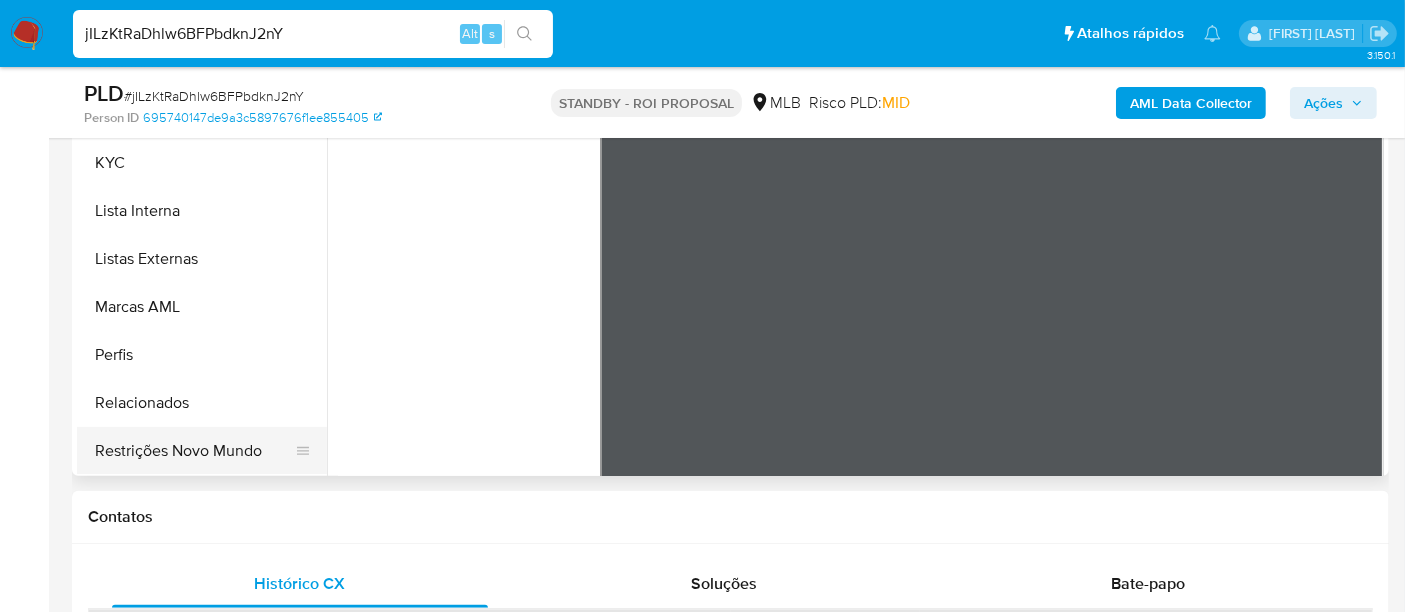 click on "Restrições Novo Mundo" at bounding box center [194, 451] 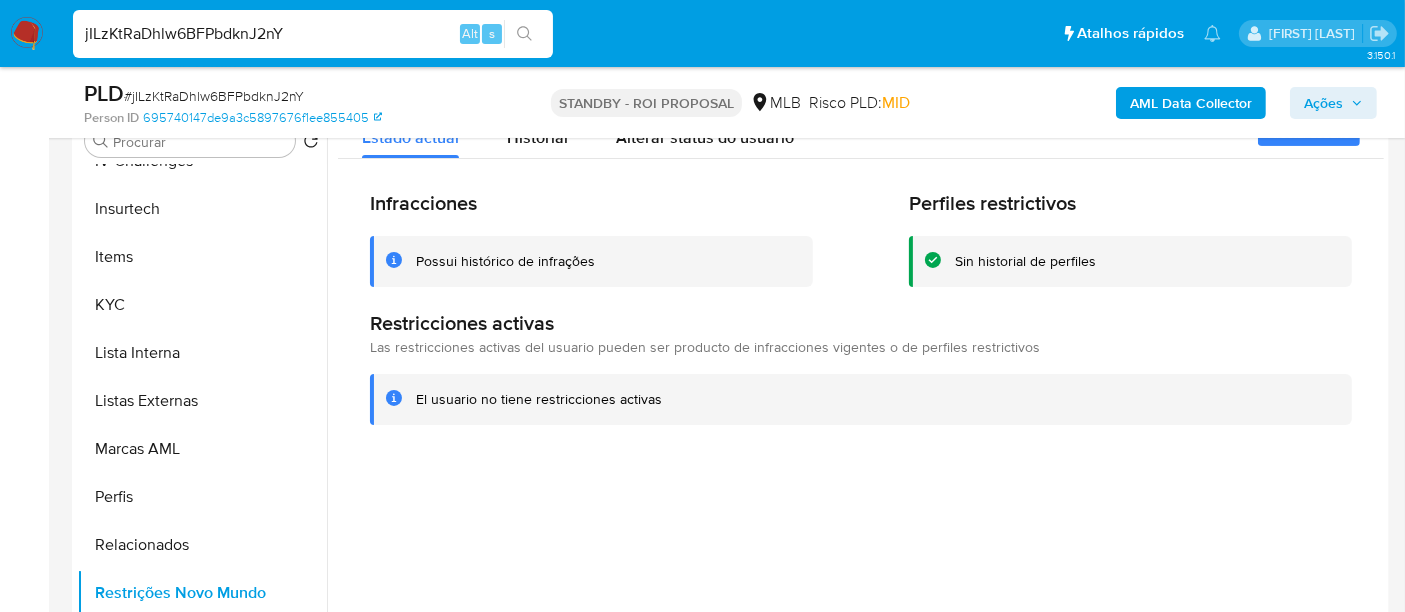 scroll, scrollTop: 333, scrollLeft: 0, axis: vertical 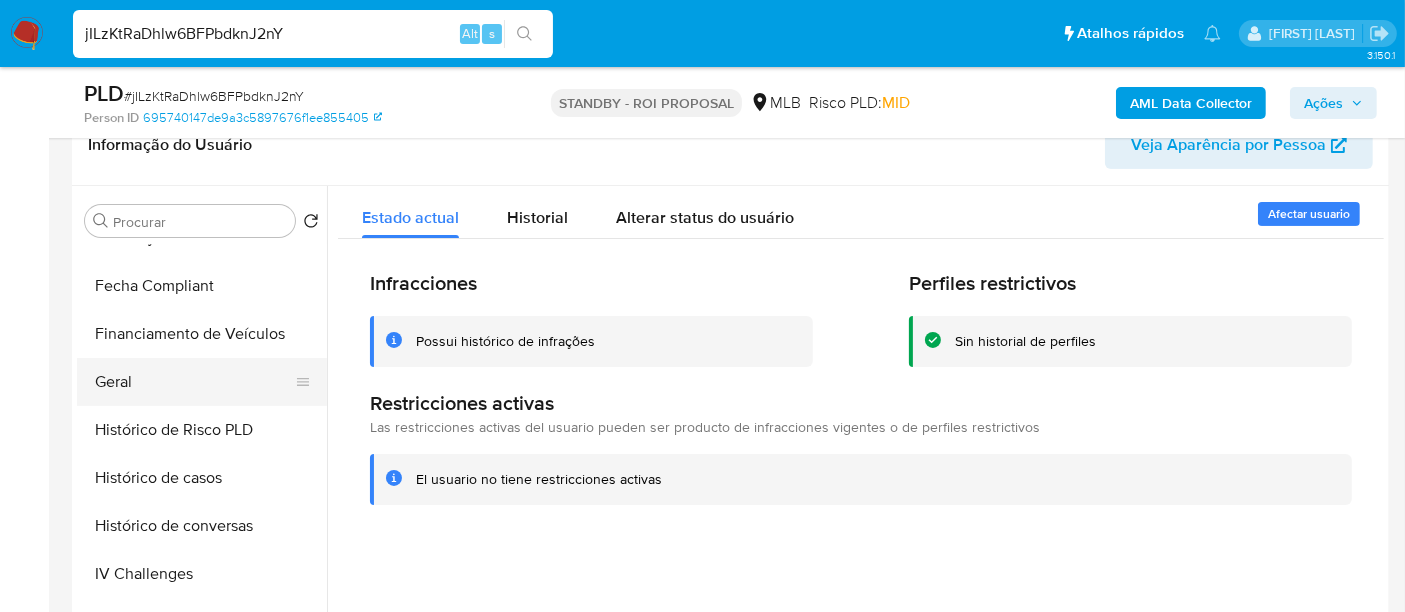 click on "Geral" at bounding box center [194, 382] 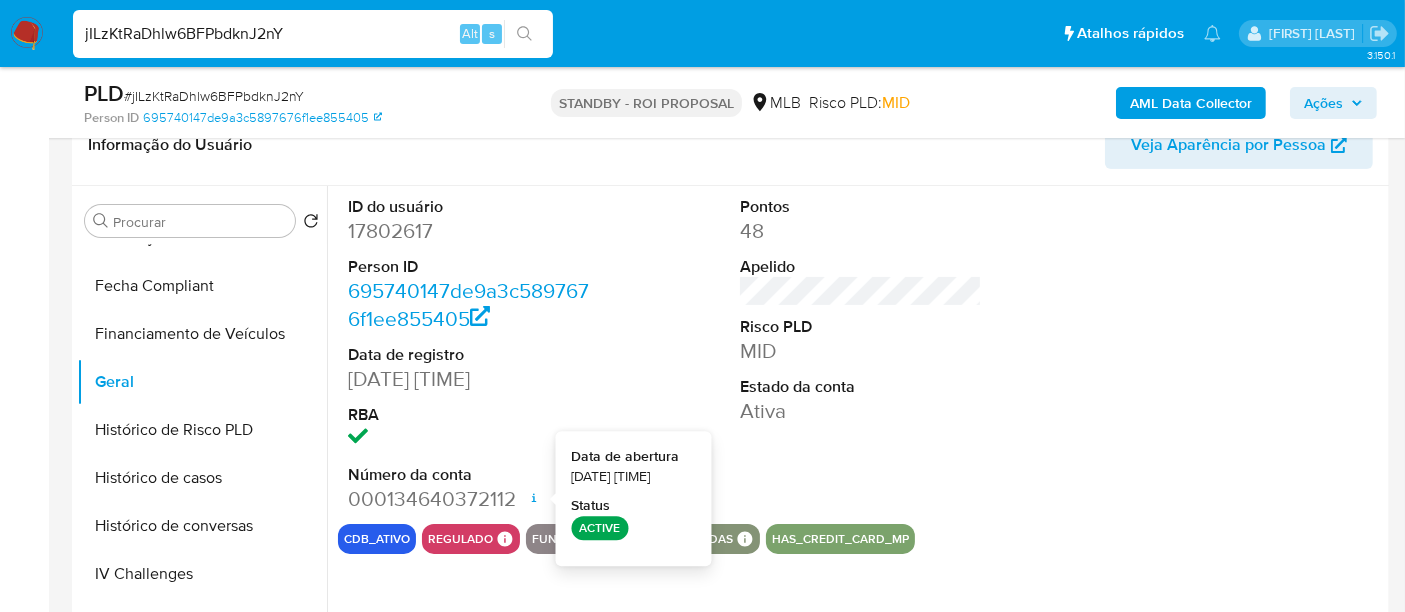 type 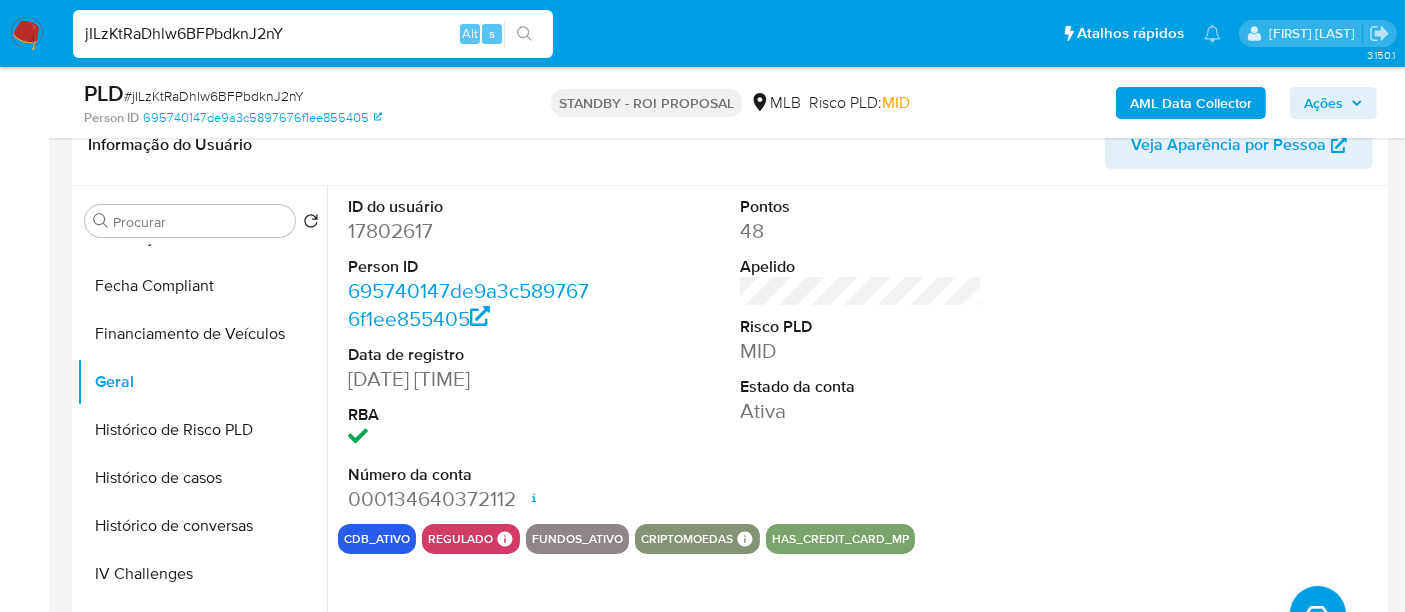 click on "jILzKtRaDhlw6BFPbdknJ2nY" at bounding box center [313, 34] 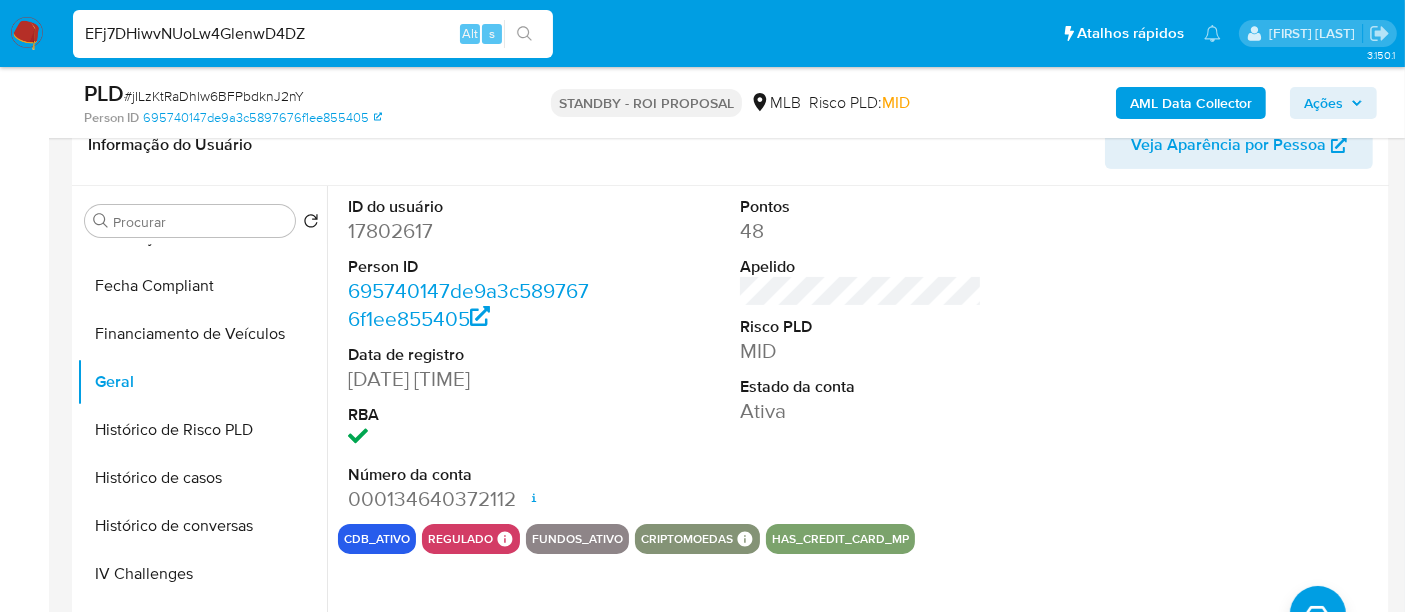 type on "EFj7DHiwvNUoLw4GlenwD4DZ" 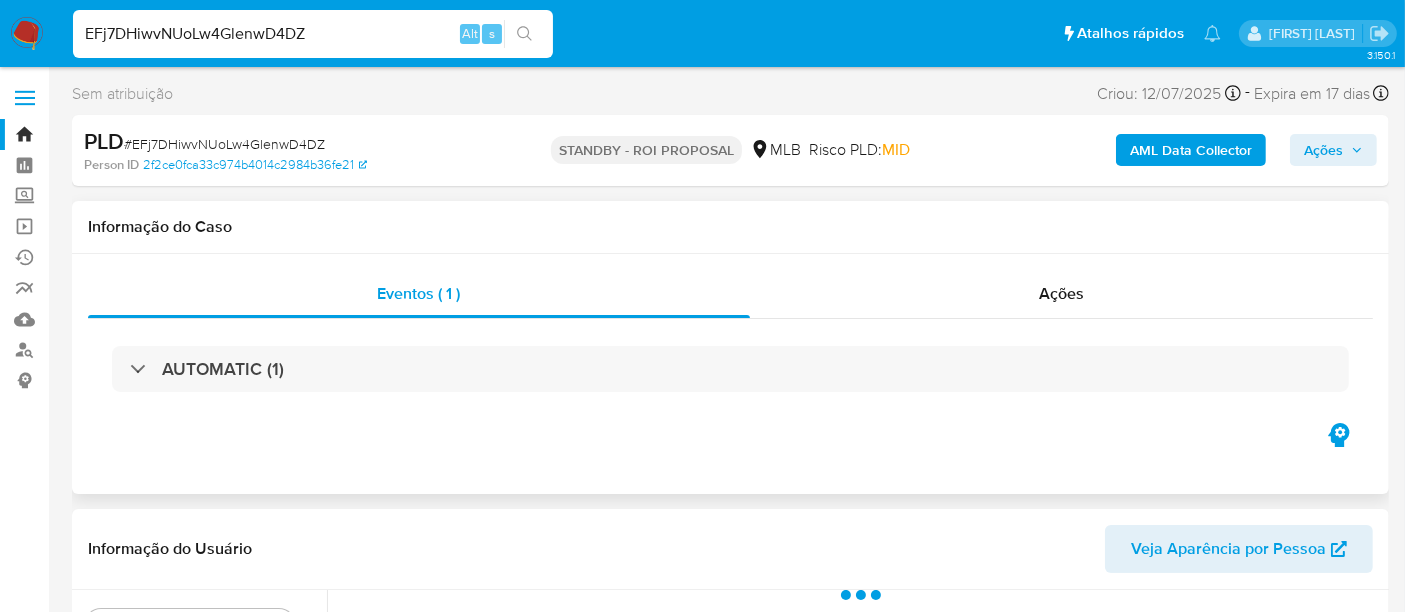 scroll, scrollTop: 444, scrollLeft: 0, axis: vertical 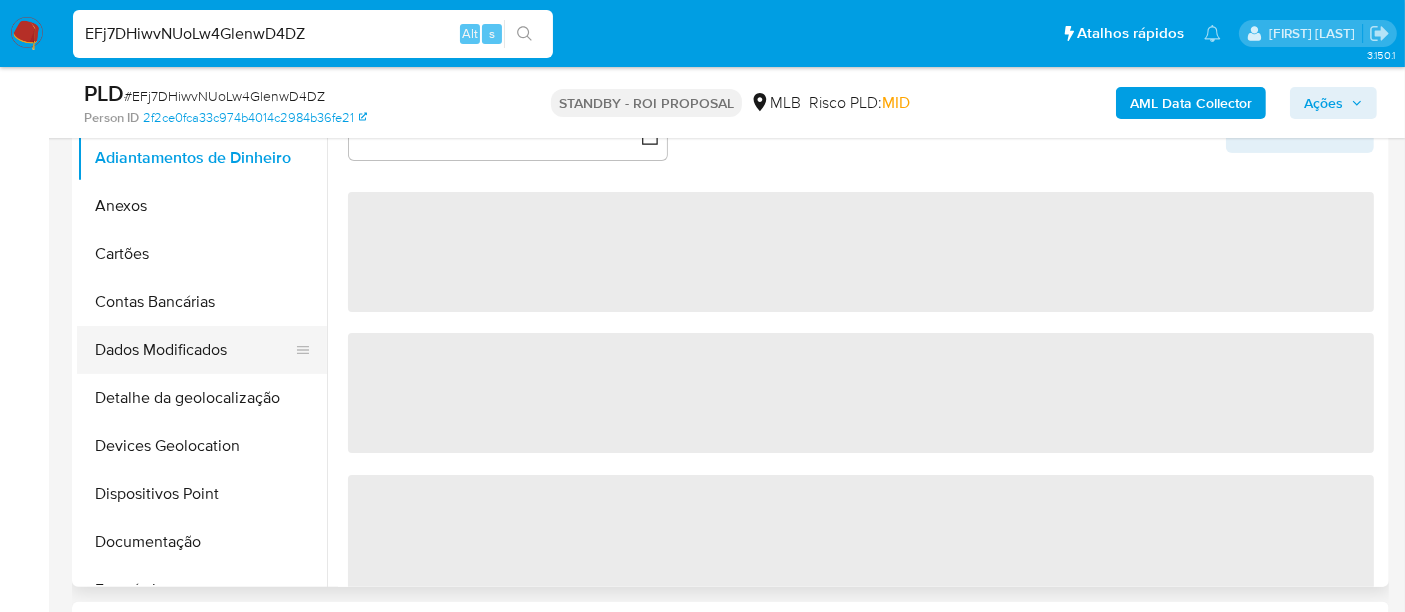 select on "10" 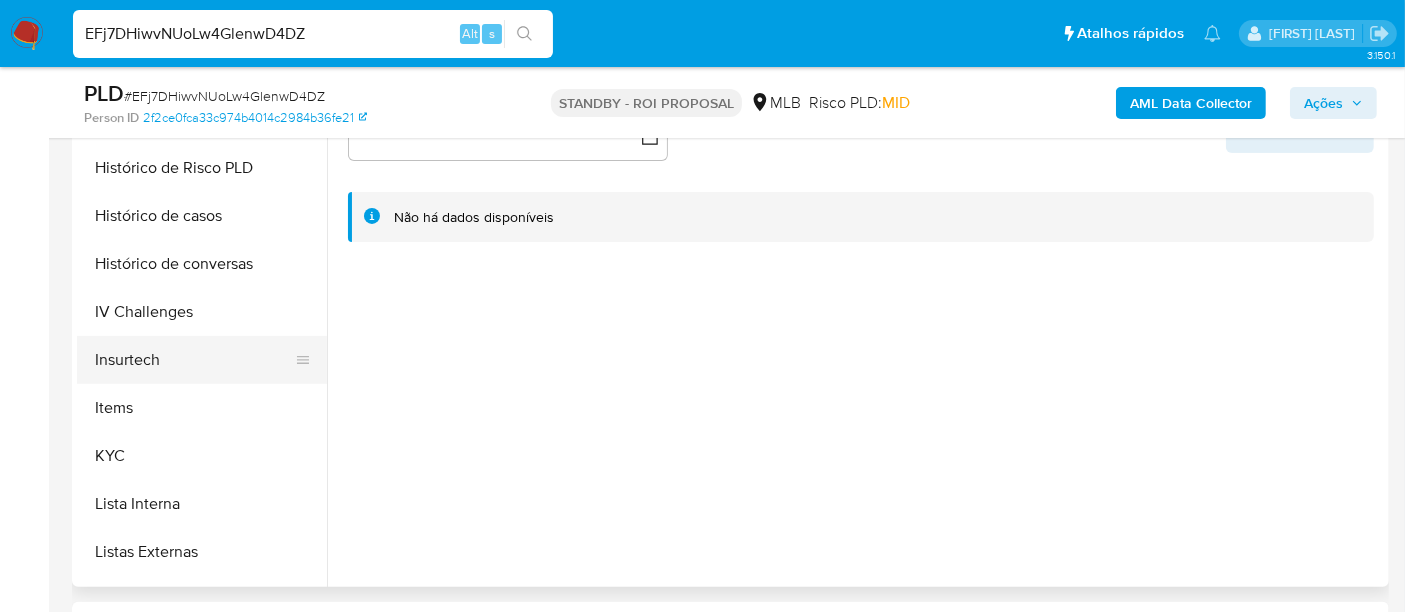 scroll, scrollTop: 666, scrollLeft: 0, axis: vertical 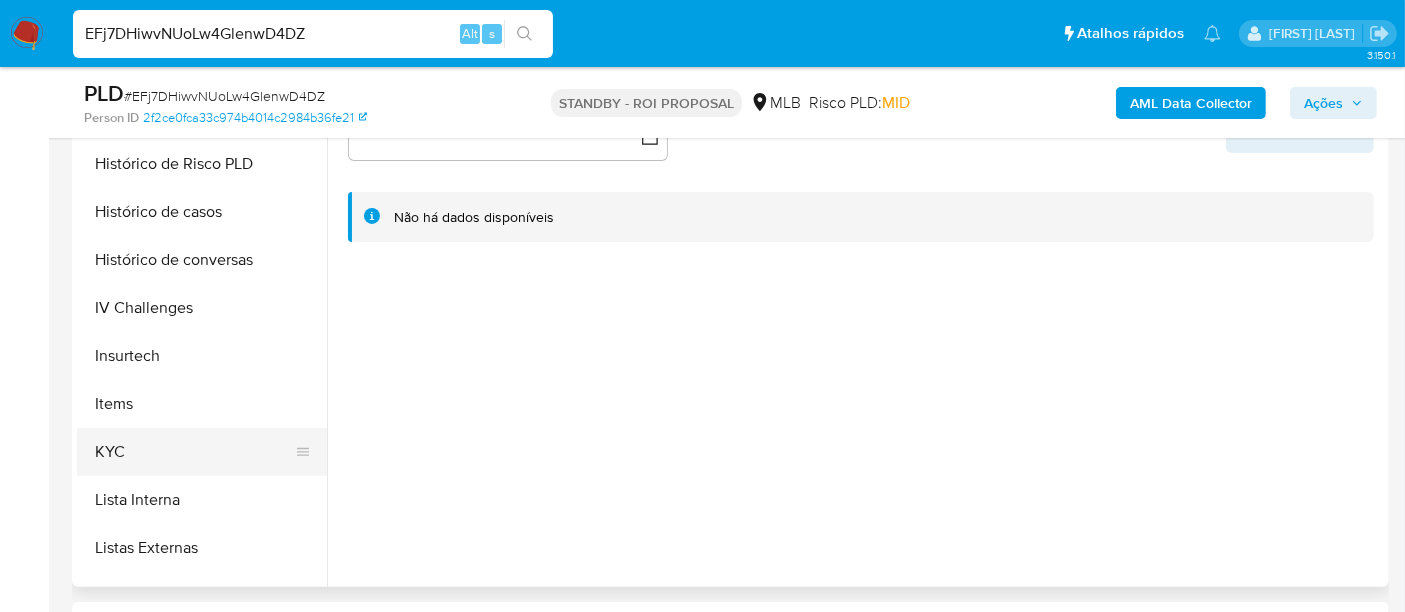 drag, startPoint x: 104, startPoint y: 445, endPoint x: 128, endPoint y: 434, distance: 26.400757 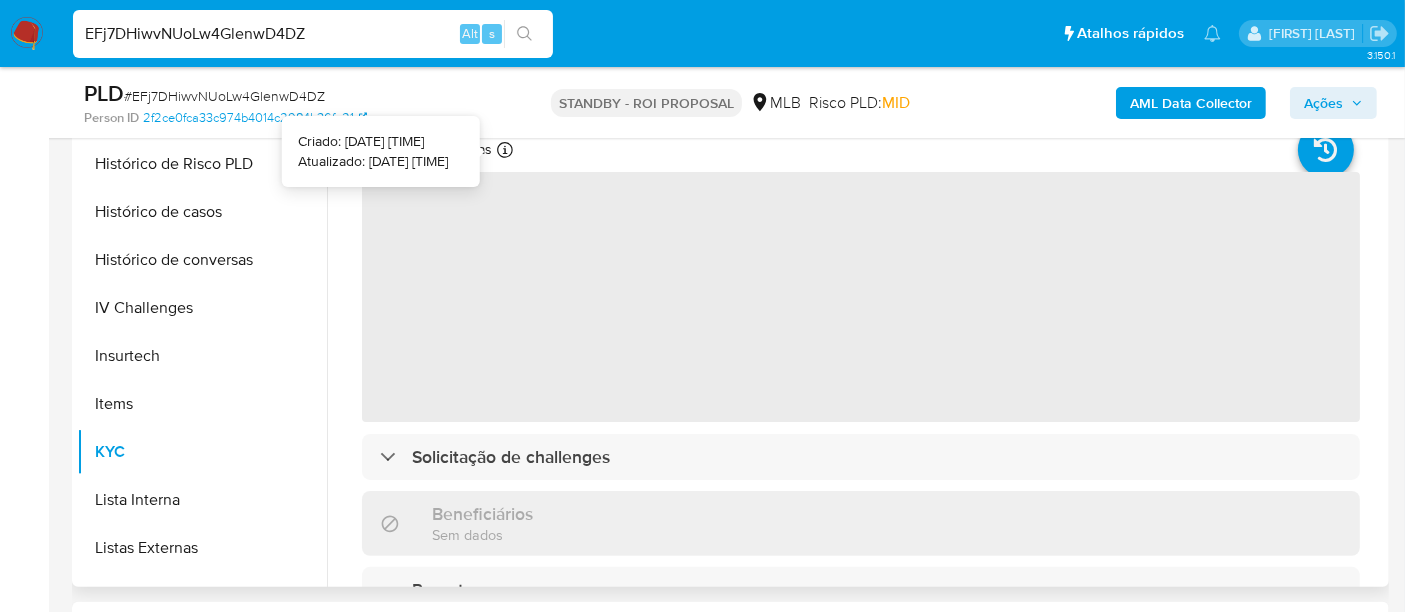 type 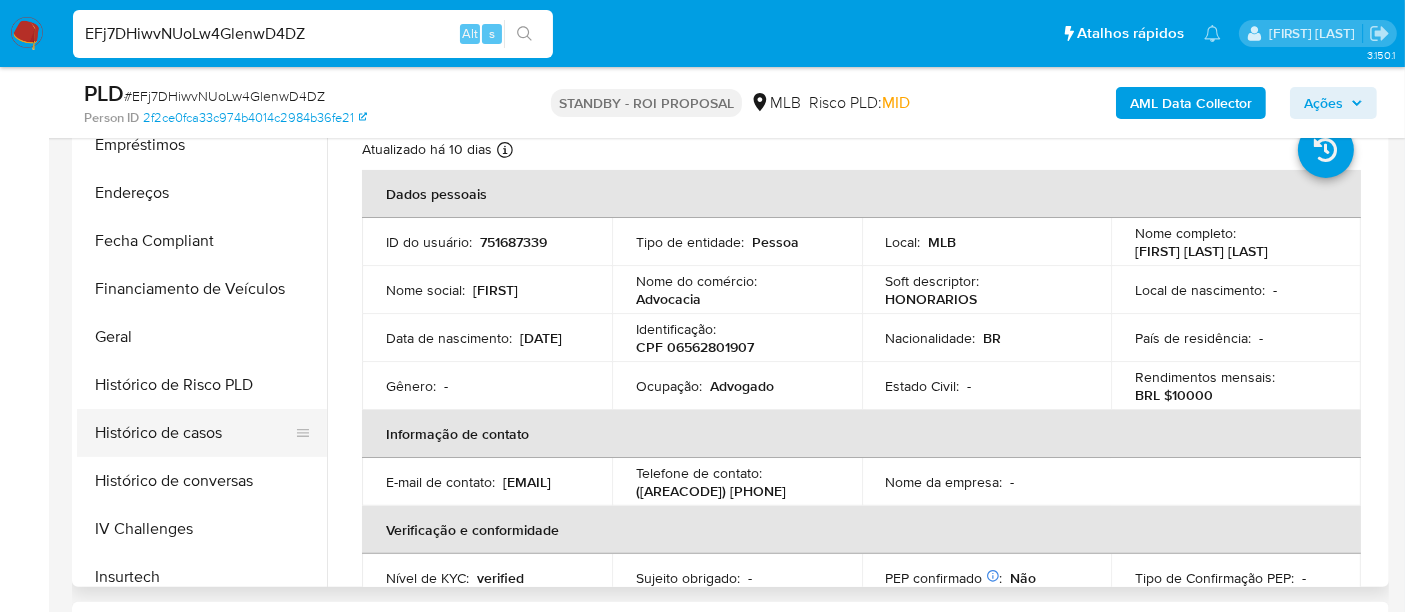 scroll, scrollTop: 444, scrollLeft: 0, axis: vertical 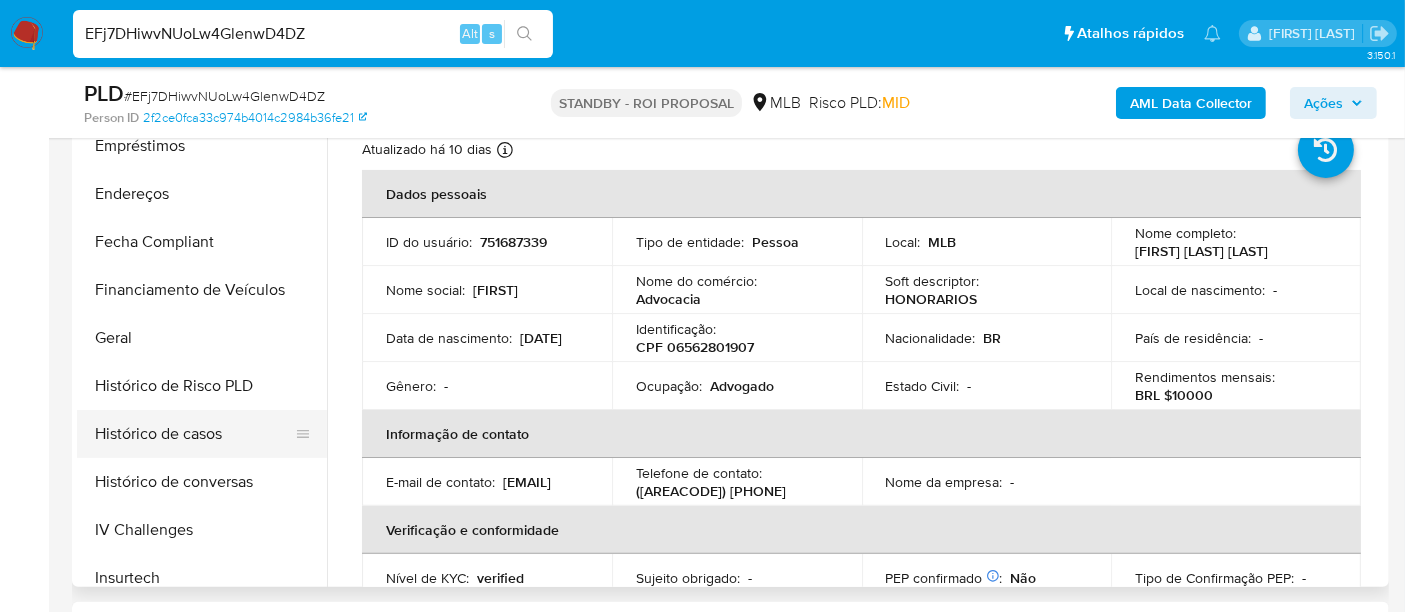 click on "Histórico de casos" at bounding box center (194, 434) 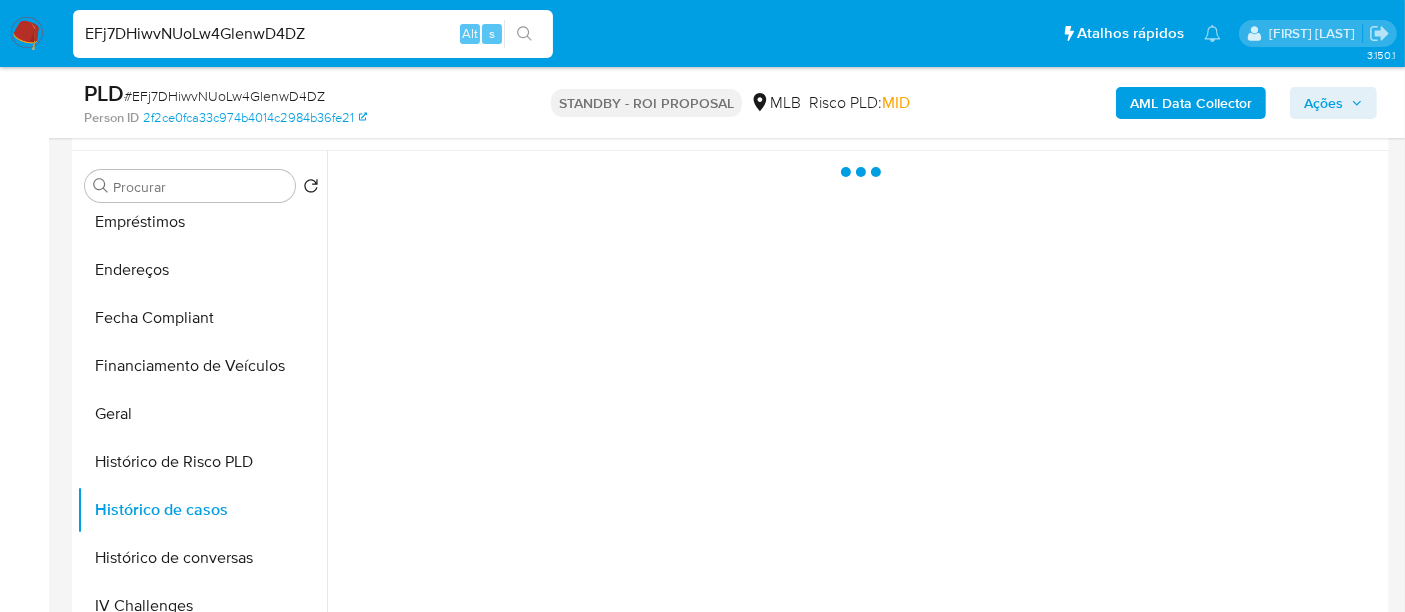 scroll, scrollTop: 333, scrollLeft: 0, axis: vertical 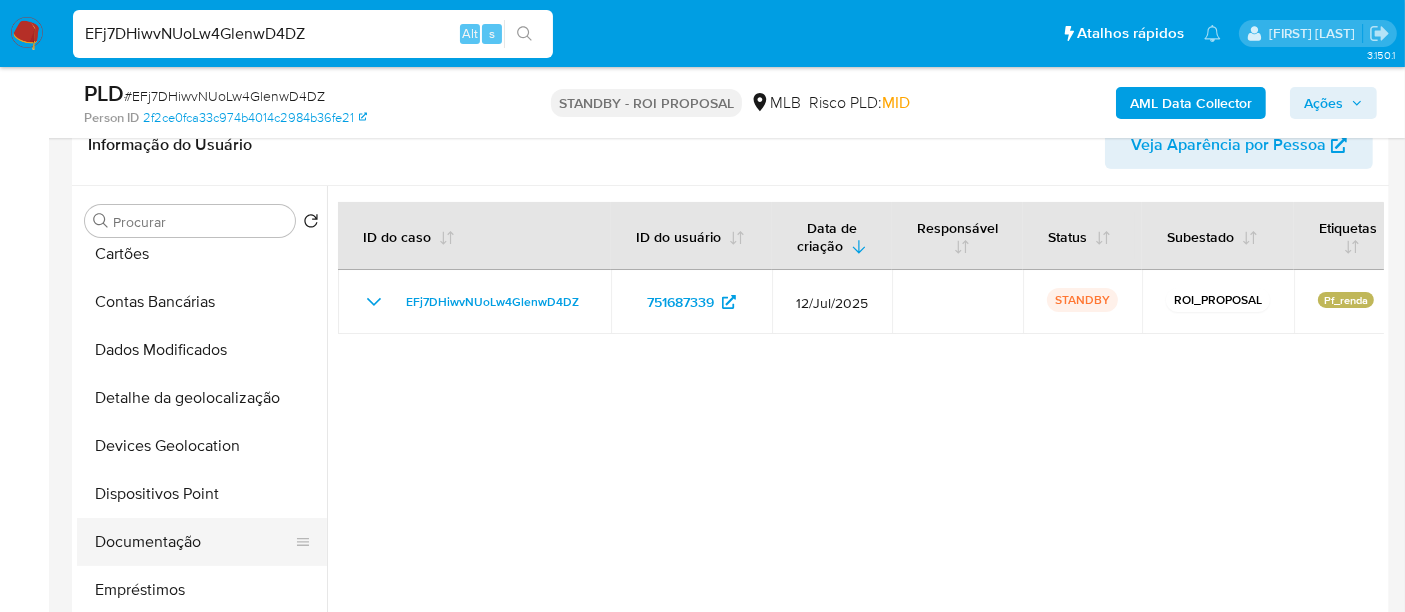 click on "Documentação" at bounding box center (194, 542) 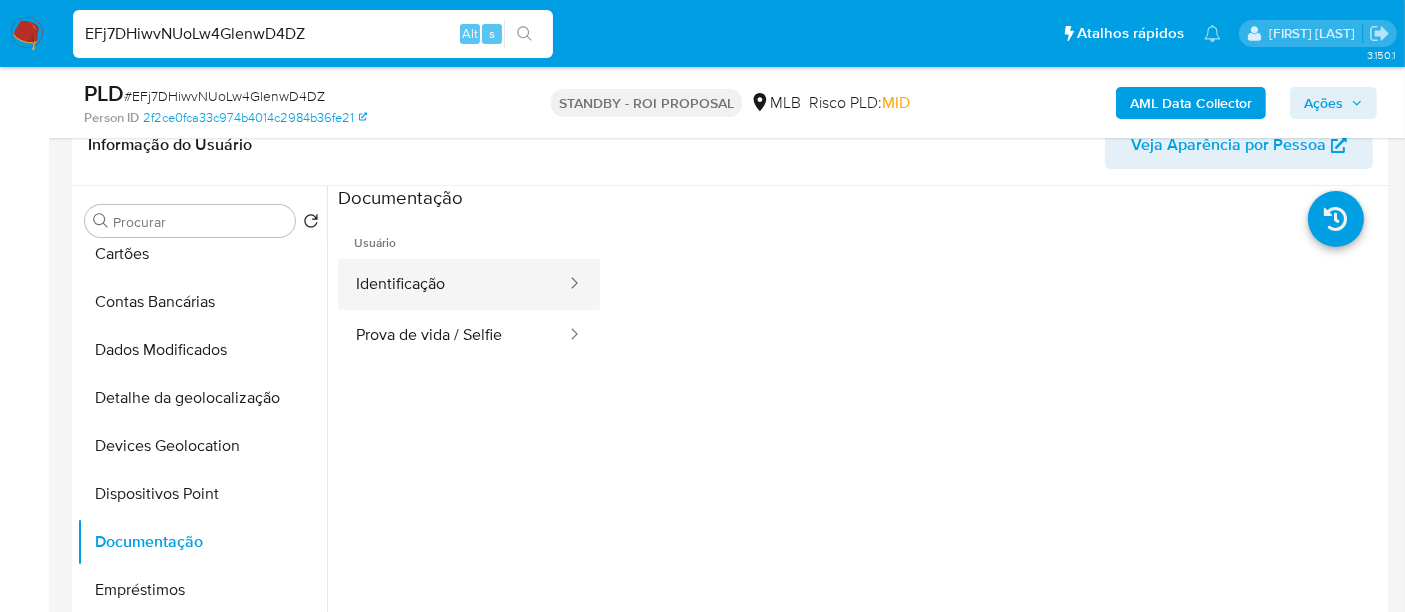 click on "Identificação" at bounding box center (453, 284) 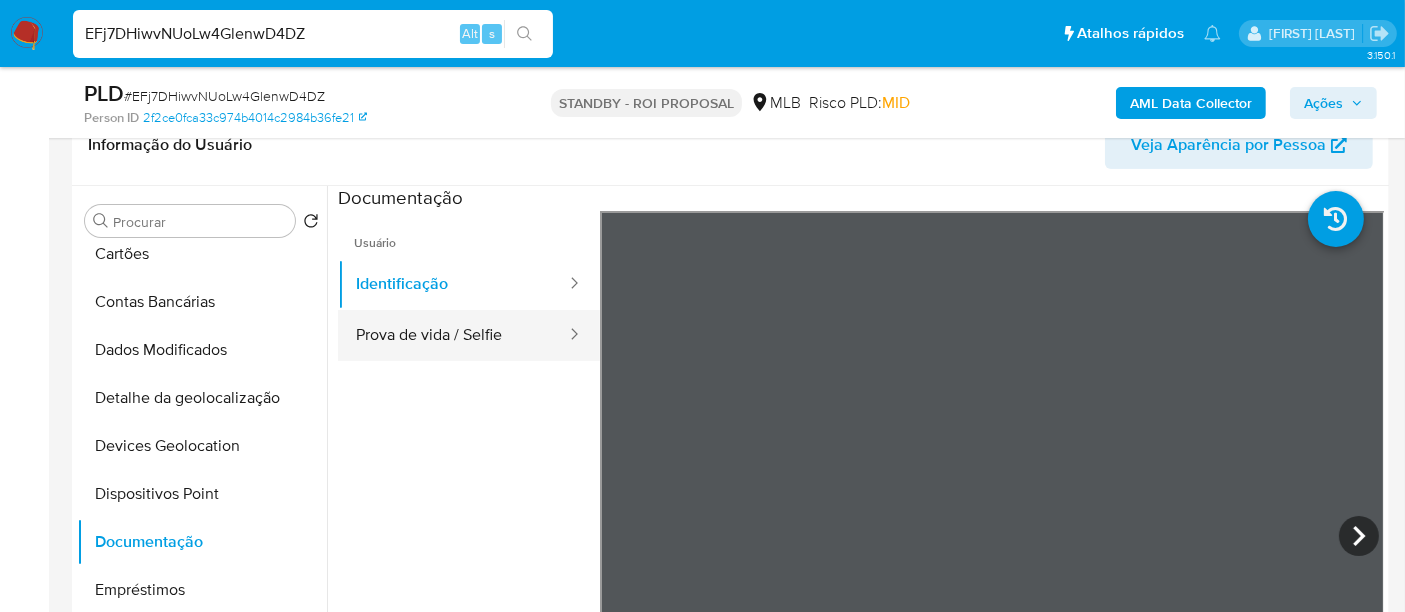 click on "Prova de vida / Selfie" at bounding box center (453, 335) 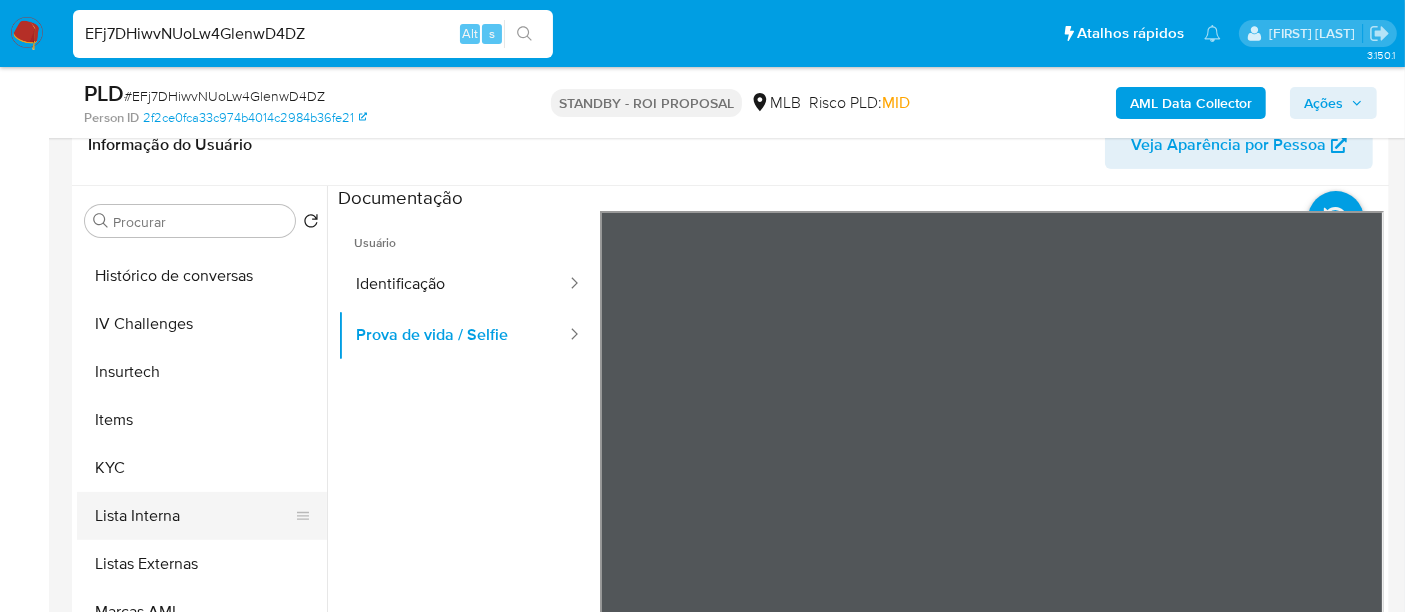 scroll, scrollTop: 844, scrollLeft: 0, axis: vertical 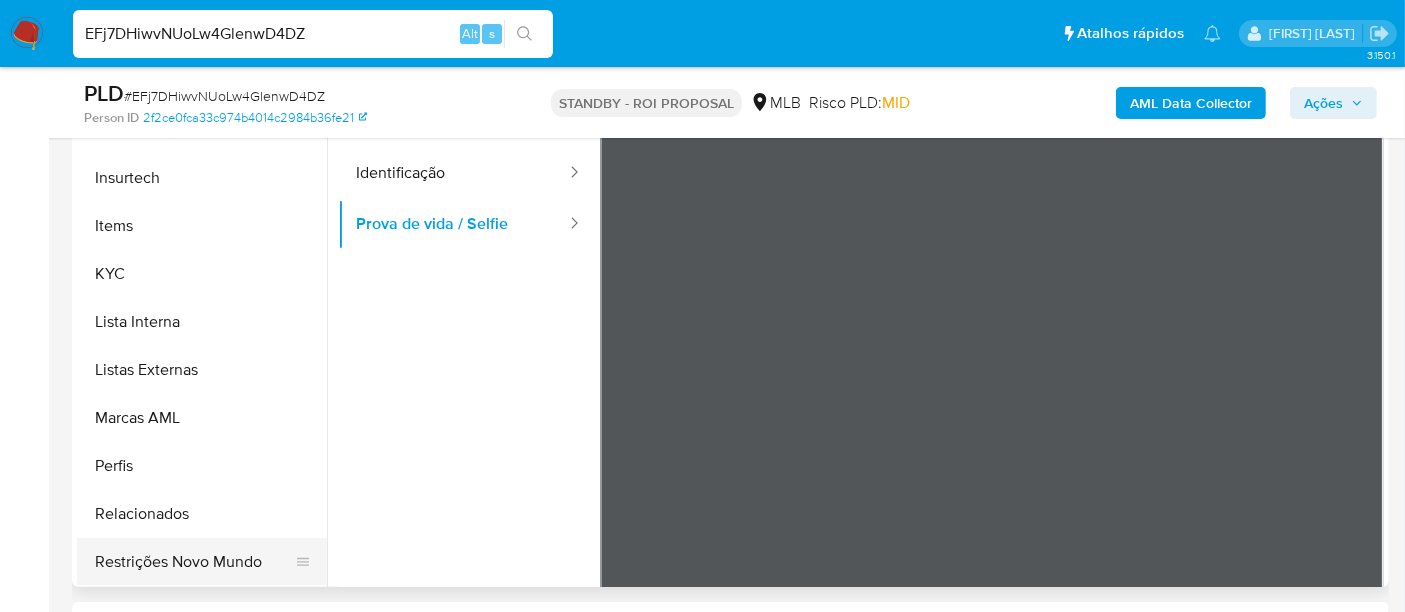 click on "Restrições Novo Mundo" at bounding box center [194, 562] 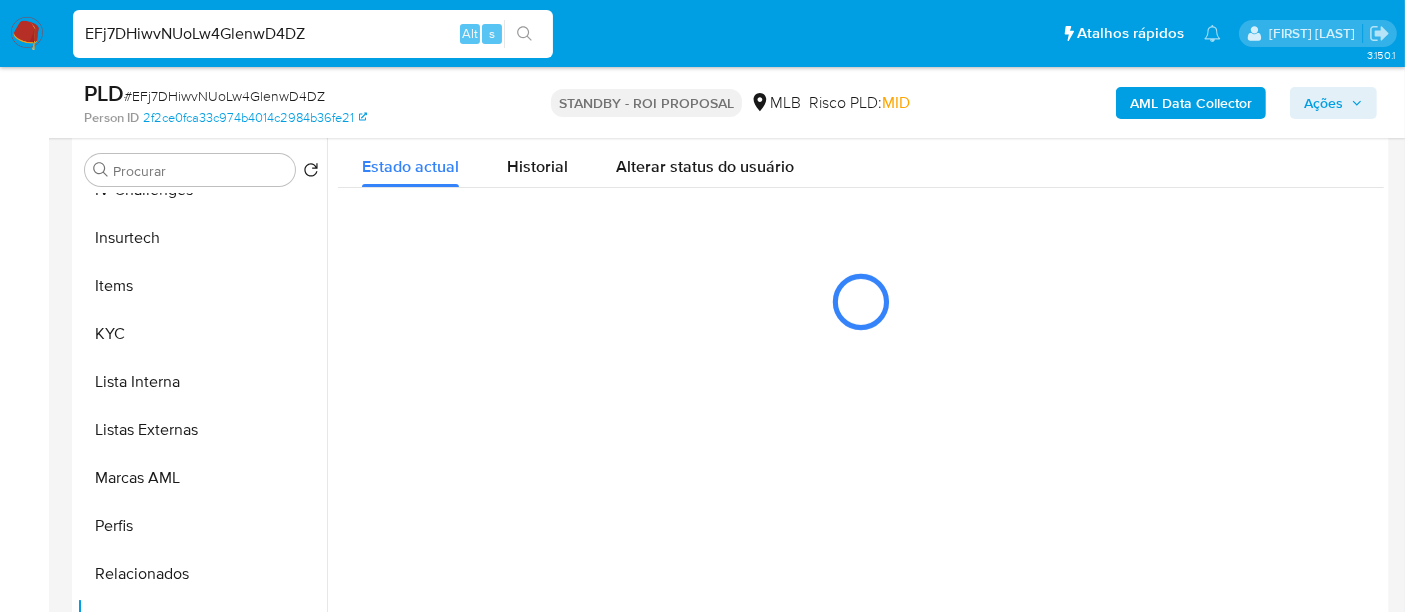 scroll, scrollTop: 333, scrollLeft: 0, axis: vertical 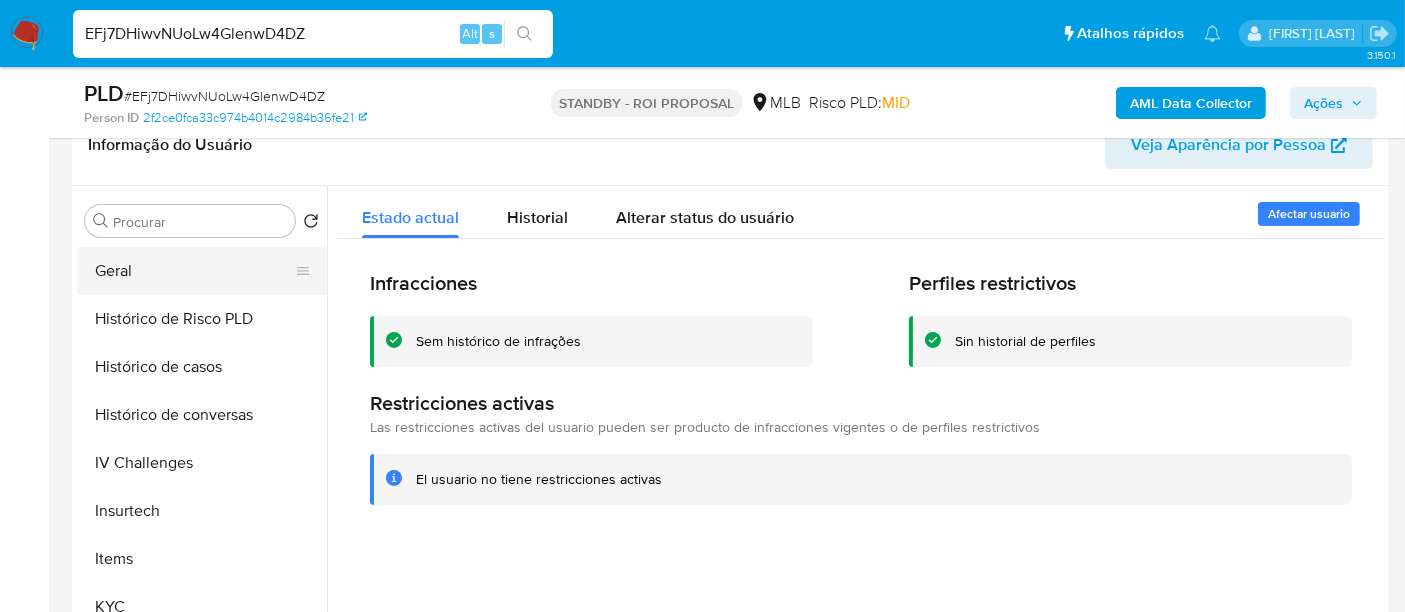 click on "Geral" at bounding box center [194, 271] 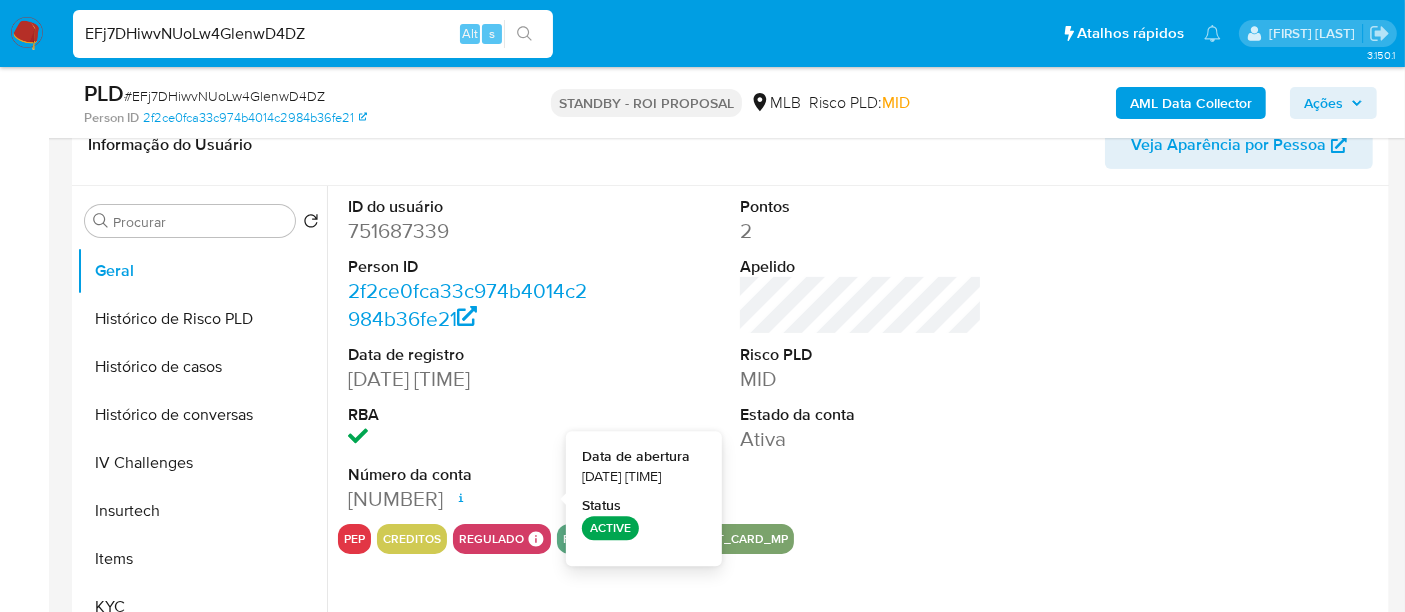 type 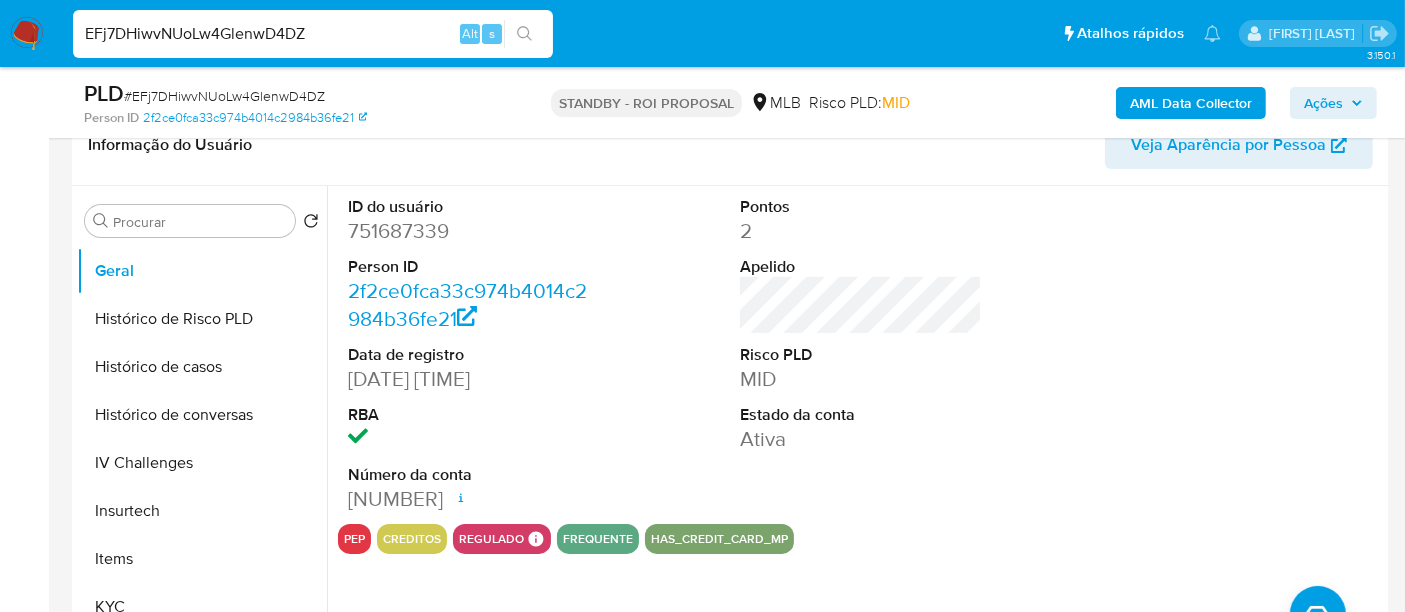 click on "EFj7DHiwvNUoLw4GlenwD4DZ" at bounding box center [313, 34] 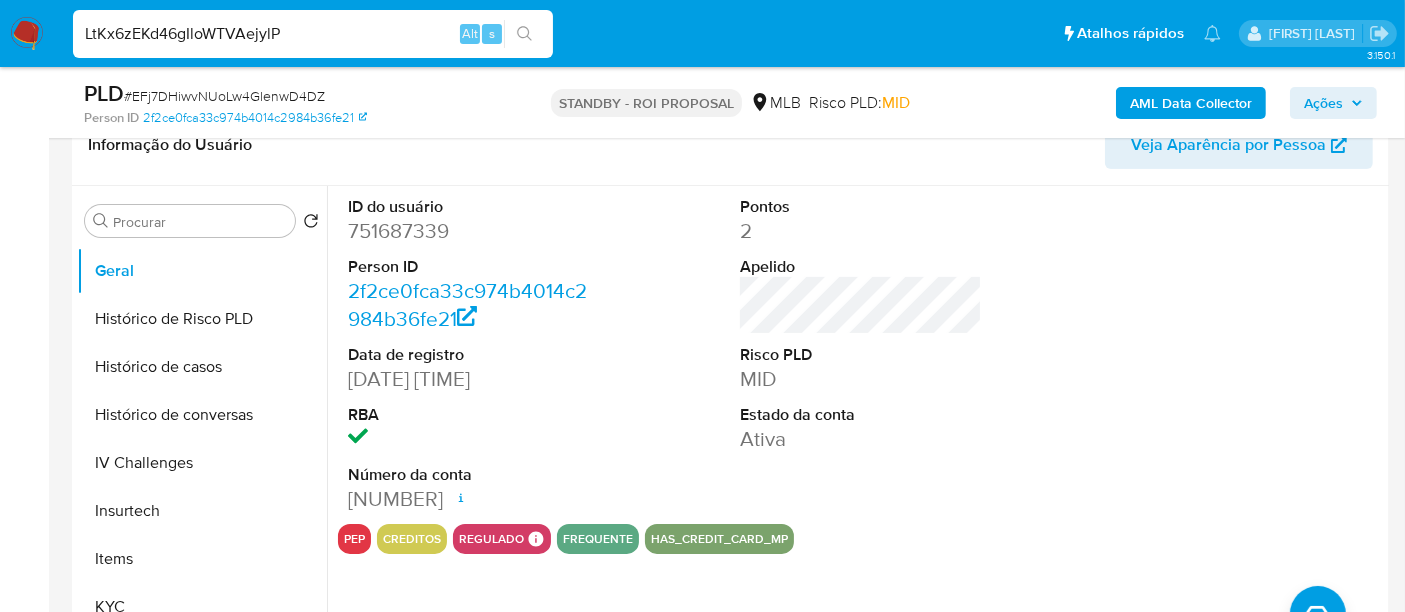 type on "LtKx6zEKd46gIloWTVAejylP" 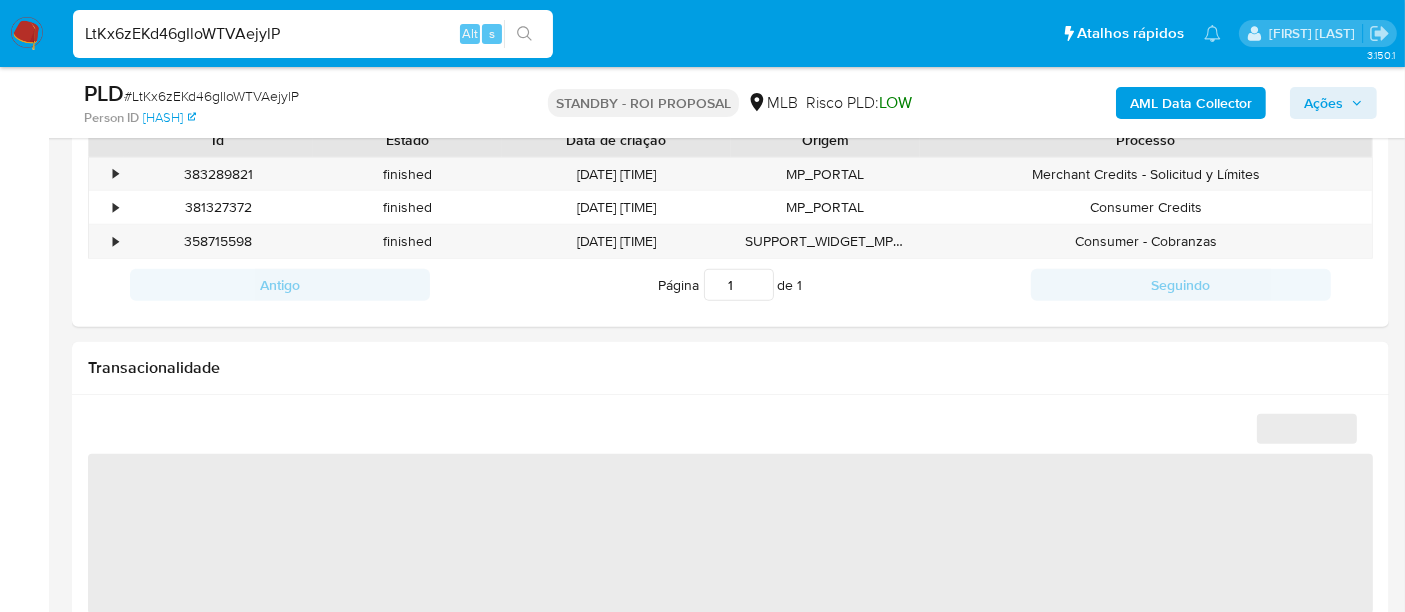 select on "10" 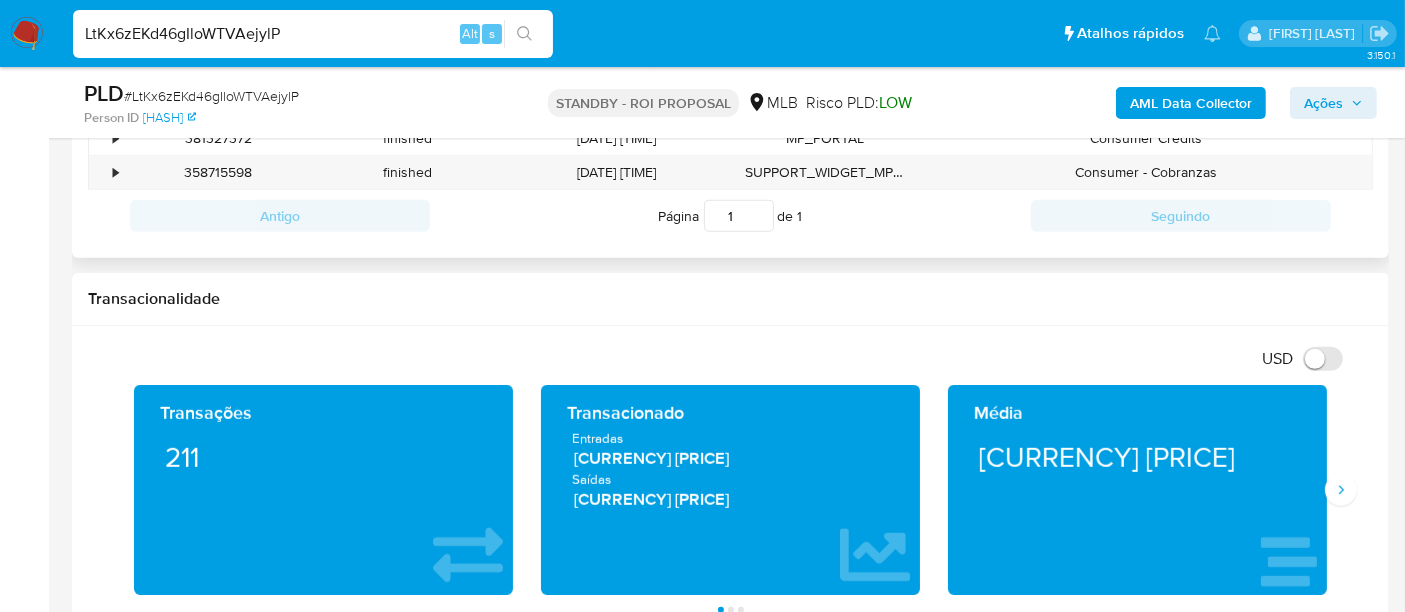 scroll, scrollTop: 555, scrollLeft: 0, axis: vertical 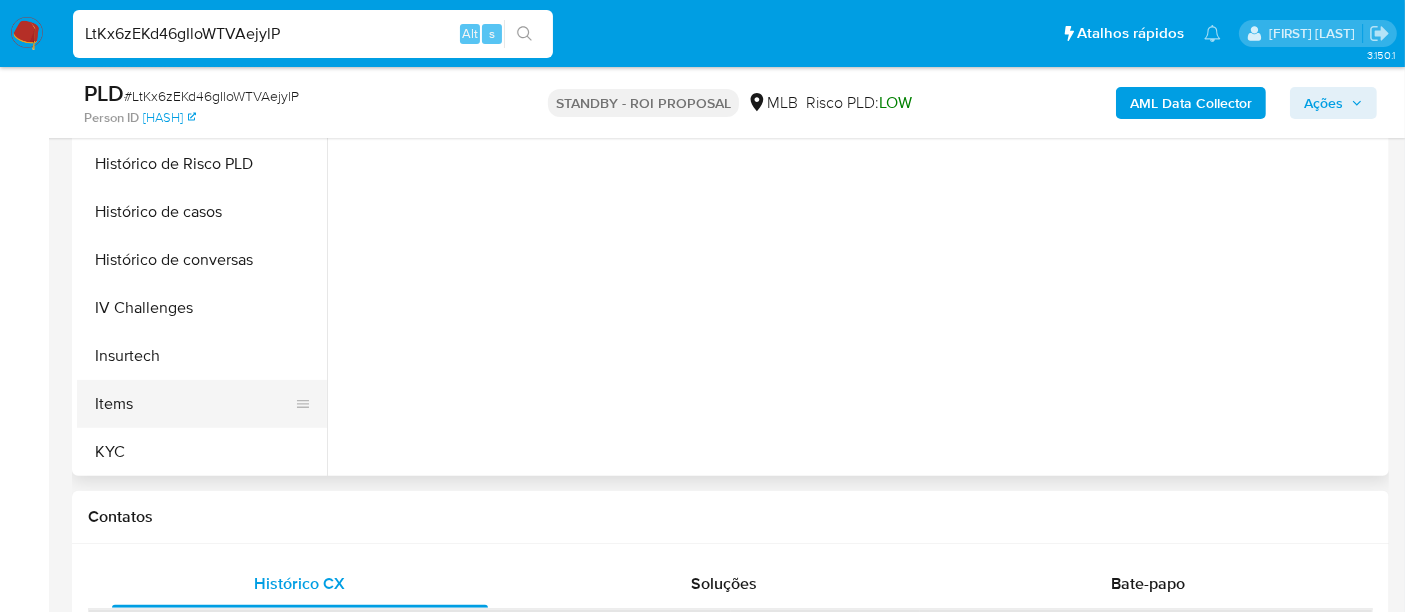 drag, startPoint x: 111, startPoint y: 452, endPoint x: 217, endPoint y: 404, distance: 116.3615 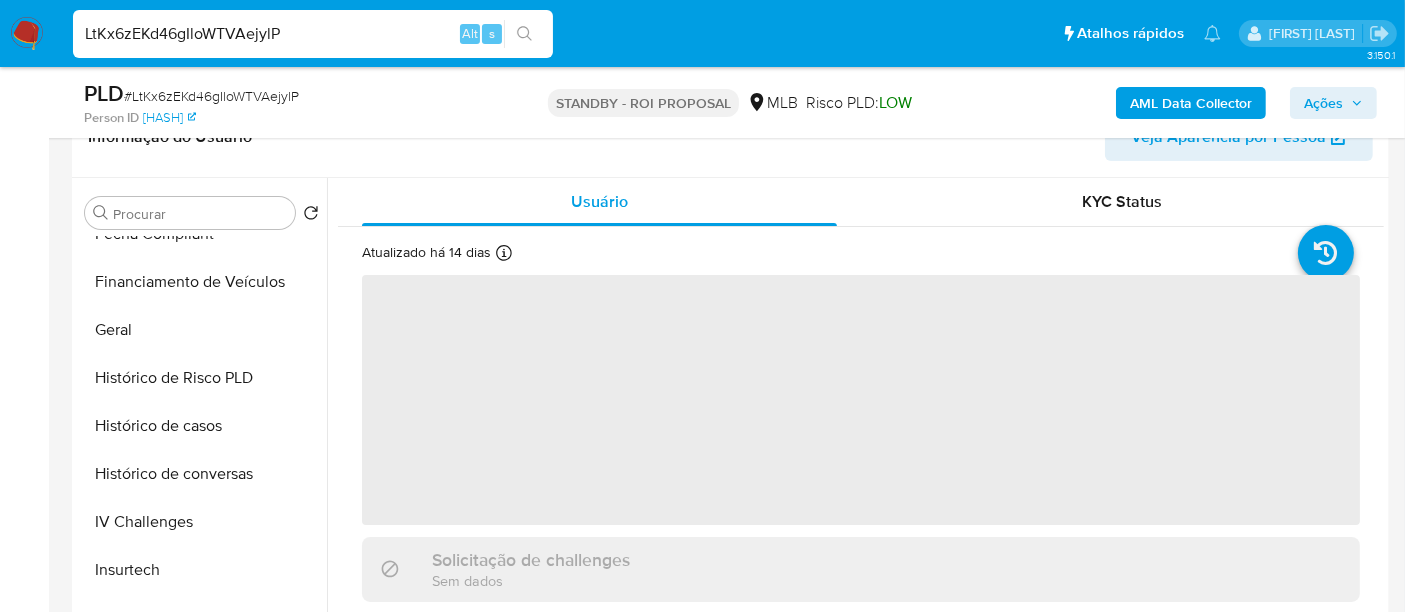 scroll, scrollTop: 333, scrollLeft: 0, axis: vertical 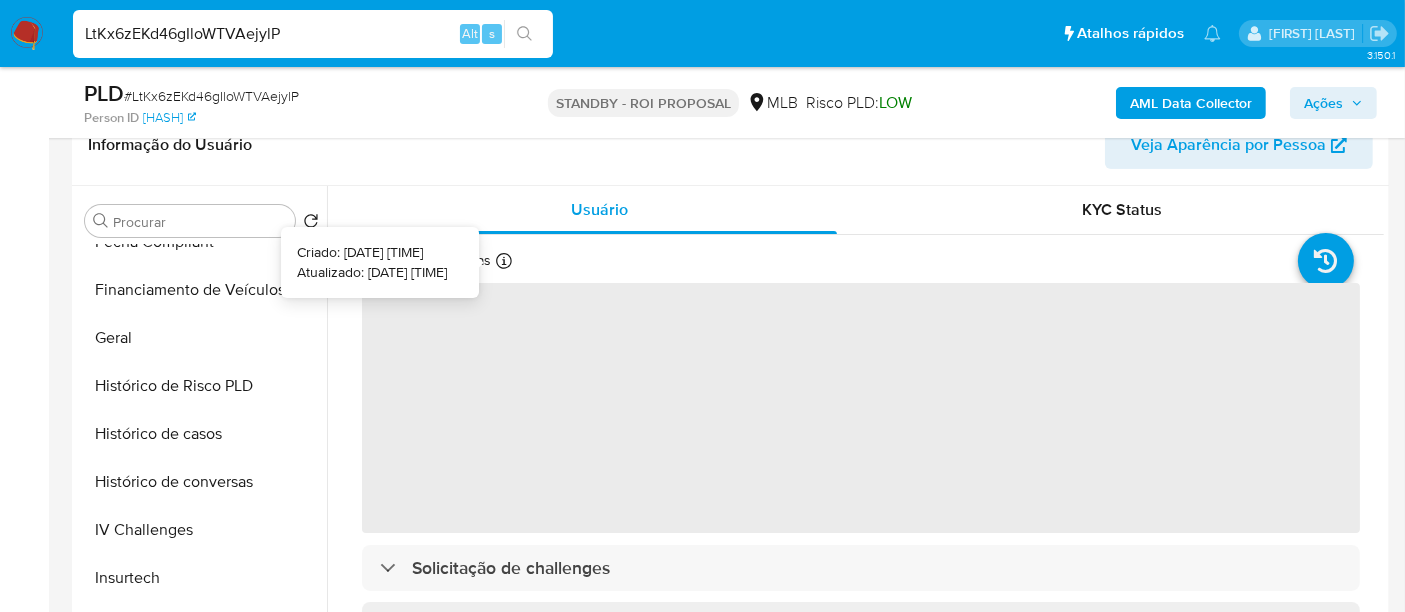 type 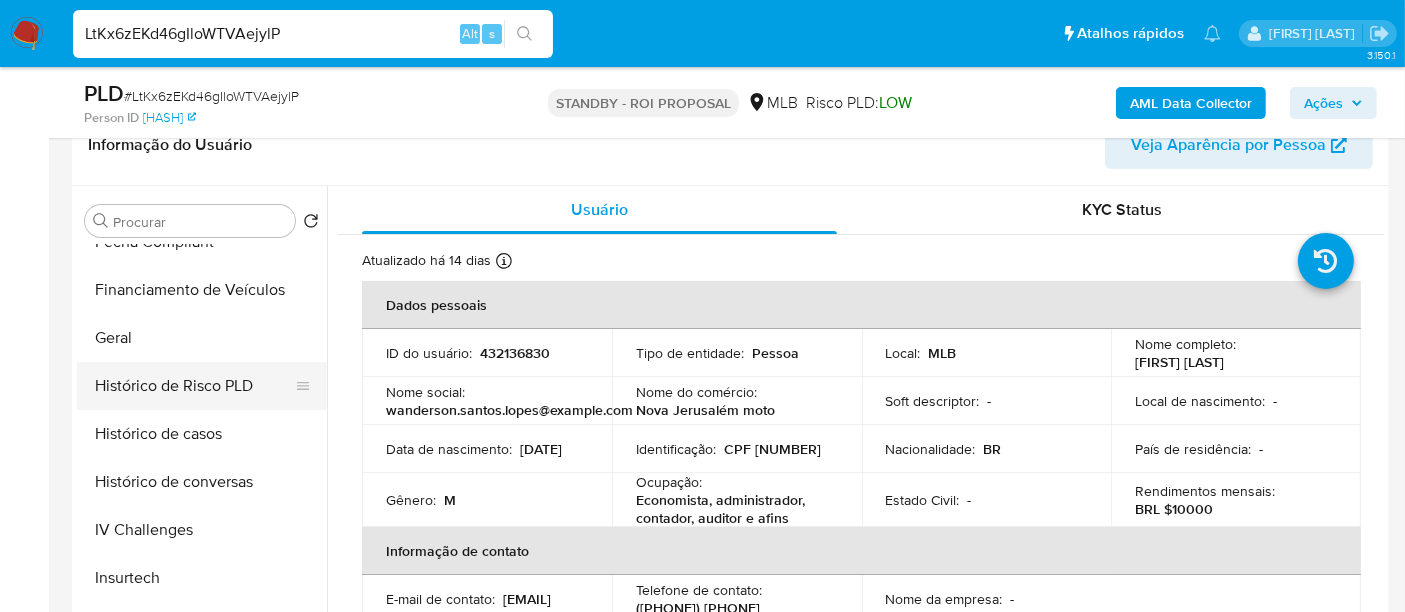 scroll, scrollTop: 444, scrollLeft: 0, axis: vertical 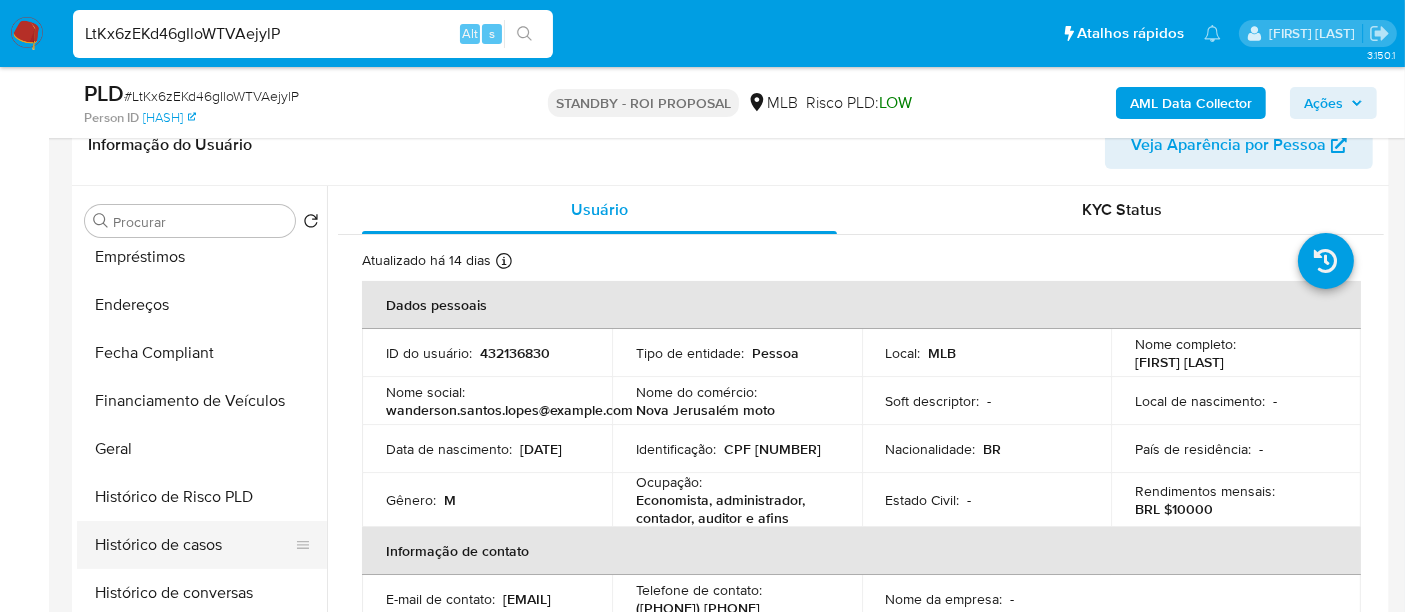 click on "Histórico de casos" at bounding box center (194, 545) 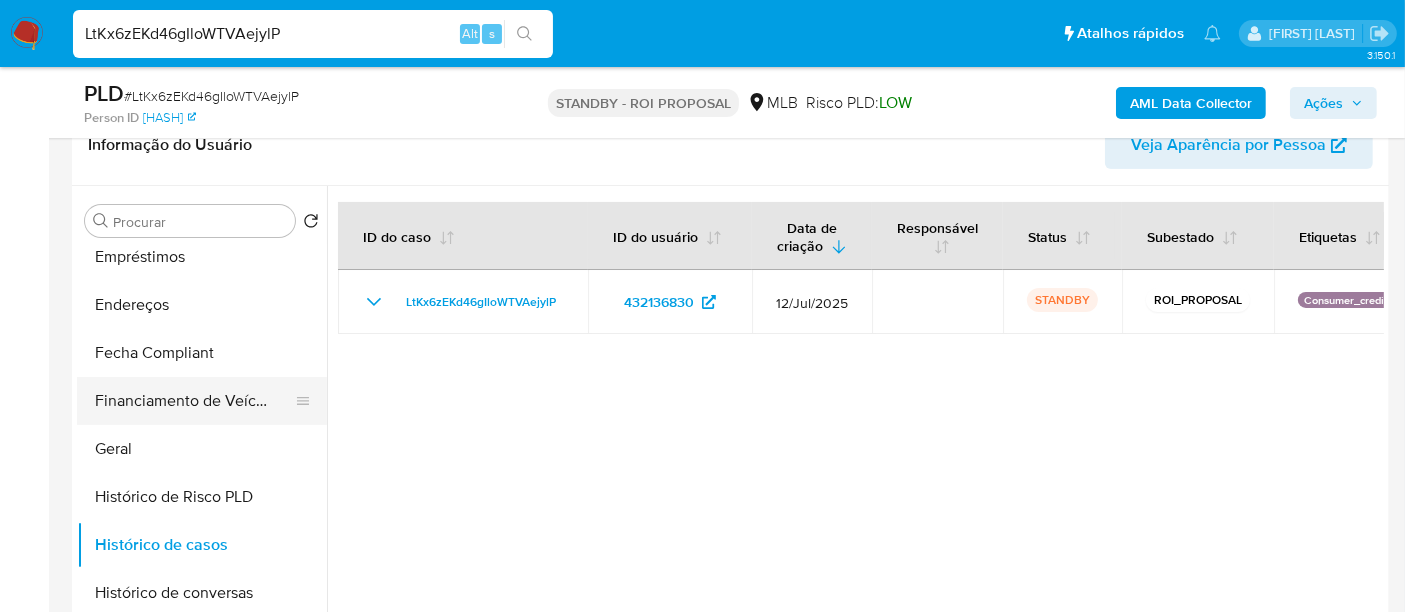 scroll, scrollTop: 222, scrollLeft: 0, axis: vertical 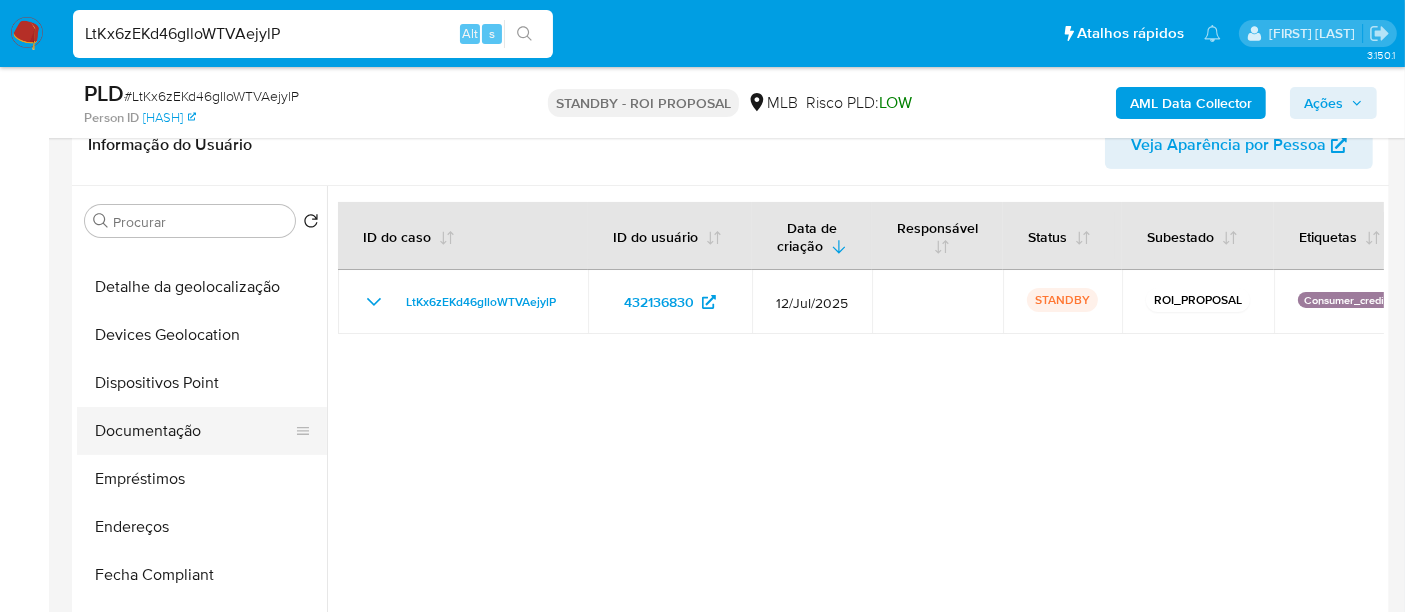 click on "Documentação" at bounding box center (194, 431) 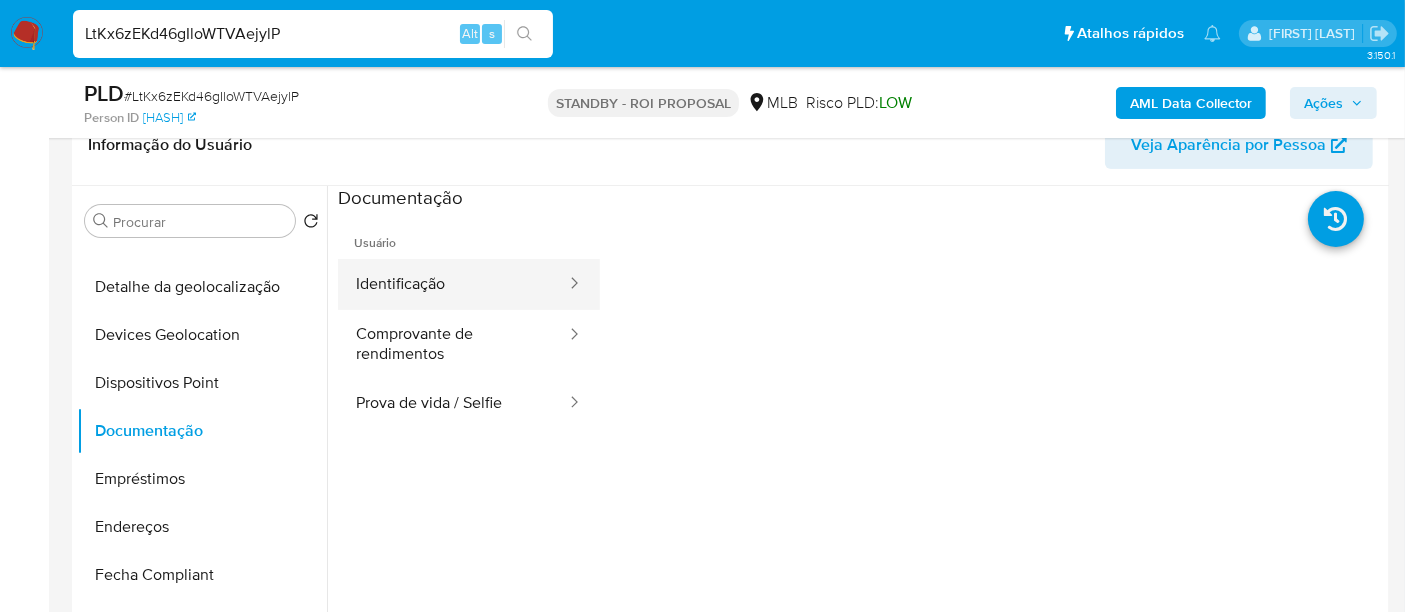 click on "Identificação" at bounding box center (453, 284) 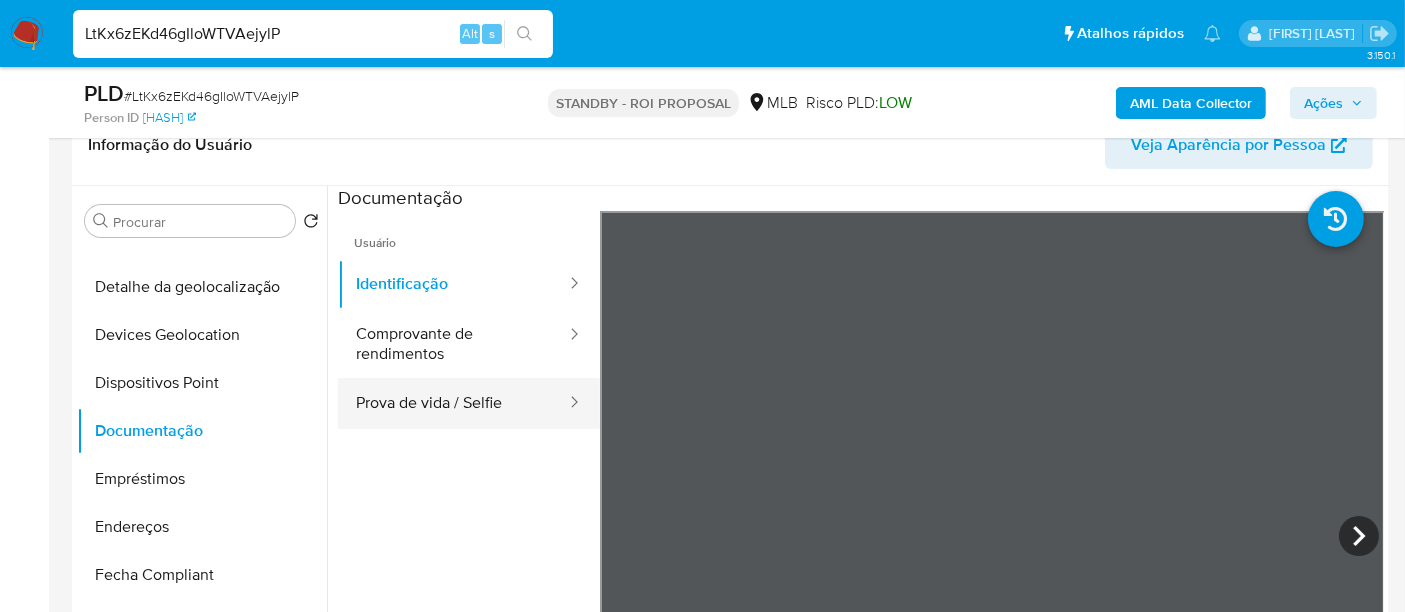 drag, startPoint x: 477, startPoint y: 387, endPoint x: 563, endPoint y: 396, distance: 86.46965 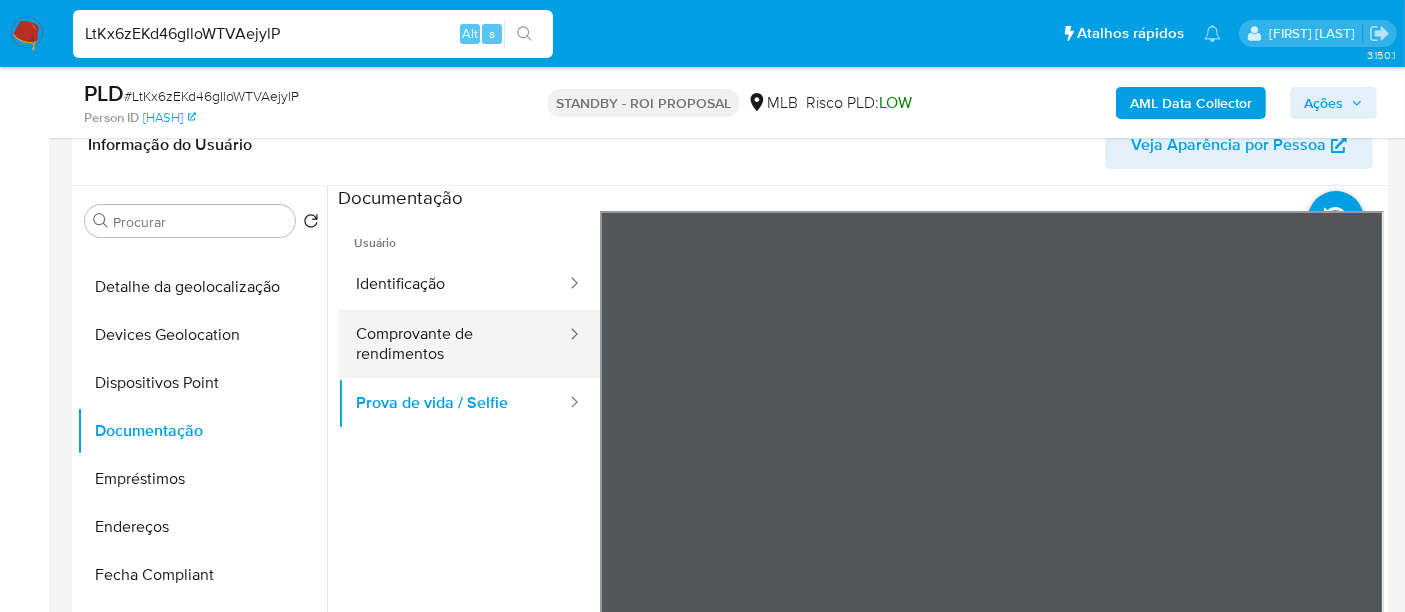 click on "Comprovante de rendimentos" at bounding box center (453, 344) 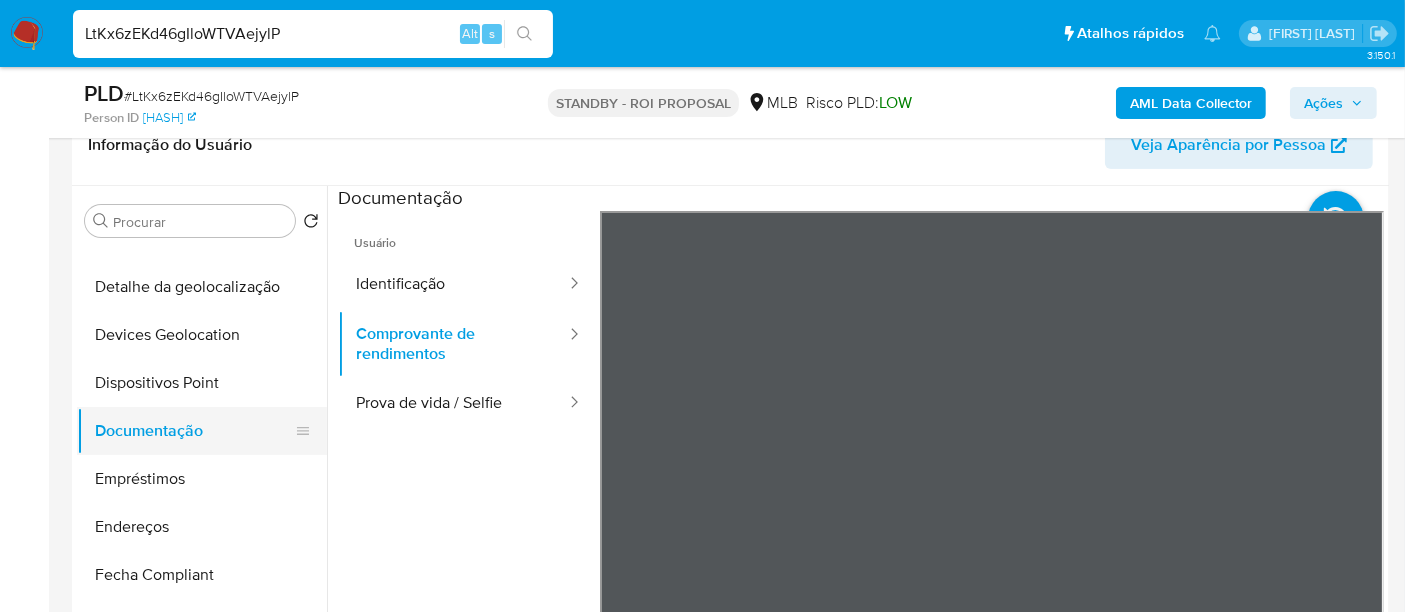 type 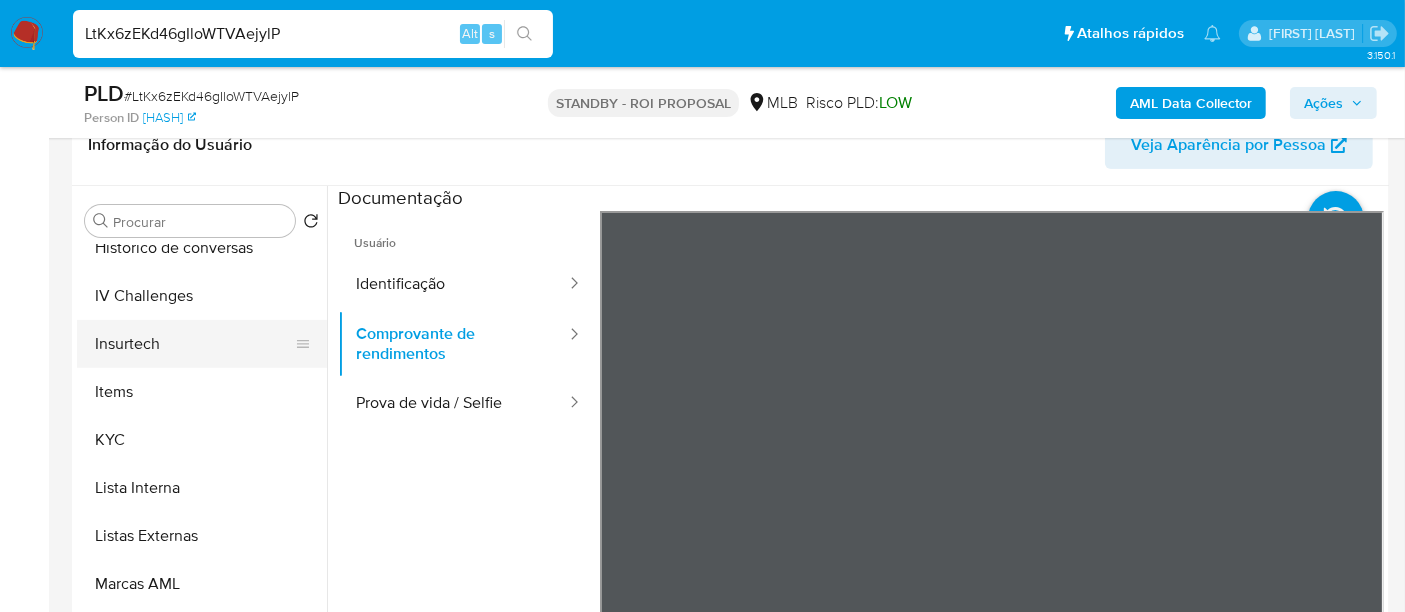 scroll, scrollTop: 844, scrollLeft: 0, axis: vertical 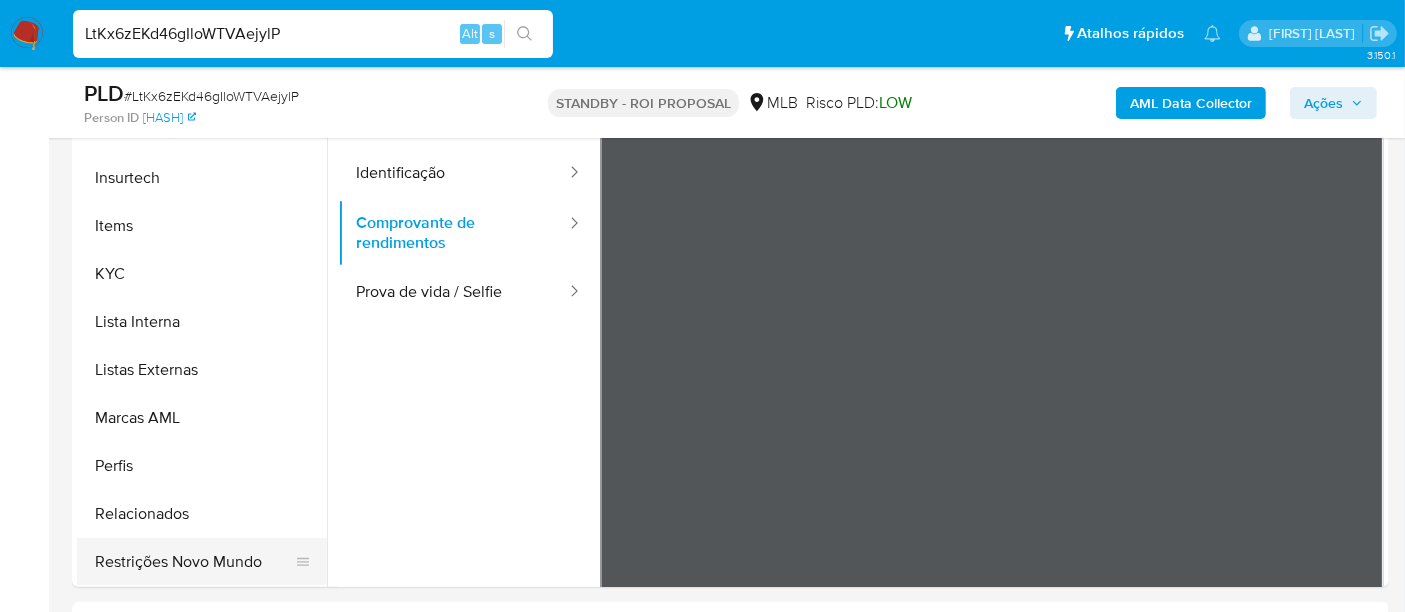 click on "Restrições Novo Mundo" at bounding box center [194, 562] 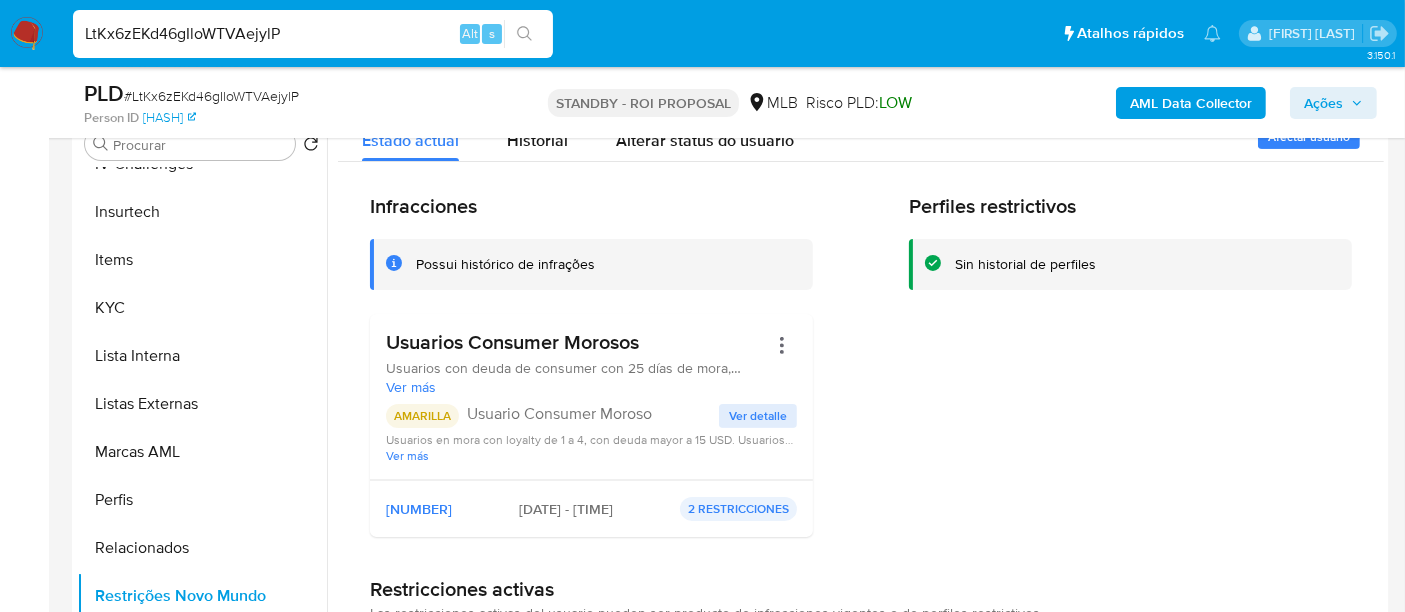 scroll, scrollTop: 444, scrollLeft: 0, axis: vertical 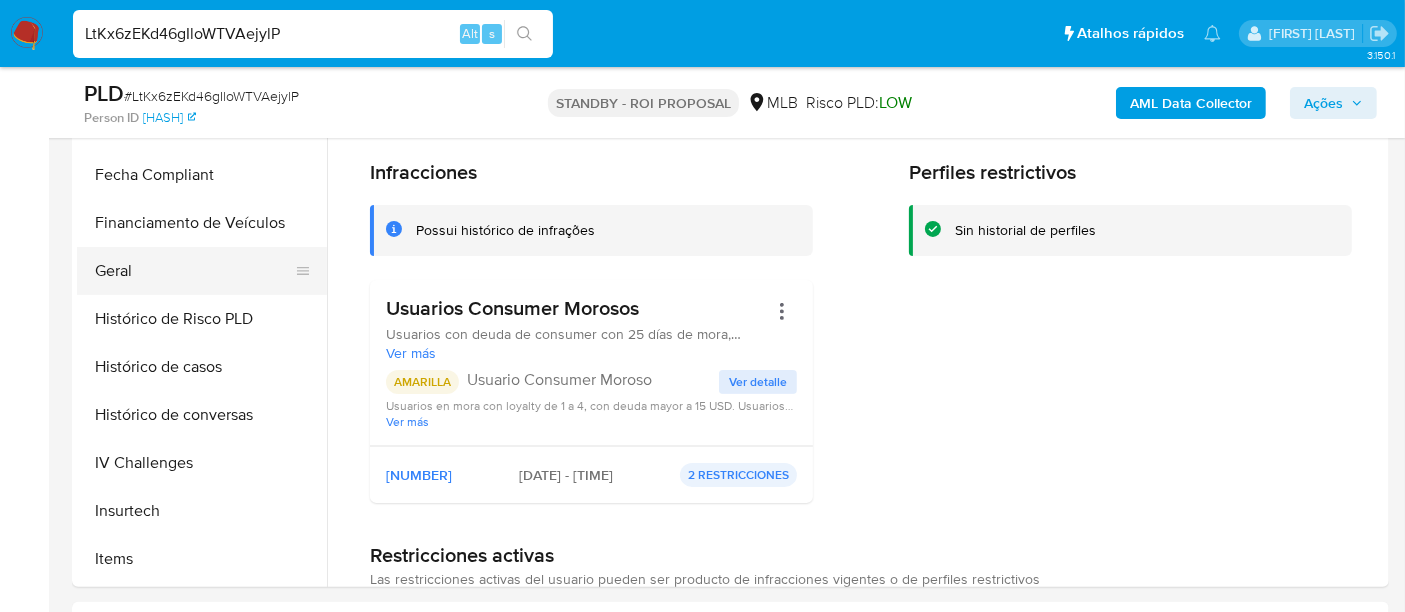 click on "Geral" at bounding box center [194, 271] 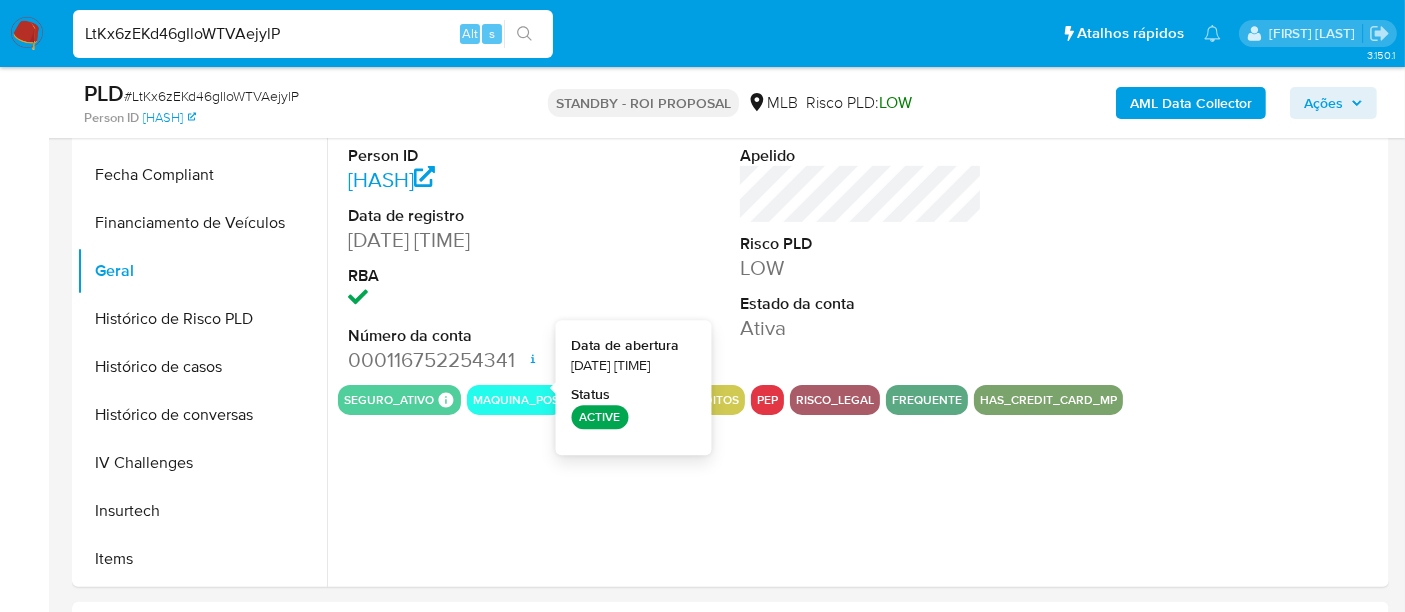 type 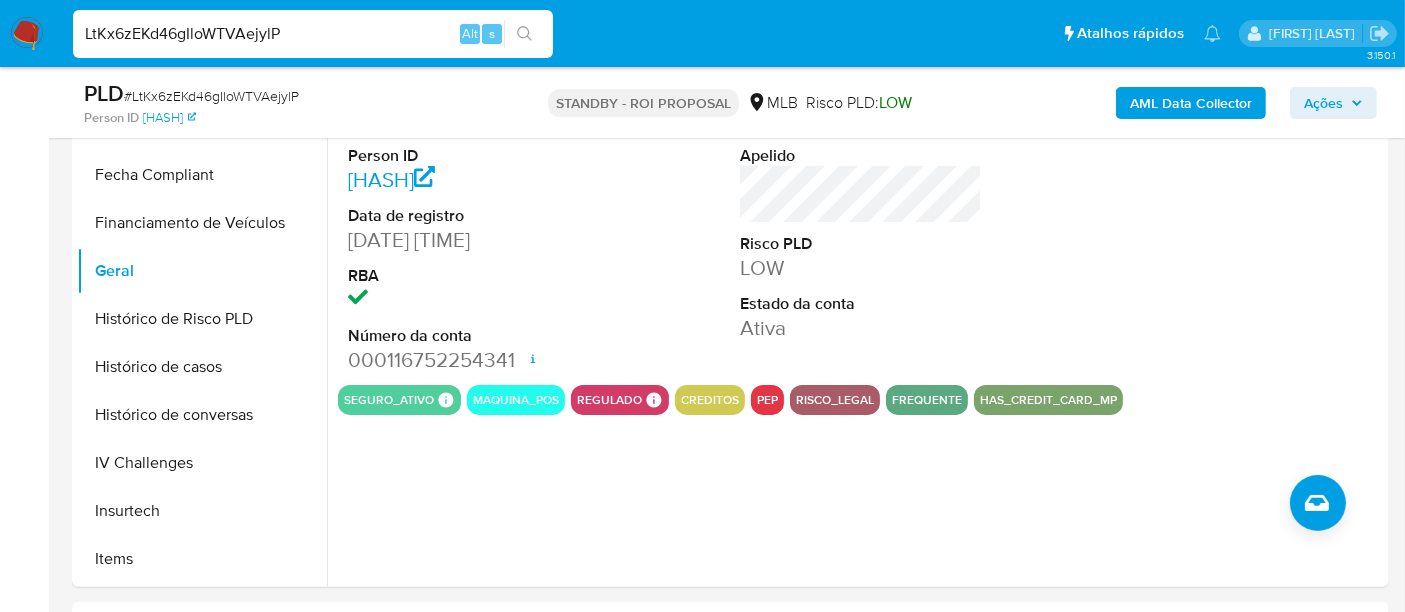 click on "LtKx6zEKd46gIloWTVAejylP" at bounding box center [313, 34] 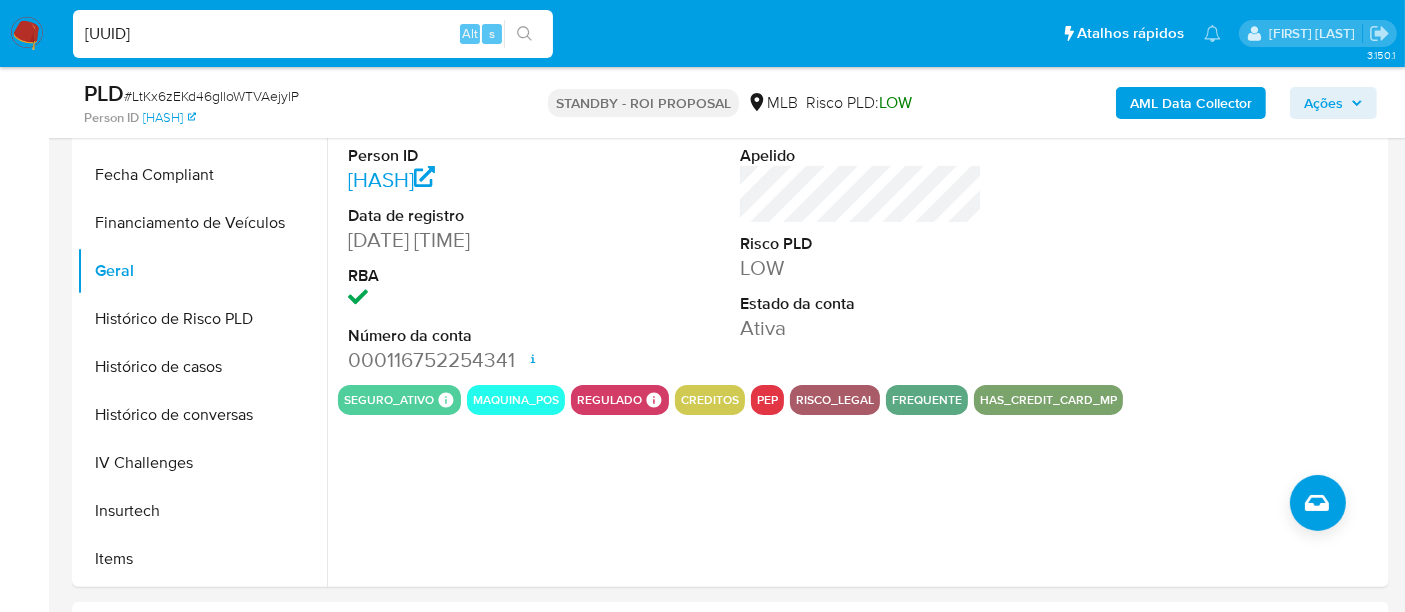 type on "v65f6d49y3IhGEivXeU2KtWF" 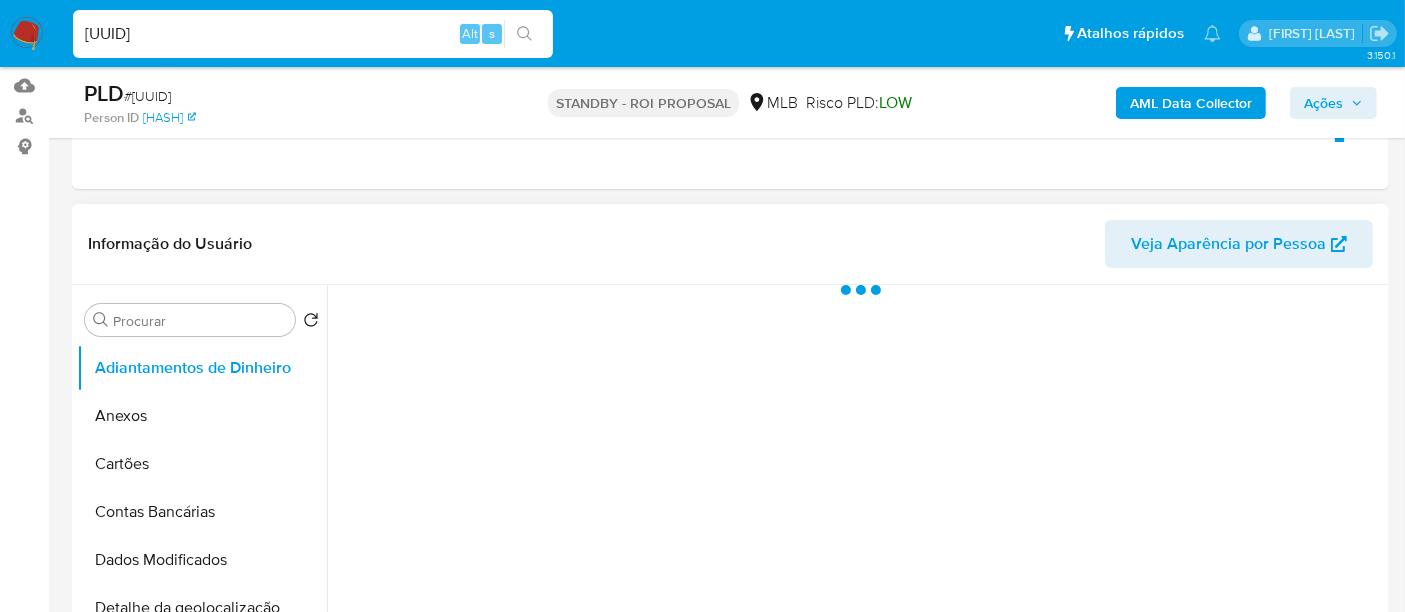 scroll, scrollTop: 333, scrollLeft: 0, axis: vertical 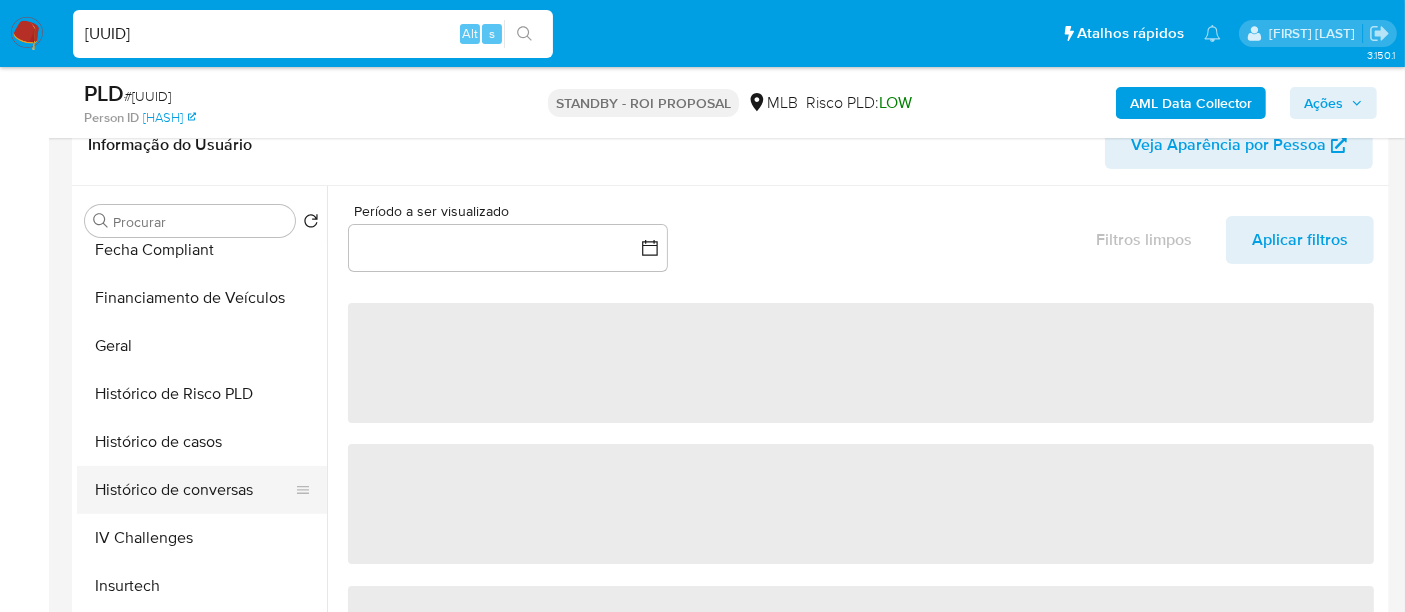 select on "10" 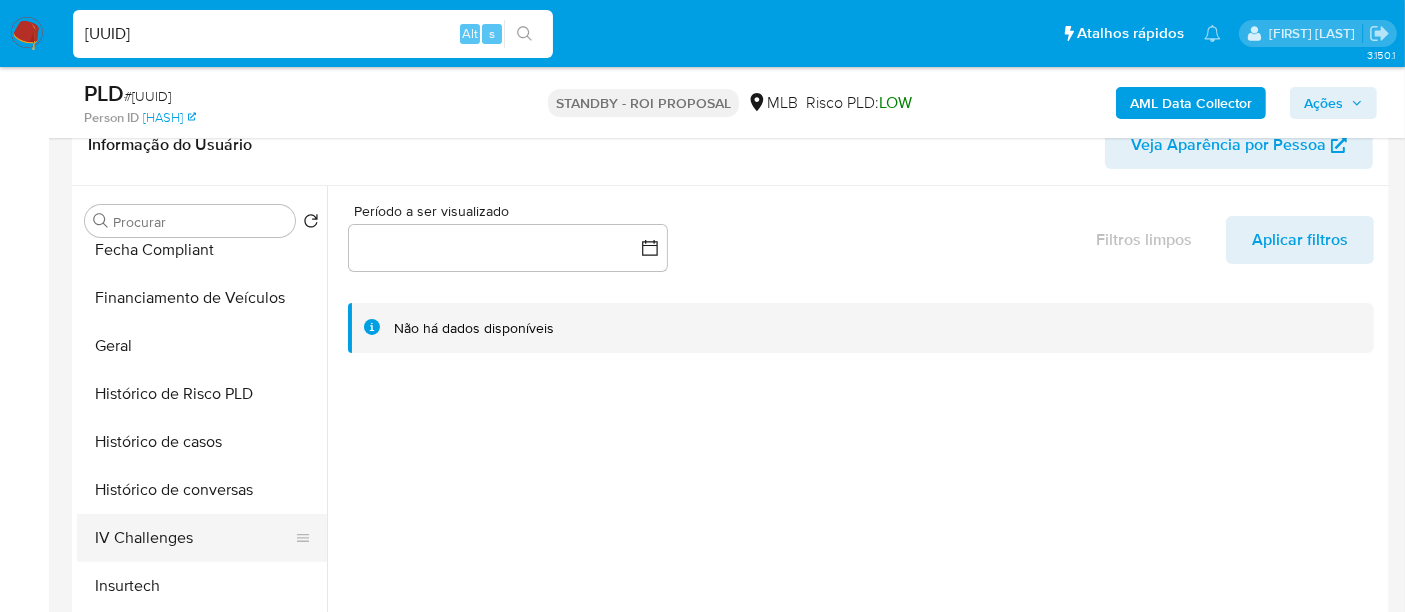 scroll, scrollTop: 666, scrollLeft: 0, axis: vertical 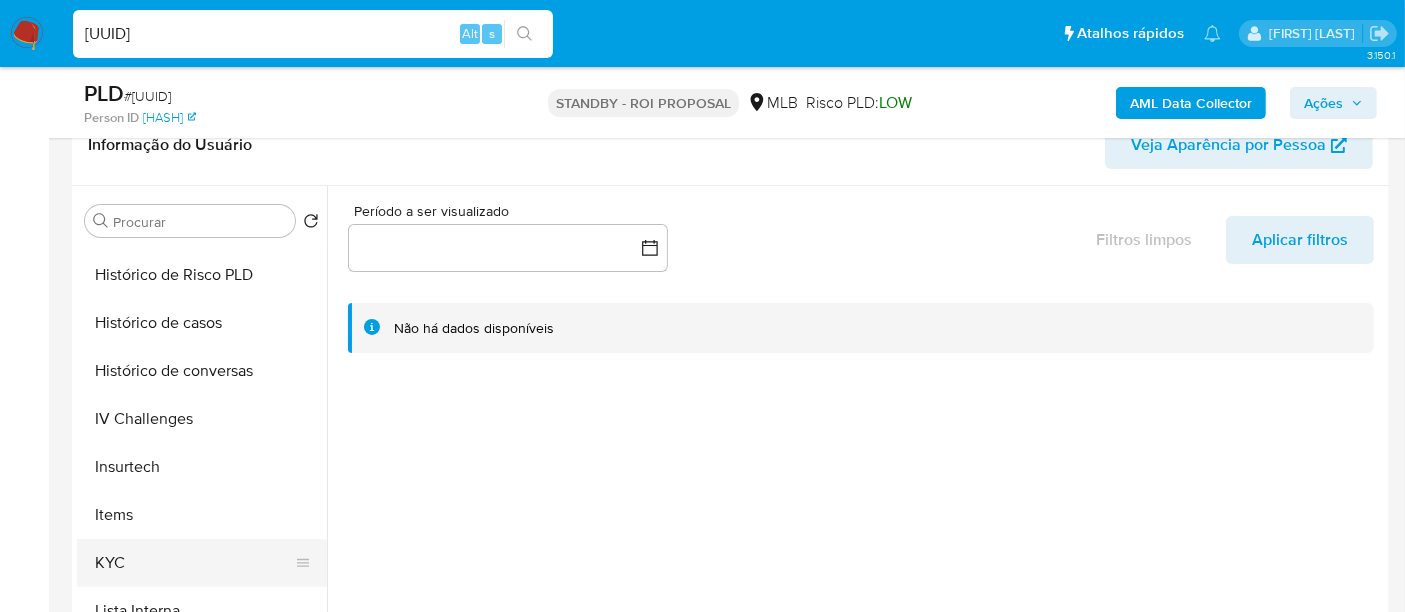 click on "KYC" at bounding box center (194, 563) 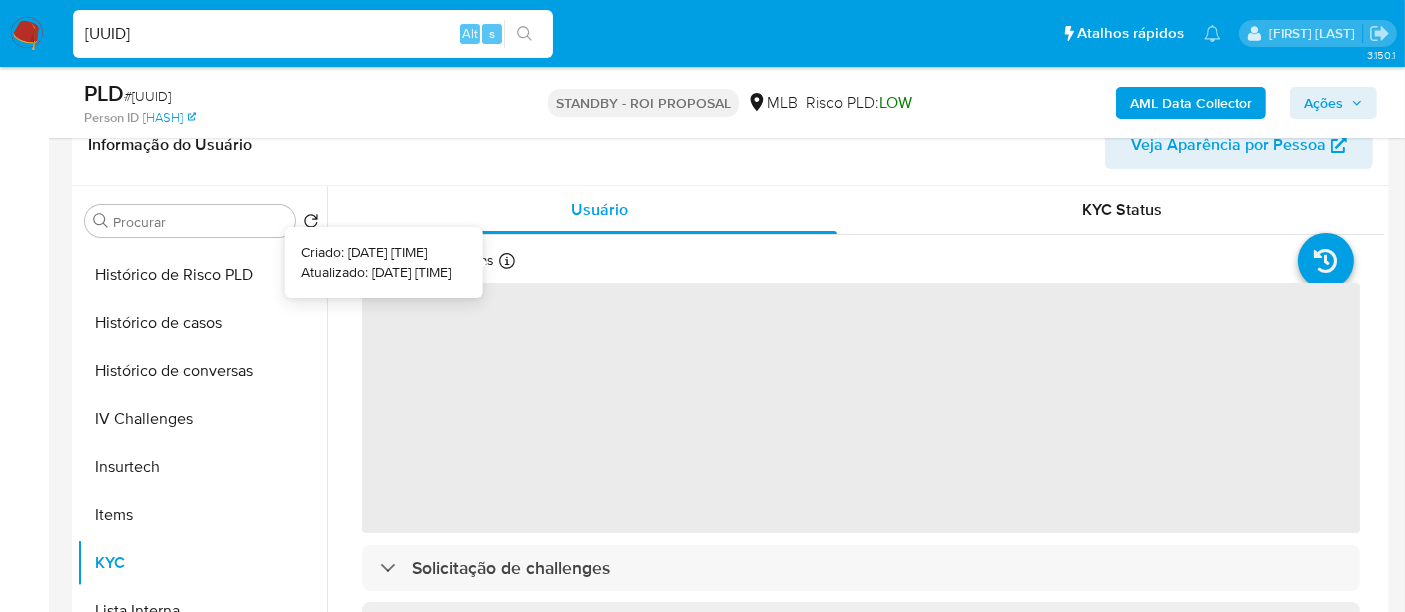type 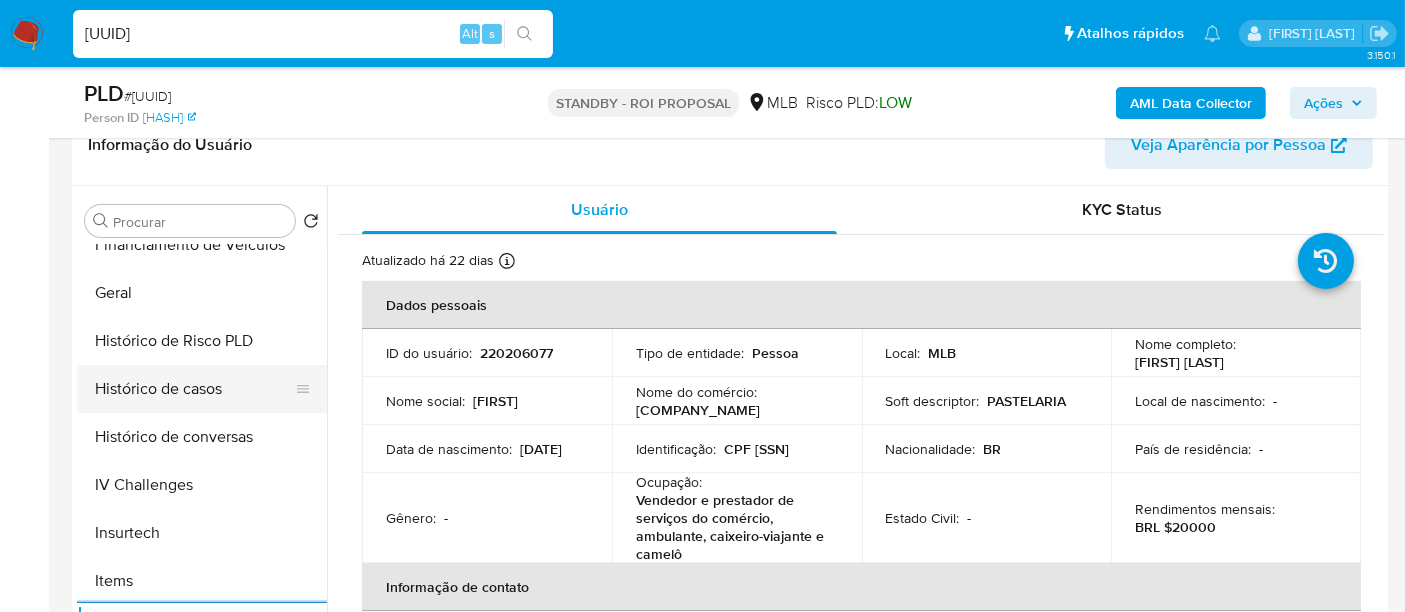 scroll, scrollTop: 555, scrollLeft: 0, axis: vertical 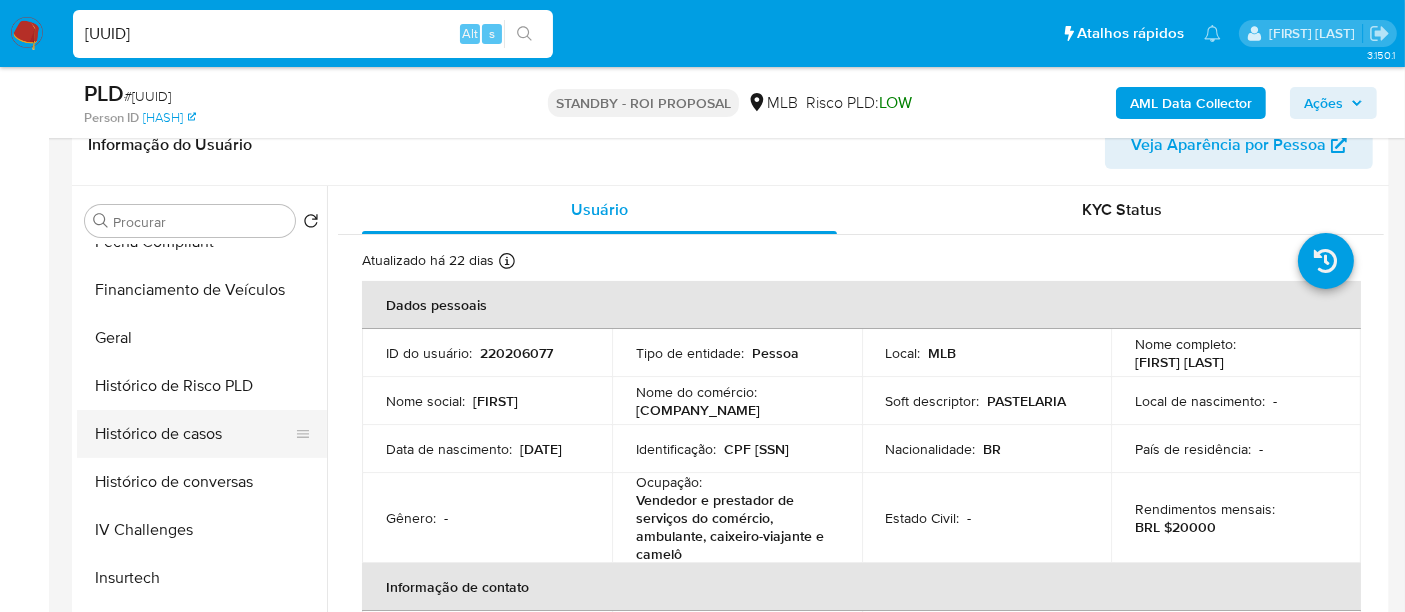 click on "Histórico de casos" at bounding box center [194, 434] 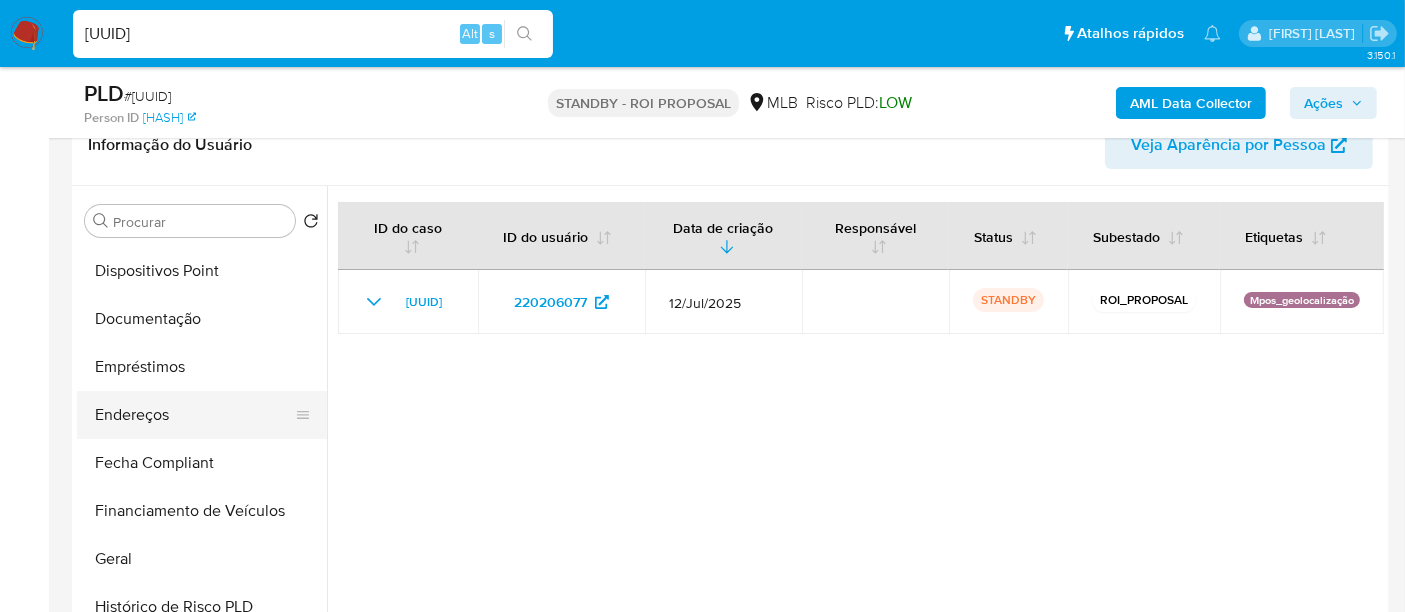 scroll, scrollTop: 333, scrollLeft: 0, axis: vertical 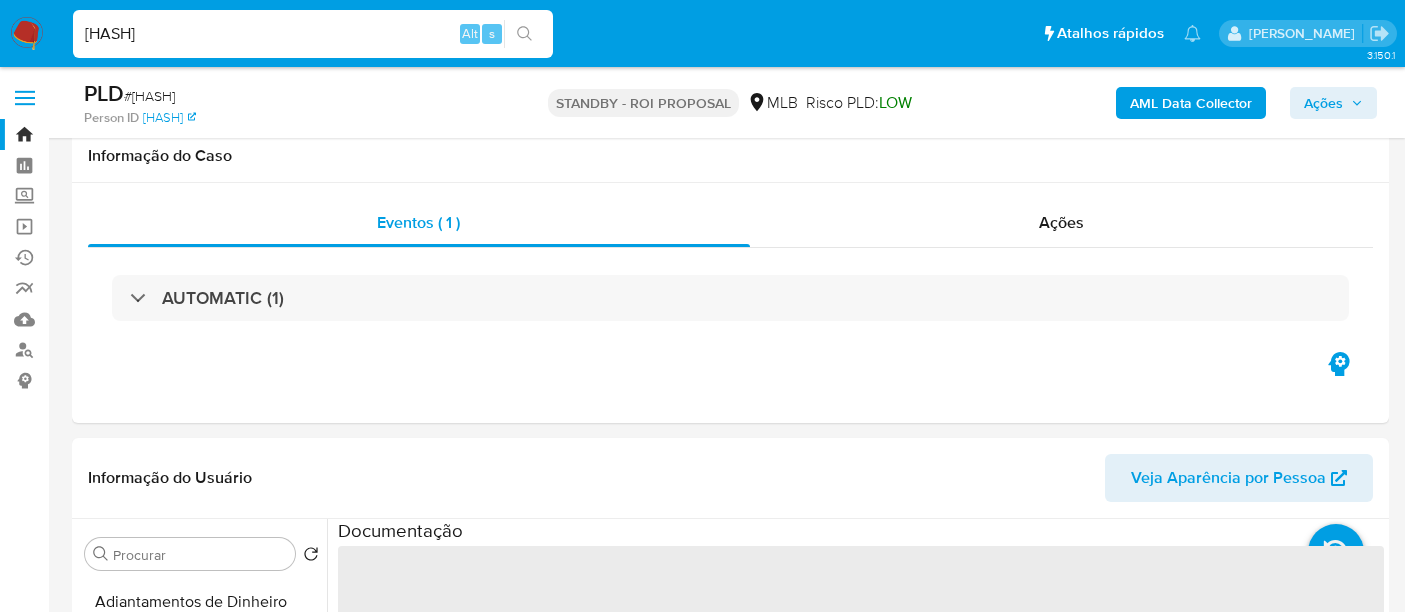 select on "10" 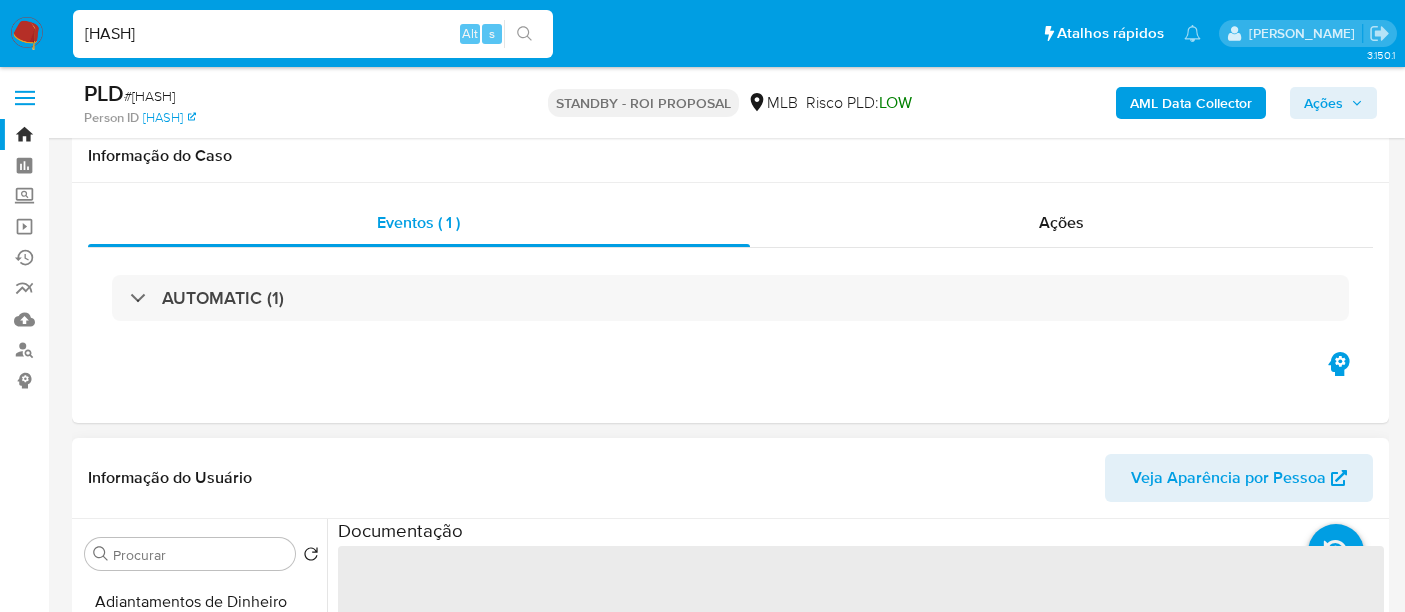 scroll, scrollTop: 333, scrollLeft: 0, axis: vertical 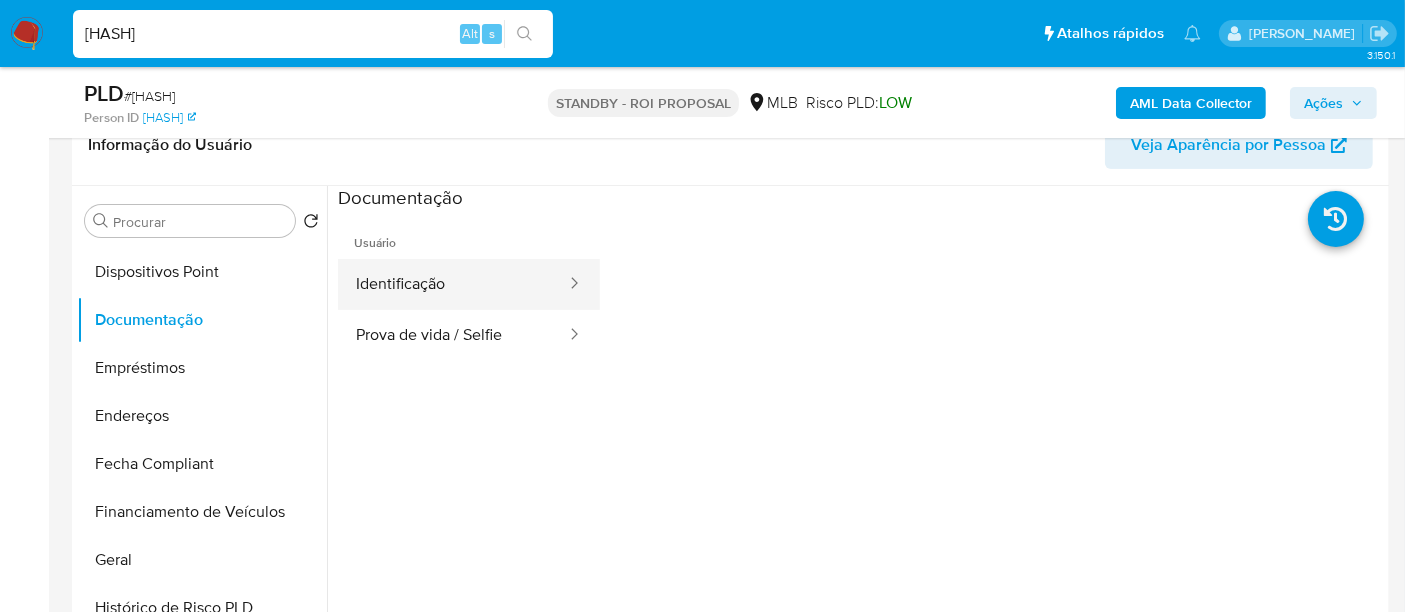 click on "Identificação" at bounding box center [453, 284] 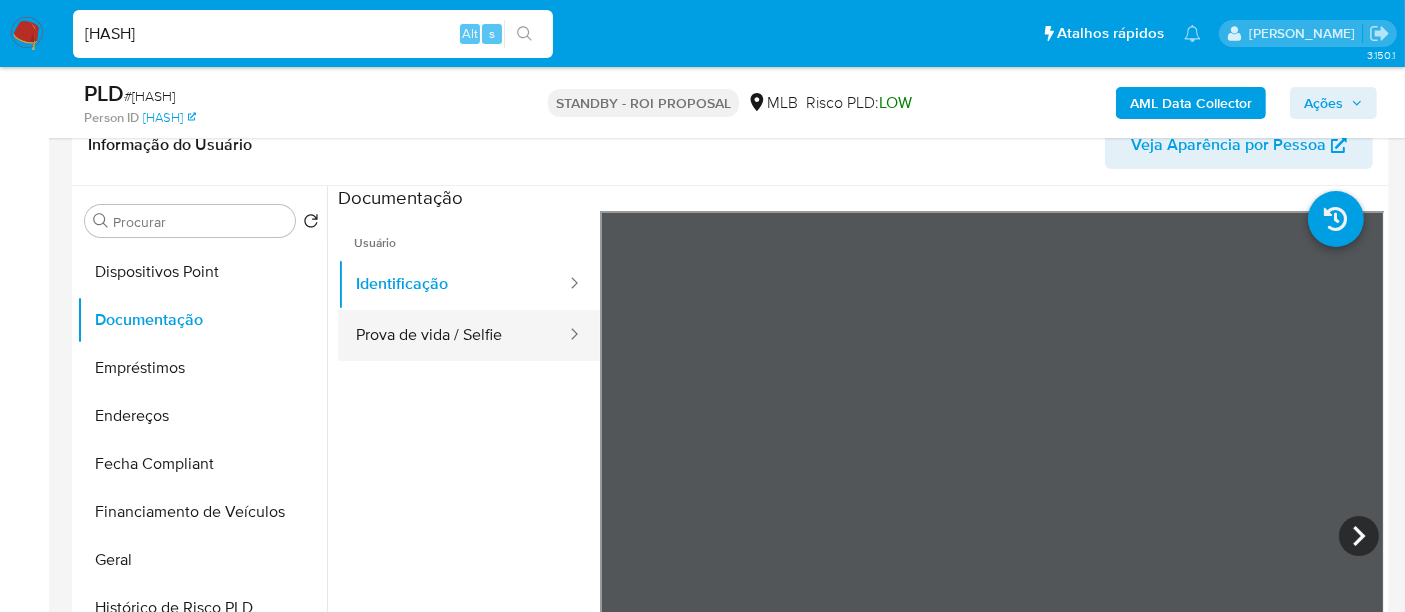 click on "Prova de vida / Selfie" at bounding box center (453, 335) 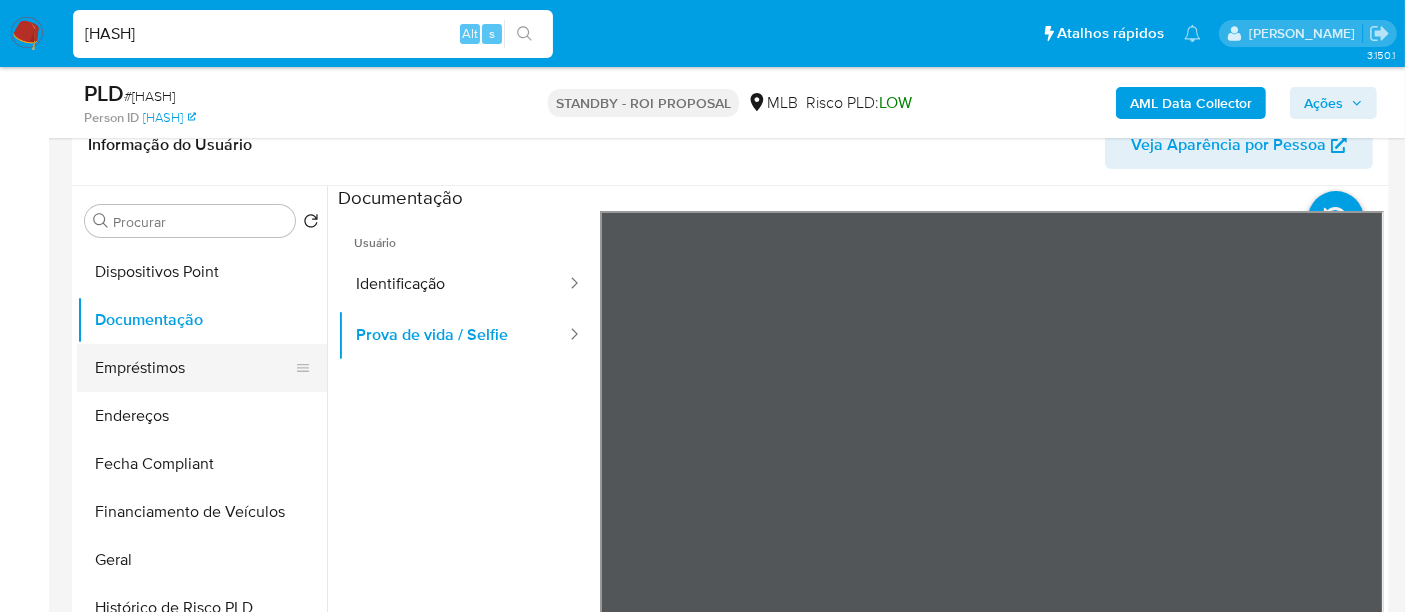 scroll, scrollTop: 844, scrollLeft: 0, axis: vertical 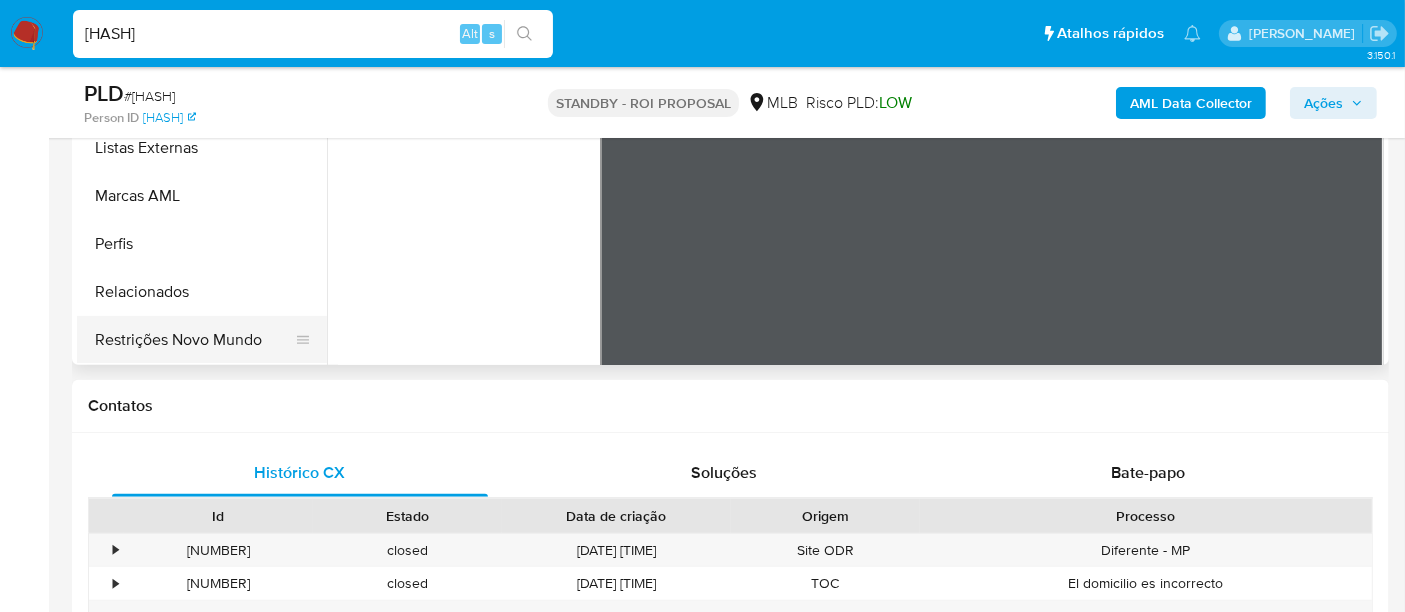 click on "Restrições Novo Mundo" at bounding box center [194, 340] 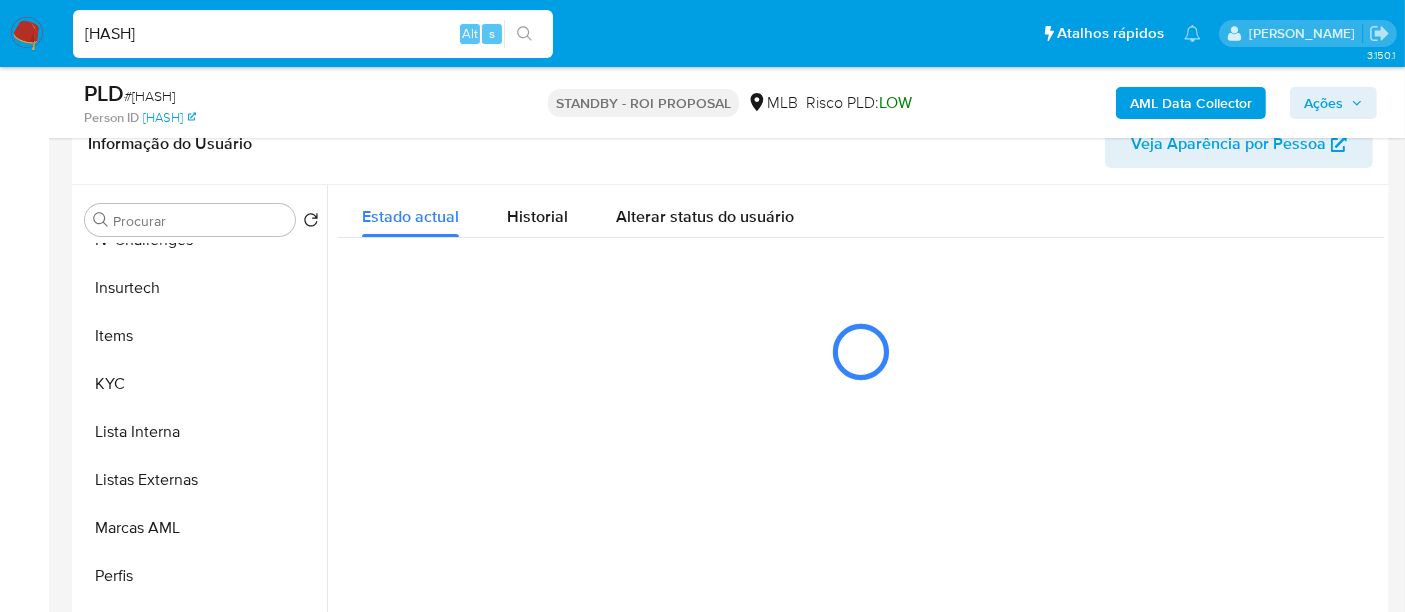 scroll, scrollTop: 333, scrollLeft: 0, axis: vertical 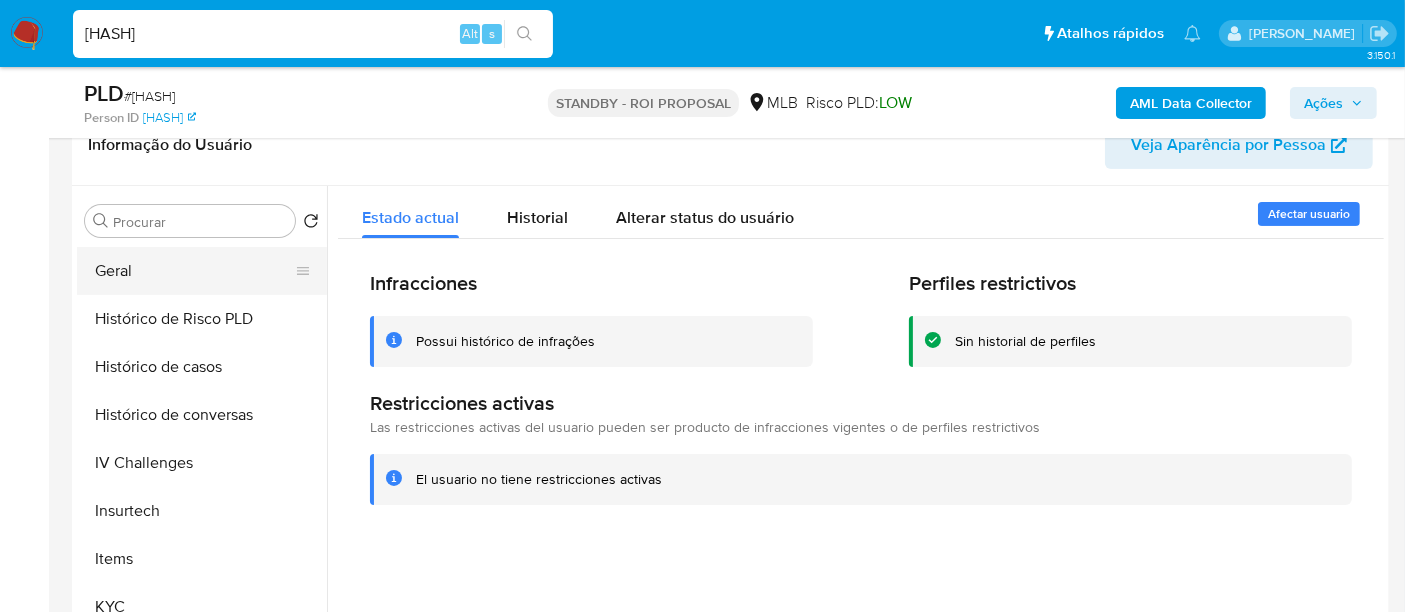 click on "Geral" at bounding box center (194, 271) 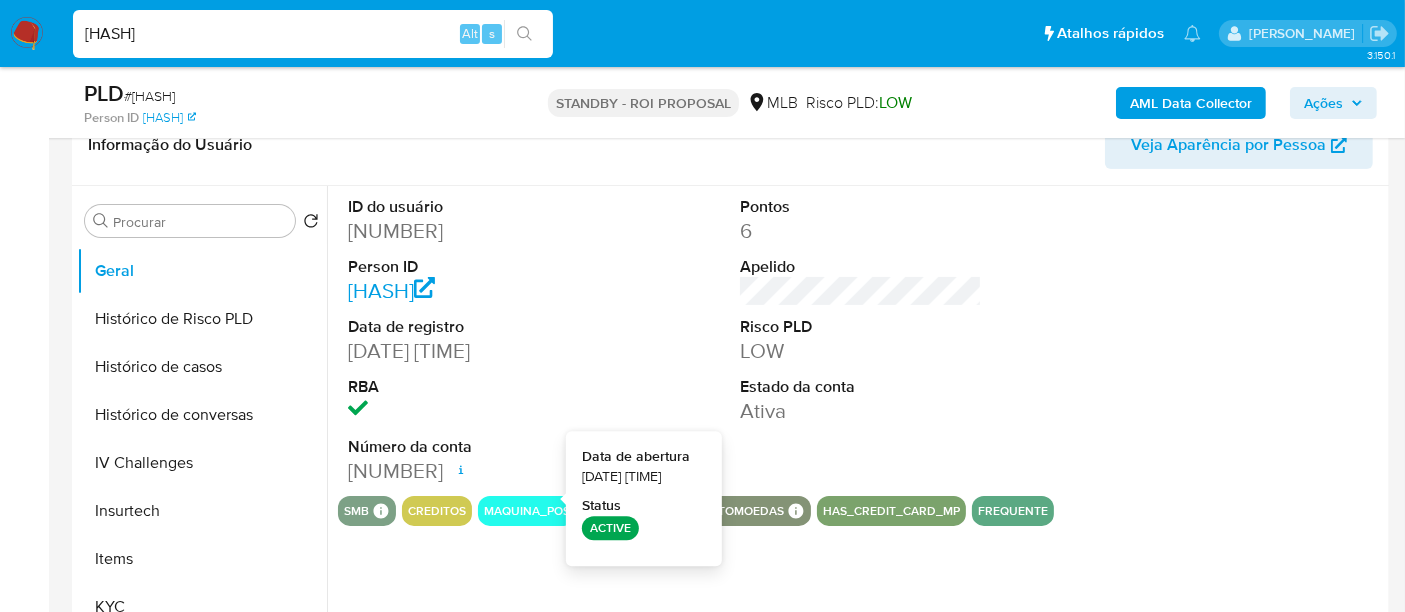 type 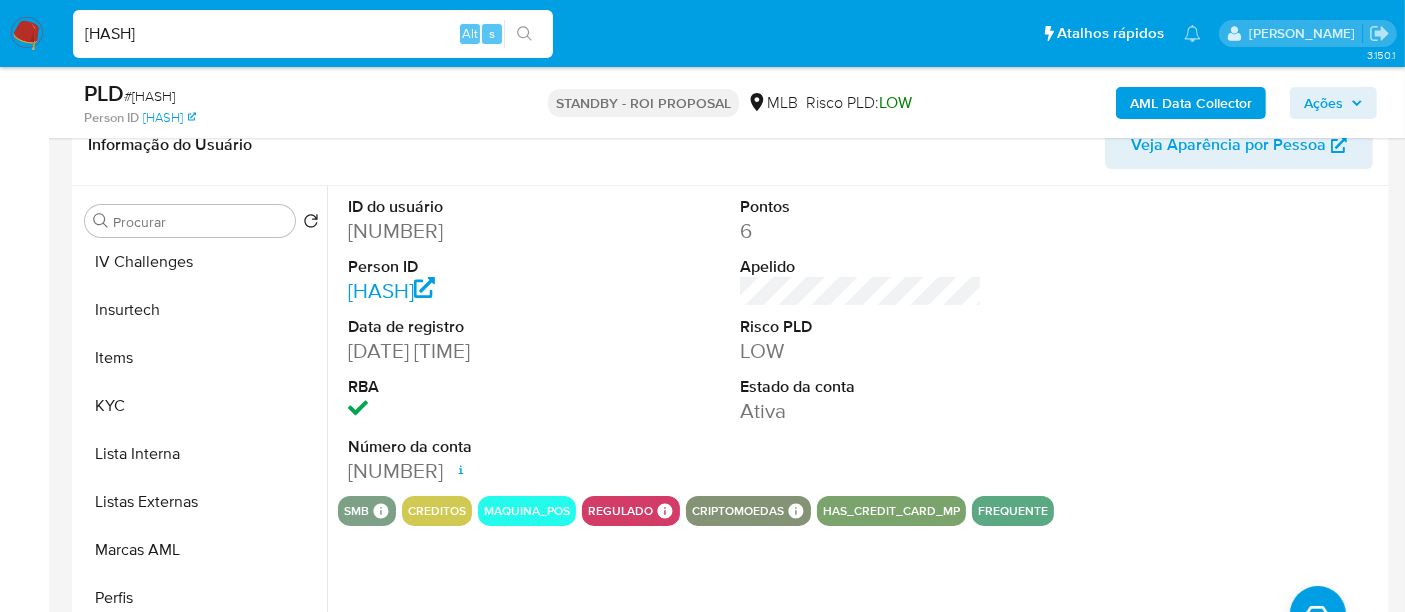 scroll, scrollTop: 844, scrollLeft: 0, axis: vertical 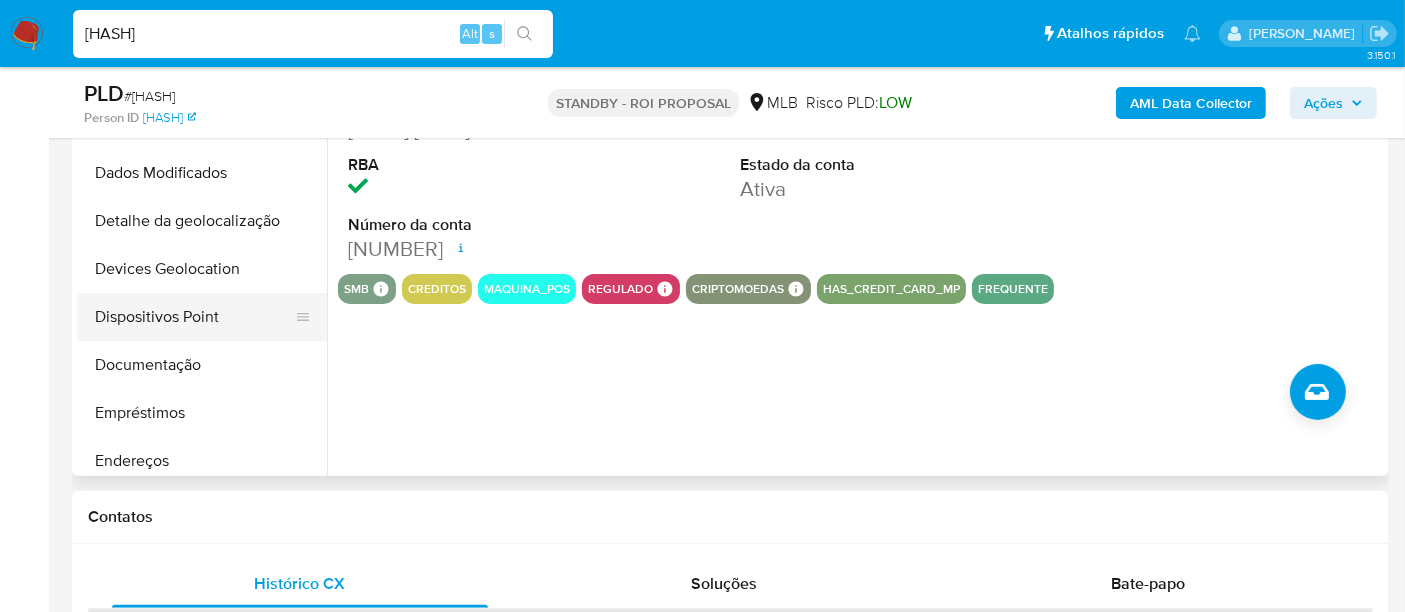 click on "Dispositivos Point" at bounding box center [194, 317] 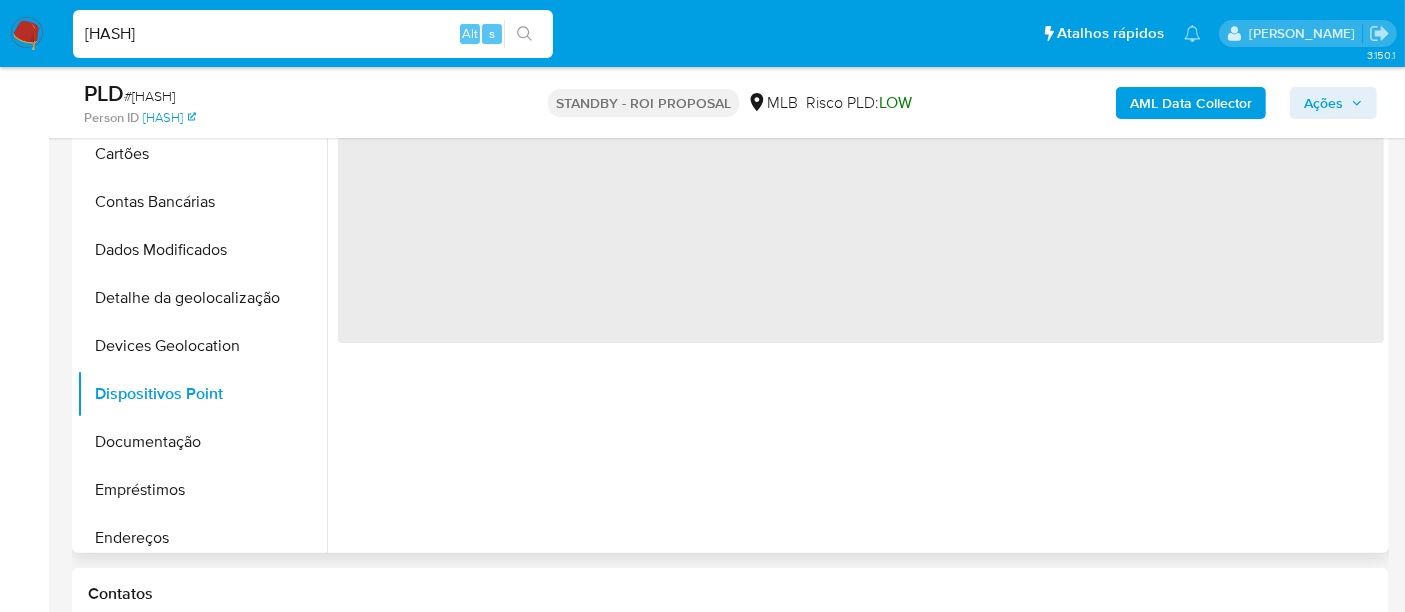 scroll, scrollTop: 444, scrollLeft: 0, axis: vertical 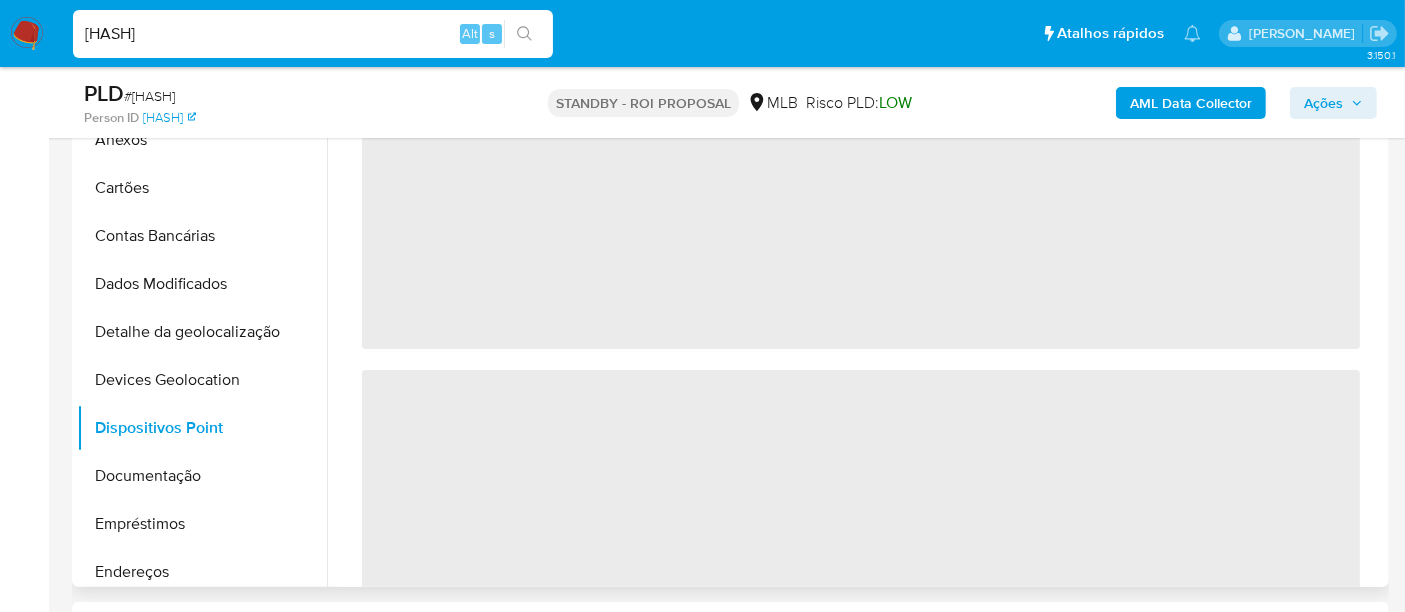 type 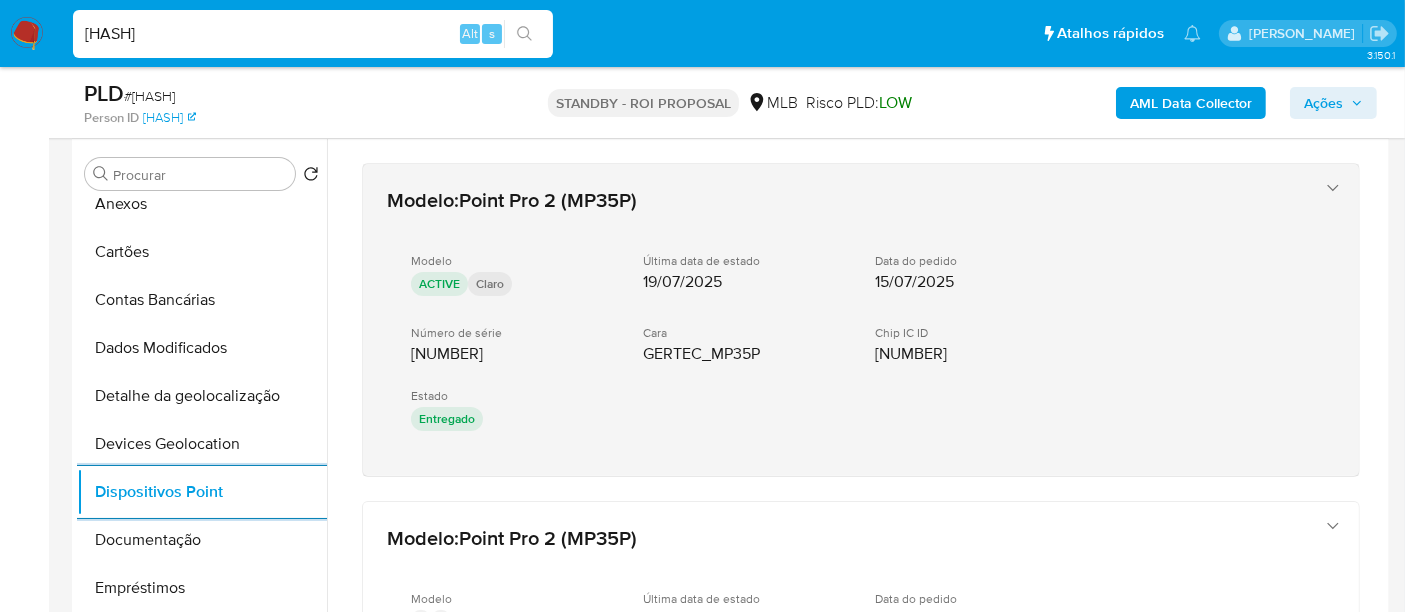 scroll, scrollTop: 333, scrollLeft: 0, axis: vertical 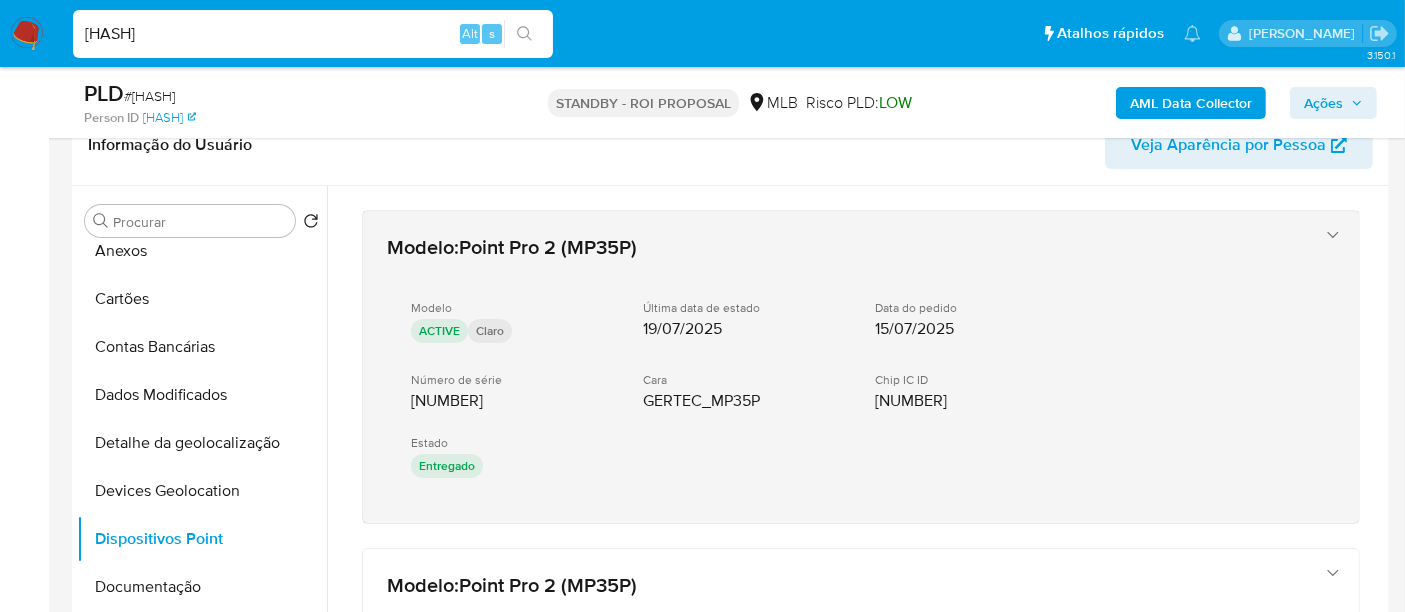 click 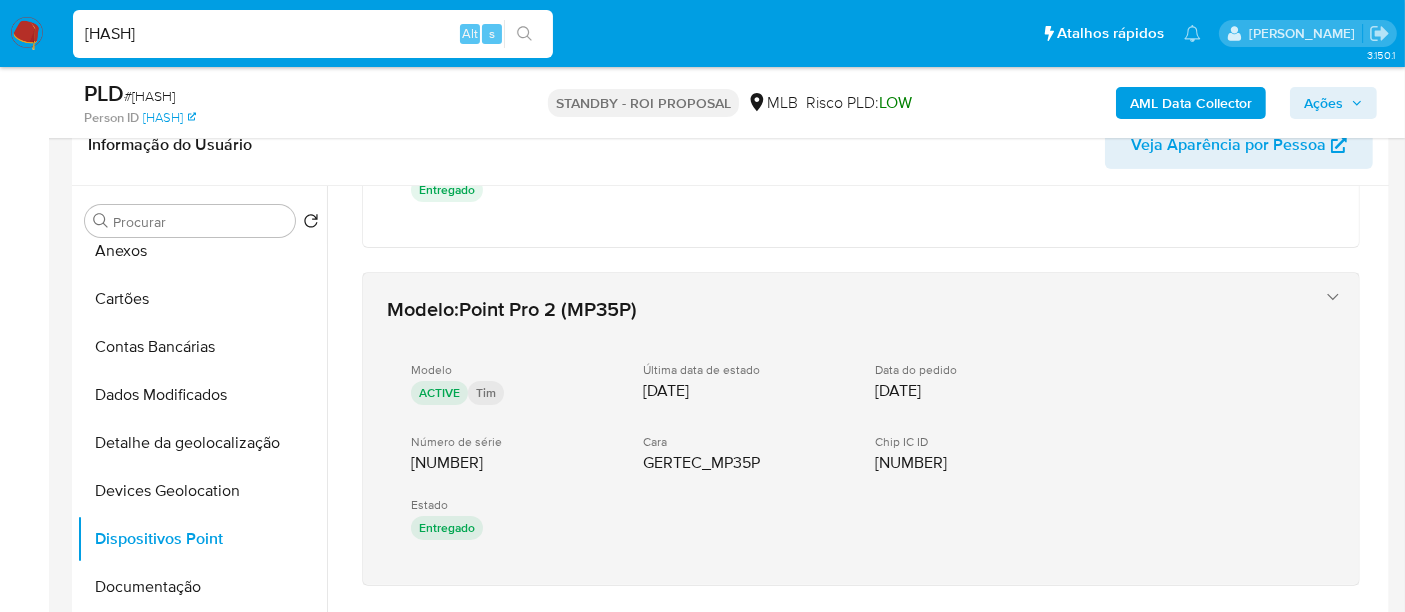 scroll, scrollTop: 1445, scrollLeft: 0, axis: vertical 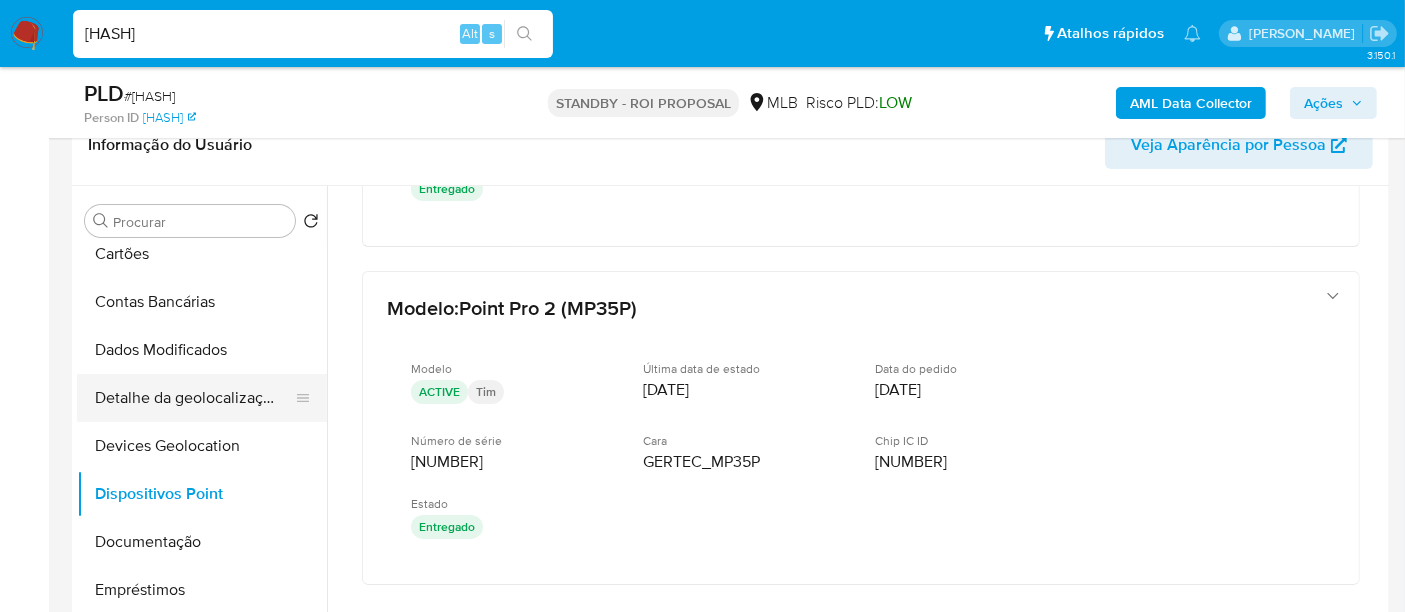 click on "Detalhe da geolocalização" at bounding box center (194, 398) 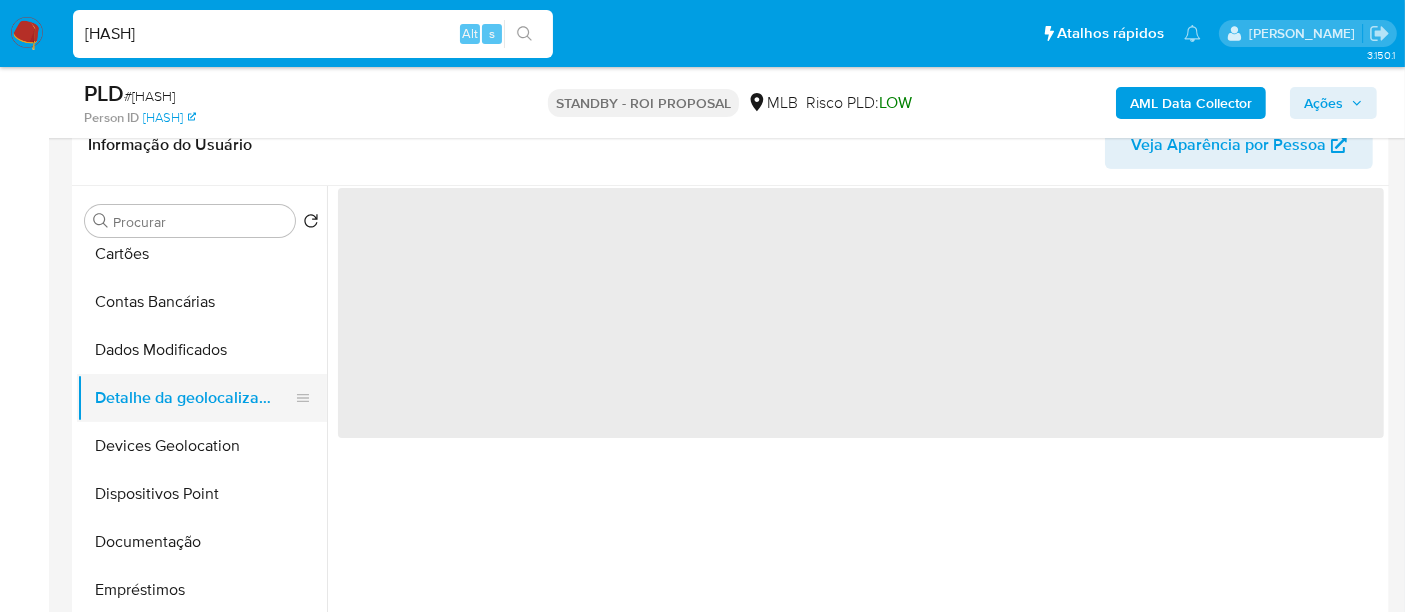 scroll, scrollTop: 0, scrollLeft: 0, axis: both 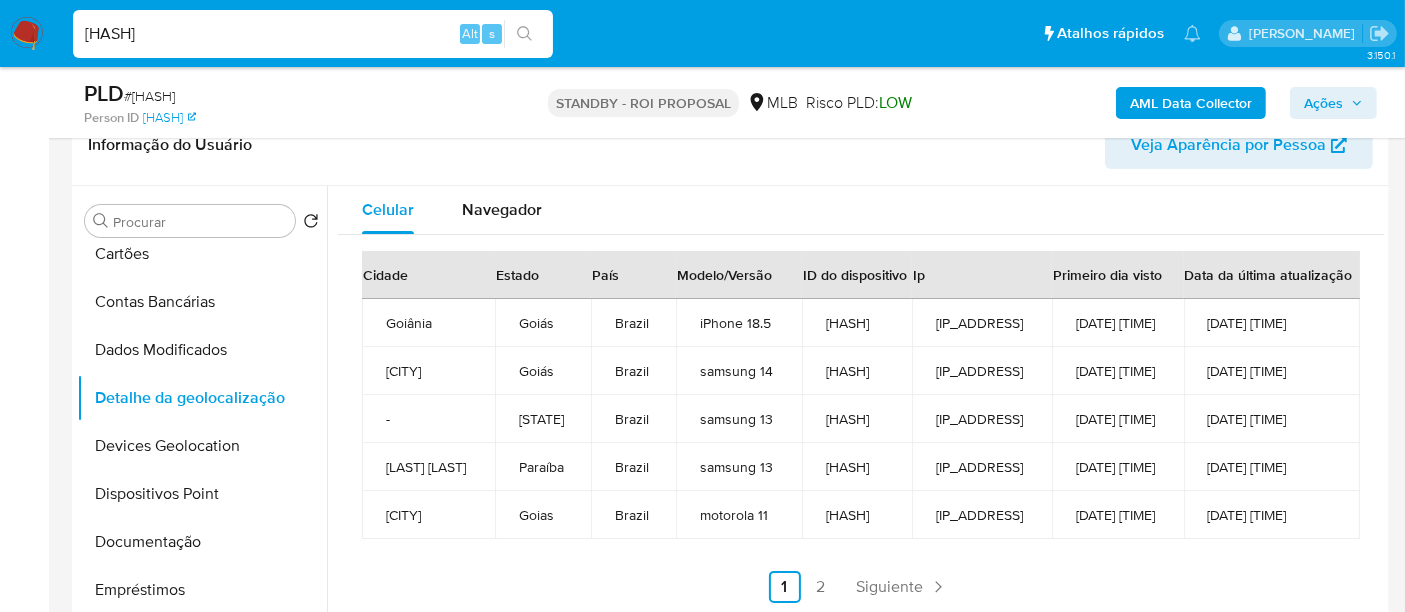 type 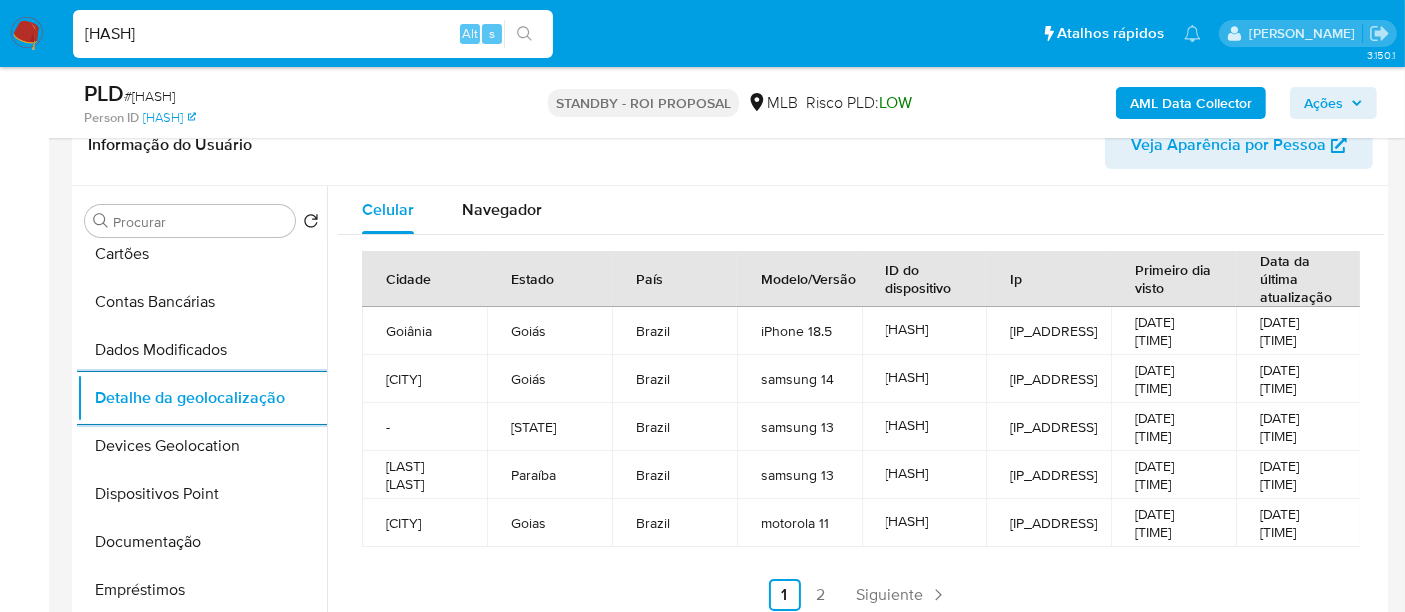click on "v65f6d49y3IhGEivXeU2KtWF" at bounding box center [313, 34] 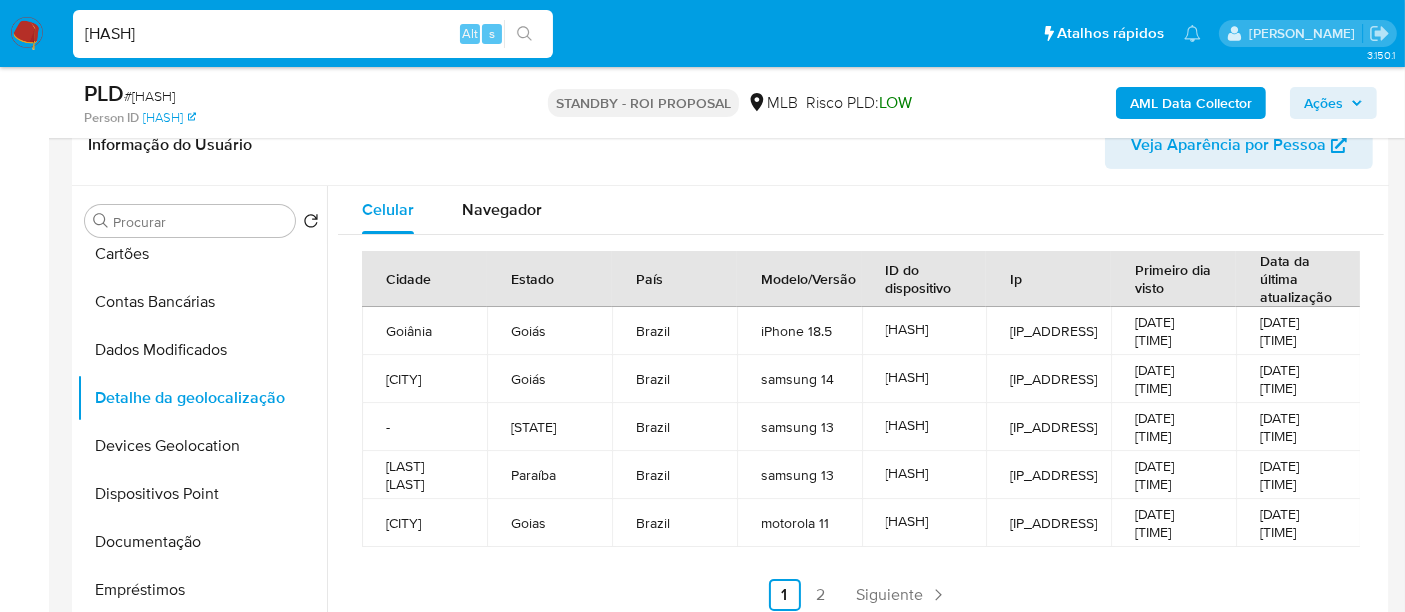 click on "v65f6d49y3IhGEivXeU2KtWF" at bounding box center (313, 34) 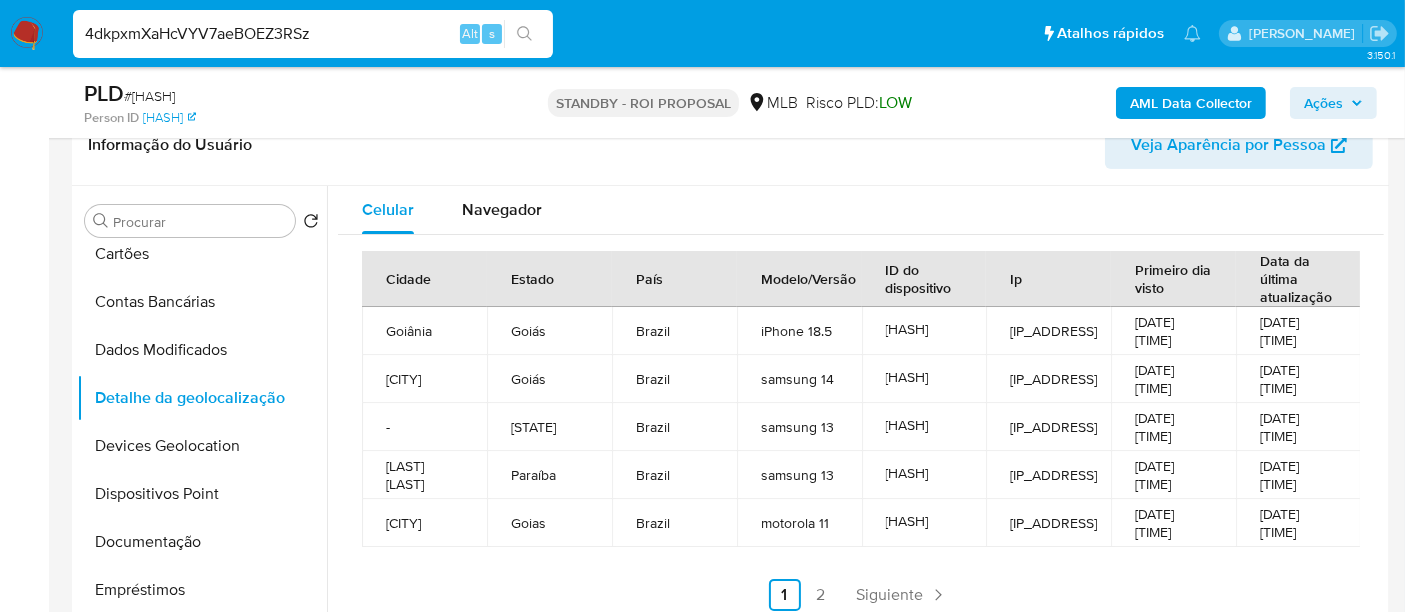 type on "4dkpxmXaHcVYV7aeBOEZ3RSz" 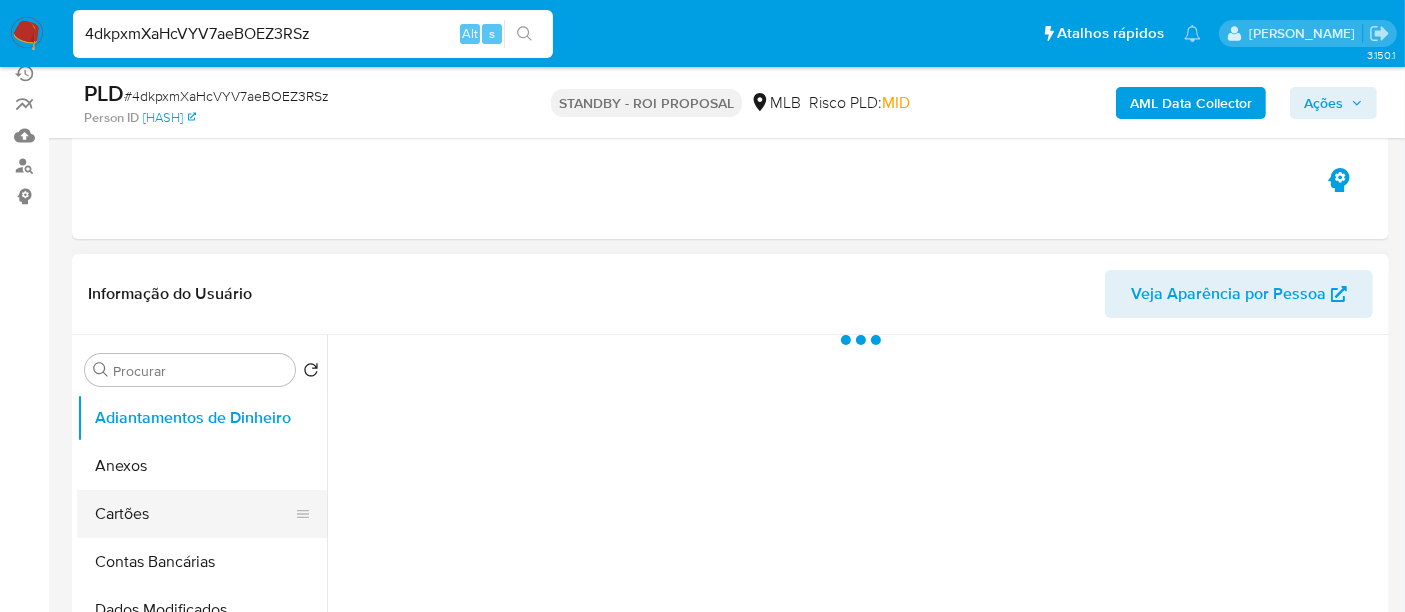scroll, scrollTop: 333, scrollLeft: 0, axis: vertical 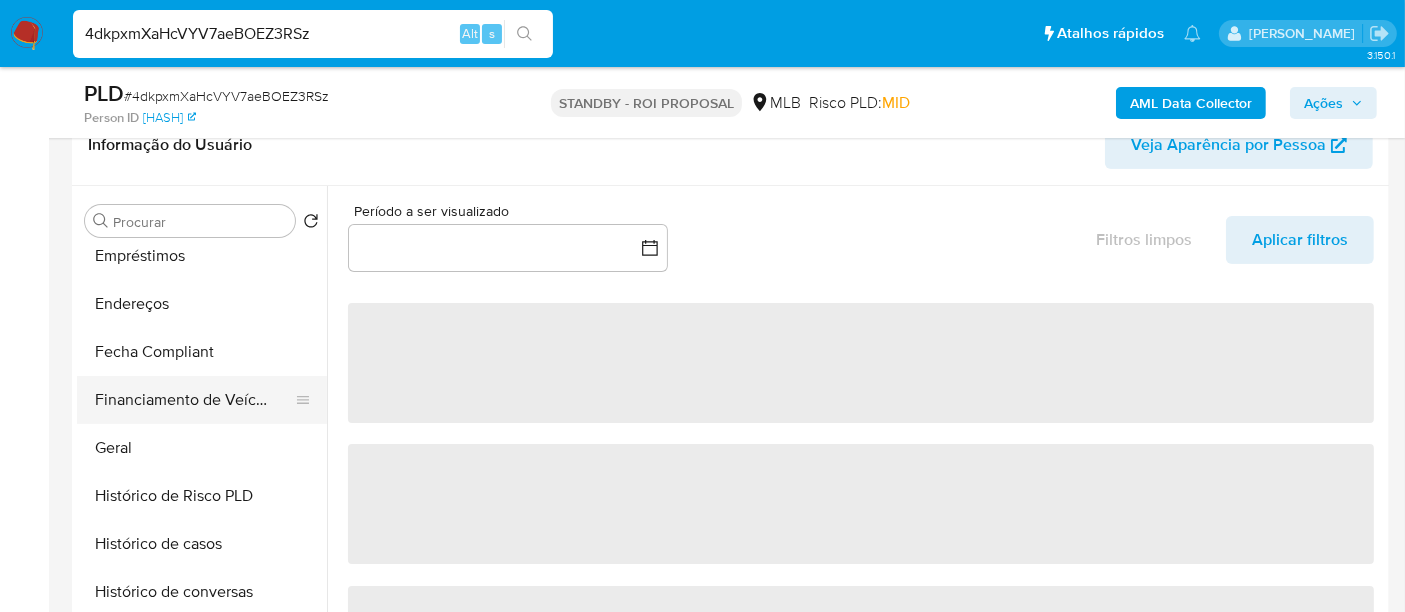 select on "10" 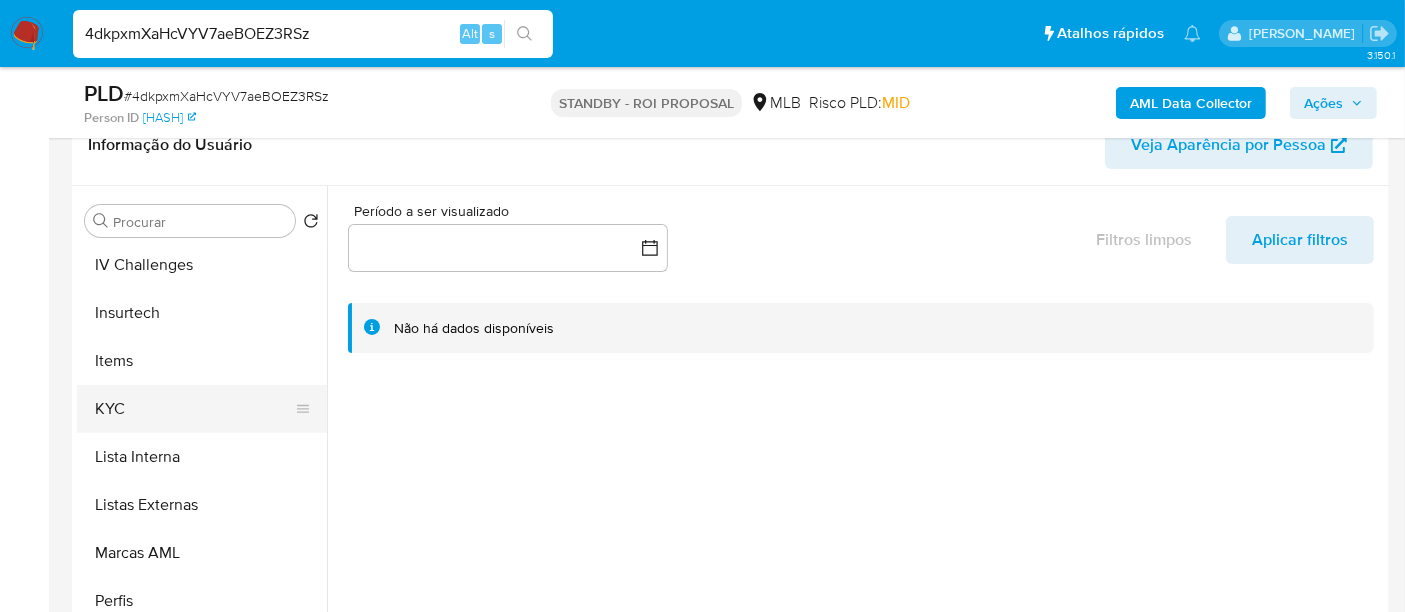 scroll, scrollTop: 844, scrollLeft: 0, axis: vertical 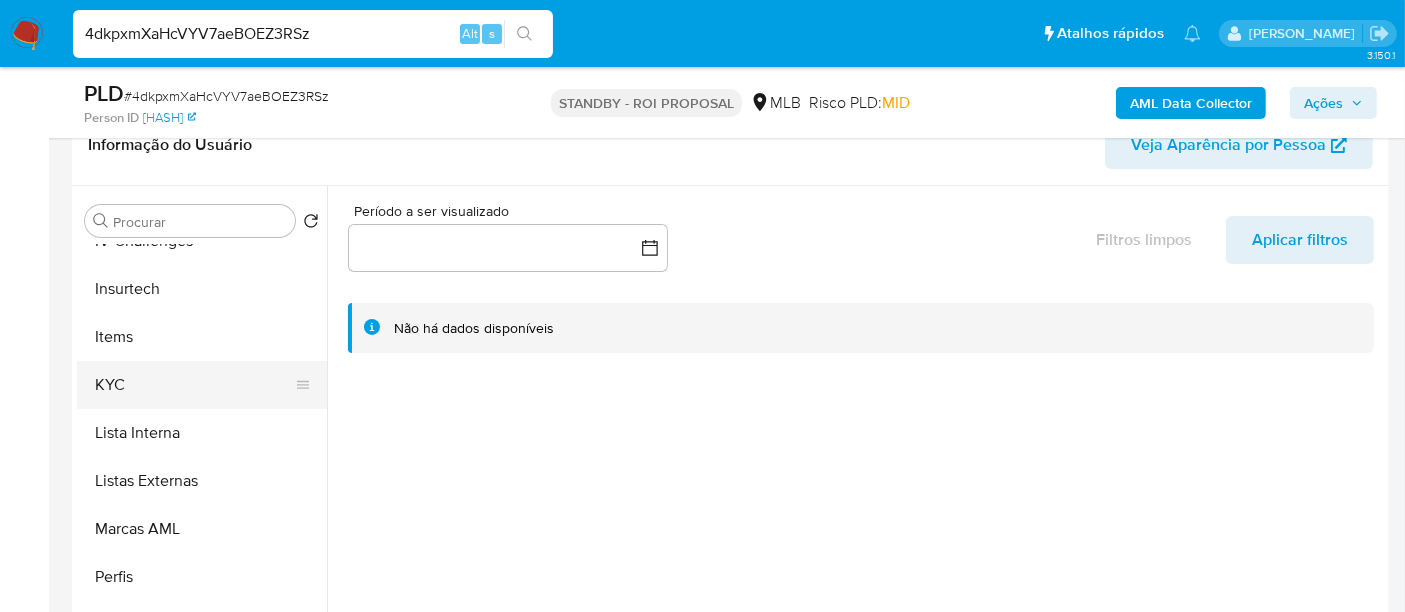 click on "KYC" at bounding box center (194, 385) 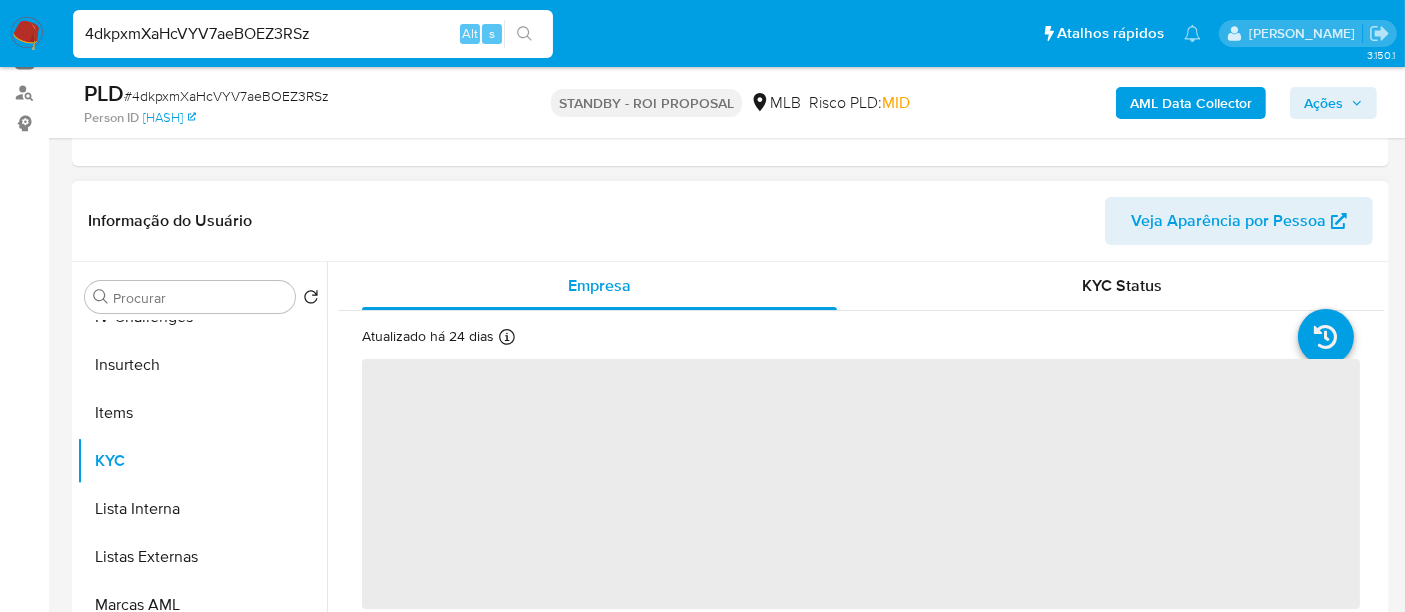scroll, scrollTop: 222, scrollLeft: 0, axis: vertical 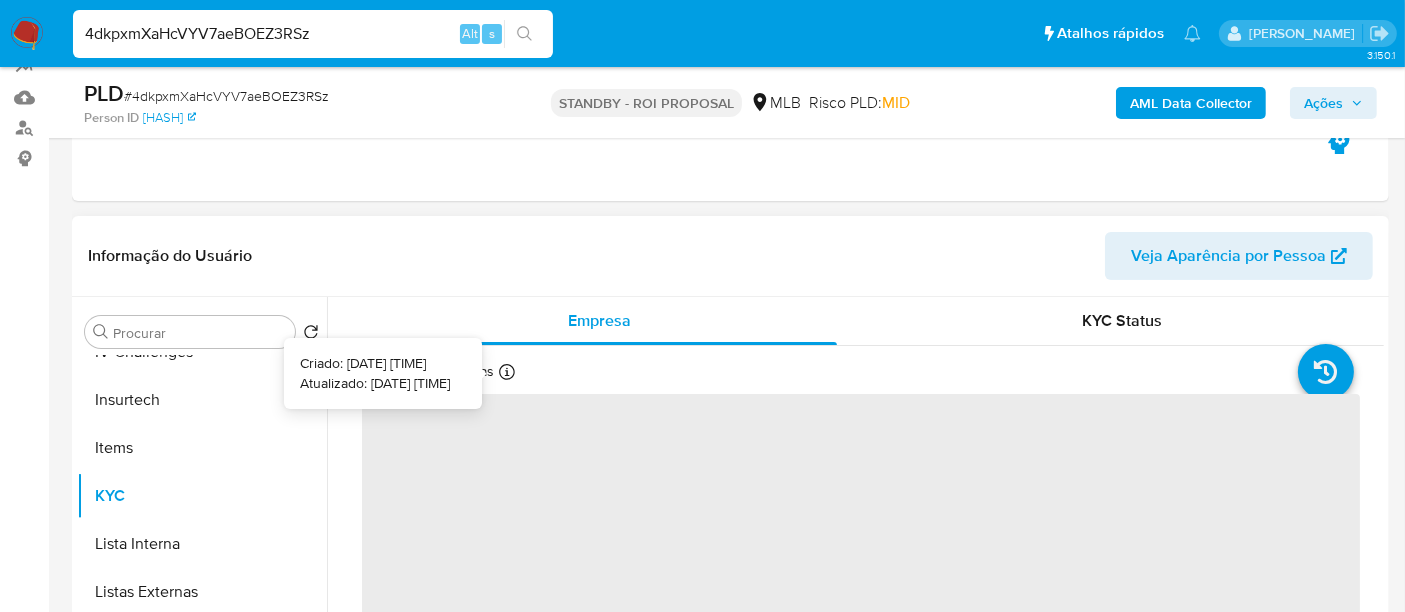 type 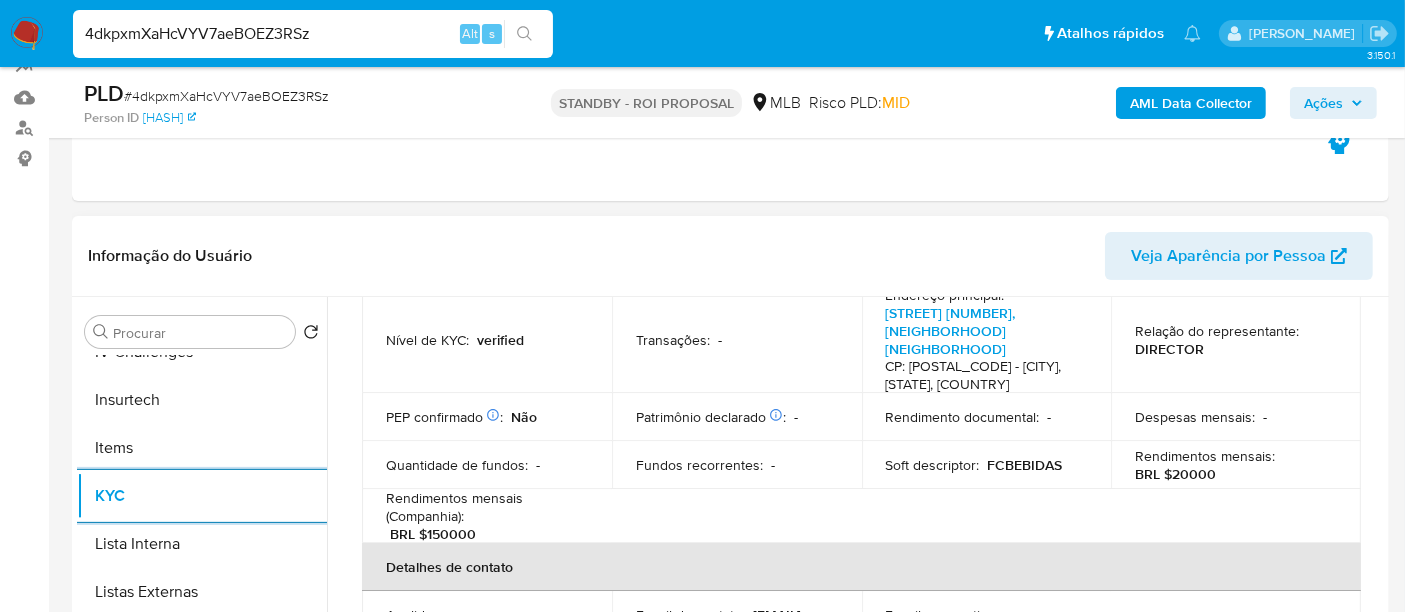 scroll, scrollTop: 333, scrollLeft: 0, axis: vertical 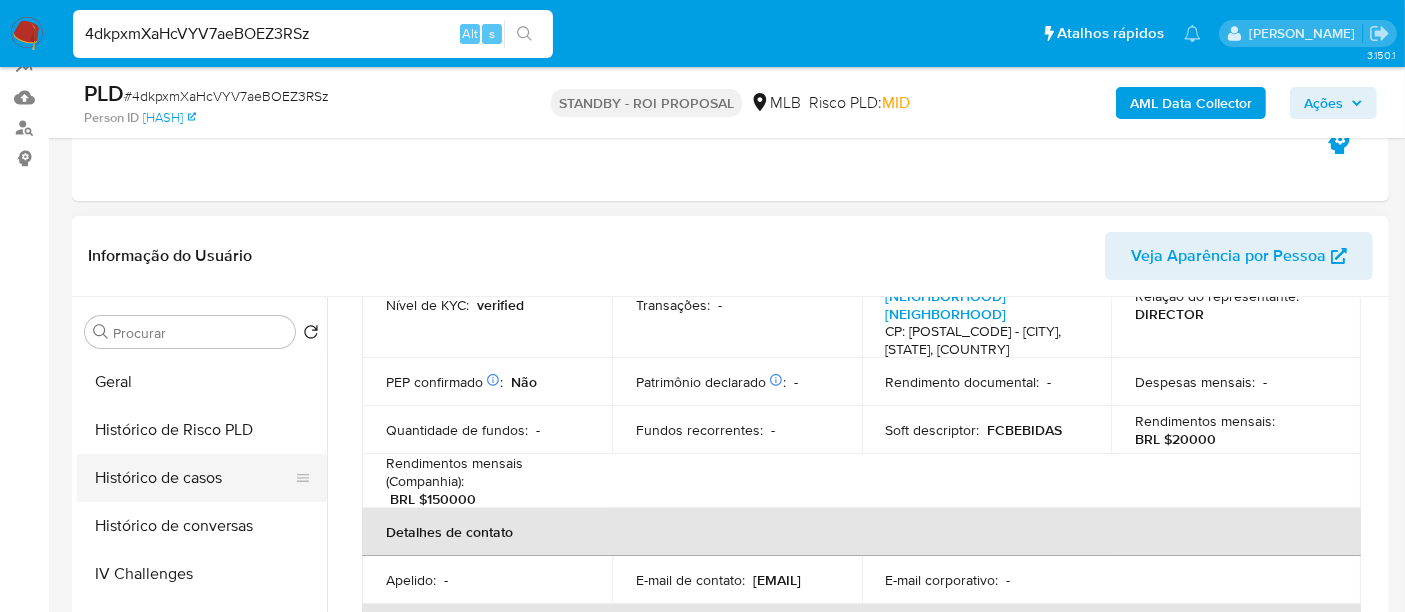 click on "Histórico de casos" at bounding box center (194, 478) 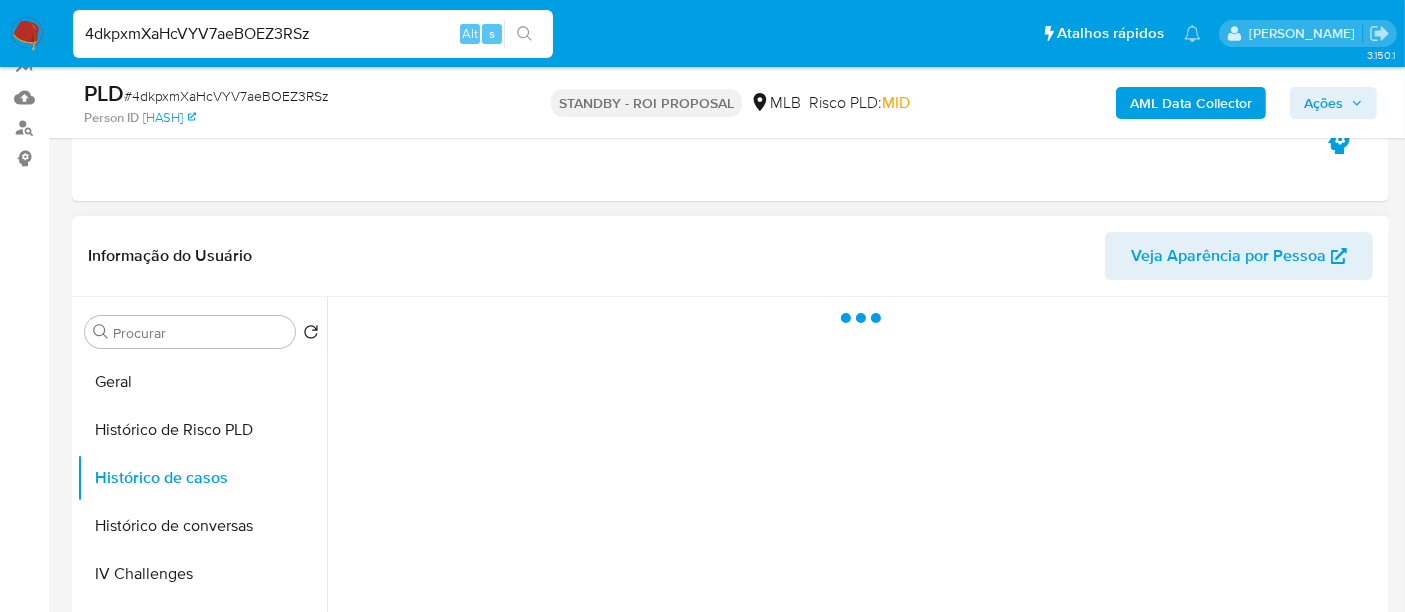 scroll, scrollTop: 0, scrollLeft: 0, axis: both 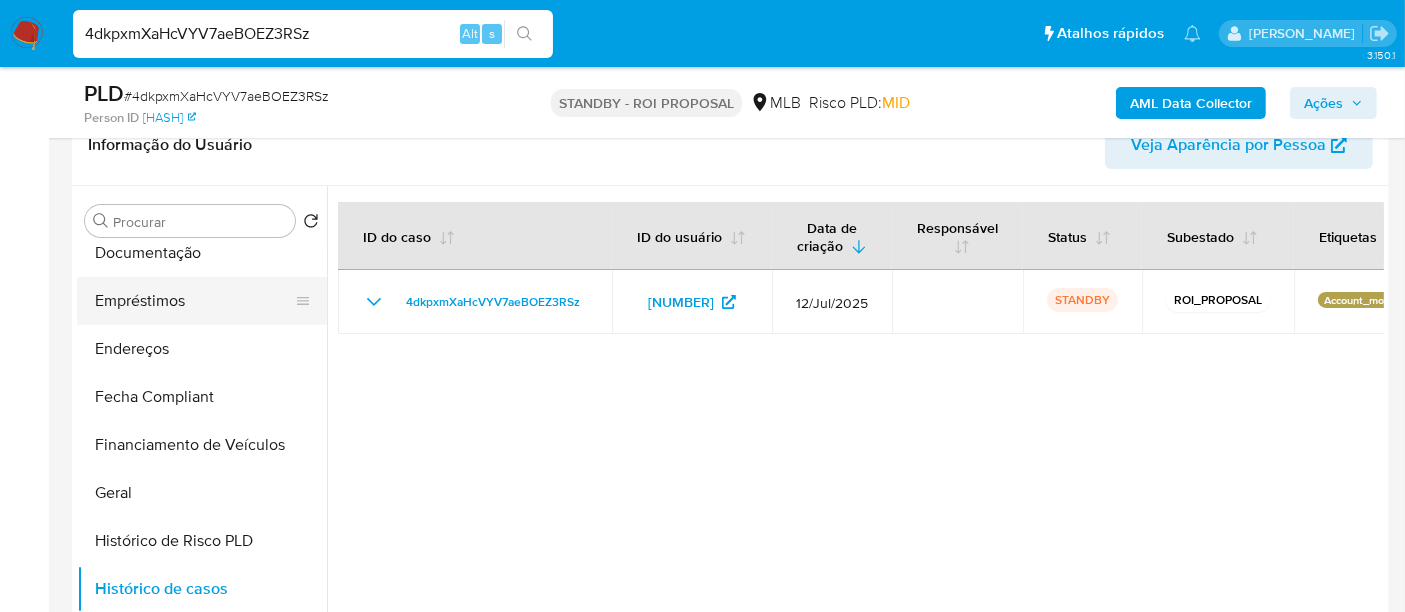 click on "Empréstimos" at bounding box center (194, 301) 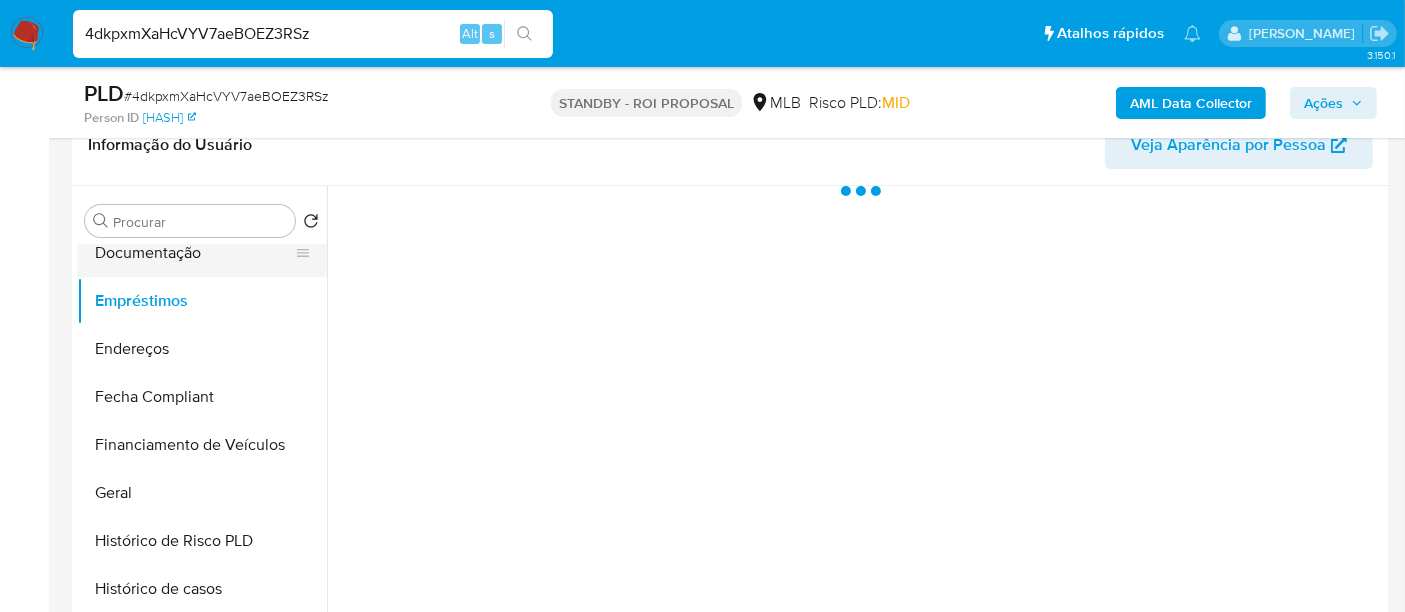 click on "Documentação" at bounding box center [194, 253] 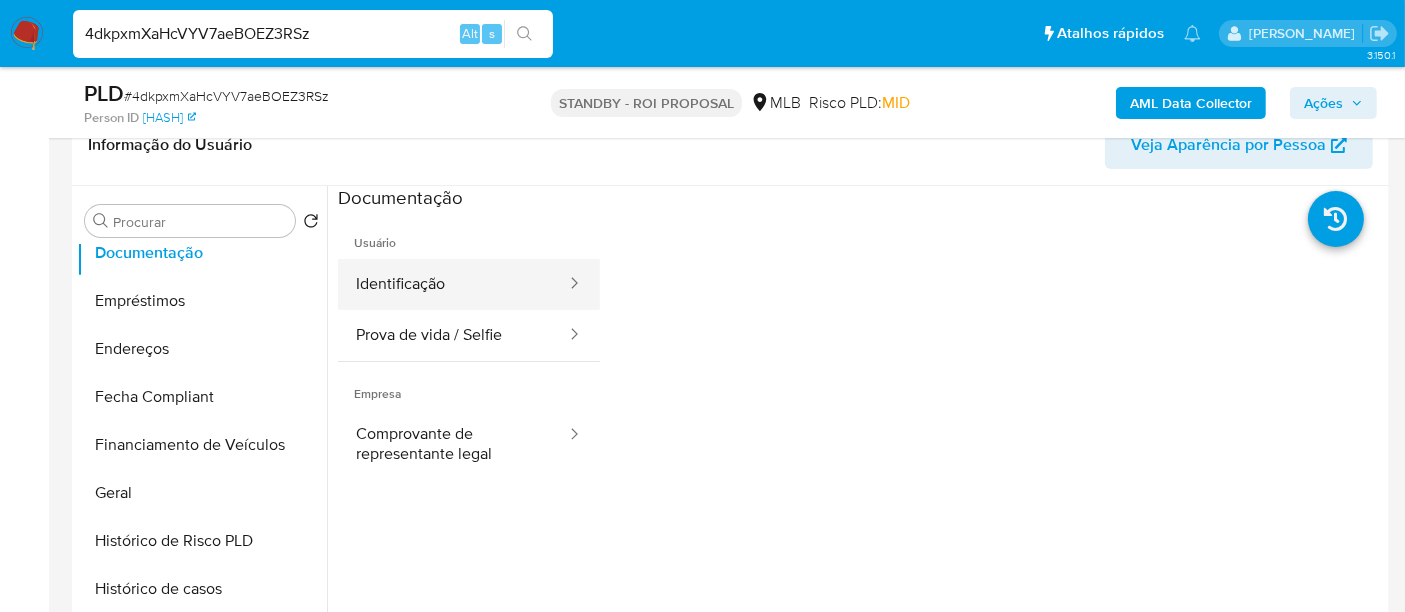 click on "Identificação" at bounding box center (453, 284) 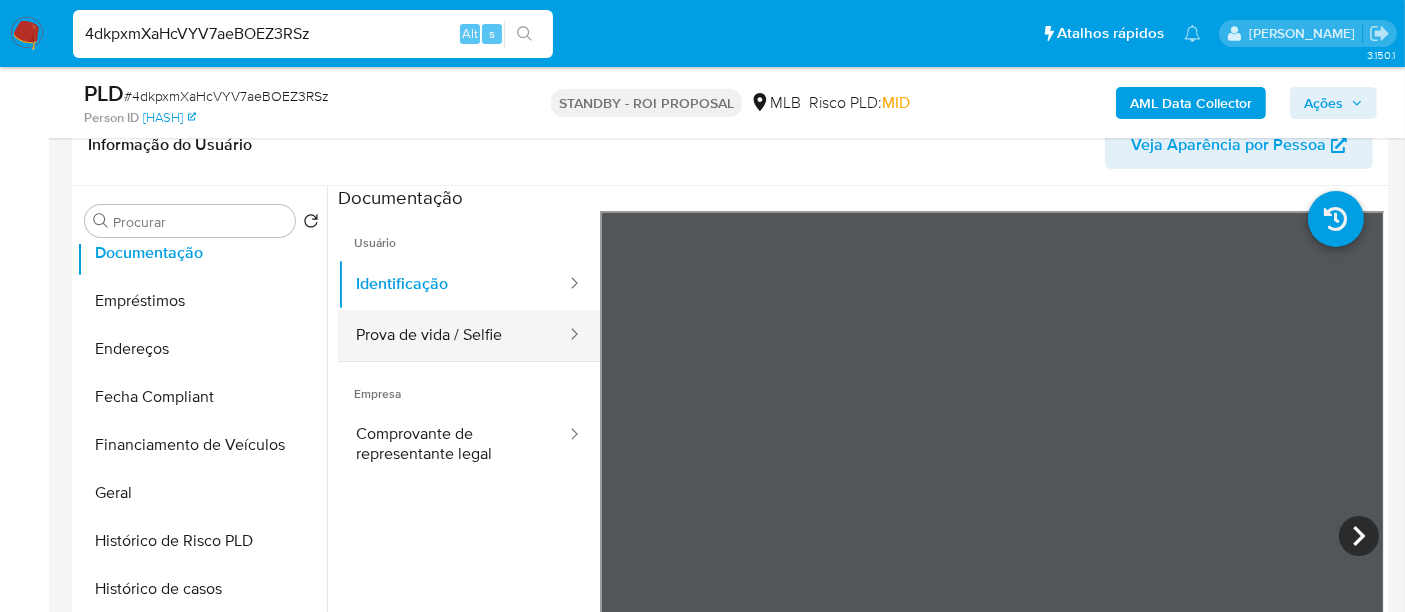 click on "Prova de vida / Selfie" at bounding box center (453, 335) 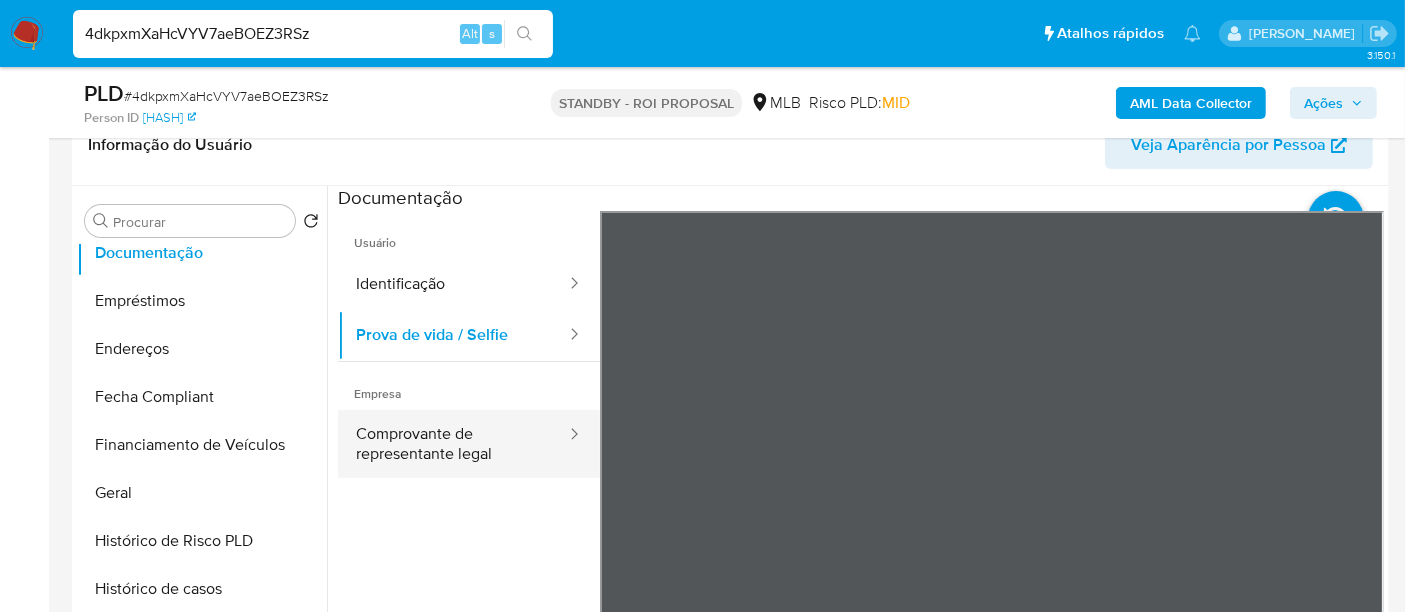 click on "Comprovante de representante legal" at bounding box center [453, 444] 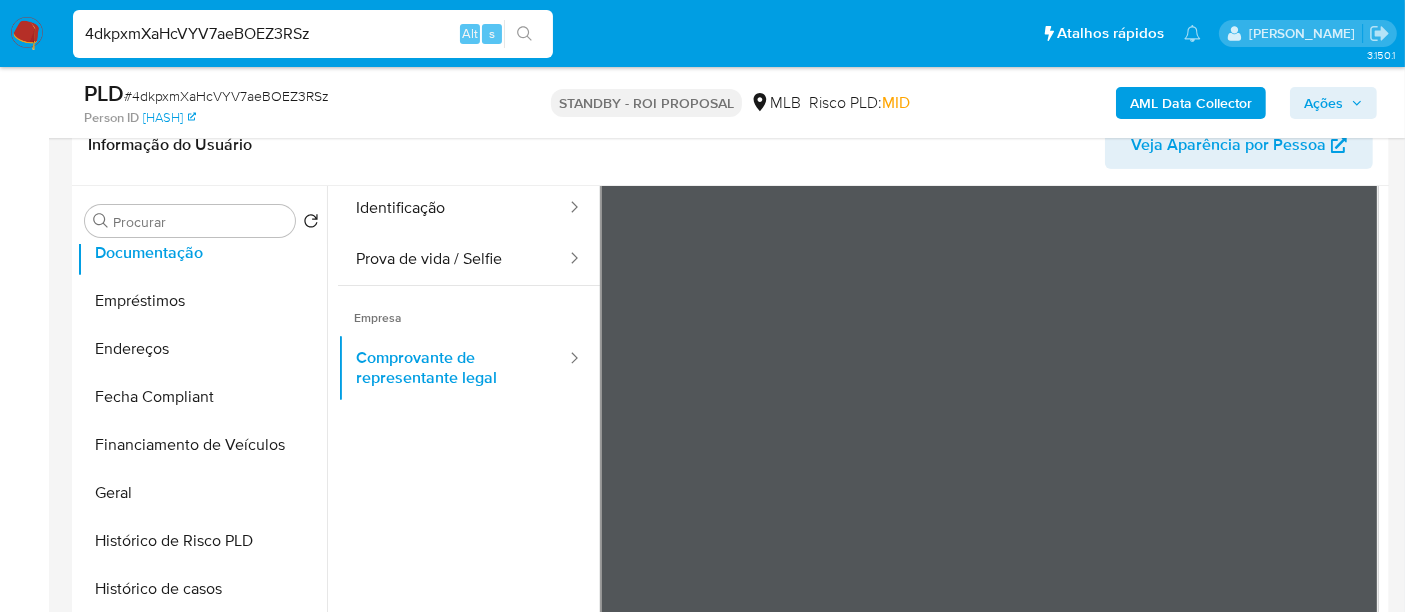 scroll, scrollTop: 111, scrollLeft: 0, axis: vertical 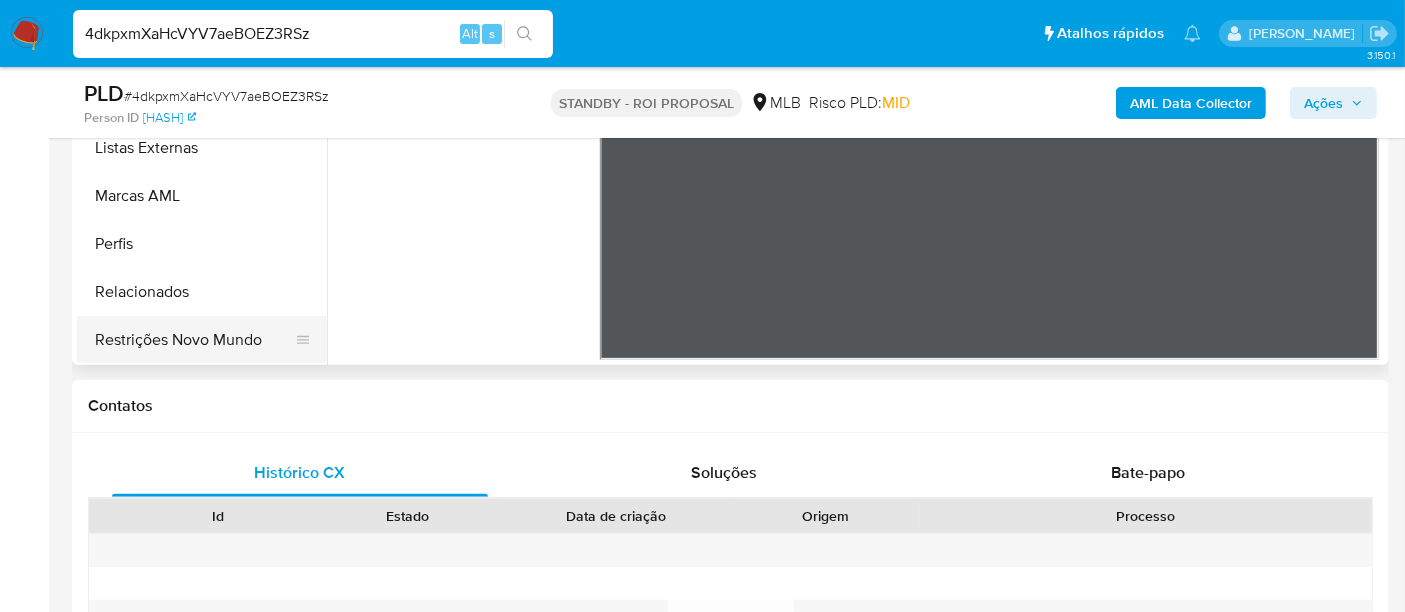 click on "Restrições Novo Mundo" at bounding box center (194, 340) 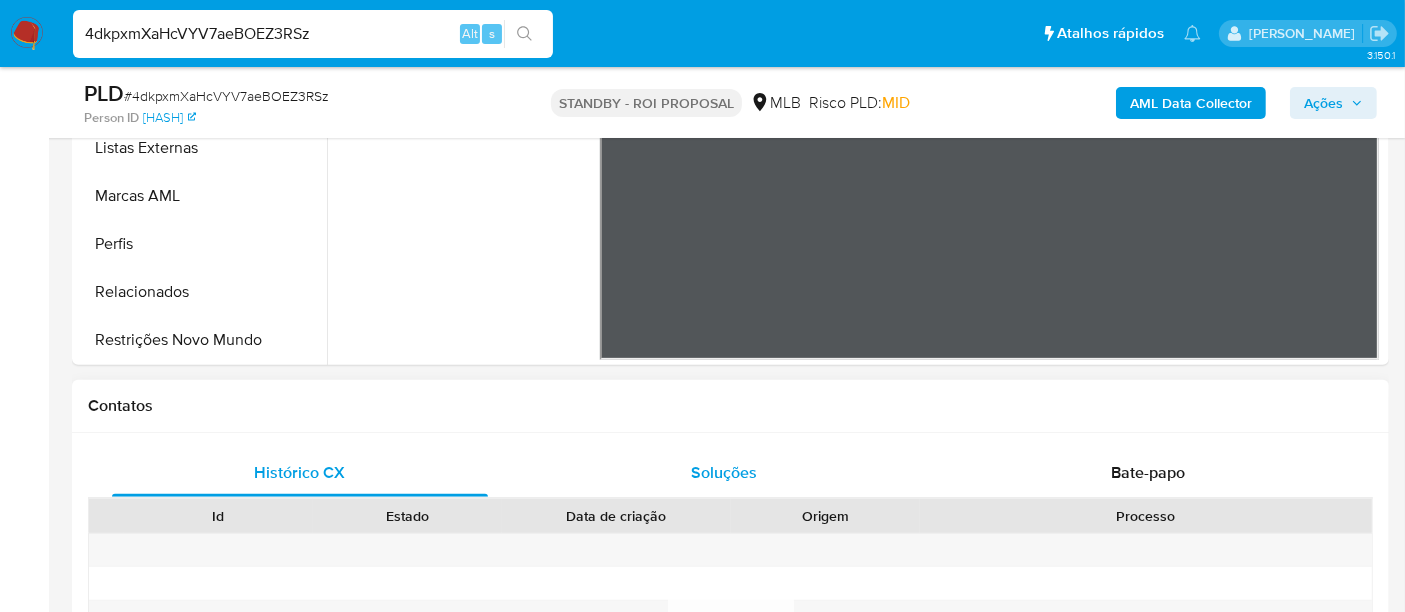scroll, scrollTop: 0, scrollLeft: 0, axis: both 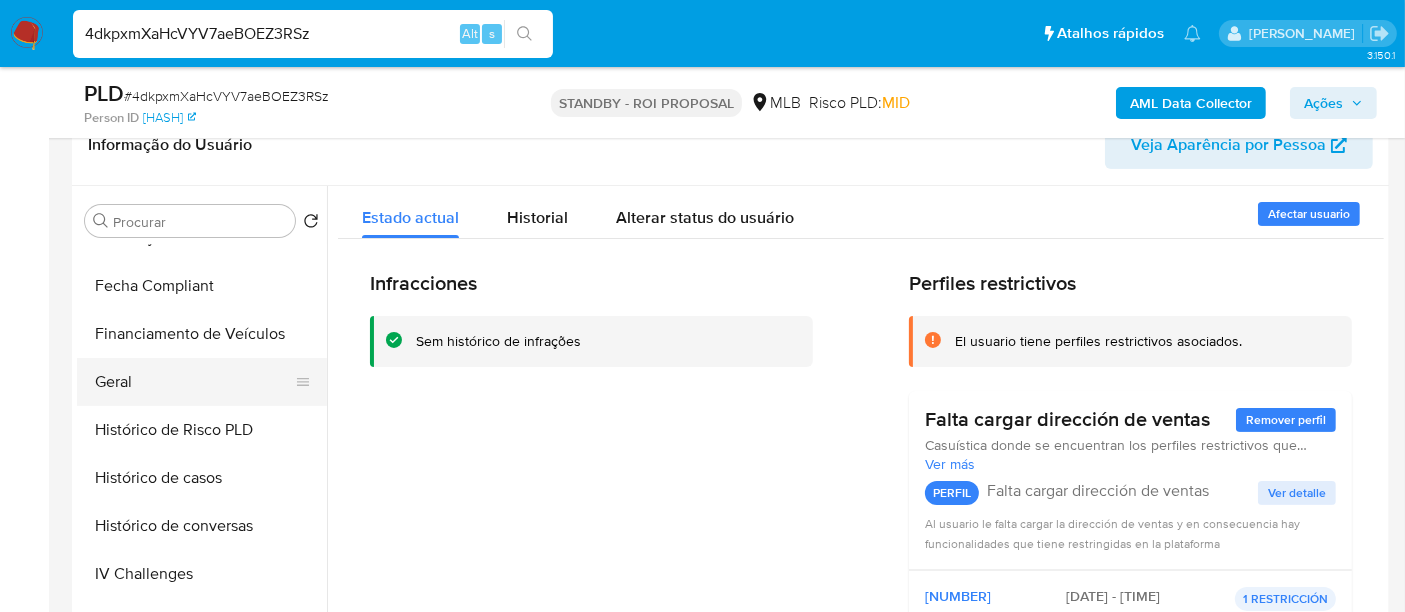 click on "Geral" at bounding box center [194, 382] 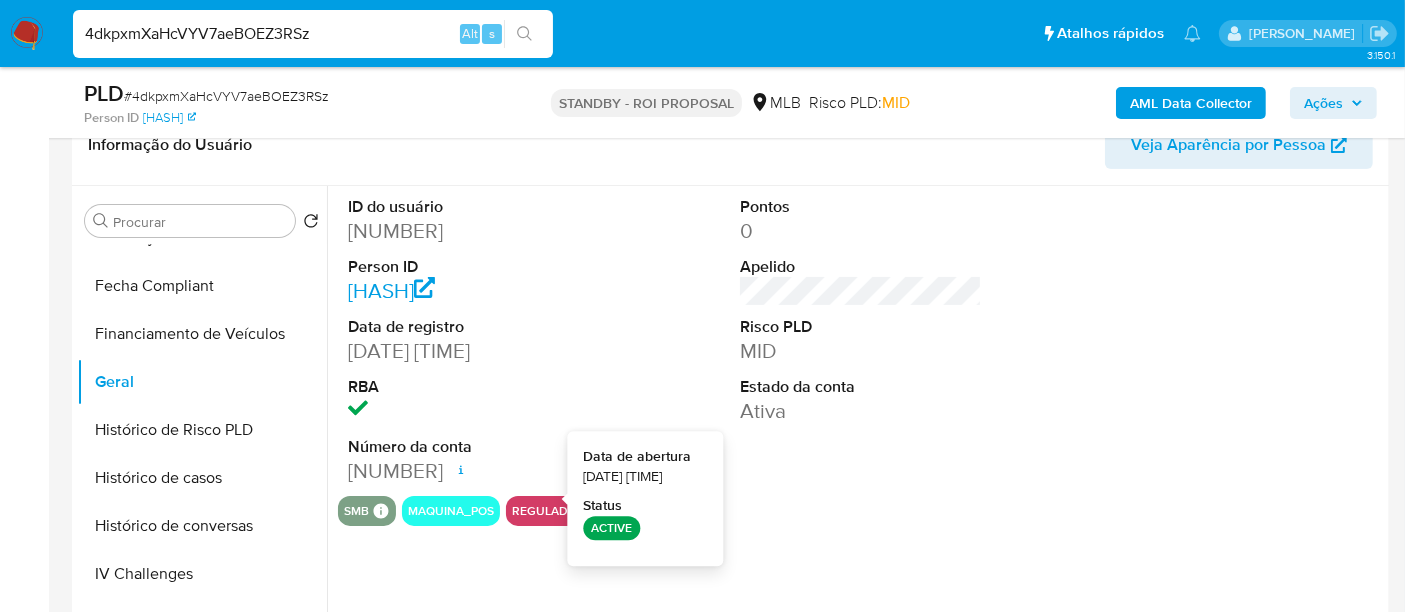 type 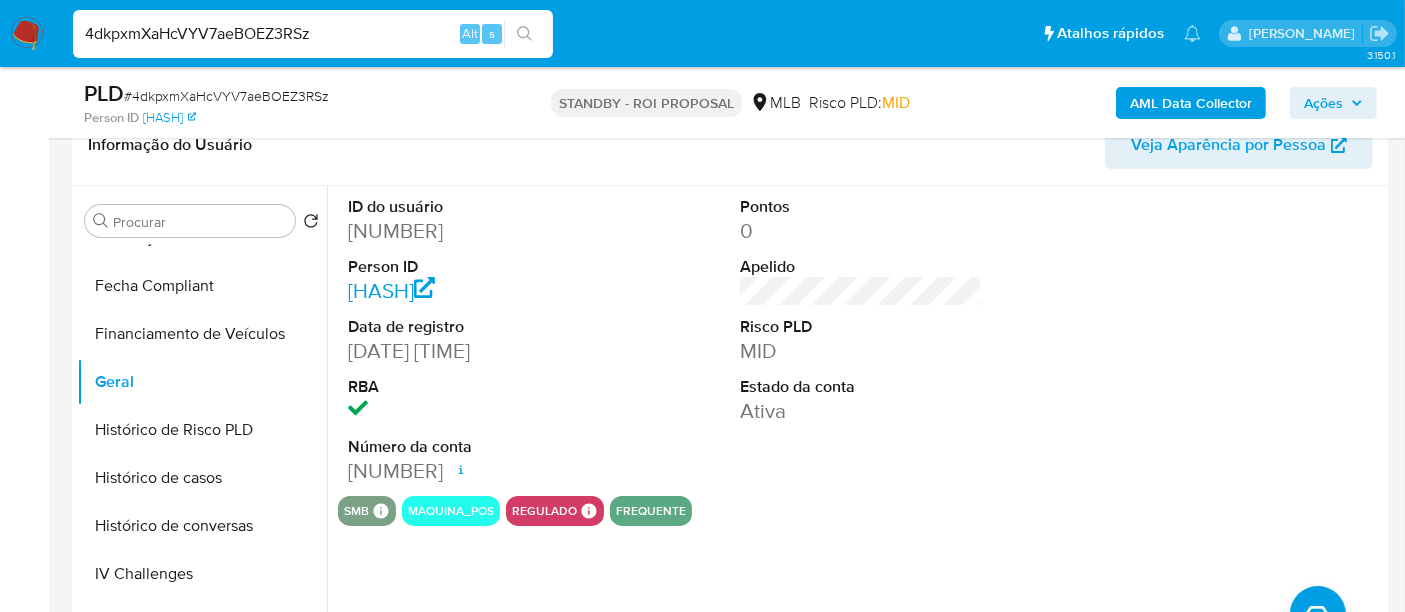 click on "4dkpxmXaHcVYV7aeBOEZ3RSz" at bounding box center [313, 34] 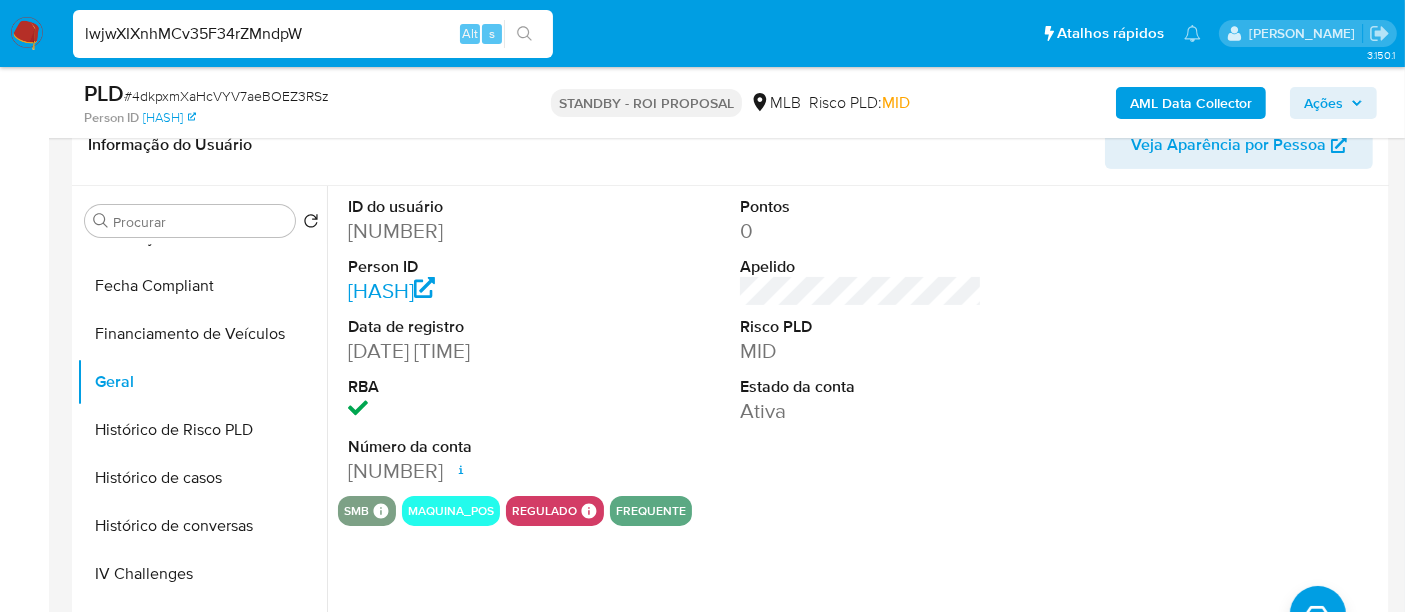 type on "lwjwXIXnhMCv35F34rZMndpW" 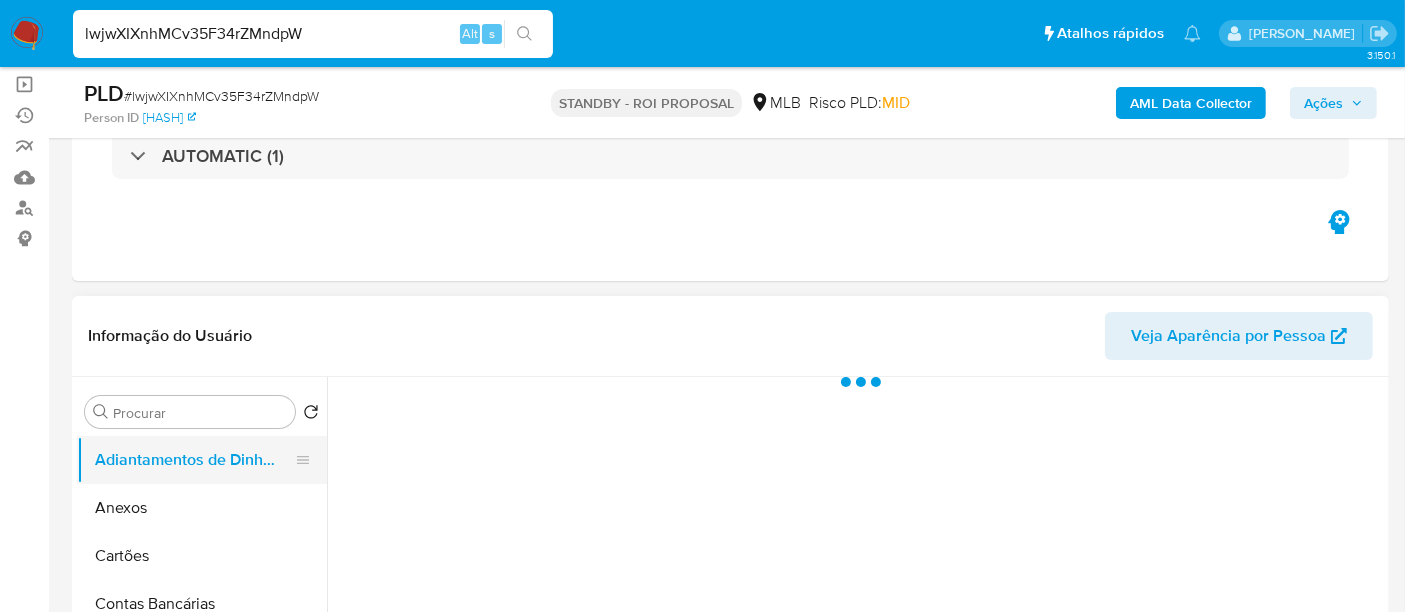 scroll, scrollTop: 222, scrollLeft: 0, axis: vertical 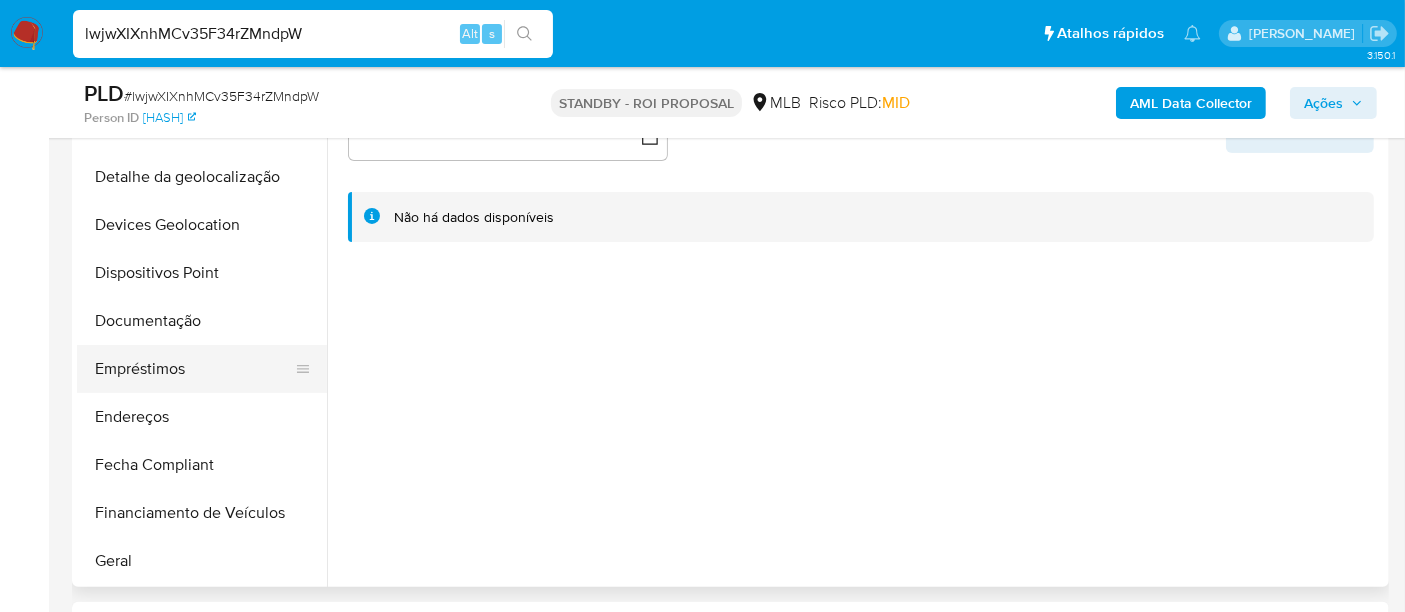 select on "10" 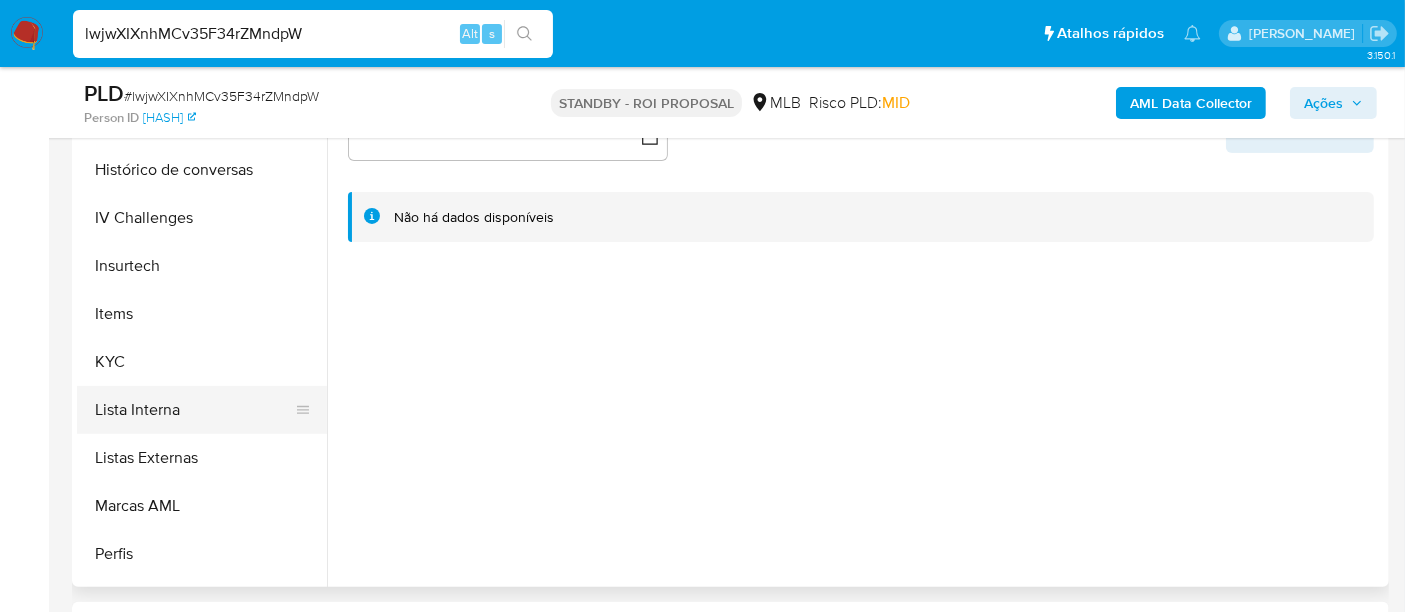 scroll, scrollTop: 777, scrollLeft: 0, axis: vertical 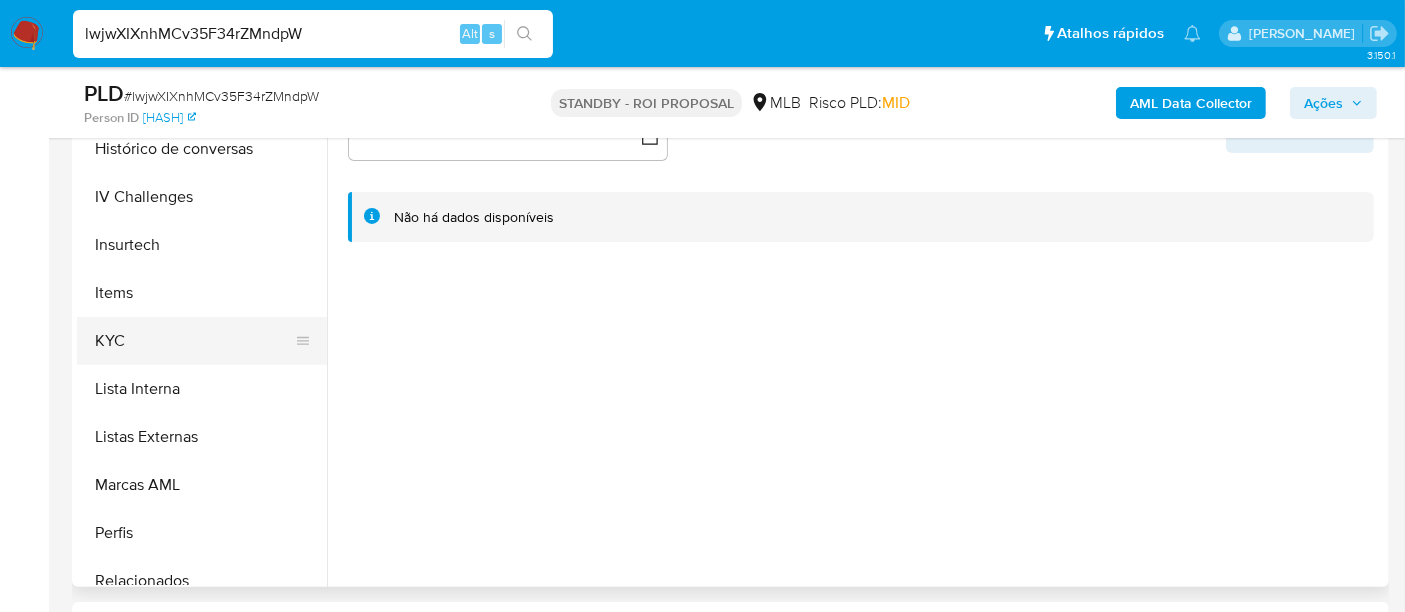 click on "KYC" at bounding box center [194, 341] 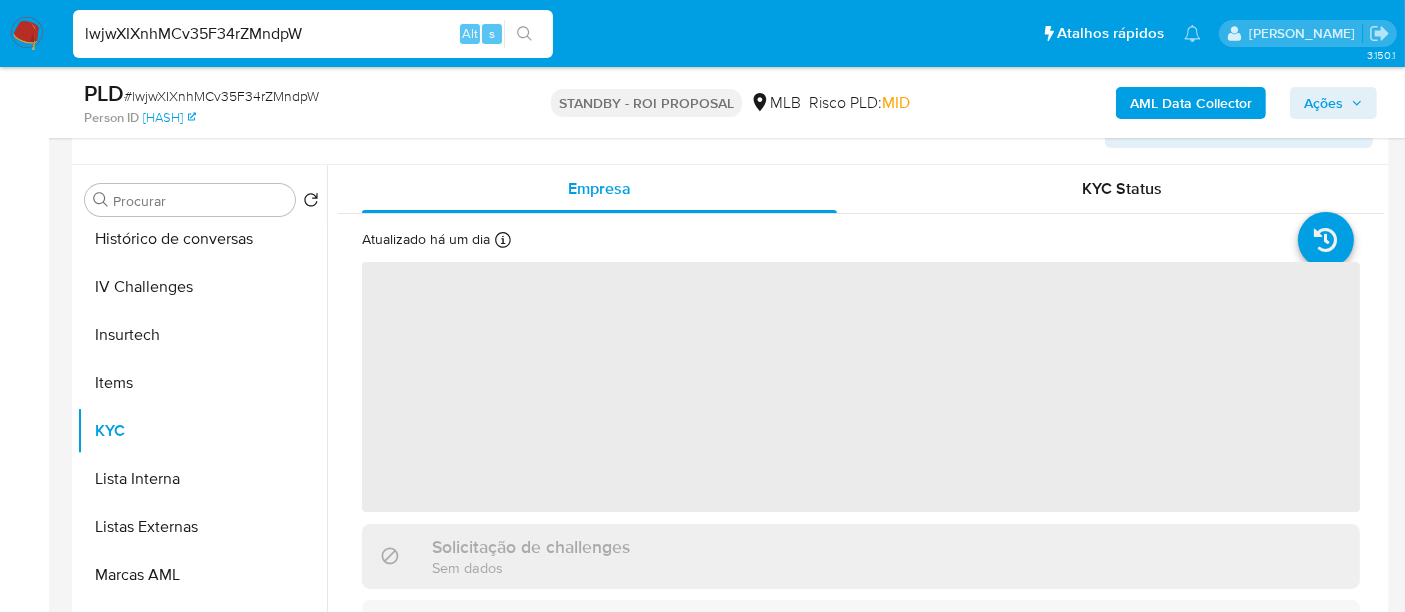 scroll, scrollTop: 333, scrollLeft: 0, axis: vertical 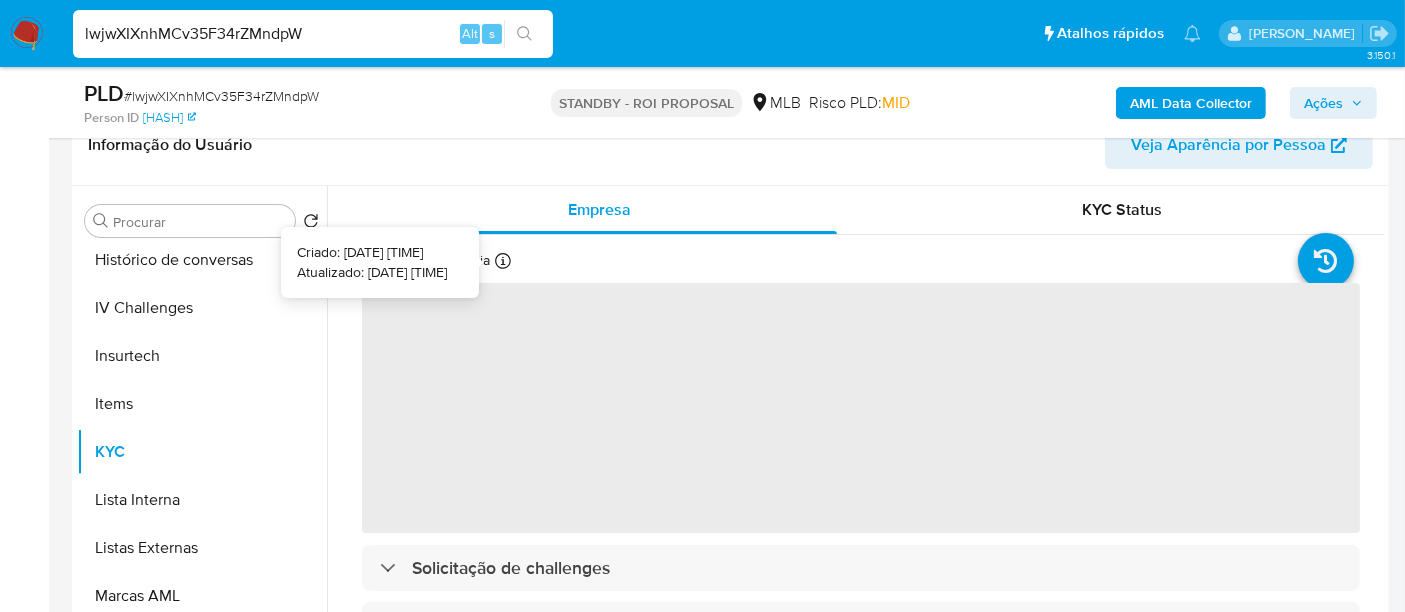type 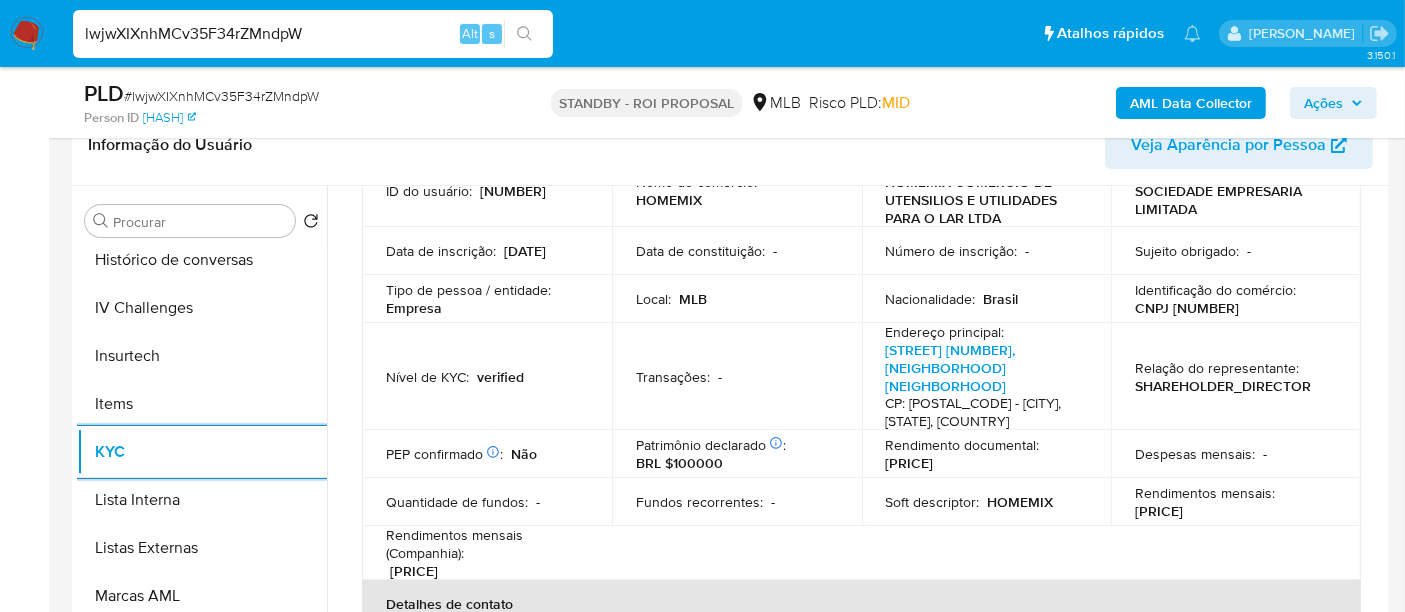 scroll, scrollTop: 222, scrollLeft: 0, axis: vertical 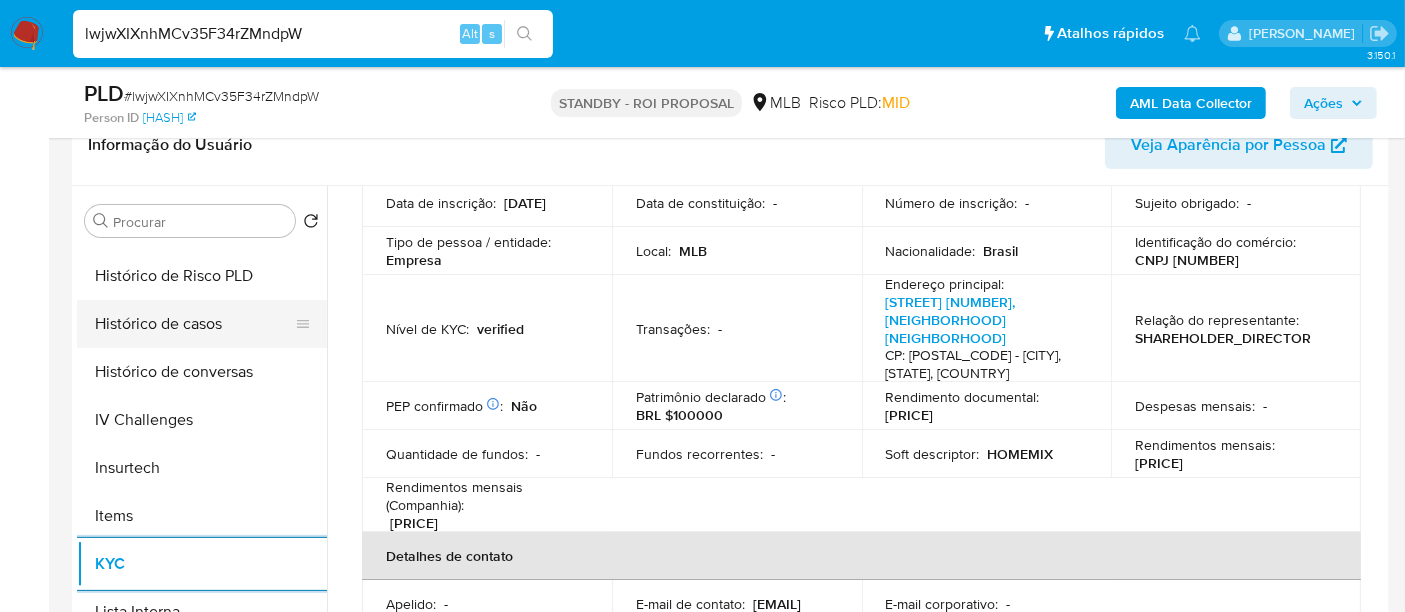 click on "Histórico de casos" at bounding box center [194, 324] 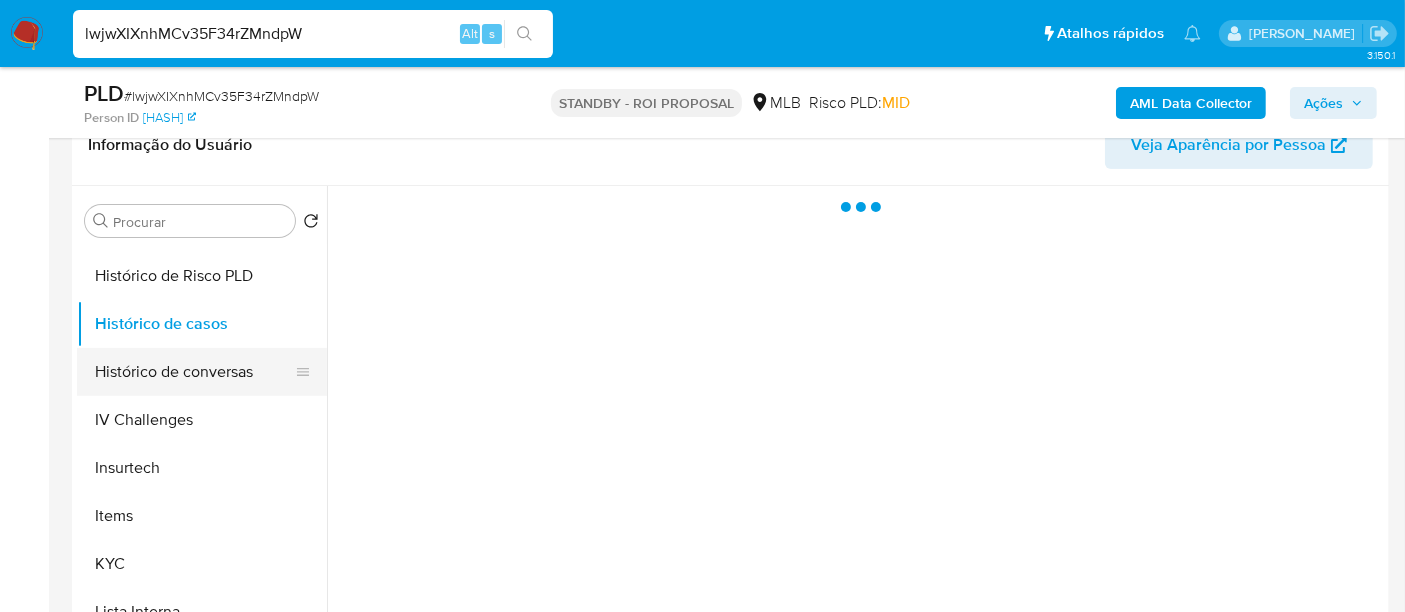scroll, scrollTop: 0, scrollLeft: 0, axis: both 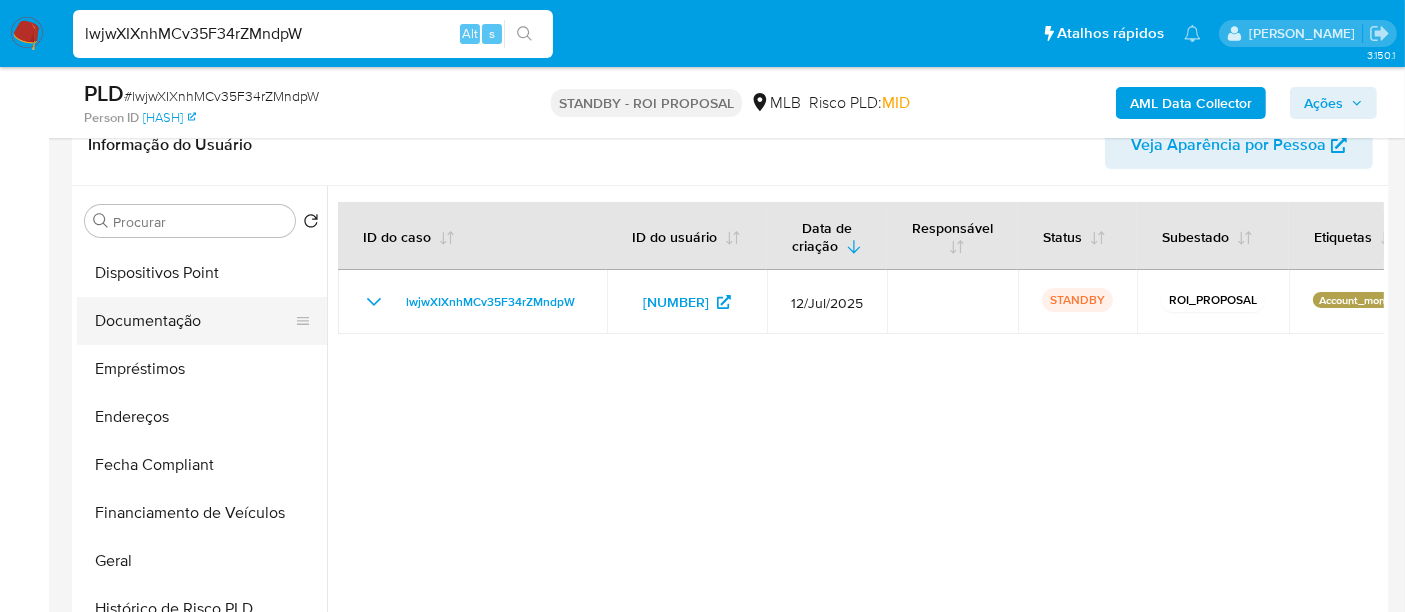 click on "Documentação" at bounding box center (194, 321) 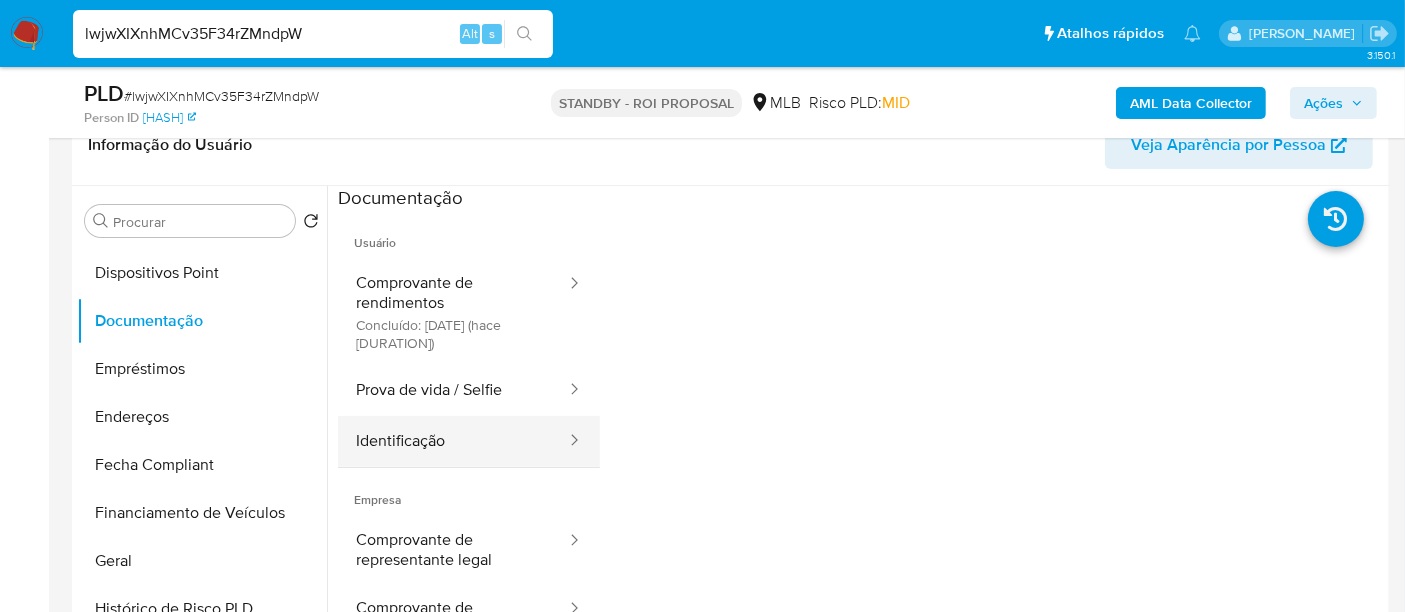 click on "Identificação" at bounding box center (453, 441) 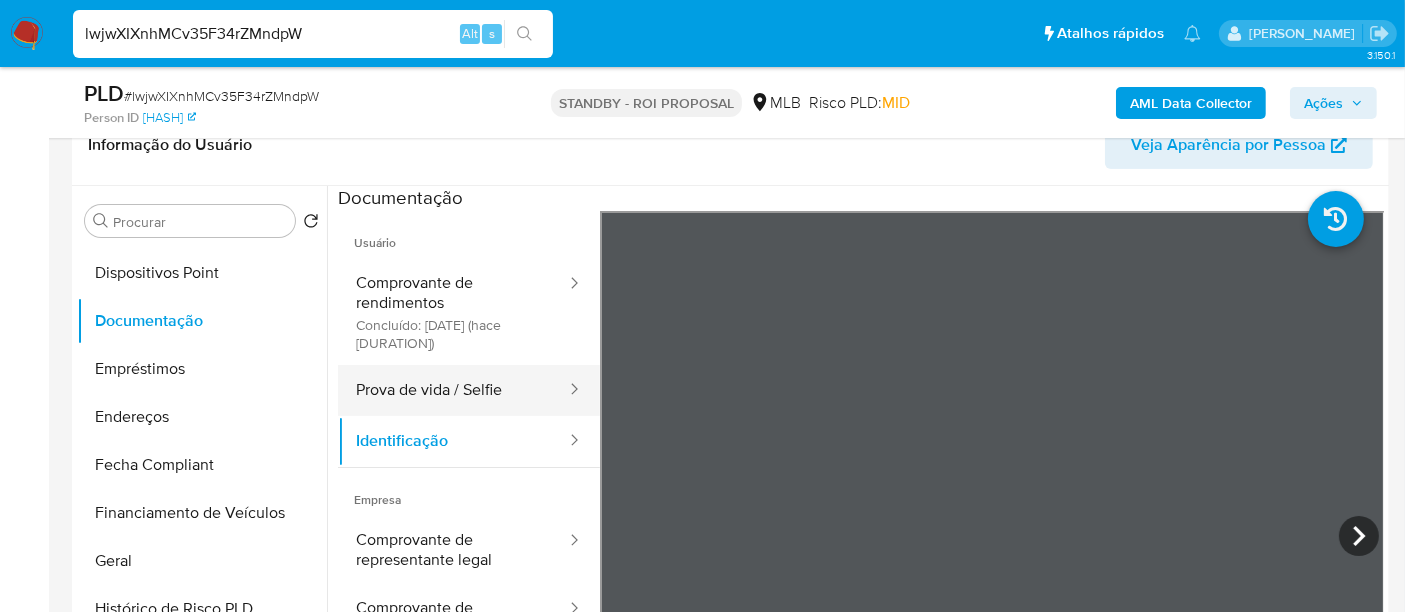 click on "Prova de vida / Selfie" at bounding box center [453, 390] 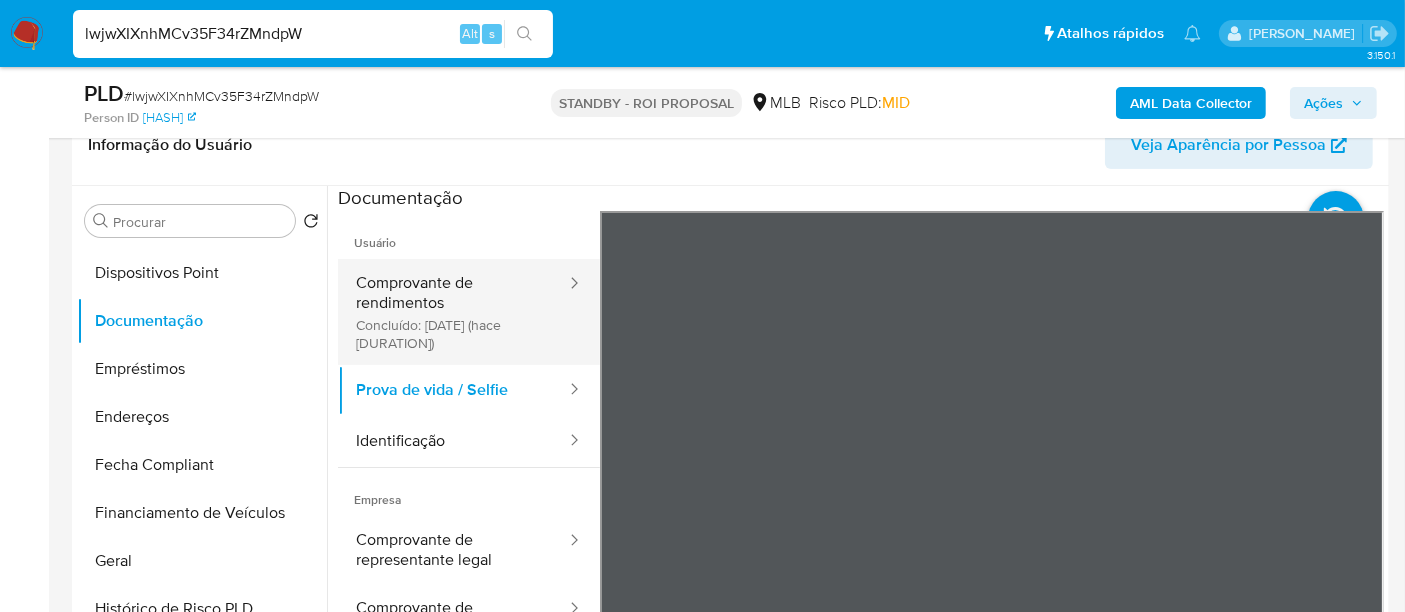 click on "Comprovante de rendimentos Concluído: 24/07/2025 (hace 15 días)" at bounding box center [453, 312] 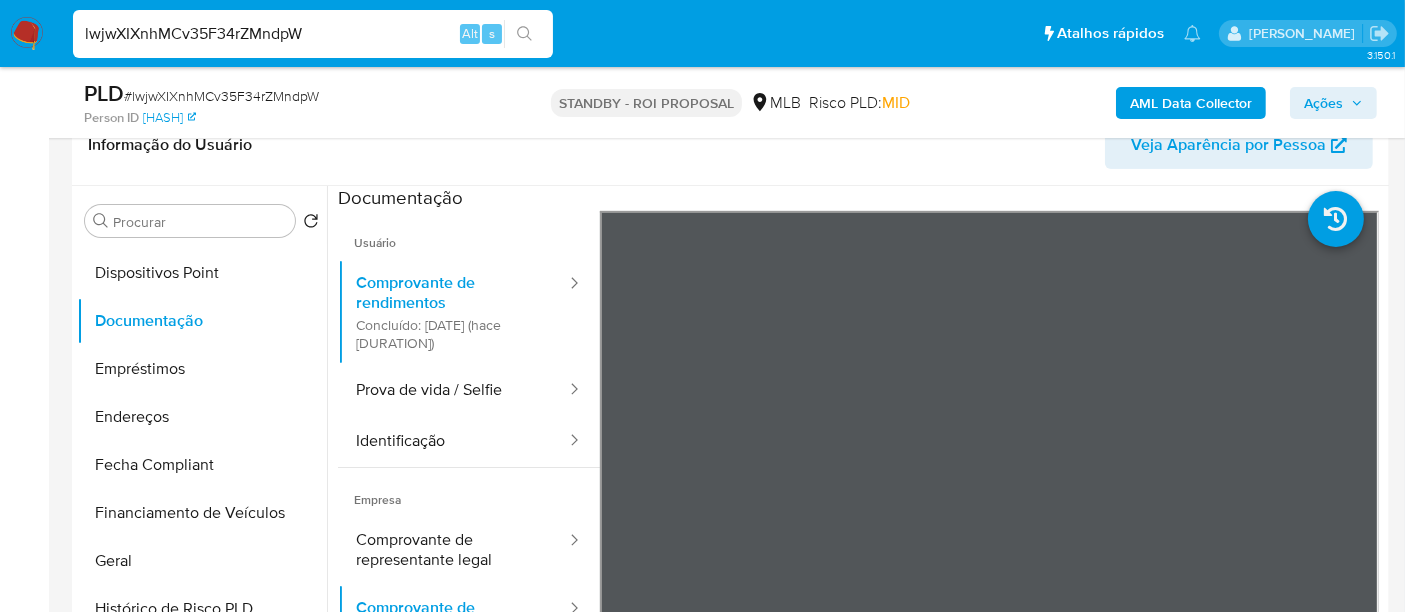 type 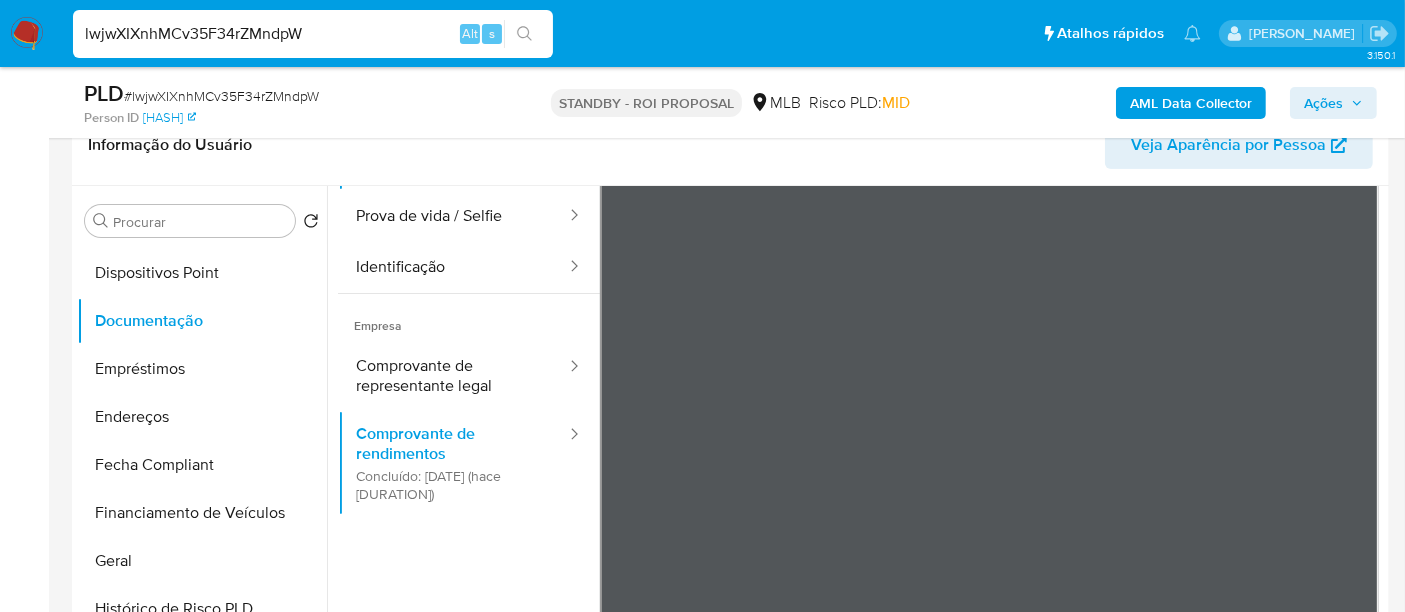 scroll, scrollTop: 62, scrollLeft: 0, axis: vertical 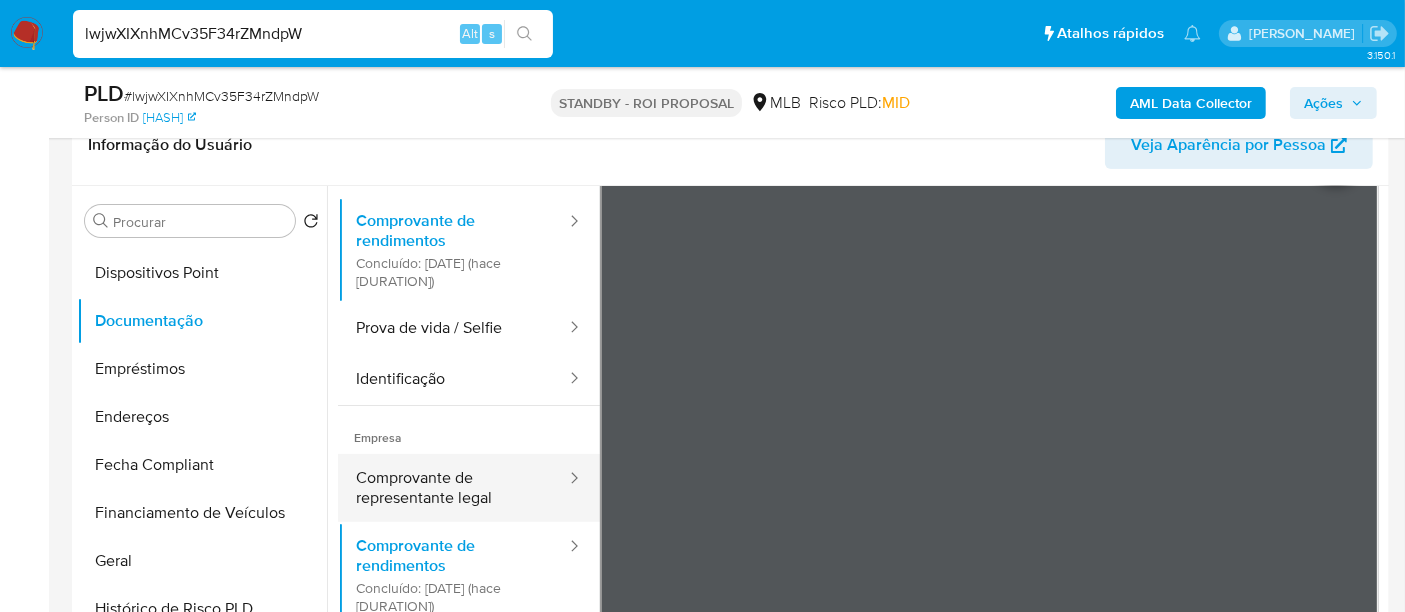 click on "Comprovante de representante legal" at bounding box center [453, 488] 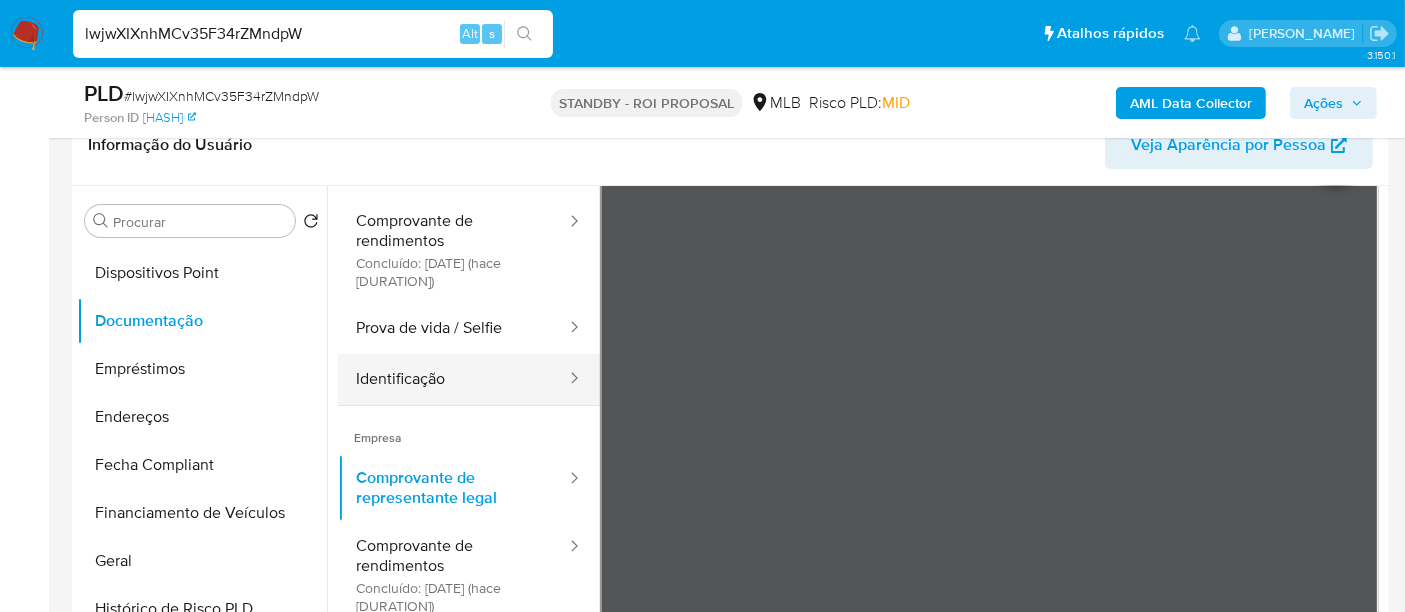 click on "Identificação" at bounding box center [453, 379] 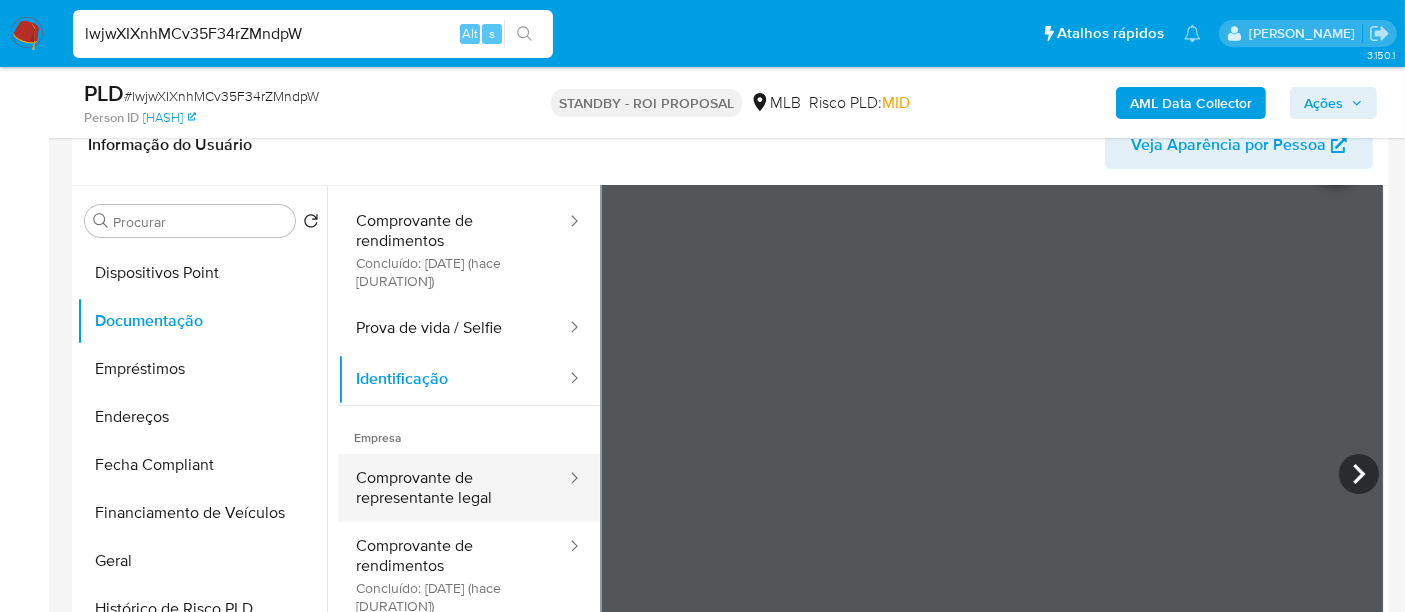 click on "Comprovante de representante legal" at bounding box center (453, 488) 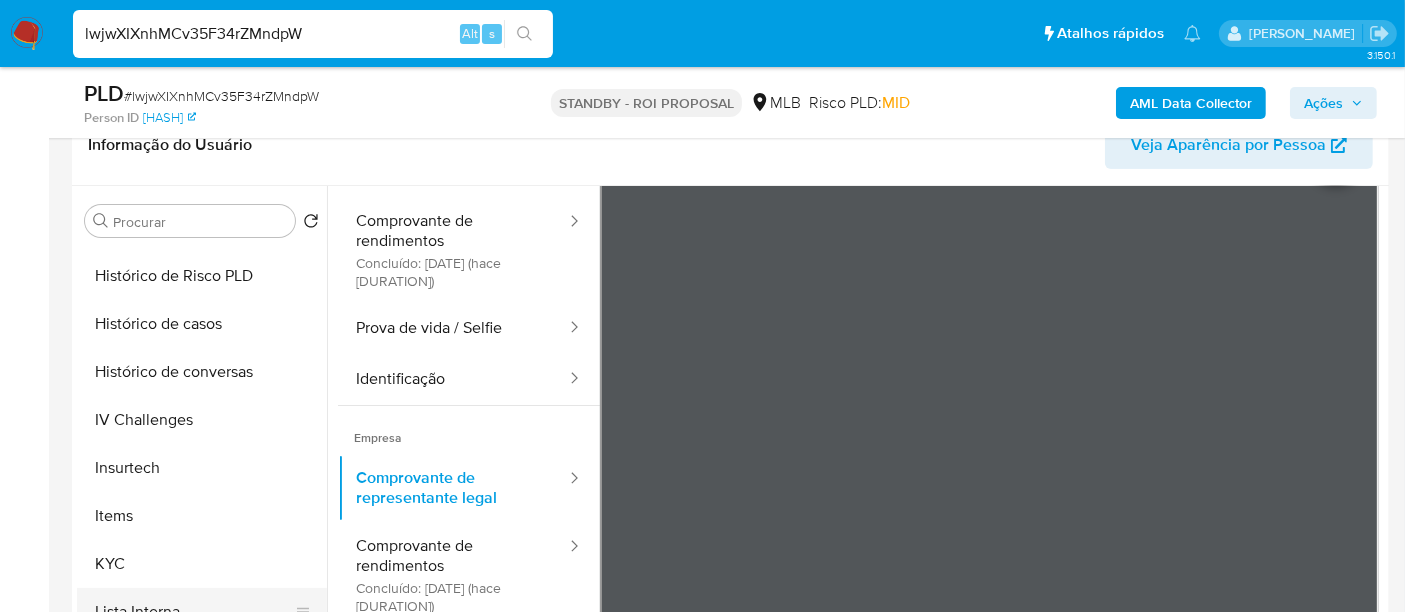 scroll, scrollTop: 844, scrollLeft: 0, axis: vertical 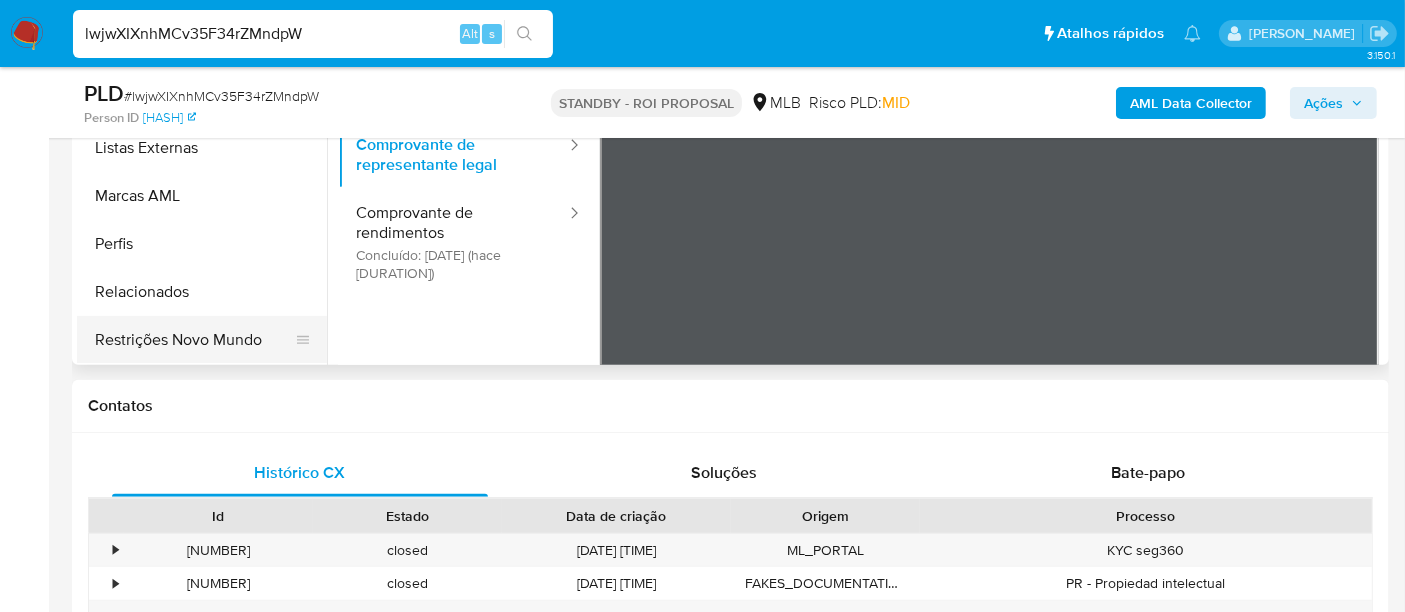 click on "Restrições Novo Mundo" at bounding box center [194, 340] 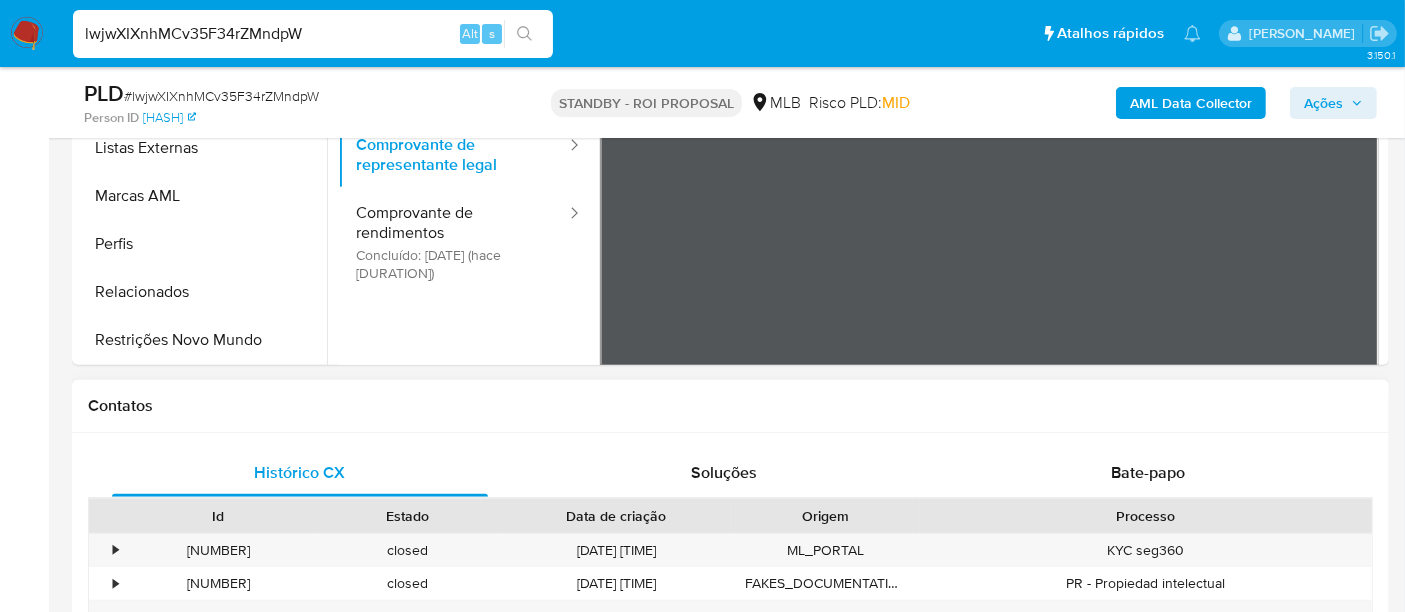 scroll, scrollTop: 0, scrollLeft: 0, axis: both 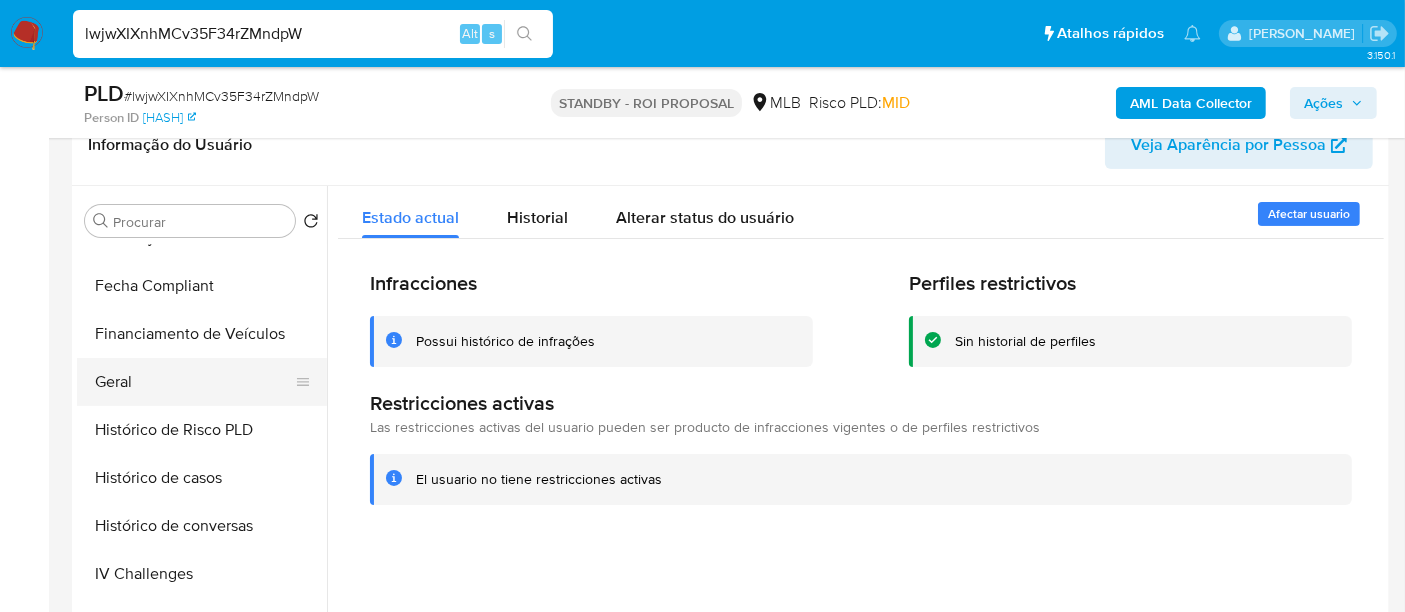 click on "Geral" at bounding box center [194, 382] 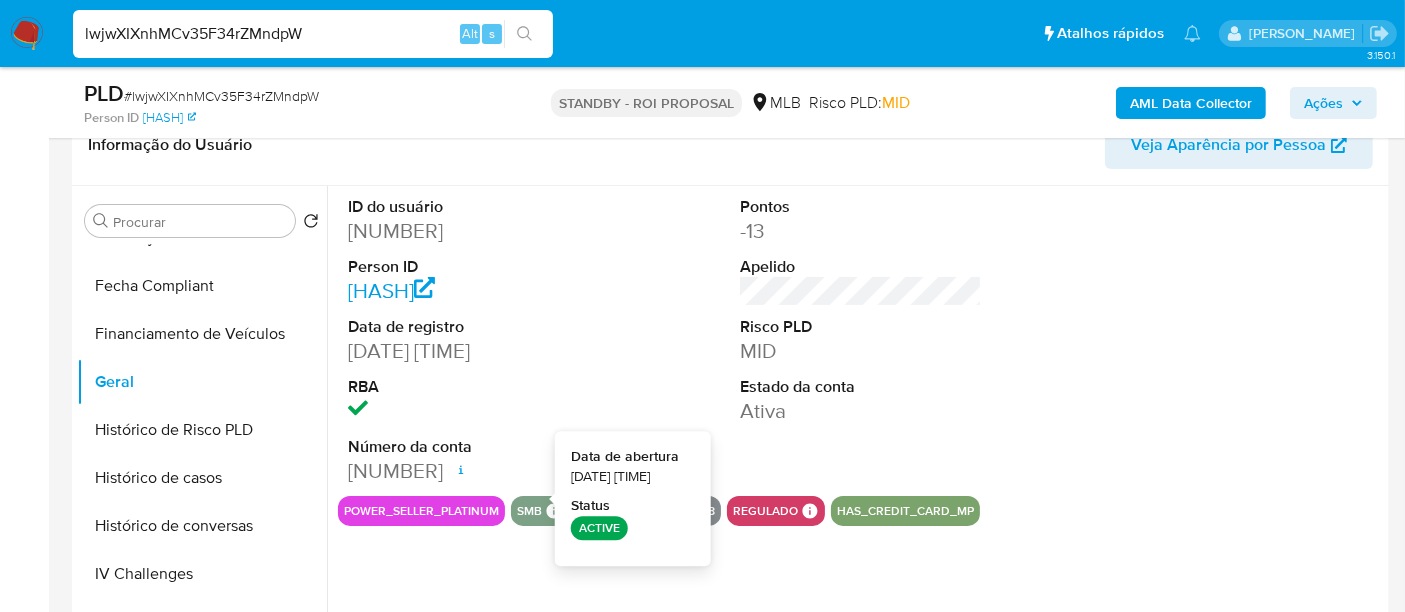 type 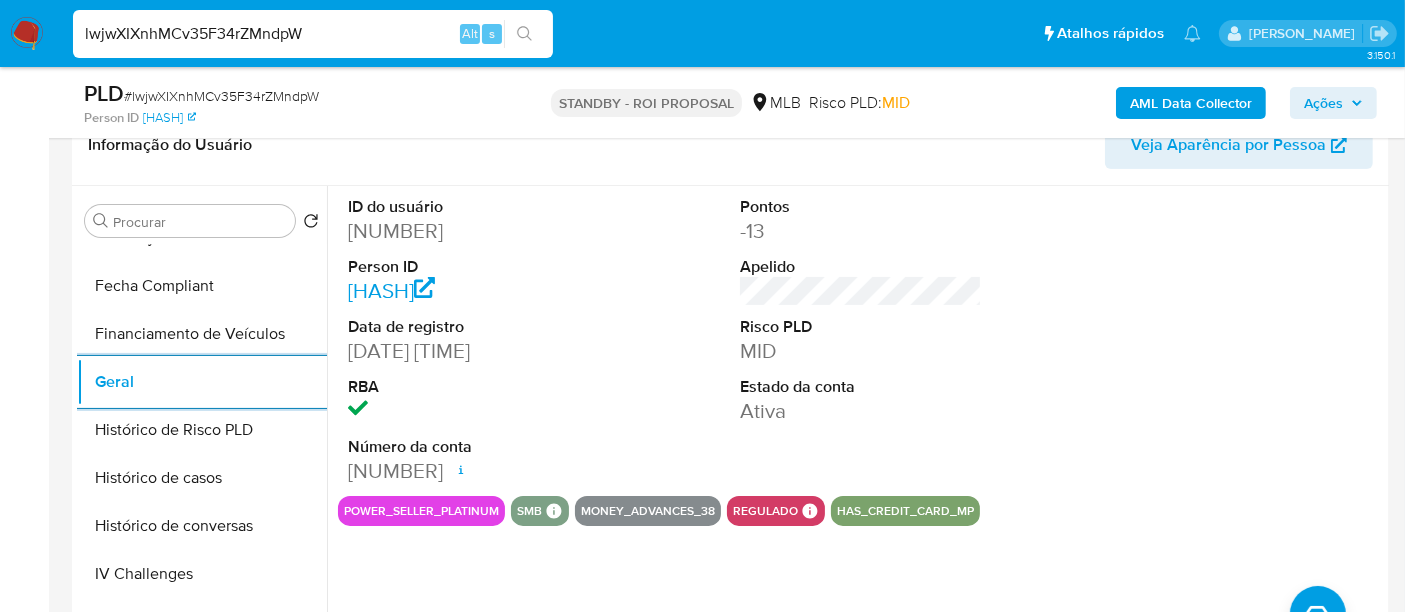click on "lwjwXIXnhMCv35F34rZMndpW" at bounding box center (313, 34) 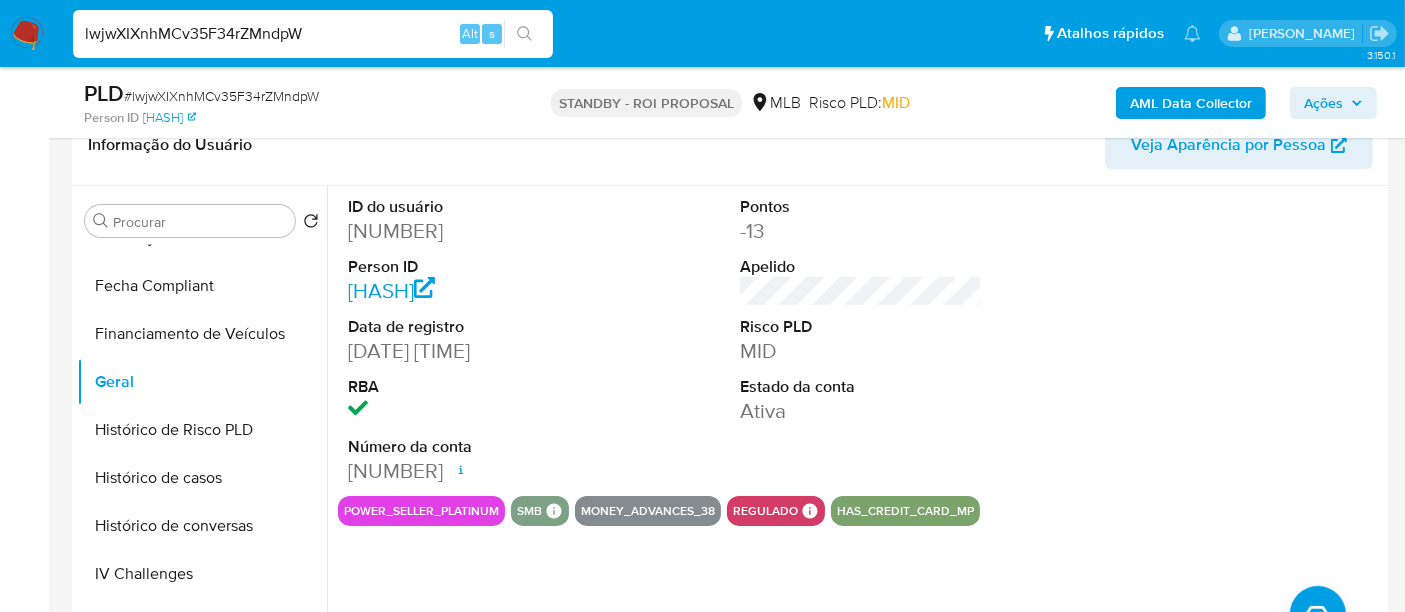 click on "lwjwXIXnhMCv35F34rZMndpW" at bounding box center (313, 34) 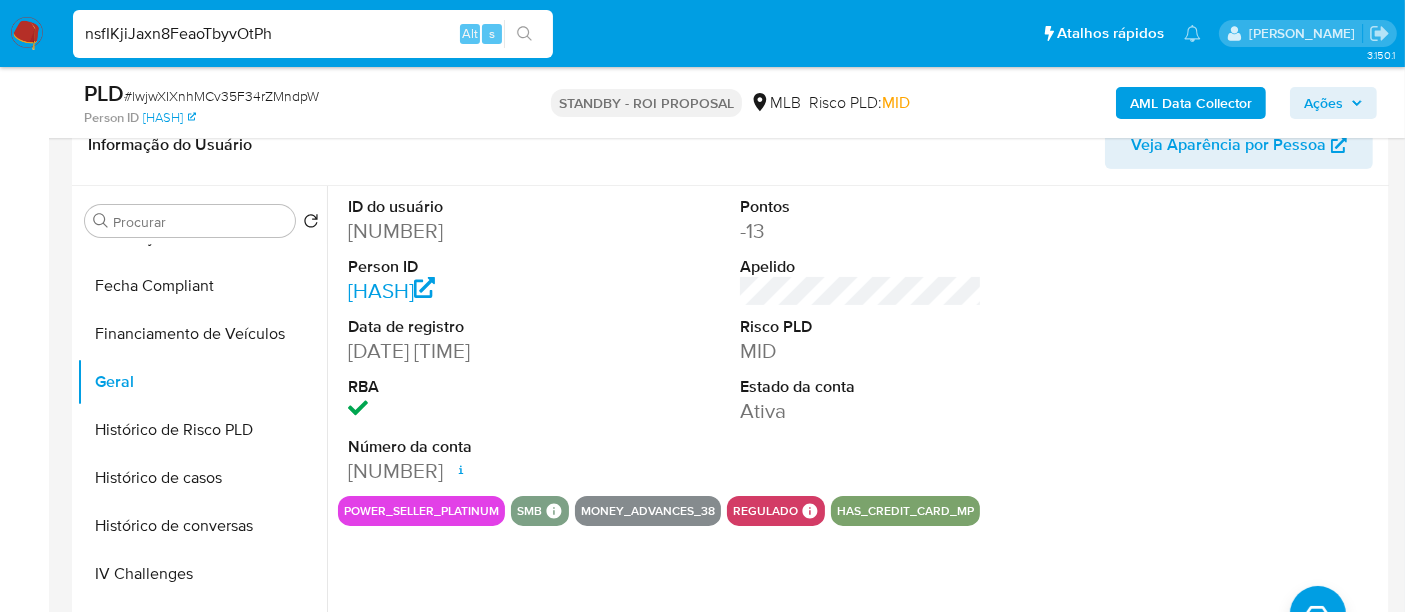 type on "nsfIKjiJaxn8FeaoTbyvOtPh" 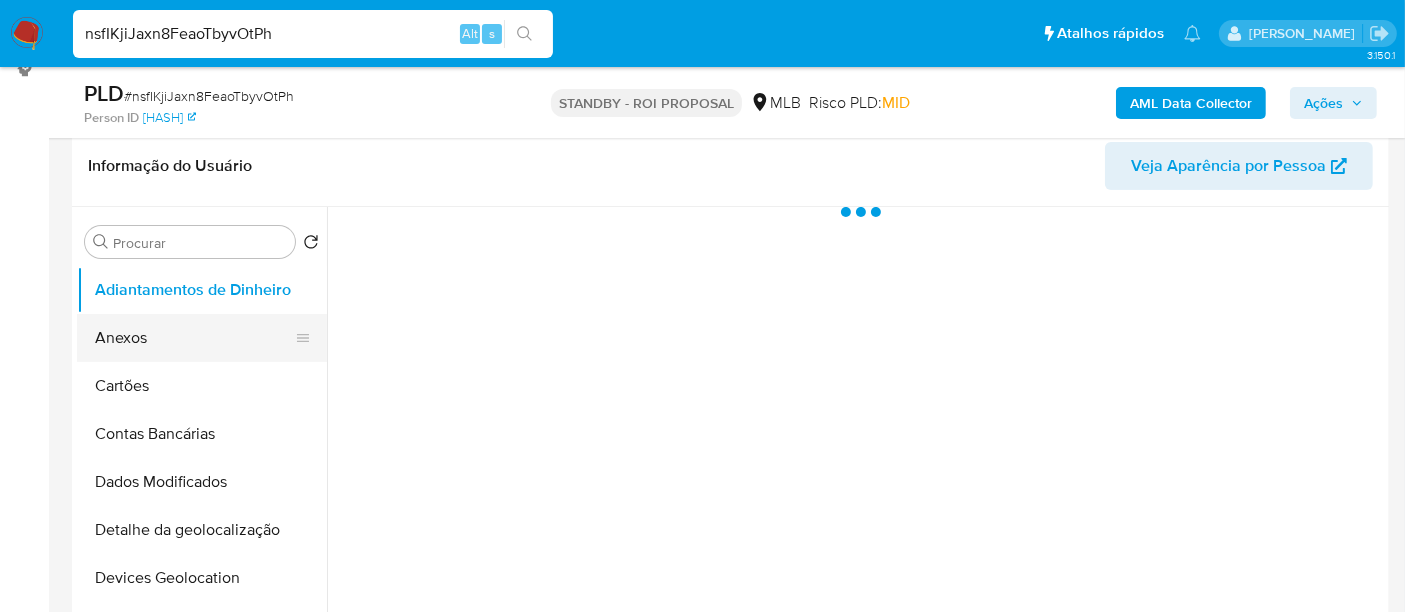 scroll, scrollTop: 333, scrollLeft: 0, axis: vertical 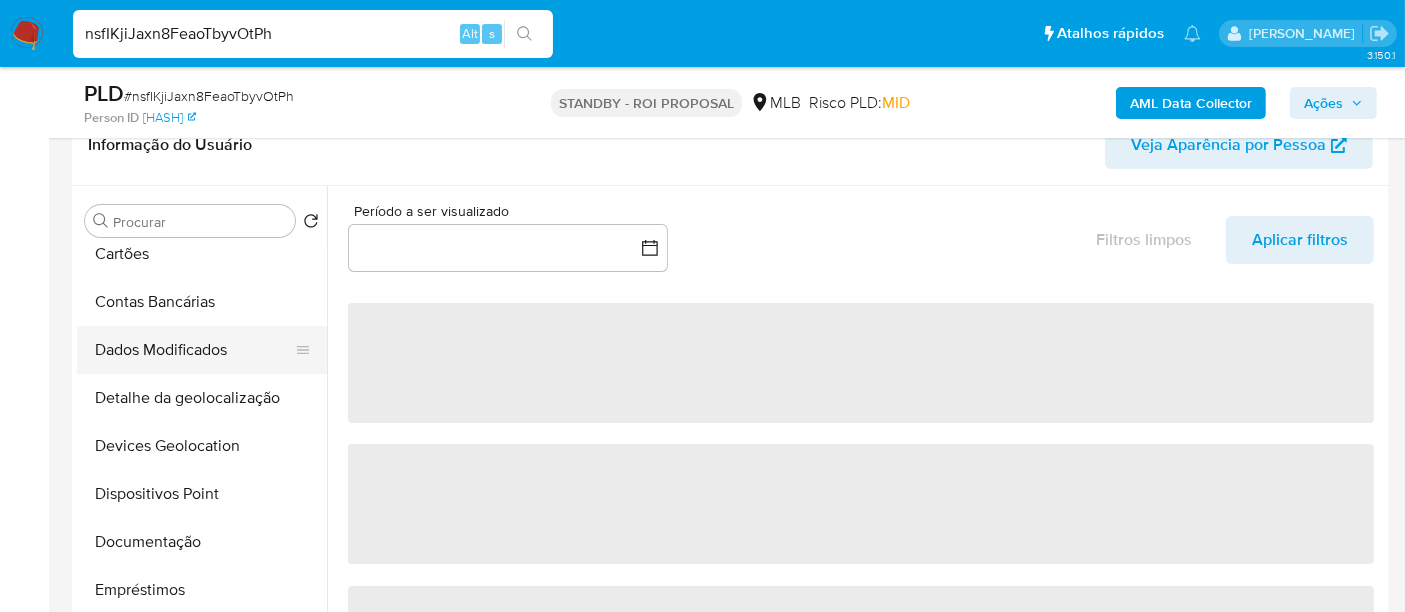 select on "10" 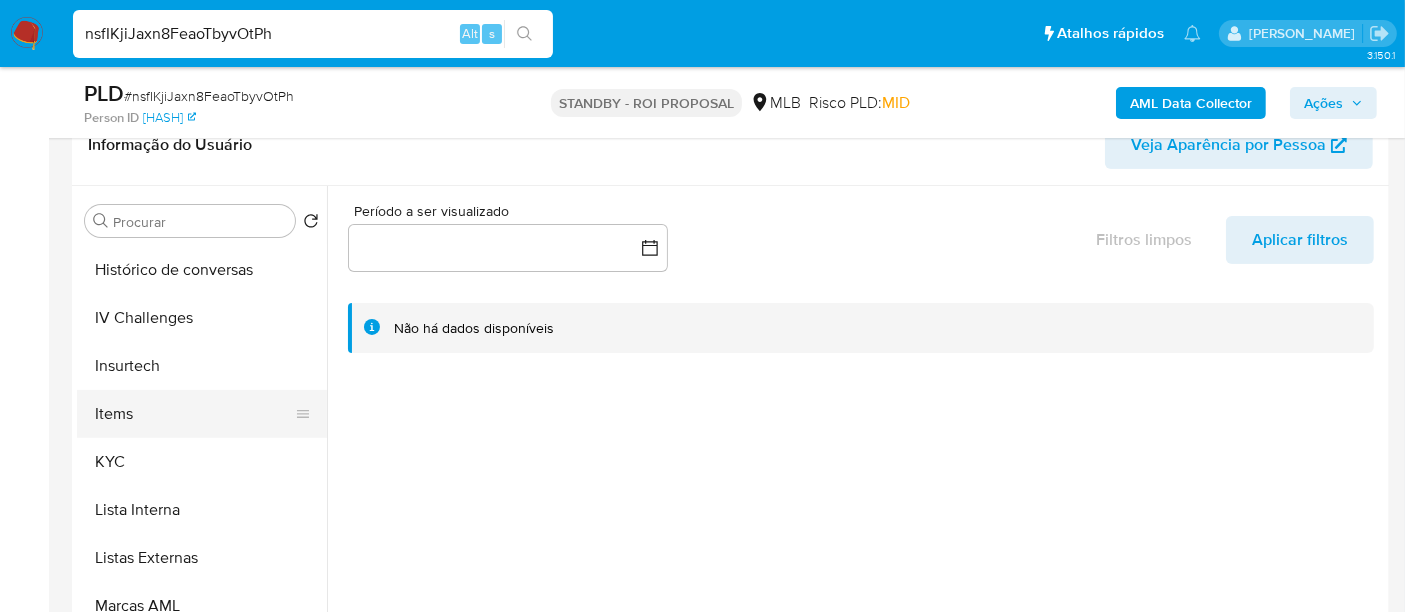 scroll, scrollTop: 777, scrollLeft: 0, axis: vertical 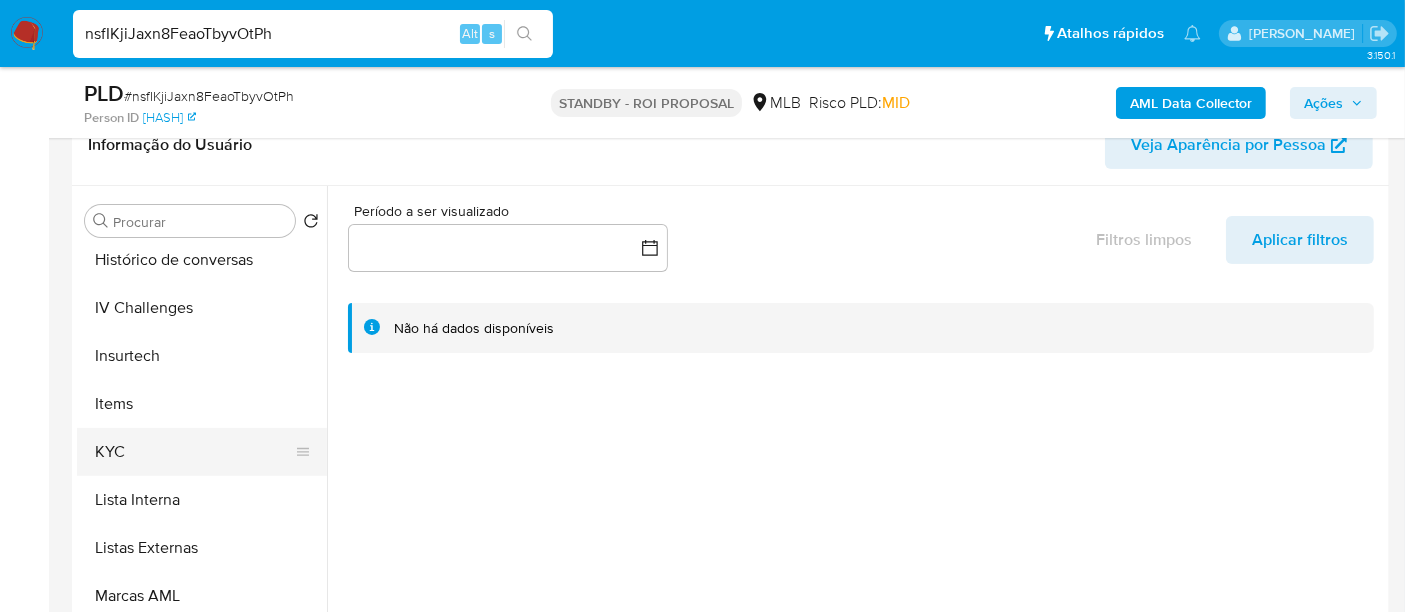 click on "KYC" at bounding box center (194, 452) 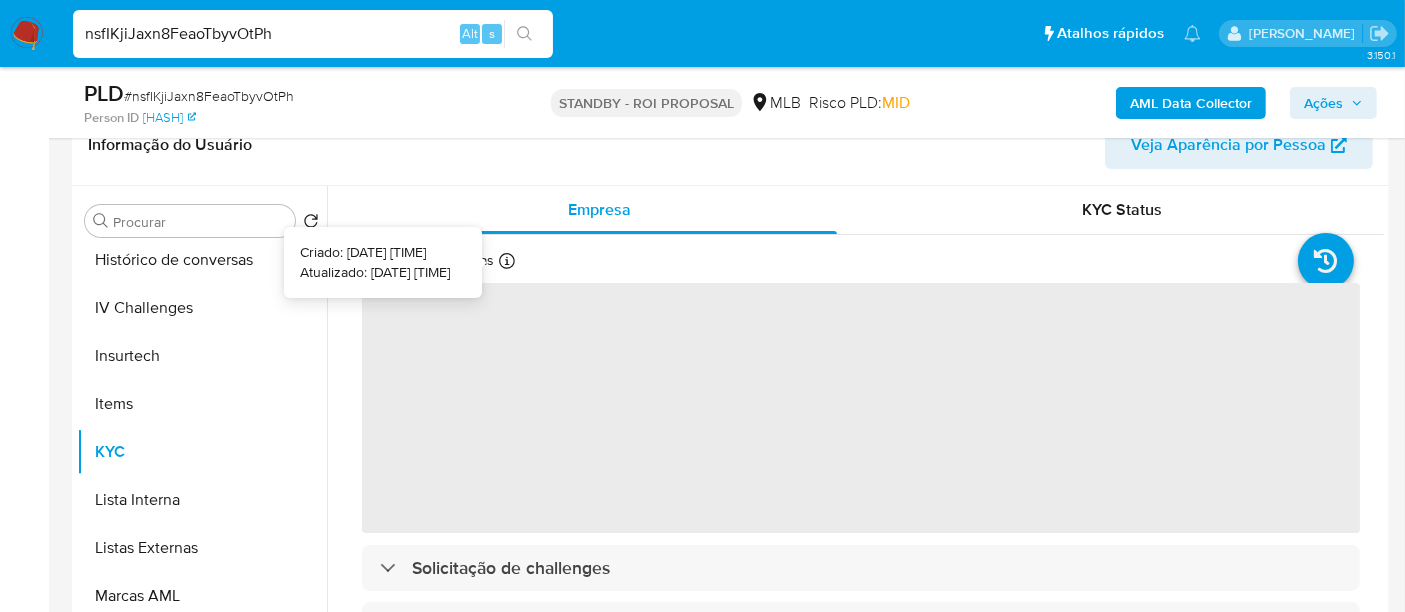 type 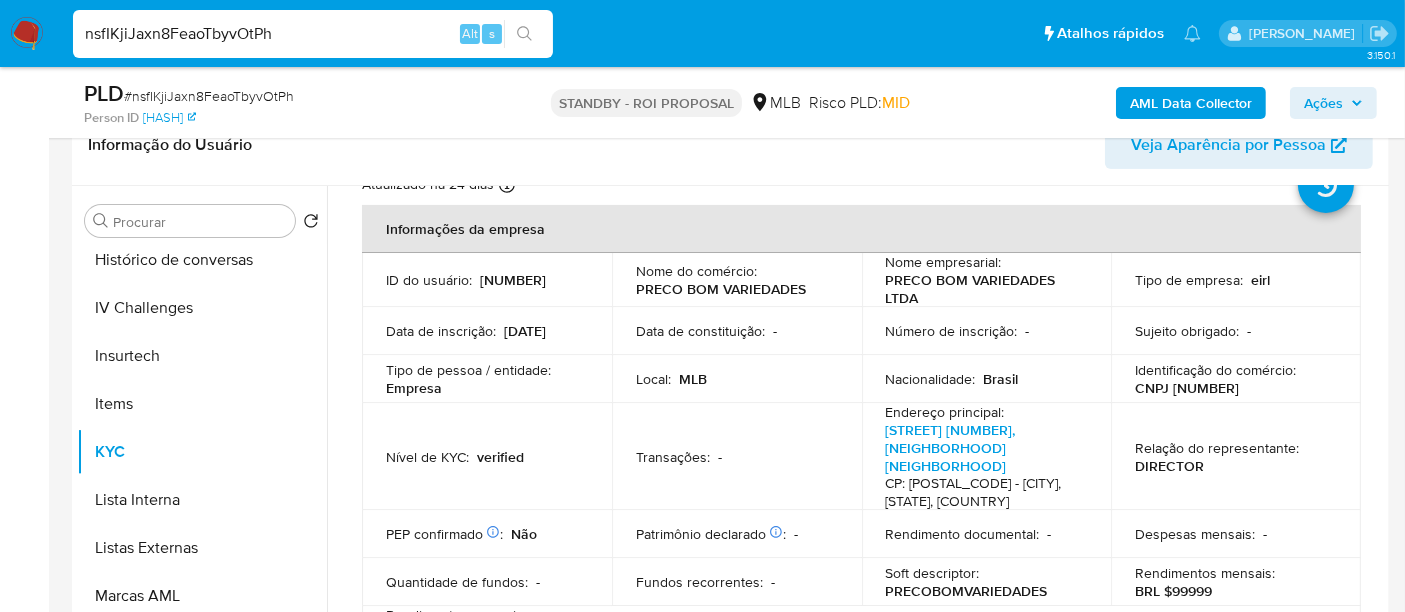 scroll, scrollTop: 111, scrollLeft: 0, axis: vertical 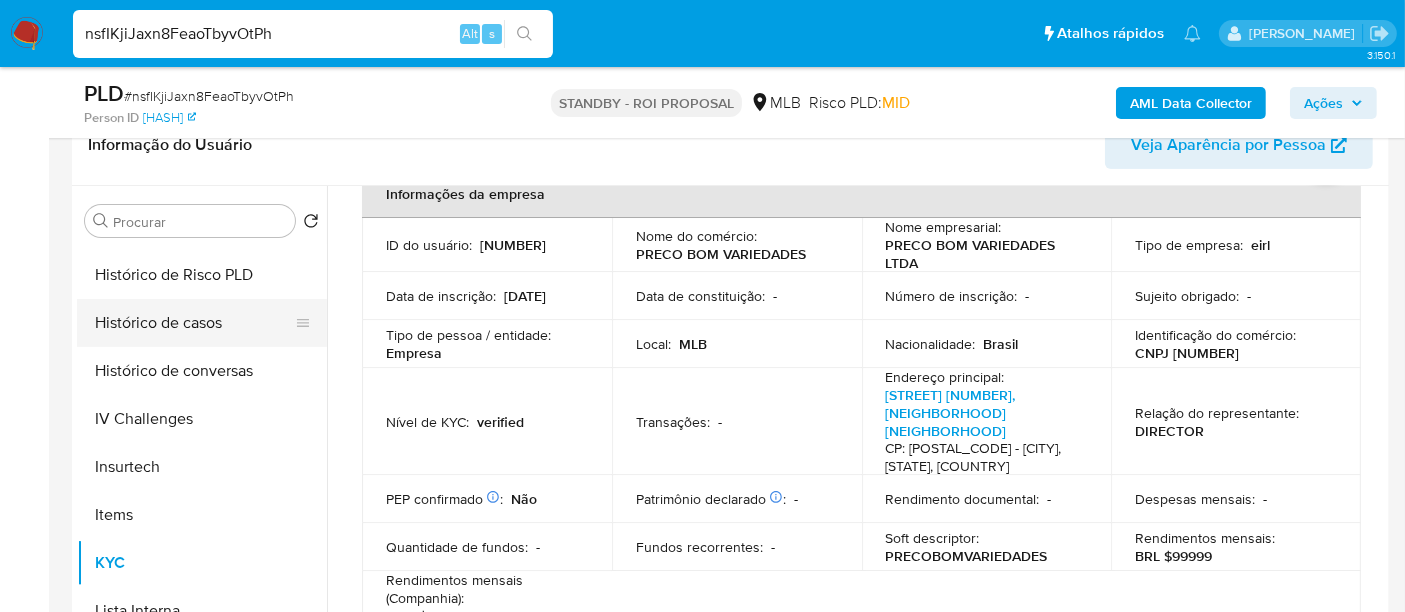click on "Histórico de casos" at bounding box center (194, 323) 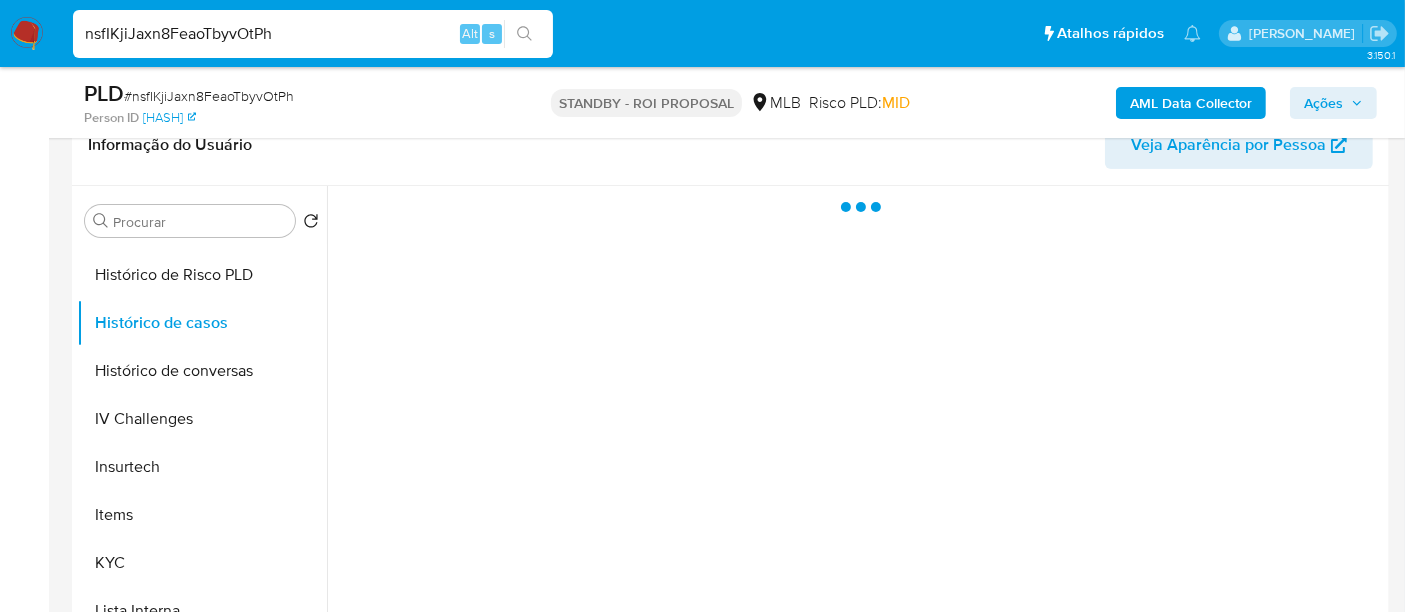 scroll, scrollTop: 0, scrollLeft: 0, axis: both 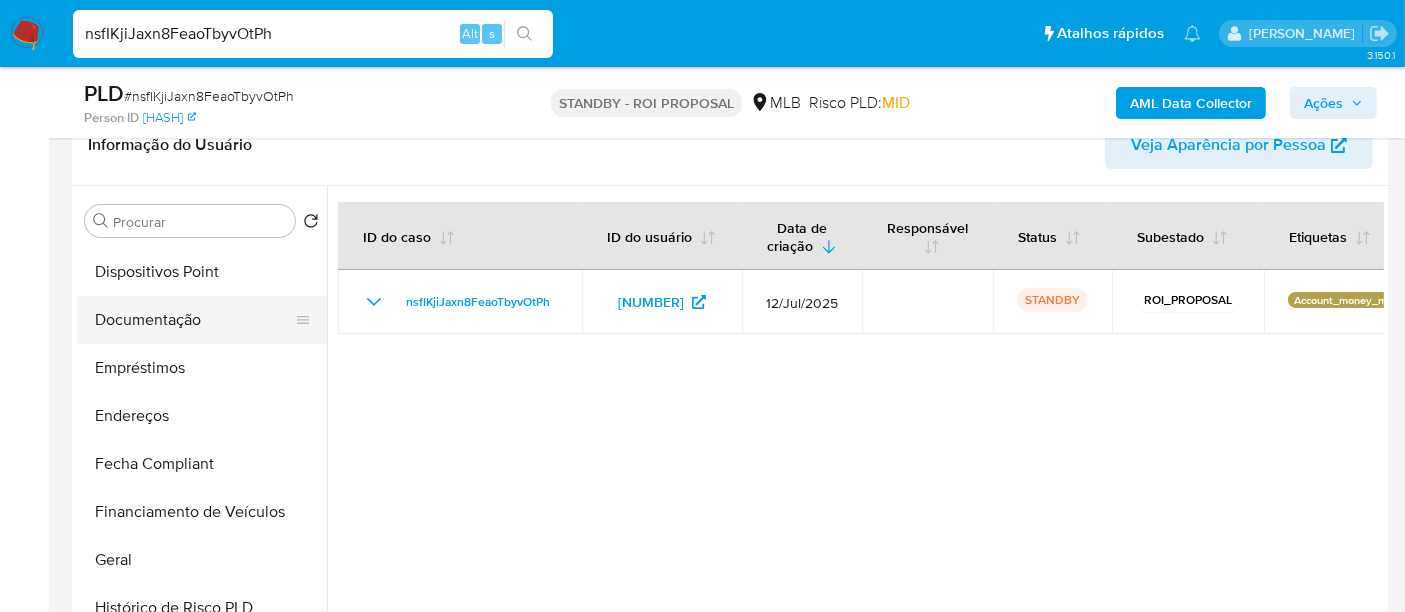 click on "Documentação" at bounding box center [194, 320] 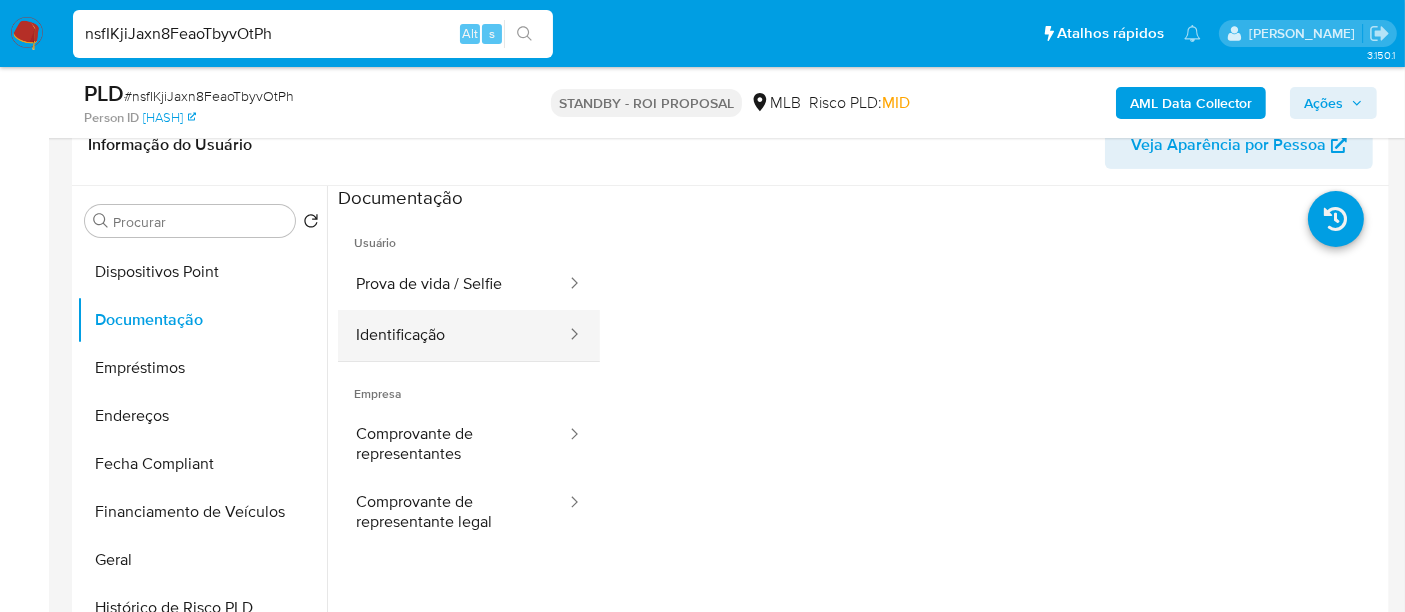 click on "Identificação" at bounding box center (453, 335) 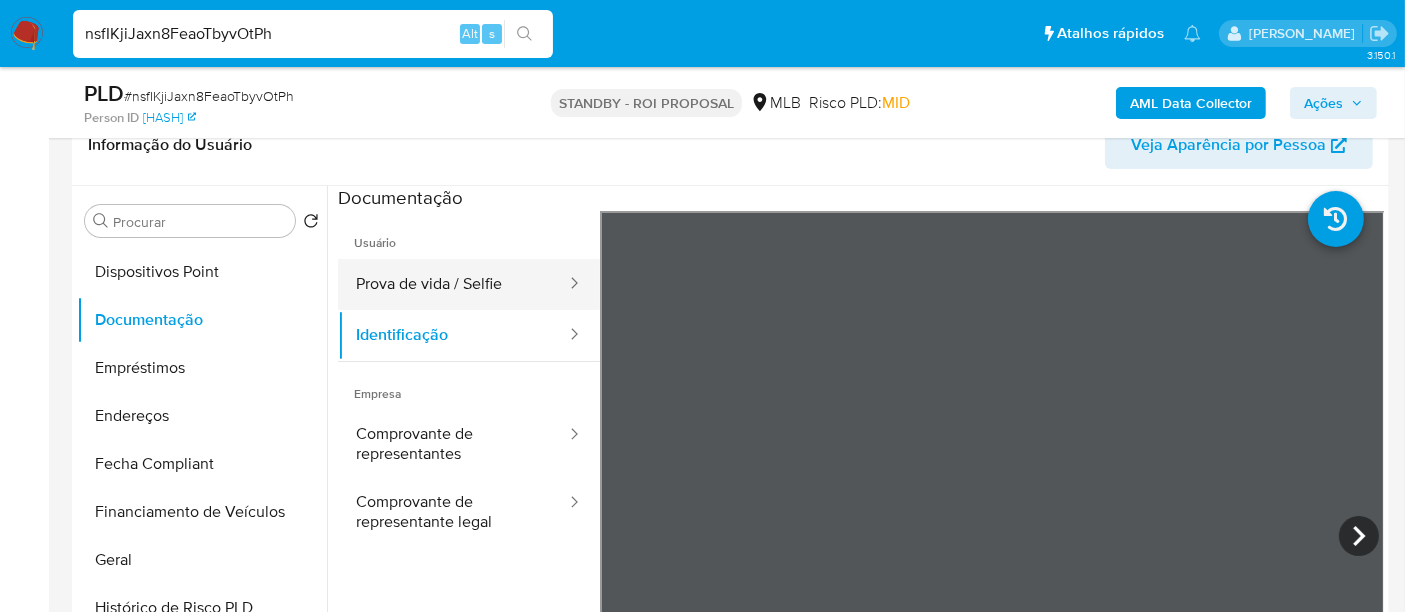click on "Prova de vida / Selfie" at bounding box center (453, 284) 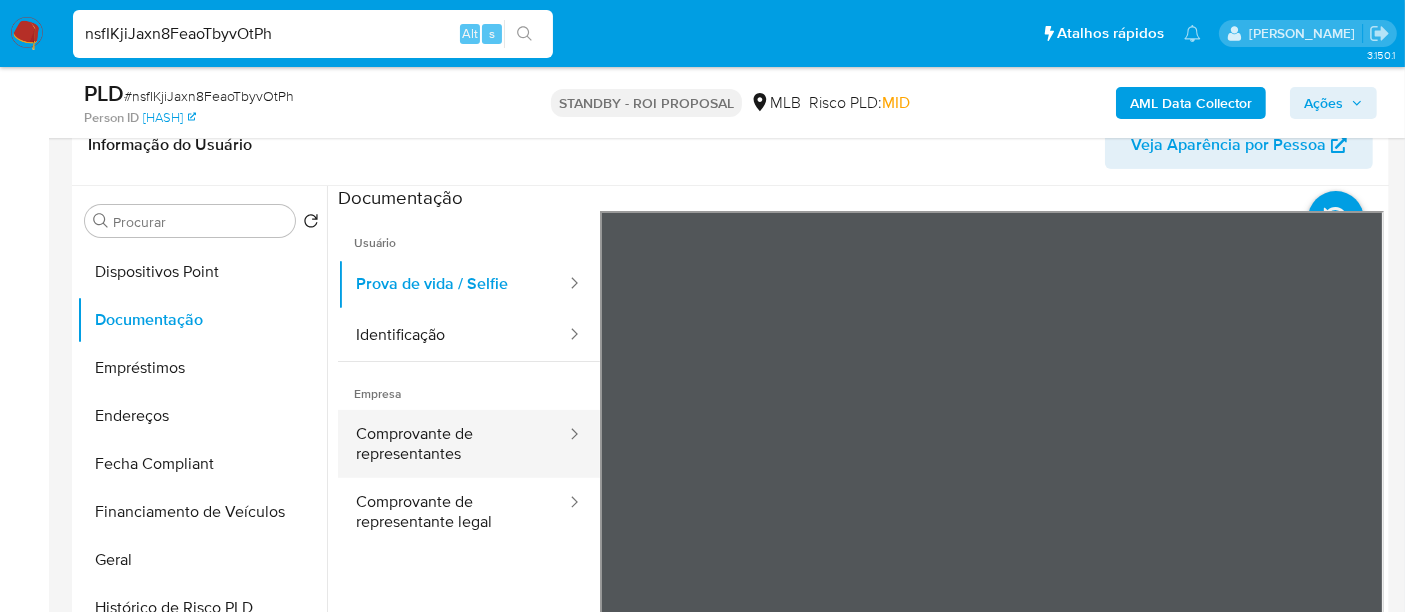 click on "Comprovante de representantes" at bounding box center [453, 444] 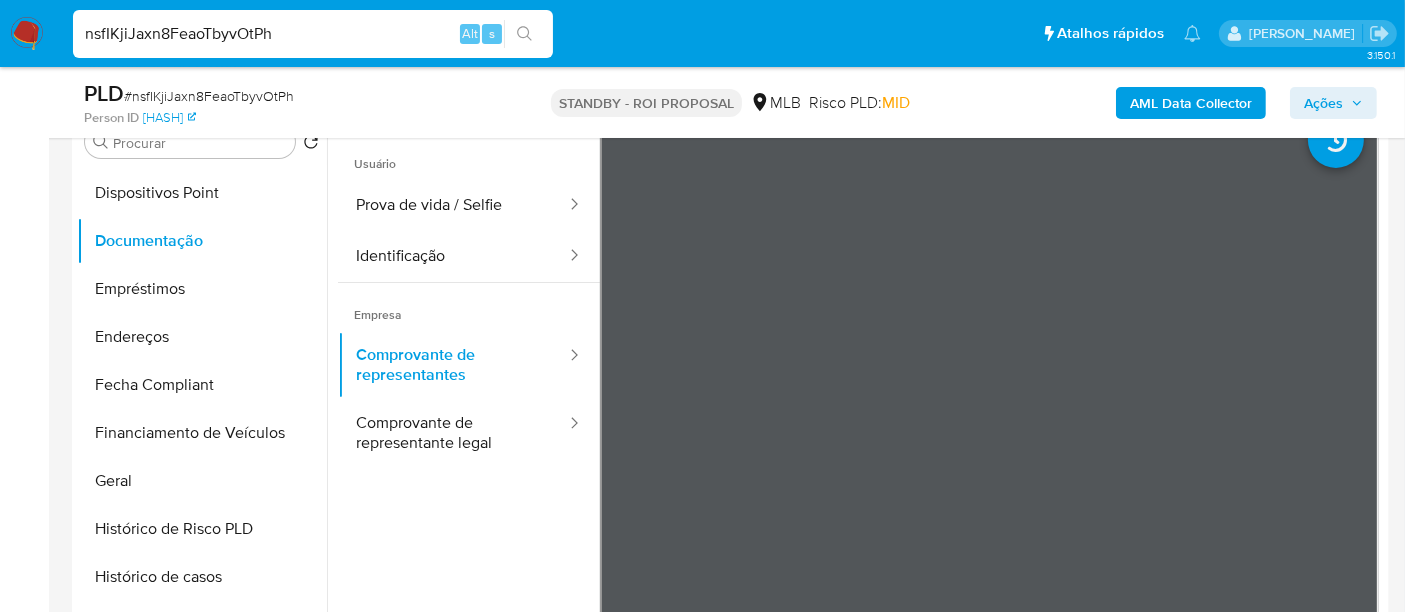 scroll, scrollTop: 444, scrollLeft: 0, axis: vertical 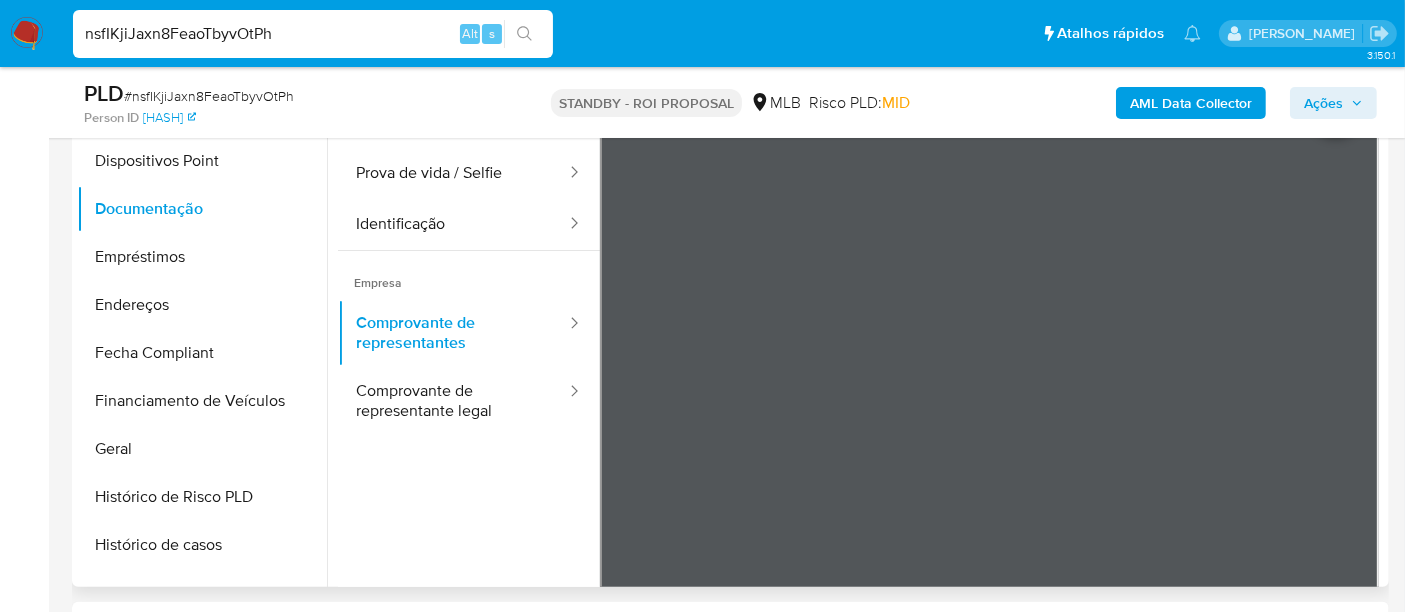 type 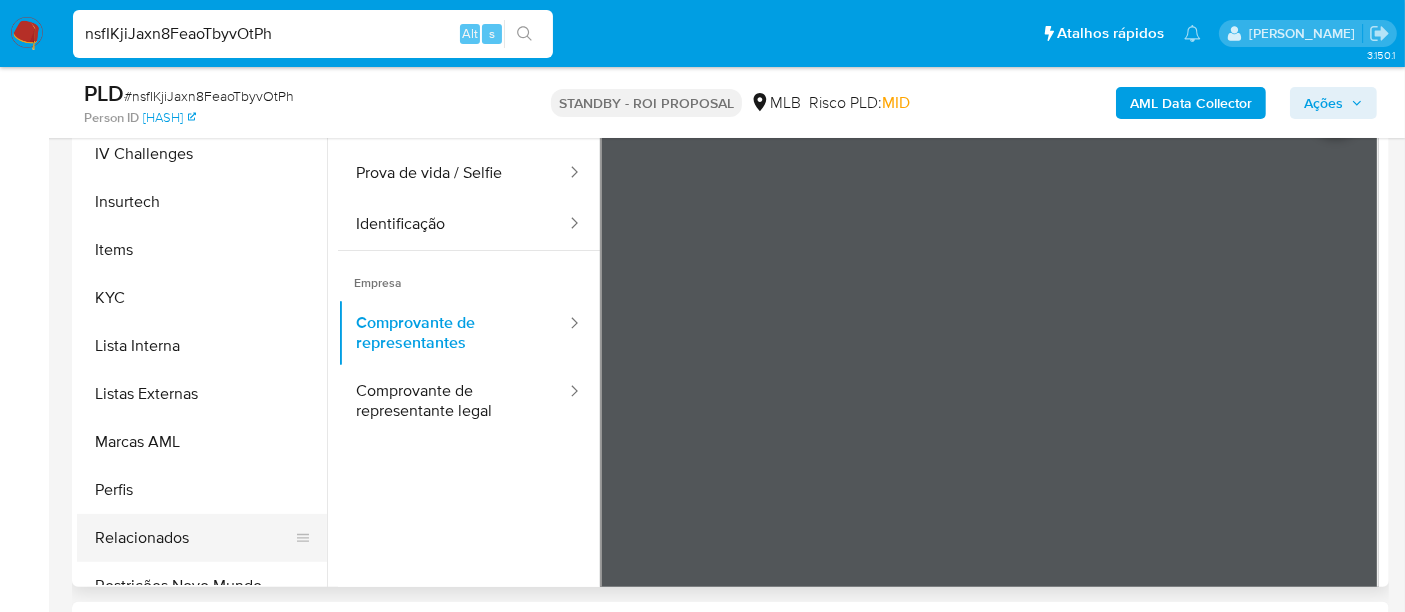 scroll, scrollTop: 844, scrollLeft: 0, axis: vertical 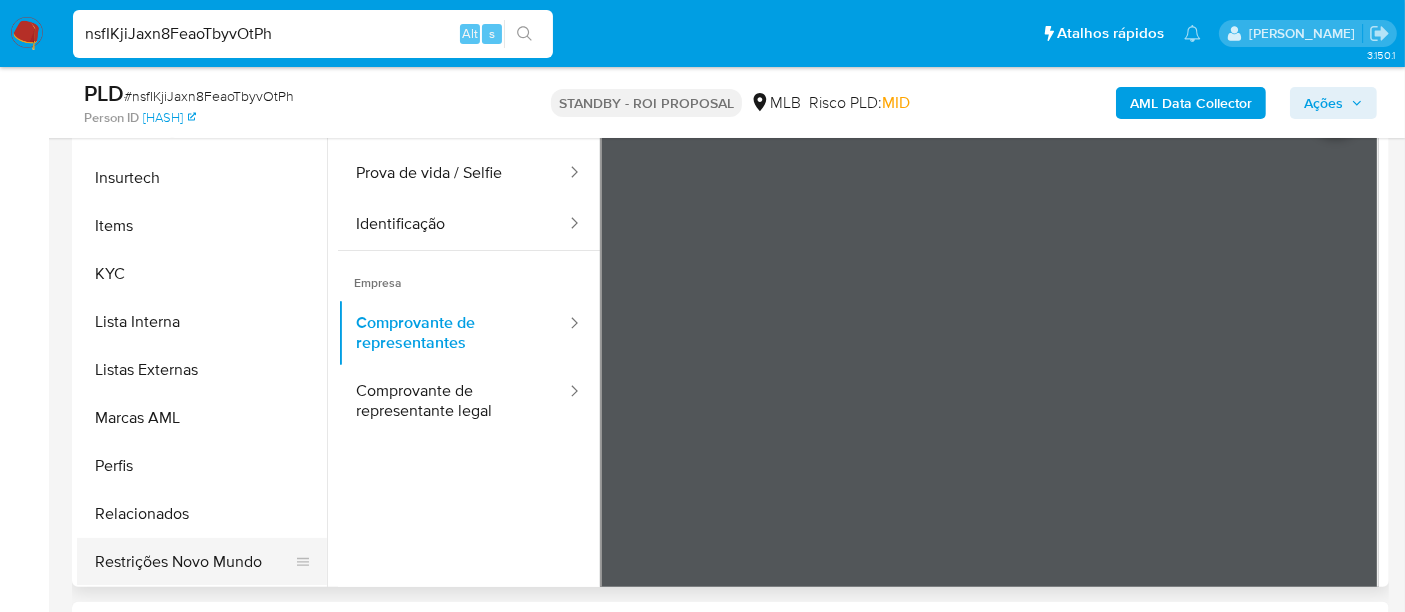 click on "Restrições Novo Mundo" at bounding box center [194, 562] 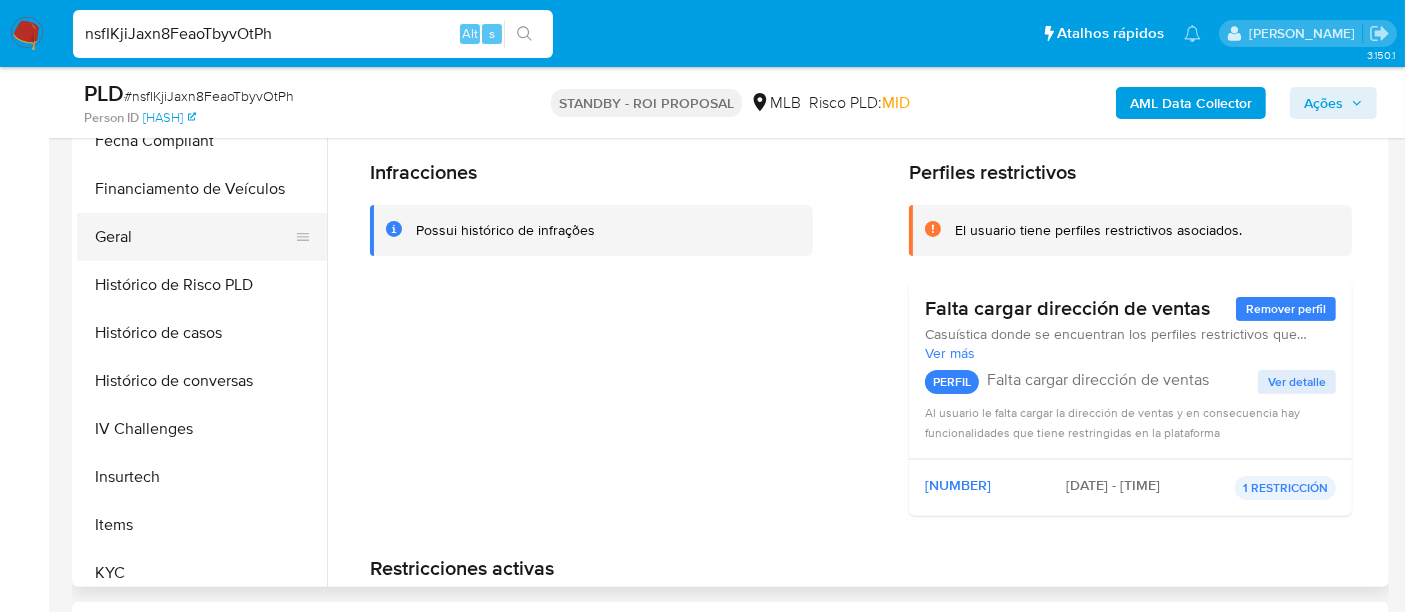 scroll, scrollTop: 511, scrollLeft: 0, axis: vertical 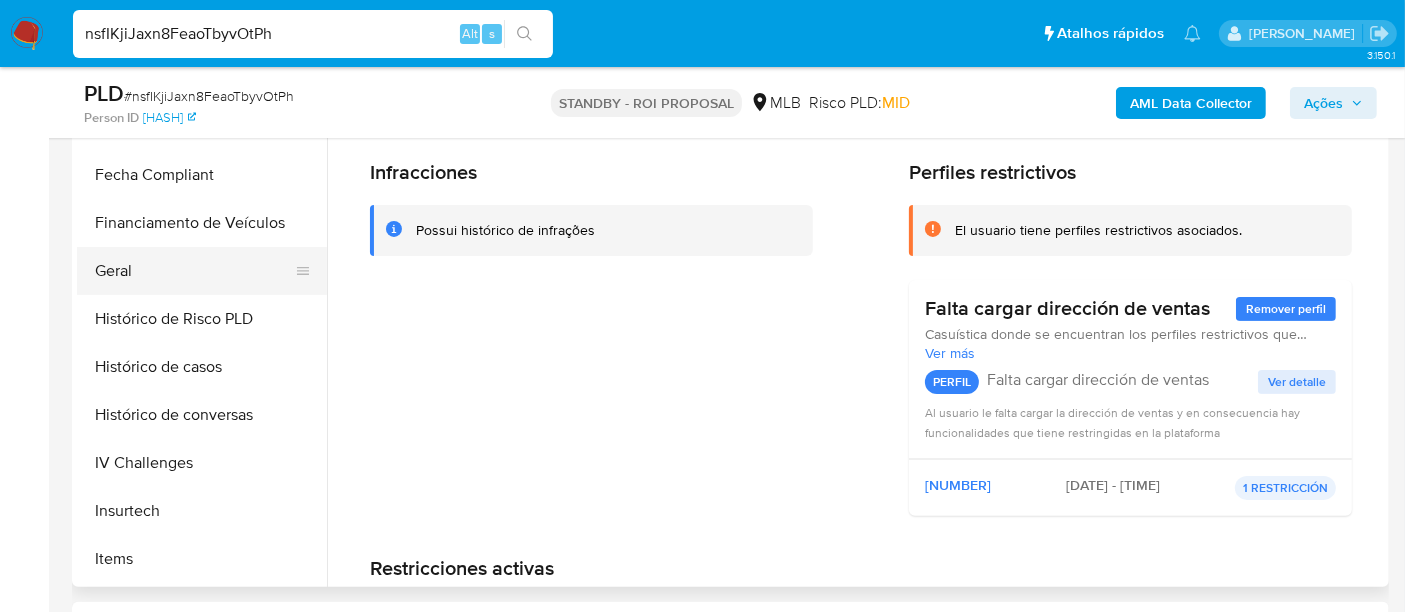 click on "Geral" at bounding box center [194, 271] 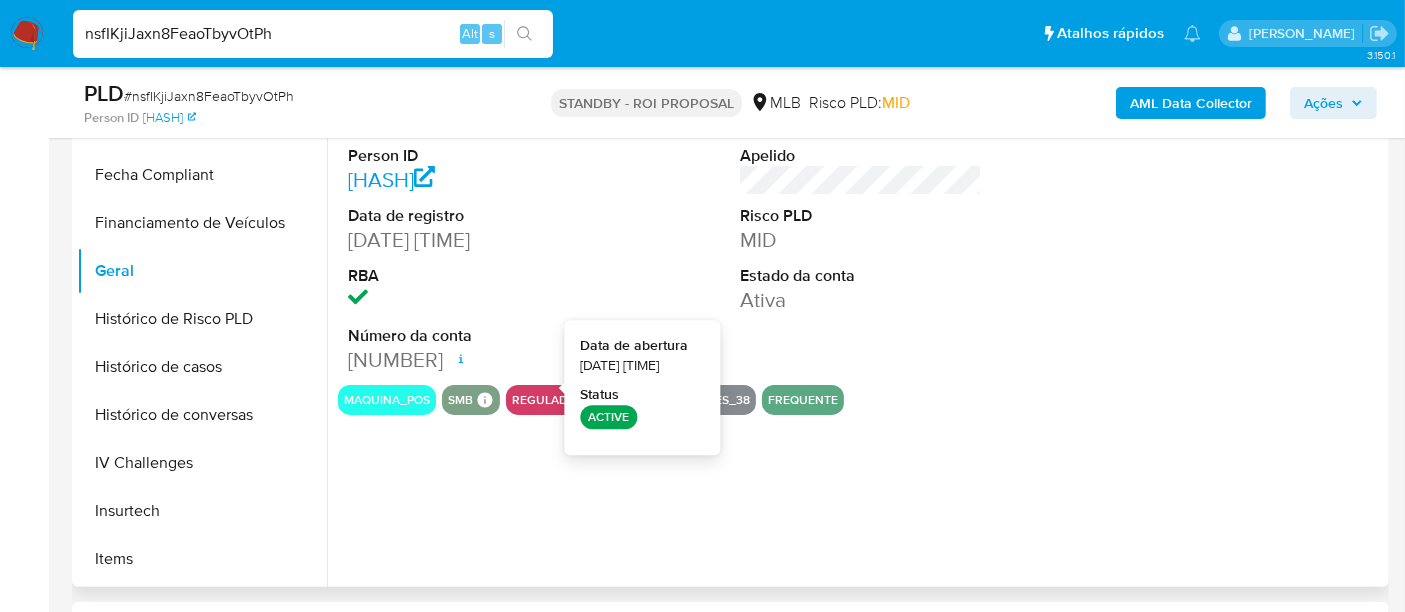 type 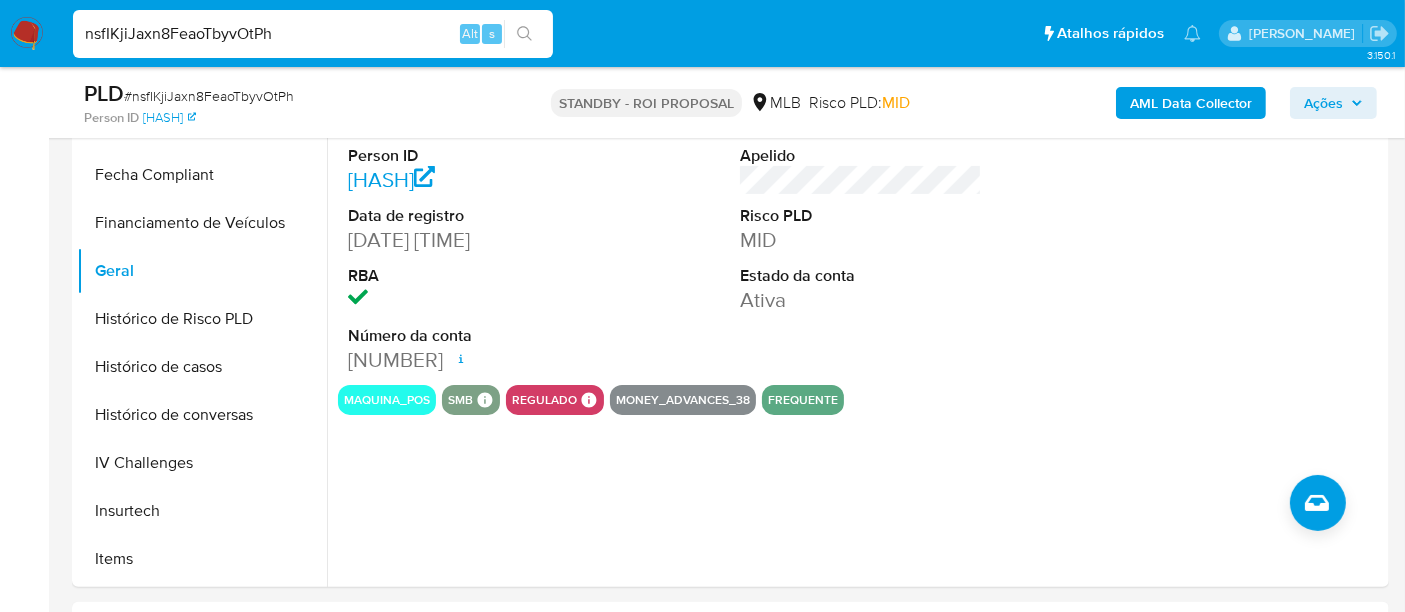 click on "nsfIKjiJaxn8FeaoTbyvOtPh Alt s" at bounding box center [313, 34] 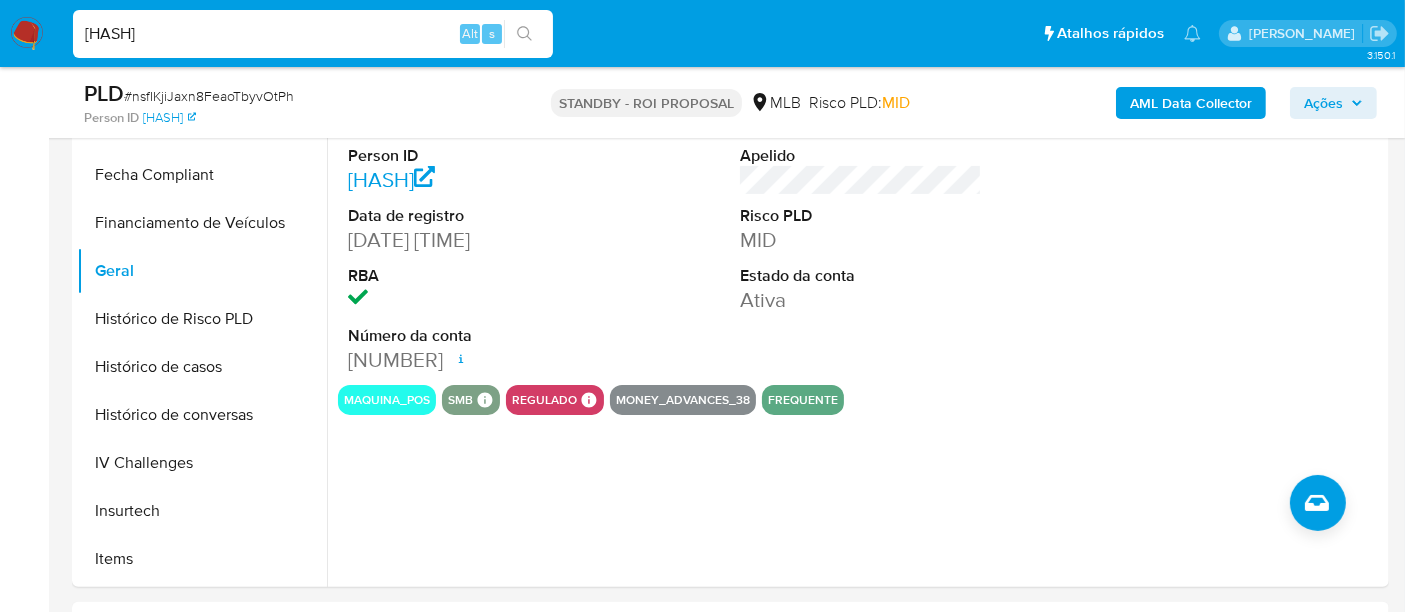 type on "tFMvJvtO245bkXSC5JEAPwWk" 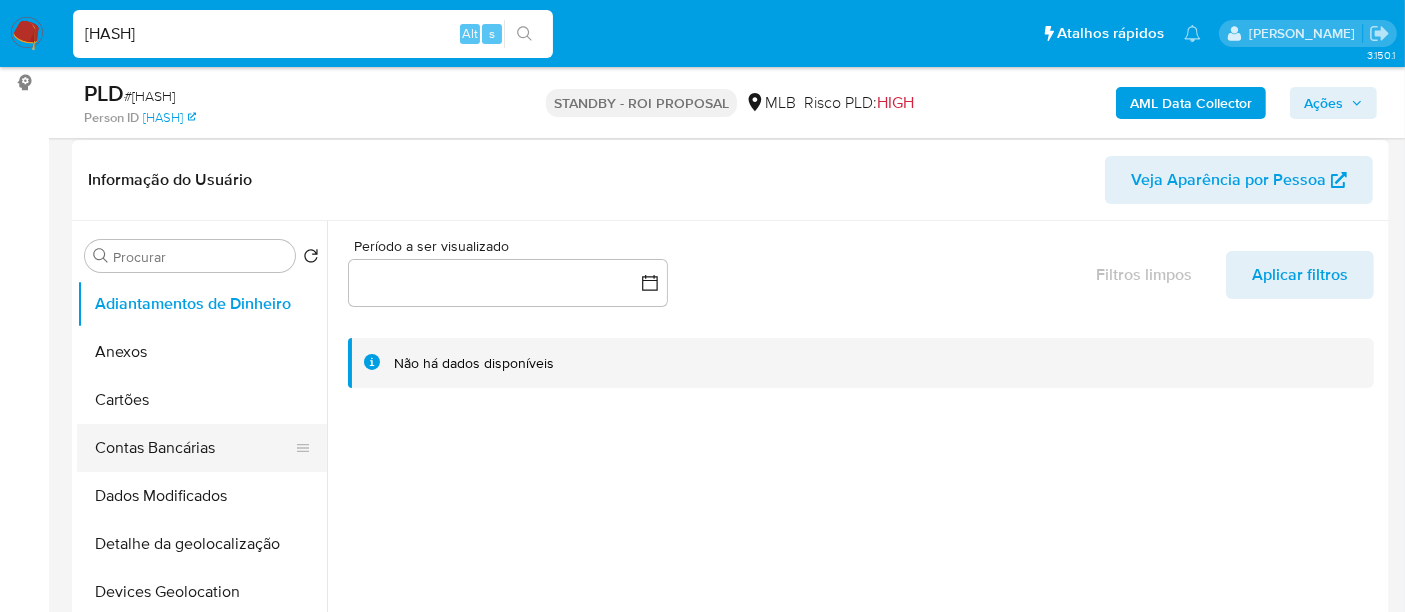scroll, scrollTop: 333, scrollLeft: 0, axis: vertical 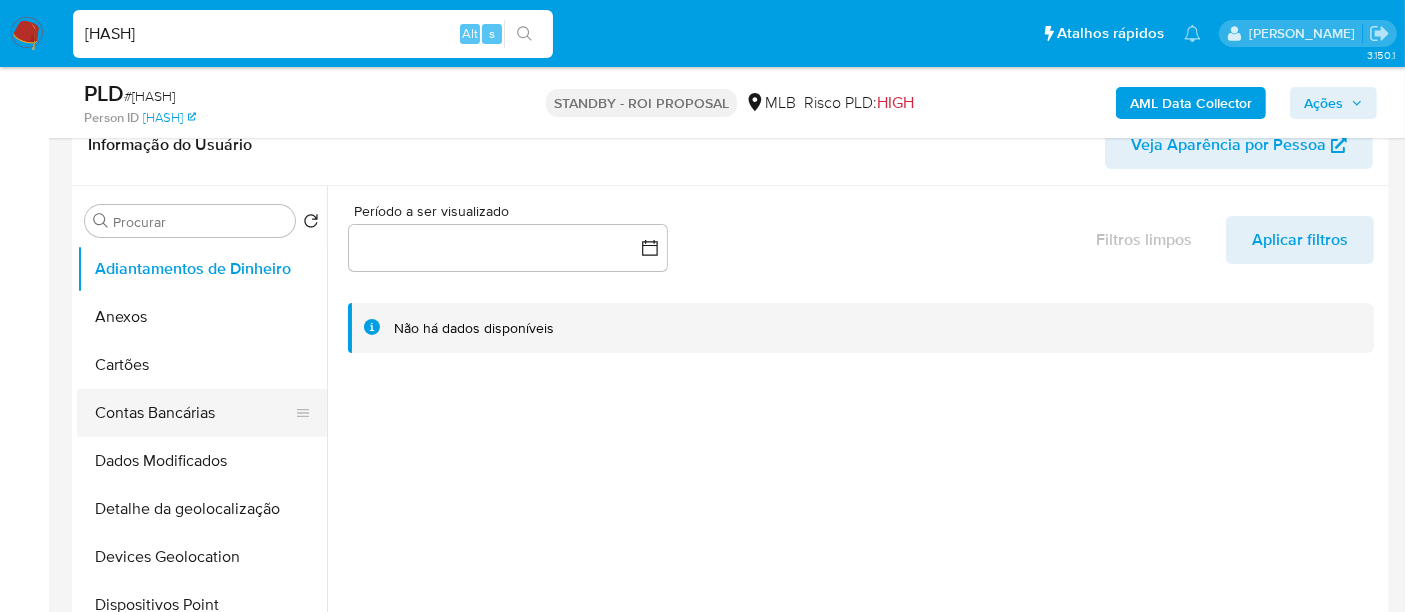 select on "10" 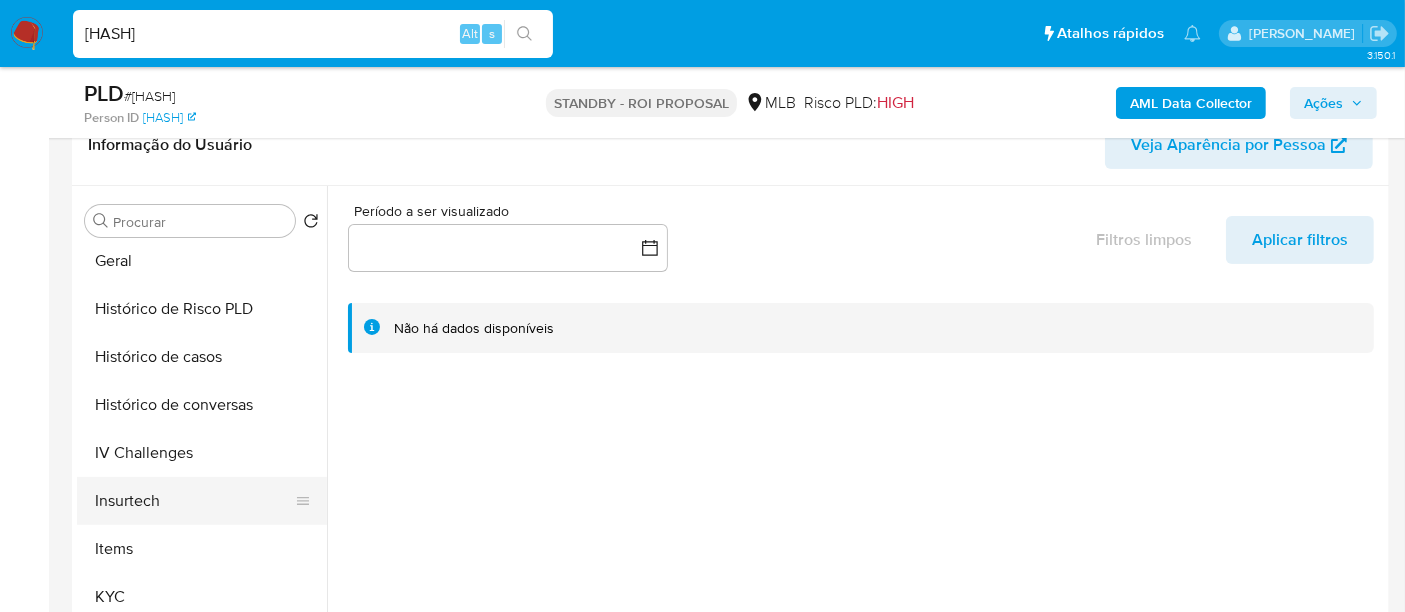 scroll, scrollTop: 666, scrollLeft: 0, axis: vertical 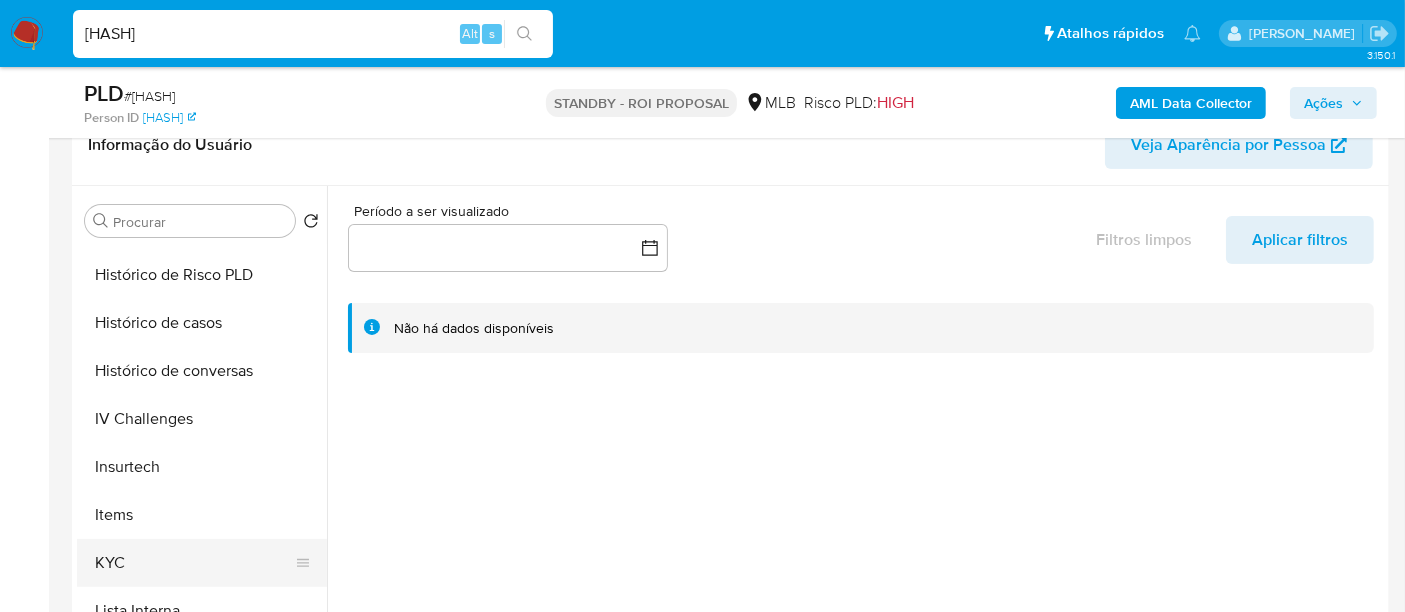 click on "KYC" at bounding box center [194, 563] 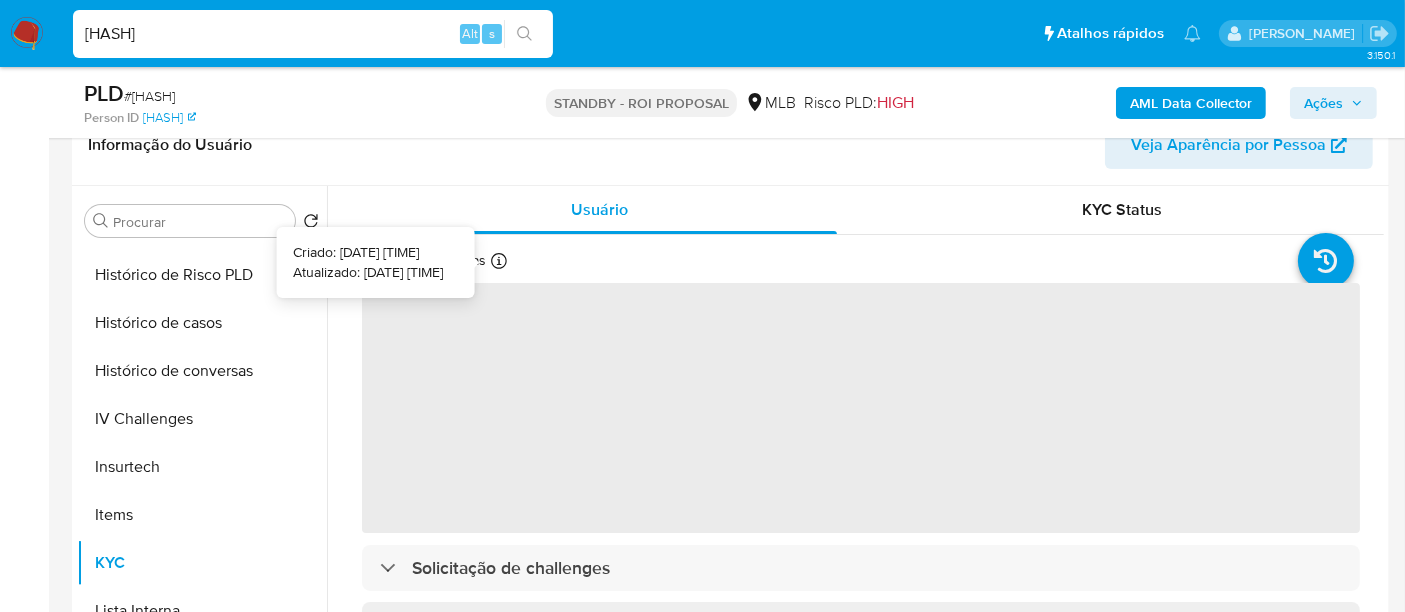 type 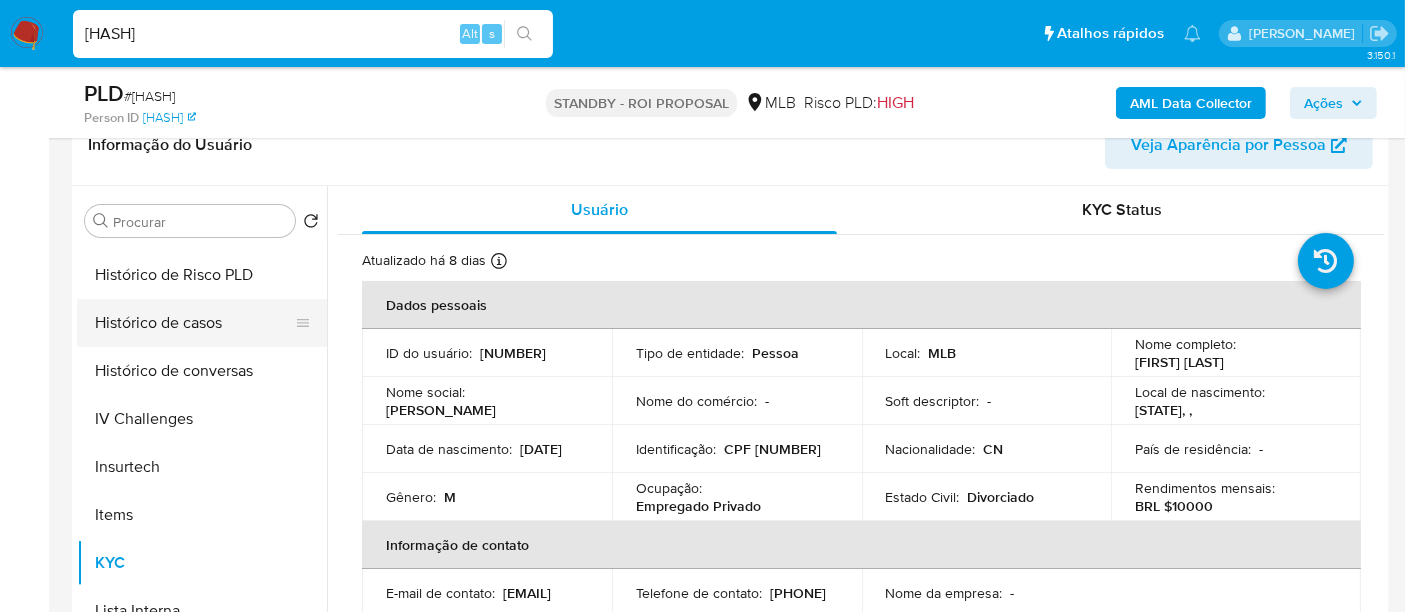 click on "Histórico de casos" at bounding box center (194, 323) 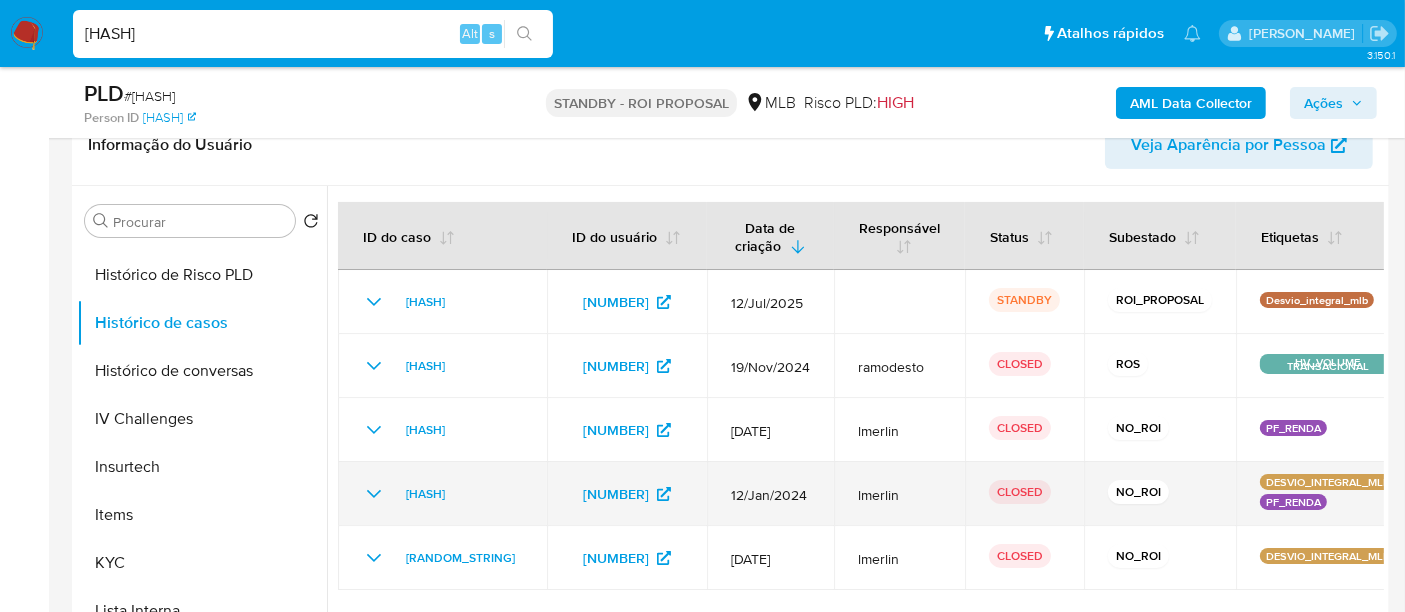 scroll, scrollTop: 444, scrollLeft: 0, axis: vertical 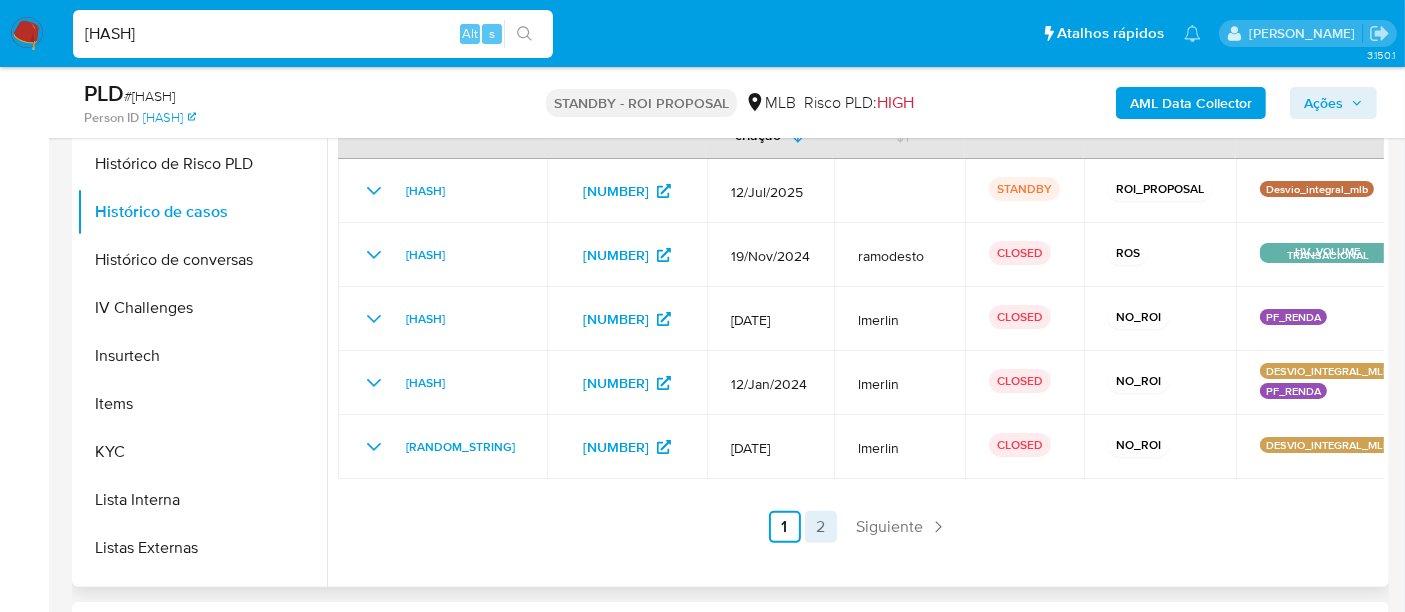 click on "2" at bounding box center (821, 527) 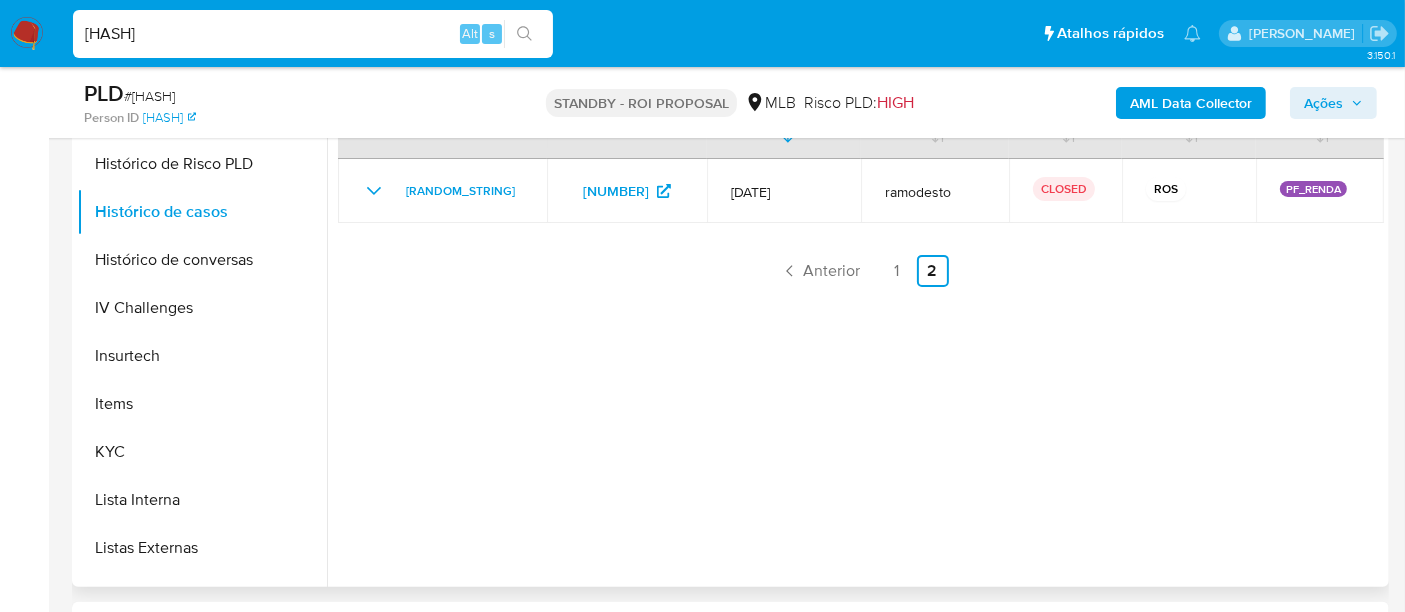 scroll, scrollTop: 333, scrollLeft: 0, axis: vertical 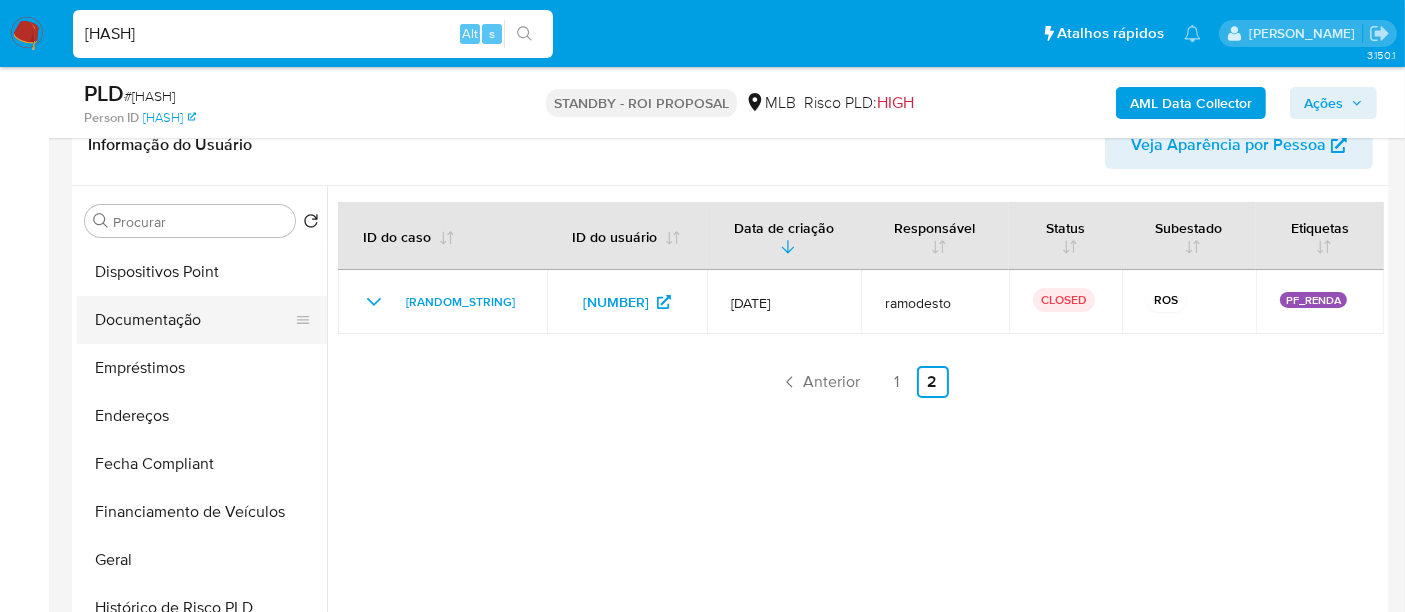 click on "Documentação" at bounding box center (194, 320) 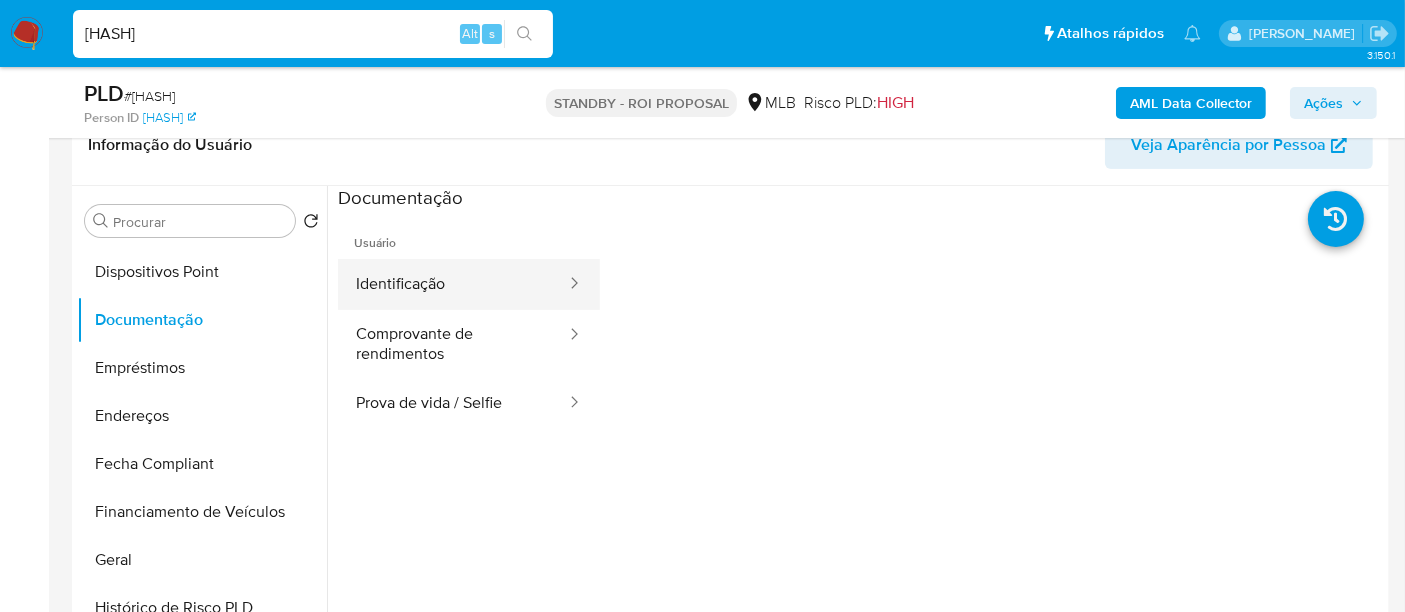 click on "Identificação" at bounding box center [453, 284] 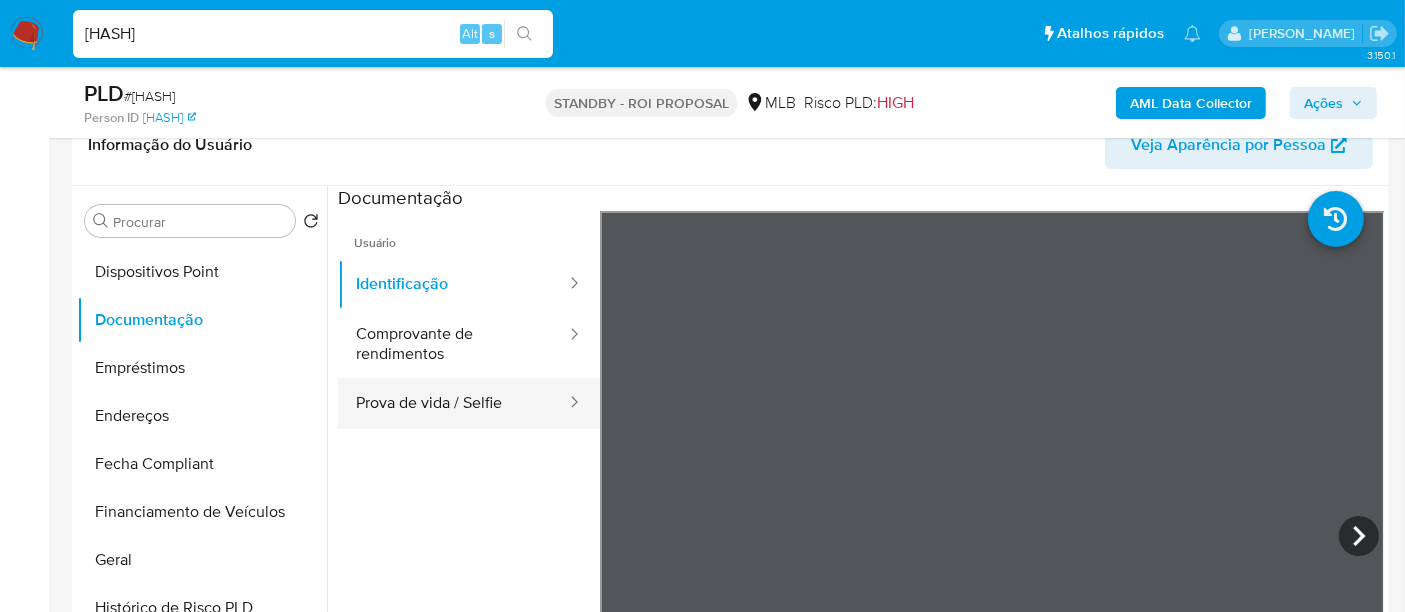 click on "Prova de vida / Selfie" at bounding box center [453, 403] 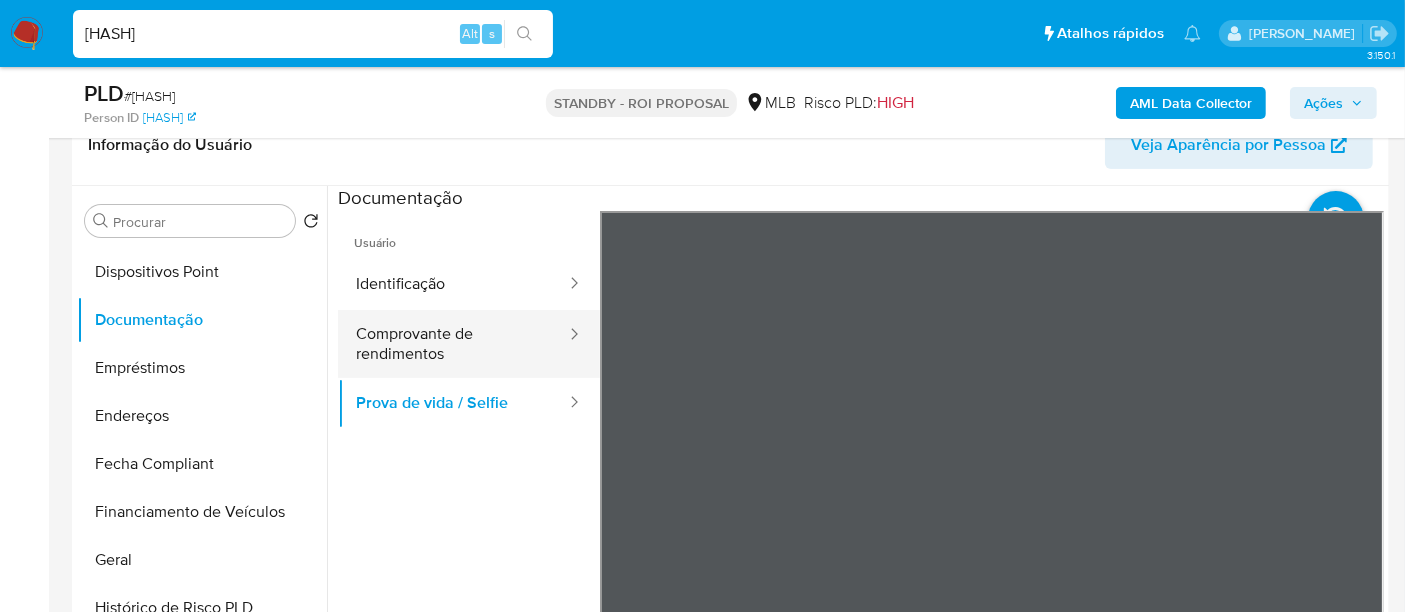 click on "Comprovante de rendimentos" at bounding box center (453, 344) 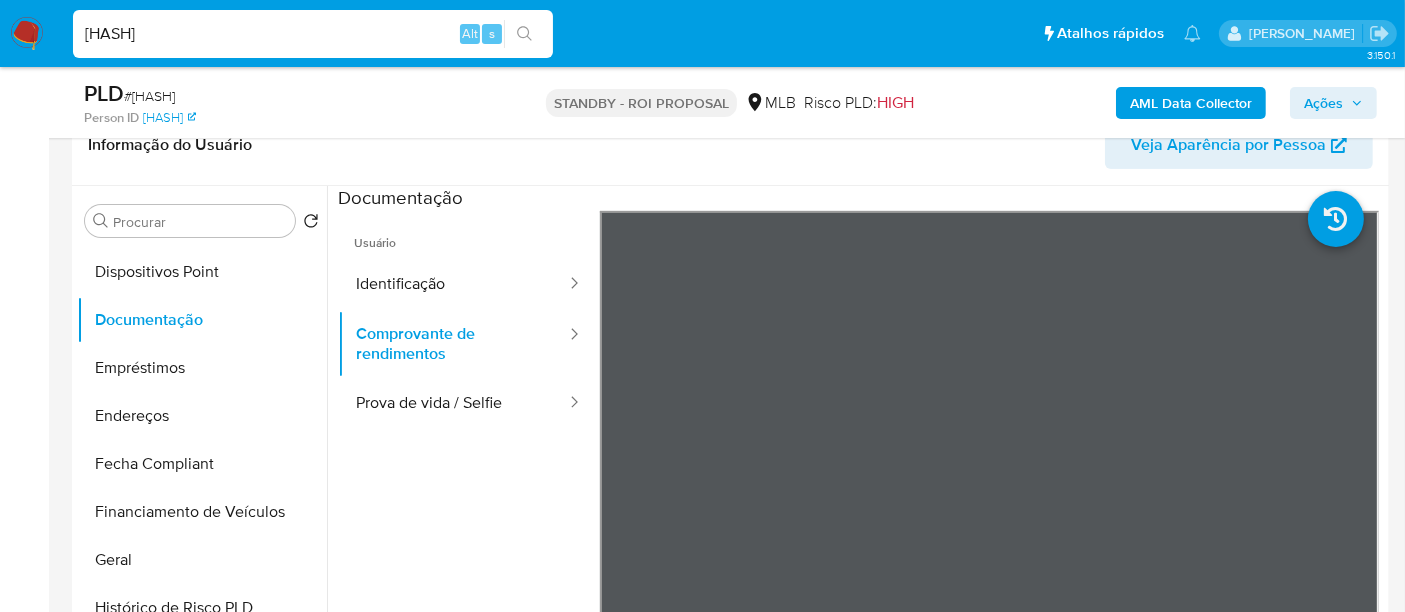 type 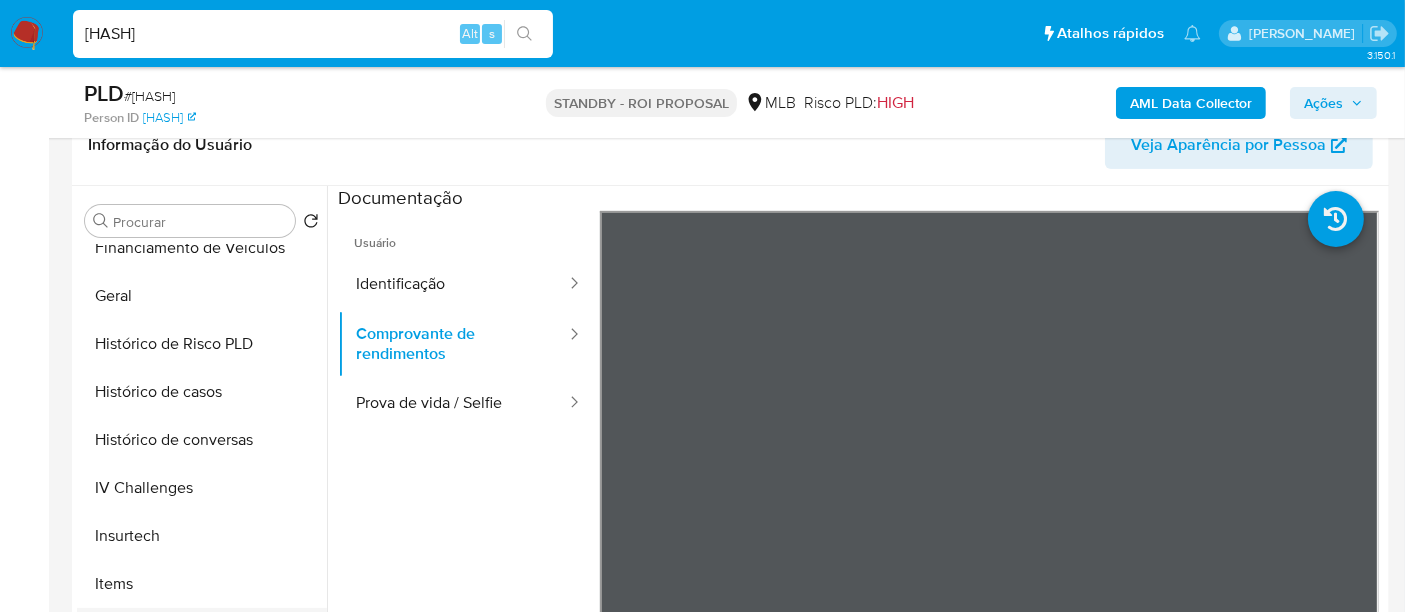 scroll, scrollTop: 777, scrollLeft: 0, axis: vertical 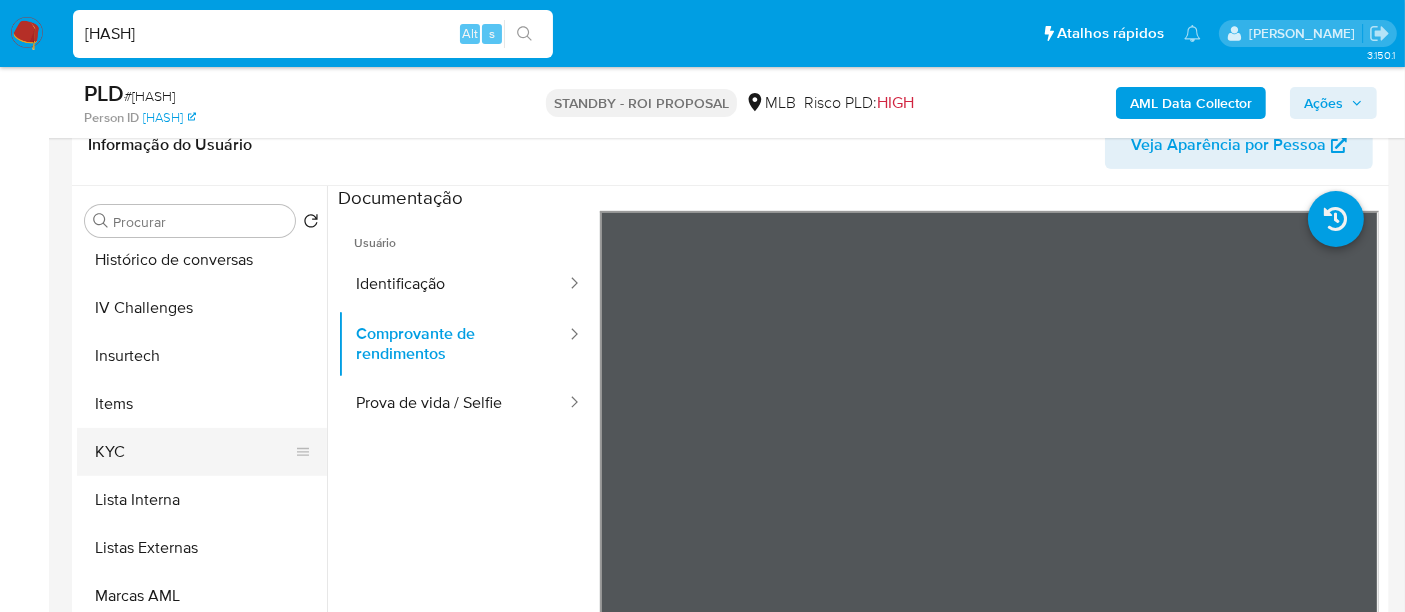 click on "KYC" at bounding box center (194, 452) 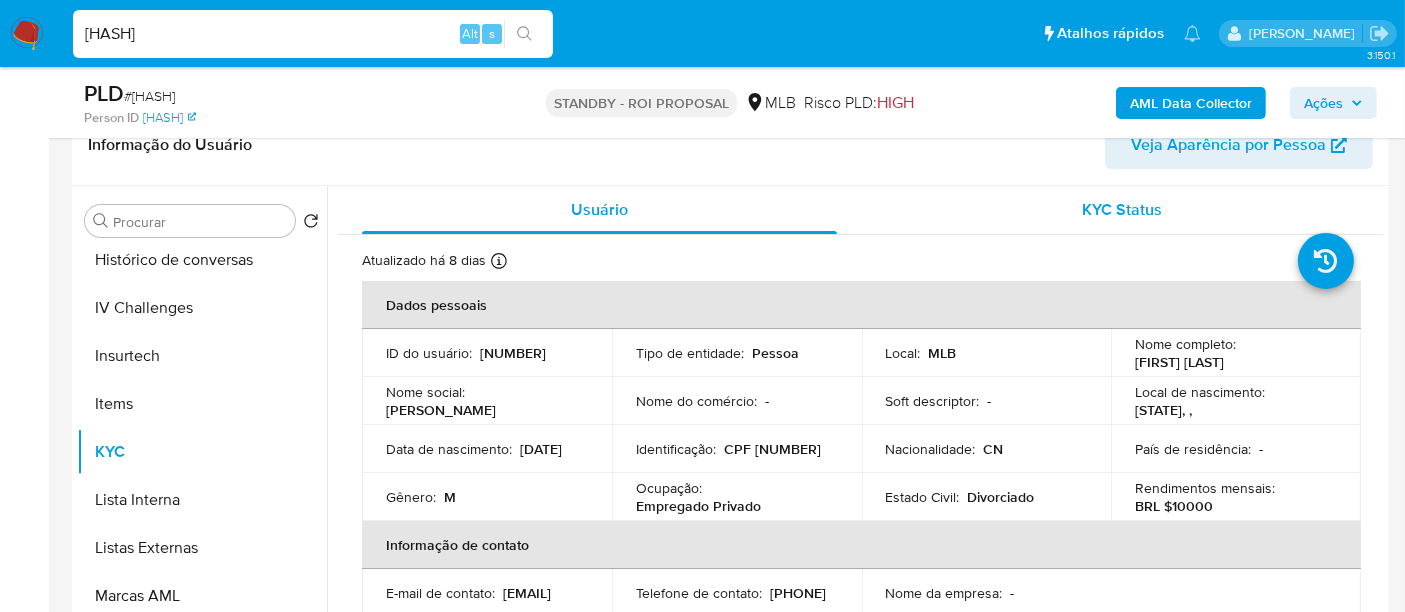 click on "KYC Status" at bounding box center (1123, 209) 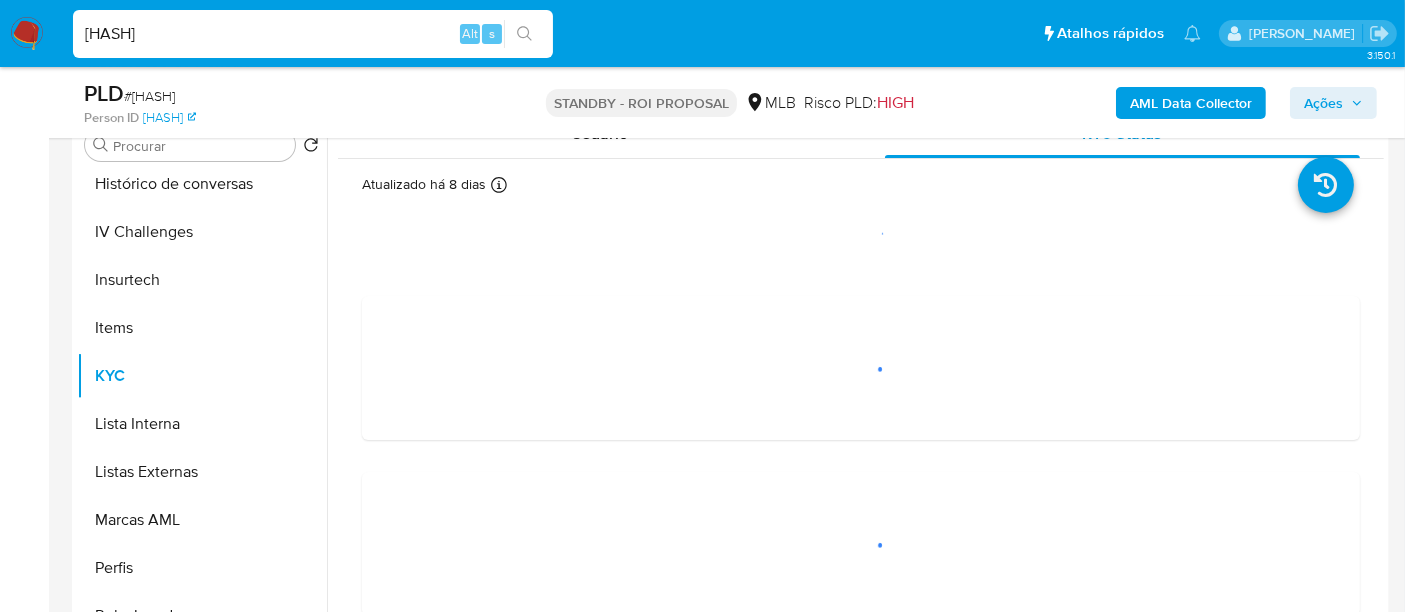 scroll, scrollTop: 444, scrollLeft: 0, axis: vertical 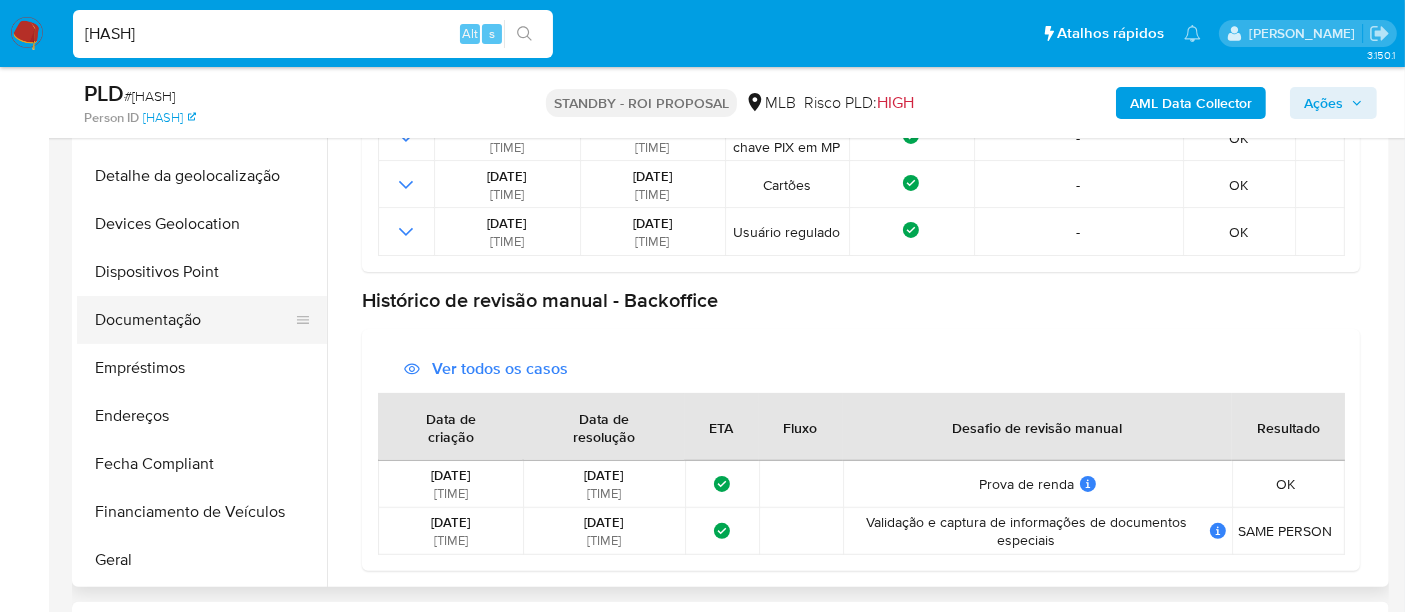 click on "Documentação" at bounding box center [194, 320] 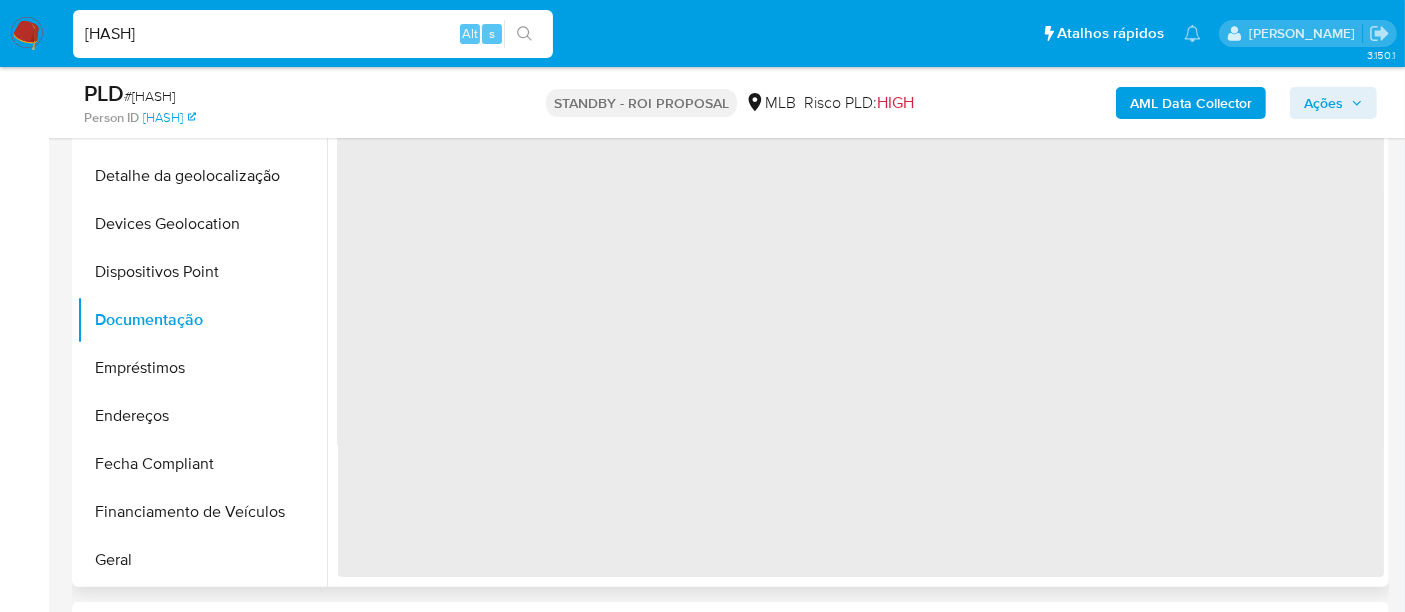scroll, scrollTop: 0, scrollLeft: 0, axis: both 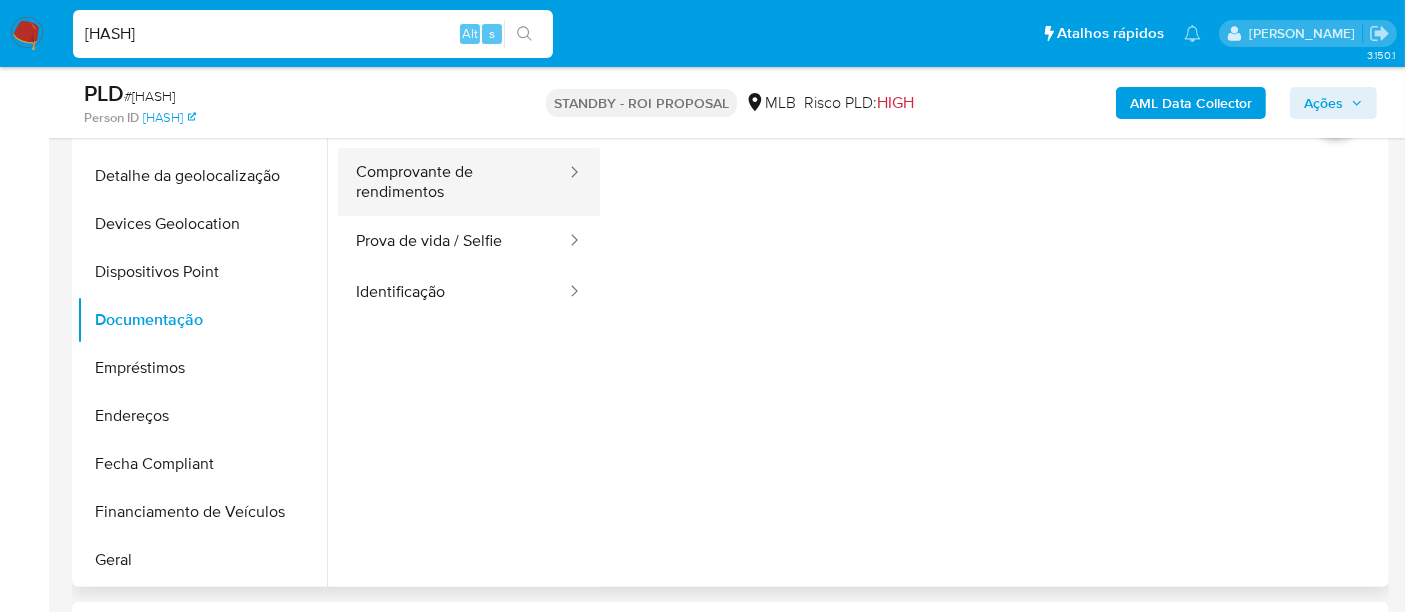 click on "Comprovante de rendimentos" at bounding box center (453, 182) 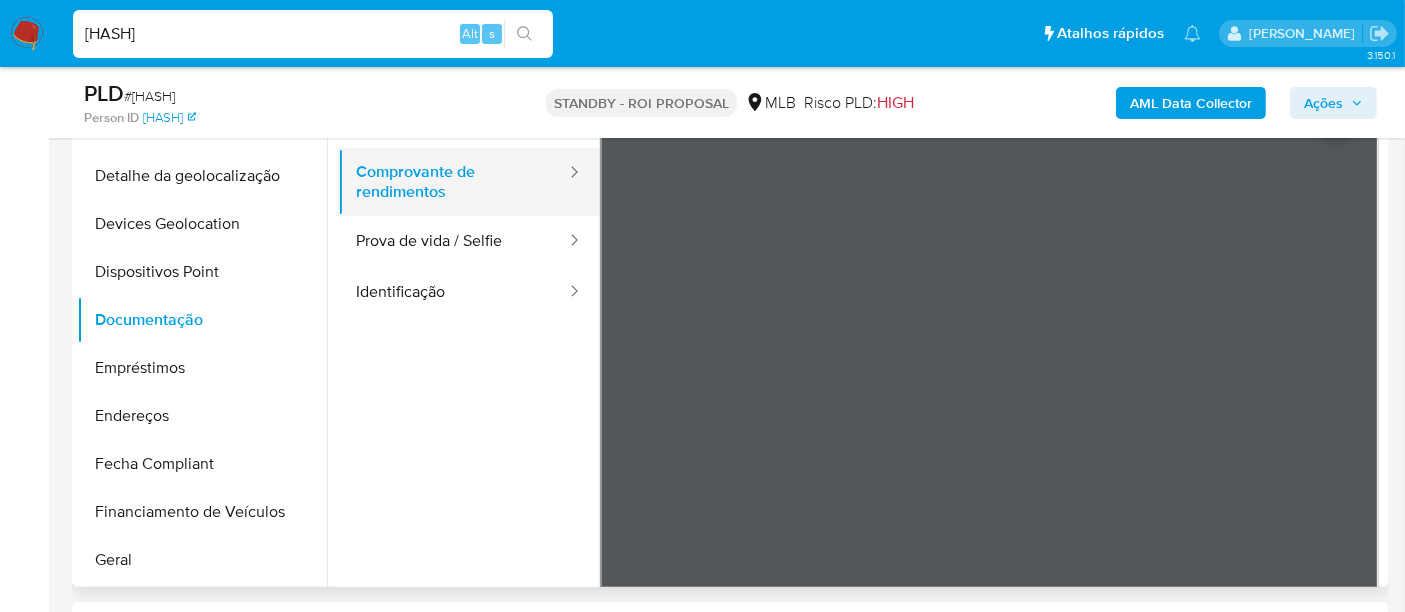 type 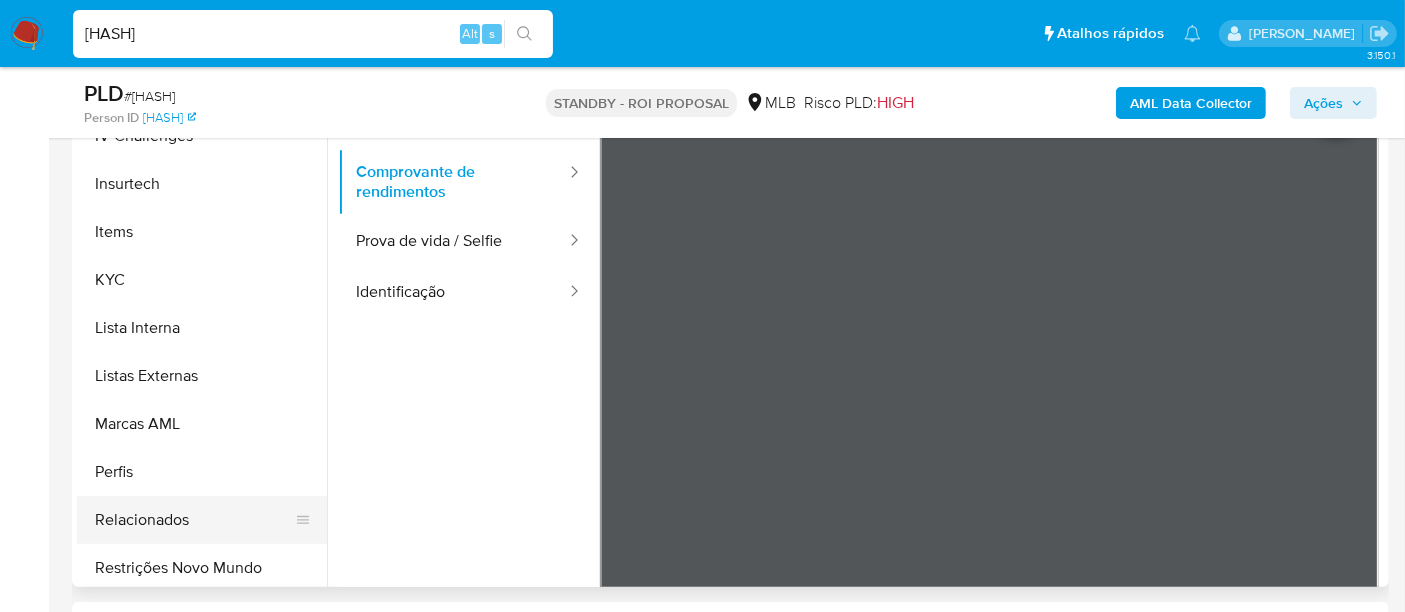 scroll, scrollTop: 844, scrollLeft: 0, axis: vertical 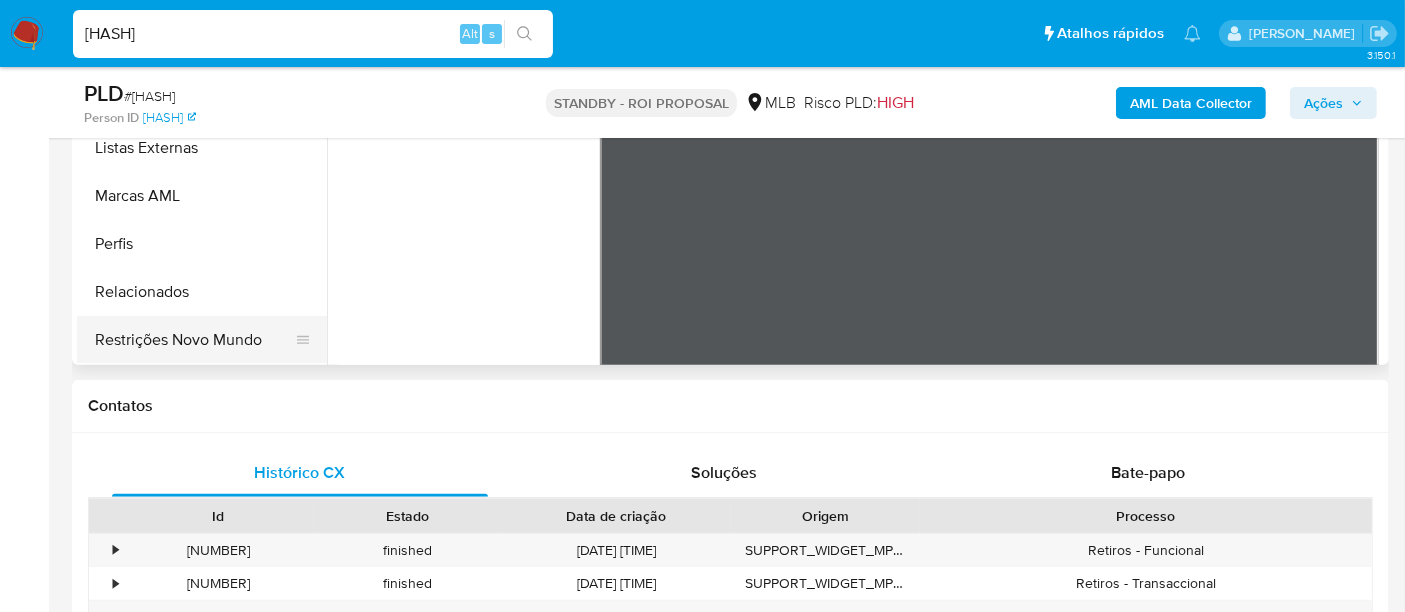 click on "Restrições Novo Mundo" at bounding box center (194, 340) 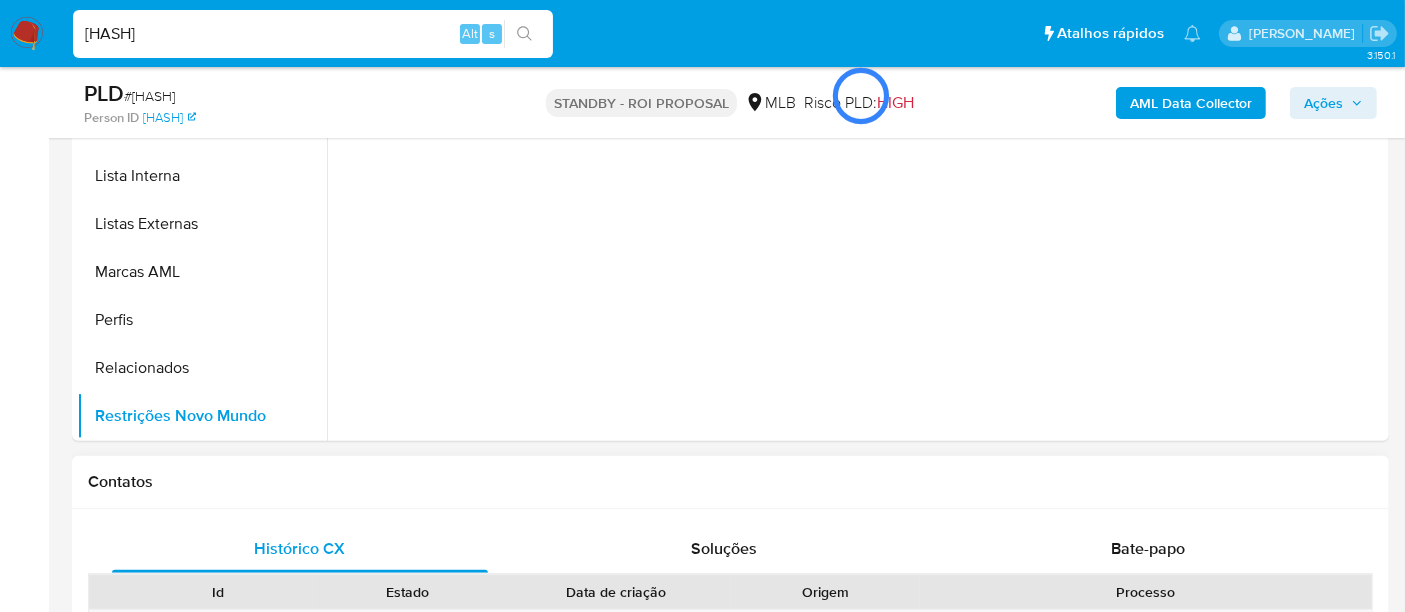 scroll, scrollTop: 444, scrollLeft: 0, axis: vertical 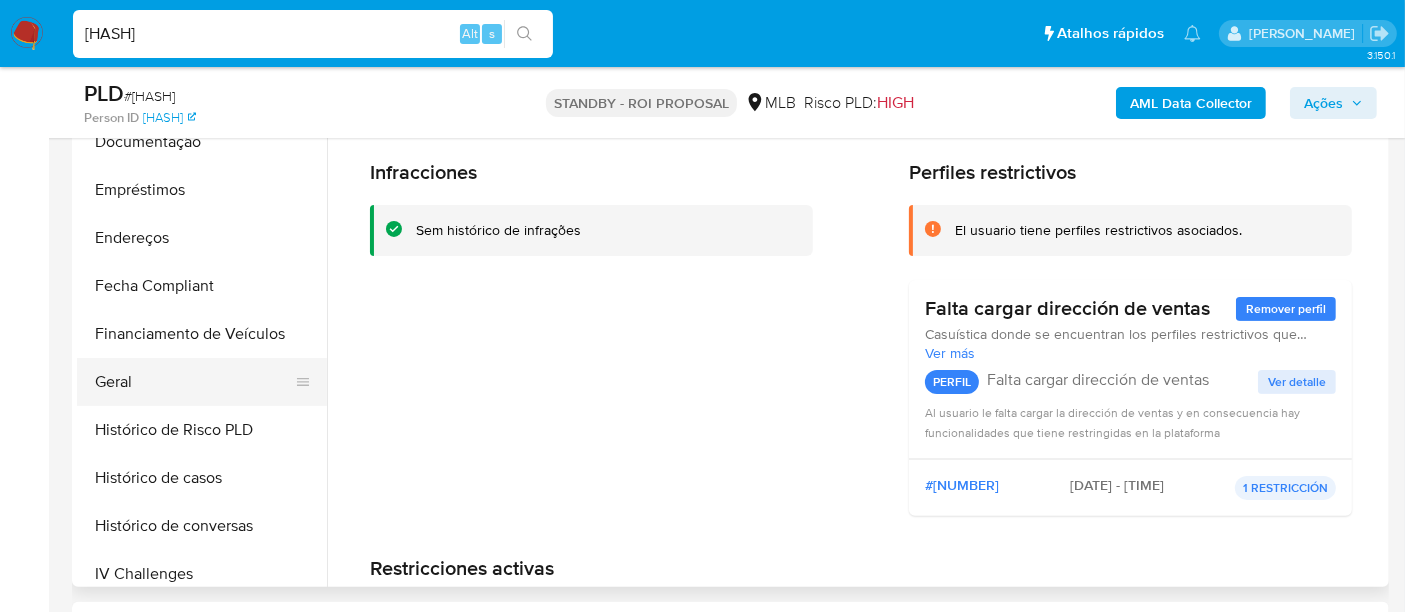 click on "Geral" at bounding box center [194, 382] 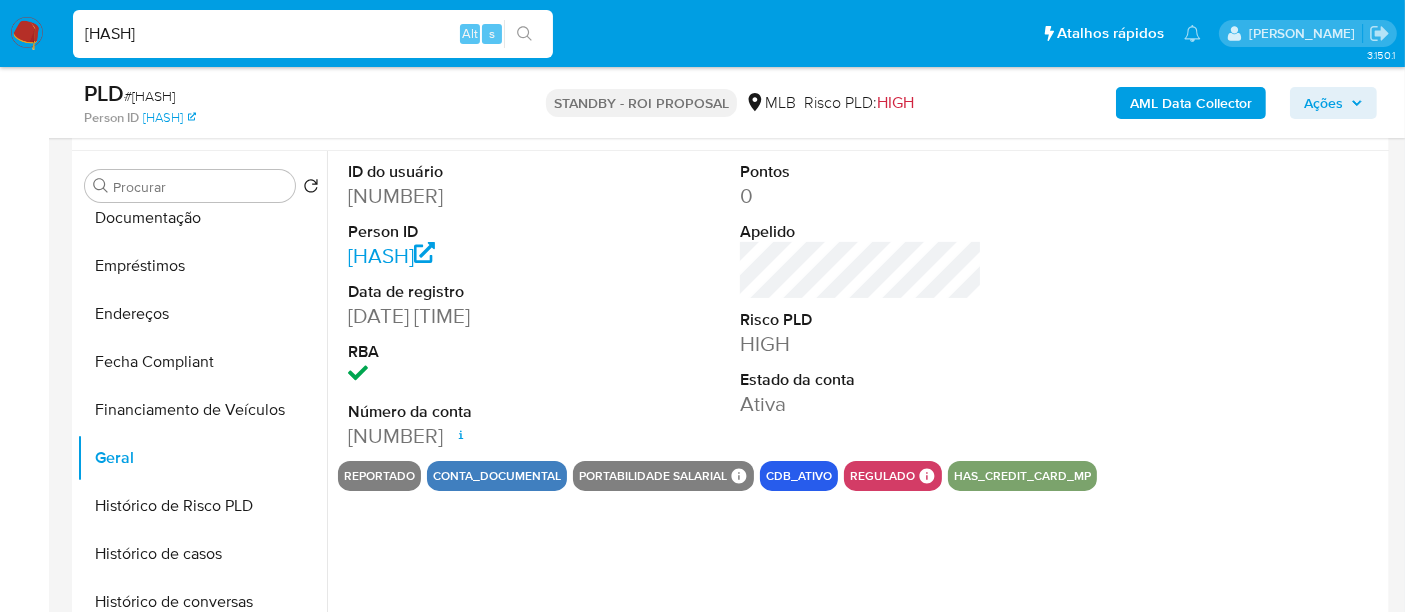 scroll, scrollTop: 333, scrollLeft: 0, axis: vertical 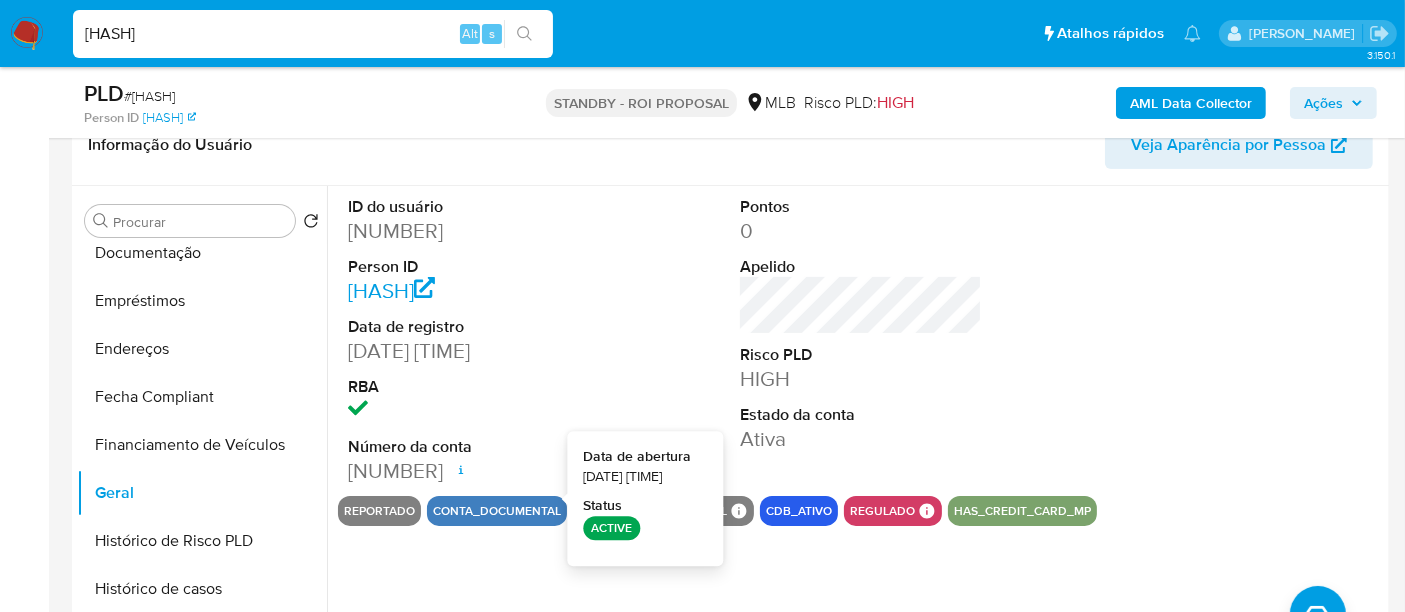 type 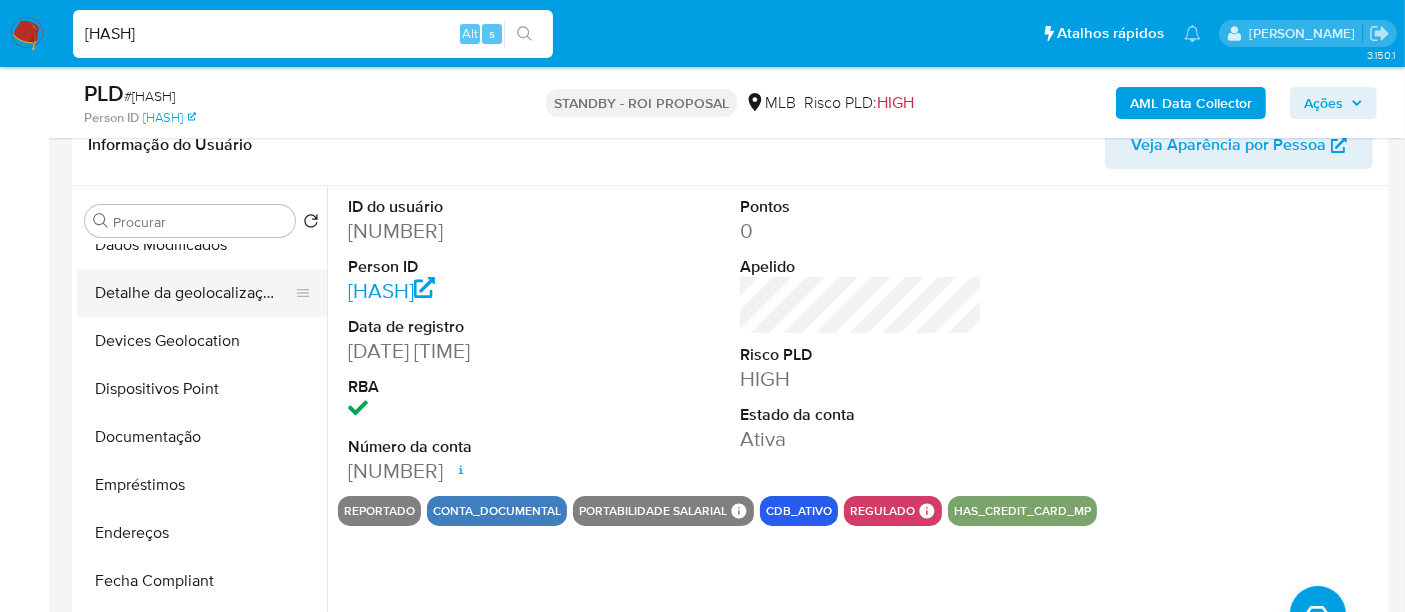 scroll, scrollTop: 288, scrollLeft: 0, axis: vertical 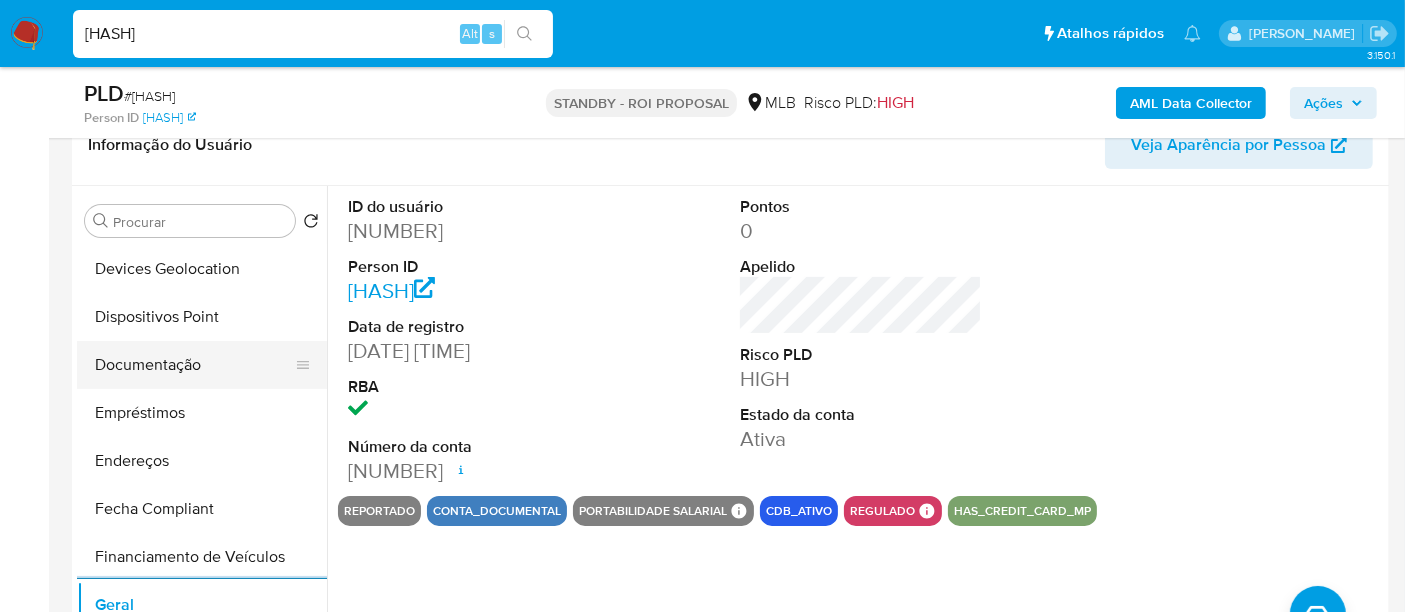 click on "Documentação" at bounding box center (194, 365) 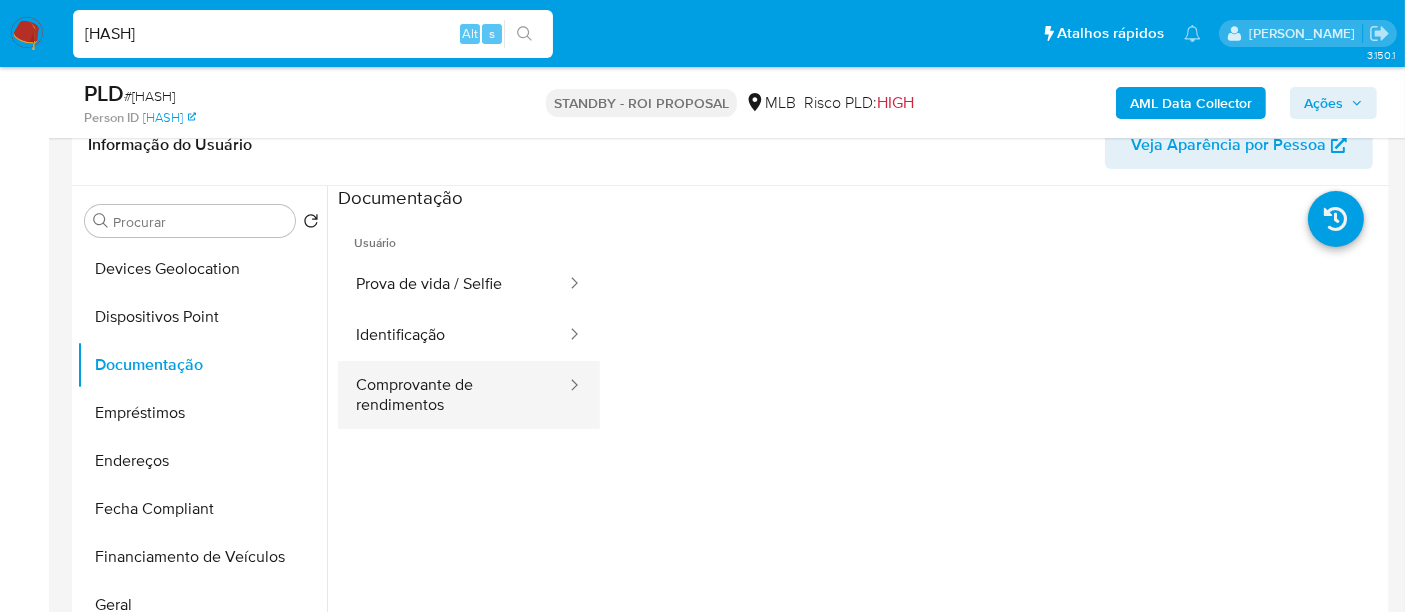 click on "Comprovante de rendimentos" at bounding box center [453, 395] 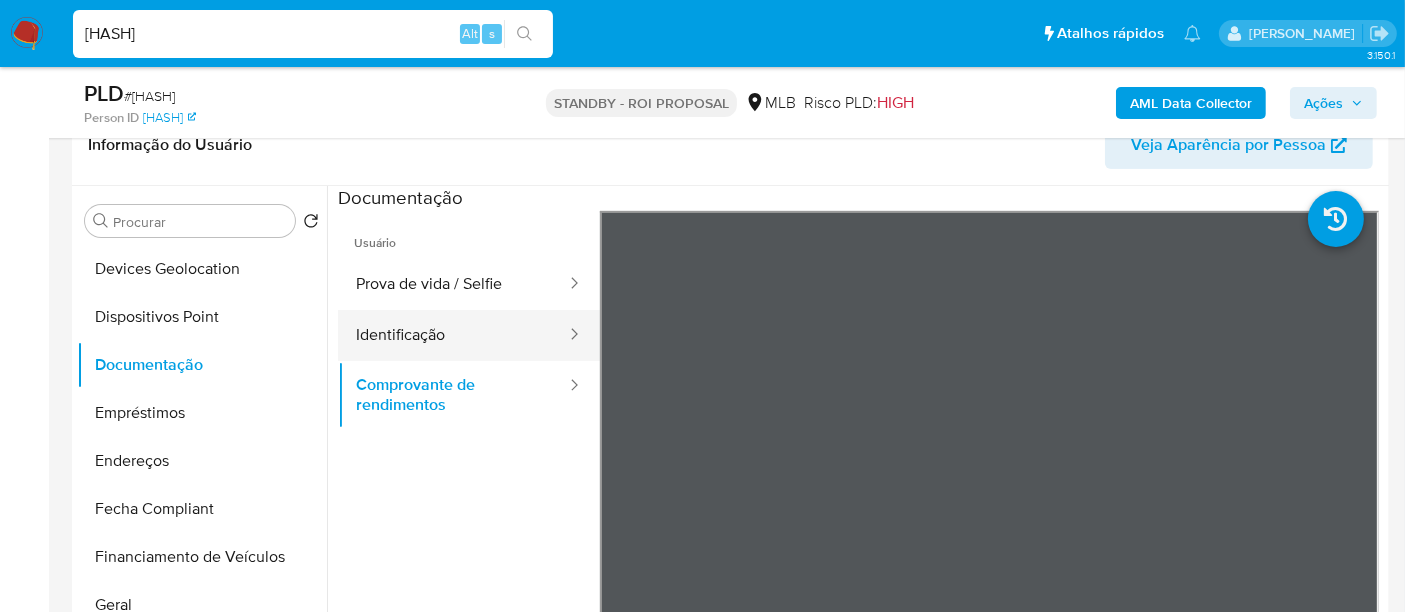 drag, startPoint x: 428, startPoint y: 338, endPoint x: 457, endPoint y: 337, distance: 29.017237 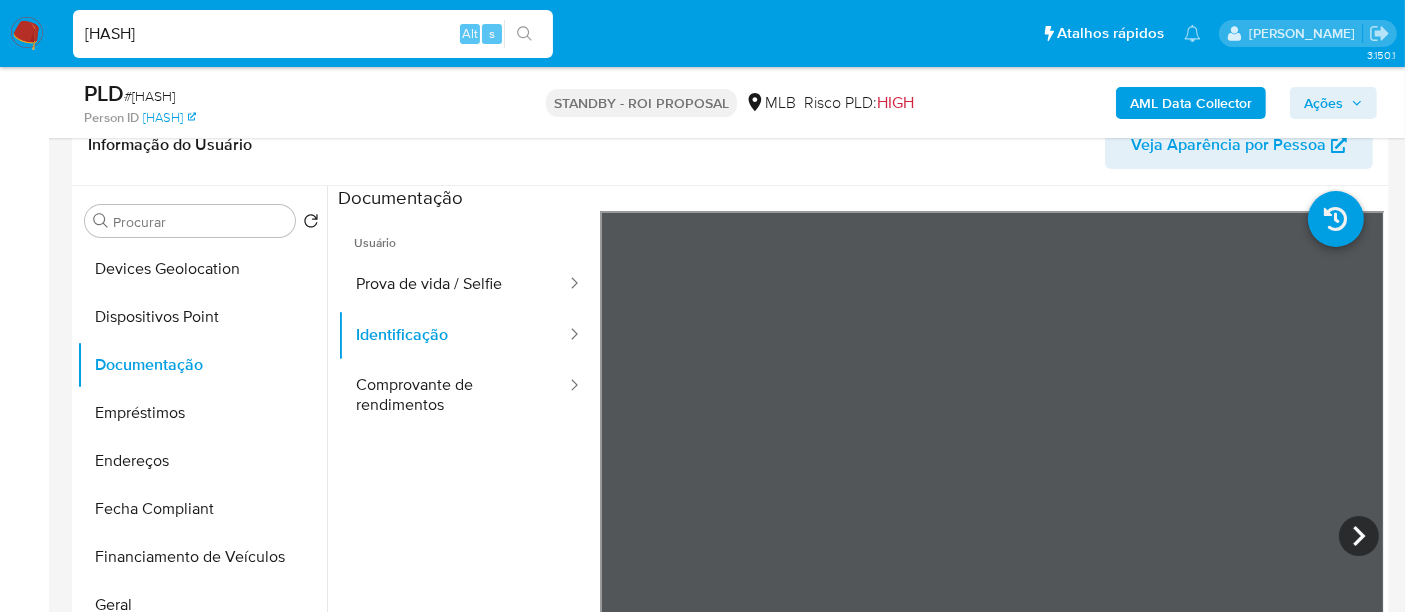 type 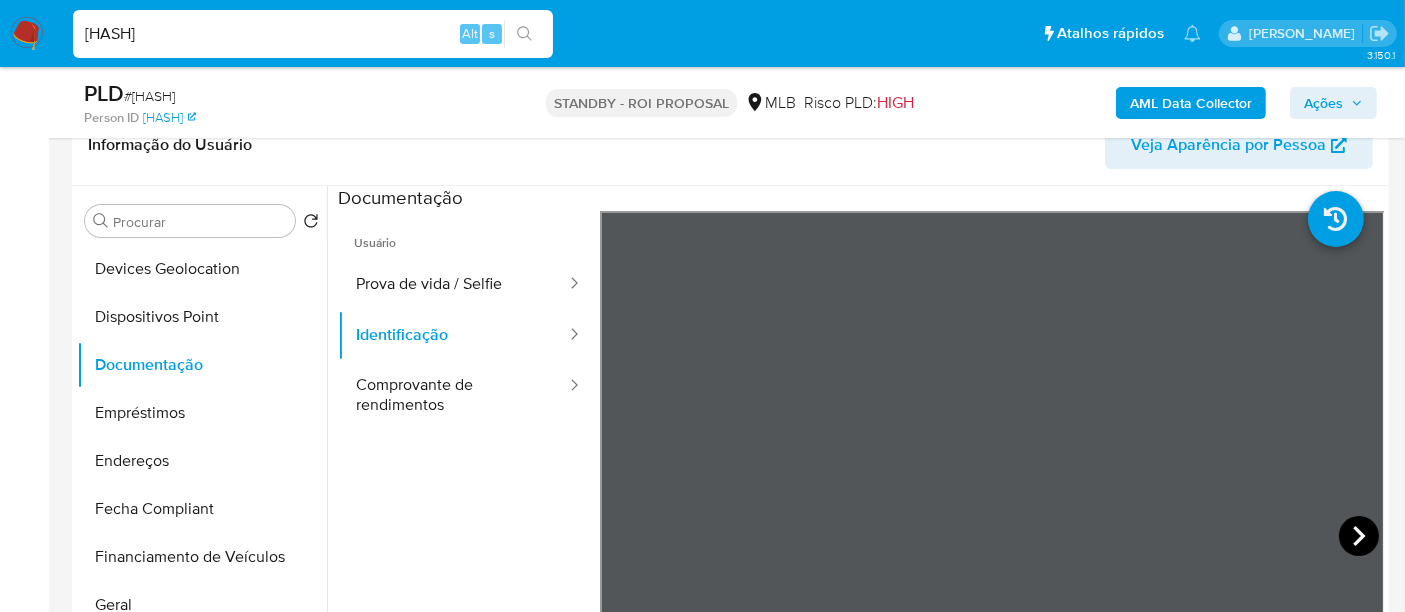 click 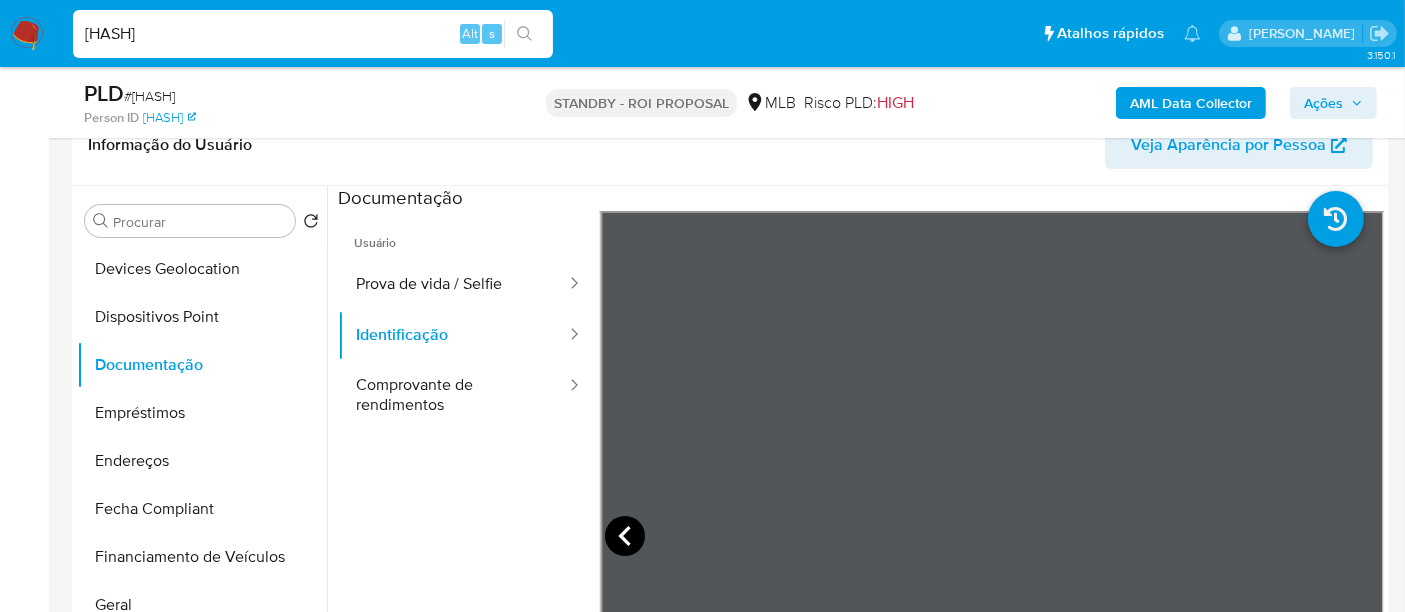 click 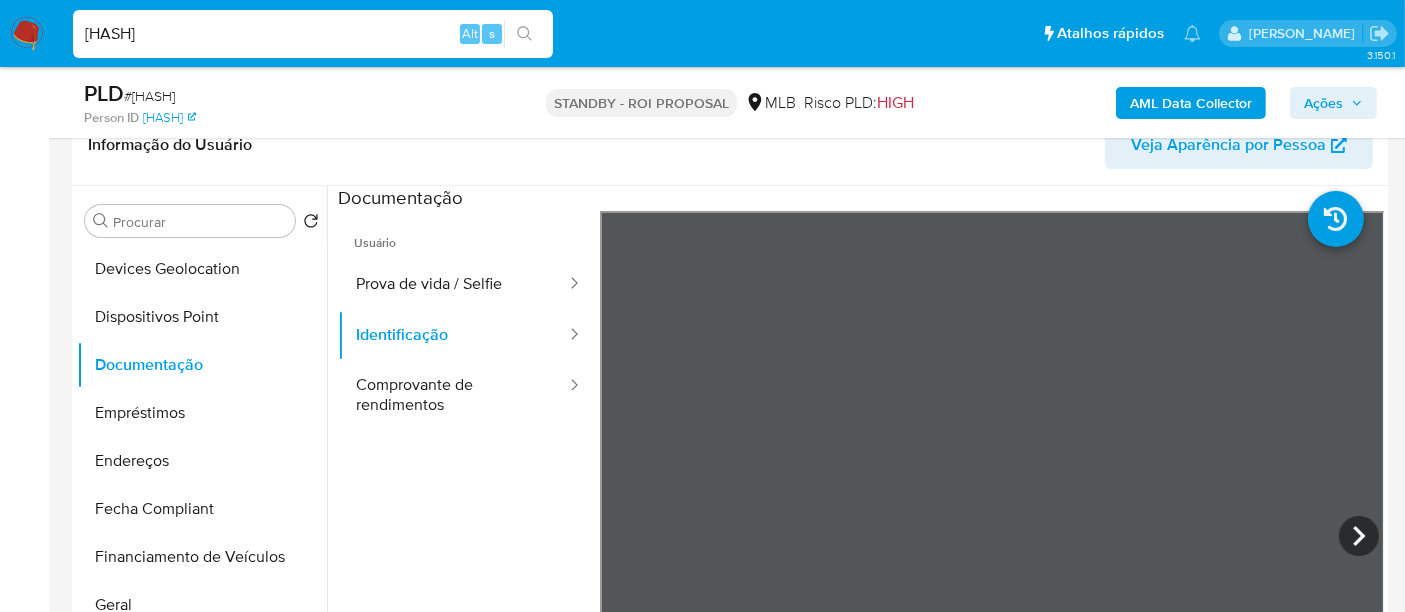 click on "tFMvJvtO245bkXSC5JEAPwWk" at bounding box center (313, 34) 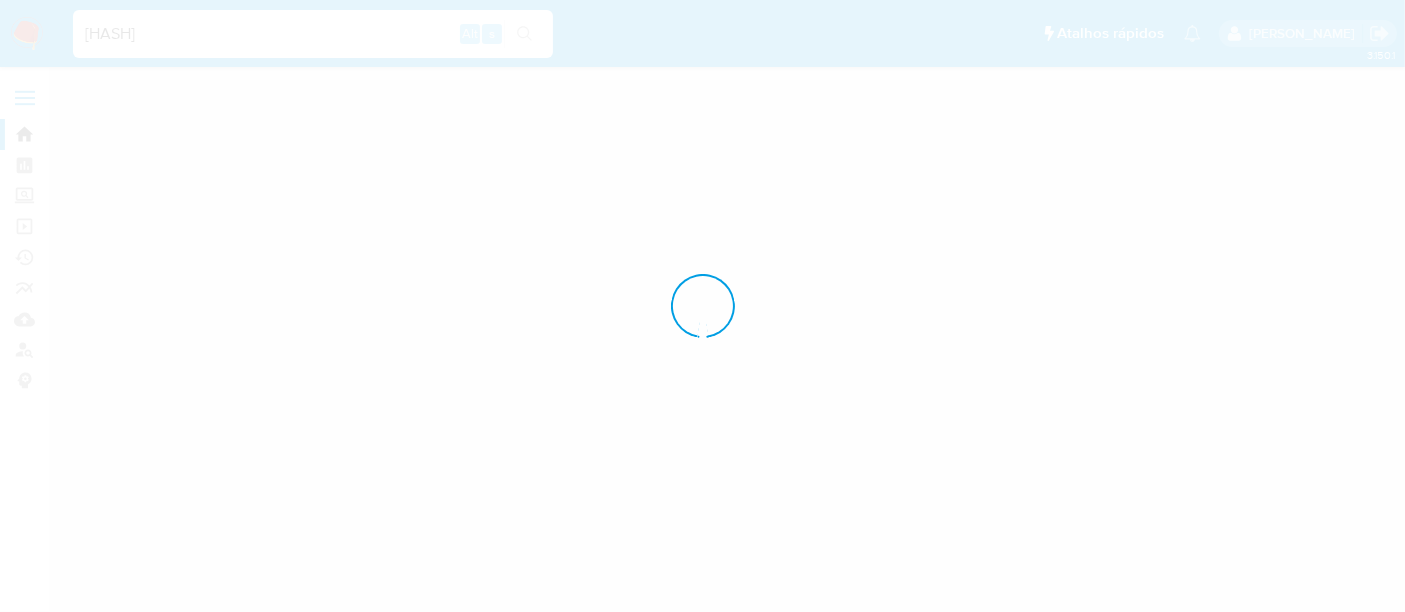 scroll, scrollTop: 0, scrollLeft: 0, axis: both 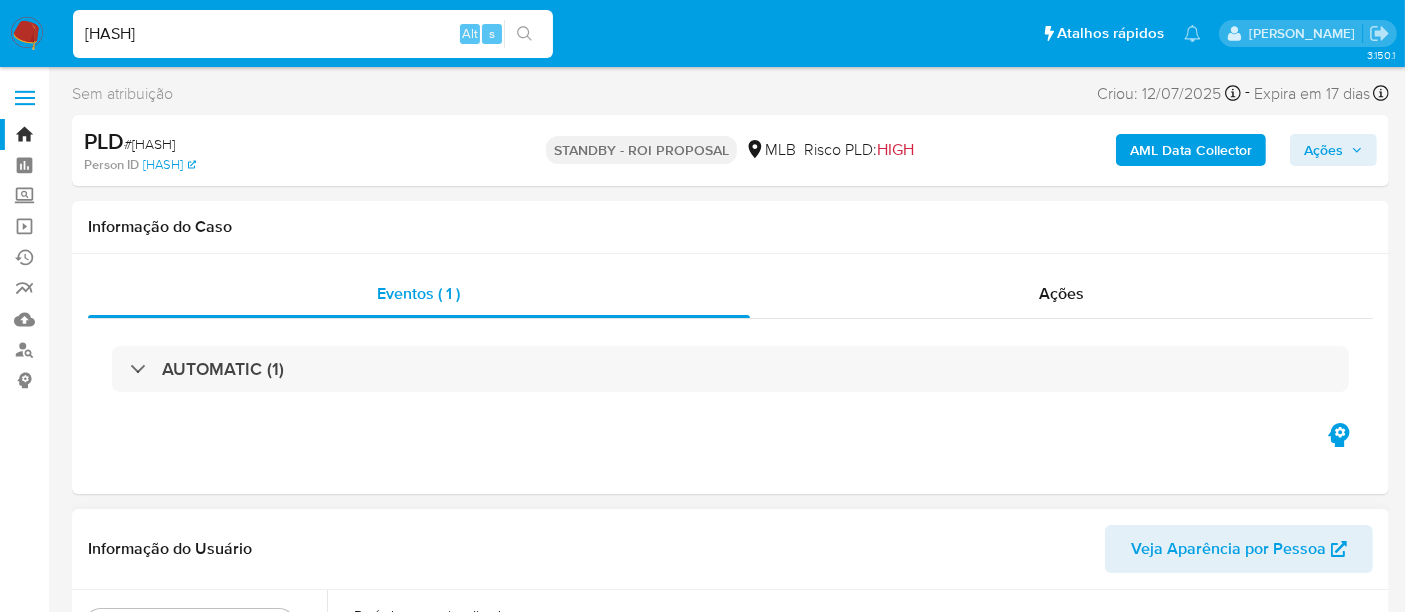 select on "10" 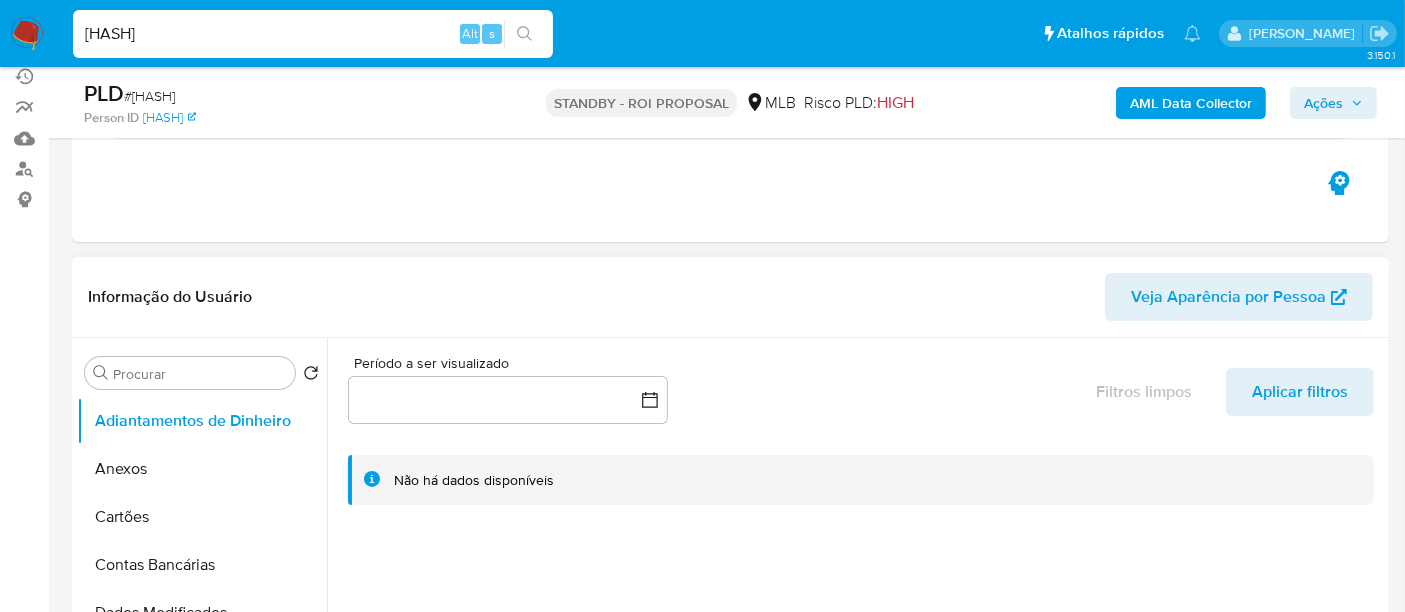 scroll, scrollTop: 333, scrollLeft: 0, axis: vertical 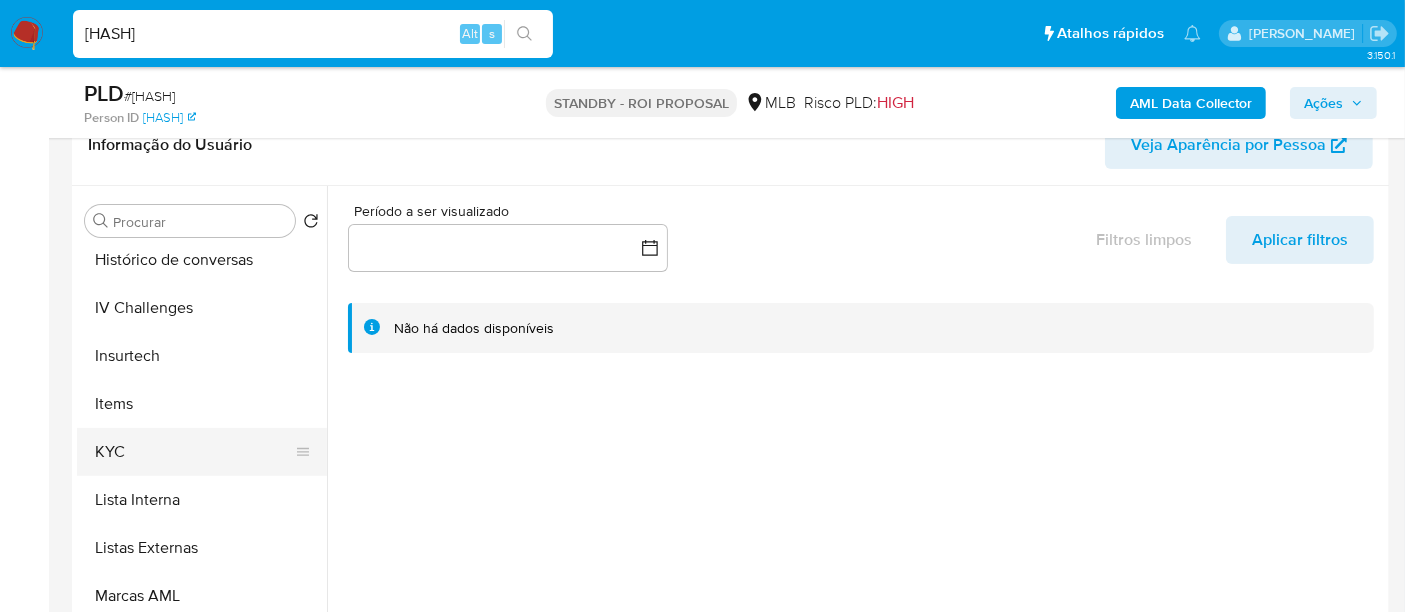 click on "KYC" at bounding box center [194, 452] 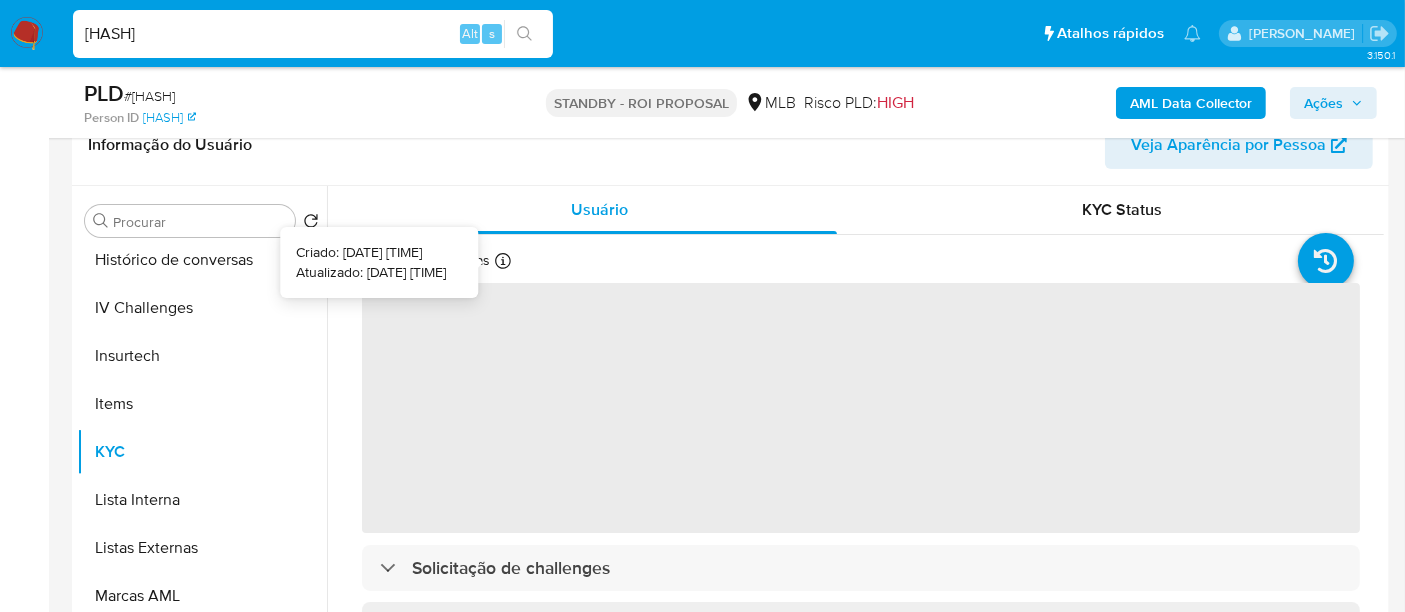 type 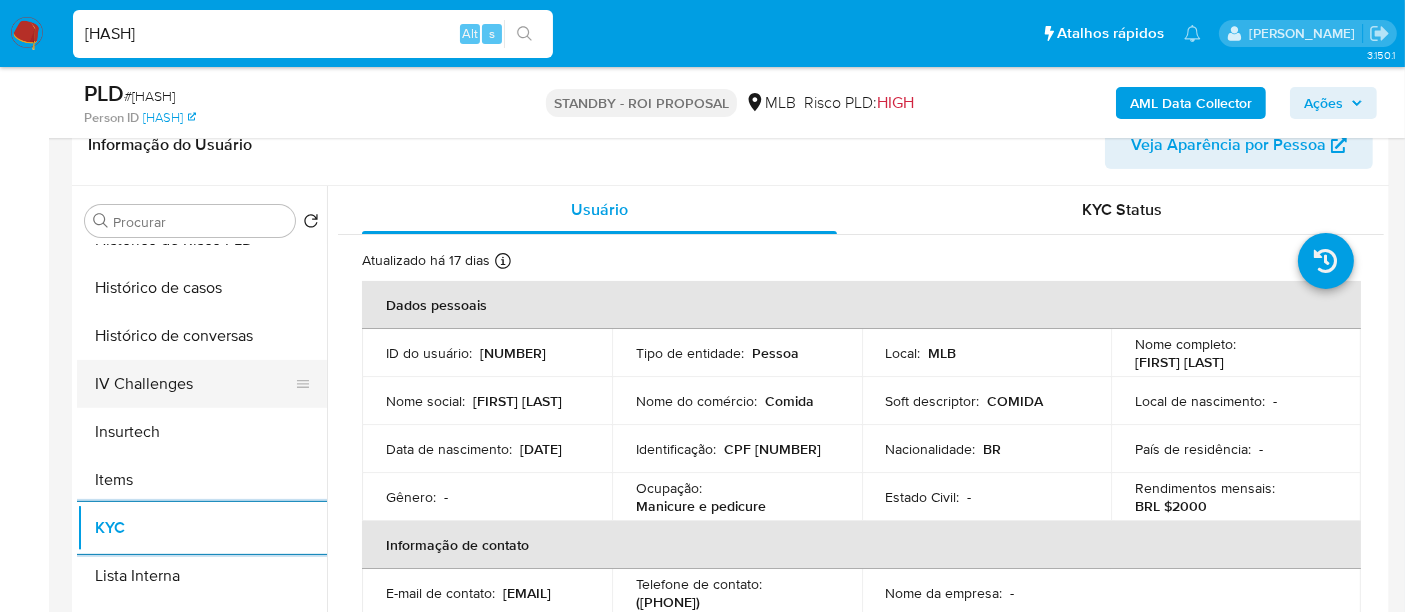 scroll, scrollTop: 666, scrollLeft: 0, axis: vertical 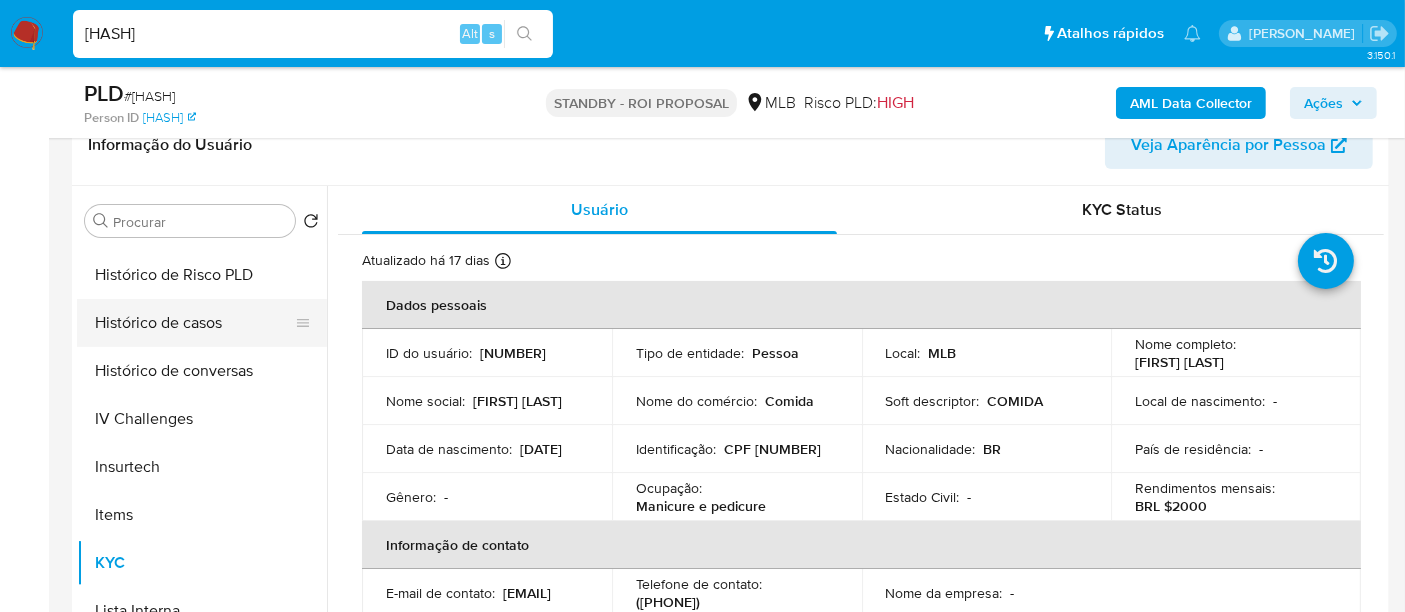 click on "Histórico de casos" at bounding box center (194, 323) 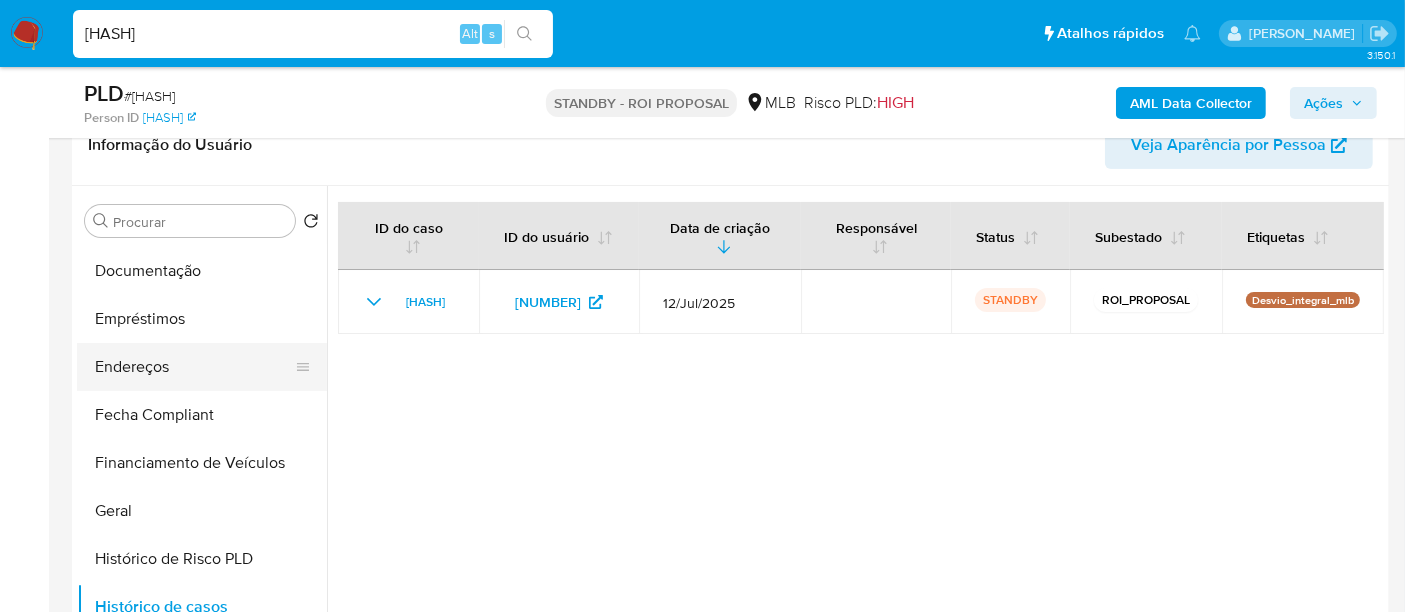 scroll, scrollTop: 333, scrollLeft: 0, axis: vertical 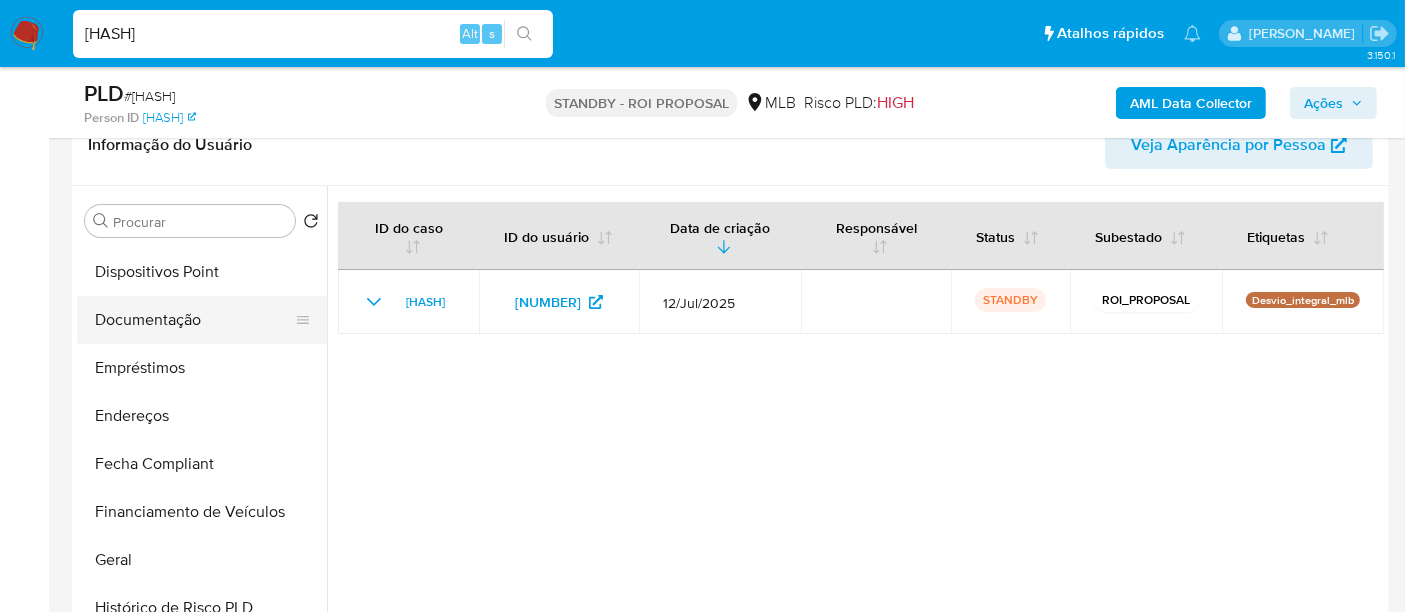 click on "Documentação" at bounding box center (194, 320) 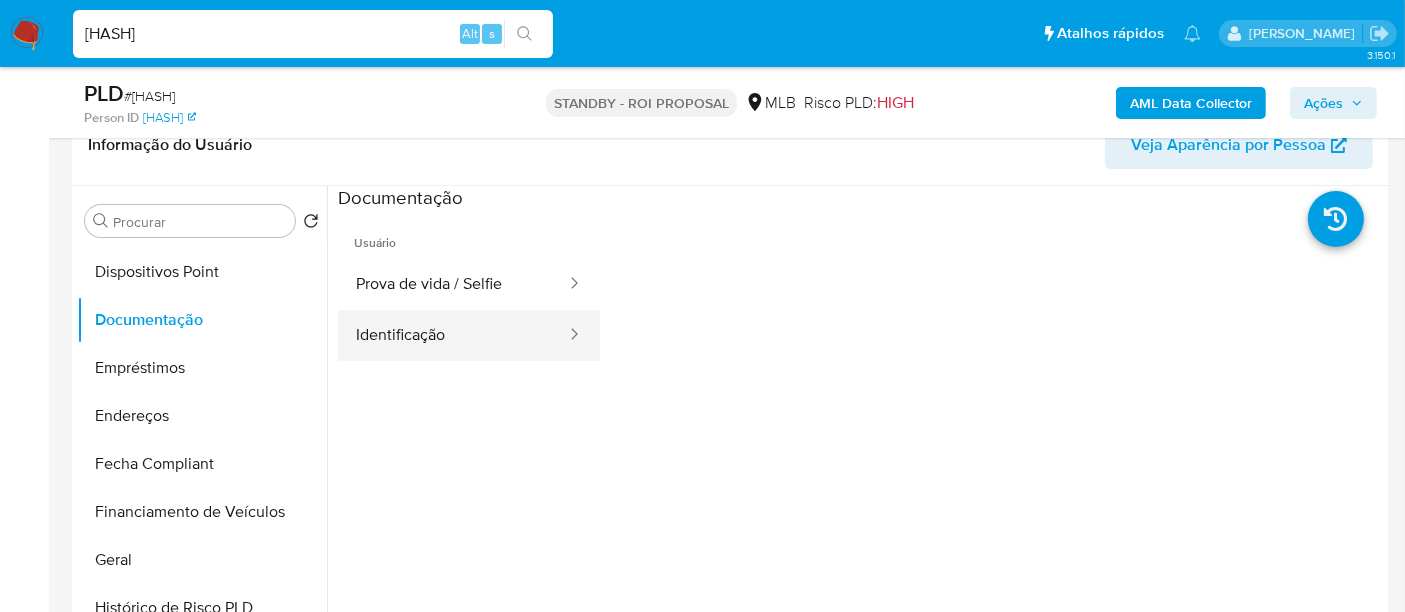 click on "Identificação" at bounding box center (453, 335) 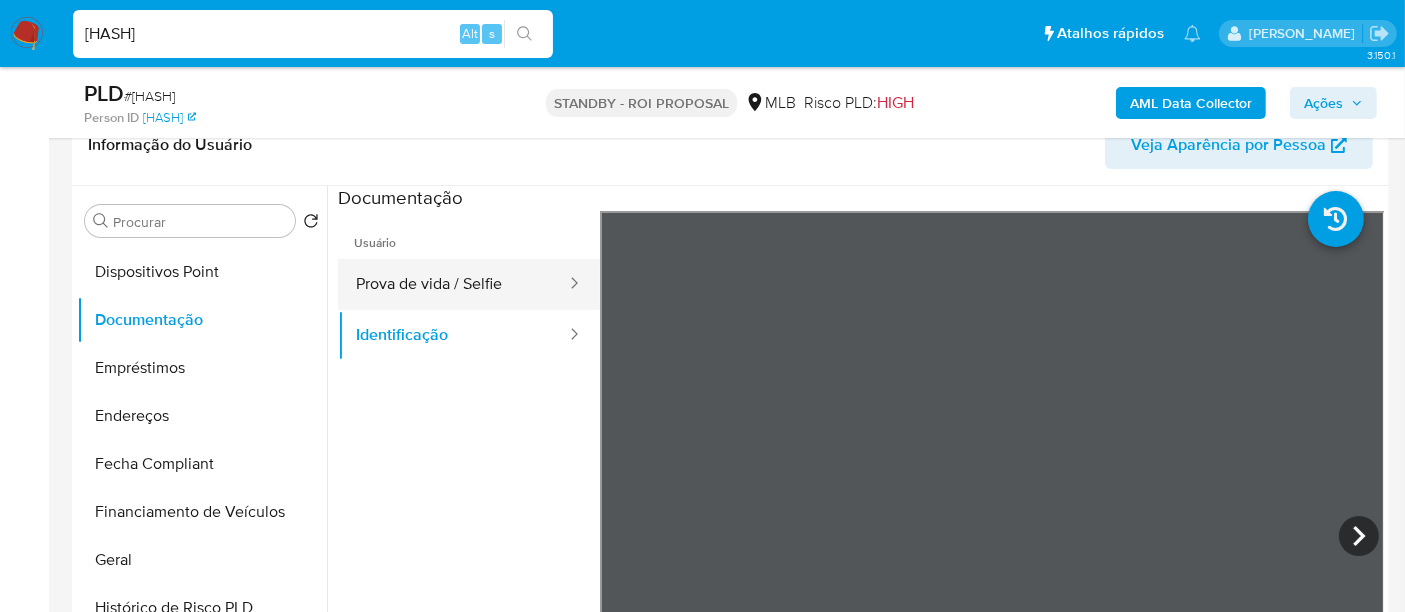 click on "Prova de vida / Selfie" at bounding box center [453, 284] 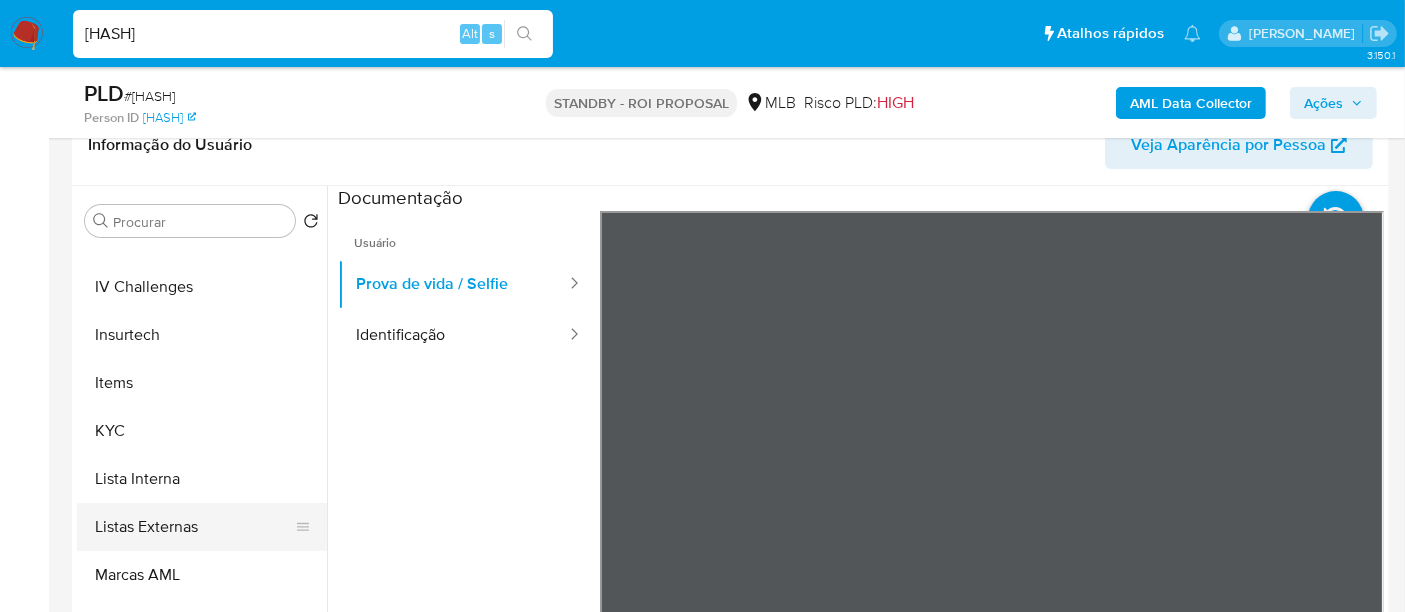 scroll, scrollTop: 844, scrollLeft: 0, axis: vertical 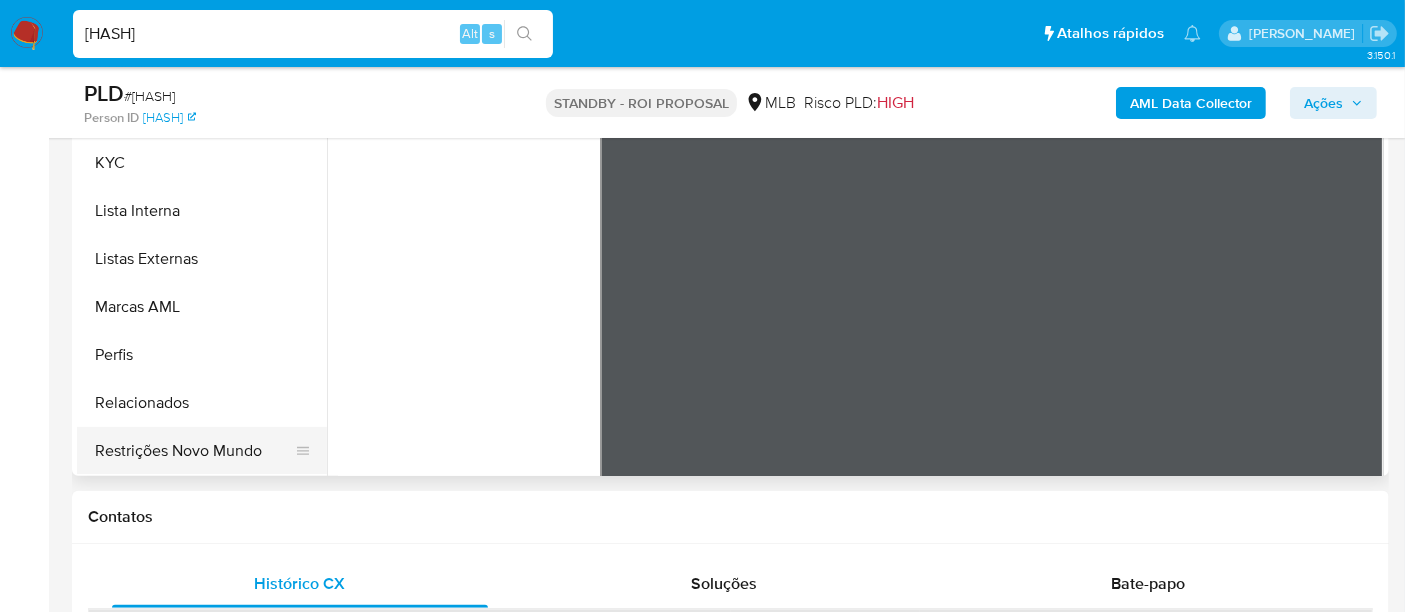 click on "Restrições Novo Mundo" at bounding box center [194, 451] 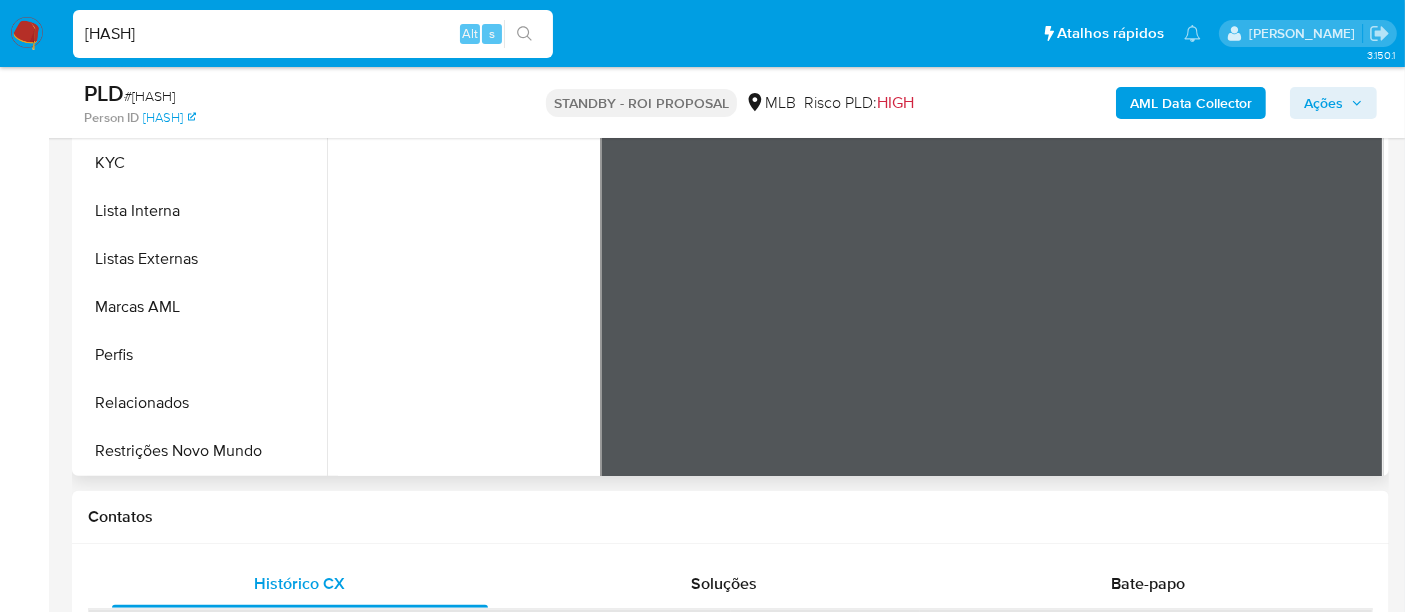type 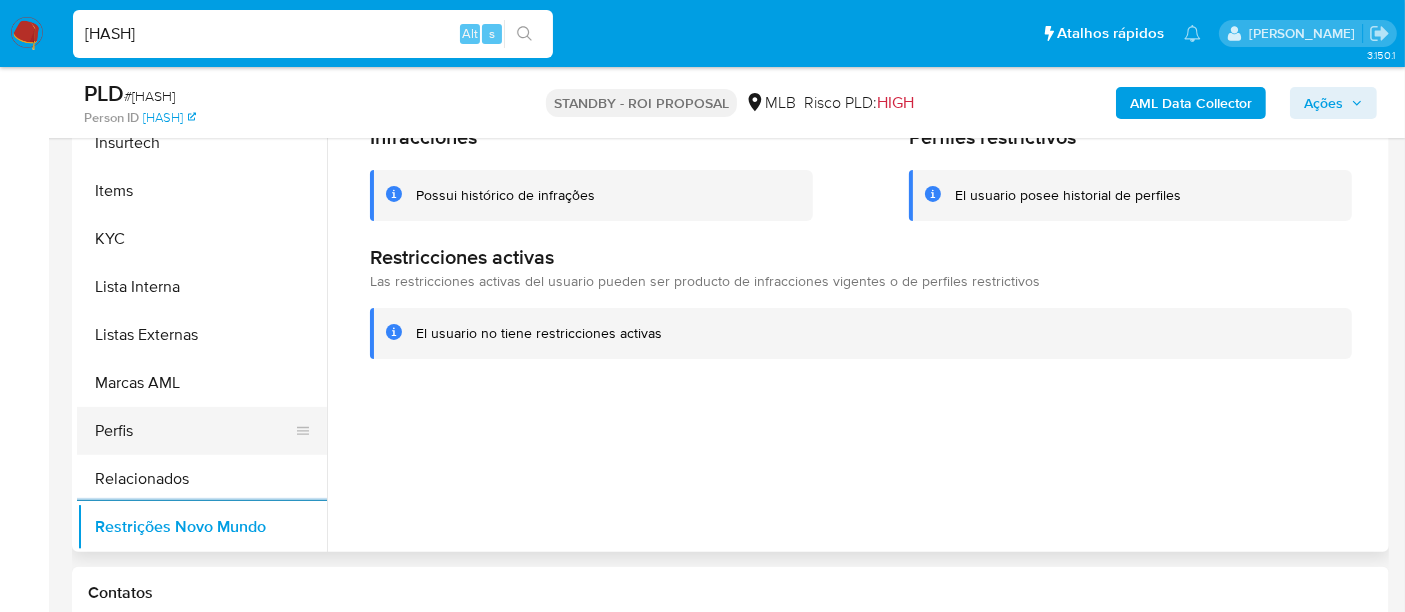 scroll, scrollTop: 444, scrollLeft: 0, axis: vertical 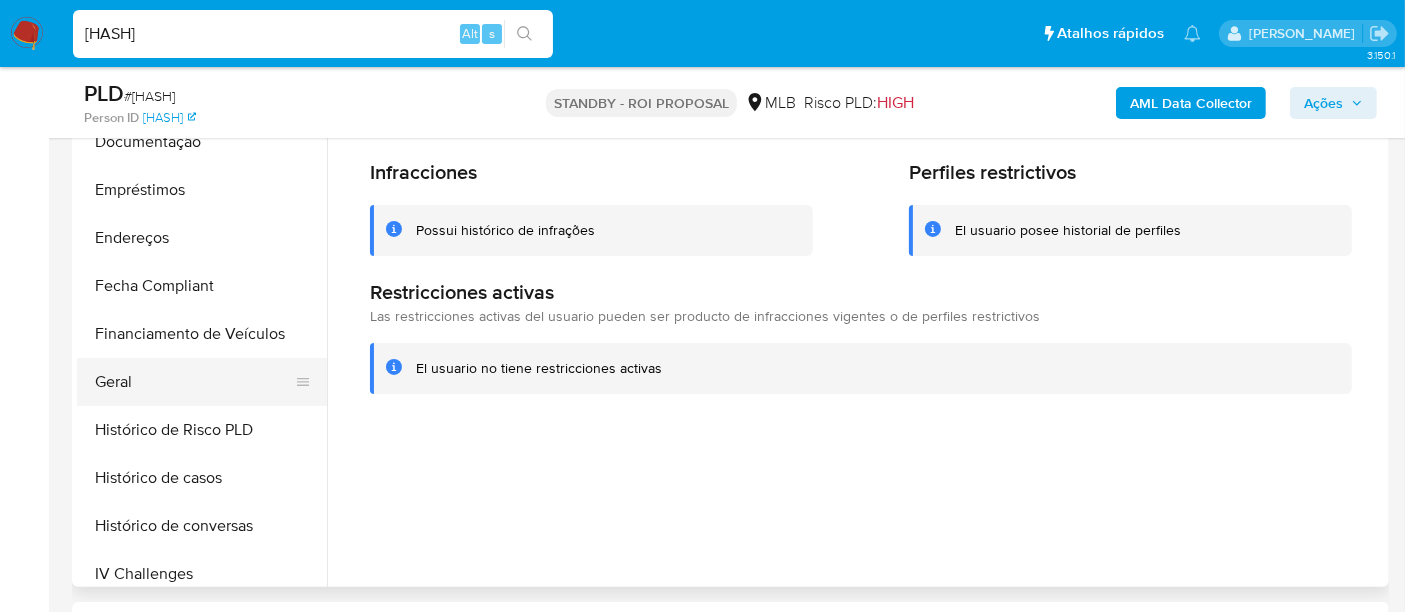 click on "Geral" at bounding box center (194, 382) 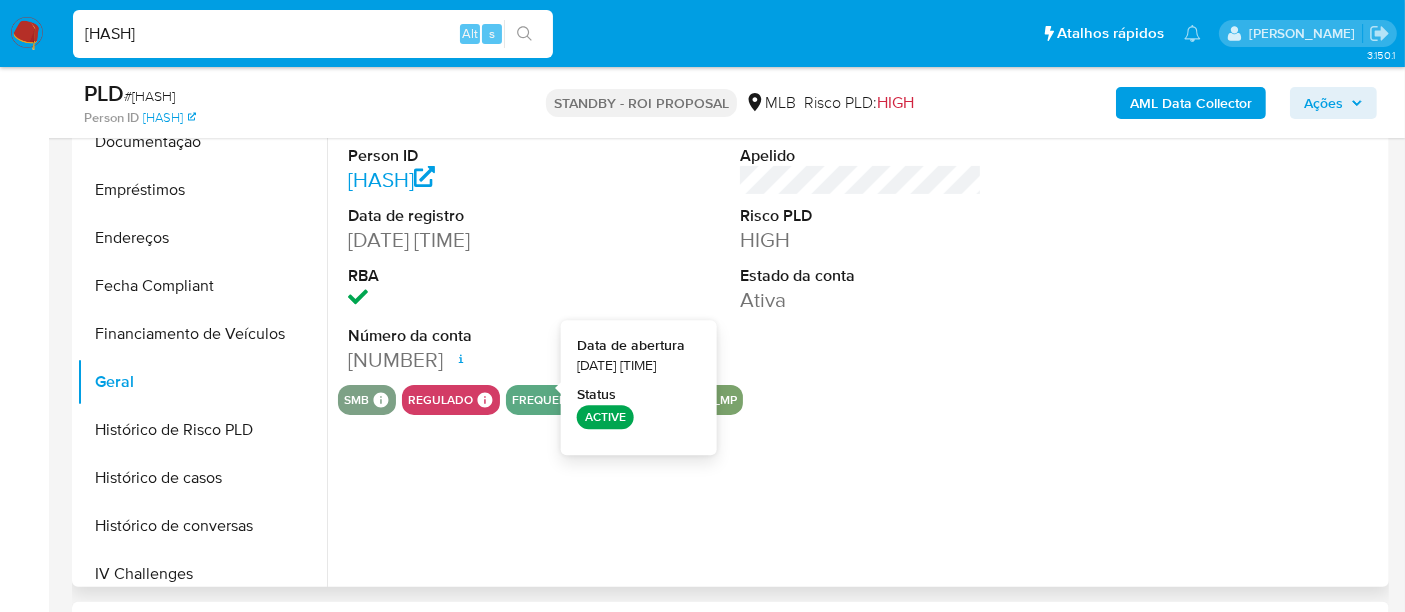 type 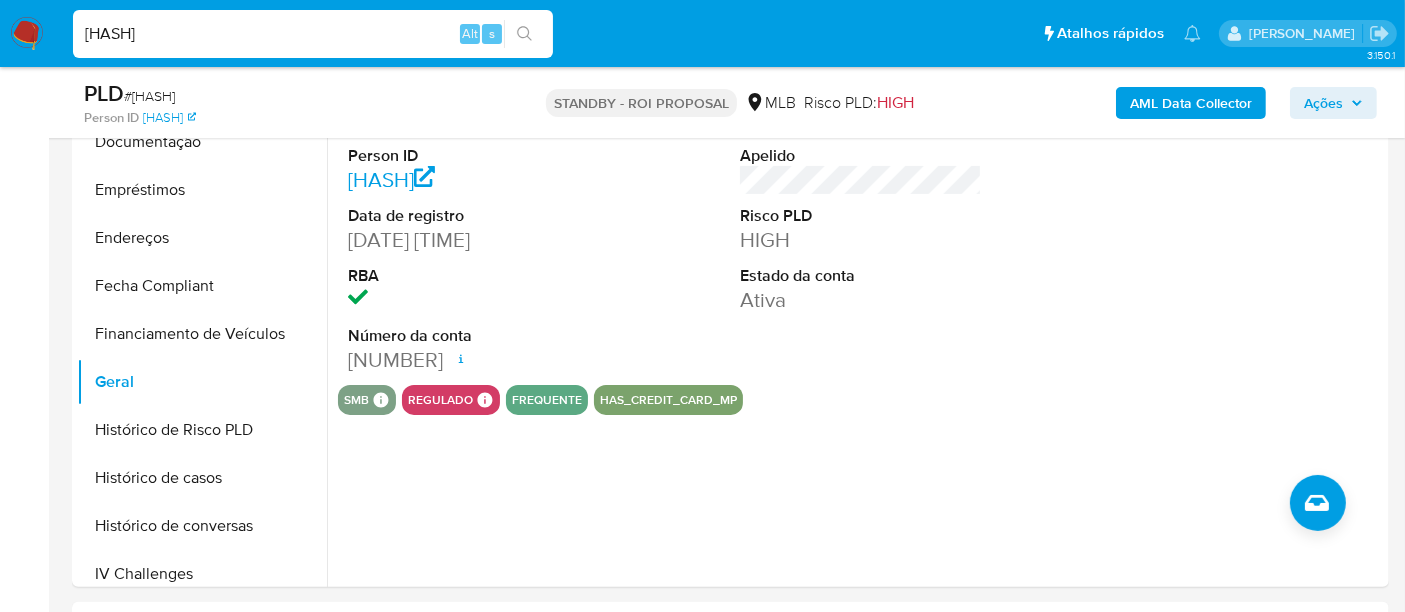 click on "NbjuSXBXpUrp8WjqpoNjDIlc" at bounding box center (313, 34) 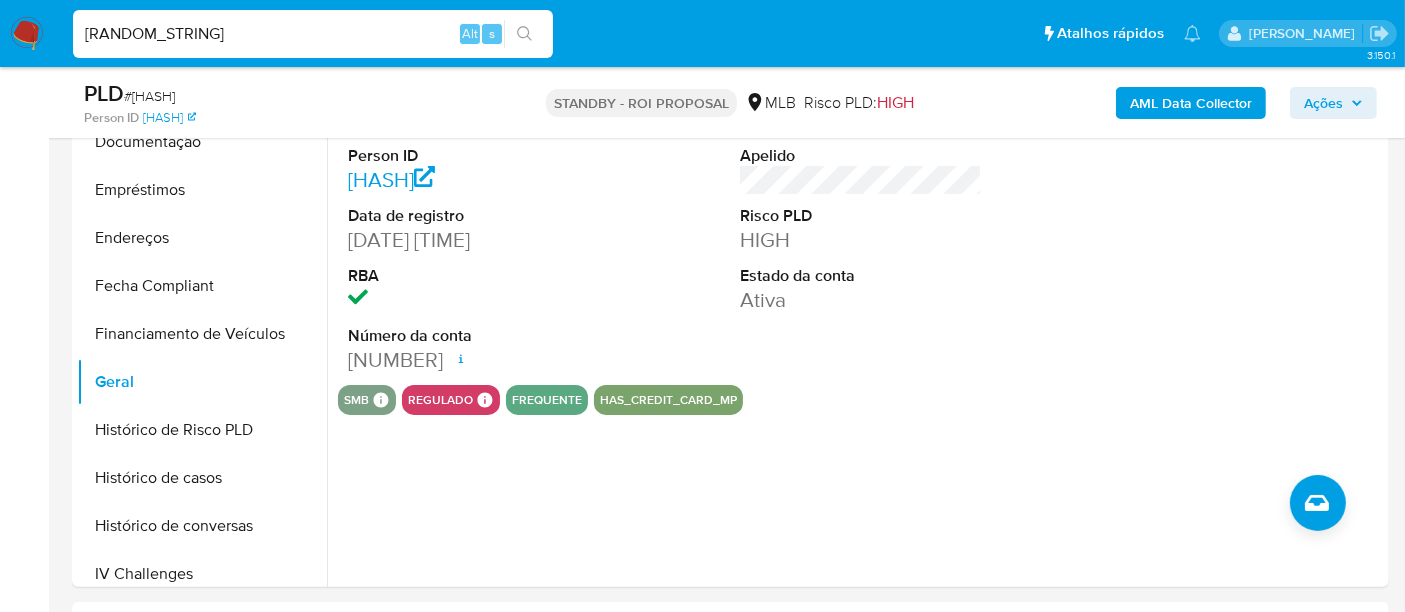 type on "c83plxWvEI46hlG6FA2sNiLY" 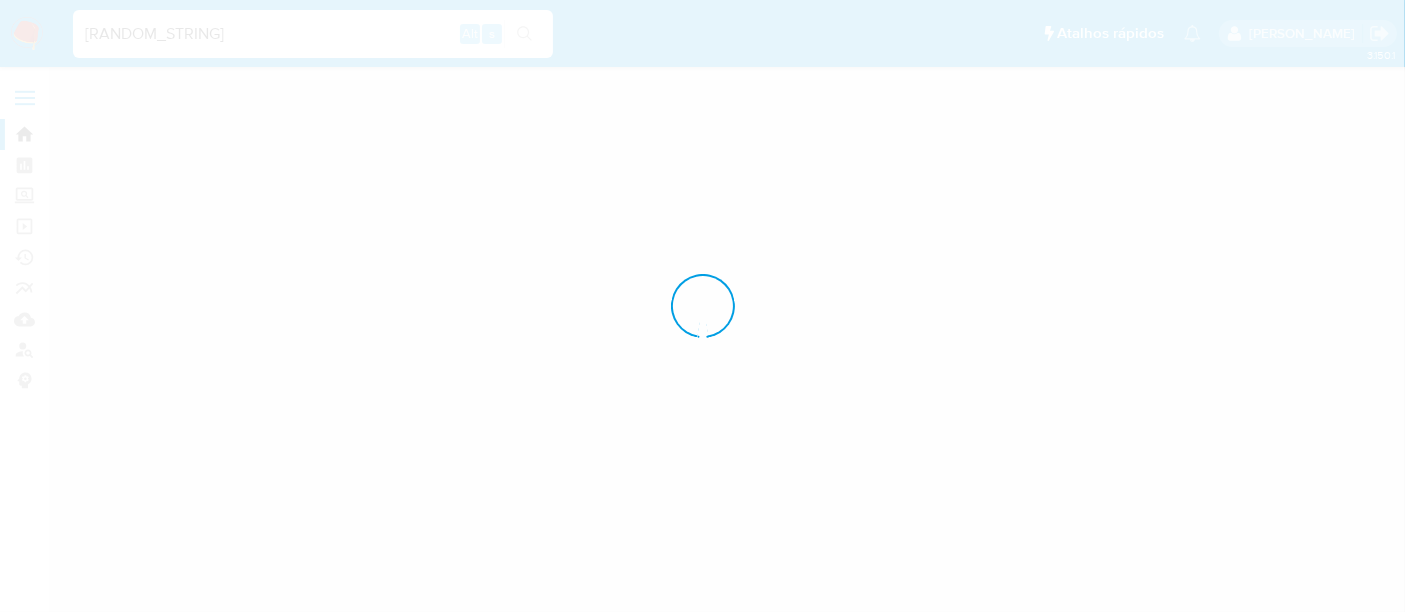 scroll, scrollTop: 0, scrollLeft: 0, axis: both 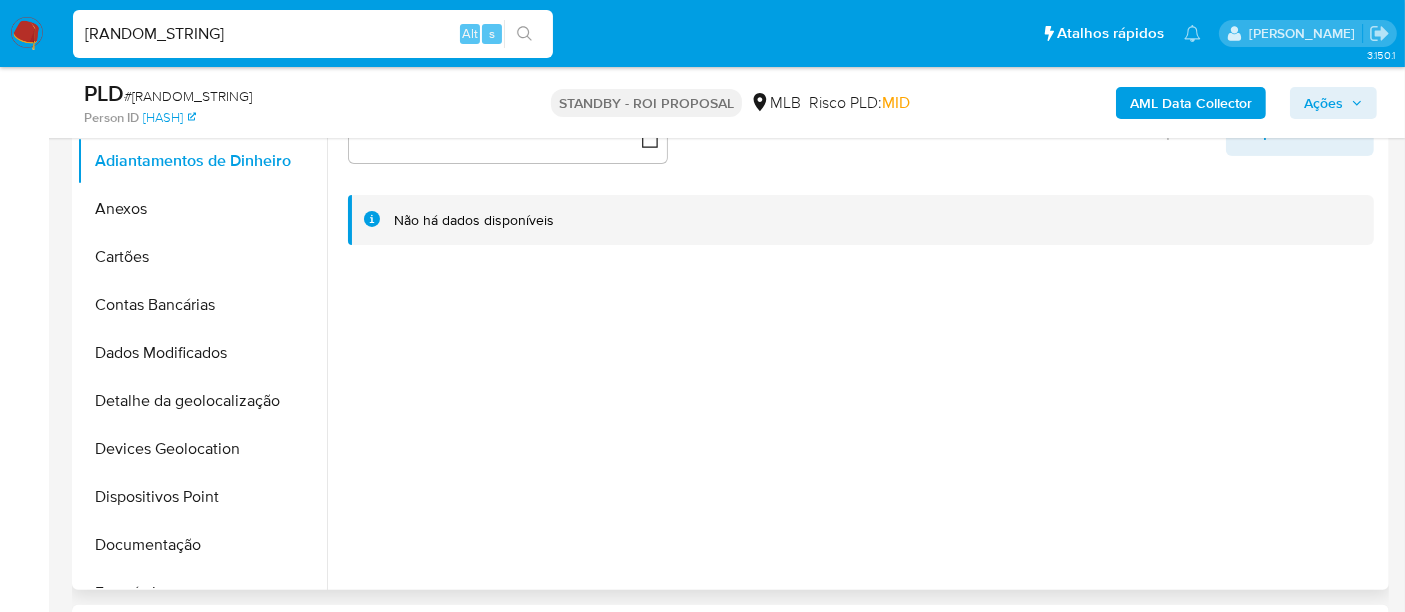 select on "10" 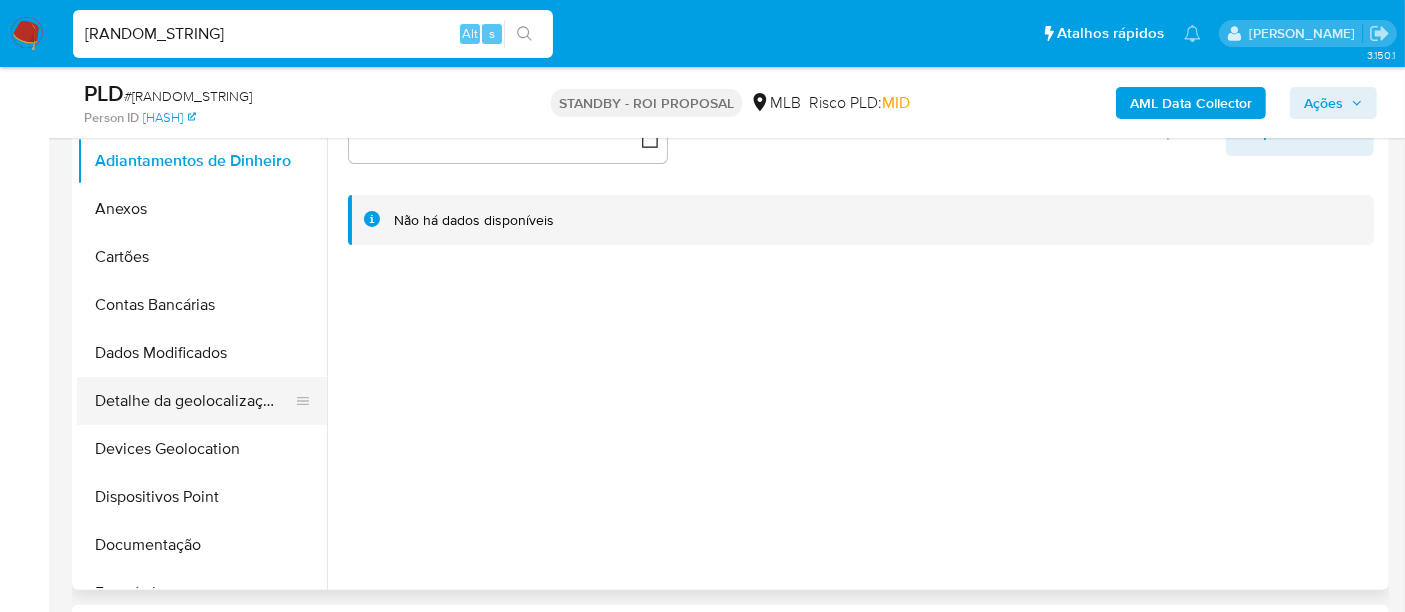 scroll, scrollTop: 444, scrollLeft: 0, axis: vertical 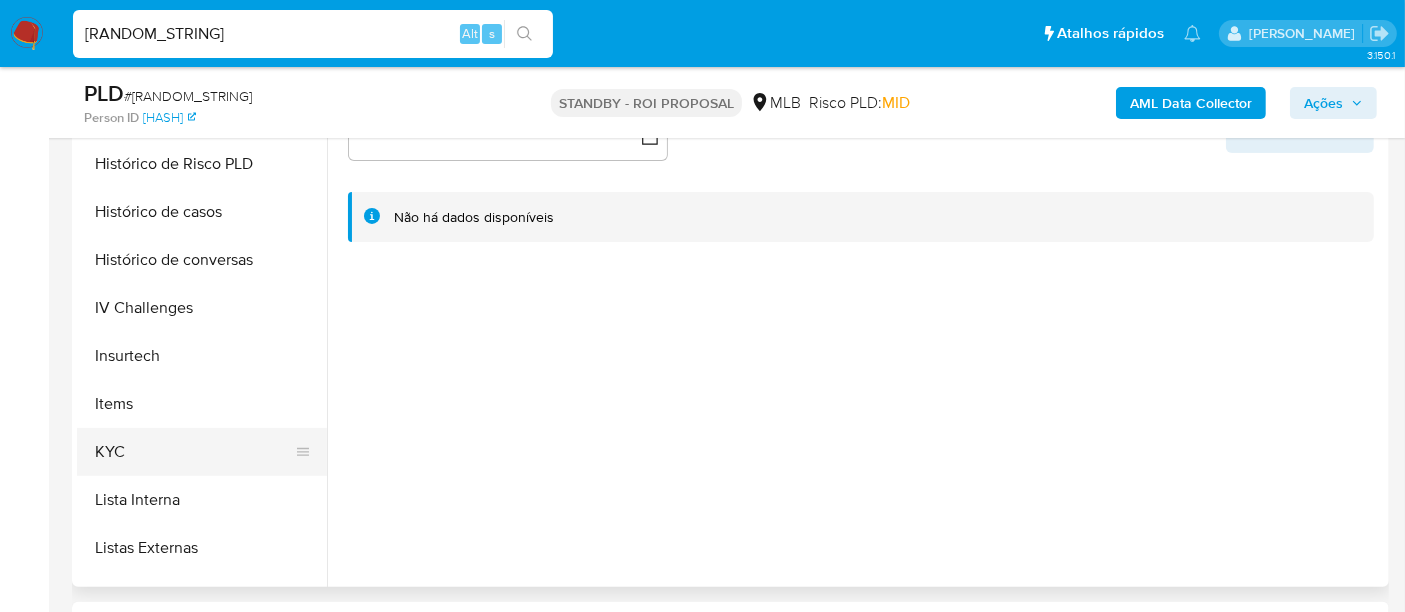 click on "KYC" at bounding box center [194, 452] 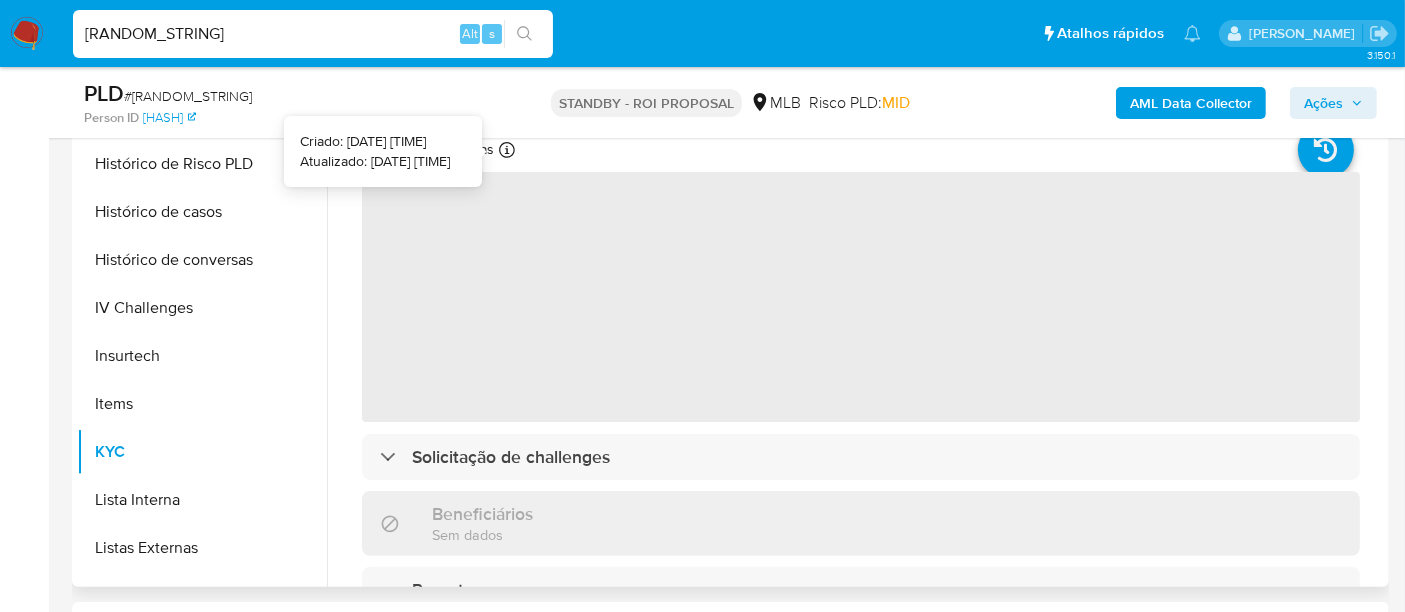 type 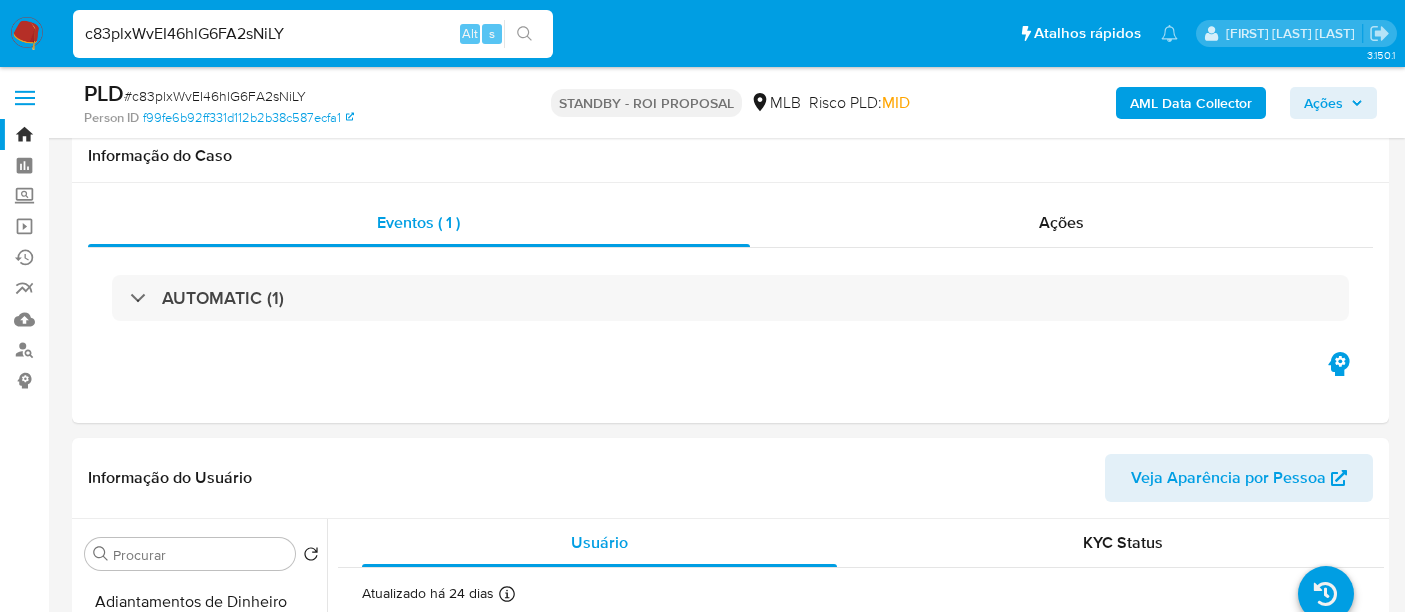 select on "10" 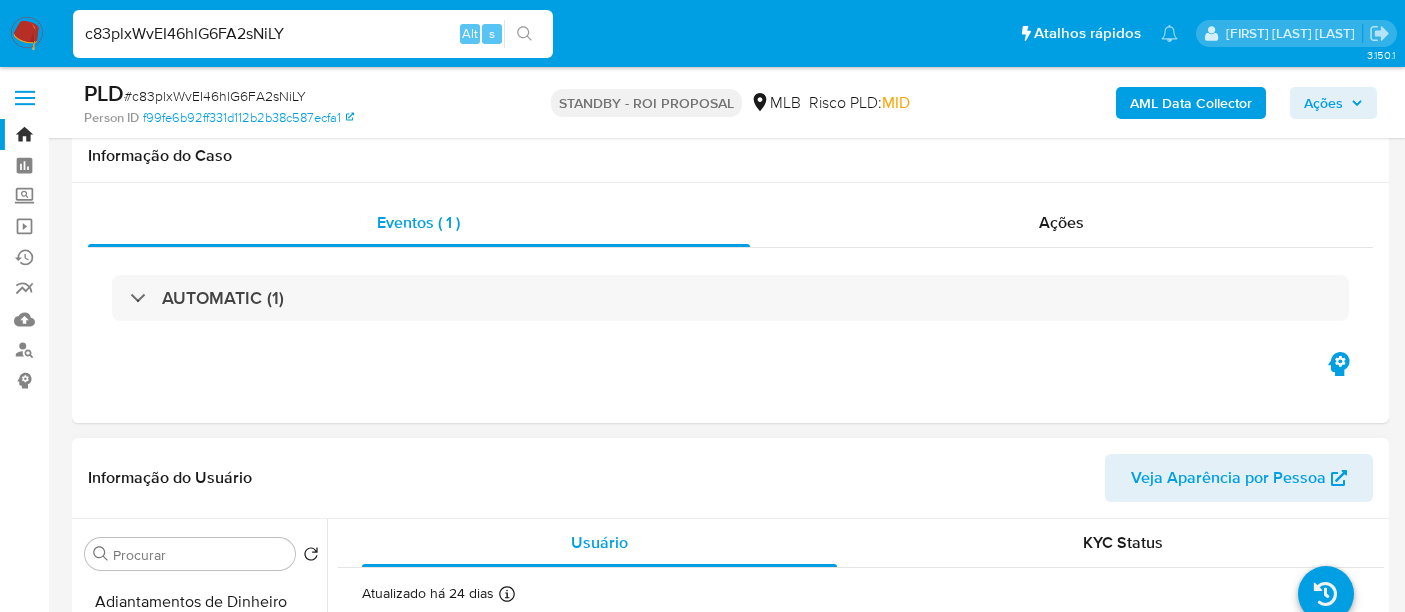 scroll, scrollTop: 444, scrollLeft: 0, axis: vertical 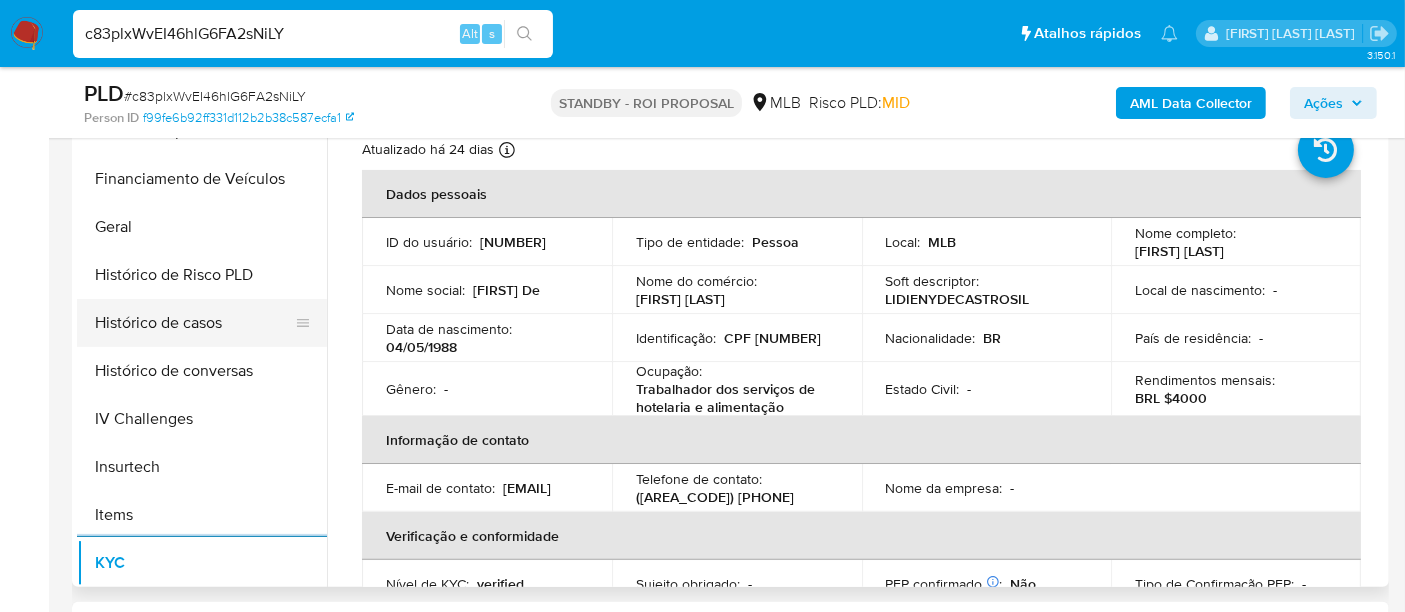 click on "Histórico de casos" at bounding box center [194, 323] 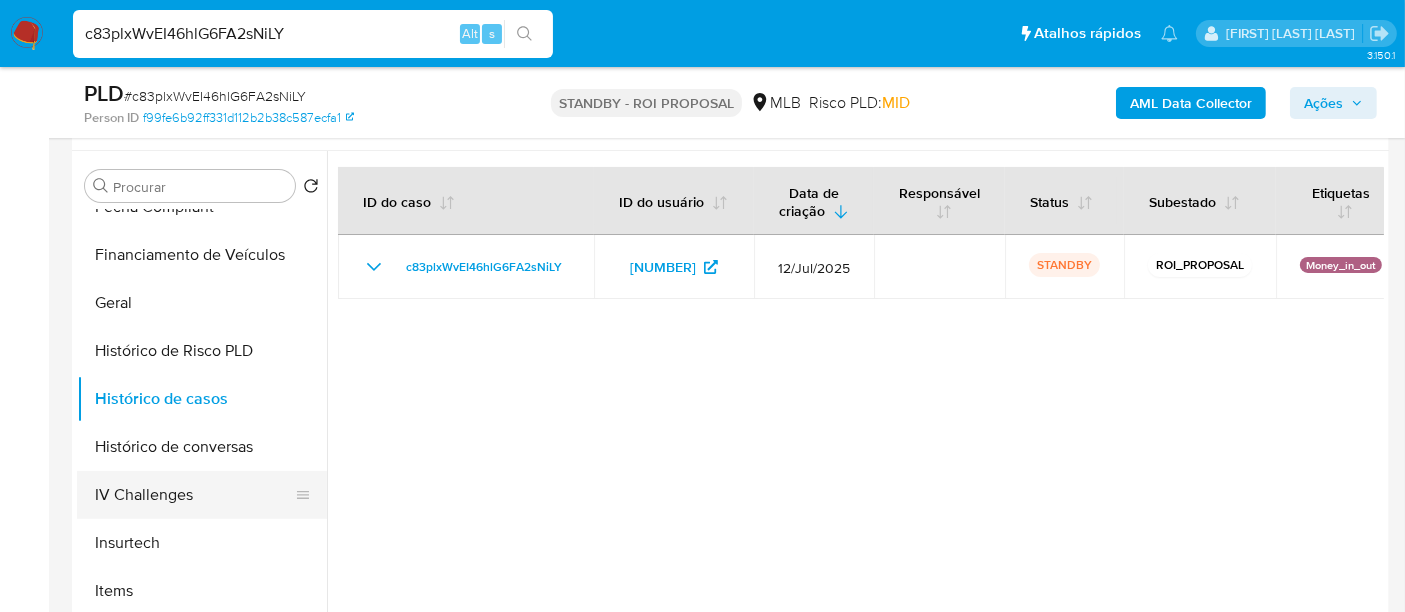 scroll, scrollTop: 333, scrollLeft: 0, axis: vertical 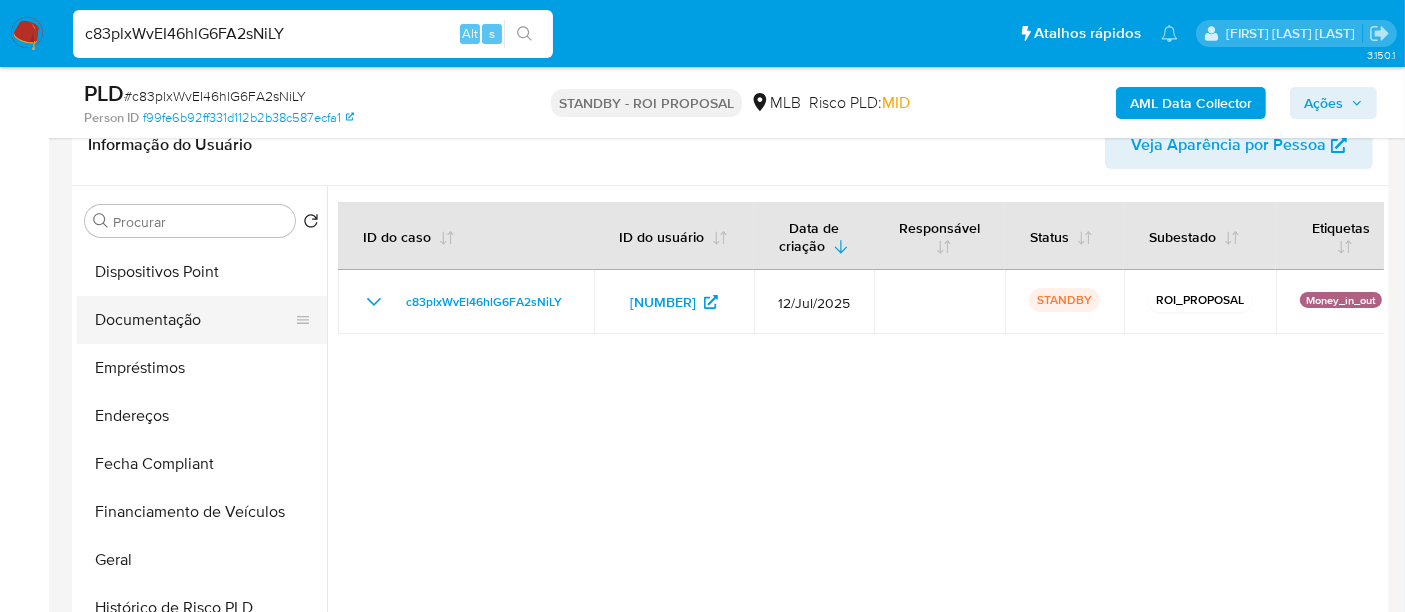 click on "Documentação" at bounding box center [194, 320] 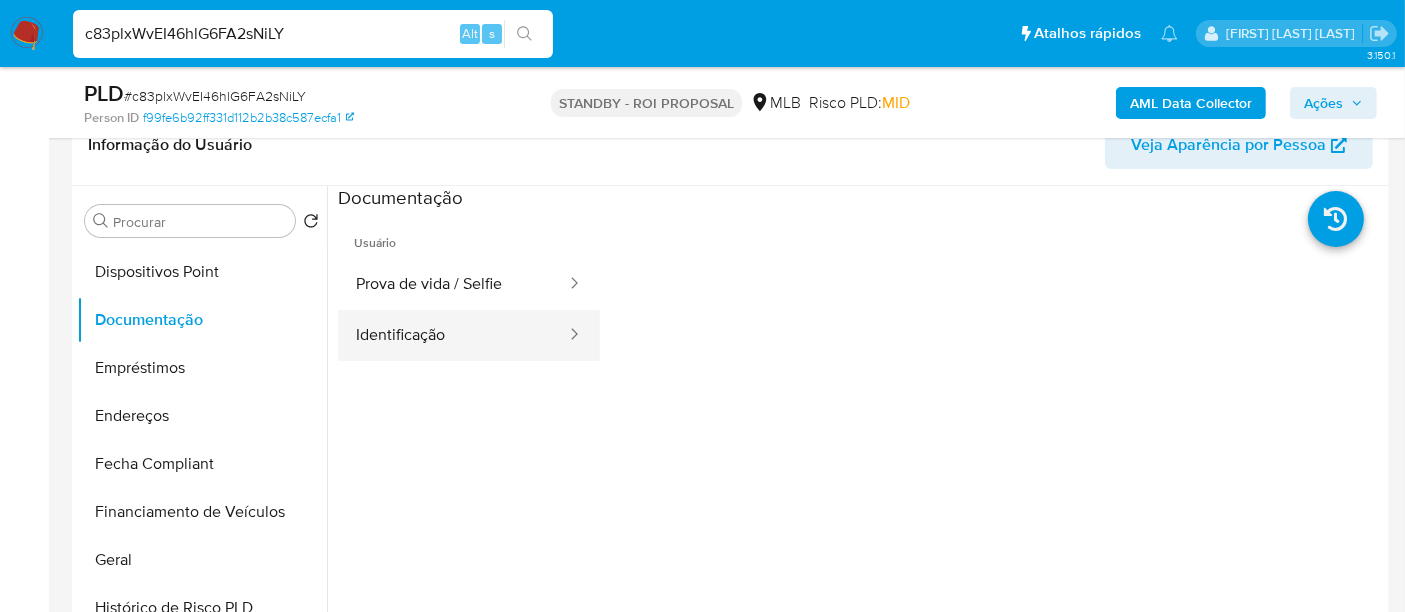 click on "Identificação" at bounding box center (453, 335) 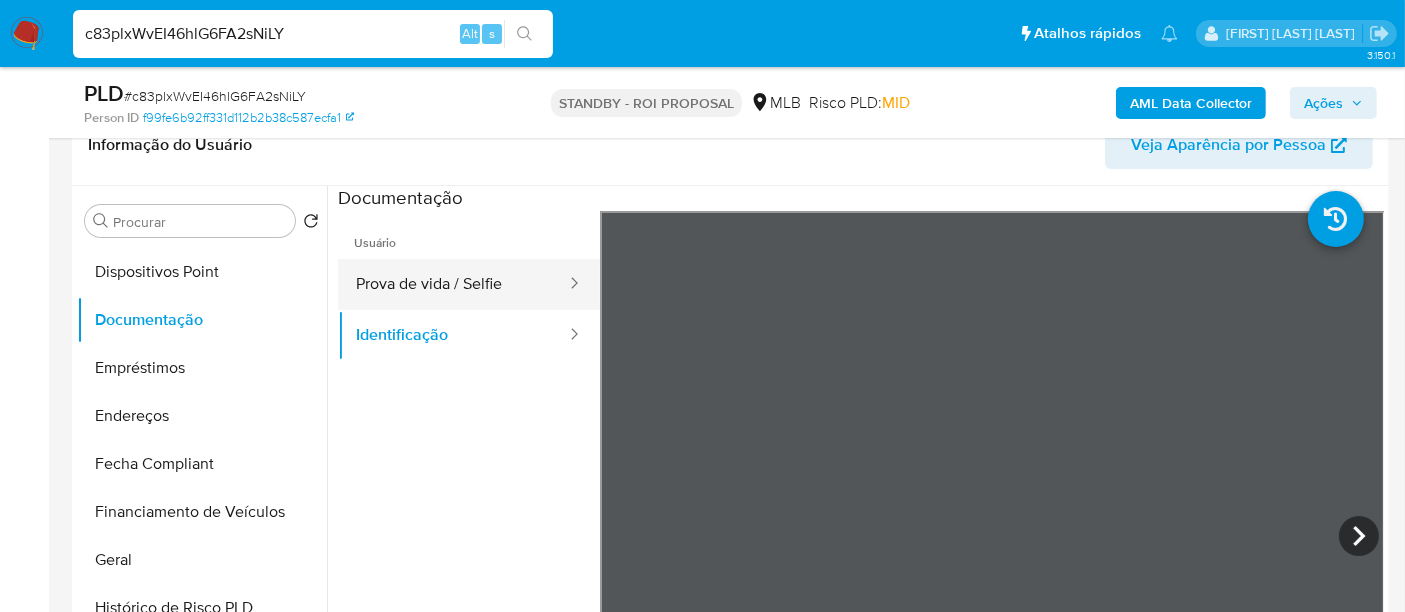 click on "Prova de vida / Selfie" at bounding box center [453, 284] 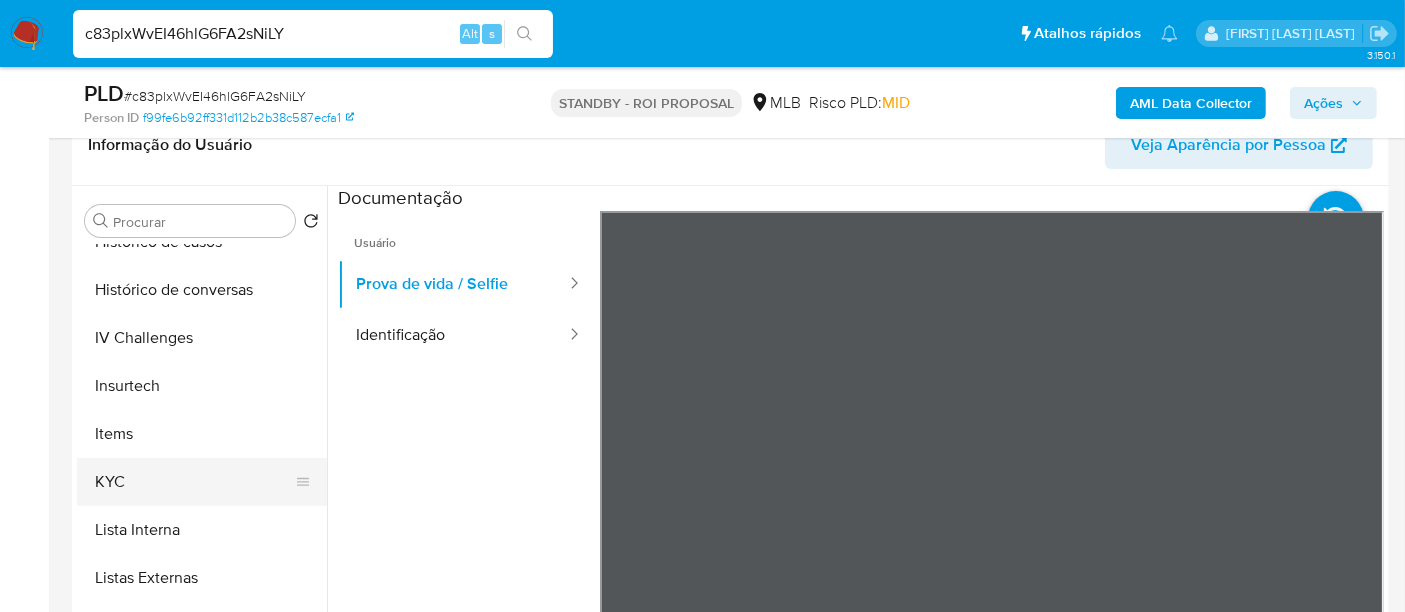 scroll, scrollTop: 844, scrollLeft: 0, axis: vertical 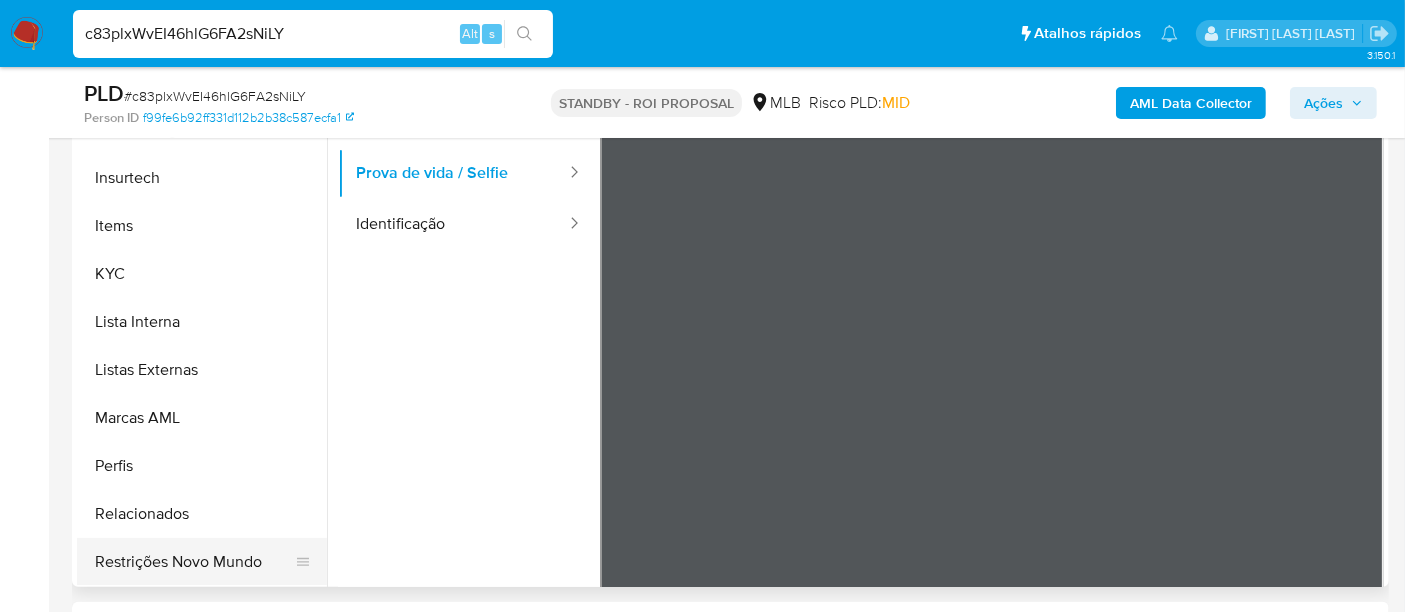 click on "Restrições Novo Mundo" at bounding box center (194, 562) 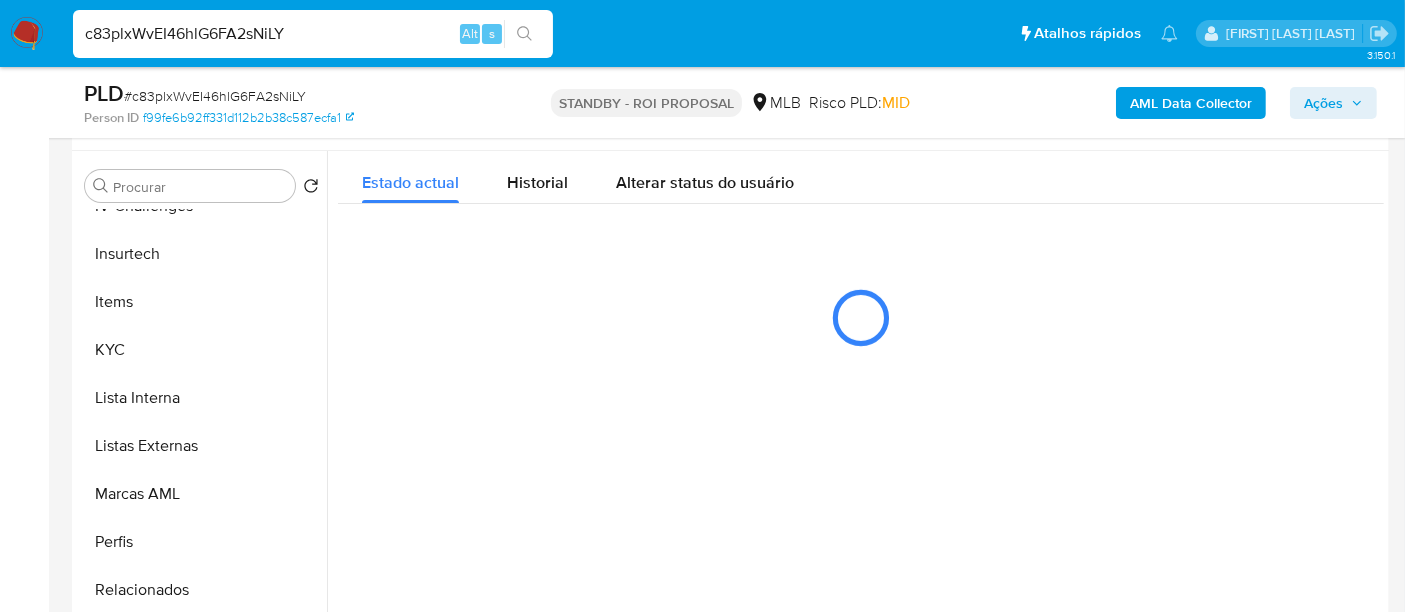 scroll, scrollTop: 333, scrollLeft: 0, axis: vertical 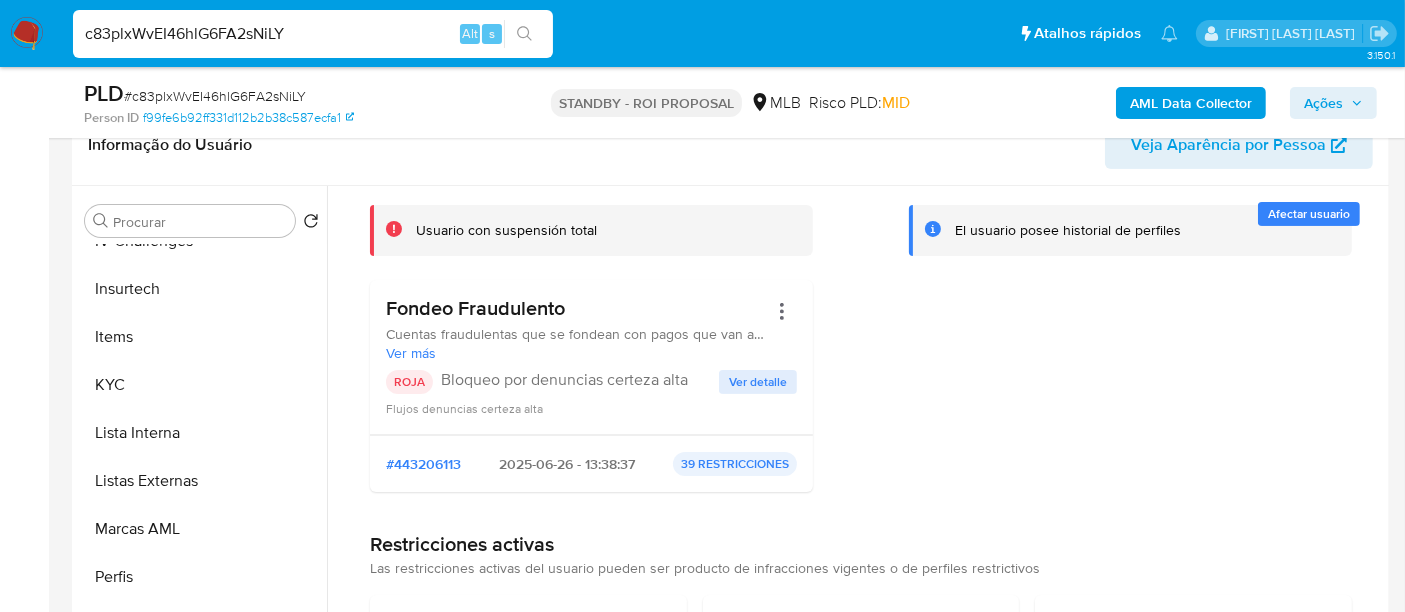 click on "Ver detalle" at bounding box center (758, 382) 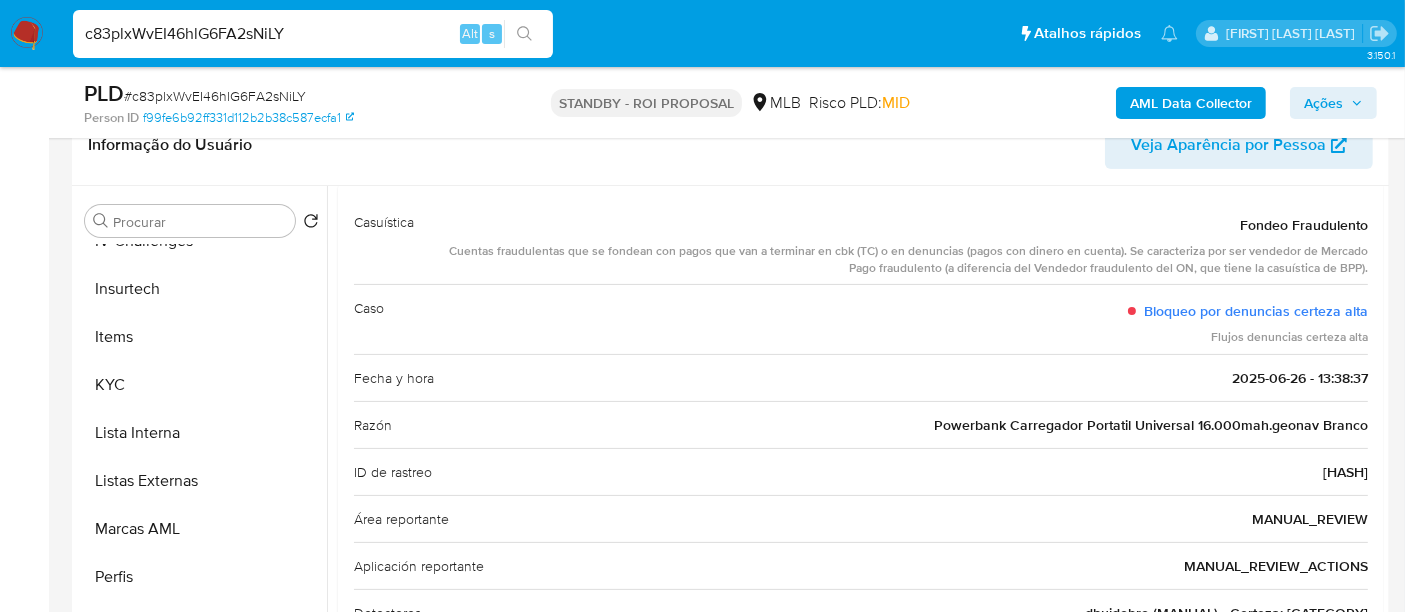 scroll, scrollTop: 0, scrollLeft: 0, axis: both 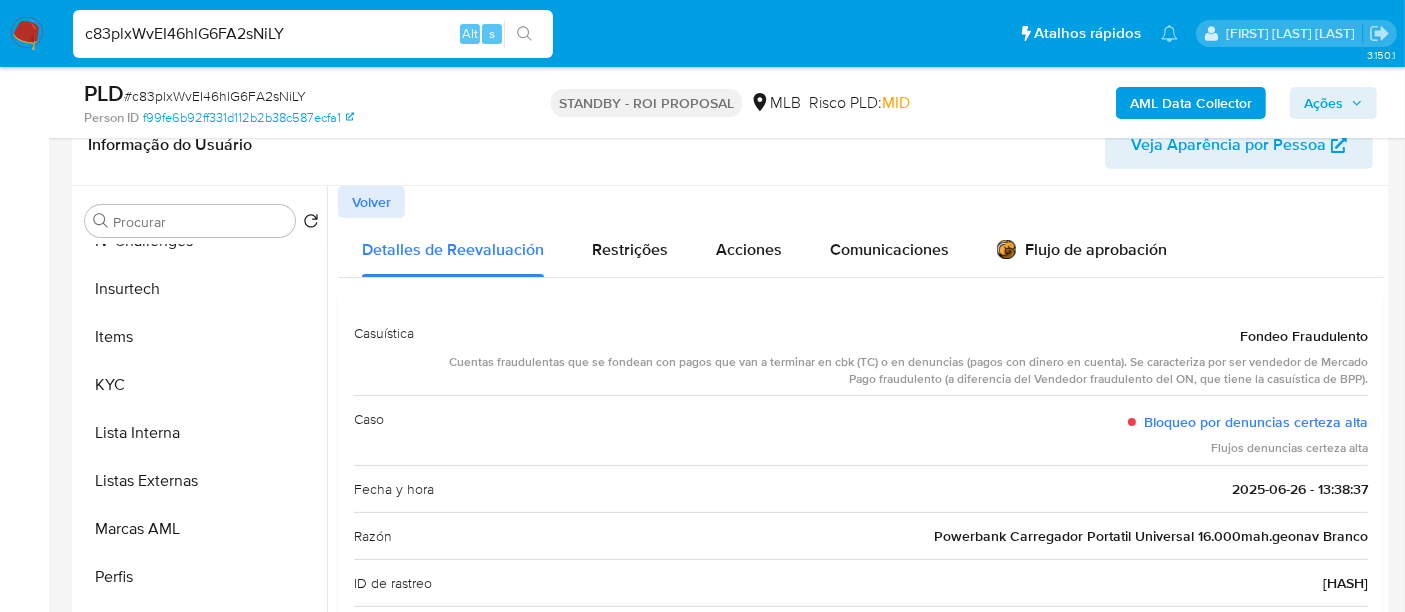 click on "Volver" at bounding box center [371, 202] 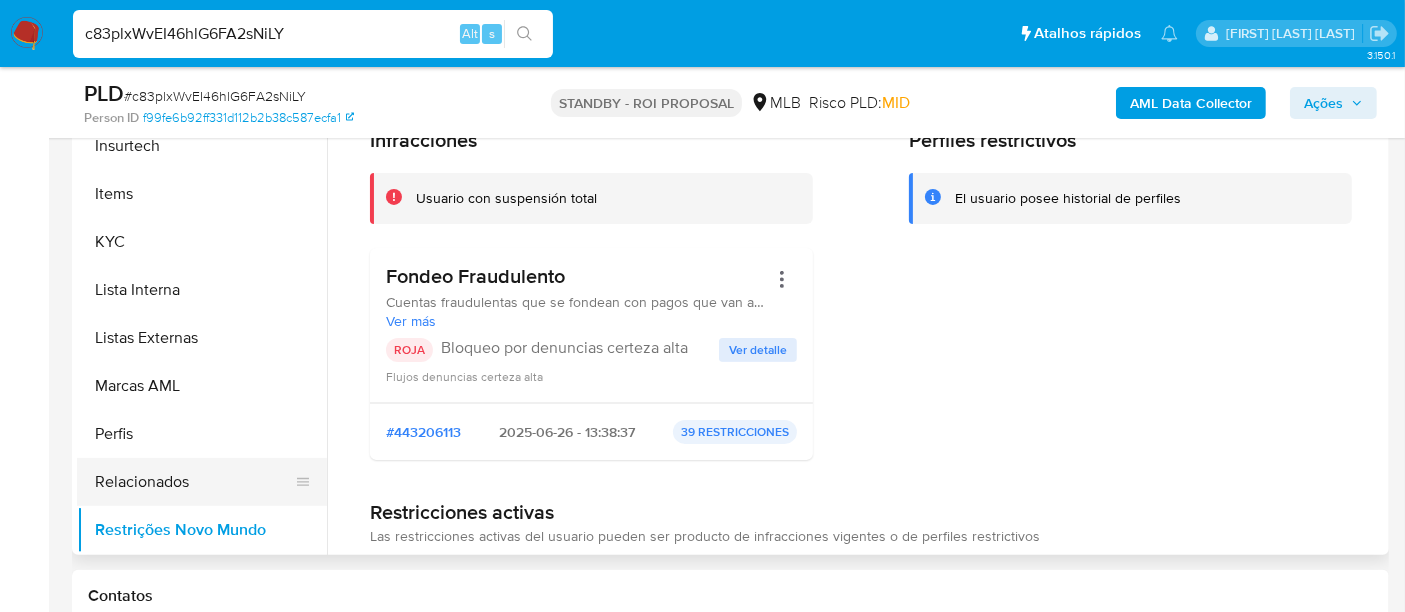 scroll, scrollTop: 444, scrollLeft: 0, axis: vertical 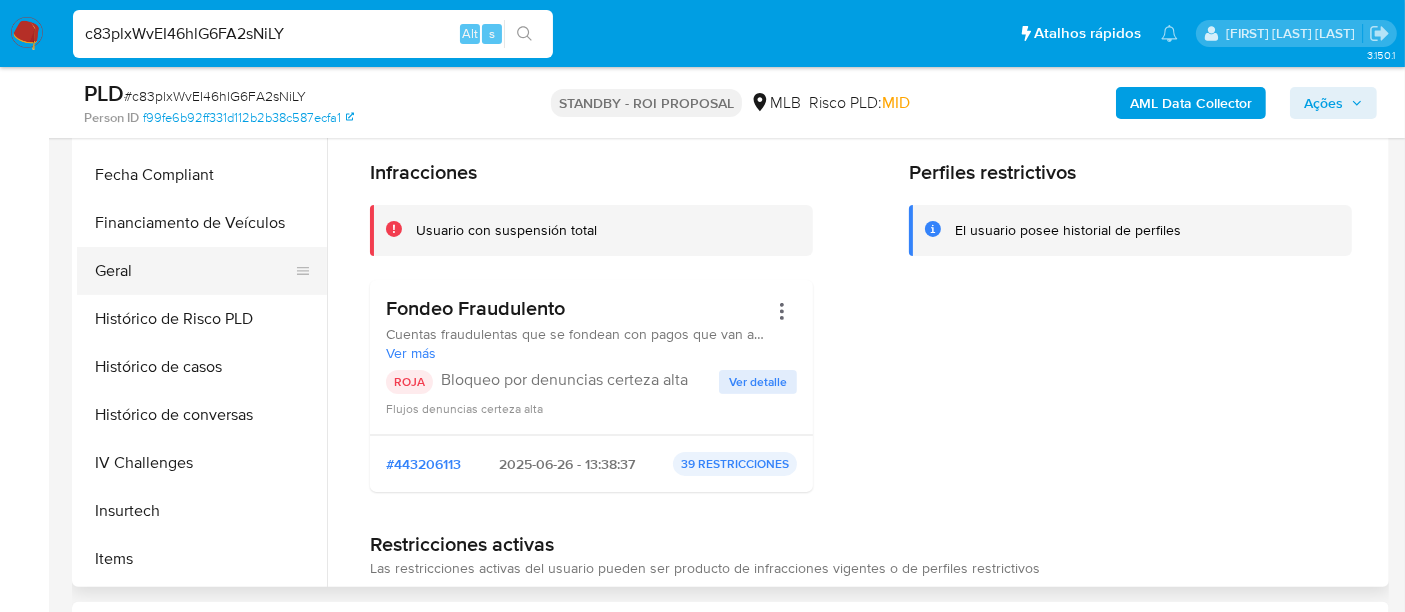 click on "Geral" at bounding box center [194, 271] 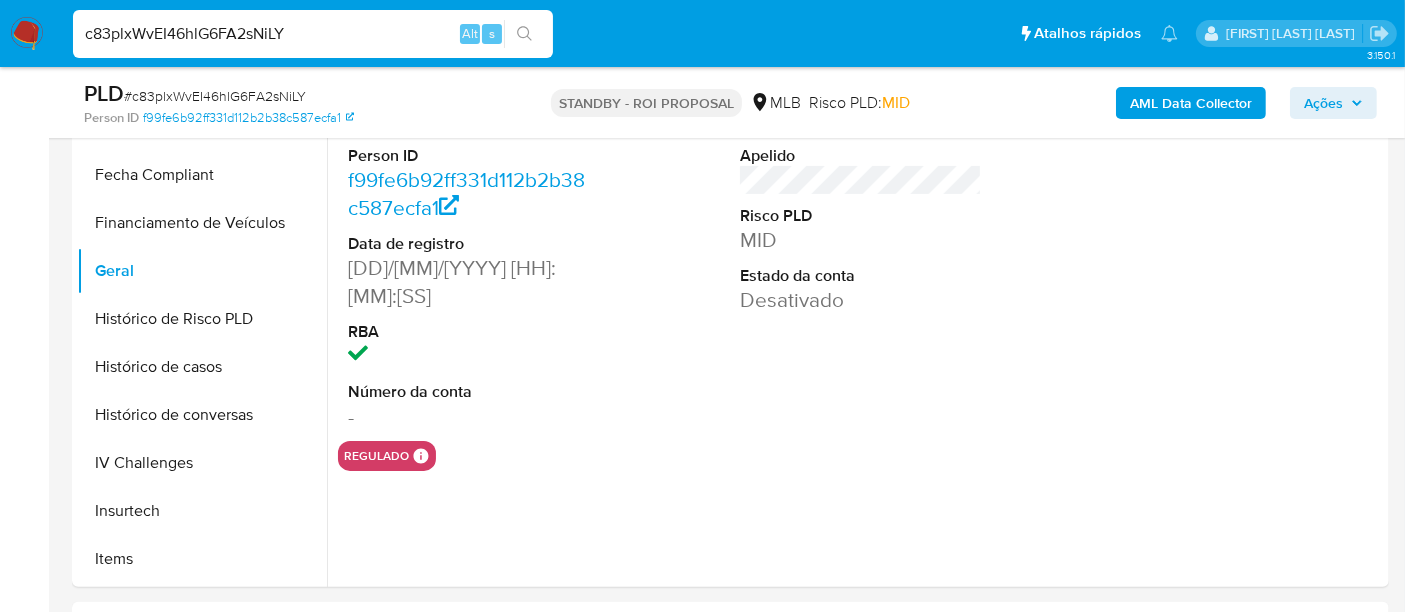 type 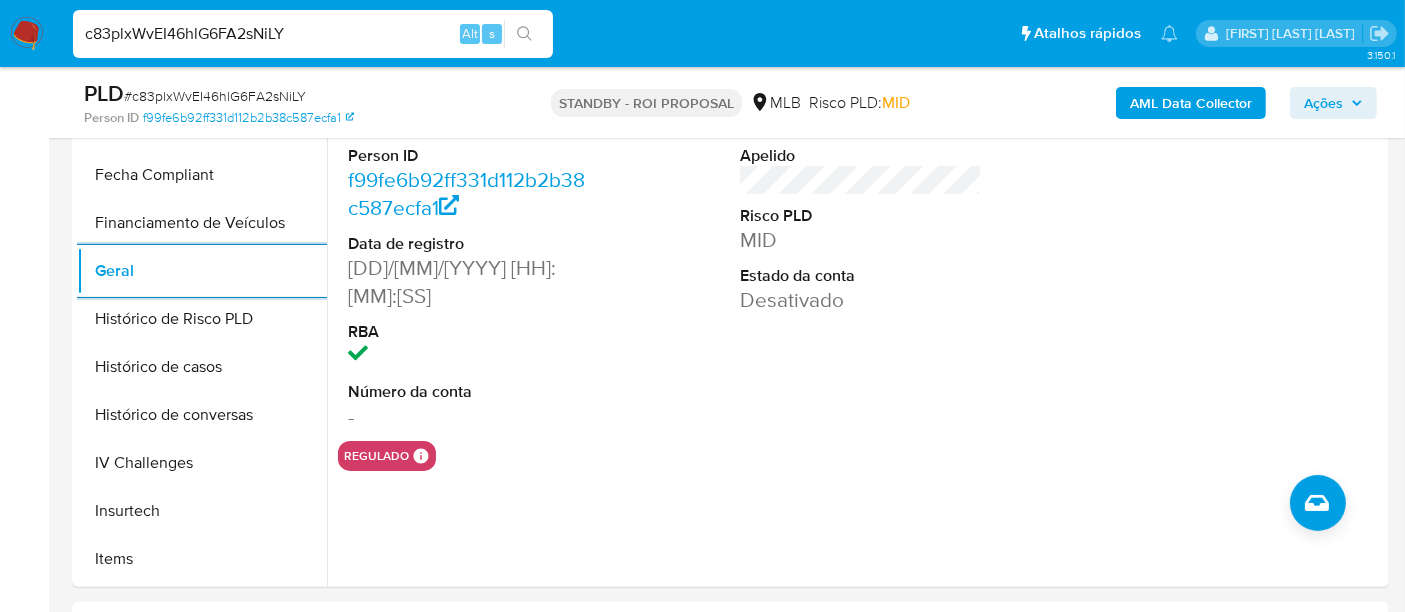 scroll, scrollTop: 733, scrollLeft: 0, axis: vertical 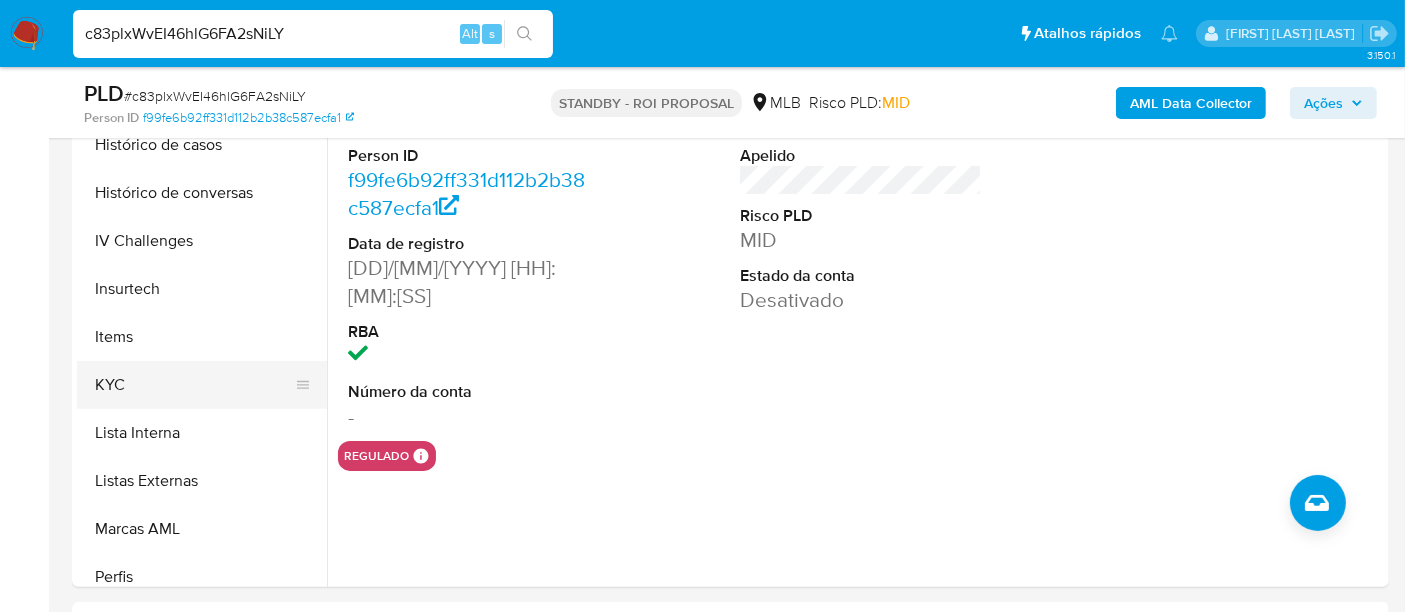 click on "KYC" at bounding box center (194, 385) 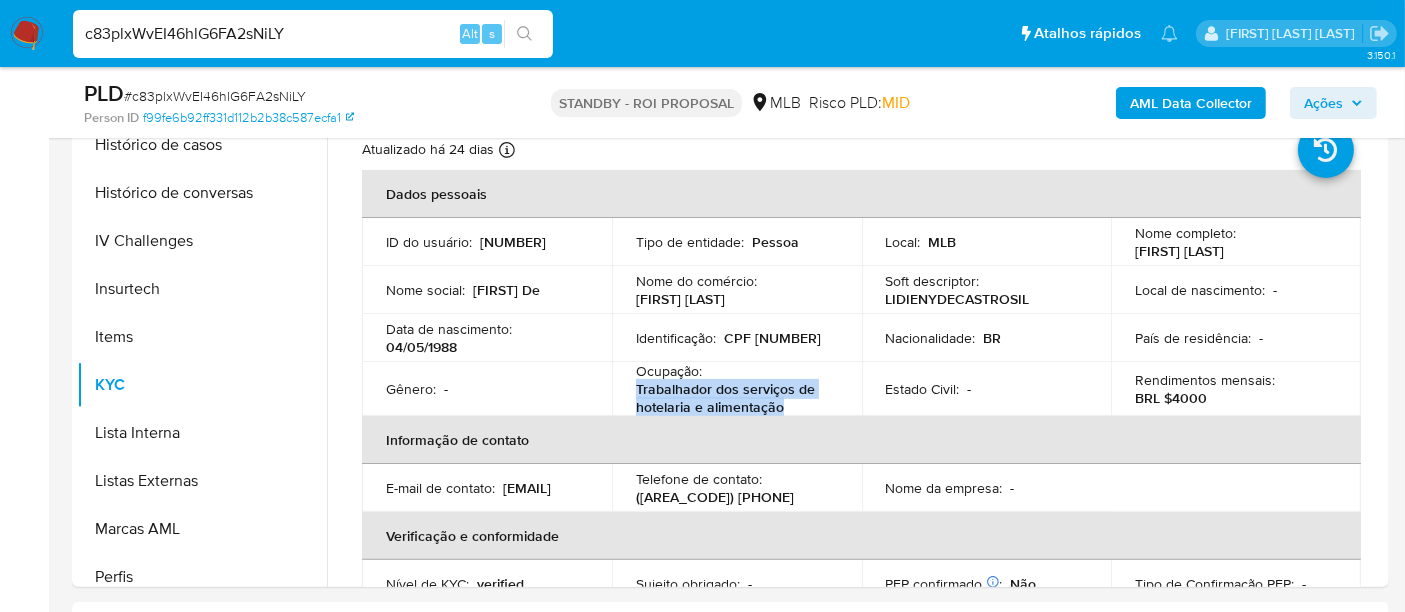 drag, startPoint x: 807, startPoint y: 401, endPoint x: 634, endPoint y: 392, distance: 173.23395 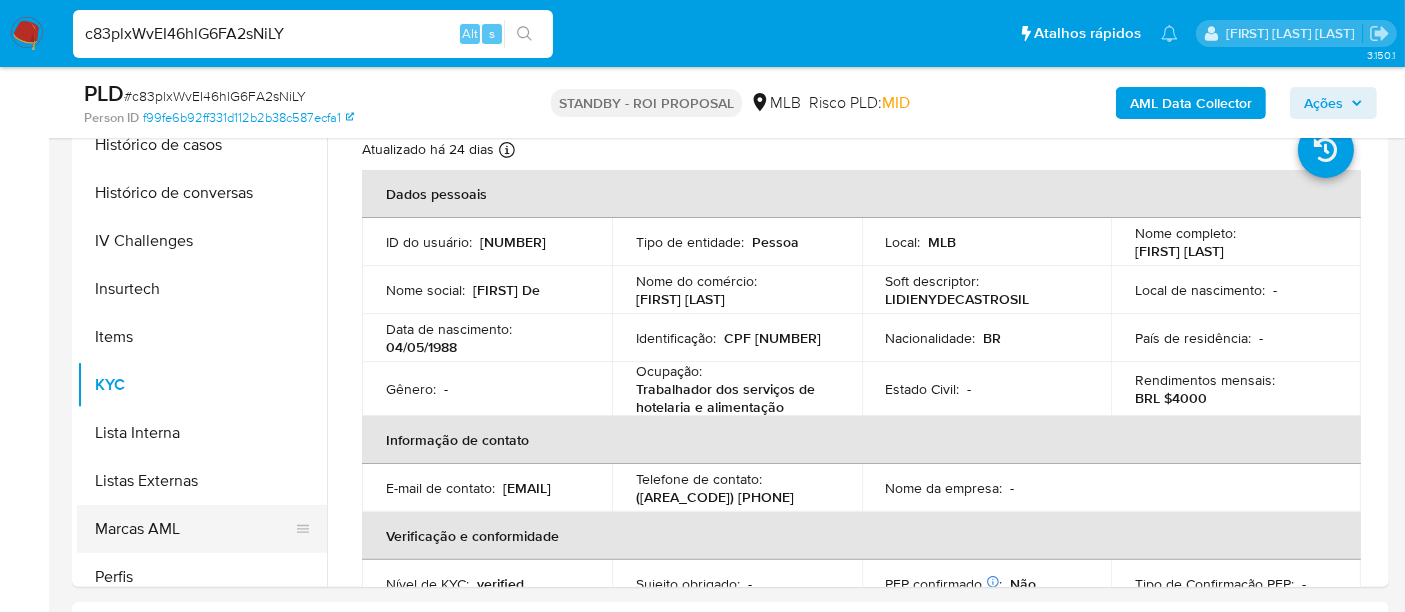 scroll, scrollTop: 844, scrollLeft: 0, axis: vertical 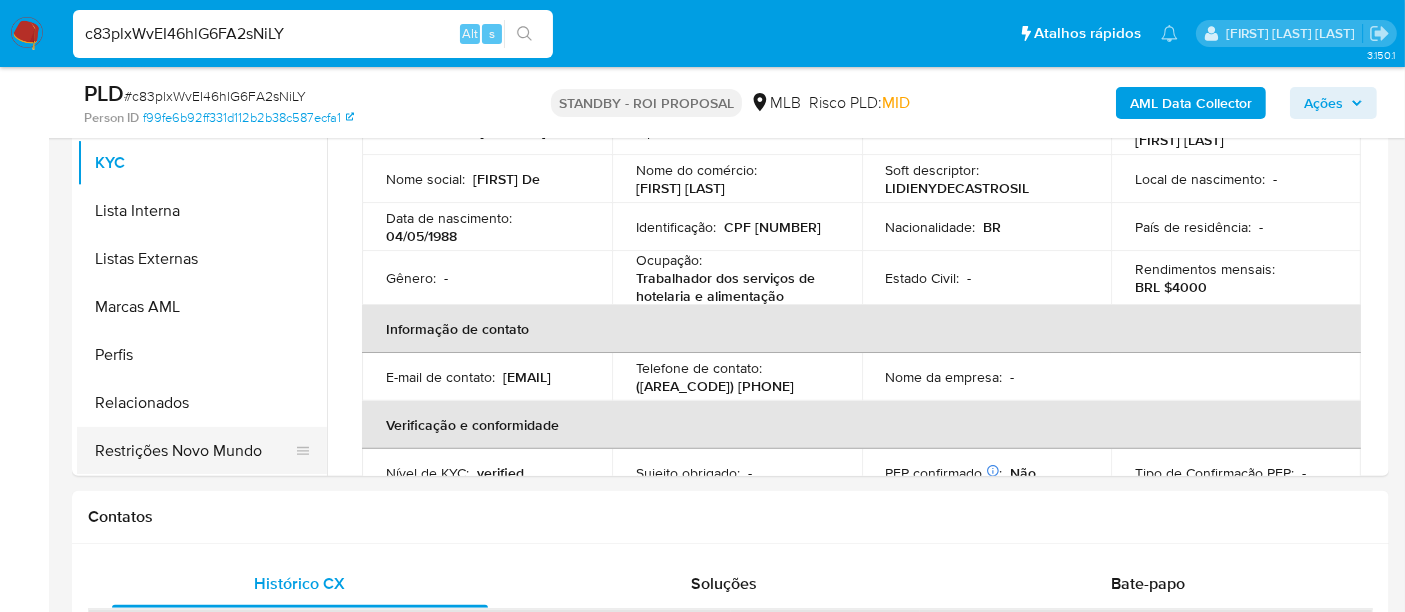 click on "Restrições Novo Mundo" at bounding box center (194, 451) 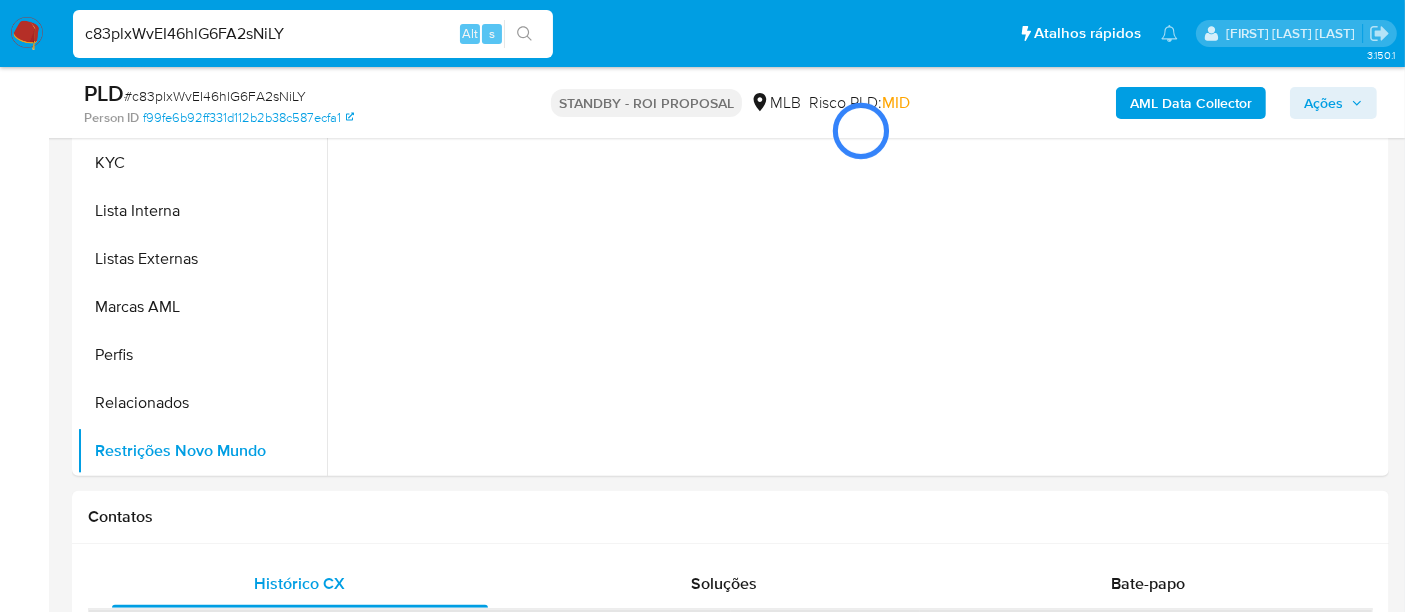 scroll, scrollTop: 444, scrollLeft: 0, axis: vertical 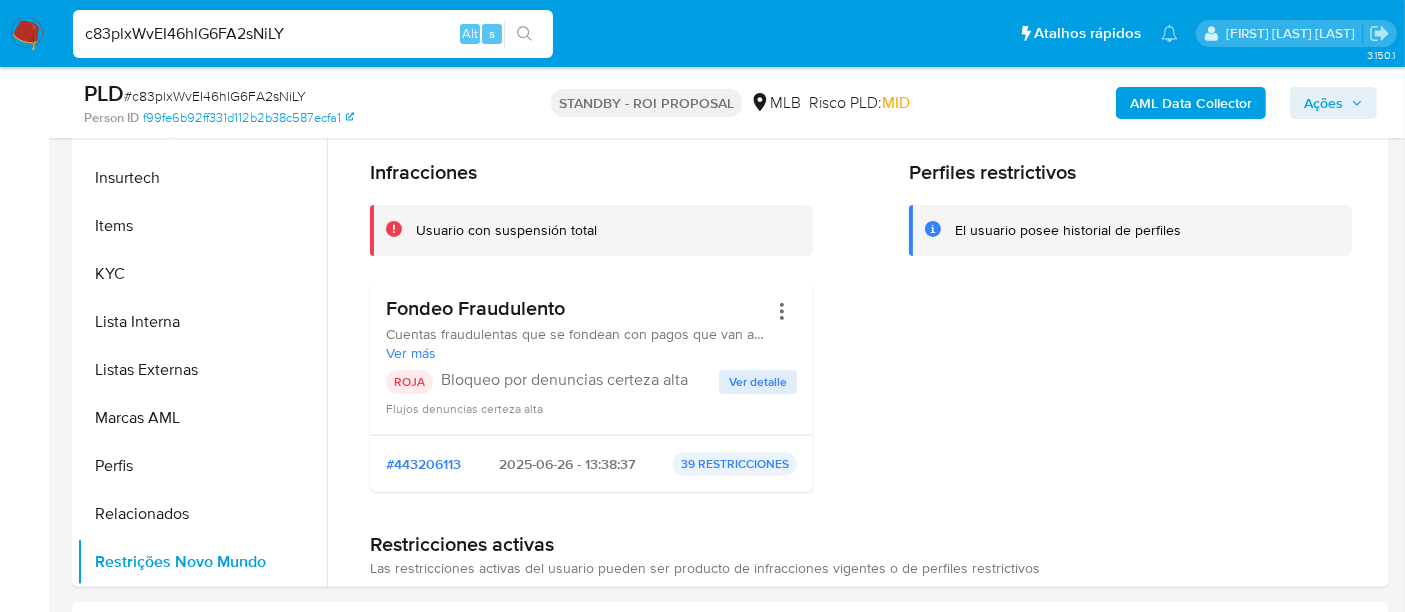 type 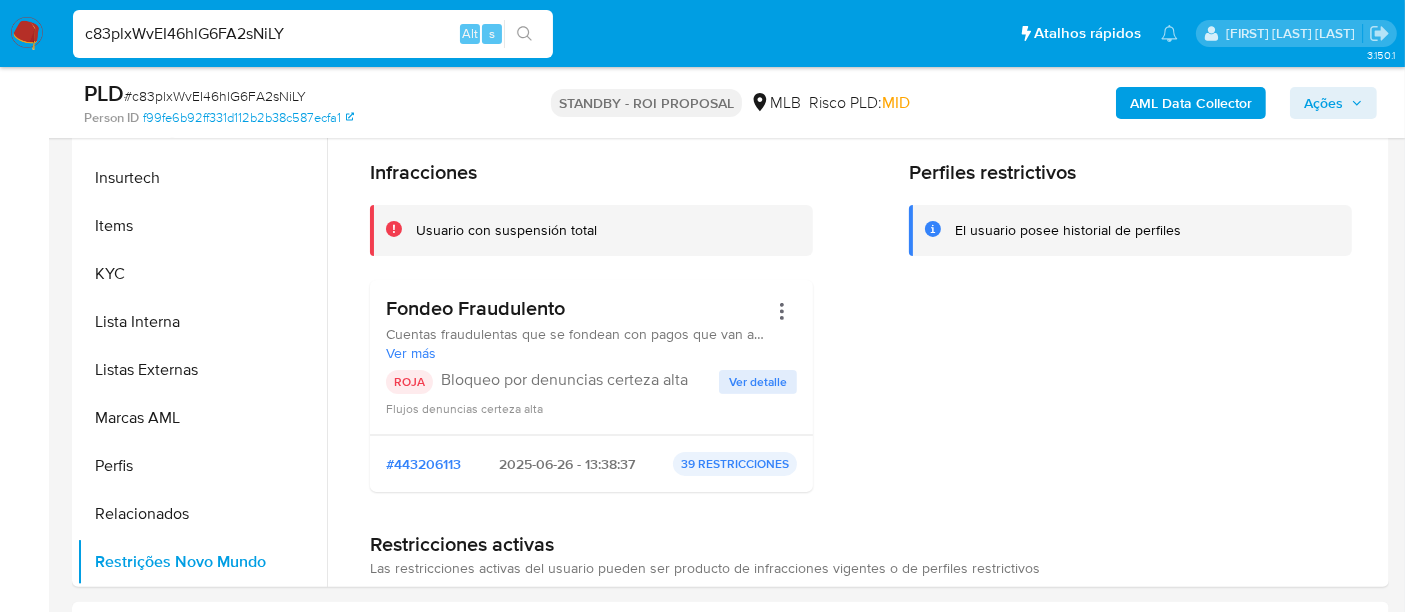 click on "c83plxWvEI46hlG6FA2sNiLY" at bounding box center (313, 34) 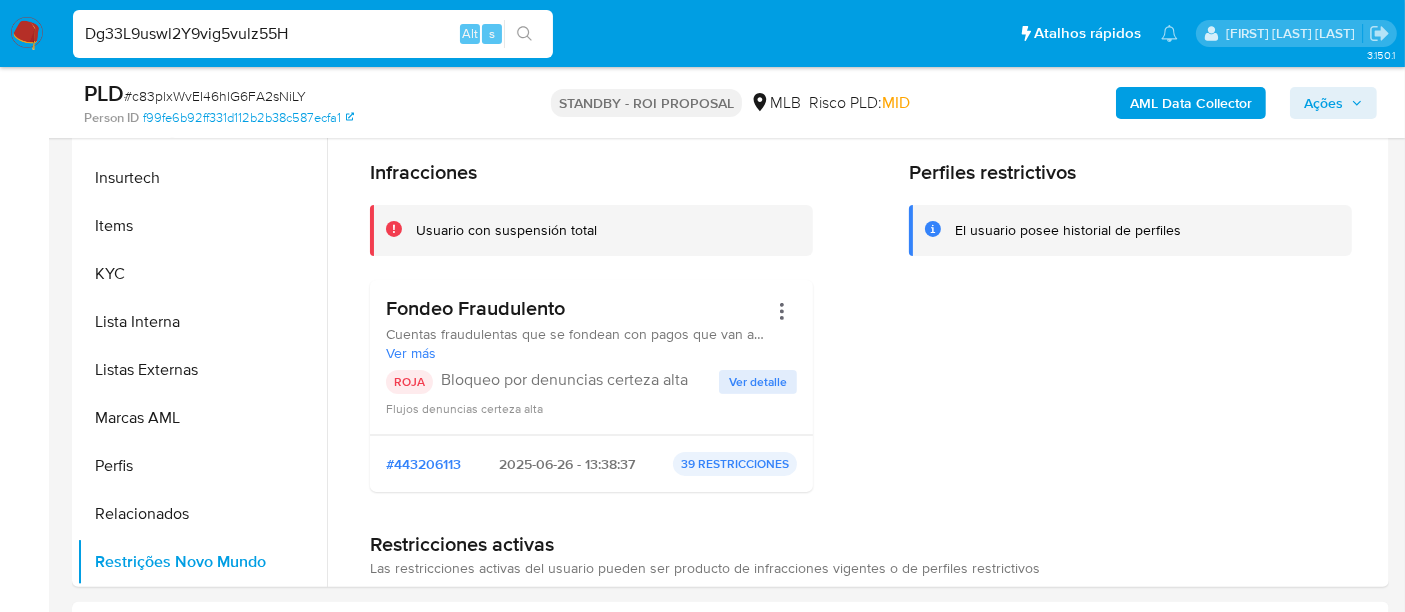 type on "Dg33L9uswl2Y9vig5vulz55H" 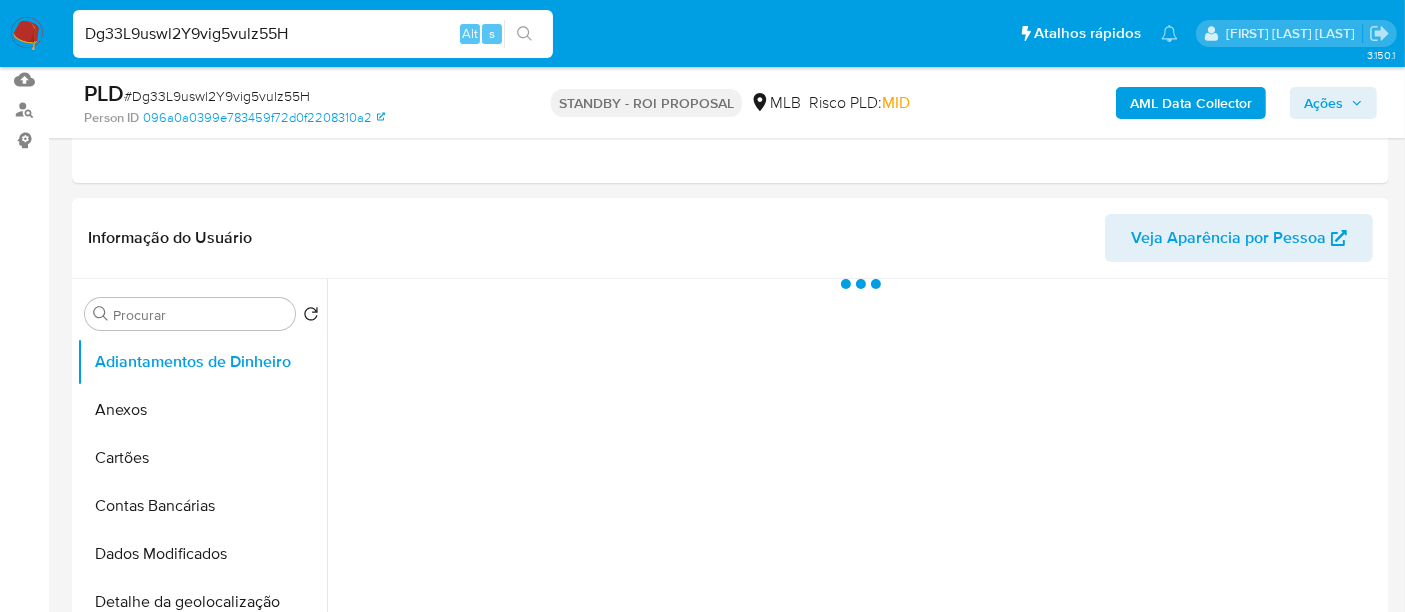 scroll, scrollTop: 333, scrollLeft: 0, axis: vertical 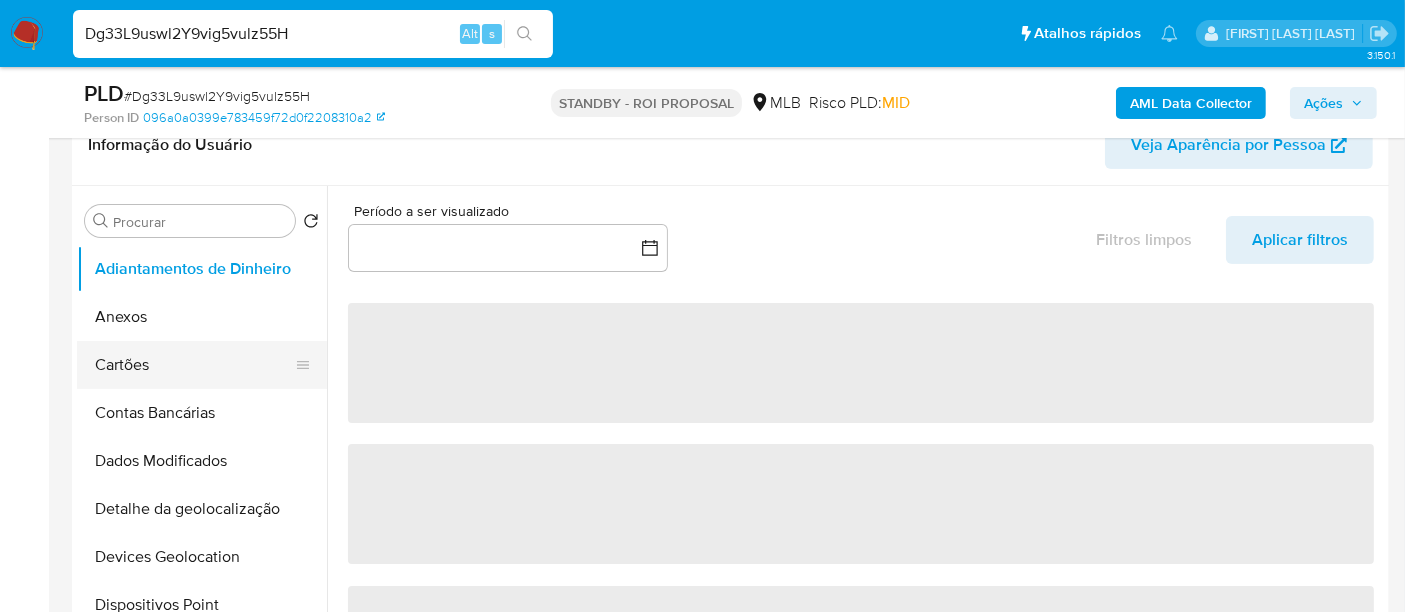 select on "10" 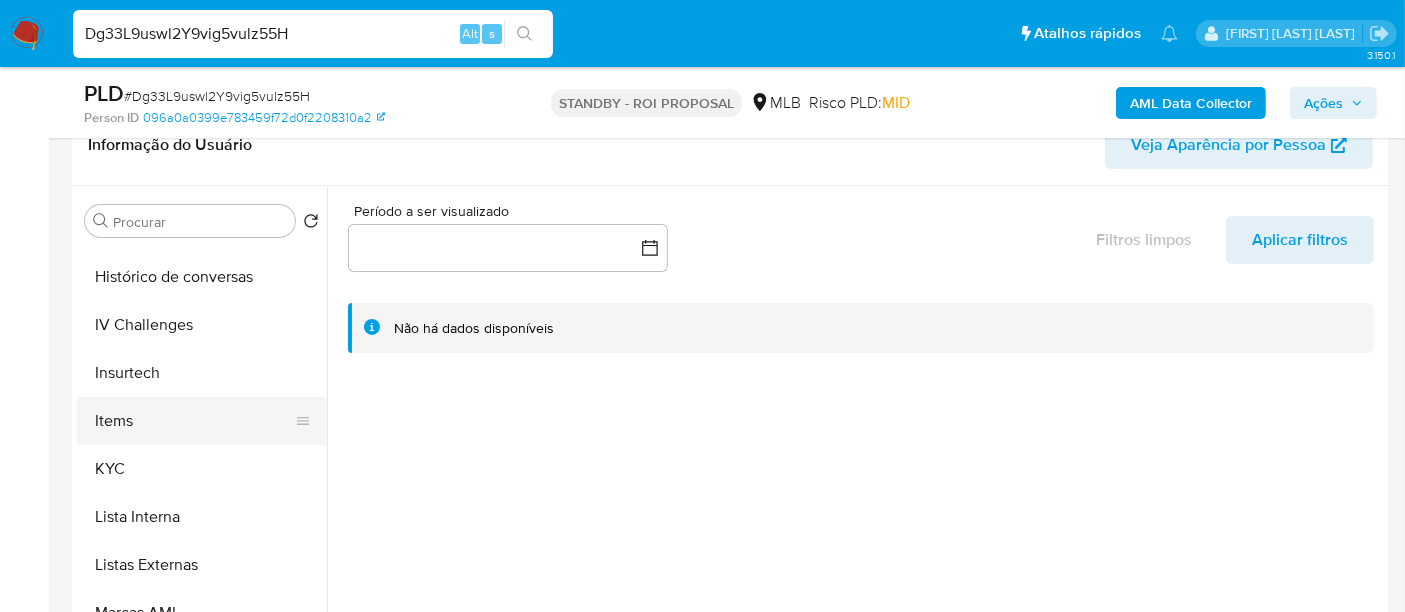 scroll, scrollTop: 777, scrollLeft: 0, axis: vertical 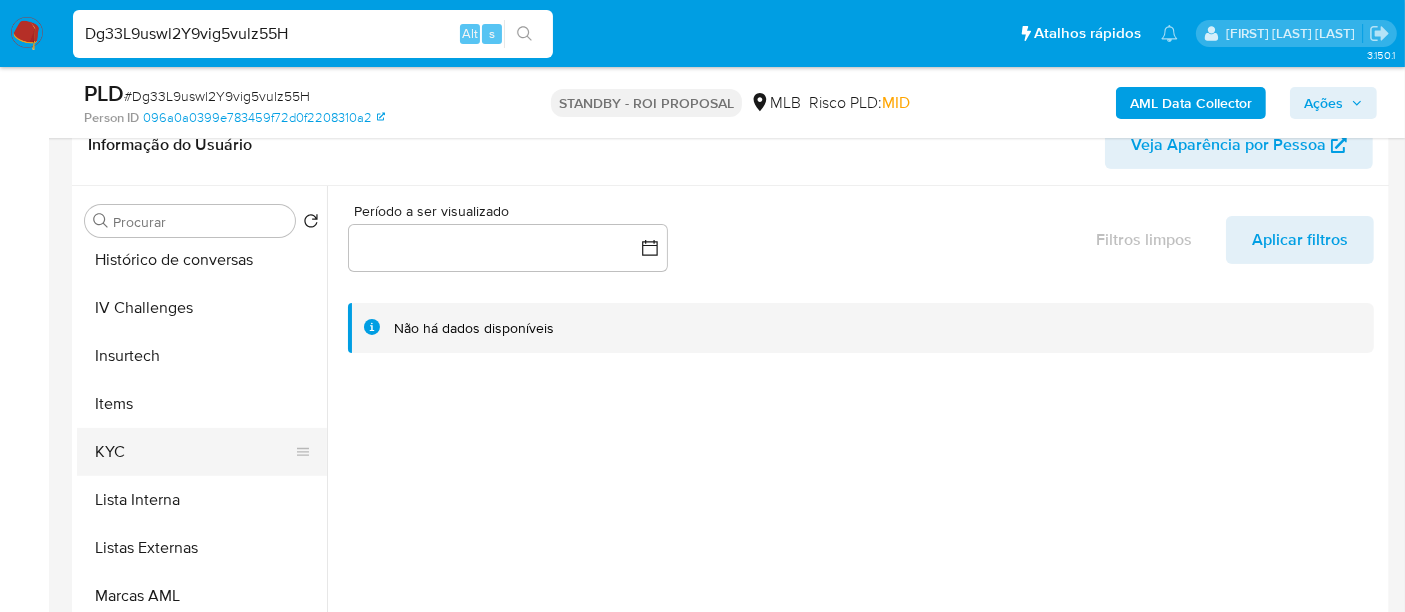 click on "KYC" at bounding box center (194, 452) 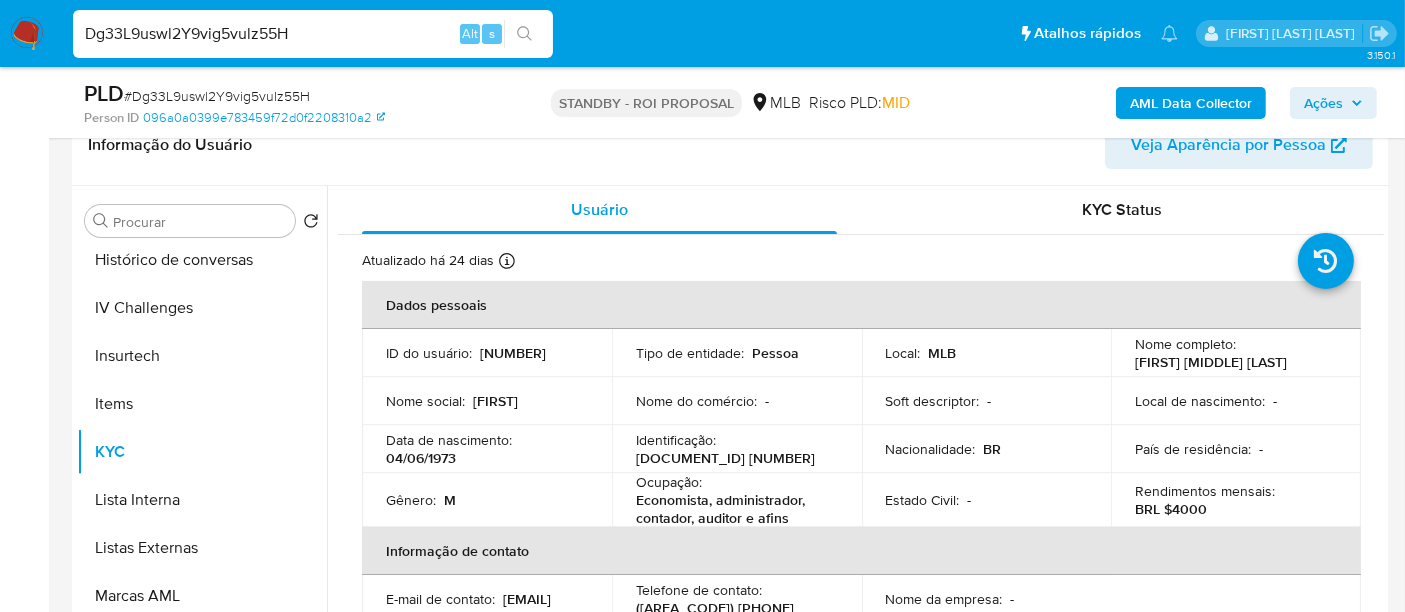 type 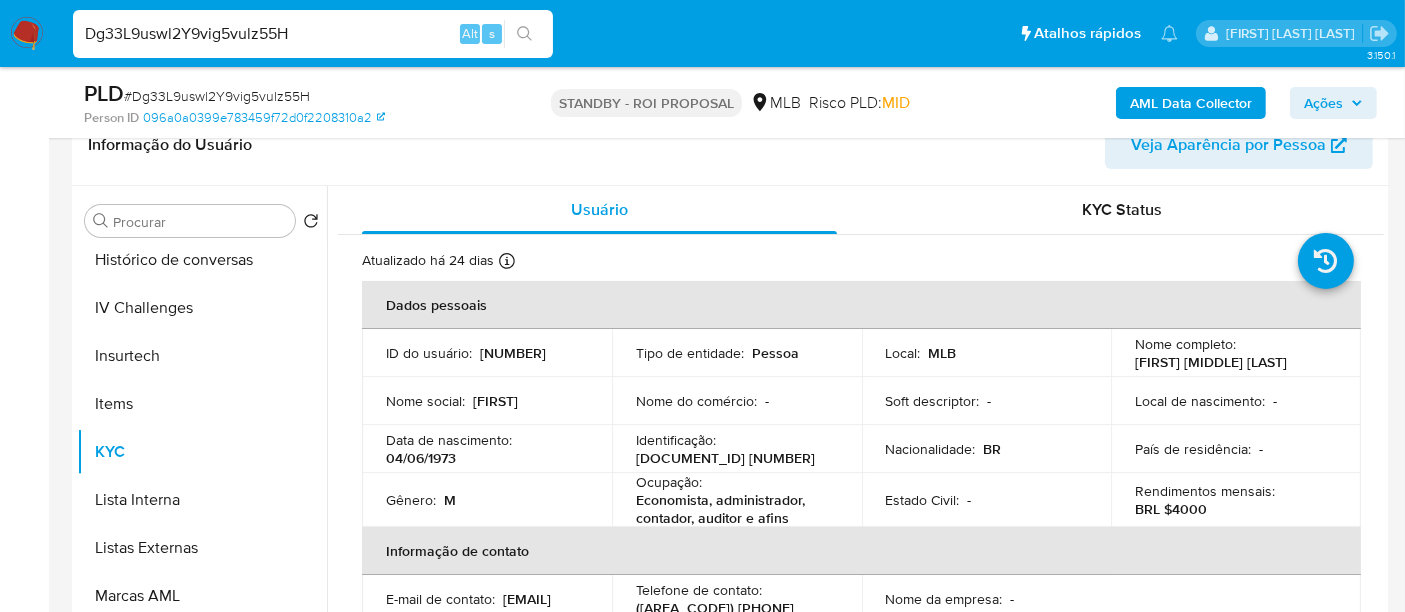 click on "Dg33L9uswl2Y9vig5vulz55H" at bounding box center [313, 34] 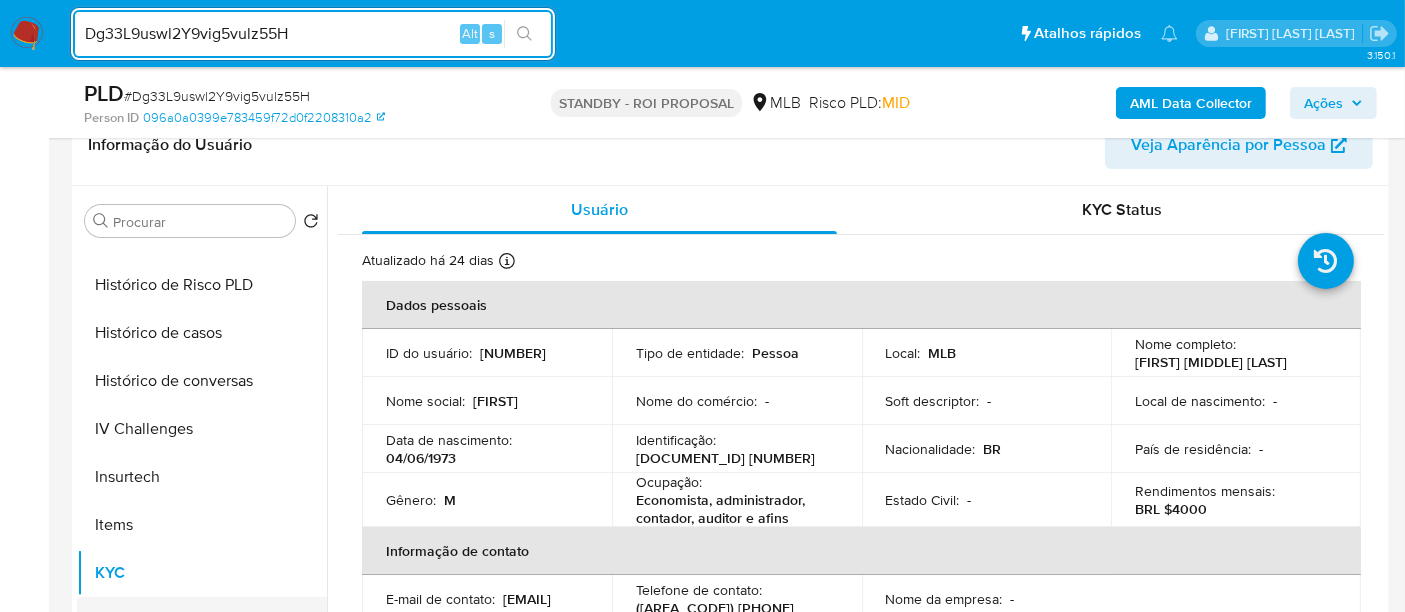 scroll, scrollTop: 555, scrollLeft: 0, axis: vertical 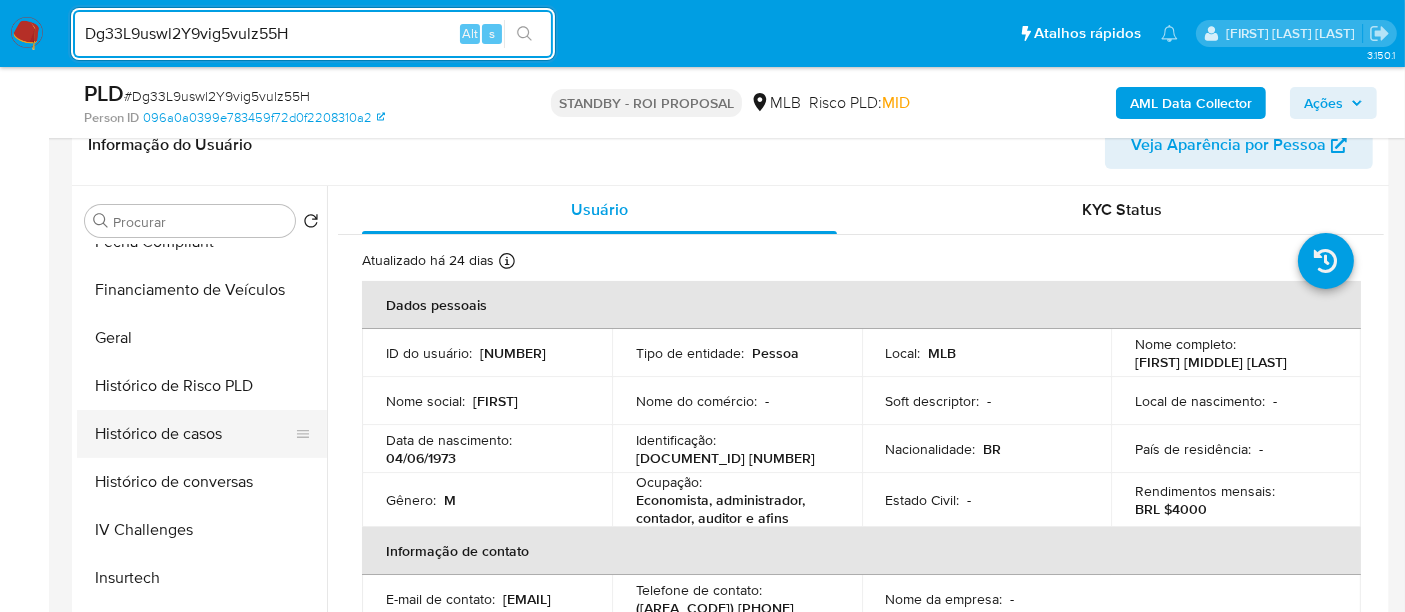 click on "Histórico de casos" at bounding box center [194, 434] 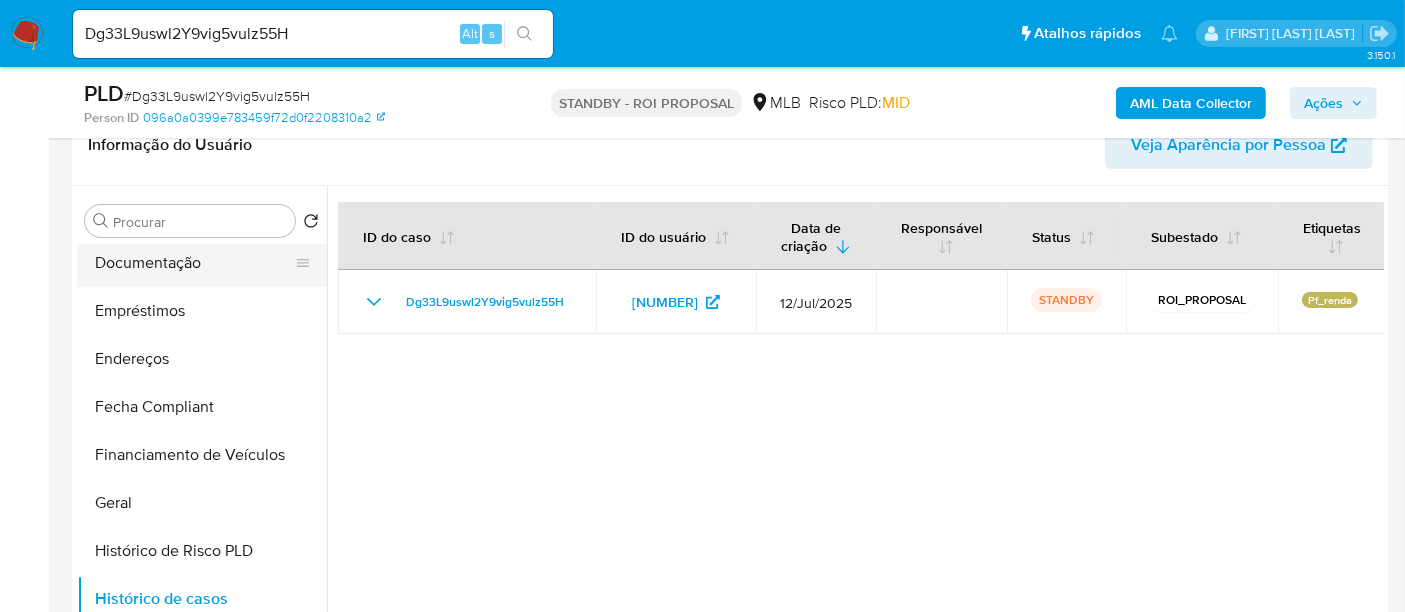 scroll, scrollTop: 222, scrollLeft: 0, axis: vertical 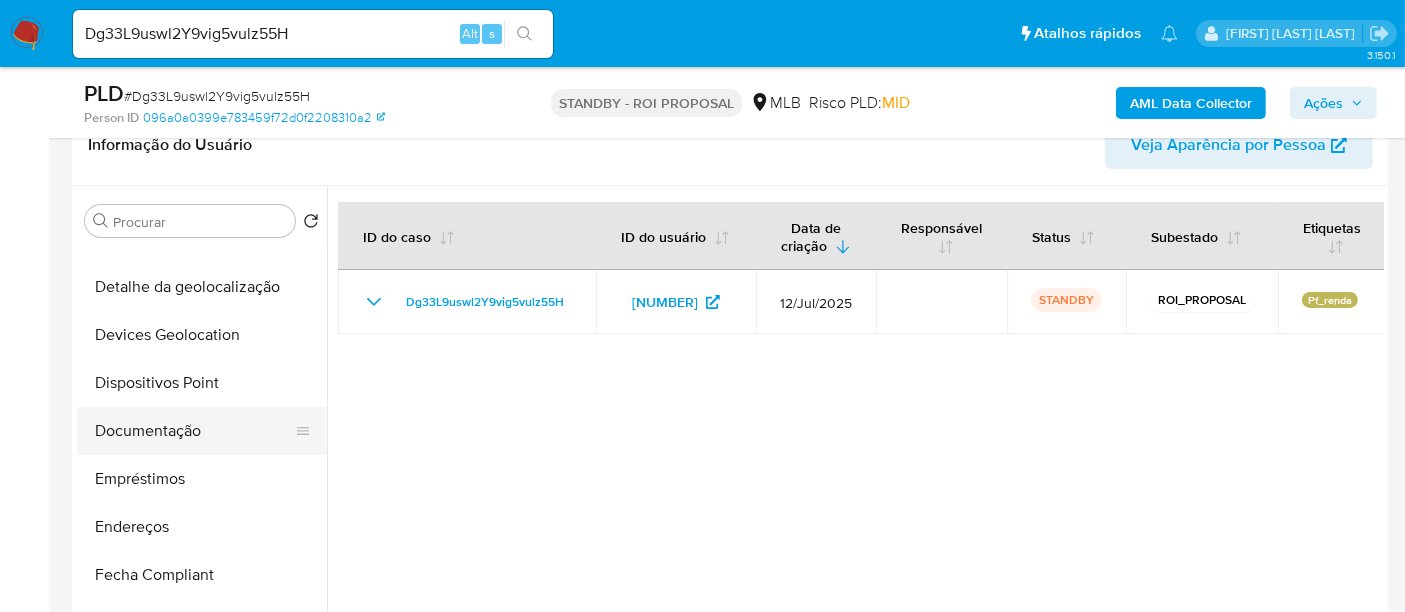 click on "Documentação" at bounding box center [194, 431] 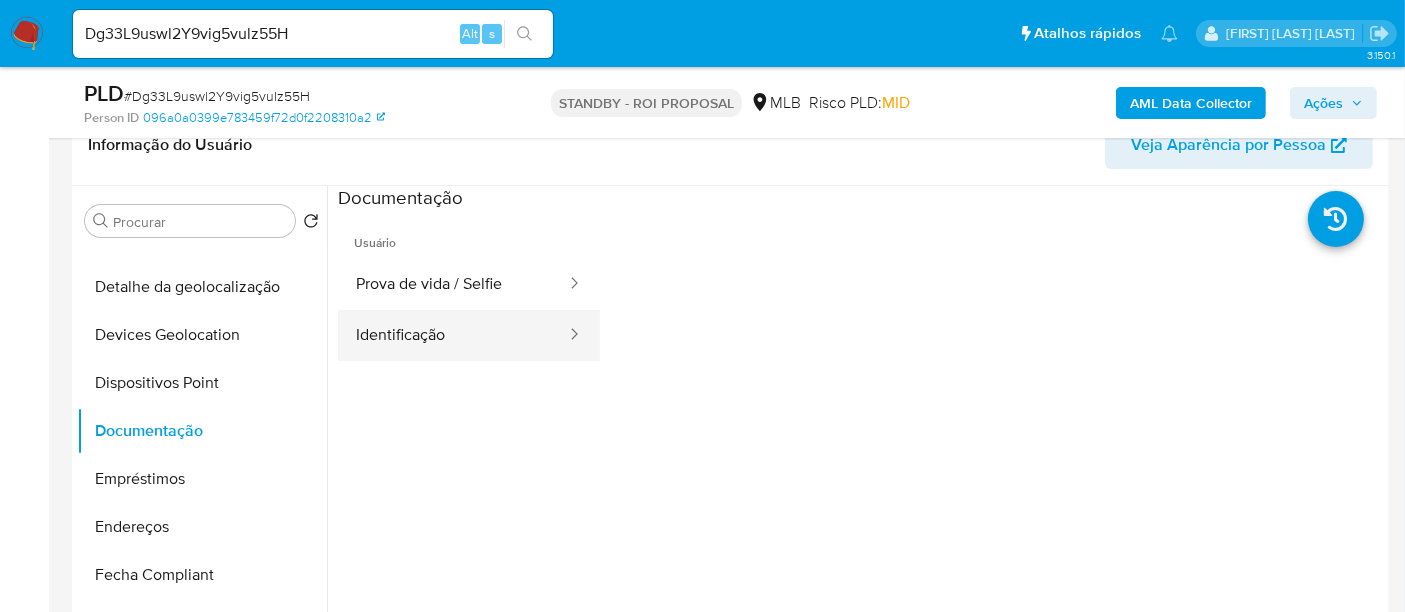 click on "Identificação" at bounding box center [453, 335] 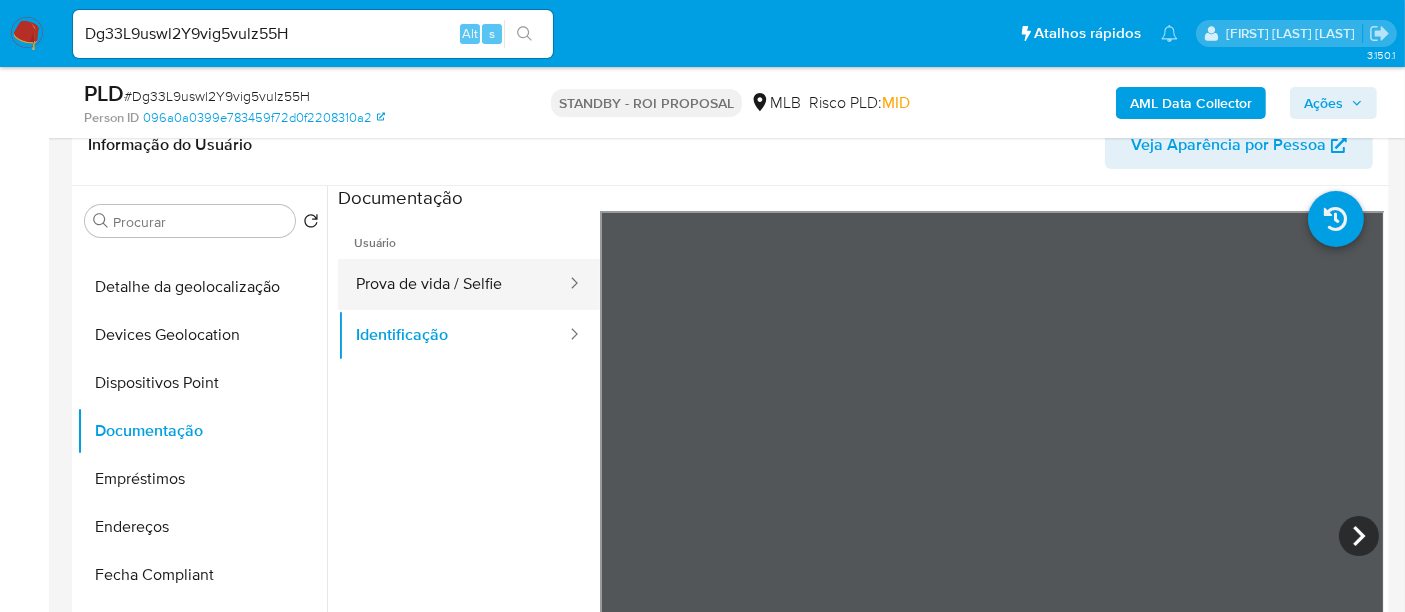 click on "Prova de vida / Selfie" at bounding box center (453, 284) 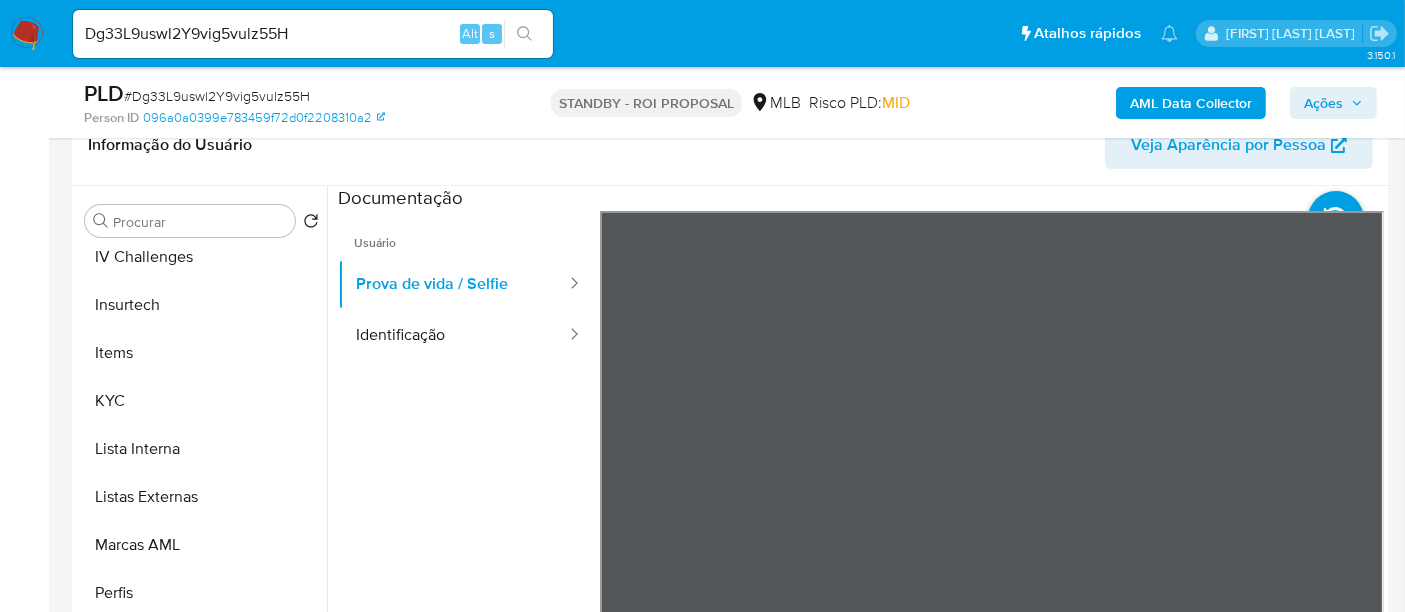 scroll, scrollTop: 844, scrollLeft: 0, axis: vertical 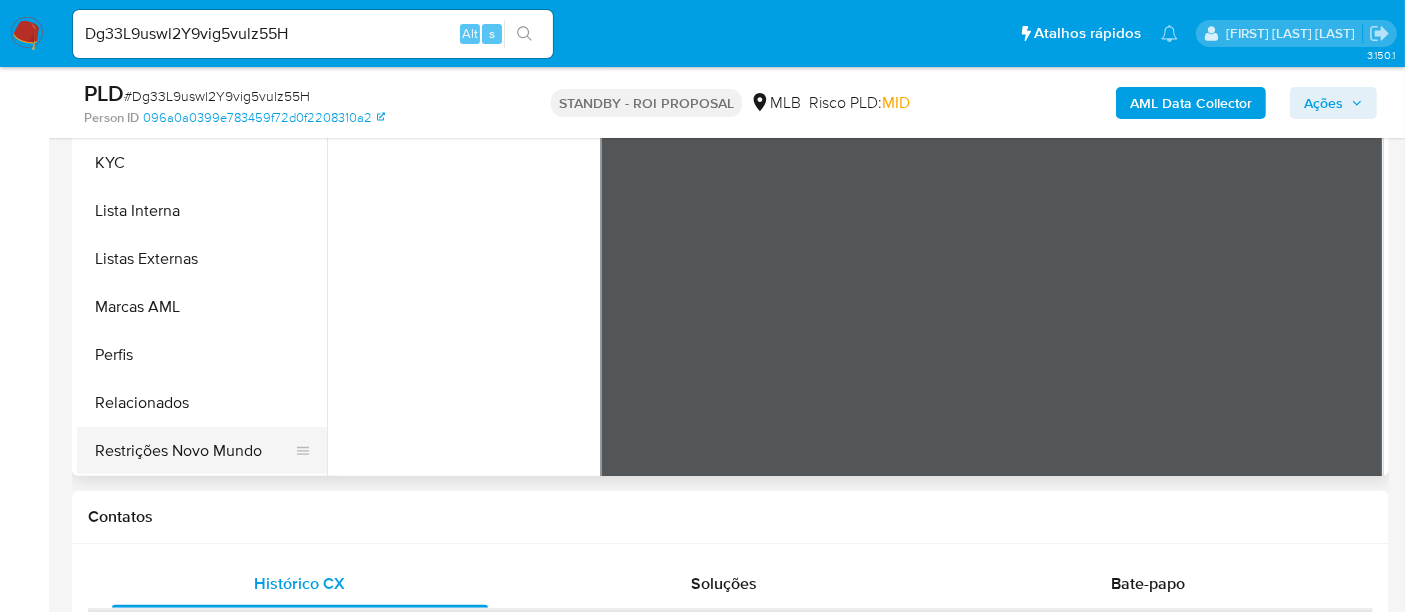 click on "Restrições Novo Mundo" at bounding box center [194, 451] 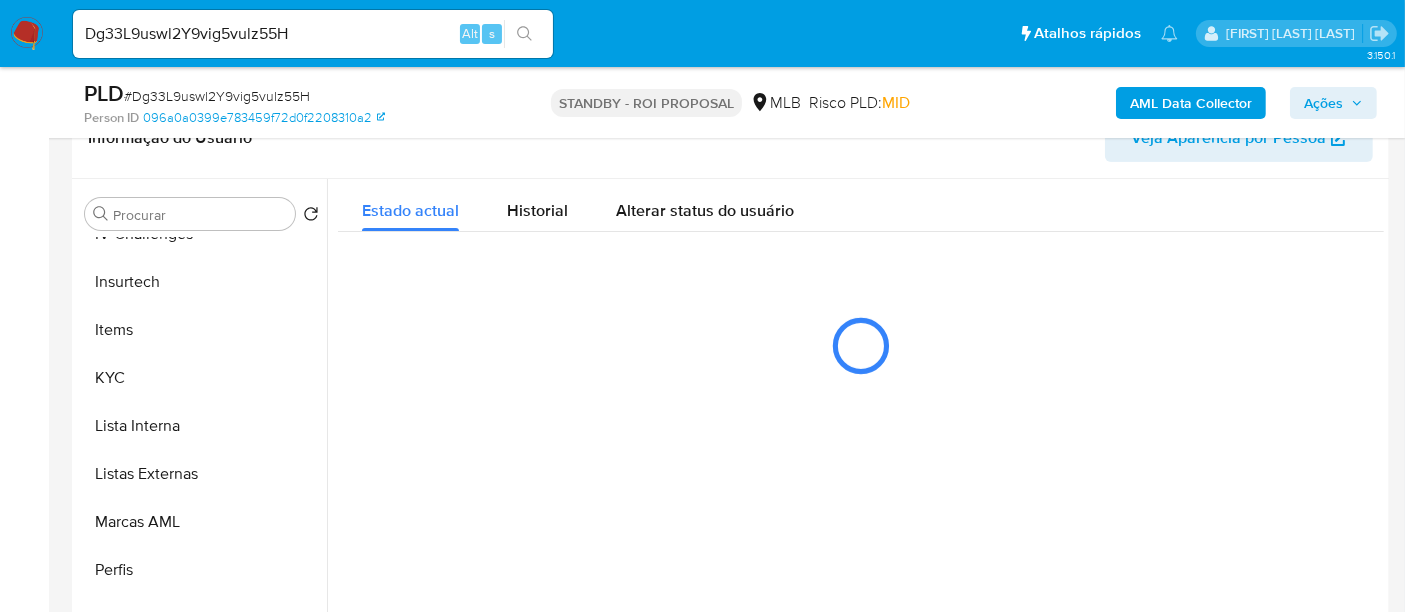 scroll, scrollTop: 333, scrollLeft: 0, axis: vertical 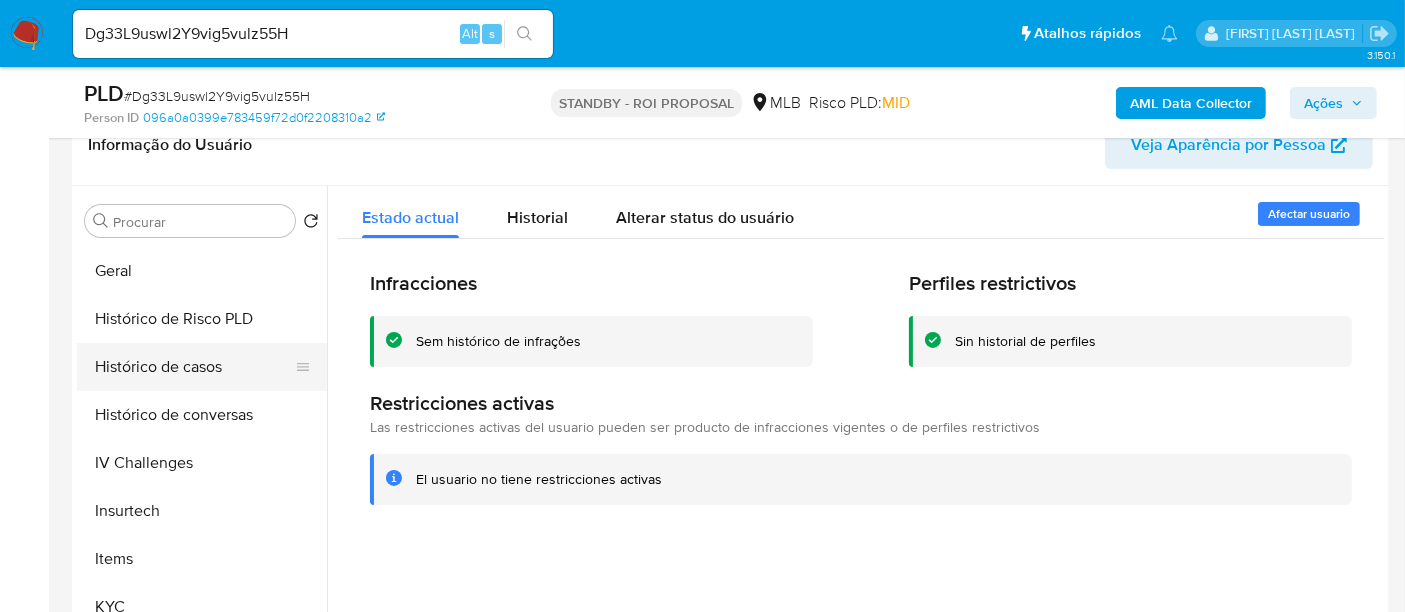 click on "Histórico de casos" at bounding box center [194, 367] 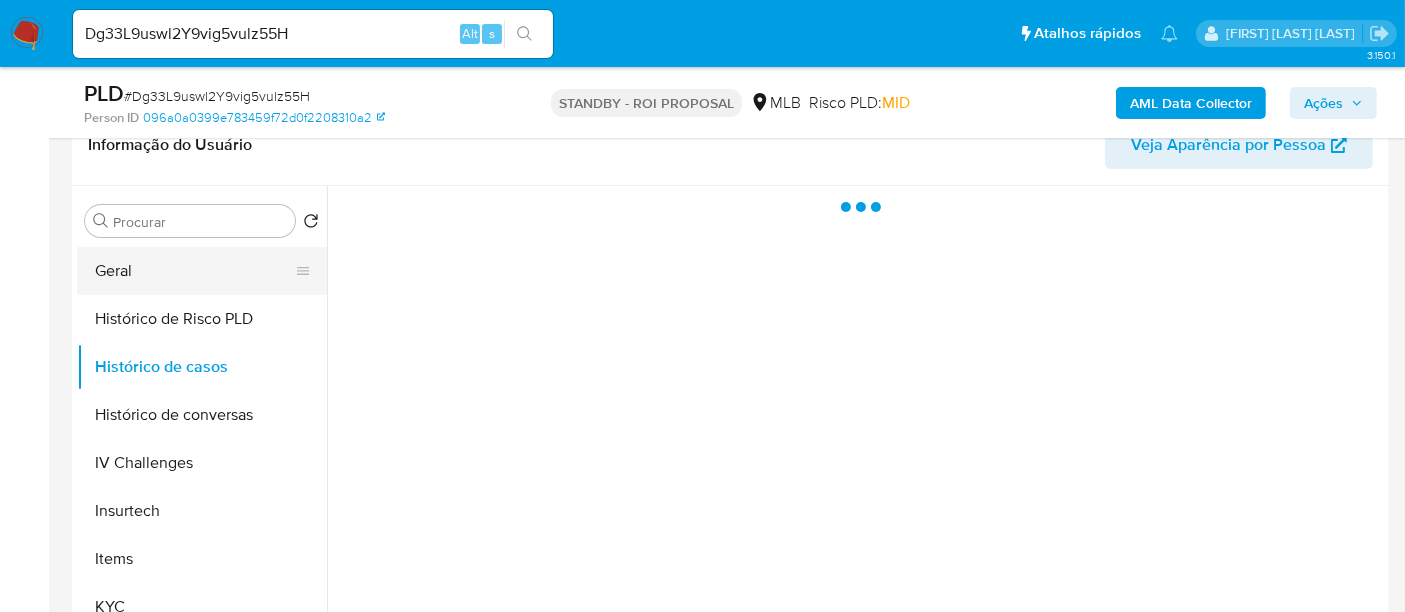 click on "Geral" at bounding box center (194, 271) 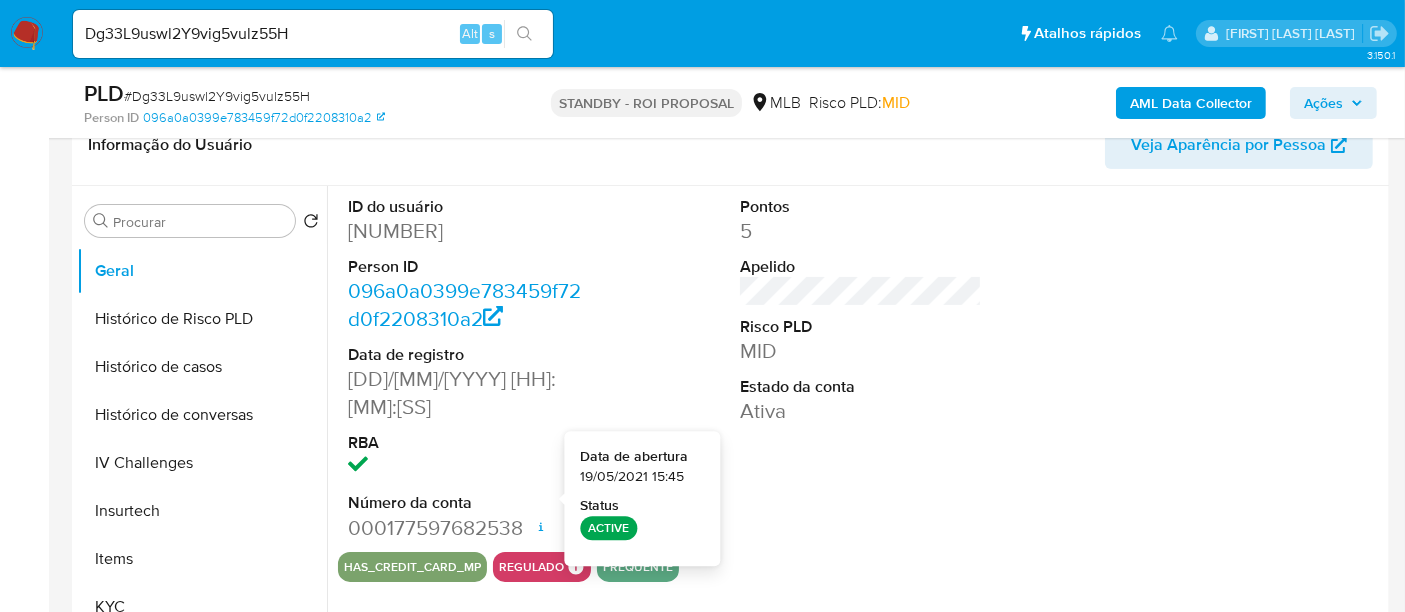 type 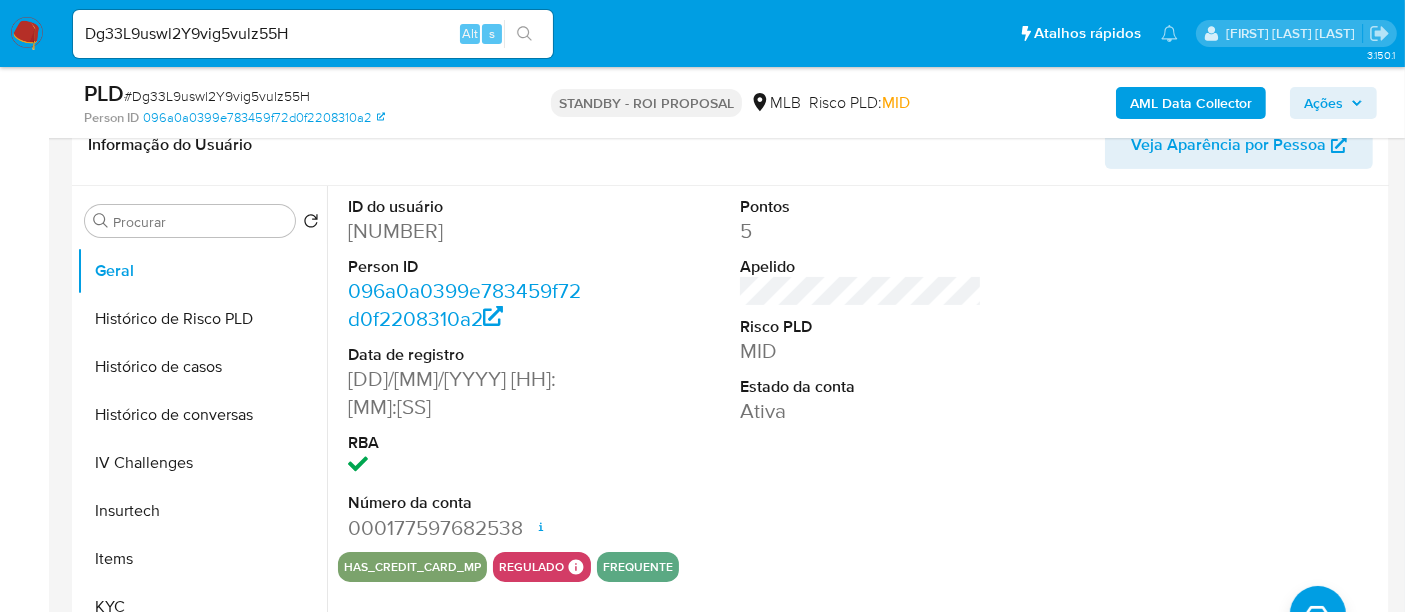 click on "Dg33L9uswl2Y9vig5vulz55H" at bounding box center [313, 34] 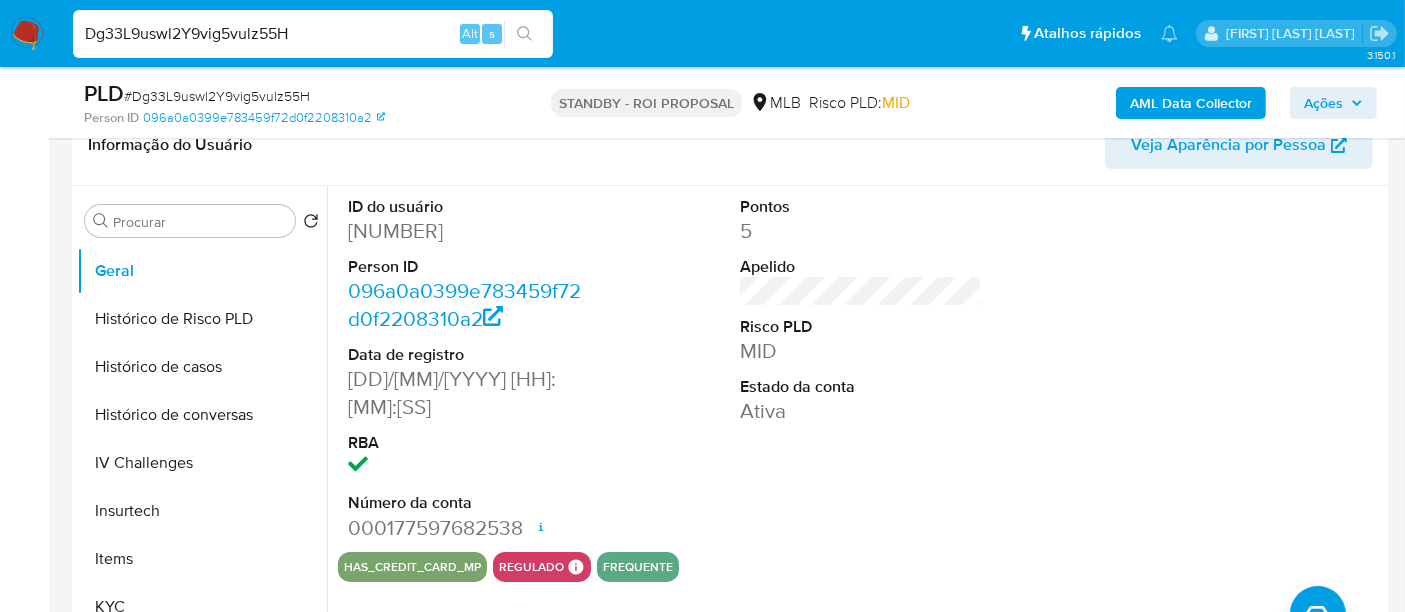 click on "Dg33L9uswl2Y9vig5vulz55H" at bounding box center [313, 34] 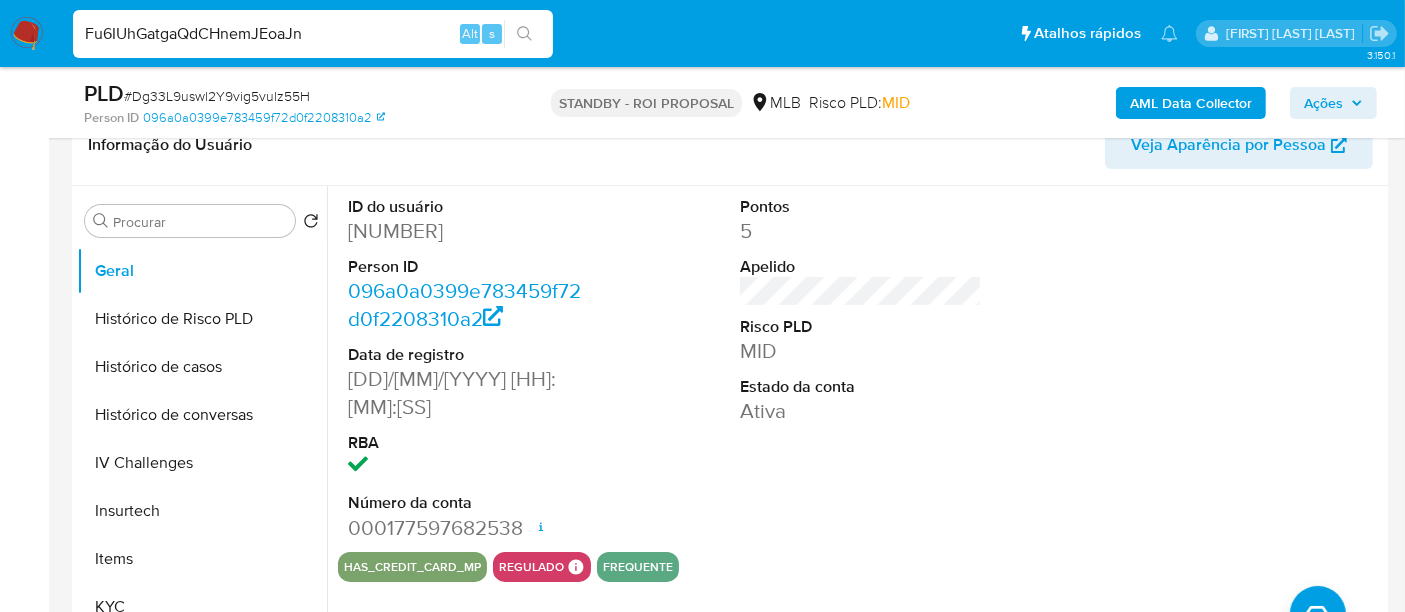 type on "Fu6IUhGatgaQdCHnemJEoaJn" 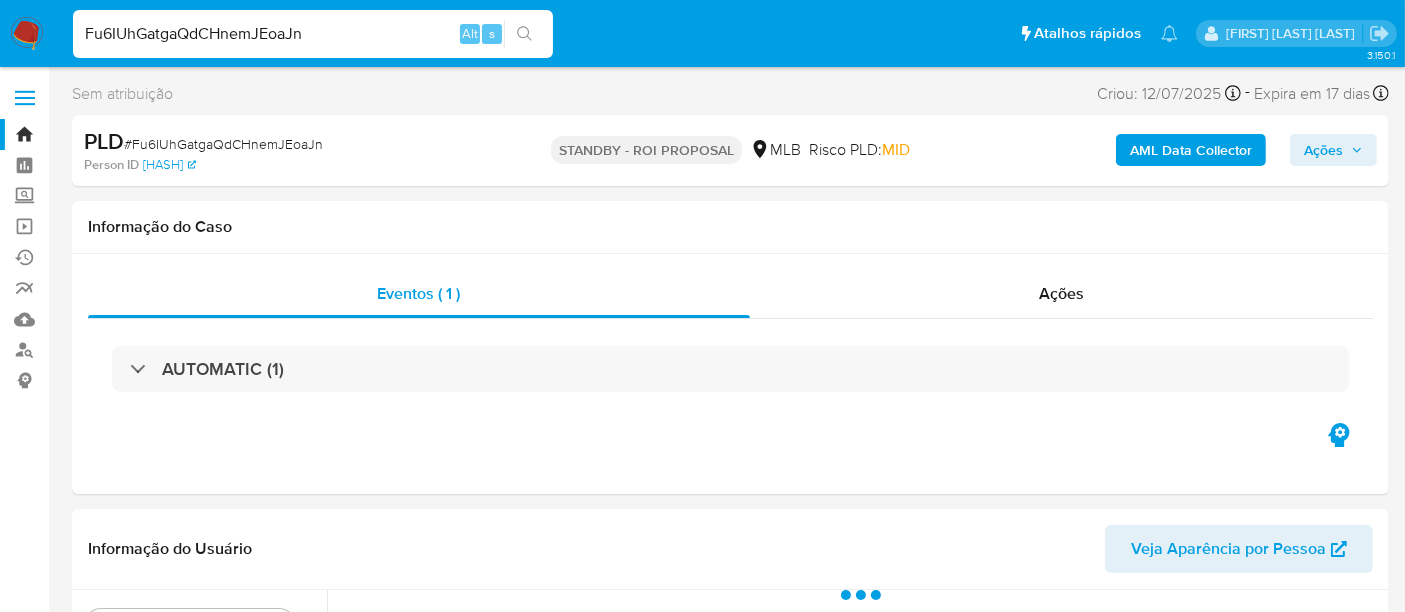 select on "10" 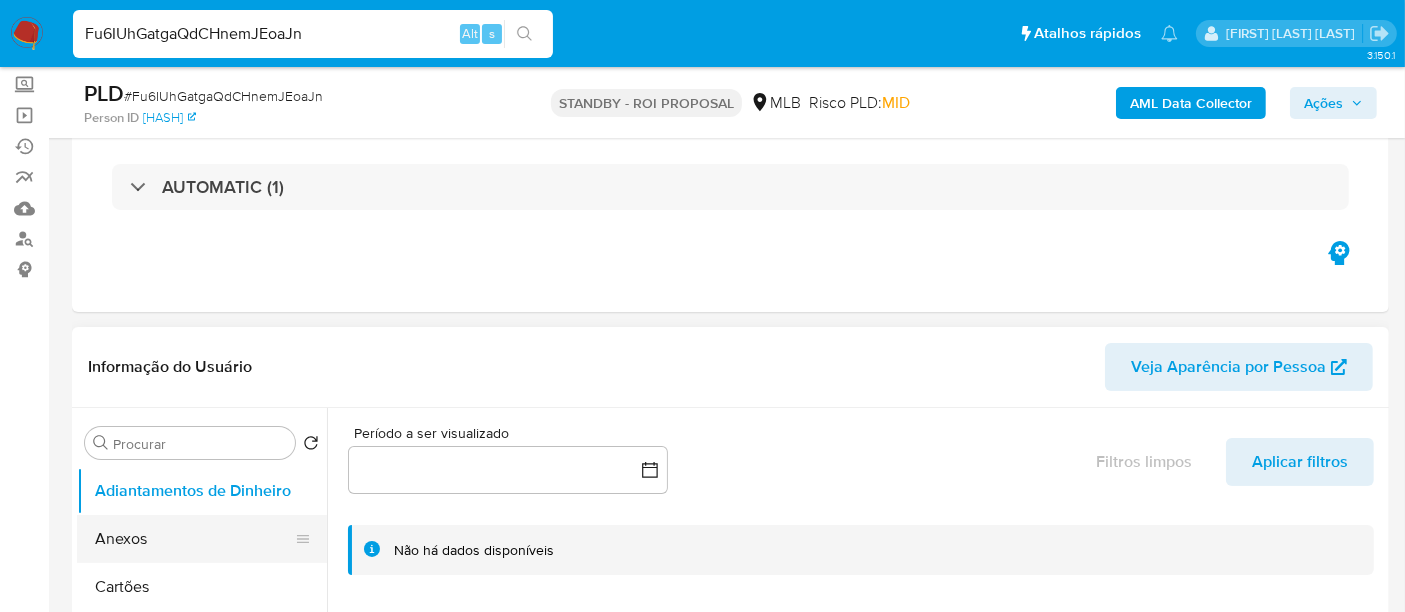 scroll, scrollTop: 222, scrollLeft: 0, axis: vertical 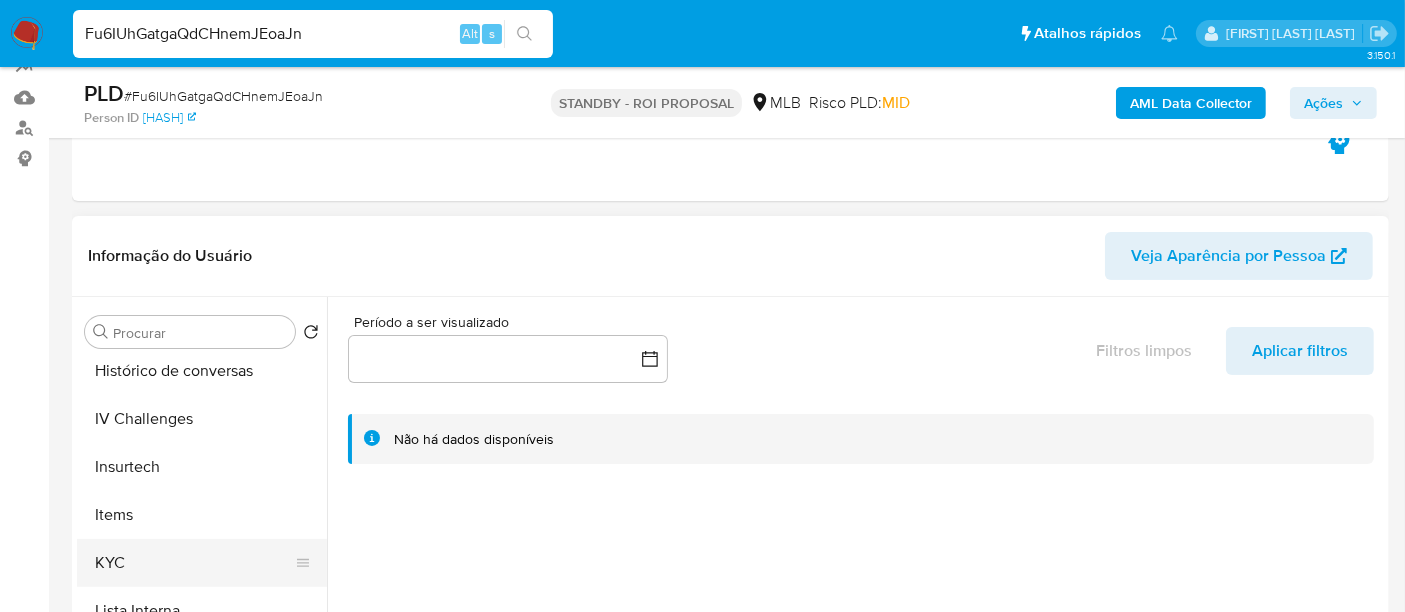 click on "KYC" at bounding box center (194, 563) 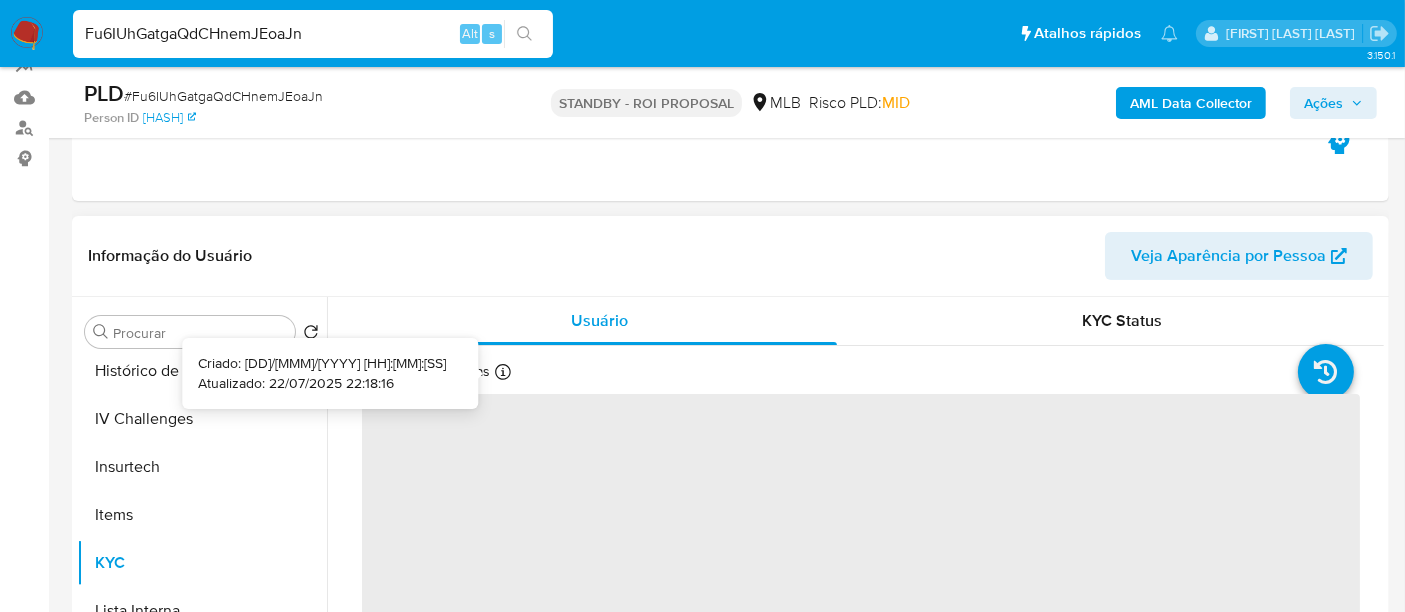 type 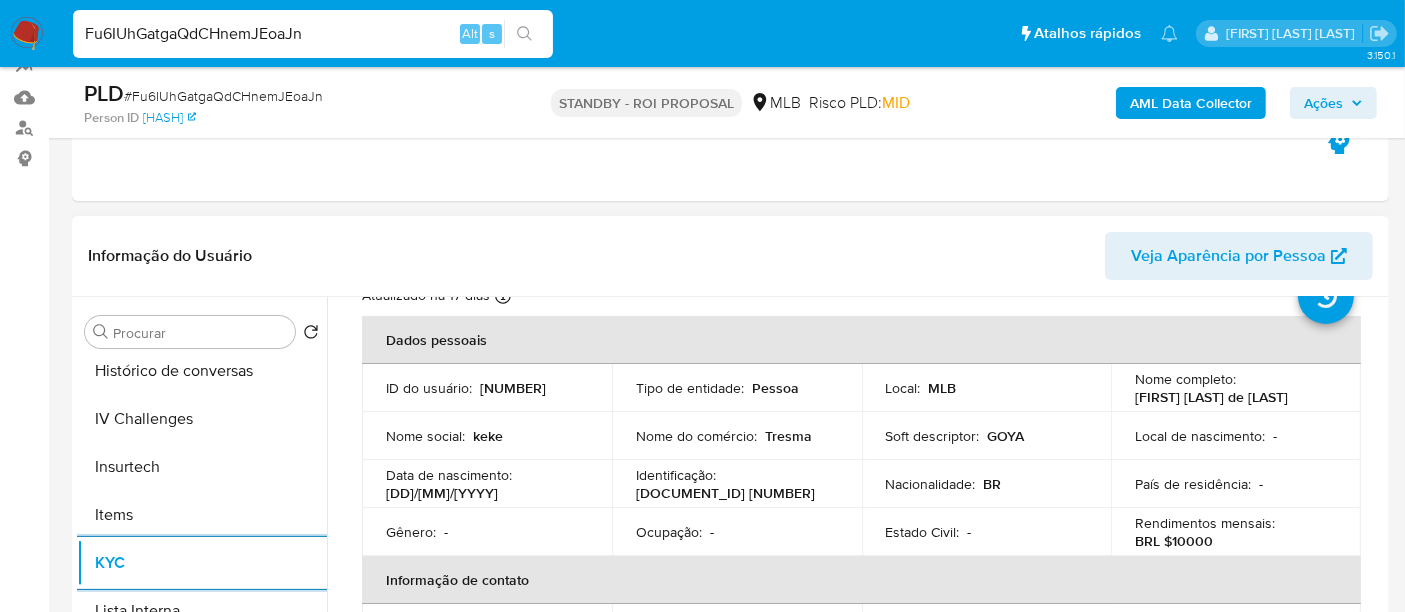 scroll, scrollTop: 111, scrollLeft: 0, axis: vertical 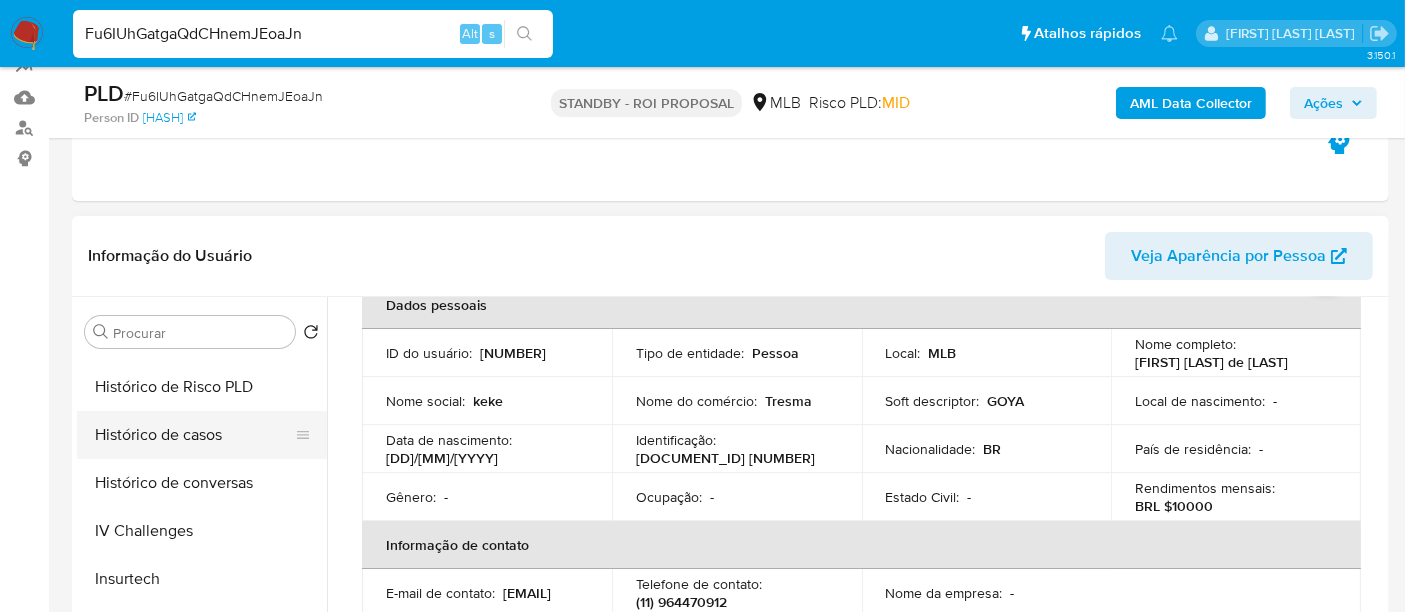 click on "Histórico de casos" at bounding box center (194, 435) 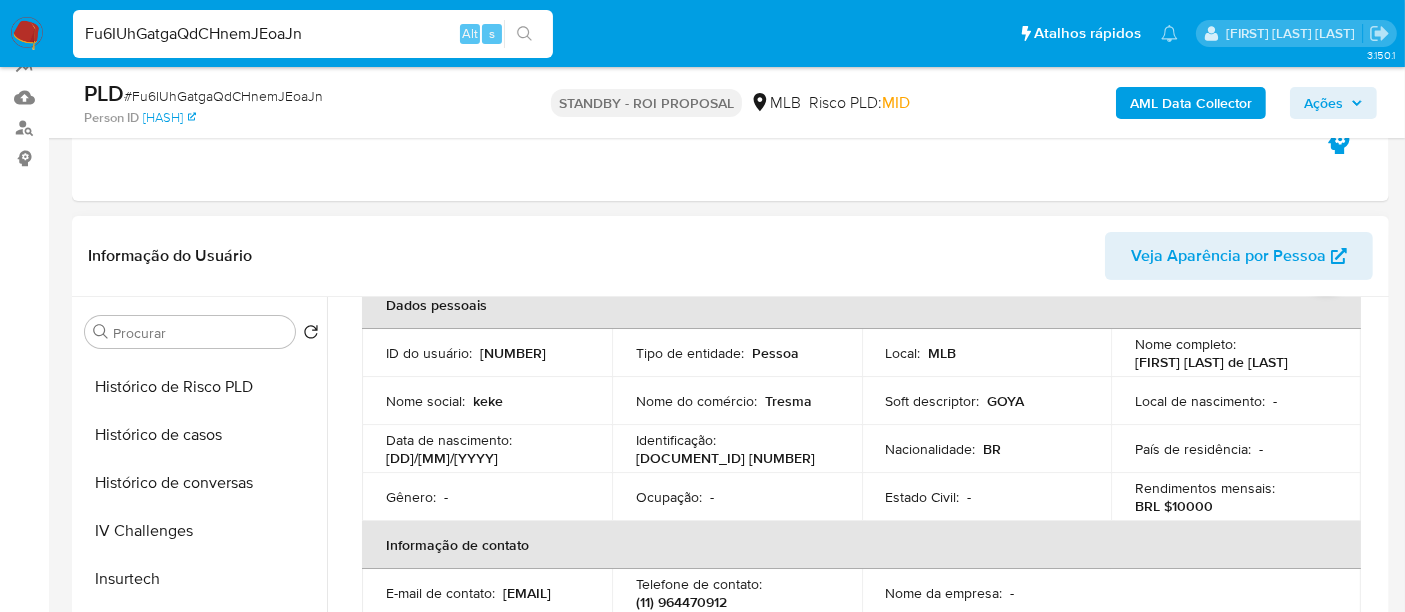 scroll, scrollTop: 0, scrollLeft: 0, axis: both 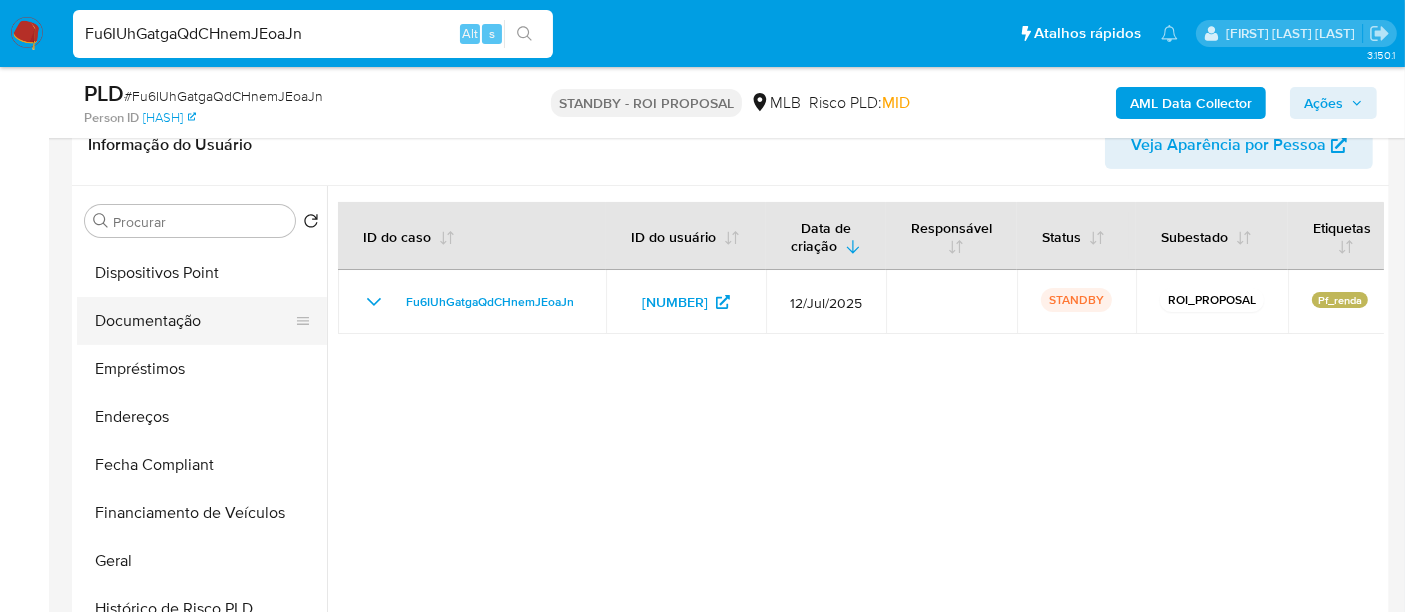 click on "Documentação" at bounding box center [194, 321] 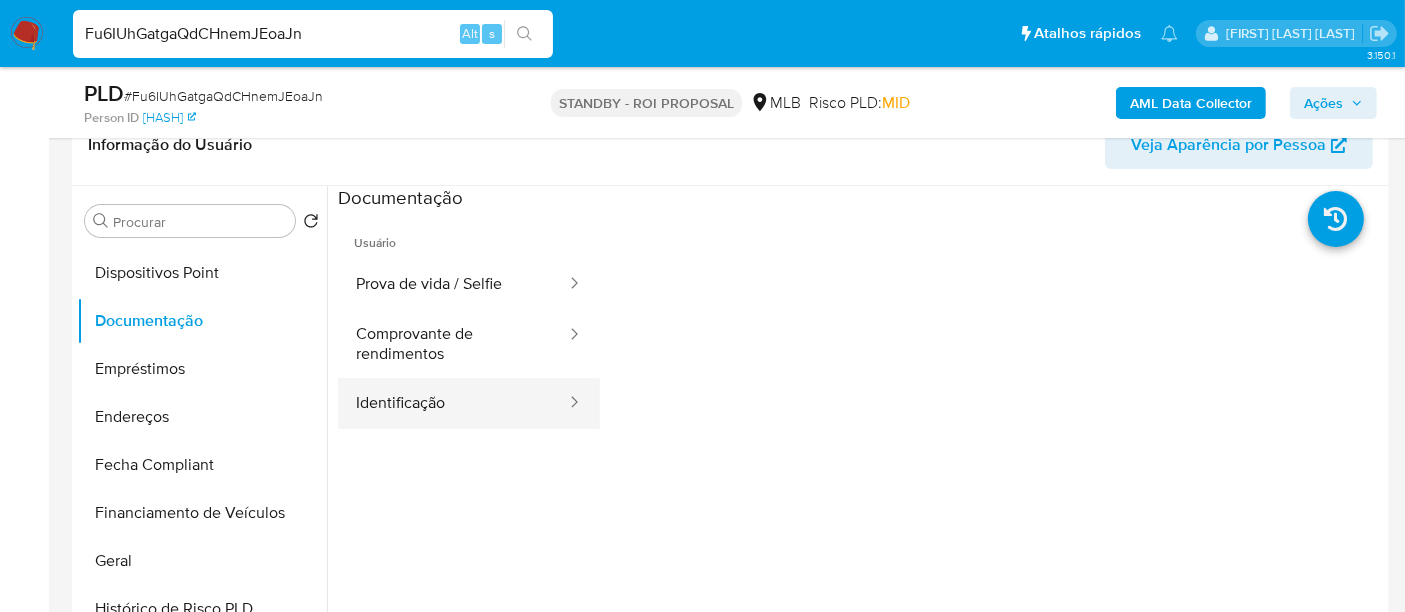 click on "Identificação" at bounding box center (453, 403) 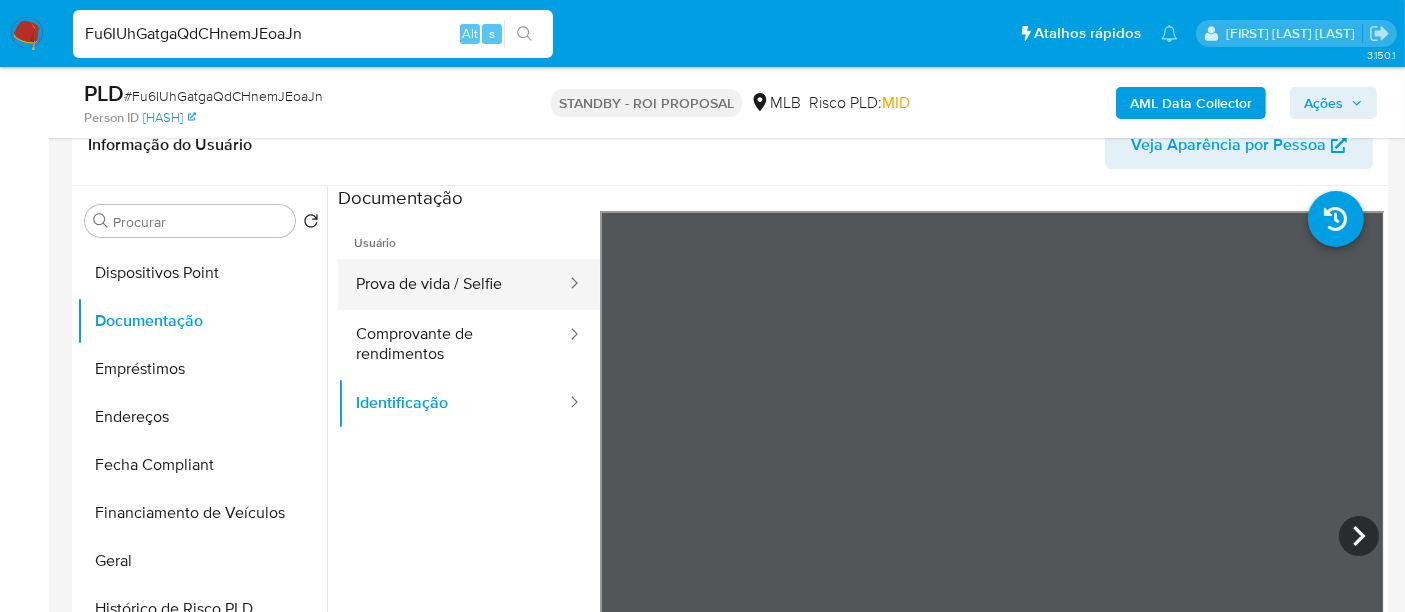 click on "Prova de vida / Selfie" at bounding box center [453, 284] 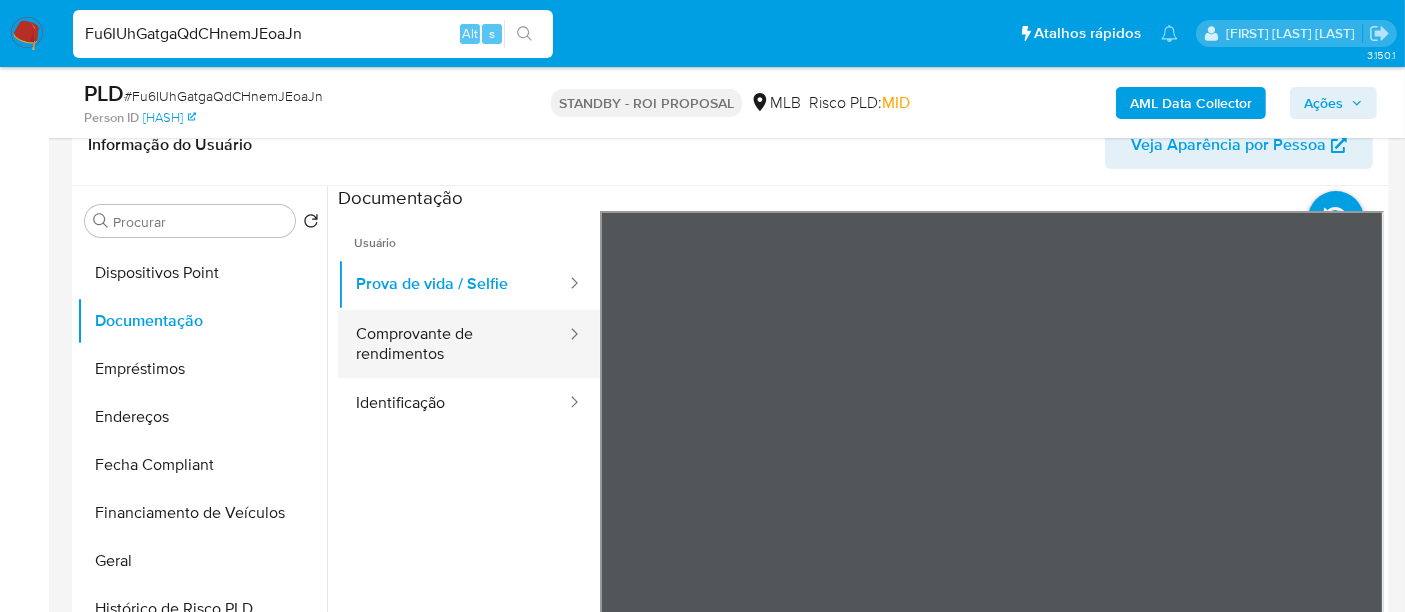 click on "Comprovante de rendimentos" at bounding box center [453, 344] 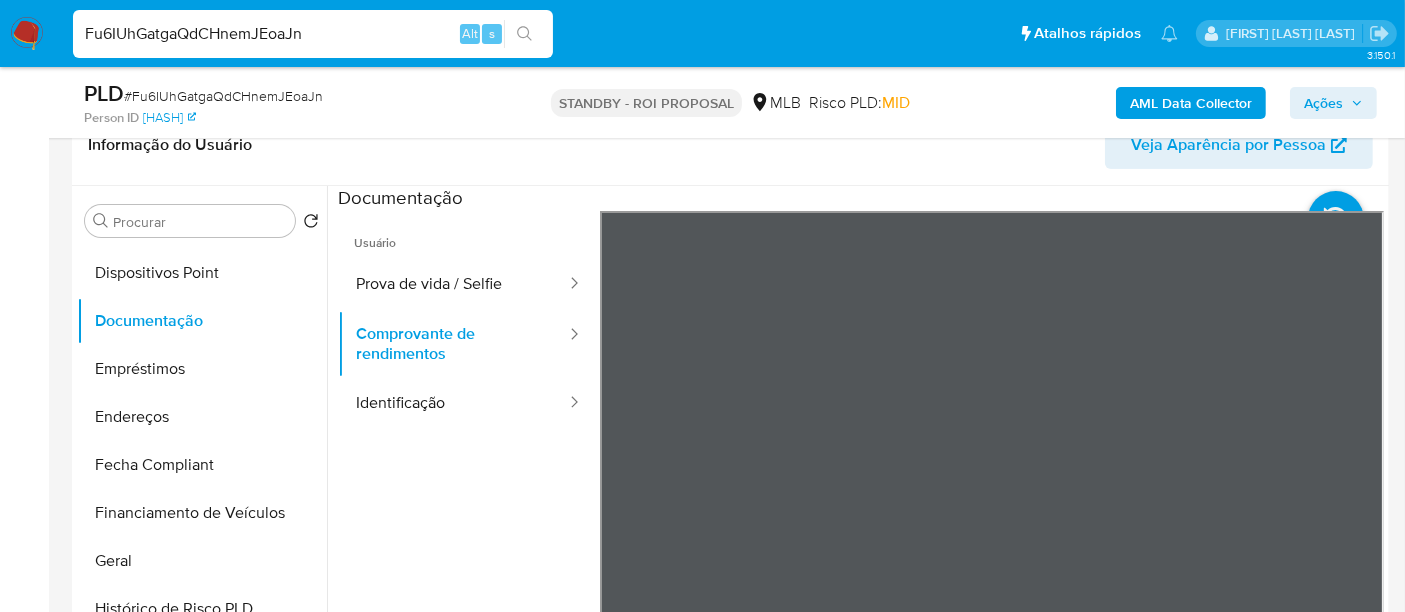 scroll, scrollTop: 168, scrollLeft: 0, axis: vertical 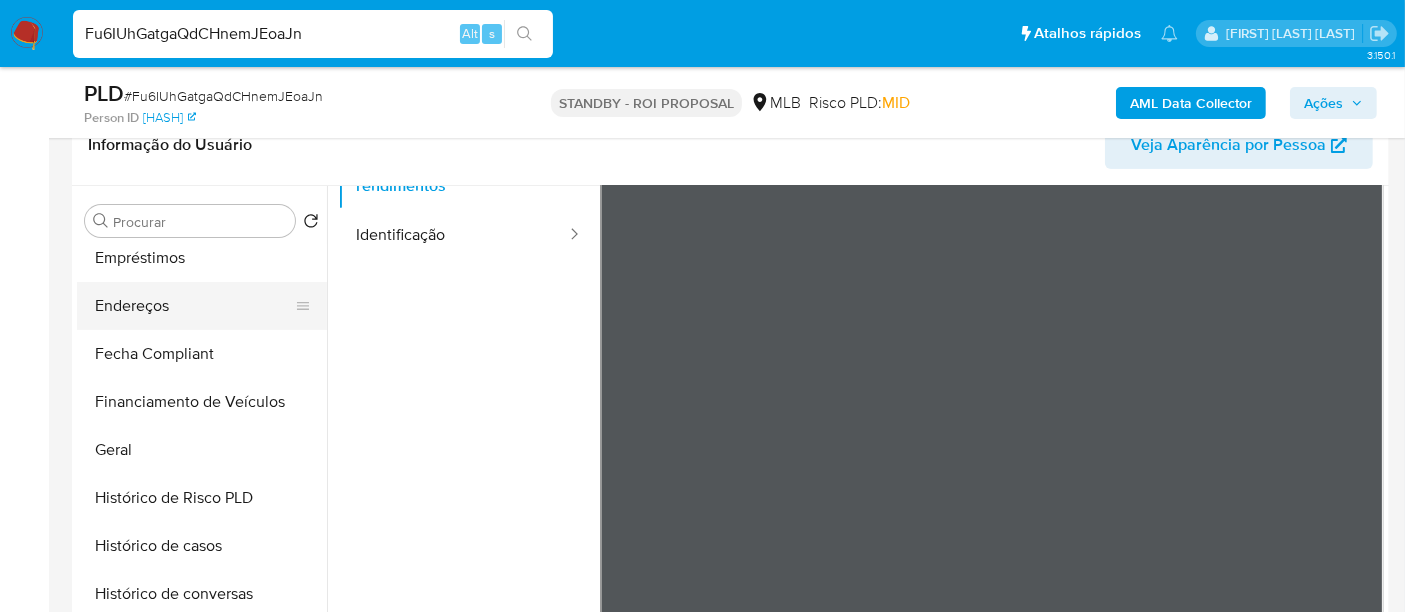 click on "Endereços" at bounding box center [194, 306] 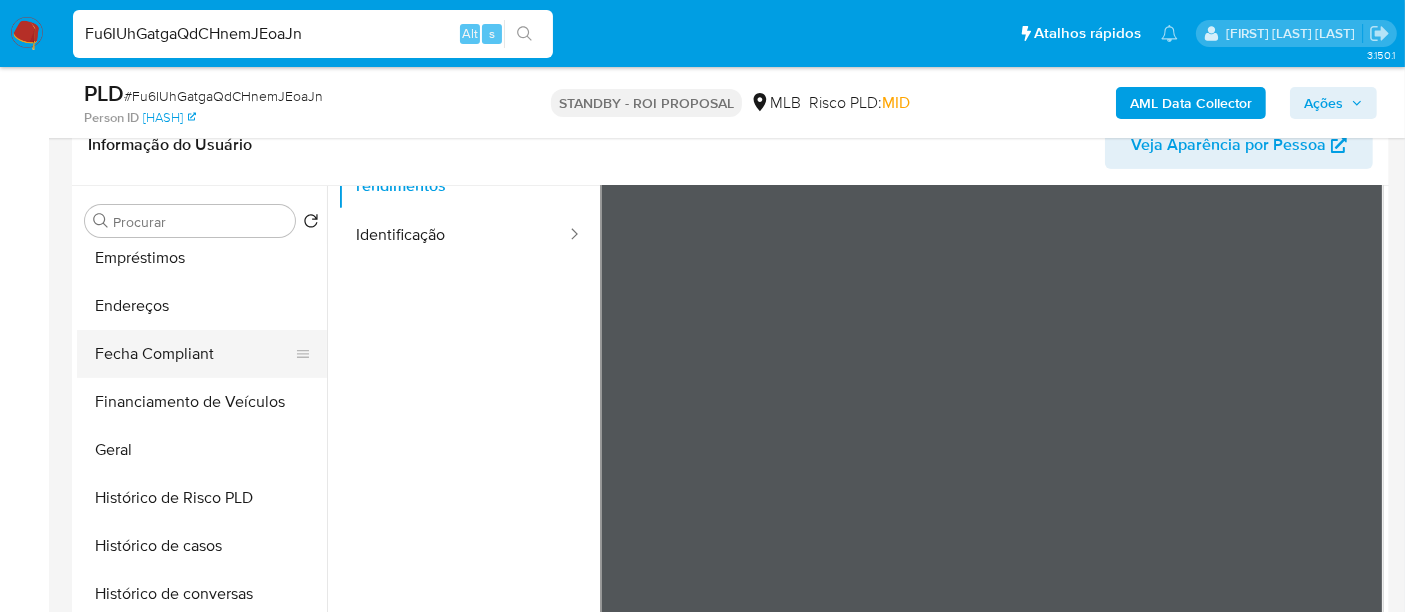 scroll, scrollTop: 0, scrollLeft: 0, axis: both 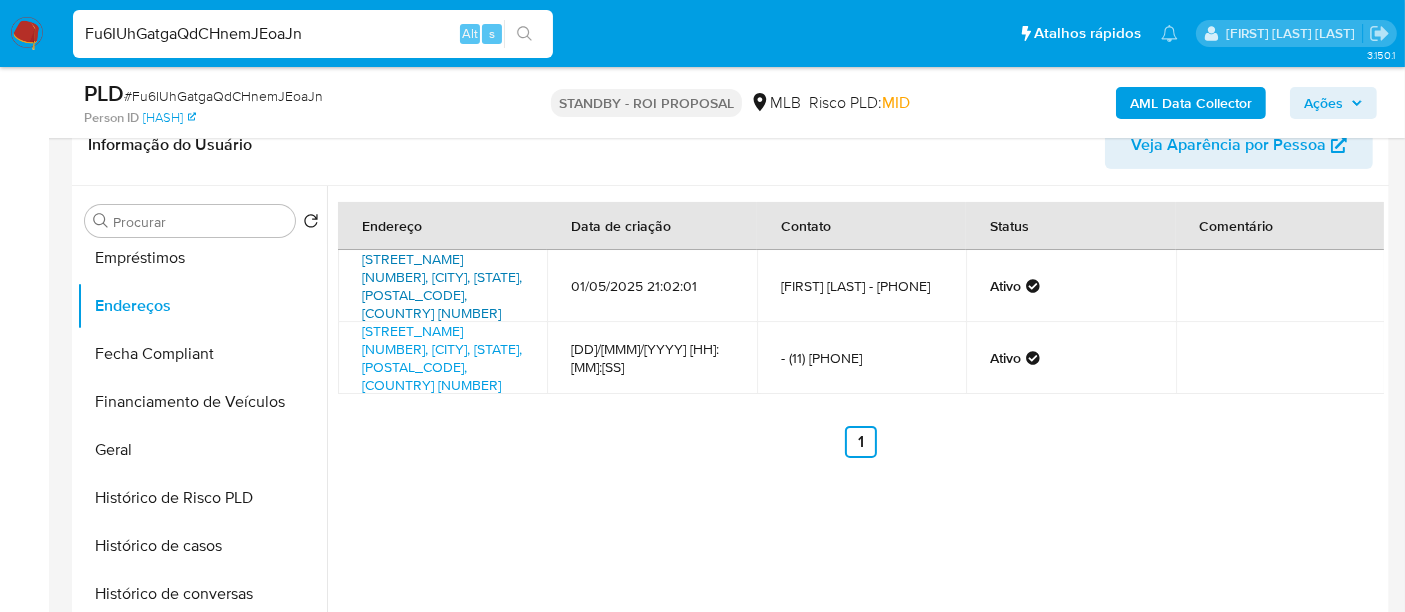 click on "[STREET_NAME] [NUMBER], [CITY], [STATE], [POSTAL_CODE], [COUNTRY] [NUMBER]" at bounding box center [442, 286] 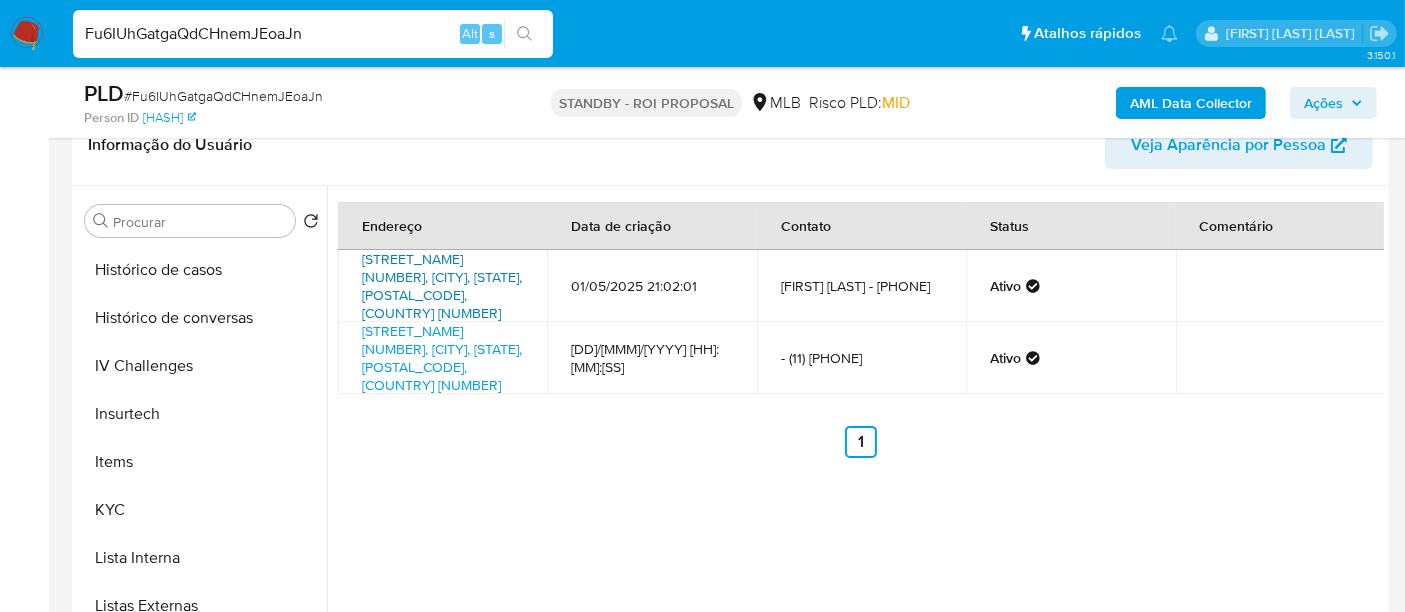 scroll, scrollTop: 844, scrollLeft: 0, axis: vertical 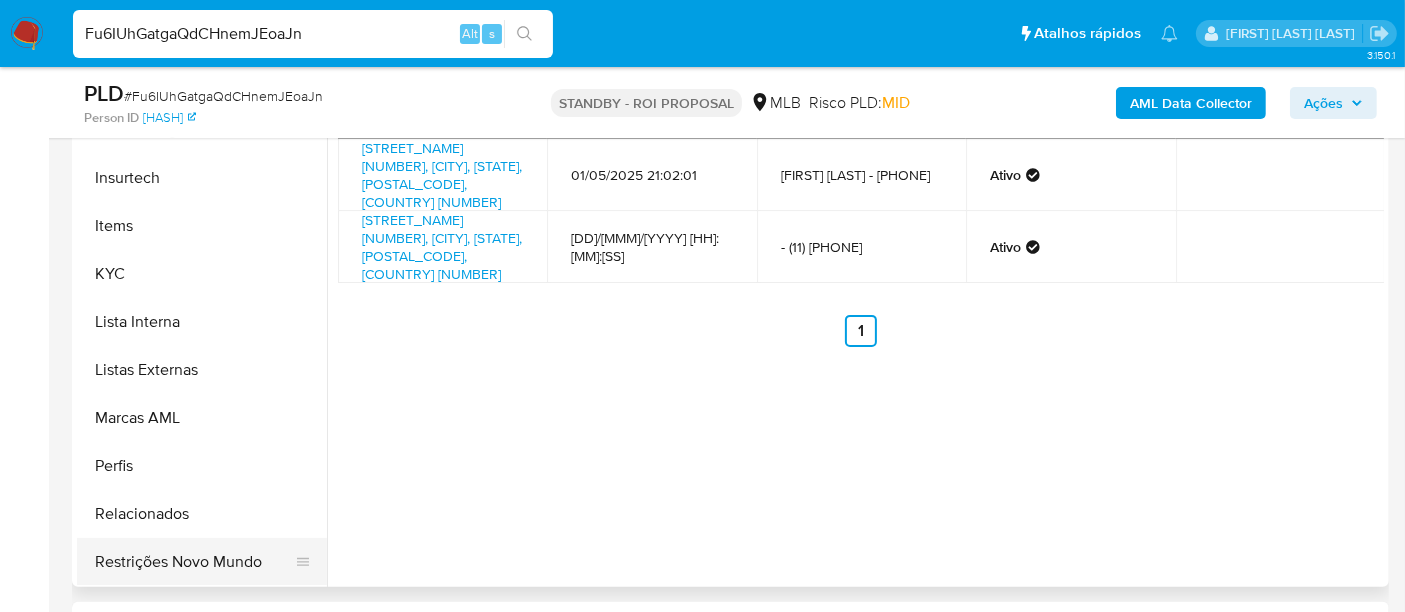 click on "Restrições Novo Mundo" at bounding box center (194, 562) 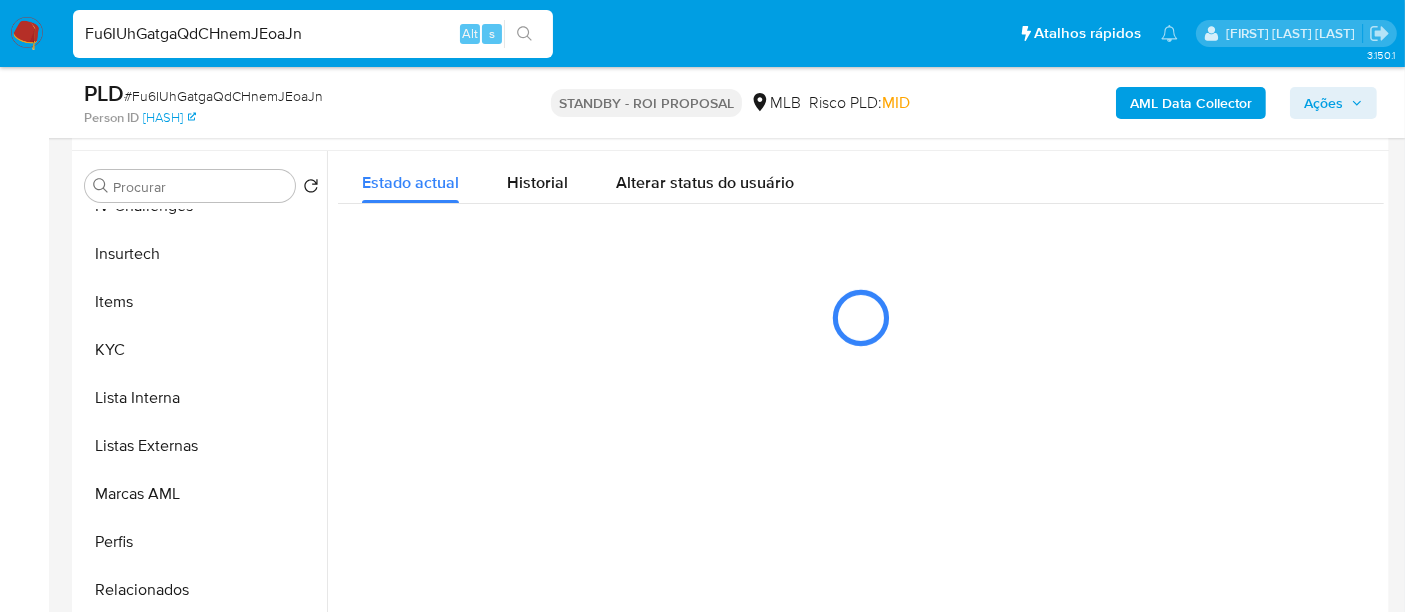 scroll, scrollTop: 333, scrollLeft: 0, axis: vertical 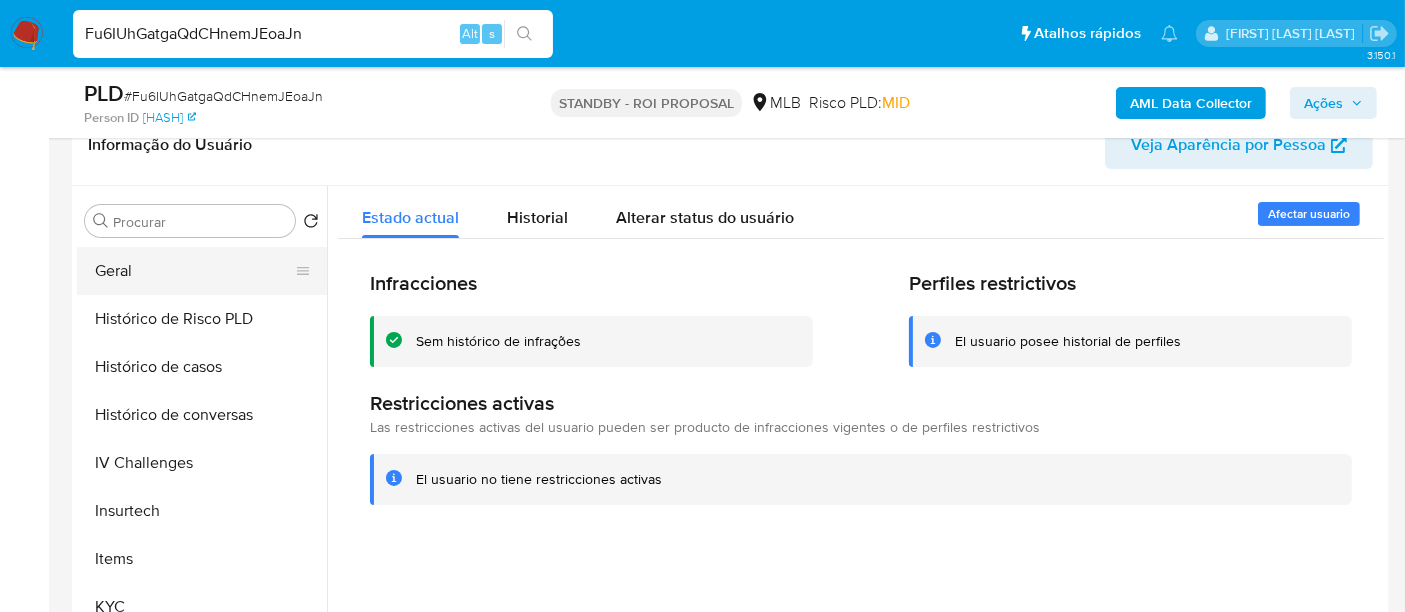 click on "Geral" at bounding box center (194, 271) 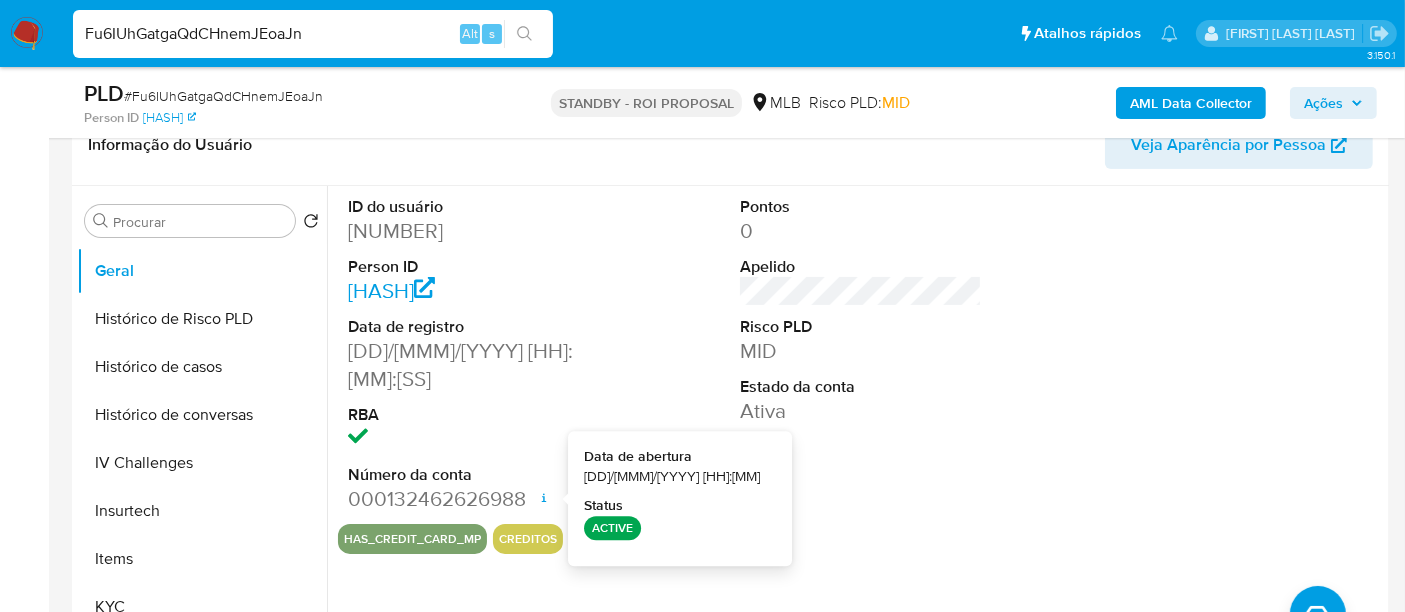 type 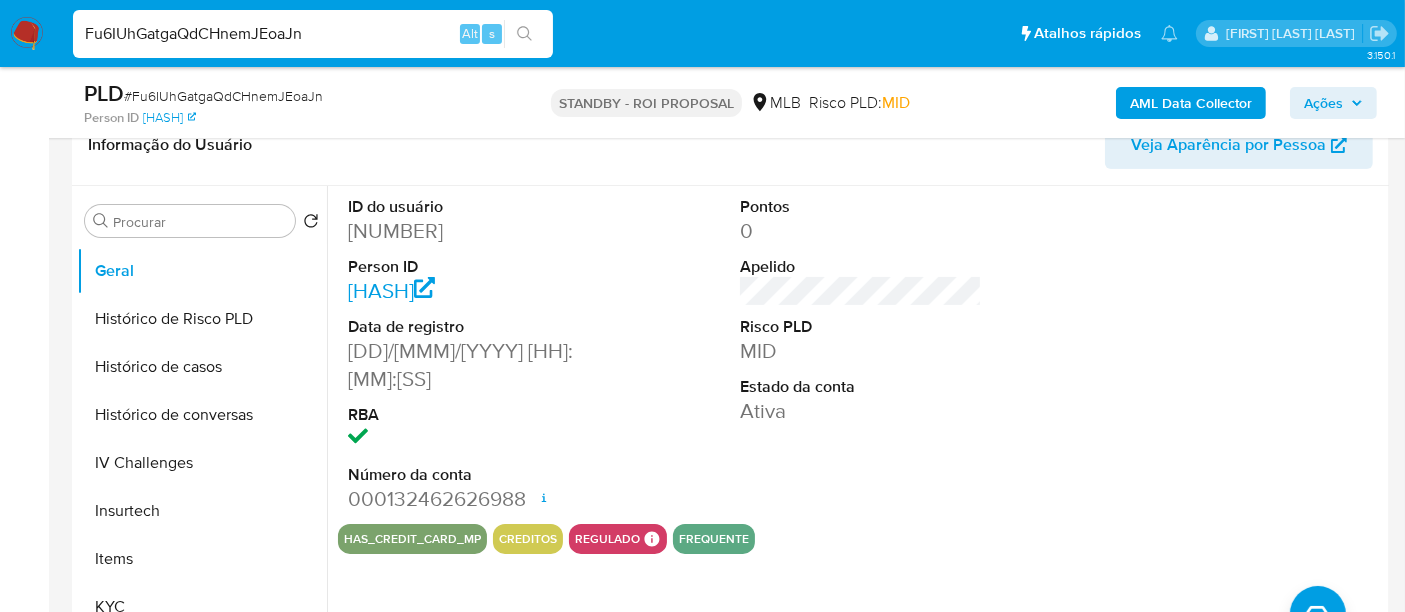 click on "Fu6IUhGatgaQdCHnemJEoaJn" at bounding box center [313, 34] 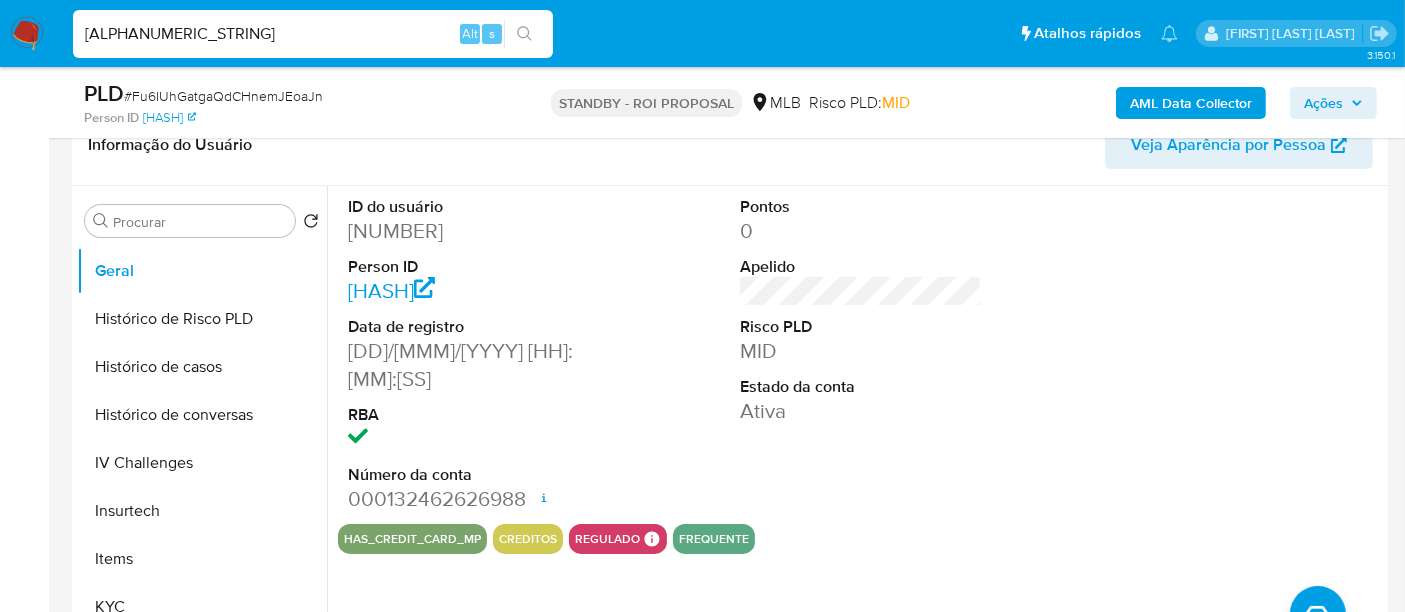 type on "[ALPHANUMERIC_STRING]" 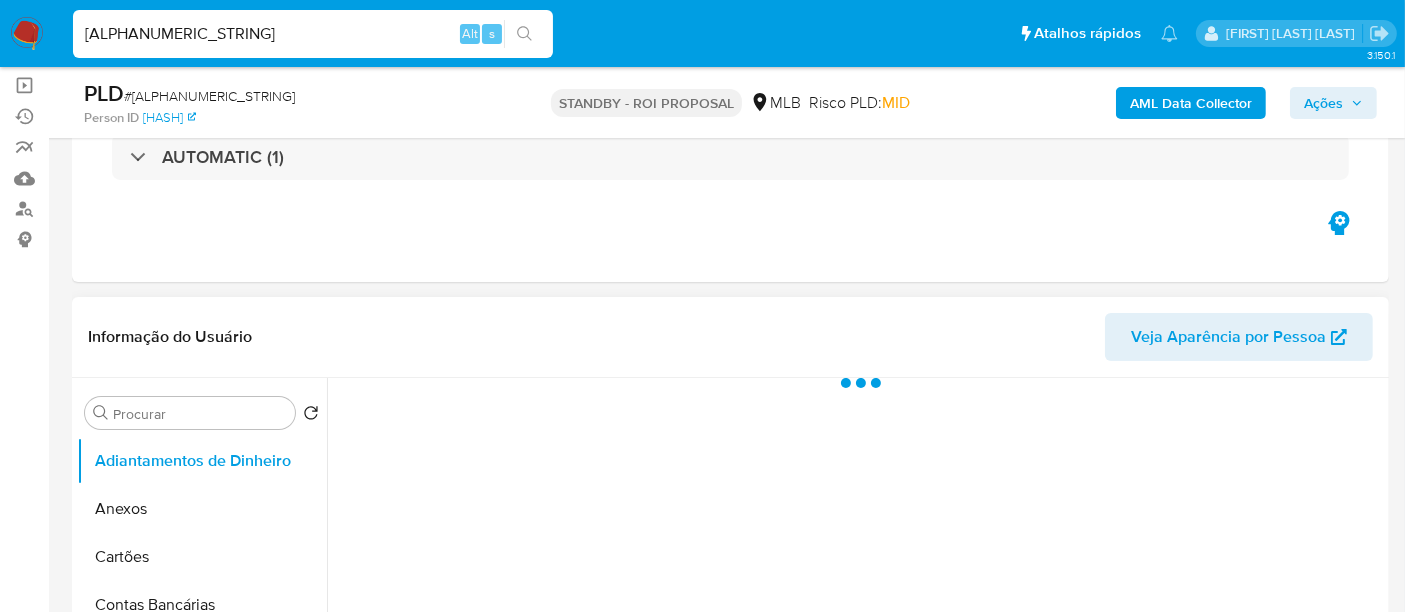 scroll, scrollTop: 222, scrollLeft: 0, axis: vertical 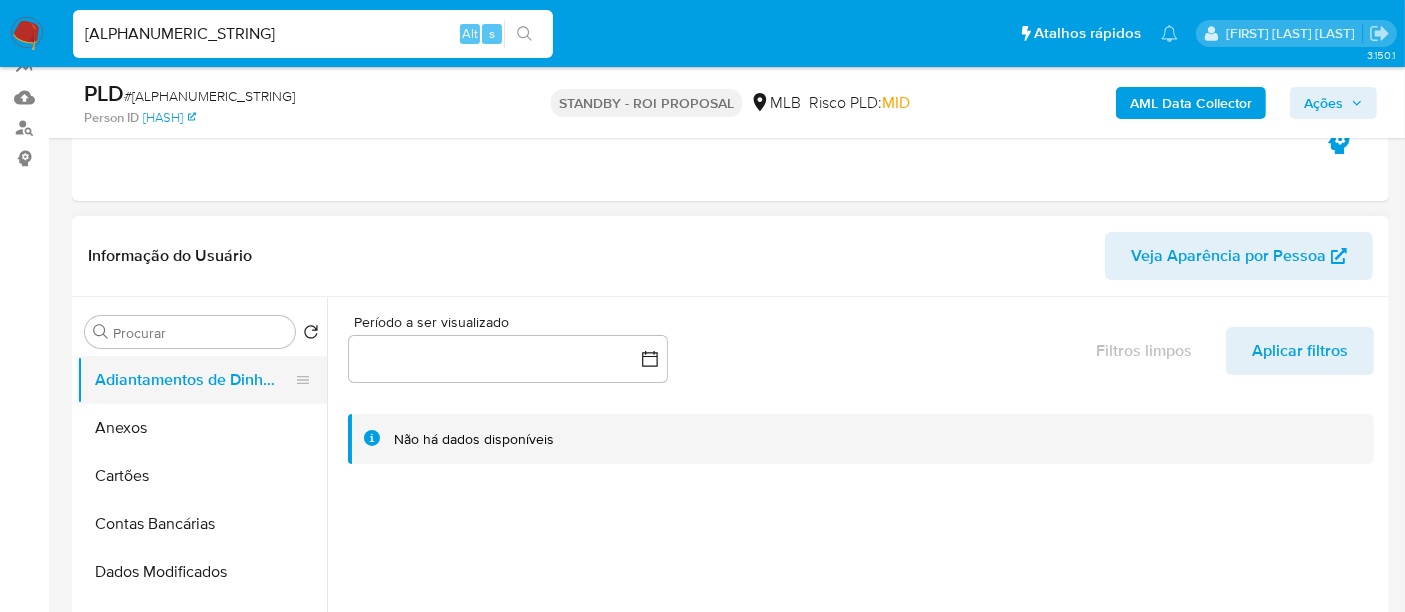 select on "10" 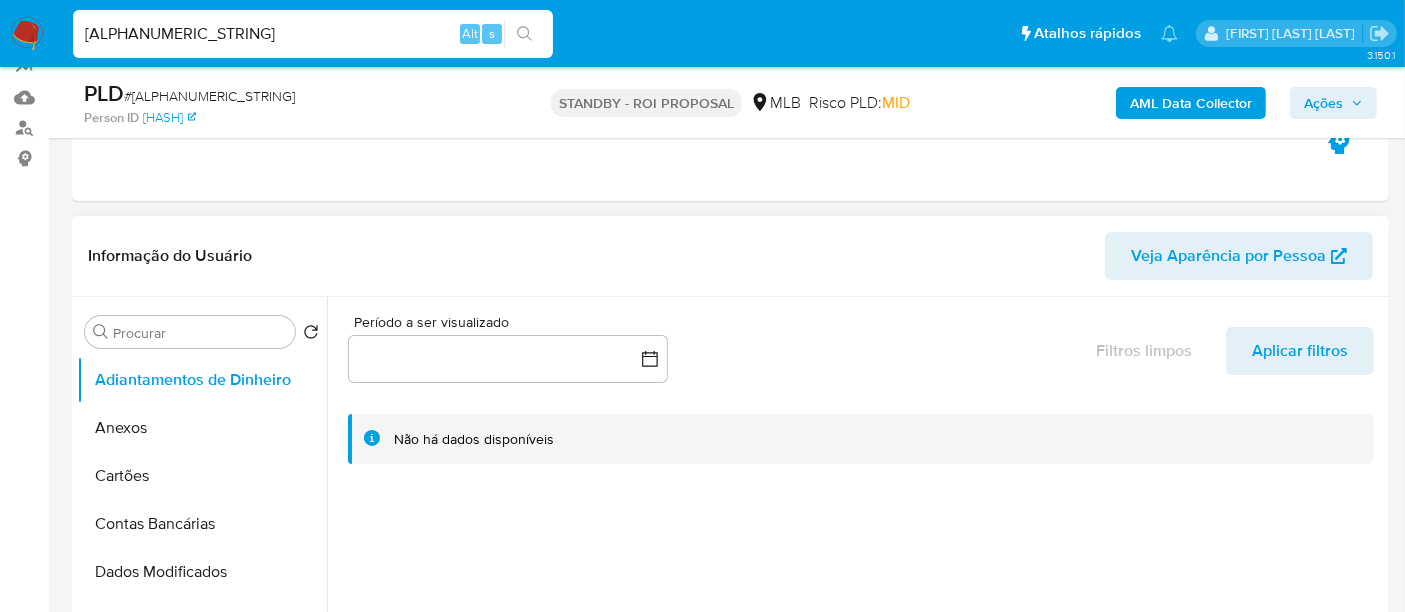 scroll, scrollTop: 333, scrollLeft: 0, axis: vertical 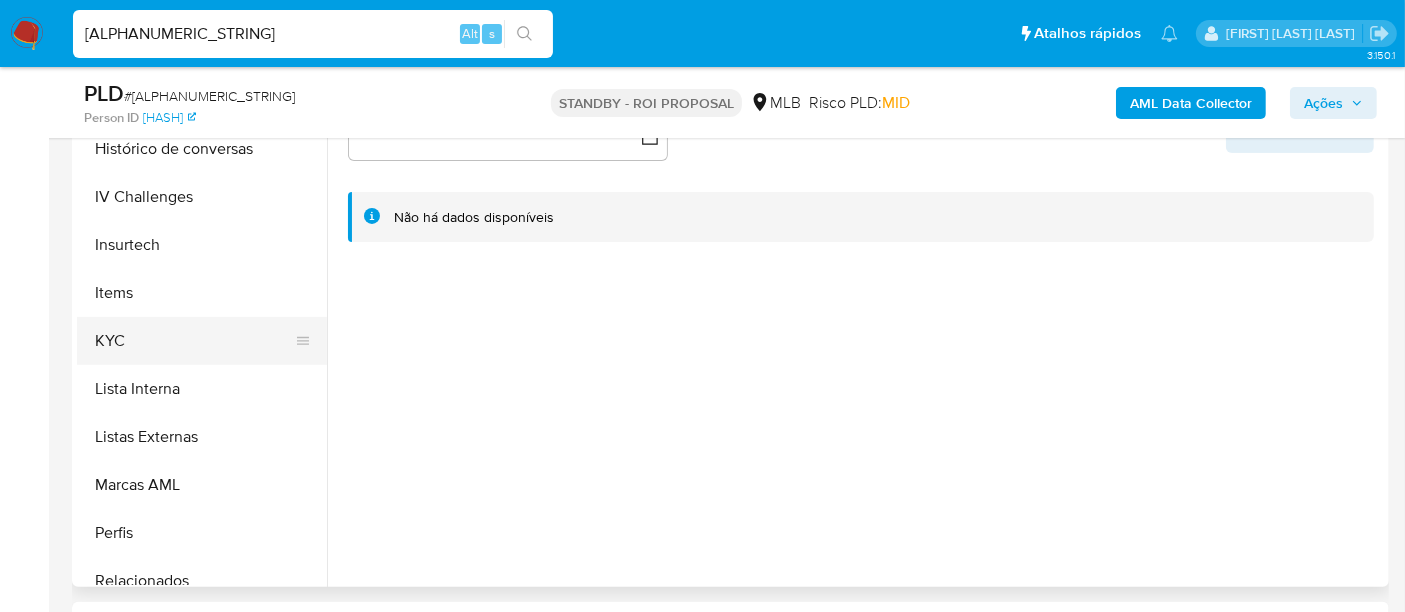 click on "KYC" at bounding box center [194, 341] 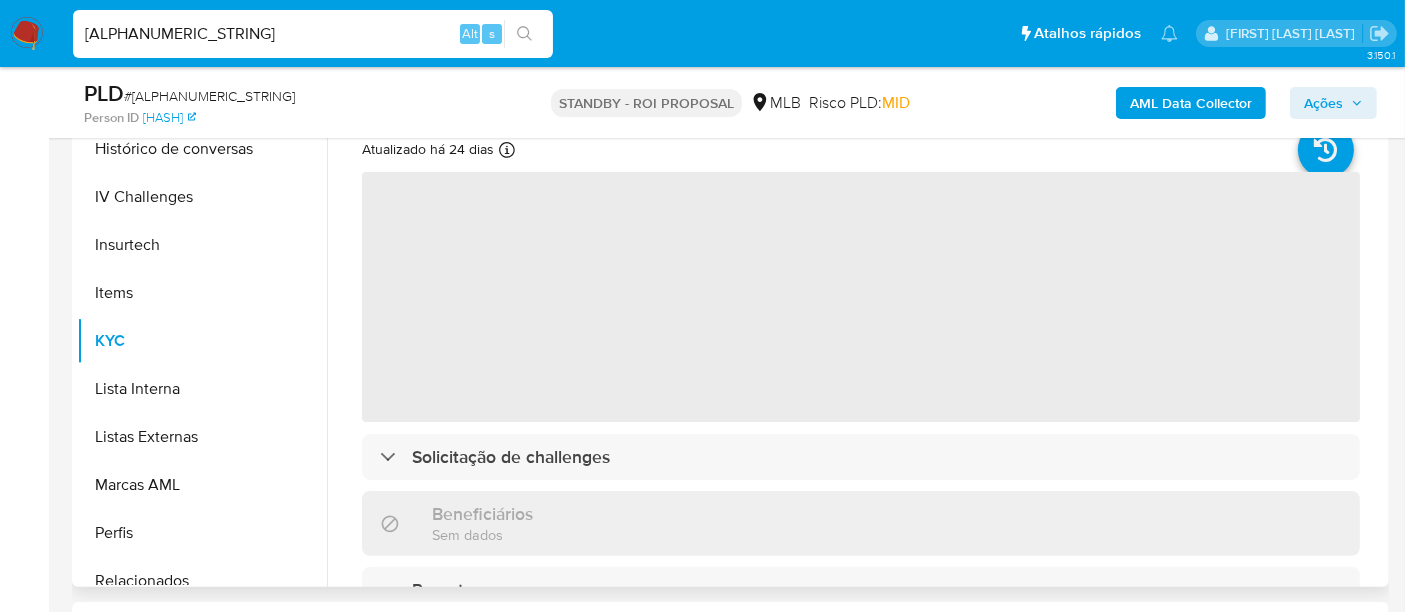 scroll, scrollTop: 222, scrollLeft: 0, axis: vertical 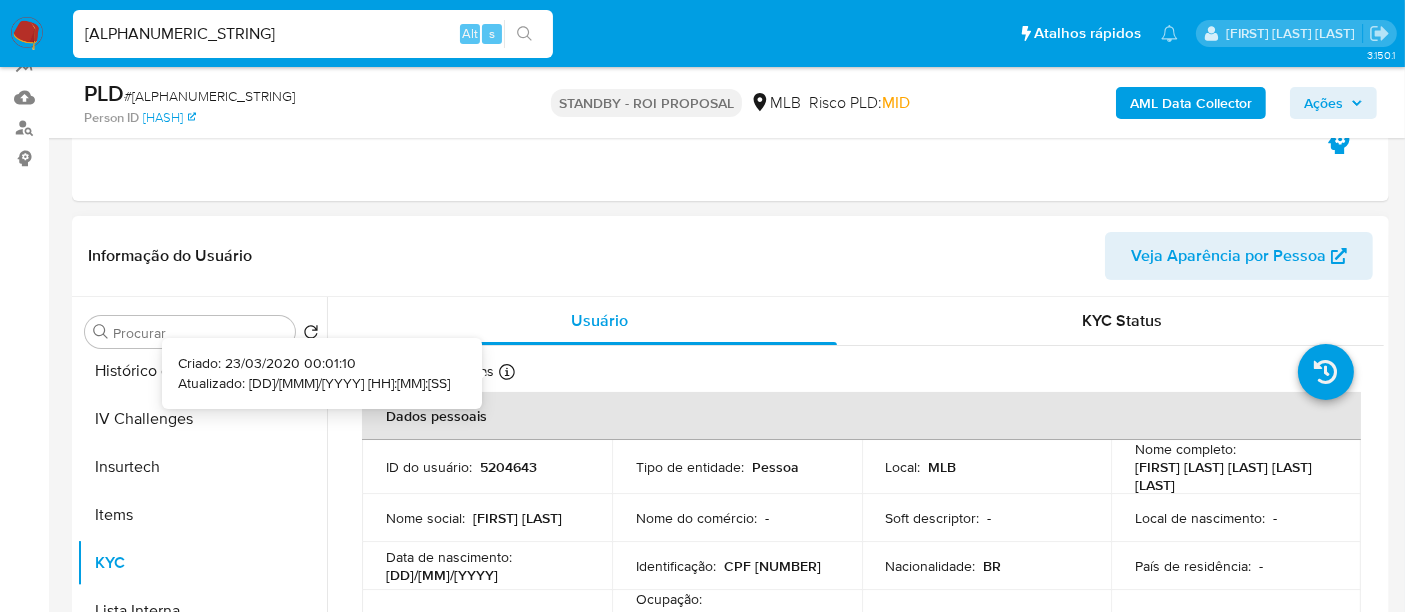 type 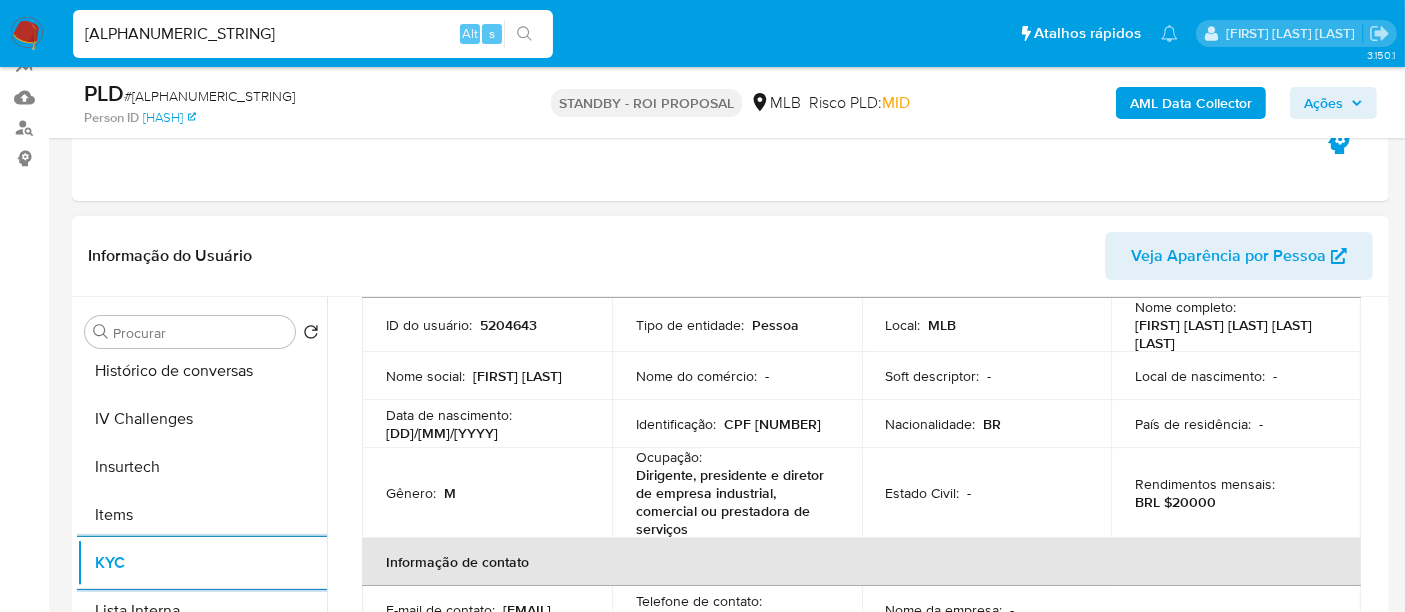 scroll, scrollTop: 222, scrollLeft: 0, axis: vertical 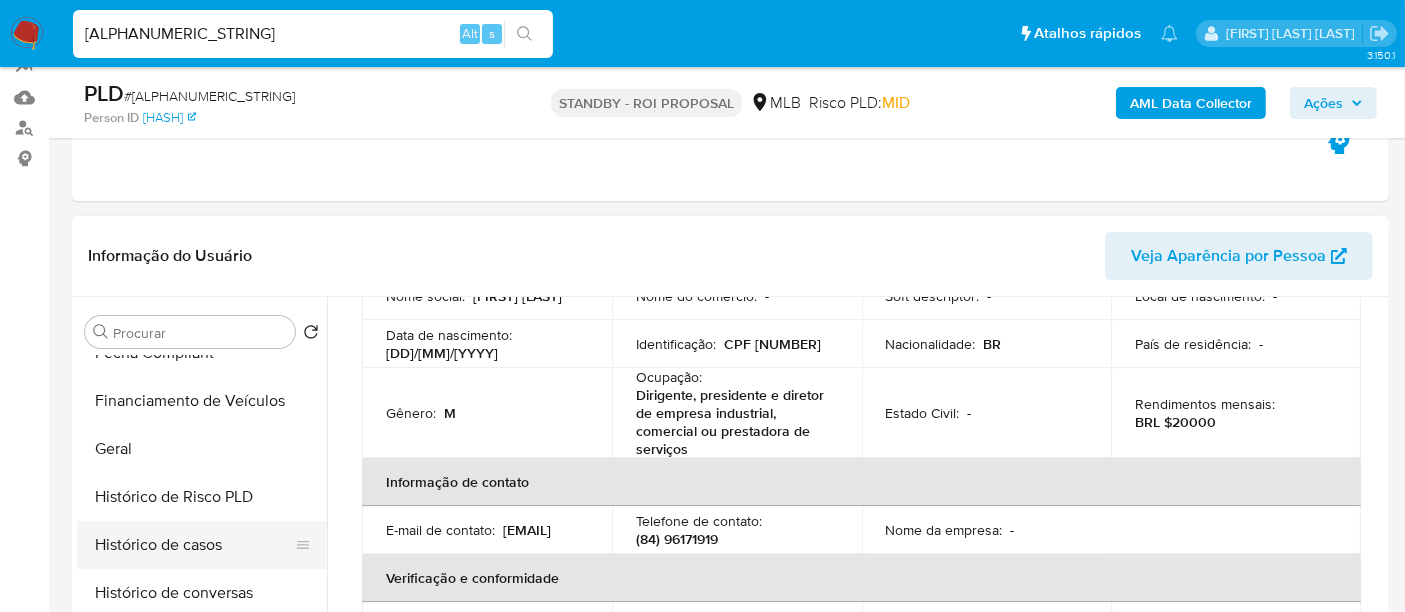 click on "Histórico de casos" at bounding box center (194, 545) 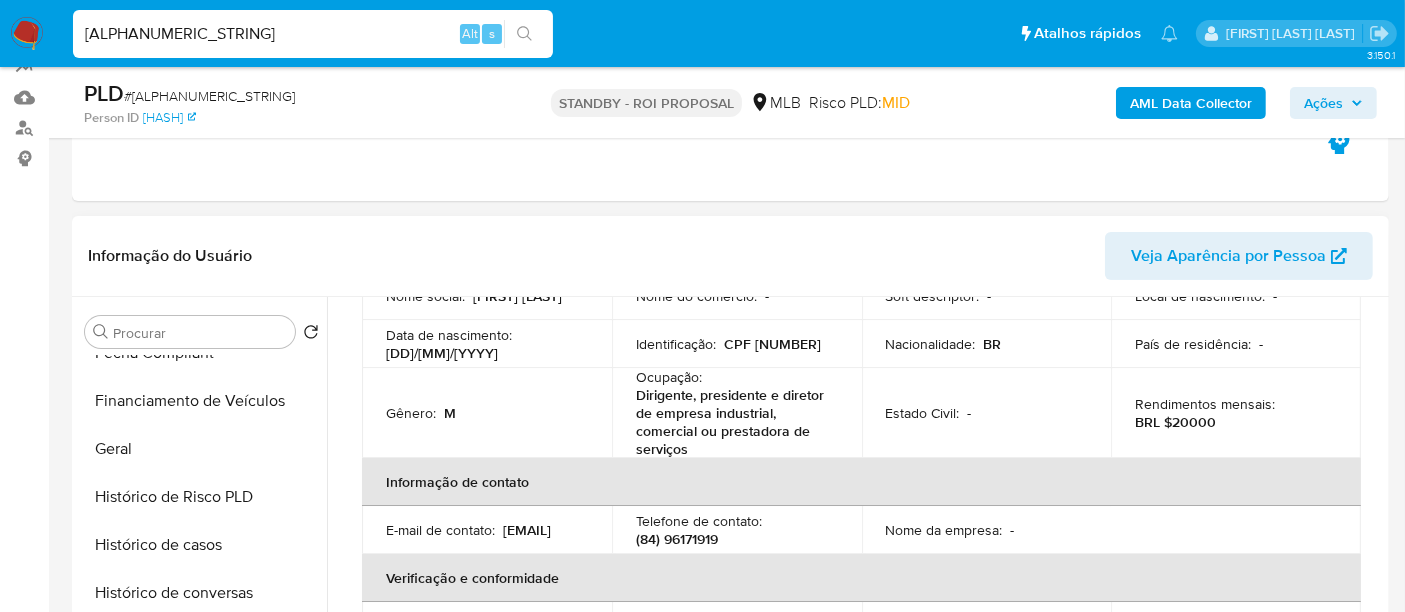 scroll, scrollTop: 0, scrollLeft: 0, axis: both 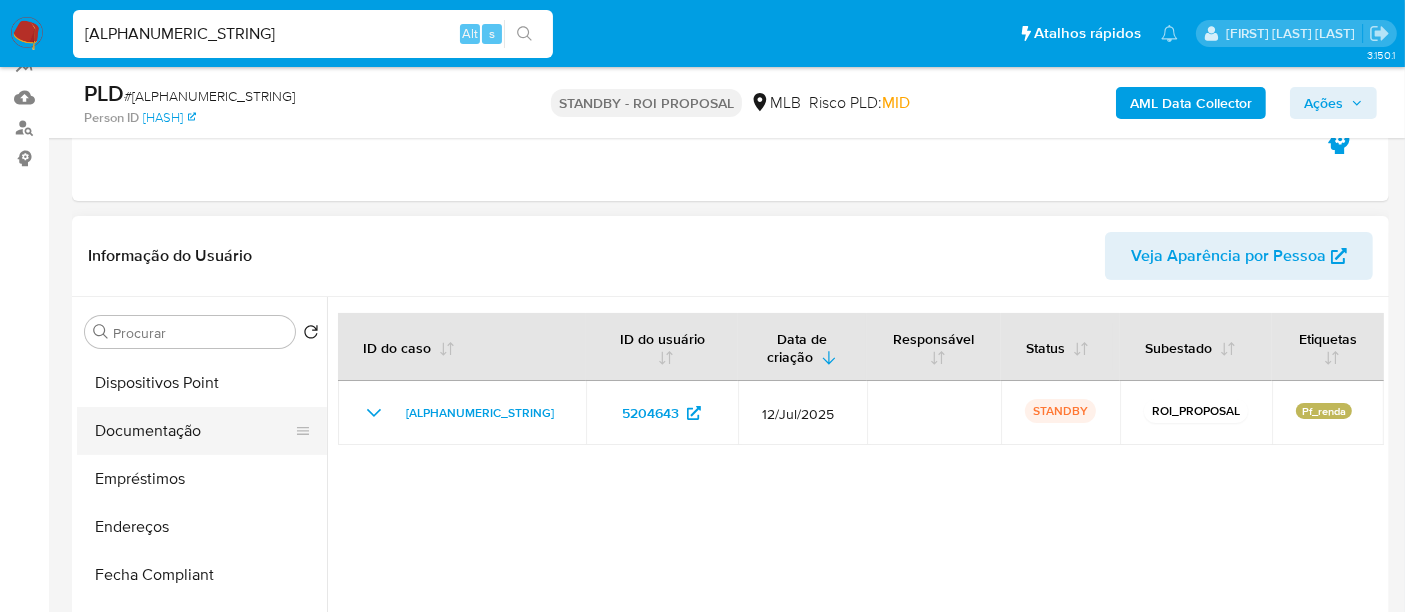 click on "Documentação" at bounding box center (194, 431) 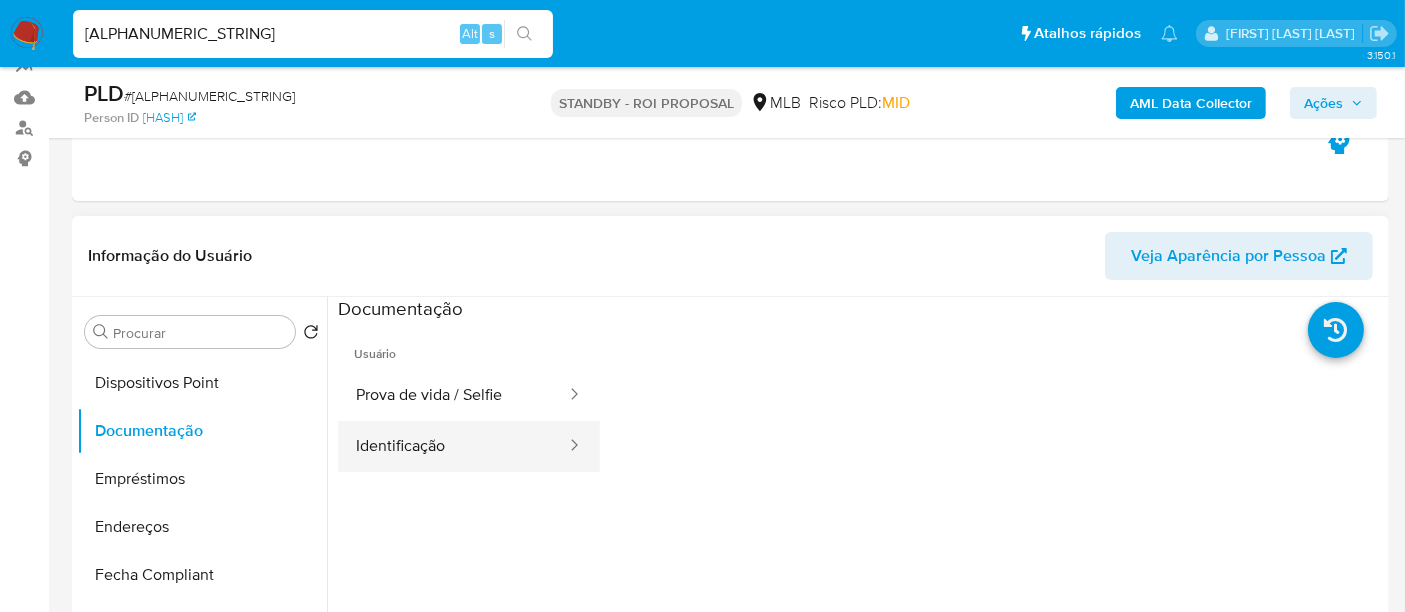 drag, startPoint x: 398, startPoint y: 444, endPoint x: 404, endPoint y: 429, distance: 16.155495 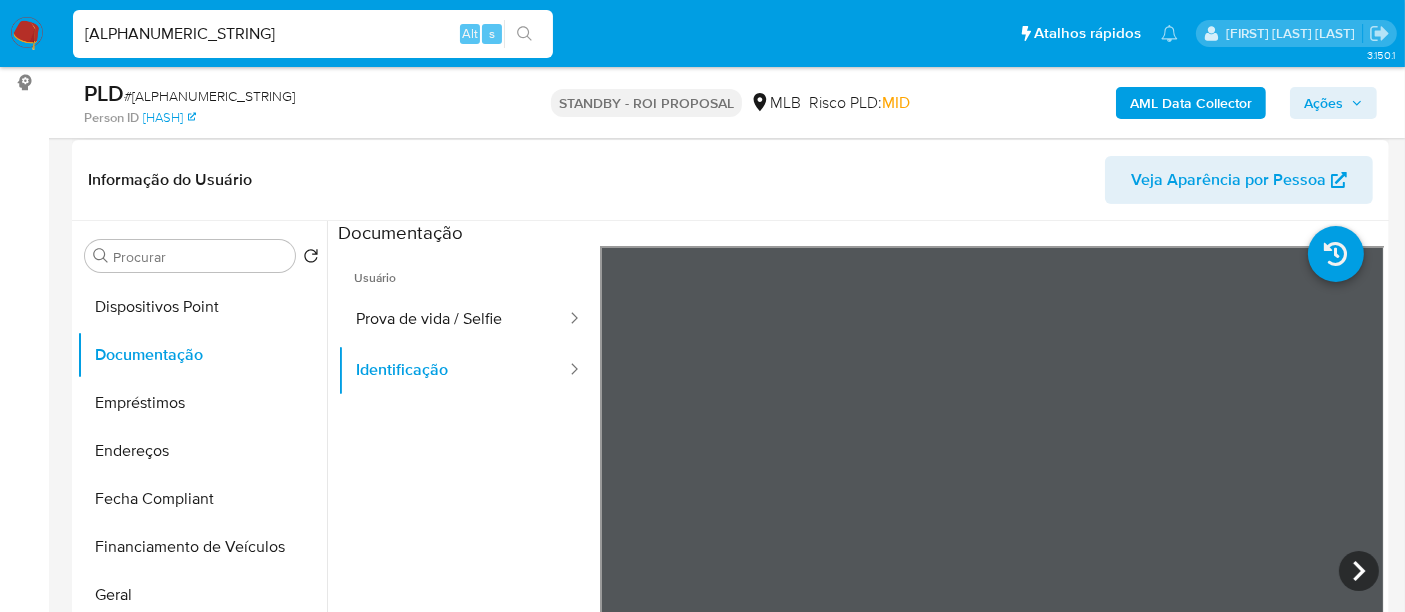 scroll, scrollTop: 333, scrollLeft: 0, axis: vertical 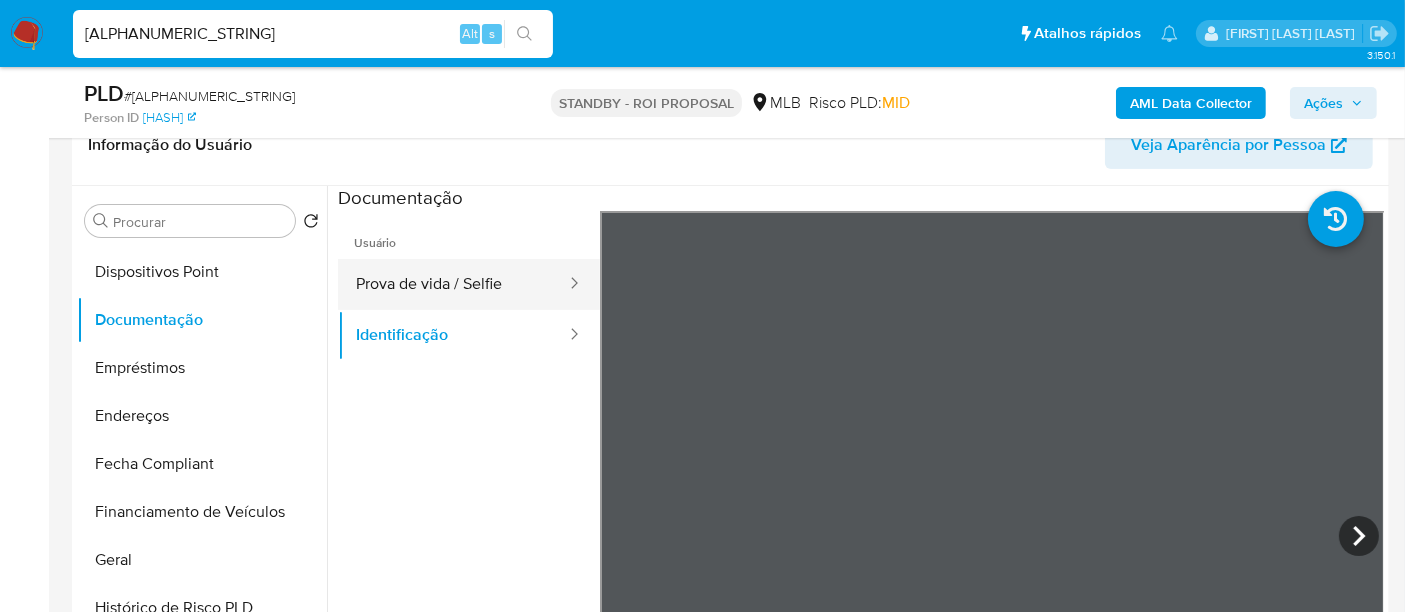 drag, startPoint x: 441, startPoint y: 289, endPoint x: 521, endPoint y: 298, distance: 80.50466 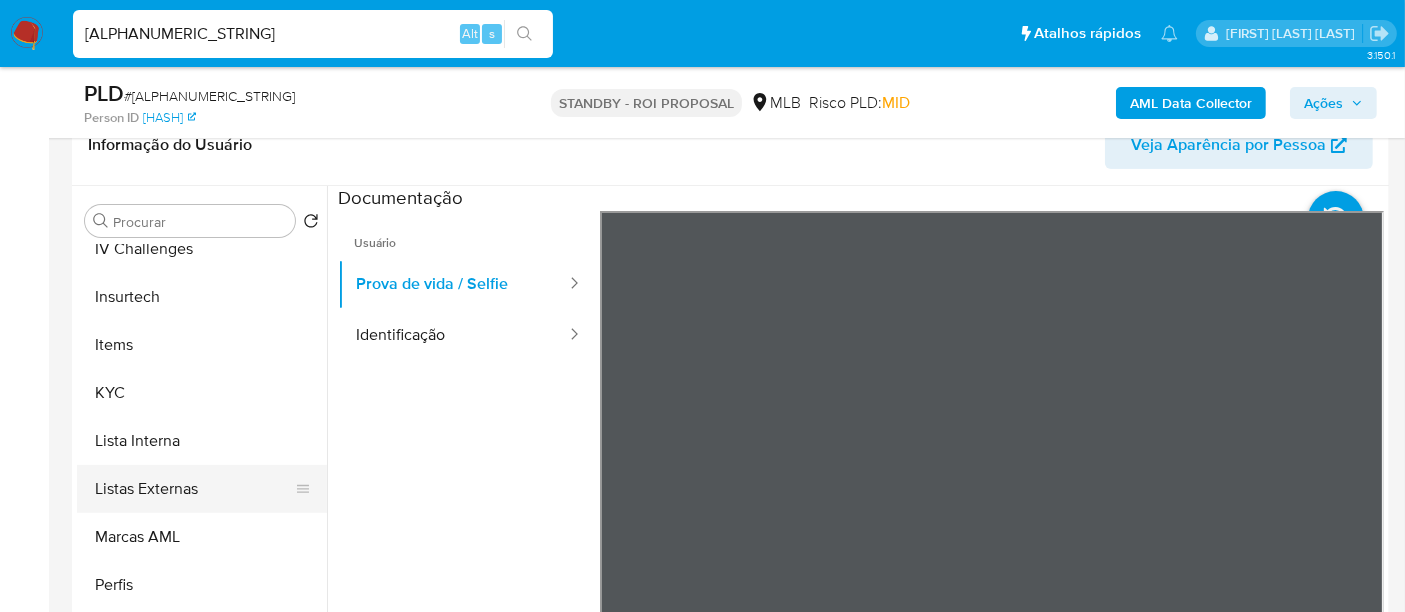 scroll, scrollTop: 844, scrollLeft: 0, axis: vertical 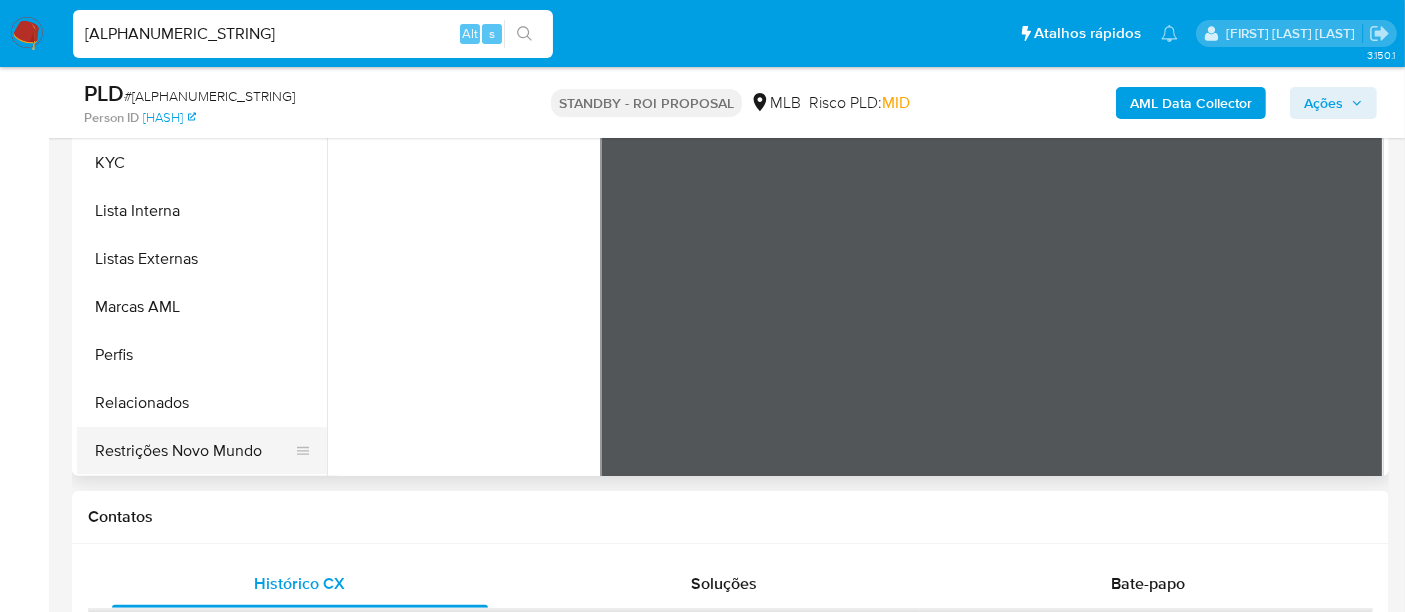 click on "Restrições Novo Mundo" at bounding box center [194, 451] 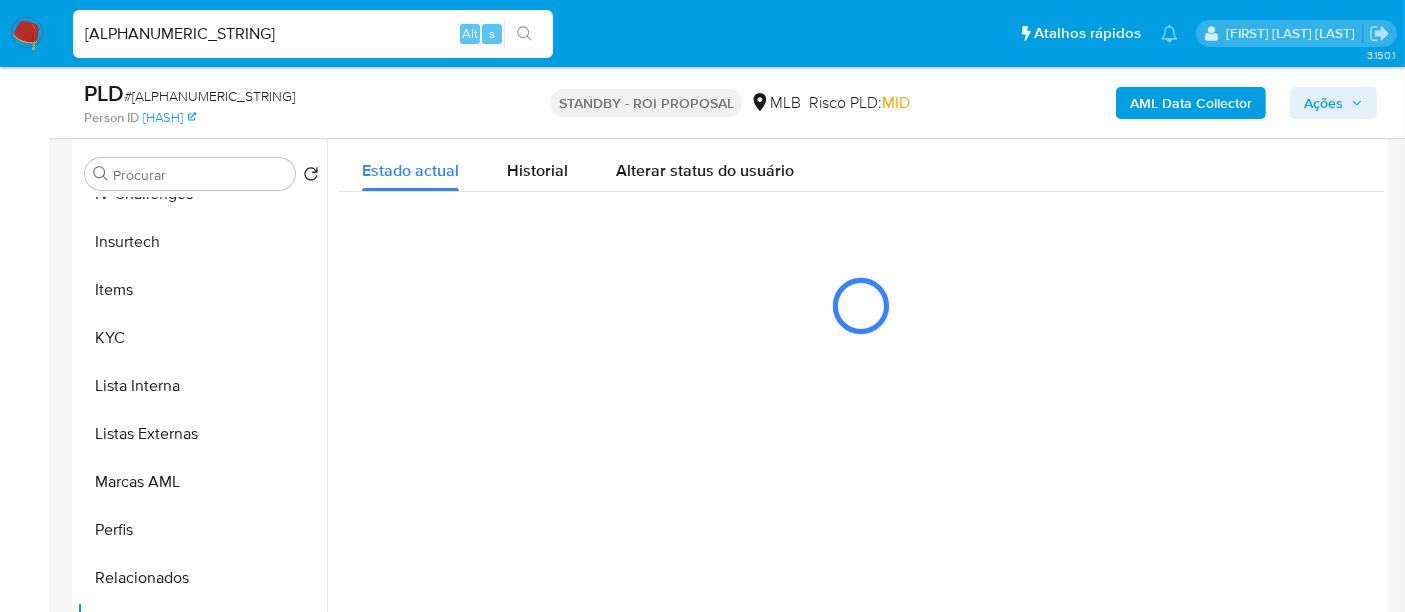 scroll, scrollTop: 333, scrollLeft: 0, axis: vertical 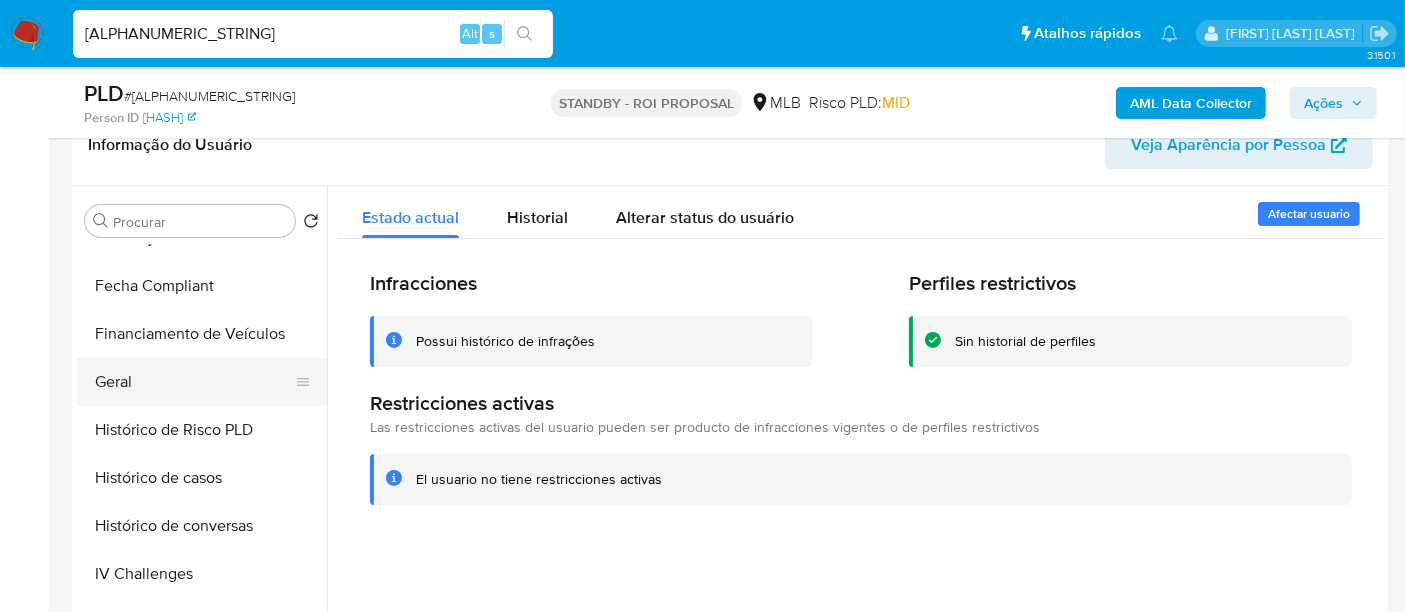 click on "Geral" at bounding box center [194, 382] 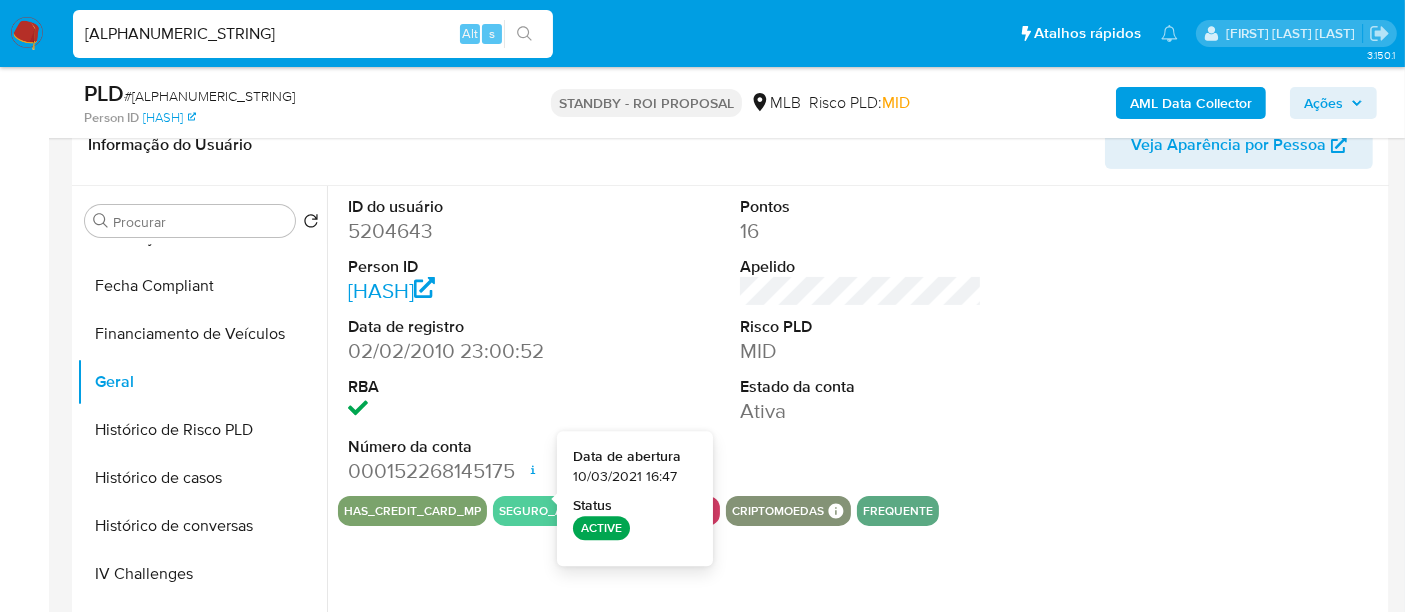 type 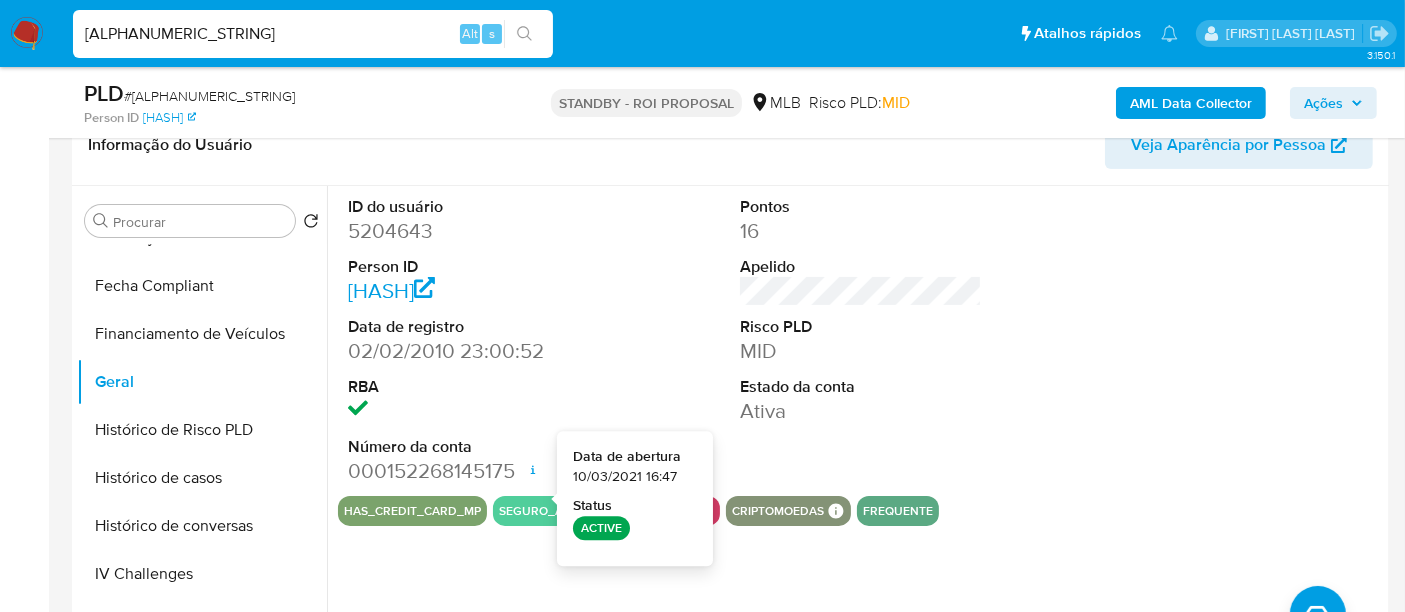 click on "[ALPHANUMERIC_STRING]" at bounding box center (313, 34) 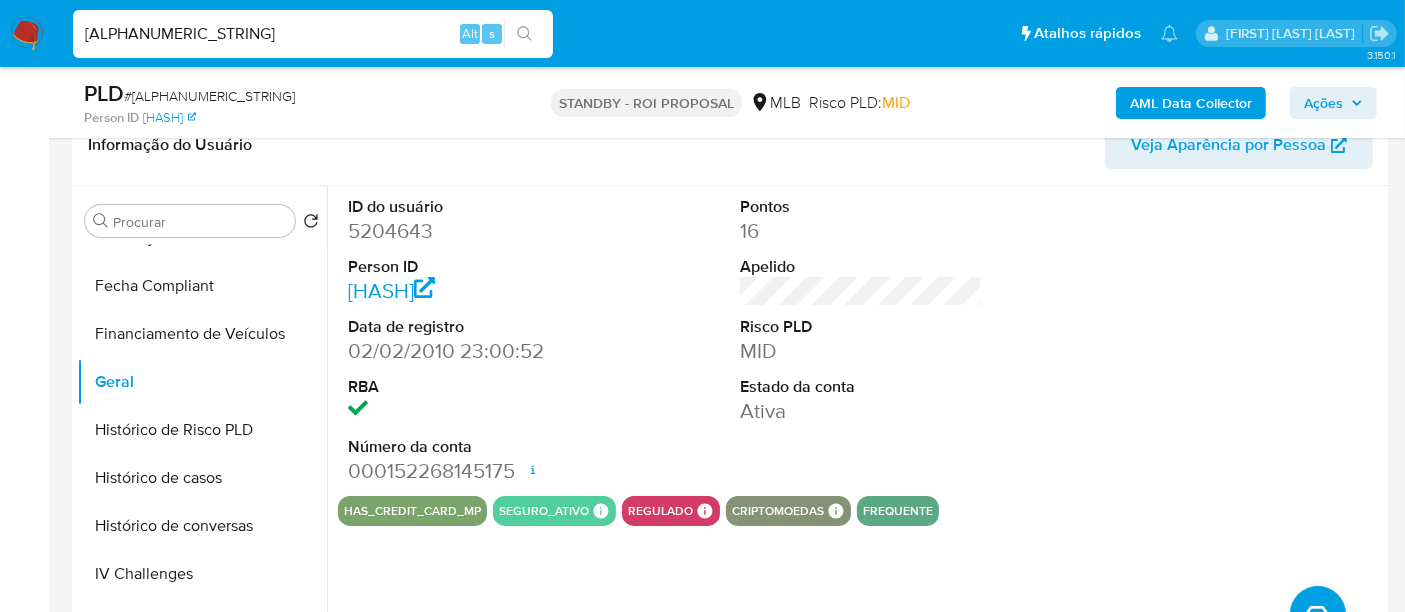 click on "[ALPHANUMERIC_STRING]" at bounding box center [313, 34] 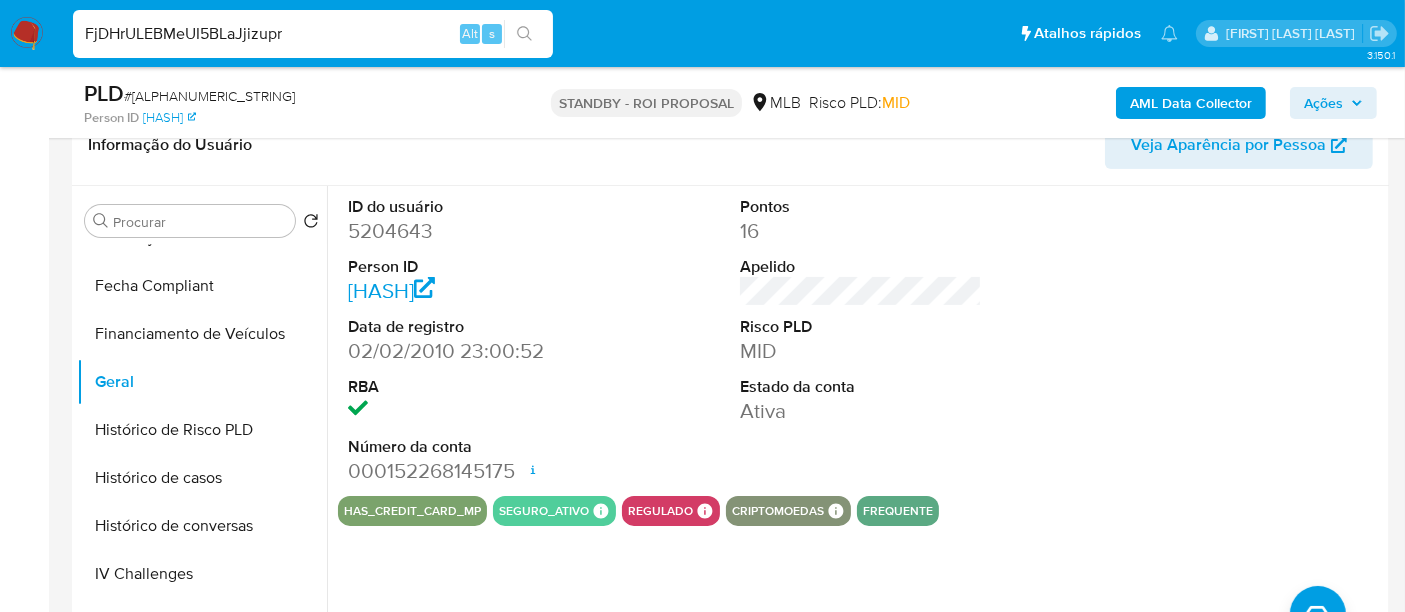 type on "FjDHrULEBMeUI5BLaJjizupr" 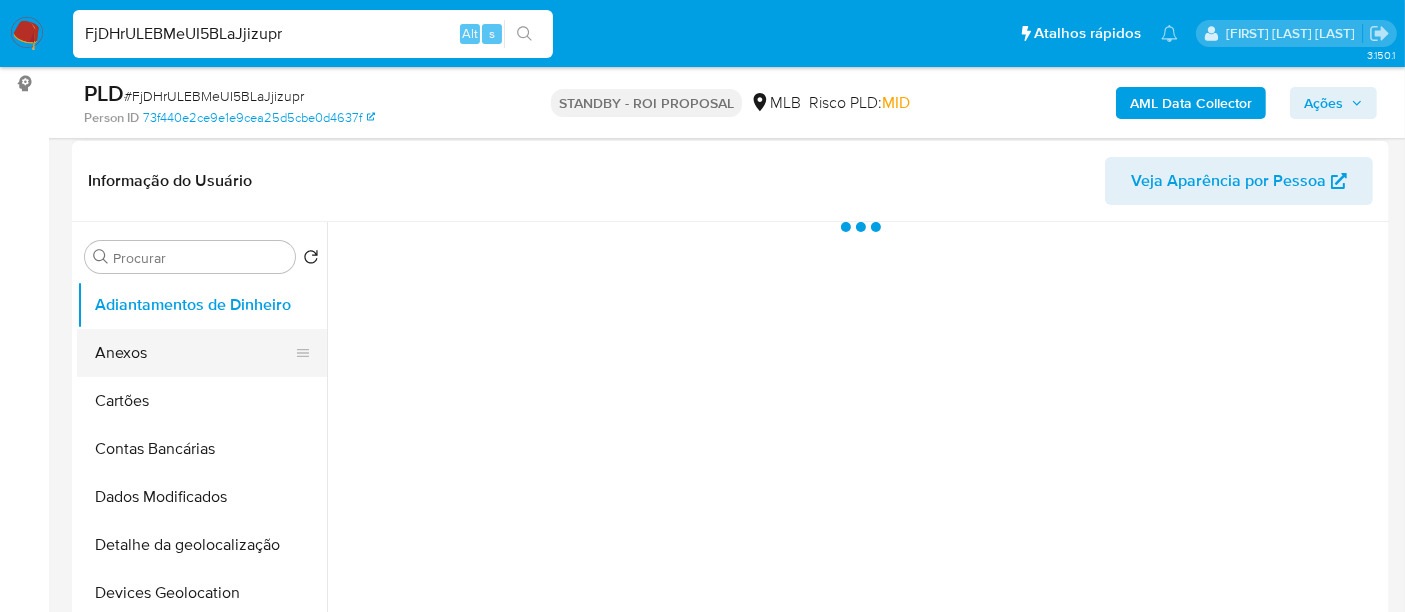 scroll, scrollTop: 333, scrollLeft: 0, axis: vertical 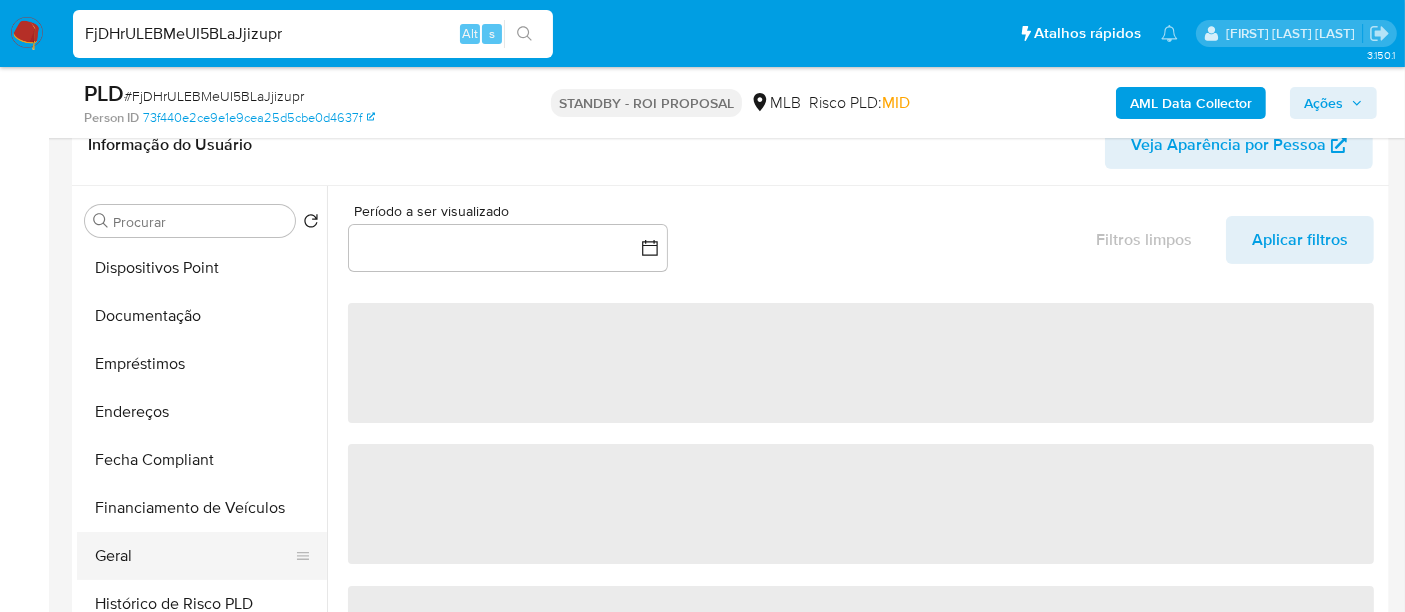 select on "10" 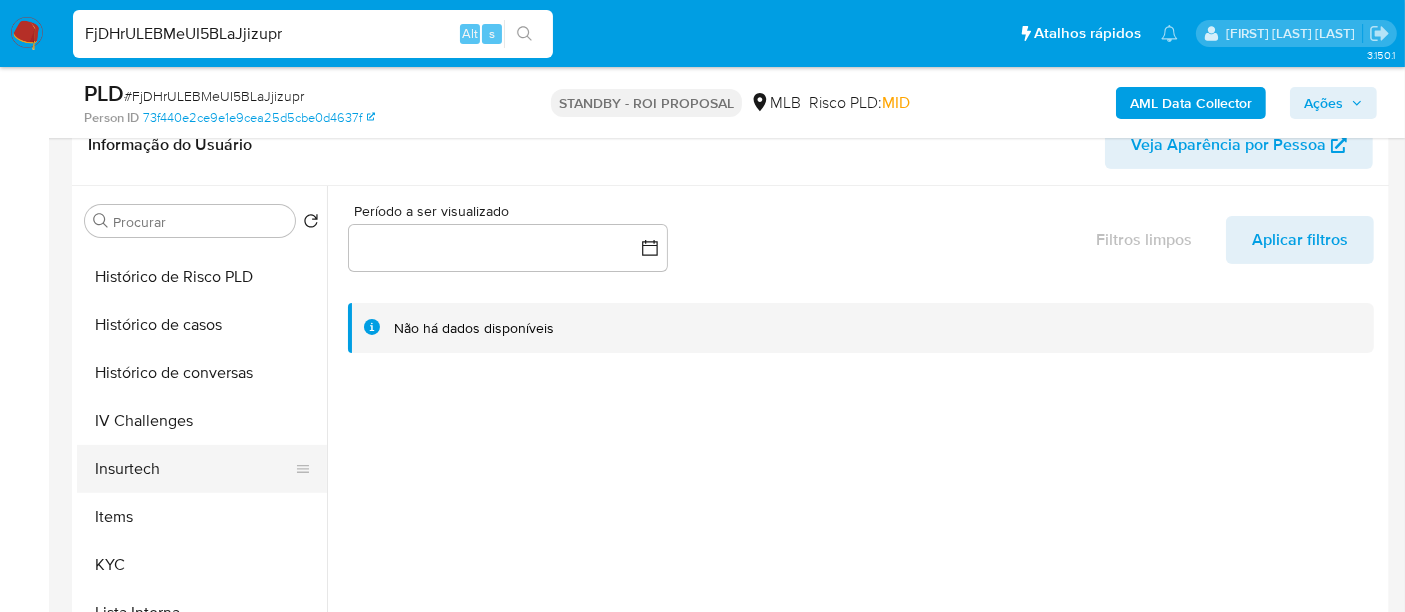 scroll, scrollTop: 666, scrollLeft: 0, axis: vertical 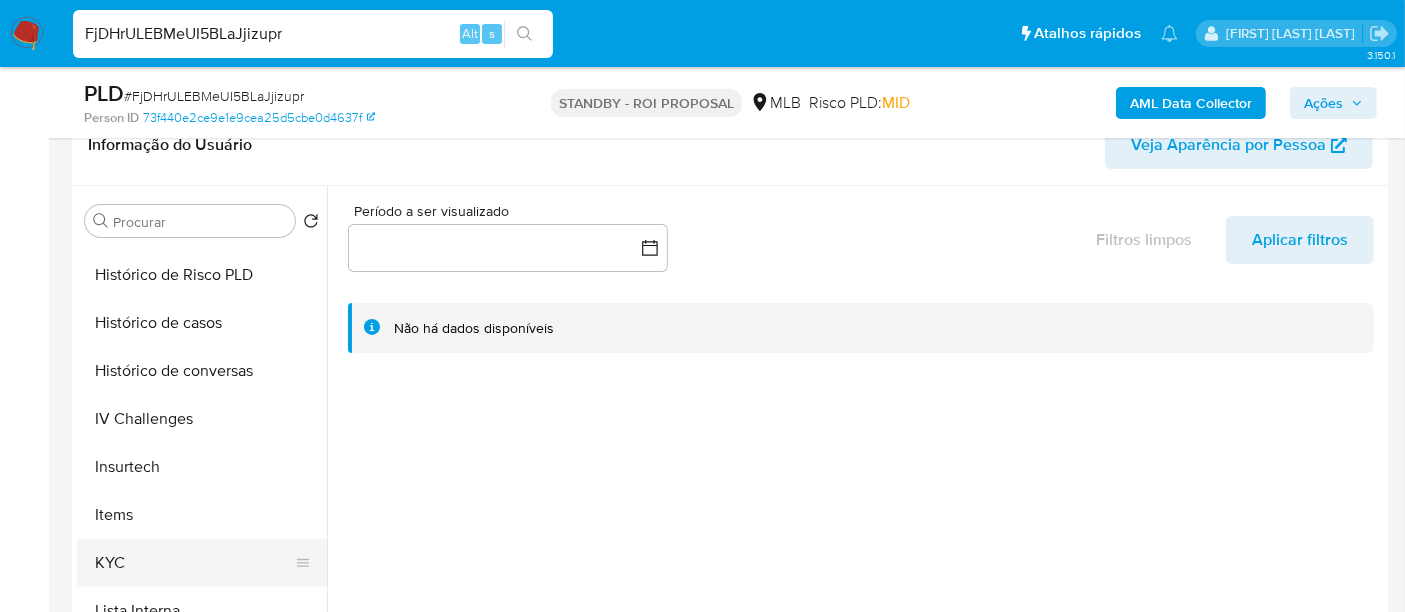 click on "KYC" at bounding box center [194, 563] 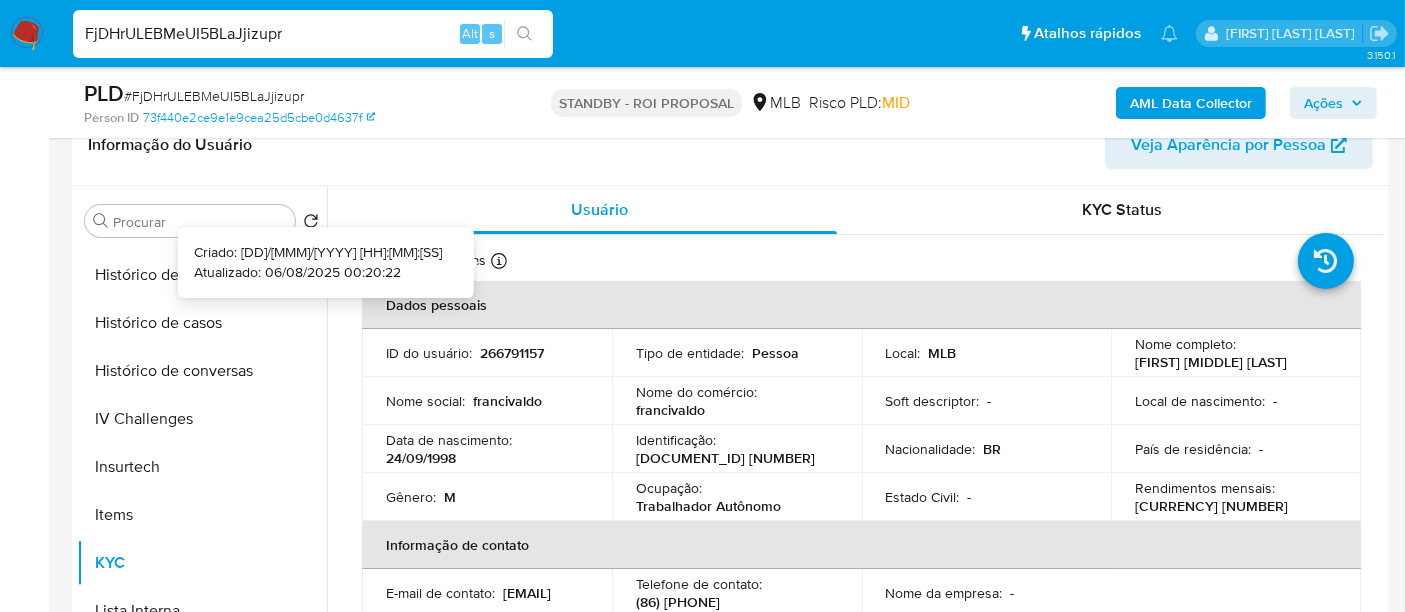 type 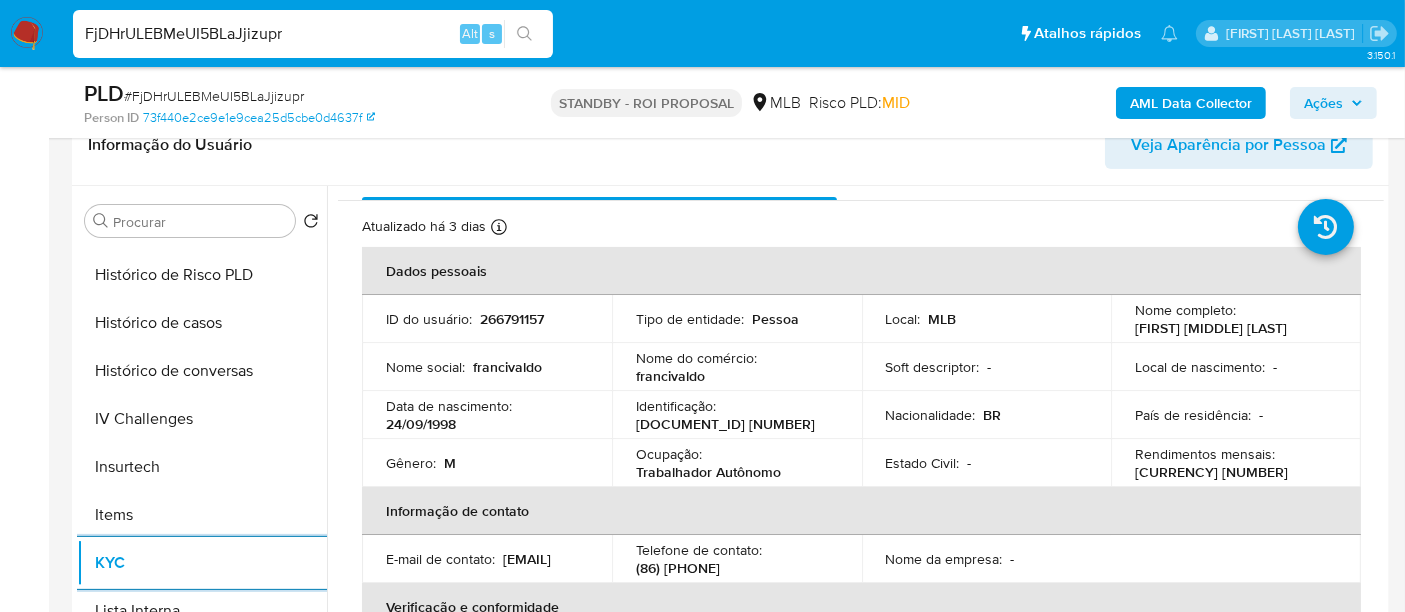 scroll, scrollTop: 0, scrollLeft: 0, axis: both 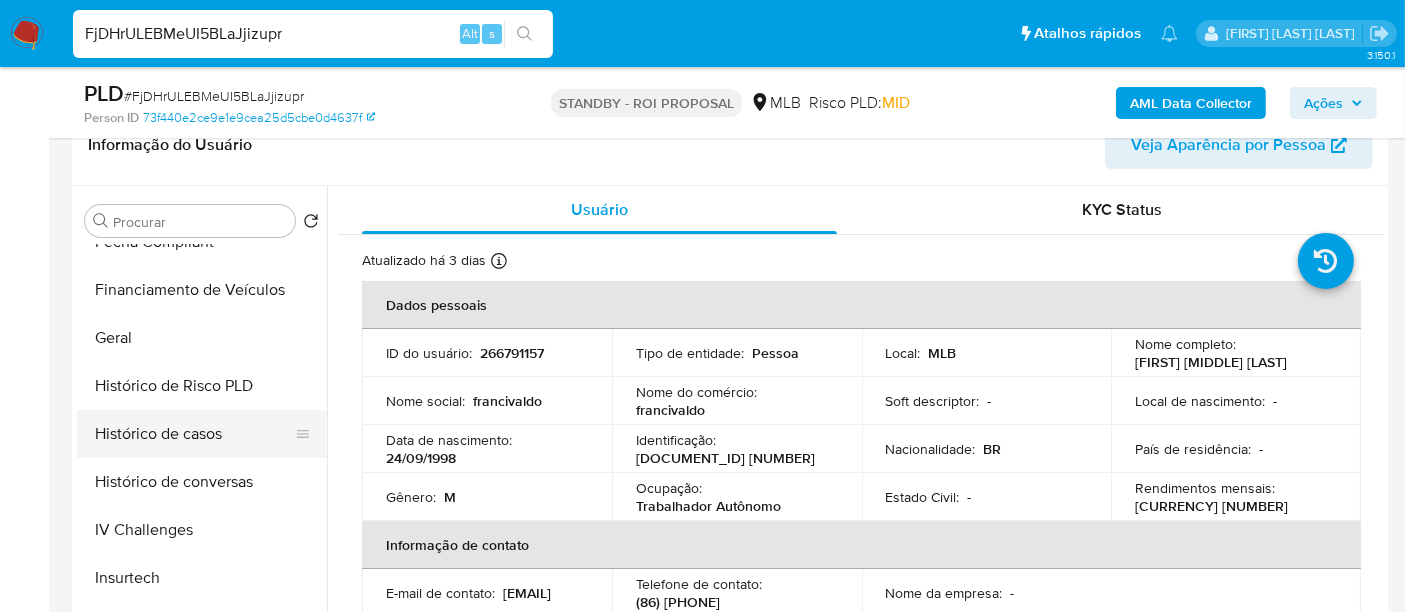 click on "Histórico de casos" at bounding box center (194, 434) 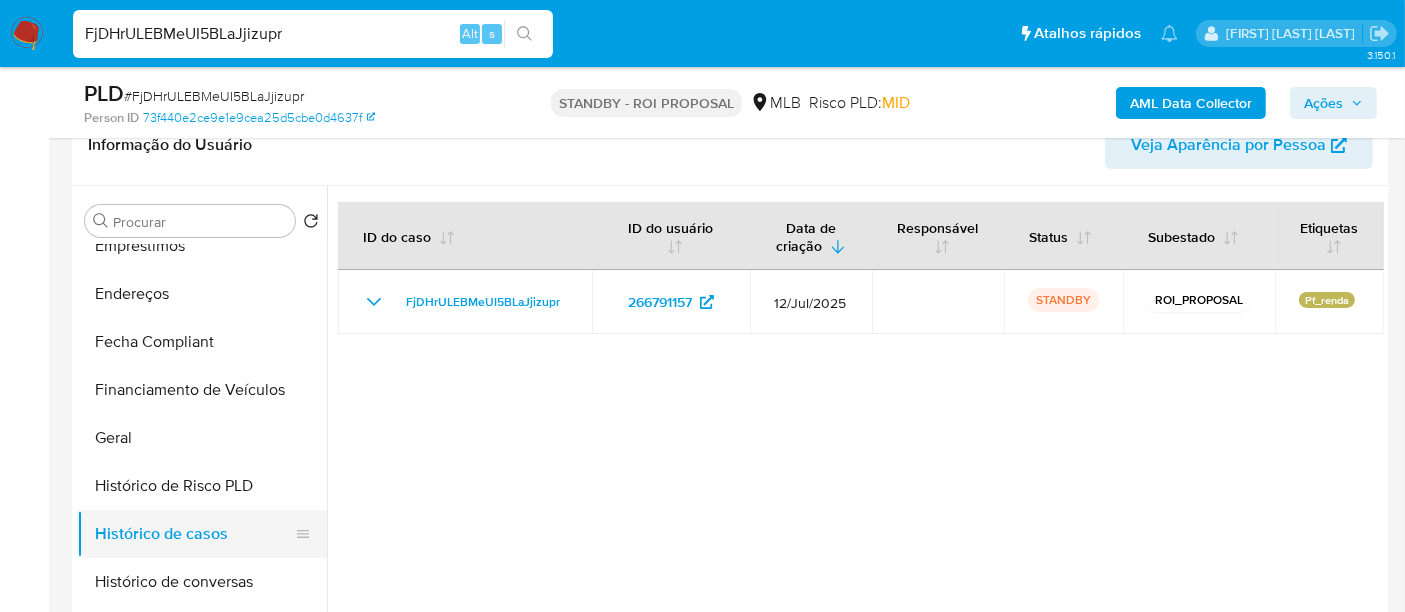 scroll, scrollTop: 333, scrollLeft: 0, axis: vertical 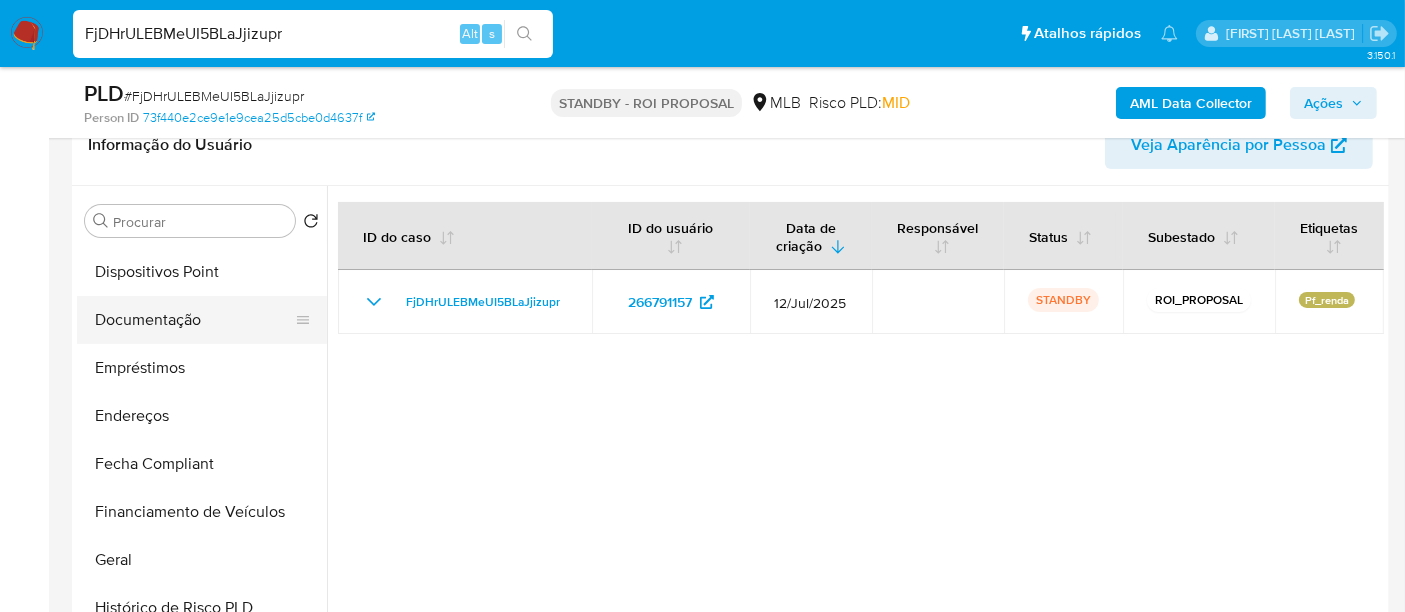 click on "Documentação" at bounding box center [194, 320] 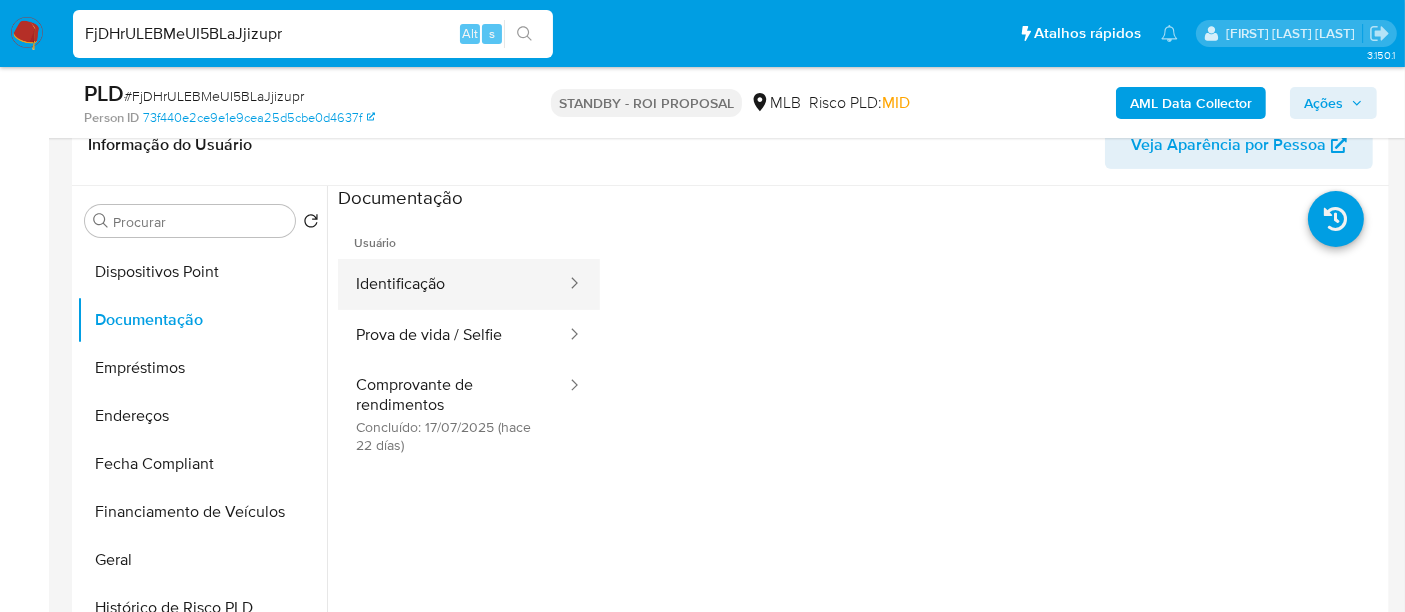 click on "Identificação" at bounding box center [453, 284] 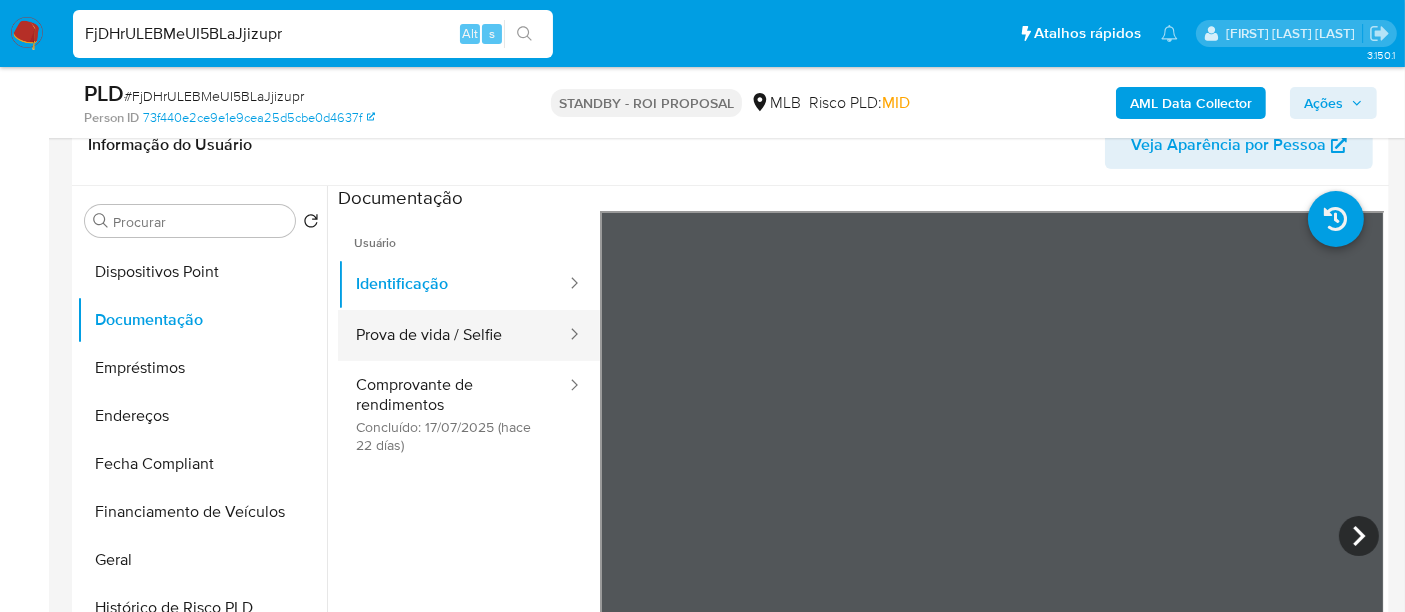 click on "Prova de vida / Selfie" at bounding box center (453, 335) 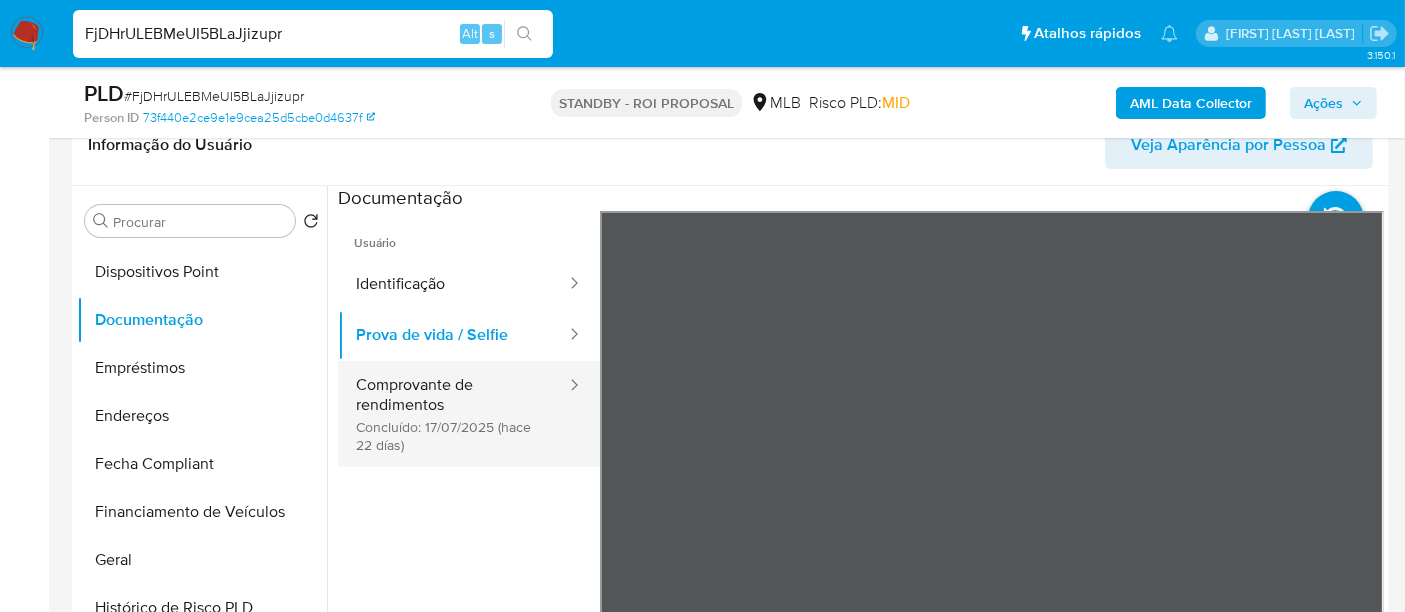 click on "Comprovante de rendimentos Concluído: 17/07/2025 (hace 22 días)" at bounding box center (453, 414) 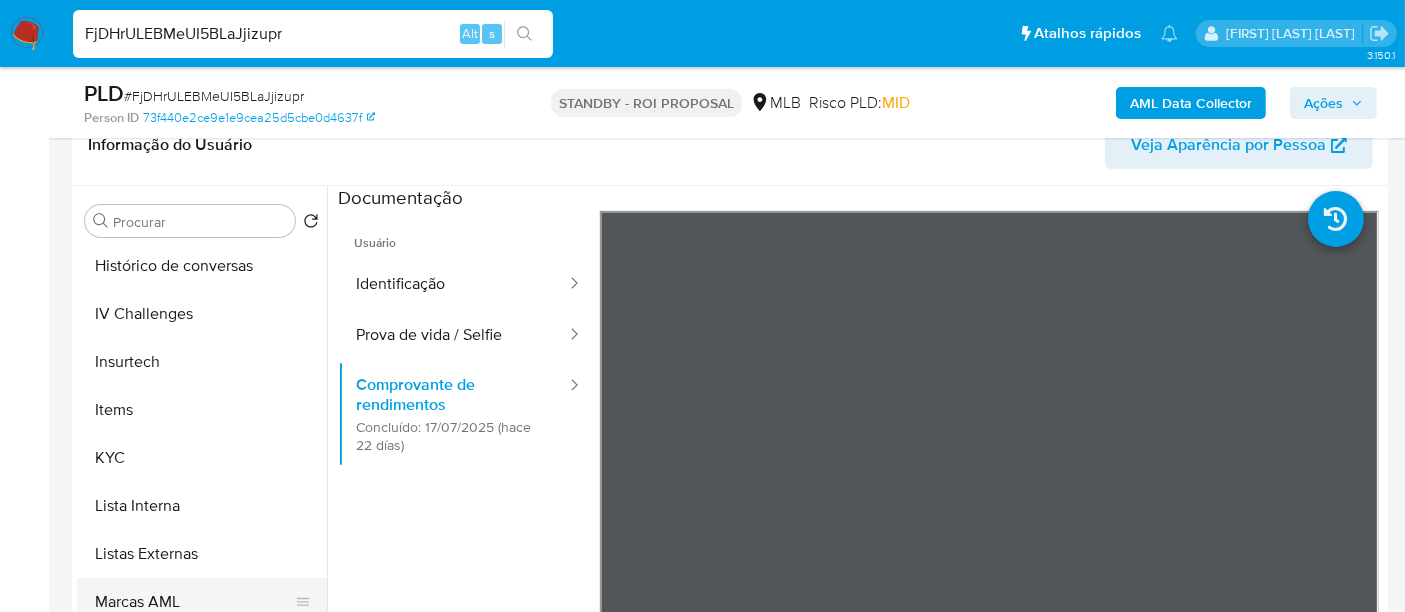 scroll, scrollTop: 844, scrollLeft: 0, axis: vertical 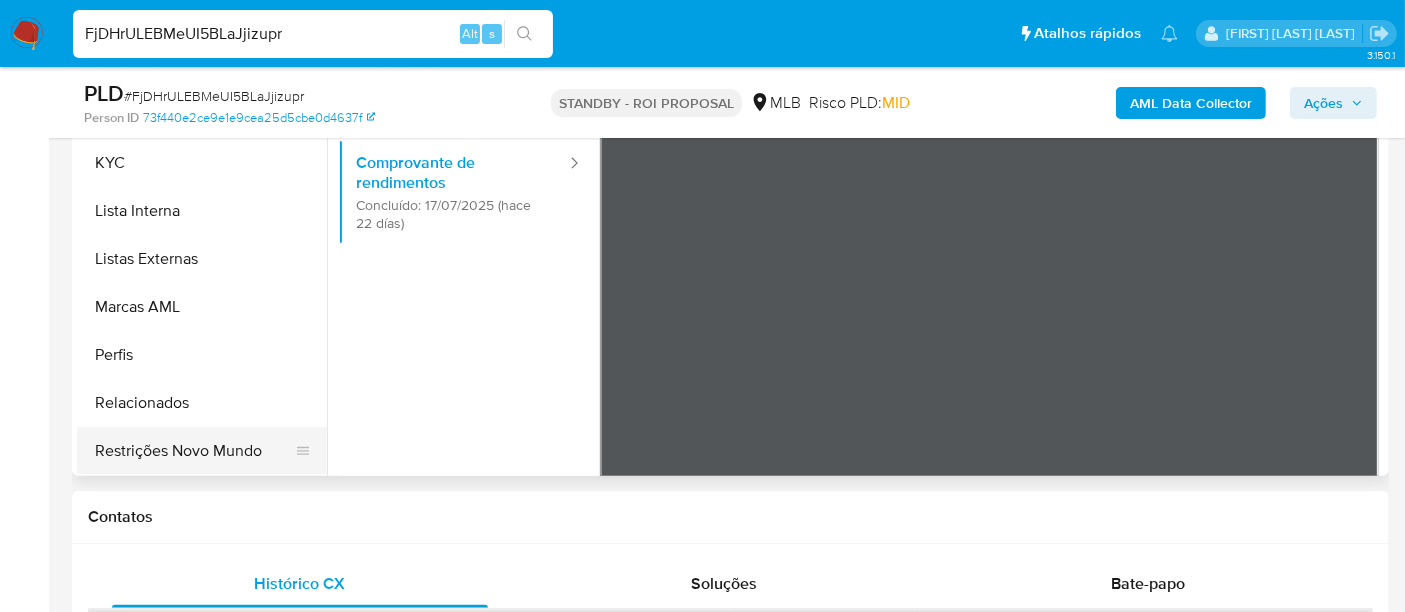 click on "Restrições Novo Mundo" at bounding box center [194, 451] 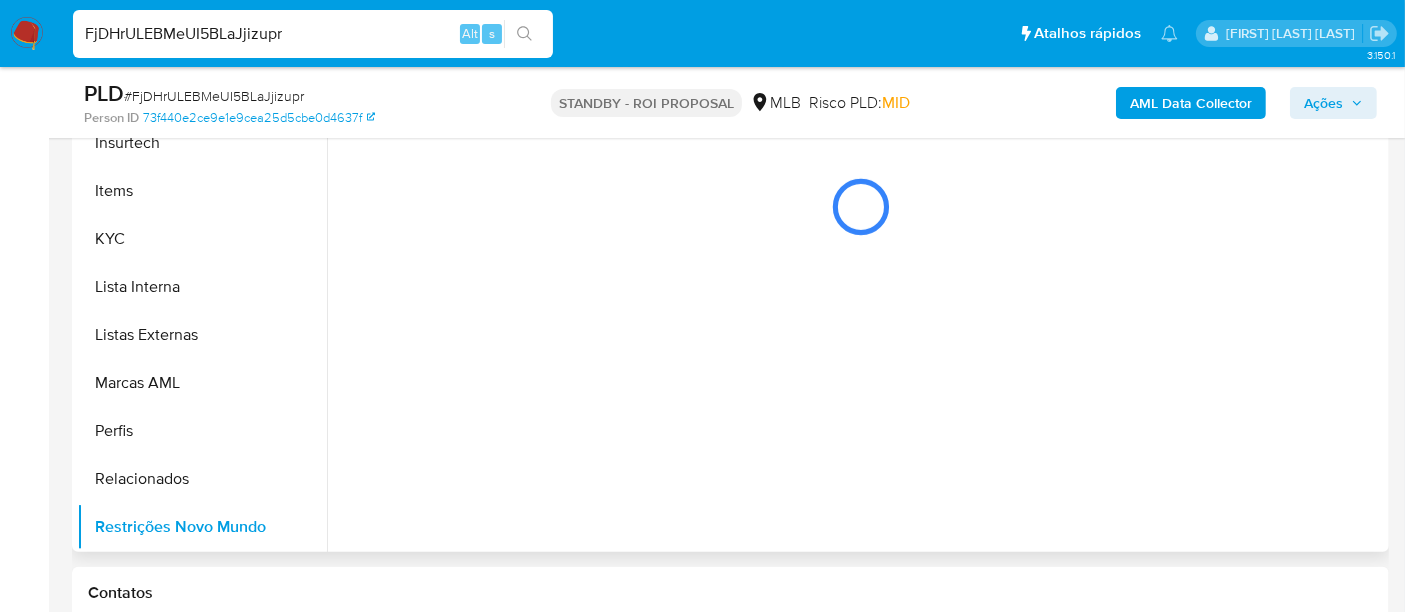 scroll, scrollTop: 444, scrollLeft: 0, axis: vertical 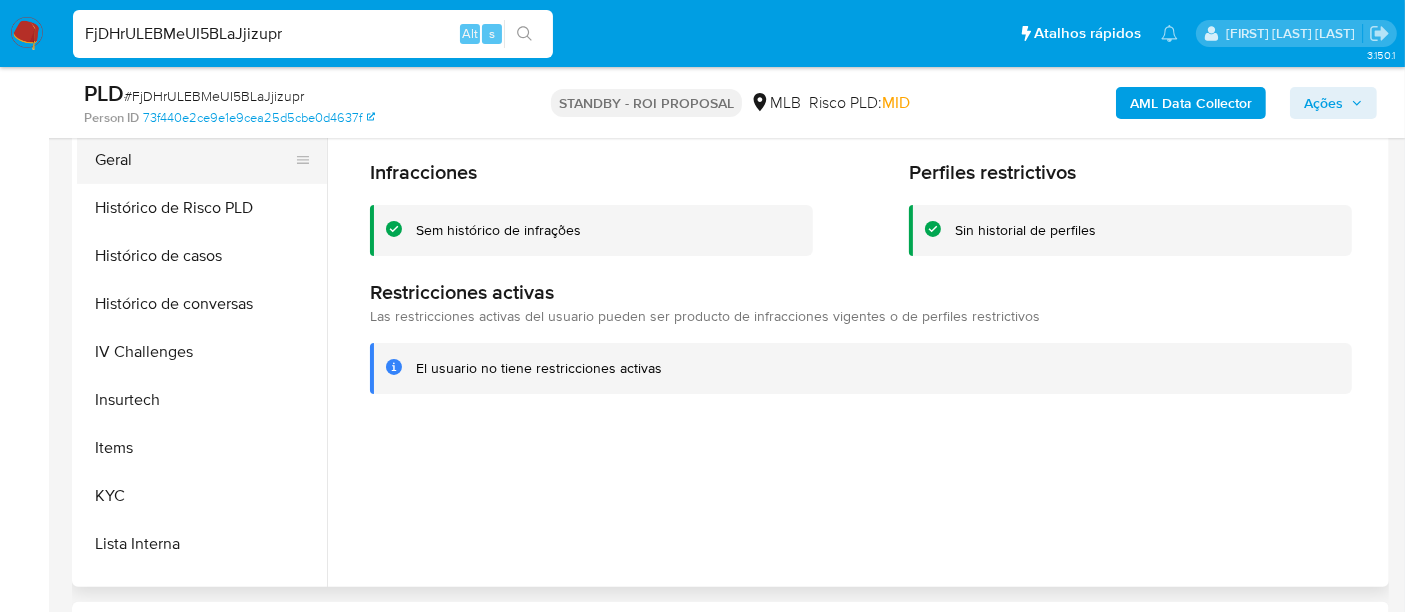 click on "Geral" at bounding box center (194, 160) 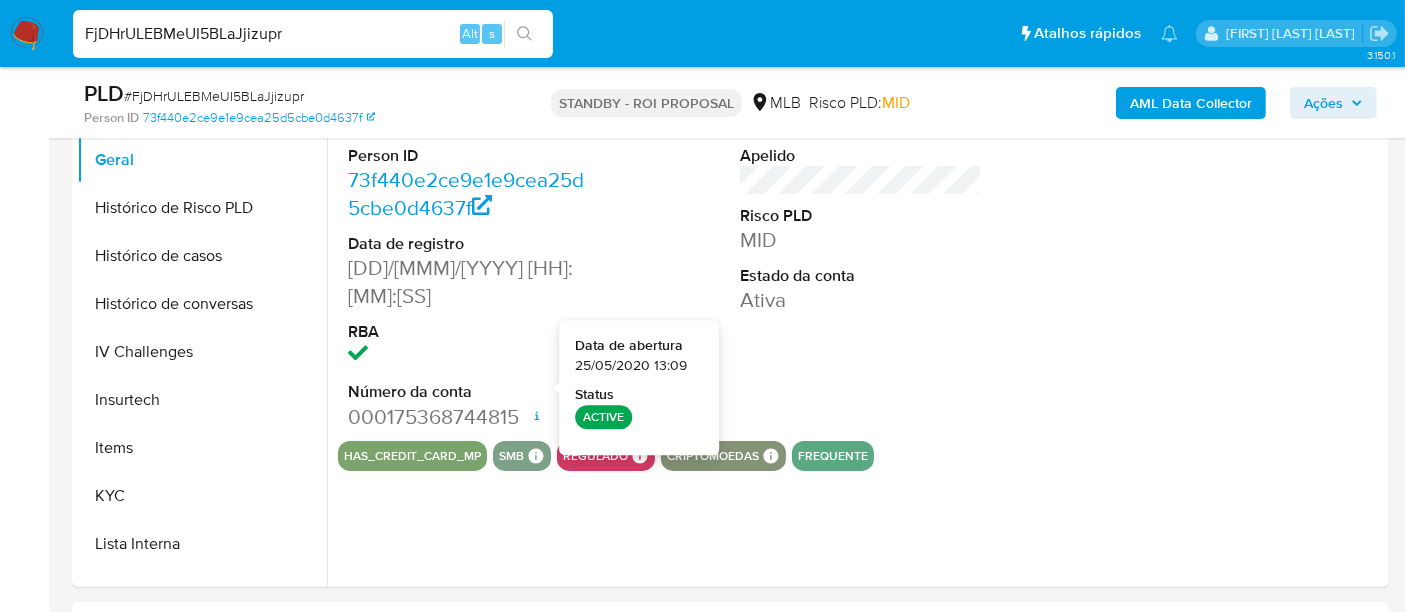 type 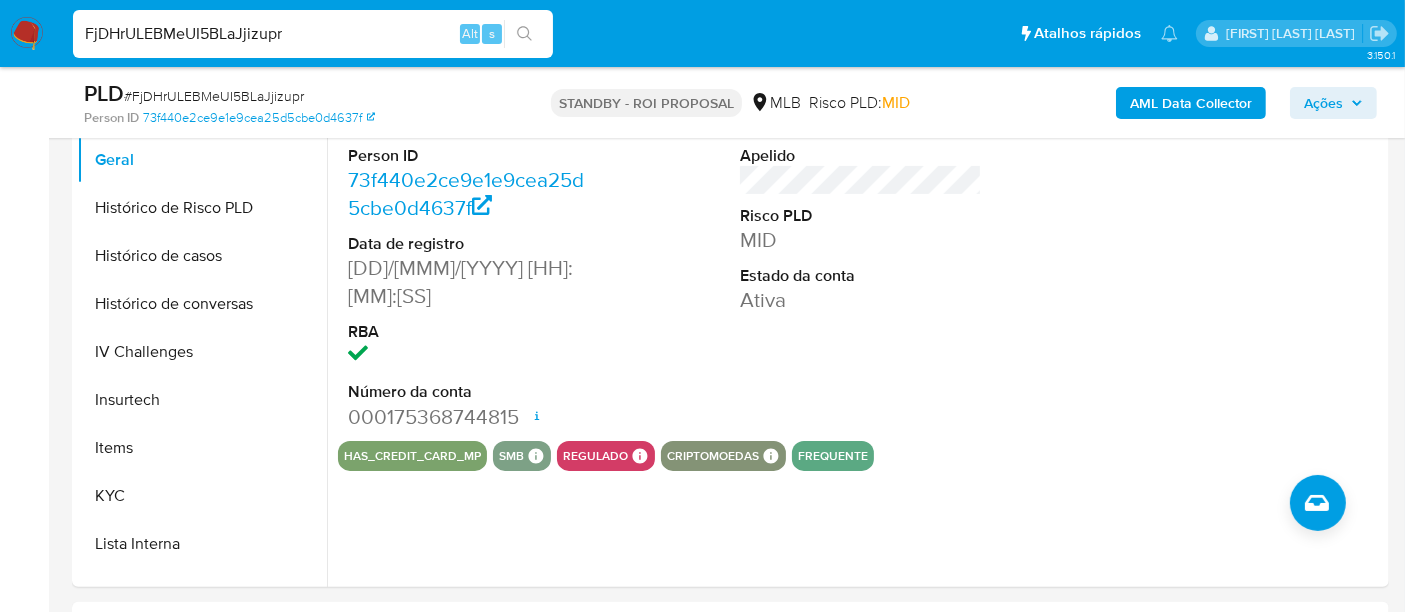 click on "FjDHrULEBMeUI5BLaJjizupr" at bounding box center (313, 34) 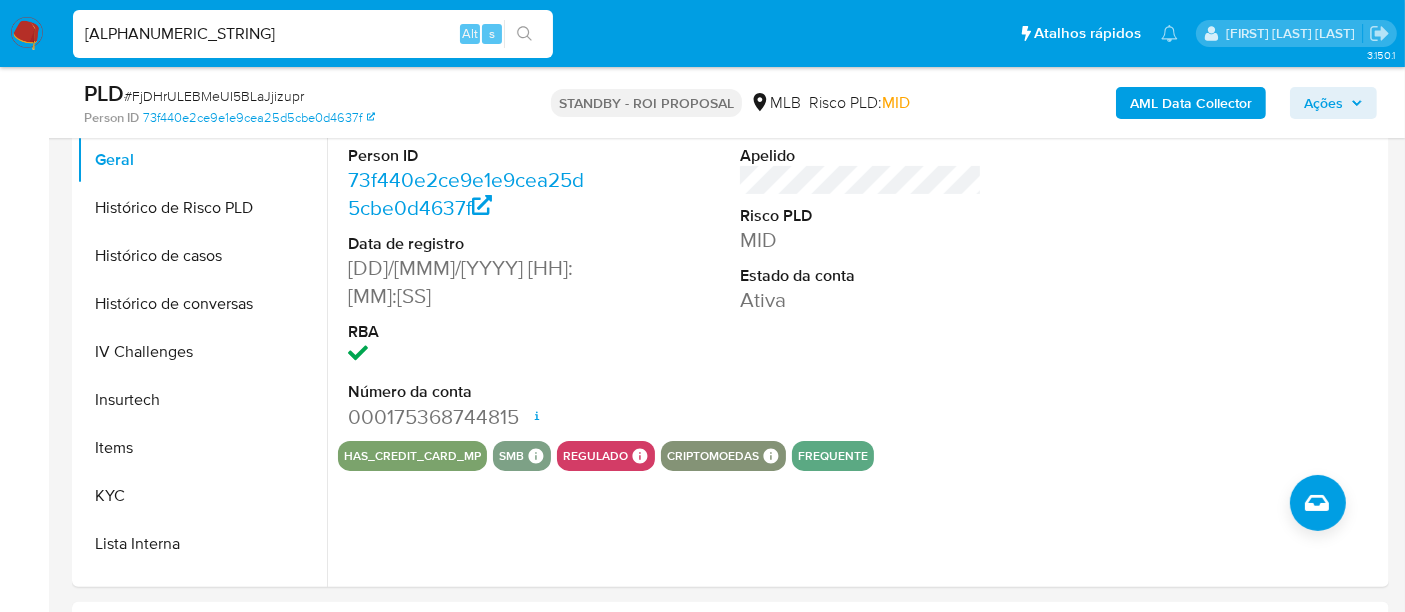 type on "B45fLIi3ncxd5gDMTCnmkWD3" 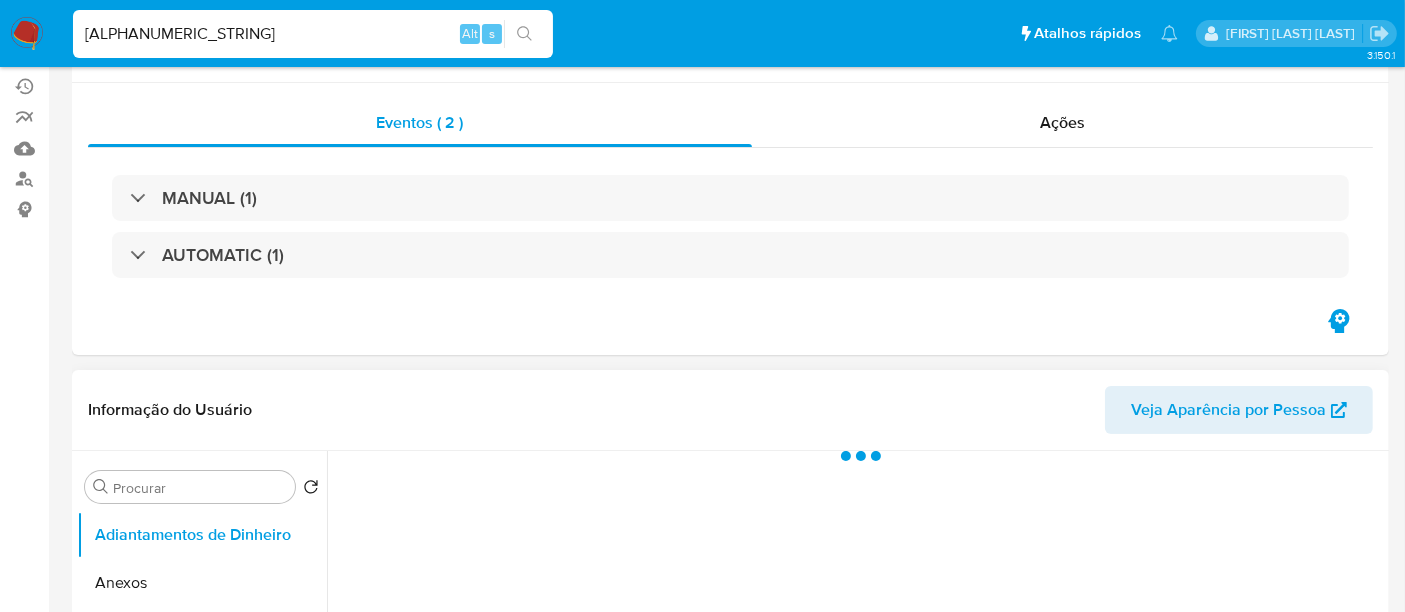 scroll, scrollTop: 555, scrollLeft: 0, axis: vertical 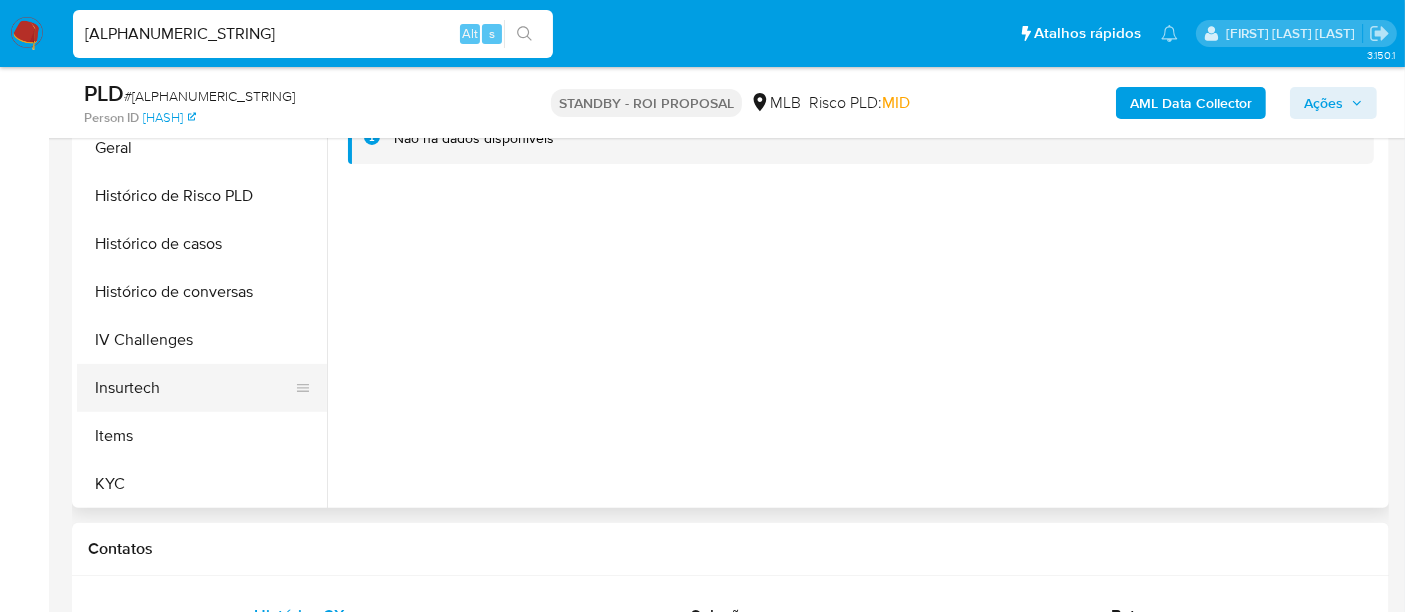 select on "10" 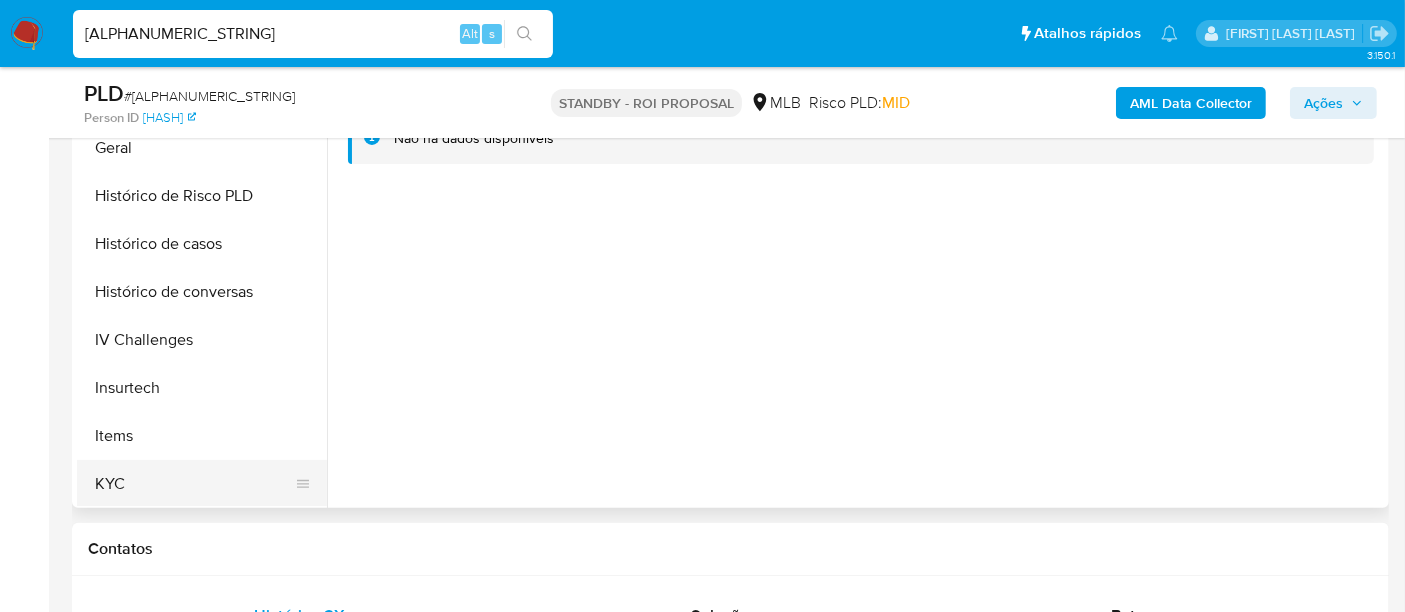 scroll, scrollTop: 666, scrollLeft: 0, axis: vertical 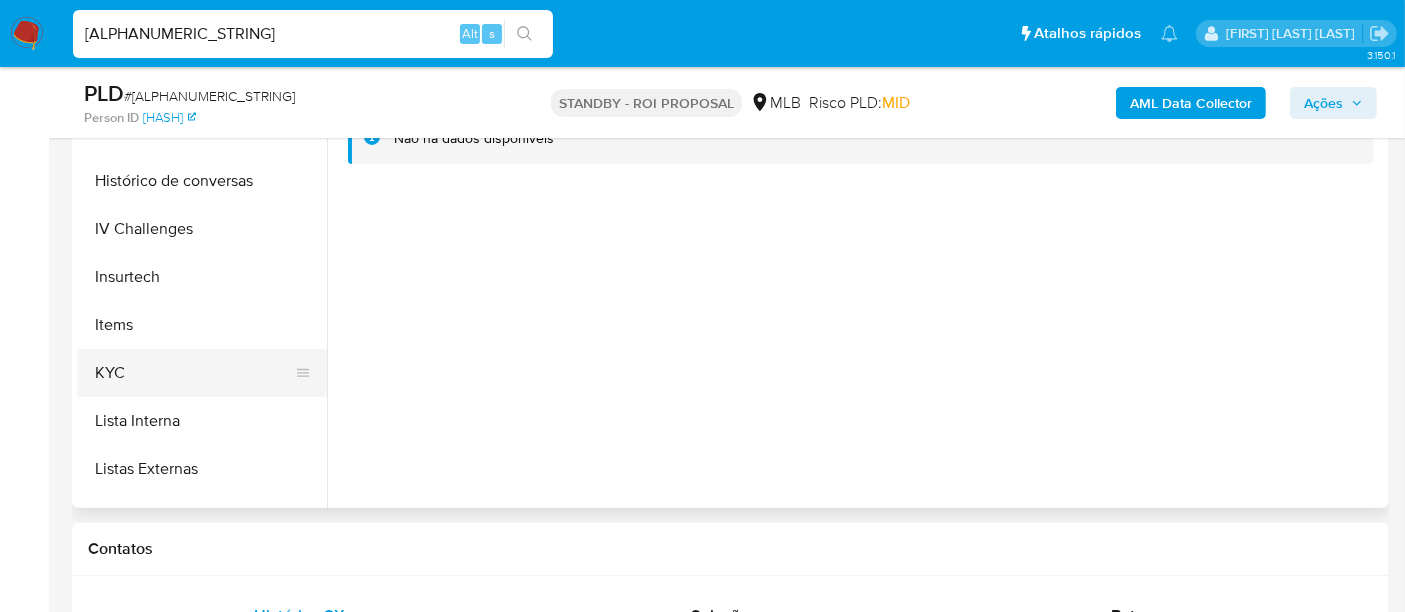 click on "KYC" at bounding box center [194, 373] 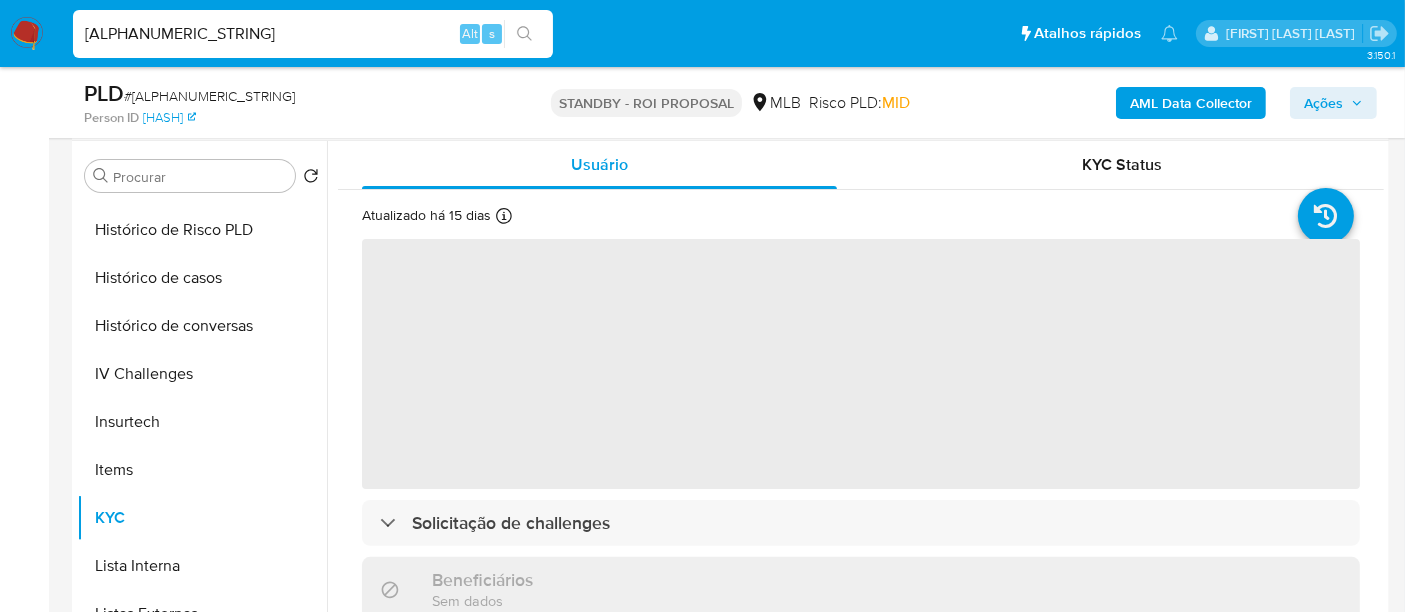 scroll, scrollTop: 333, scrollLeft: 0, axis: vertical 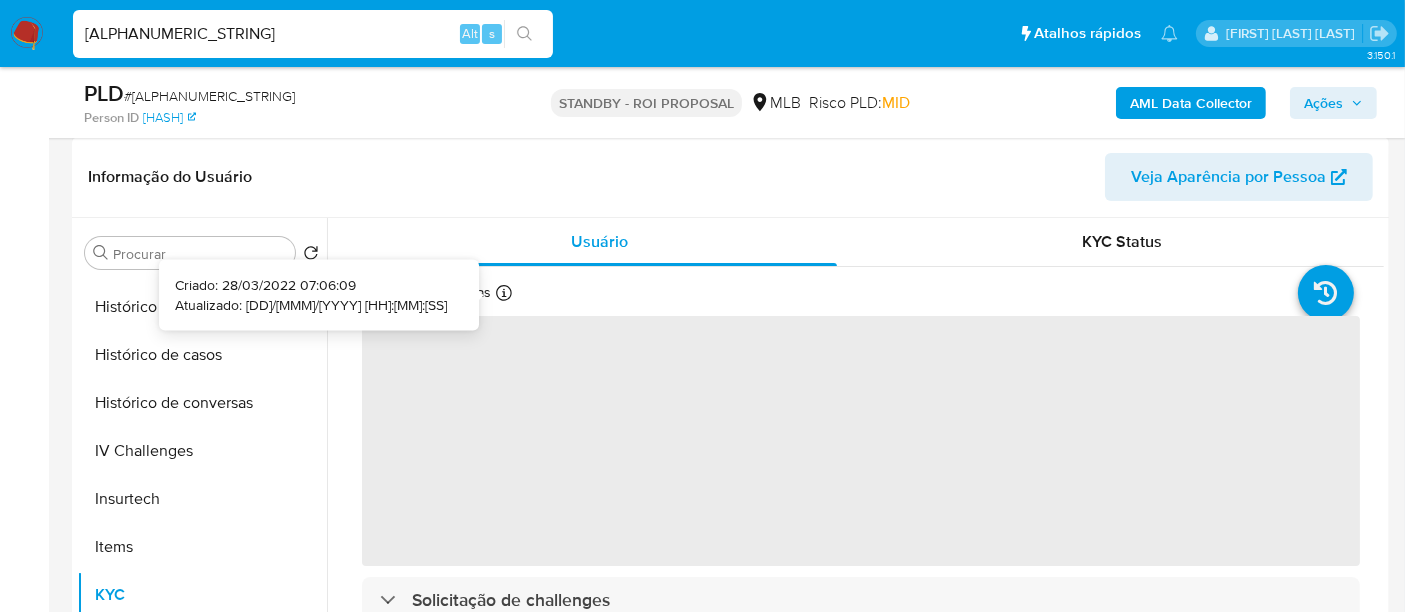 type 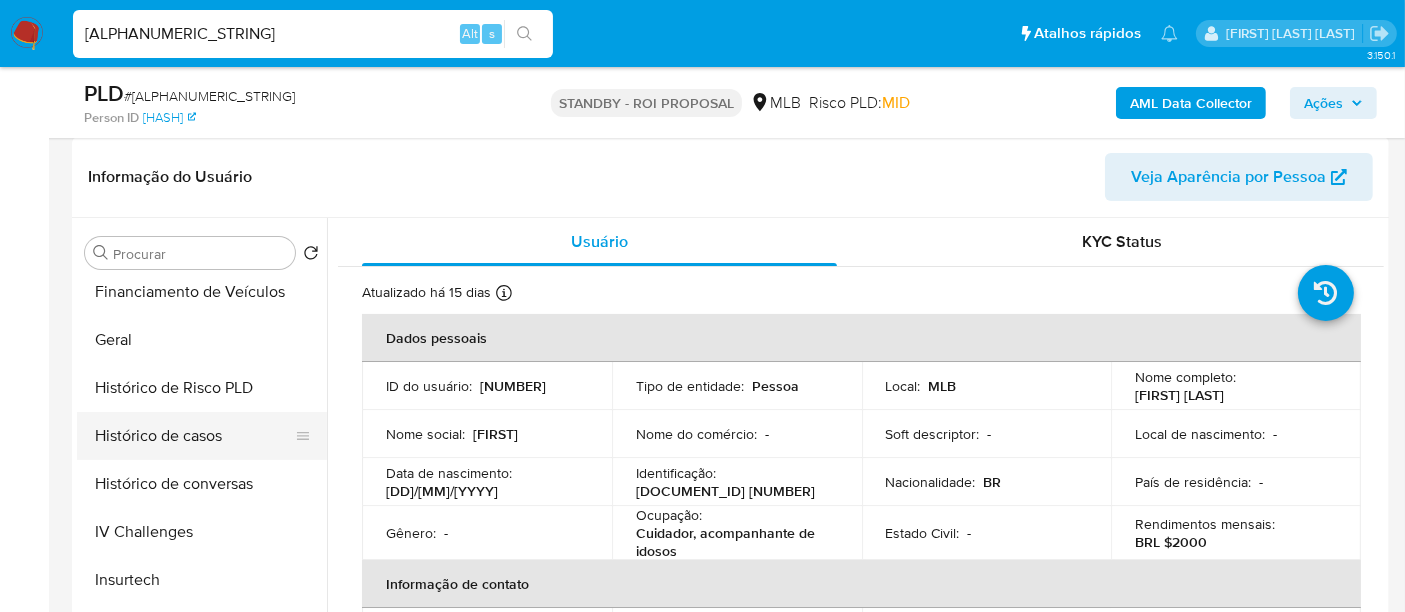 scroll, scrollTop: 555, scrollLeft: 0, axis: vertical 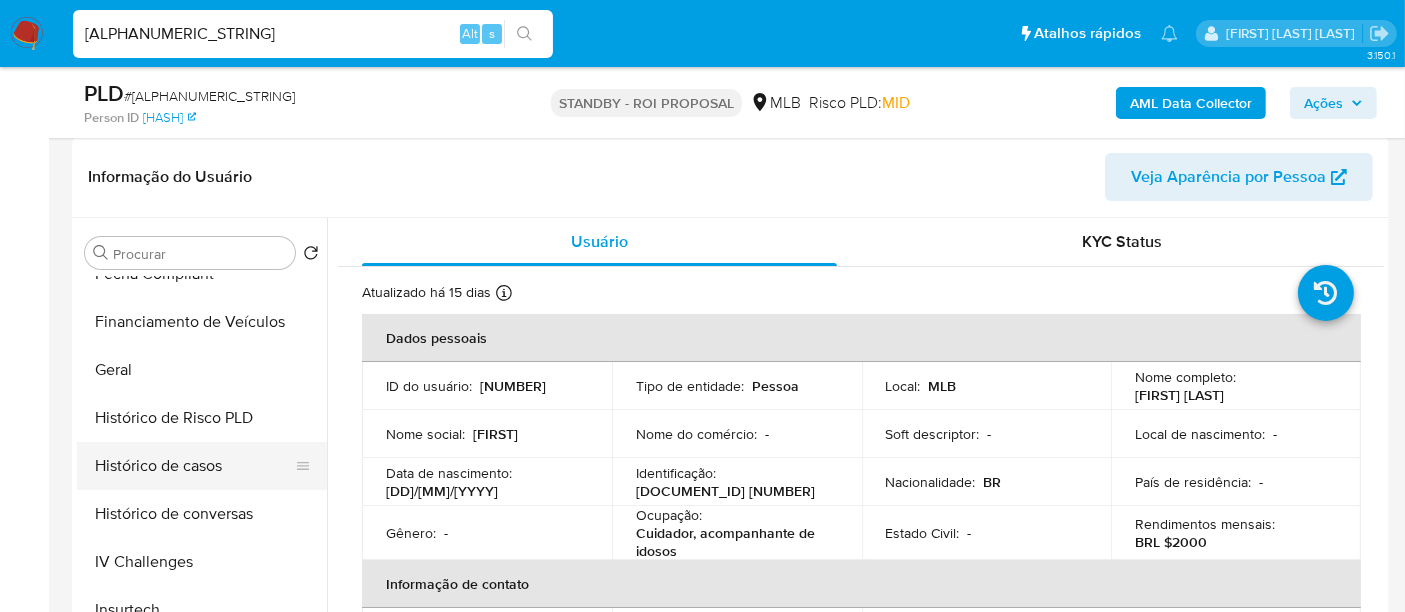 click on "Histórico de casos" at bounding box center (194, 466) 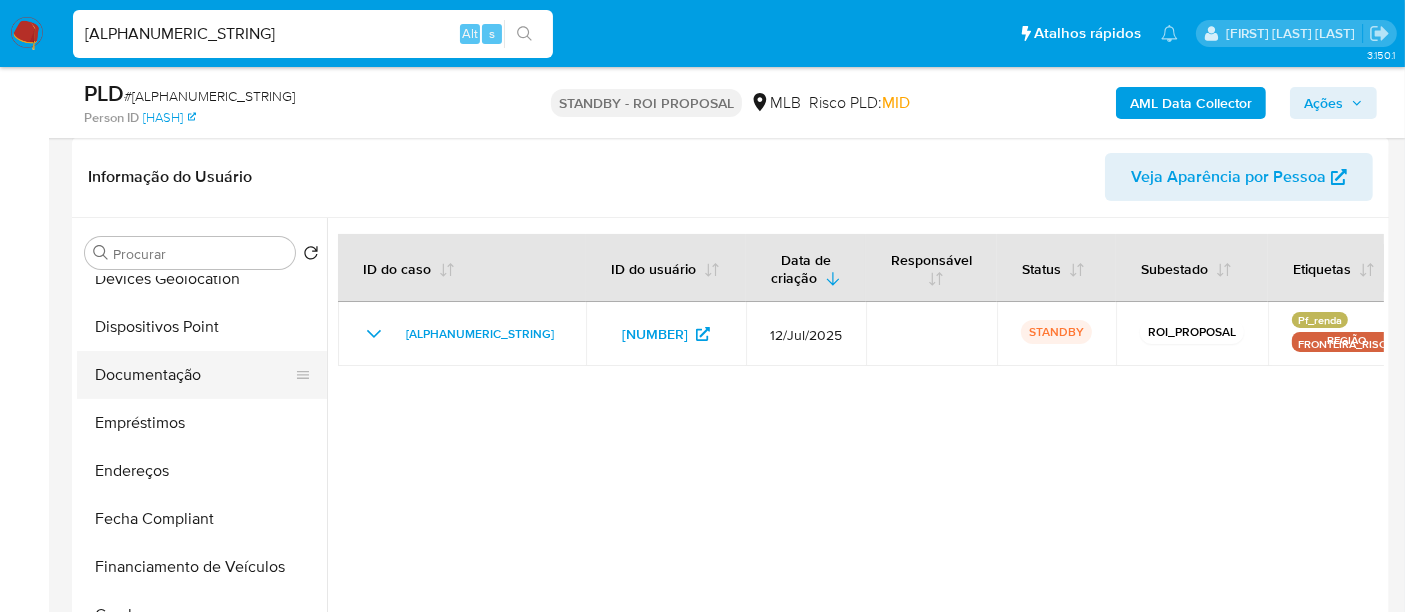 scroll, scrollTop: 222, scrollLeft: 0, axis: vertical 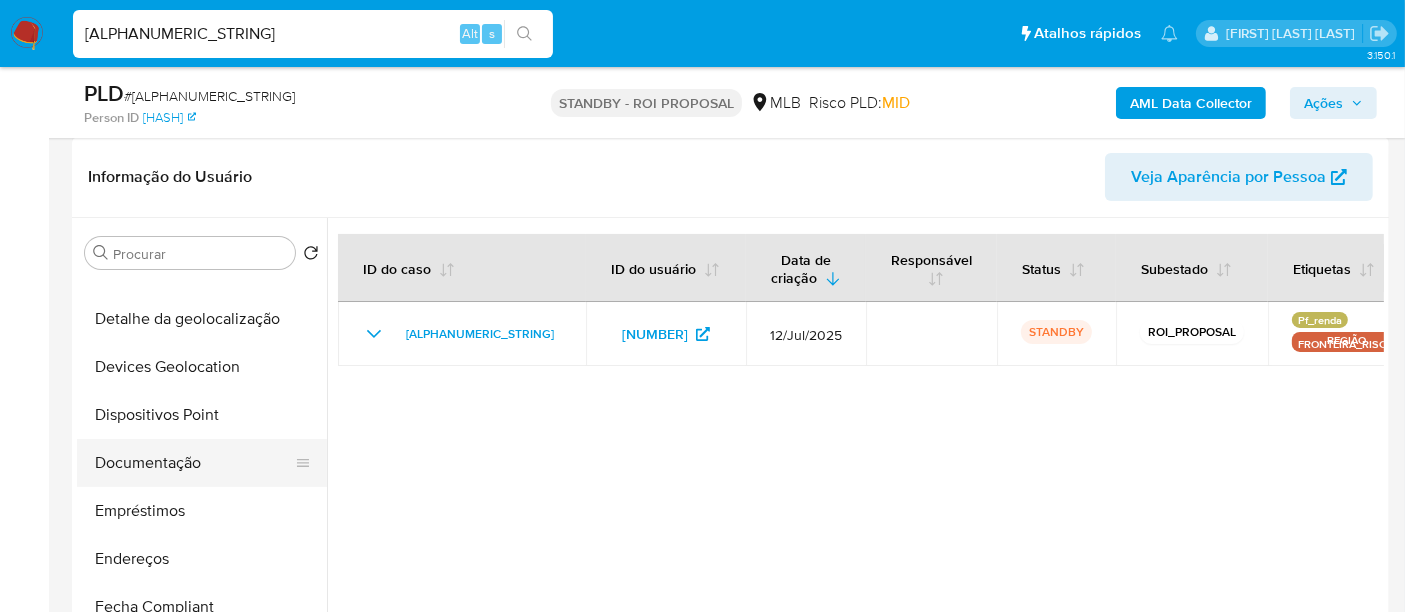 click on "Documentação" at bounding box center (194, 463) 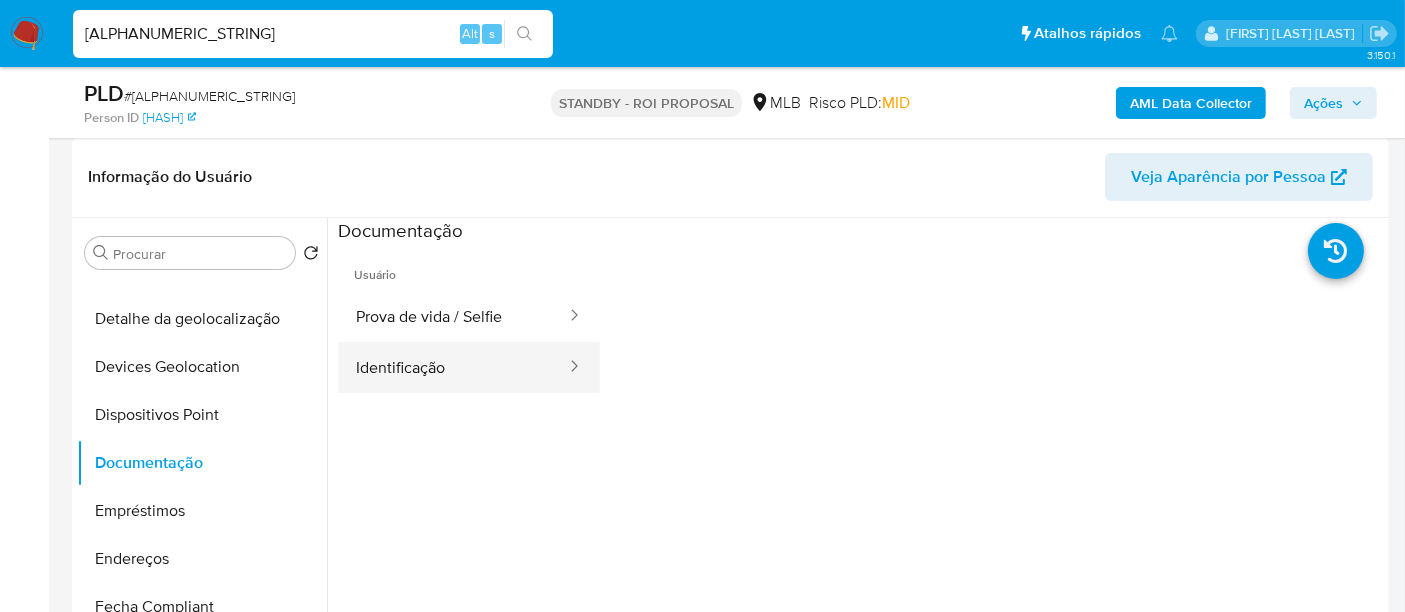click on "Identificação" at bounding box center (453, 367) 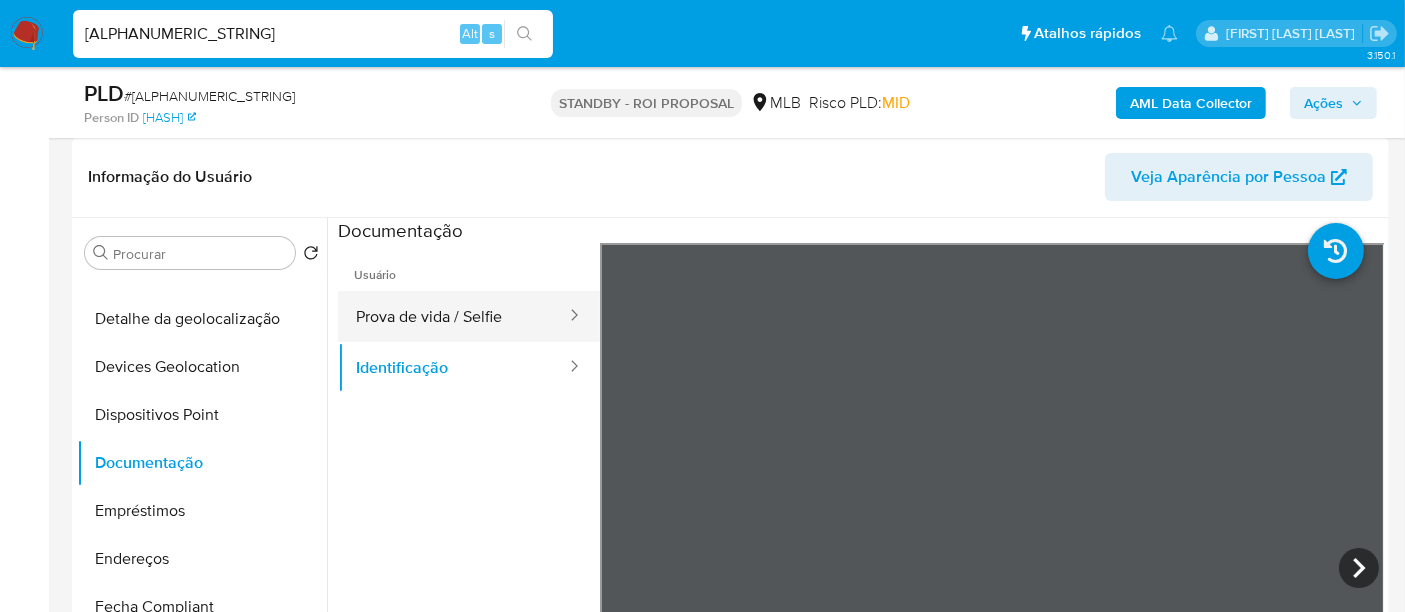 click on "Prova de vida / Selfie" at bounding box center (453, 316) 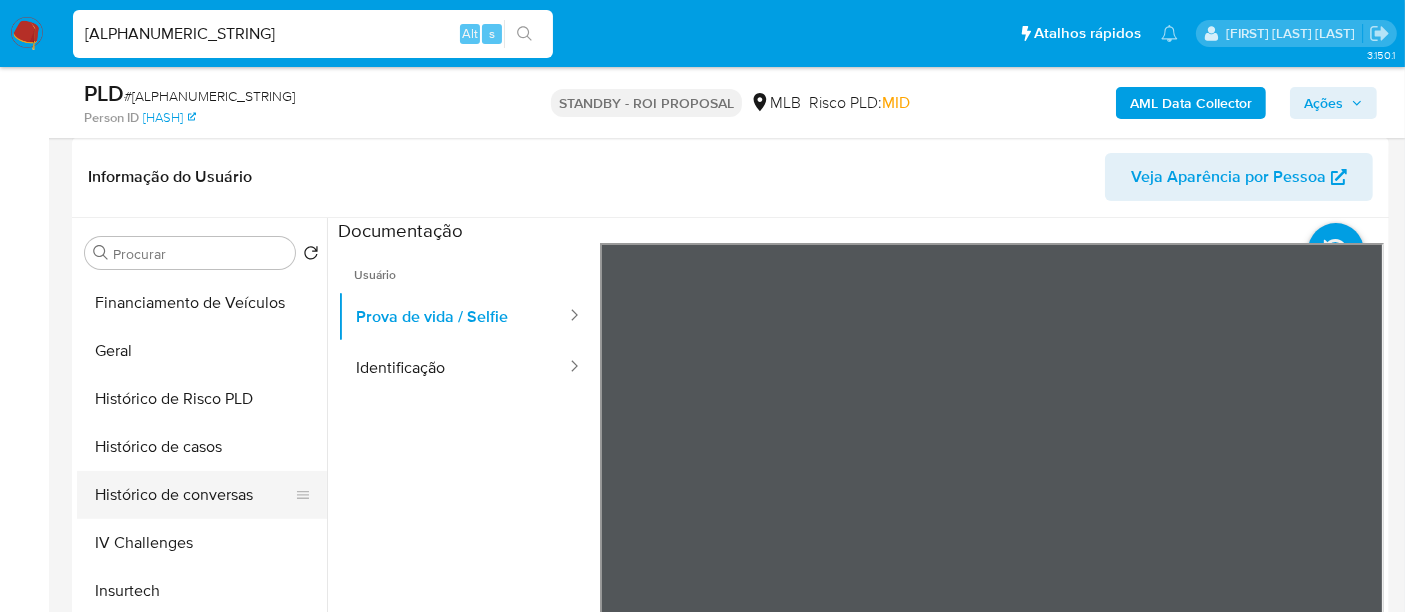 scroll, scrollTop: 844, scrollLeft: 0, axis: vertical 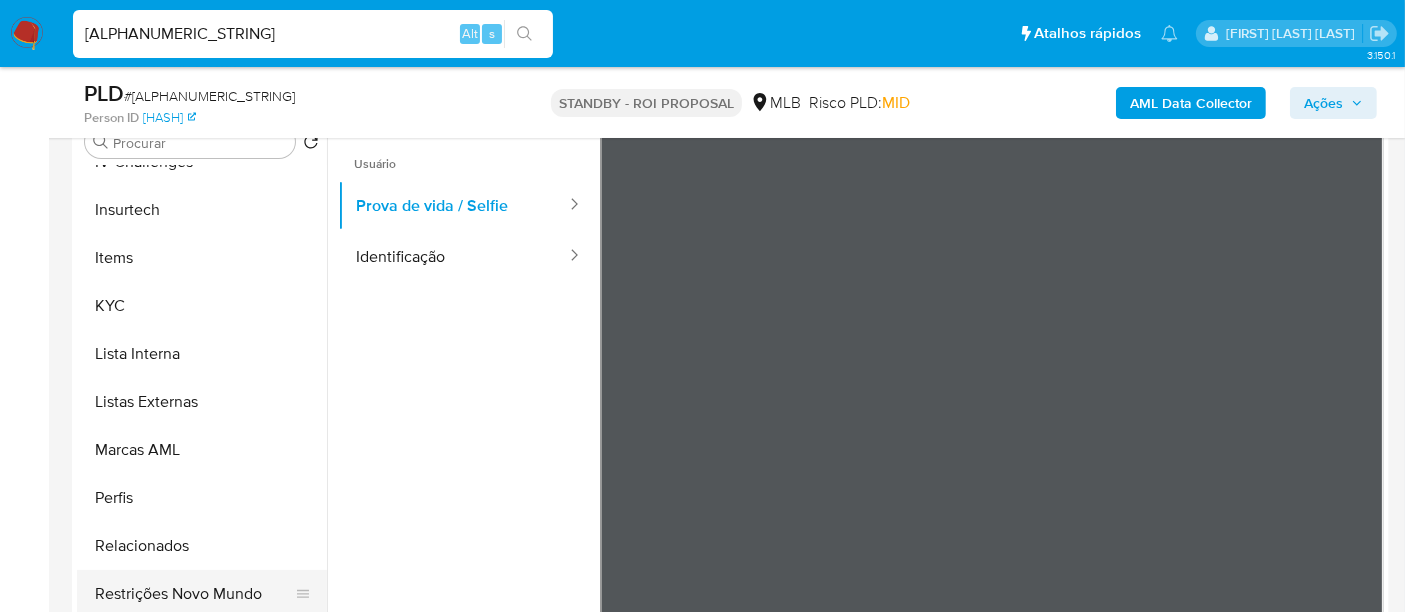 click on "Restrições Novo Mundo" at bounding box center [194, 594] 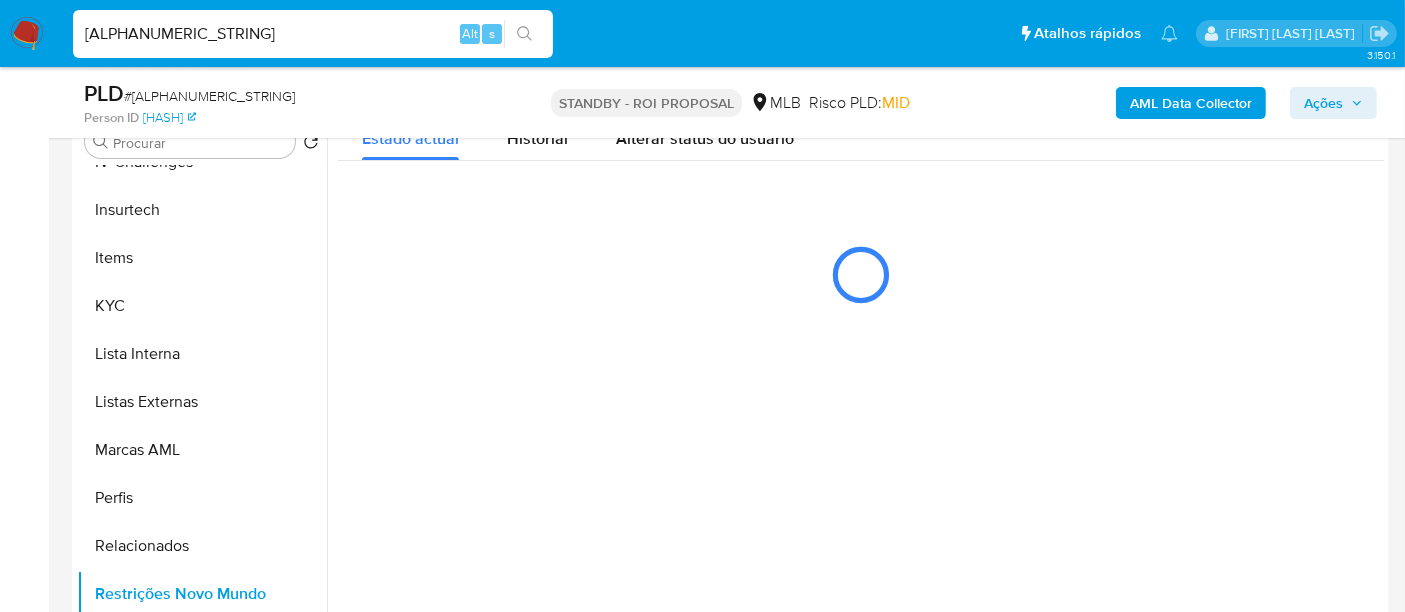 scroll, scrollTop: 333, scrollLeft: 0, axis: vertical 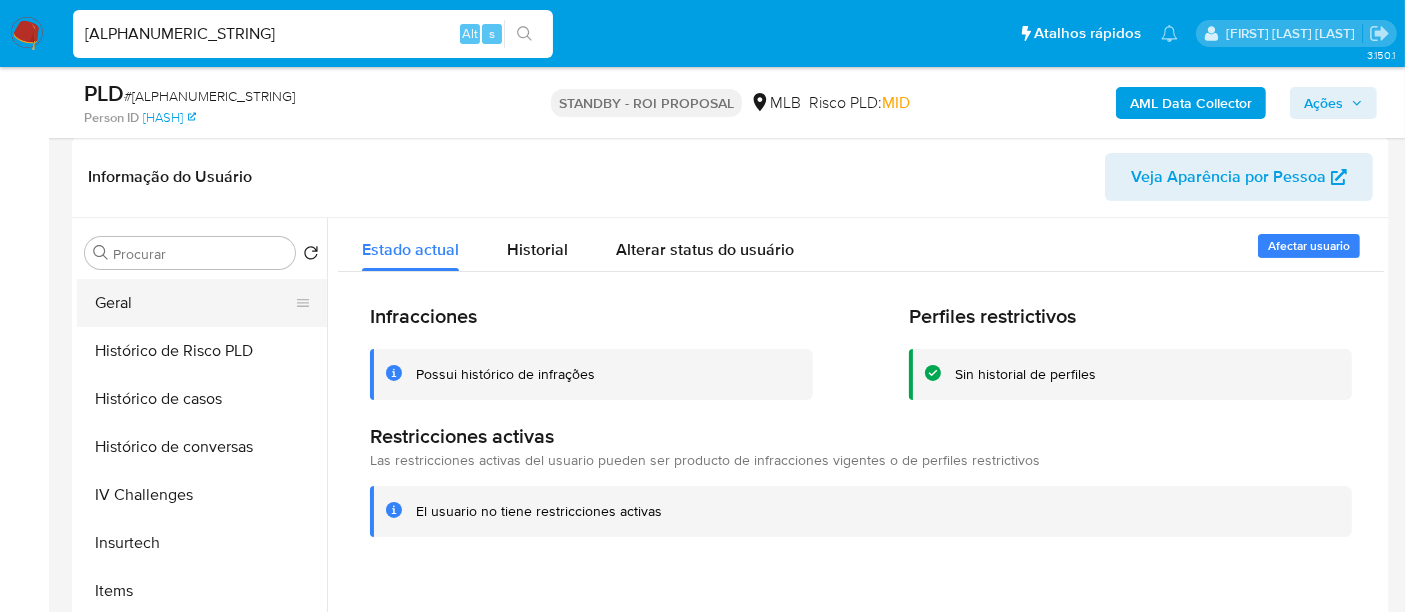 click on "Geral" at bounding box center (194, 303) 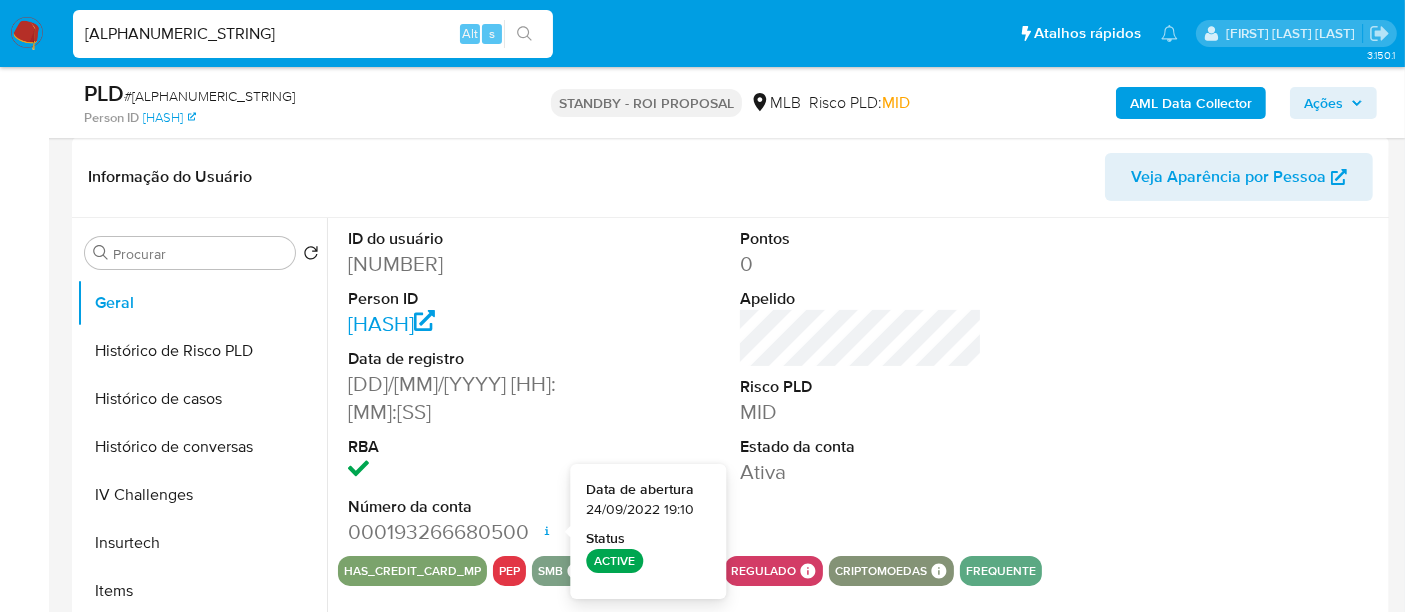 type 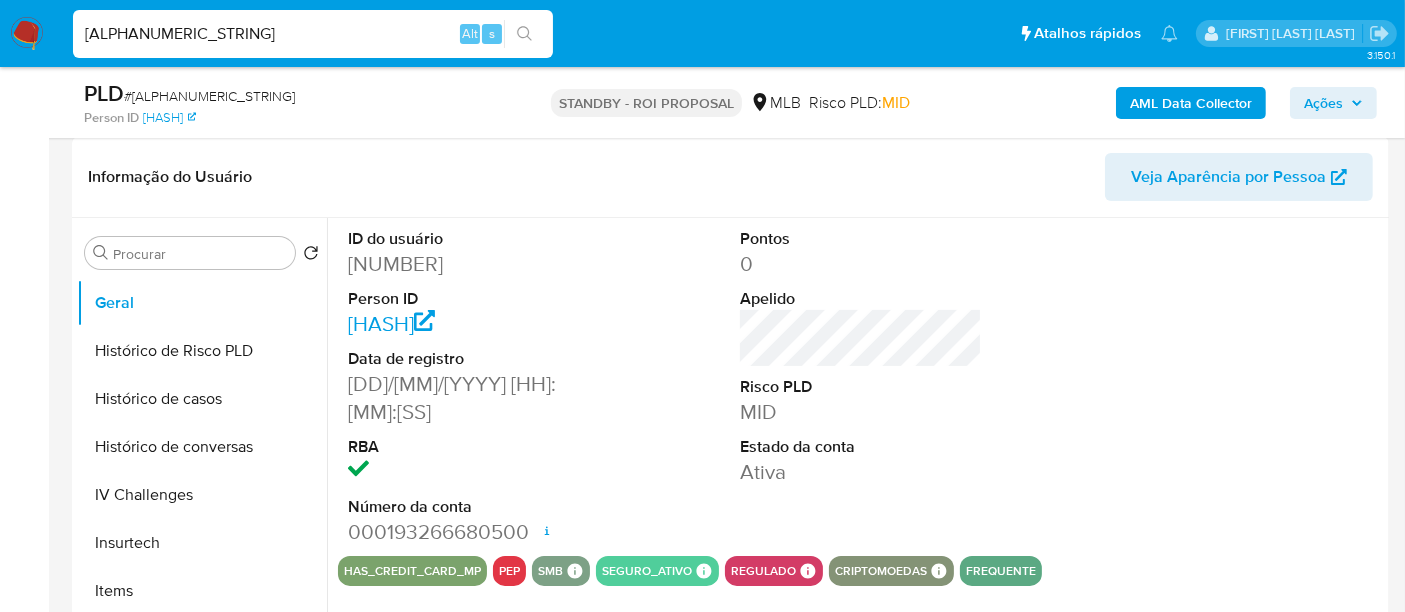 drag, startPoint x: 348, startPoint y: 50, endPoint x: 345, endPoint y: 39, distance: 11.401754 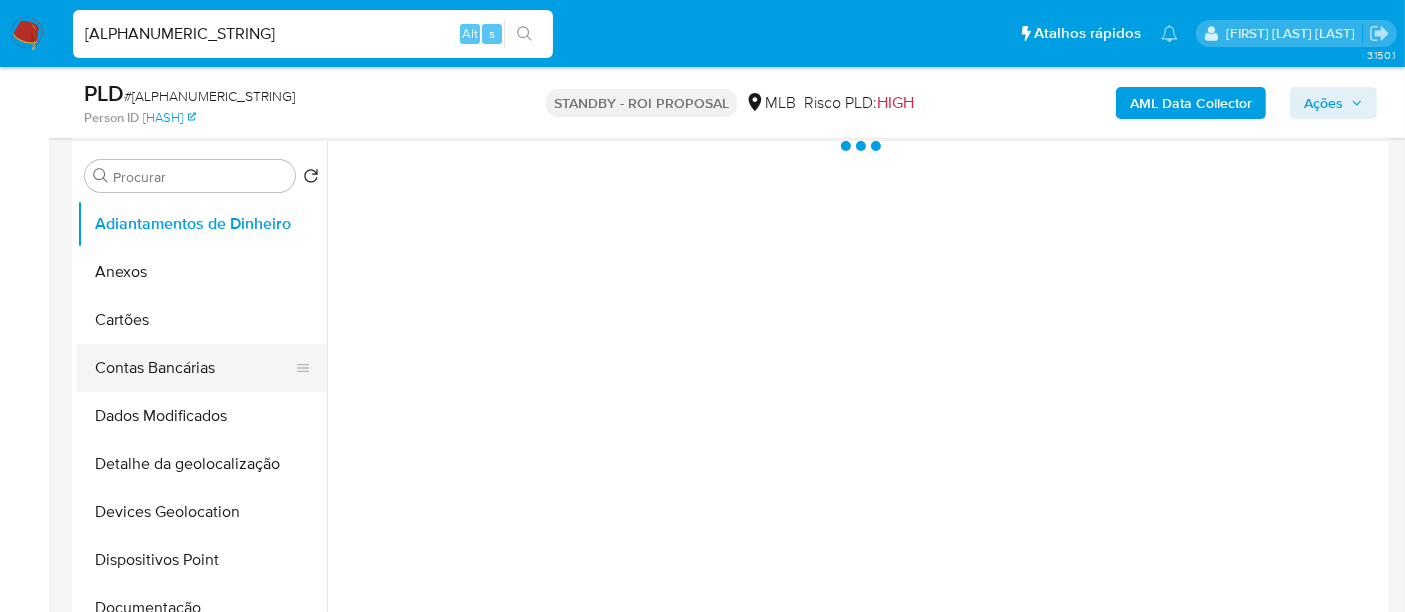 scroll, scrollTop: 444, scrollLeft: 0, axis: vertical 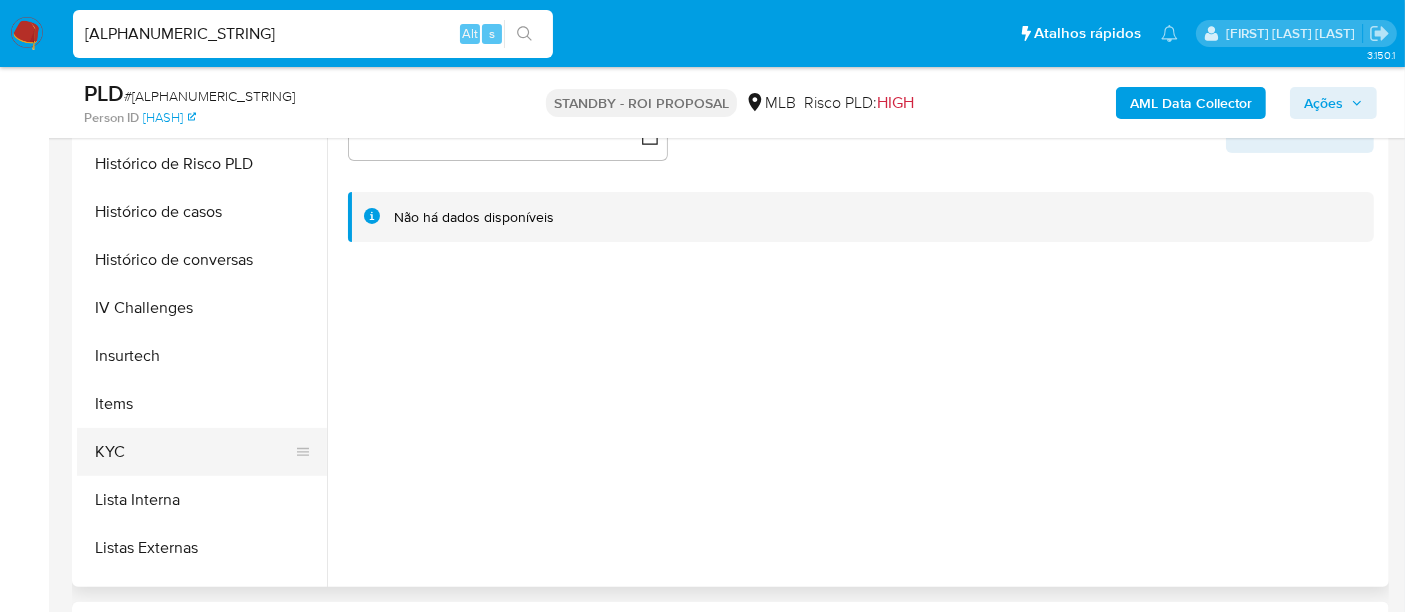 click on "KYC" at bounding box center (194, 452) 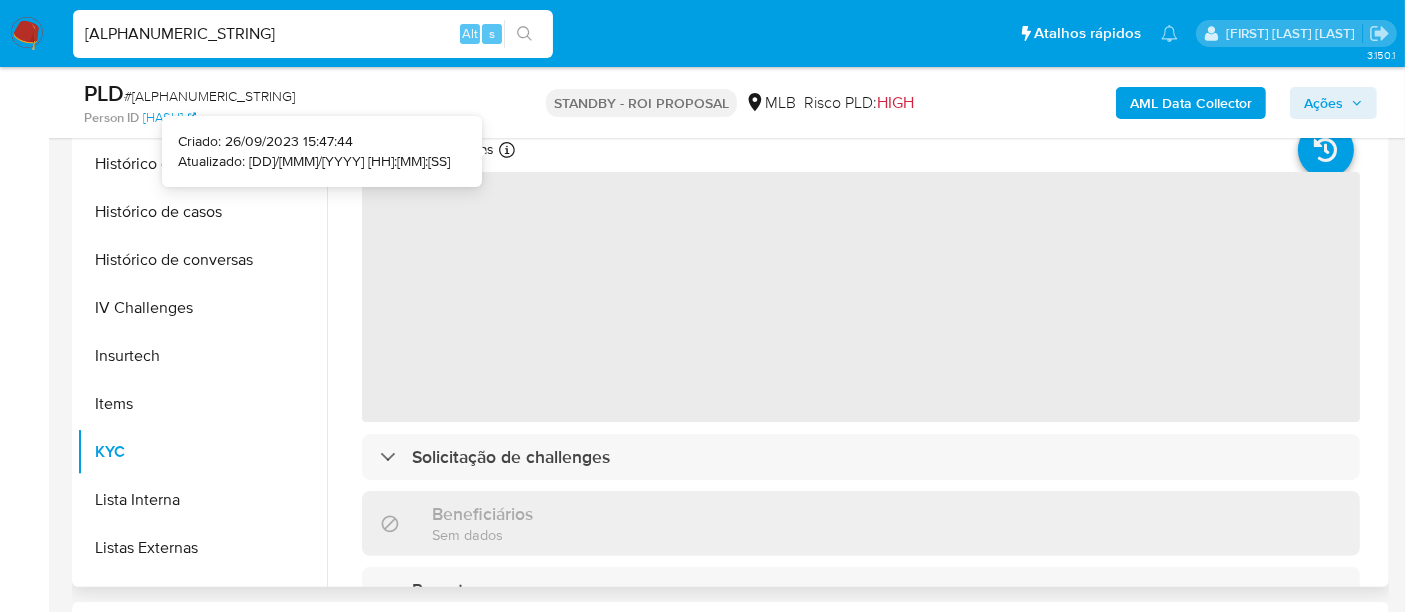 type 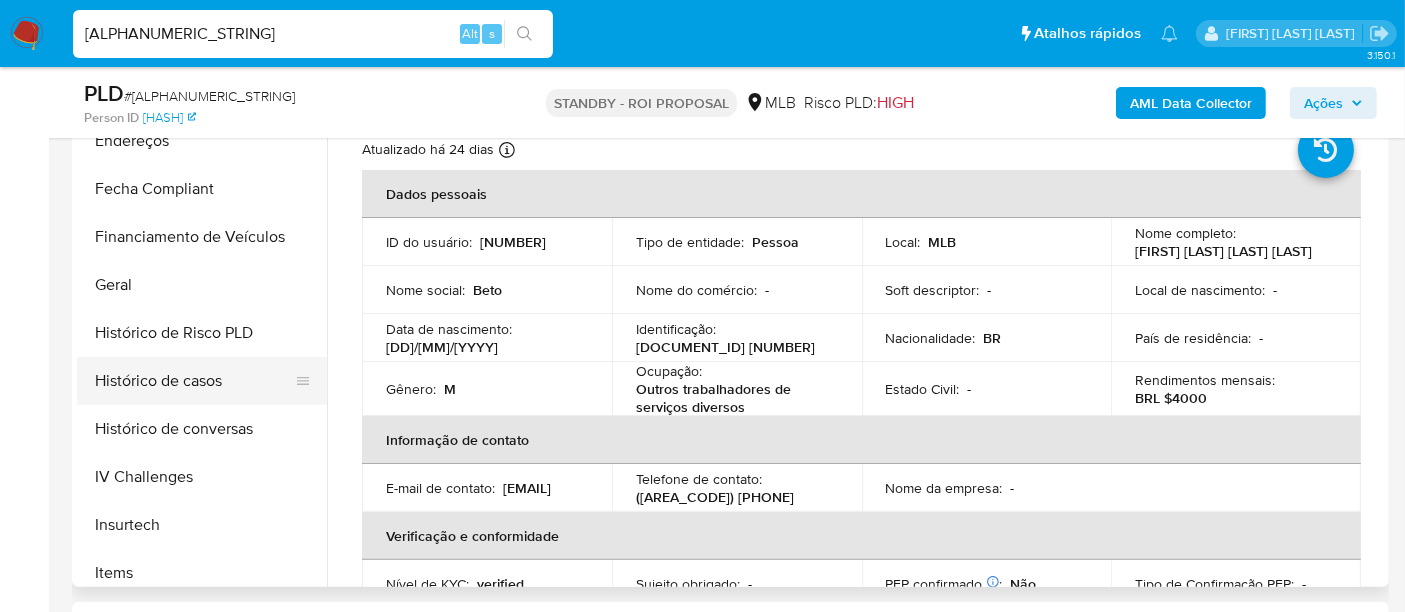 scroll, scrollTop: 444, scrollLeft: 0, axis: vertical 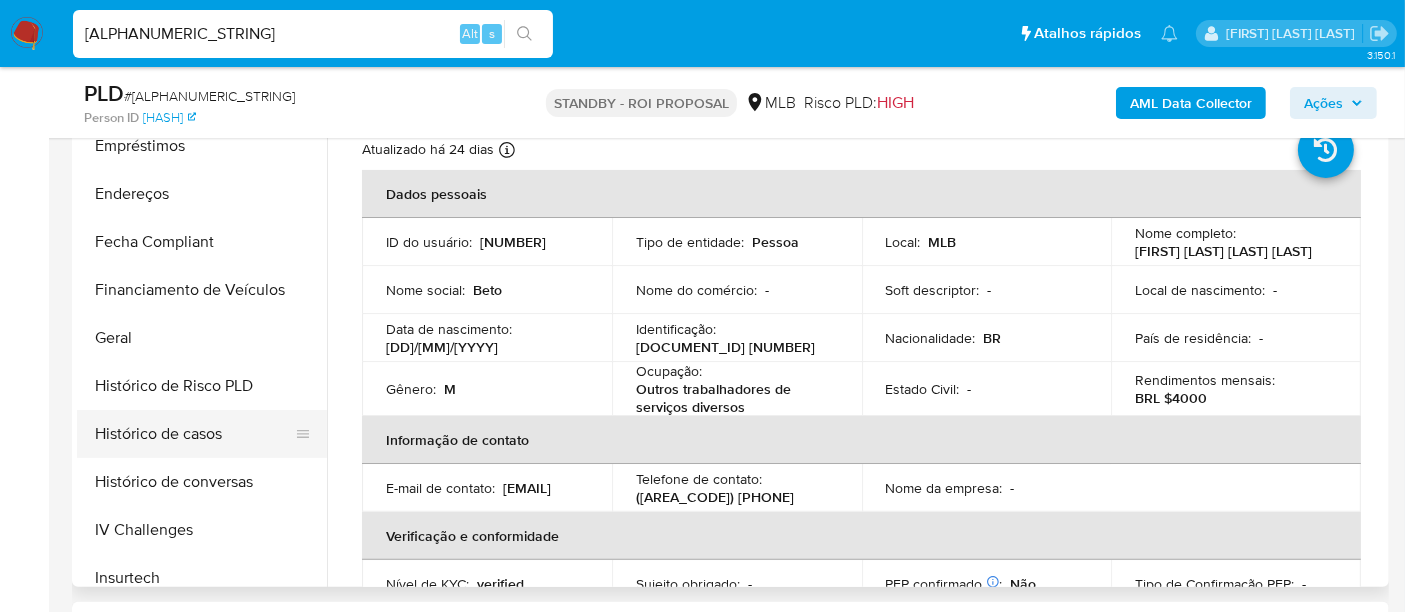 click on "Histórico de casos" at bounding box center (194, 434) 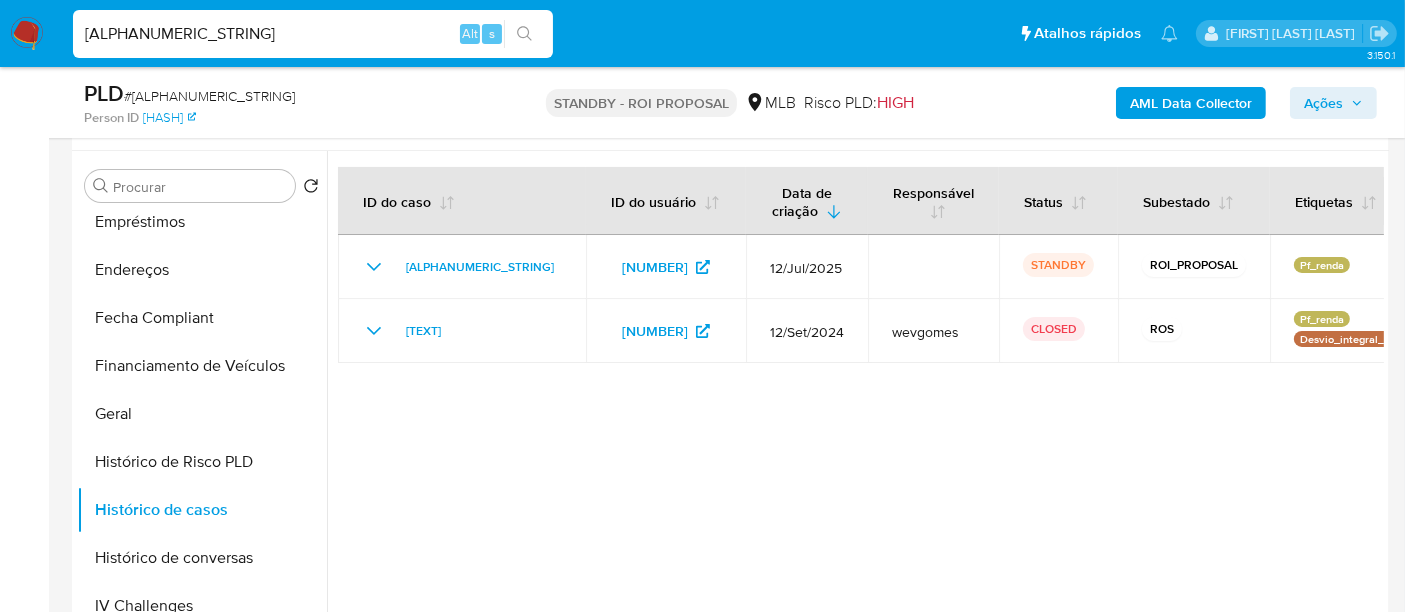 scroll, scrollTop: 333, scrollLeft: 0, axis: vertical 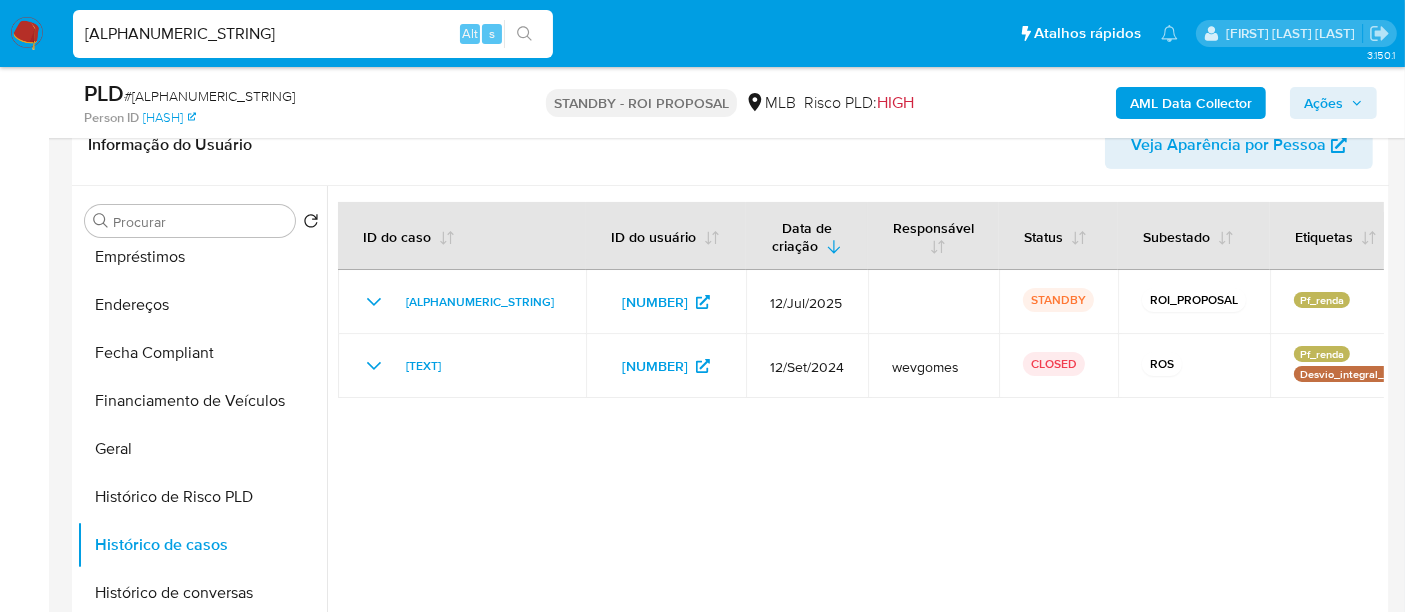 type 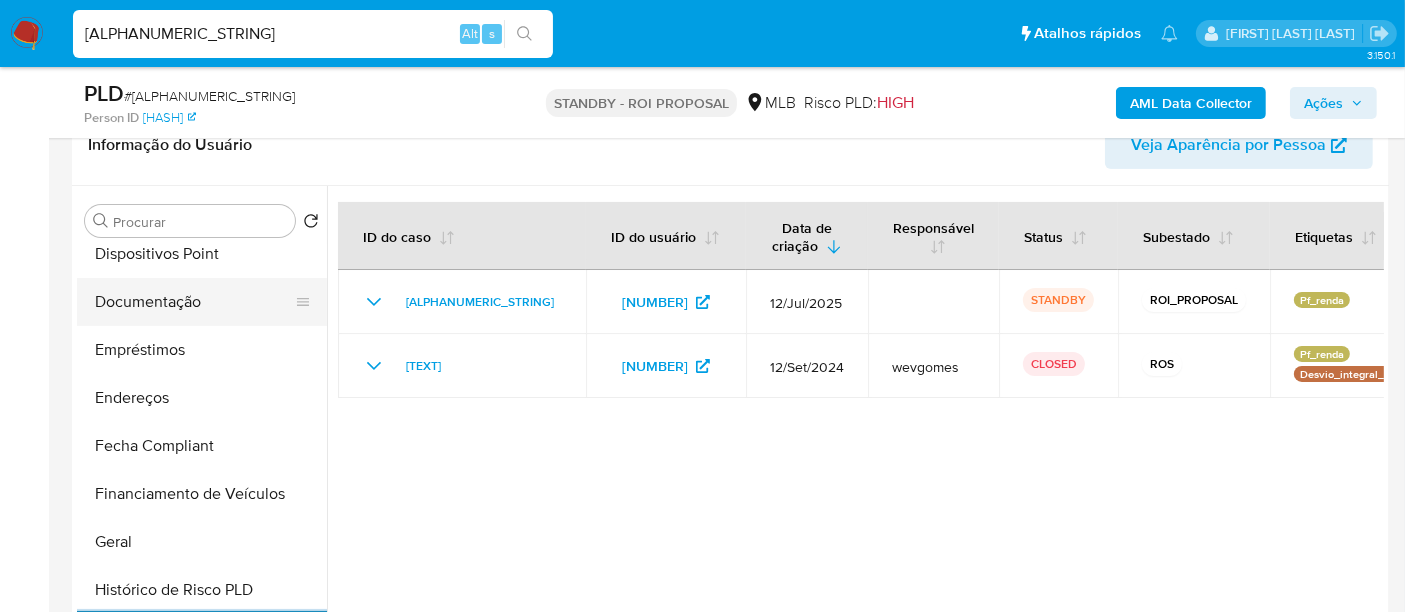 scroll, scrollTop: 222, scrollLeft: 0, axis: vertical 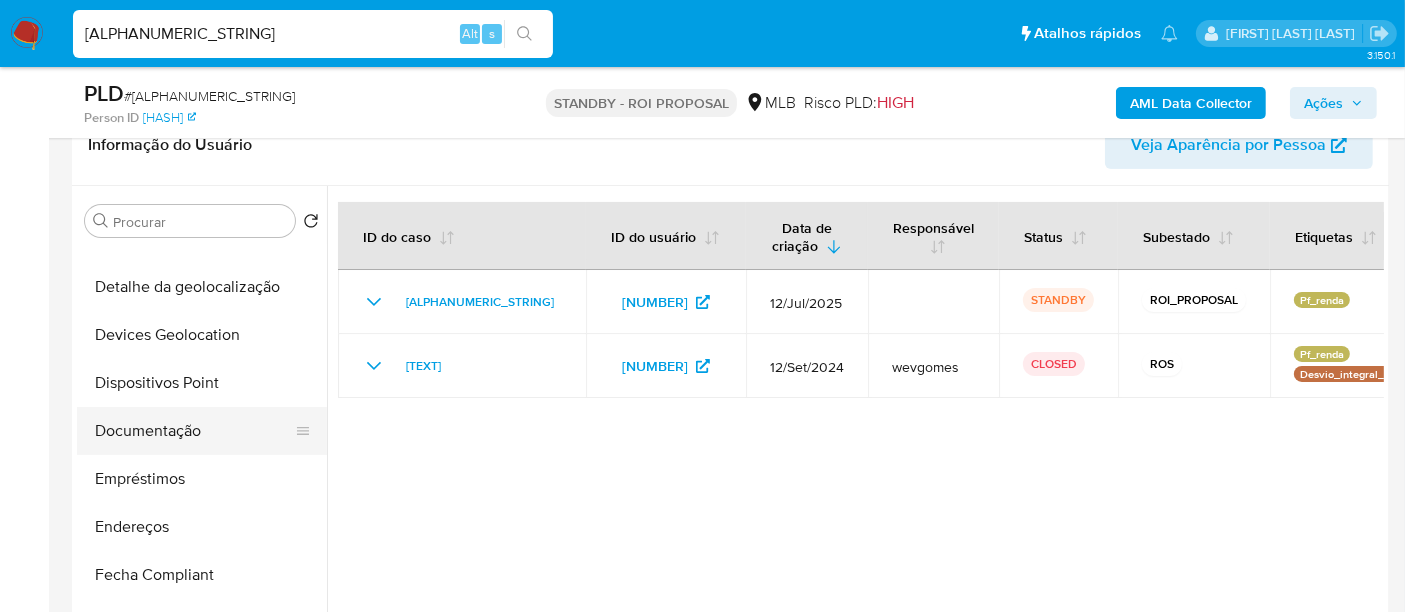 click on "Documentação" at bounding box center [194, 431] 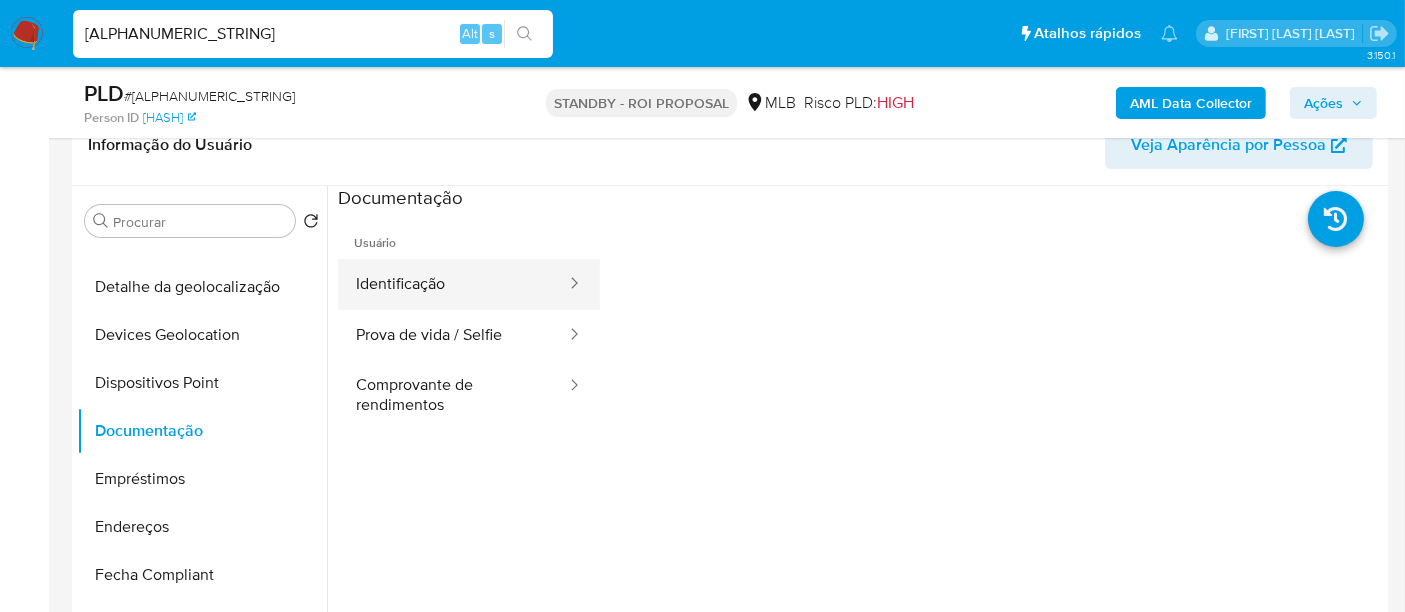 click on "Identificação" at bounding box center (453, 284) 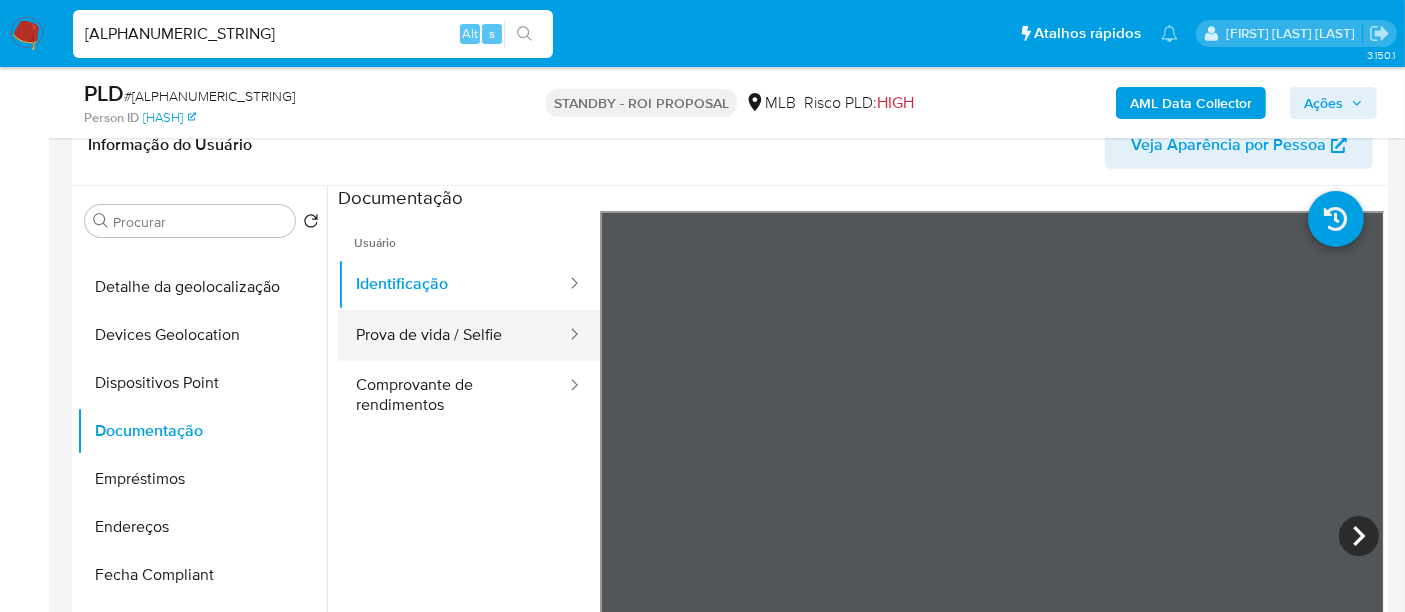 click on "Prova de vida / Selfie" at bounding box center (453, 335) 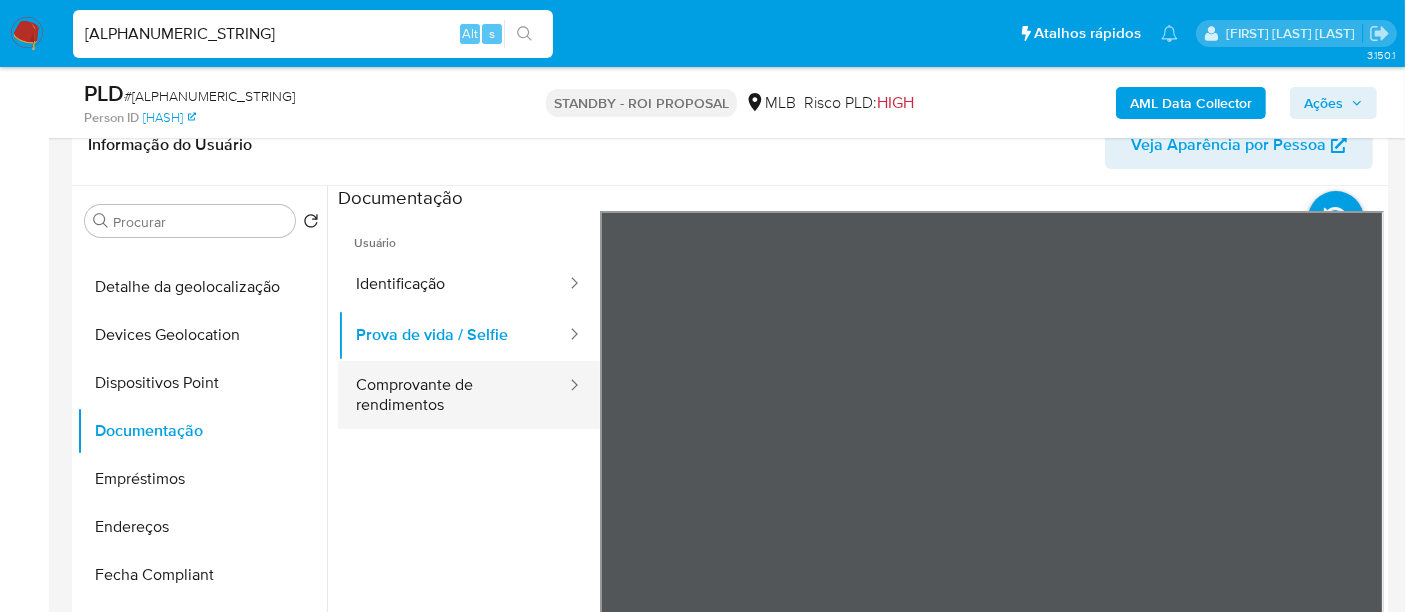click on "Comprovante de rendimentos" at bounding box center (453, 395) 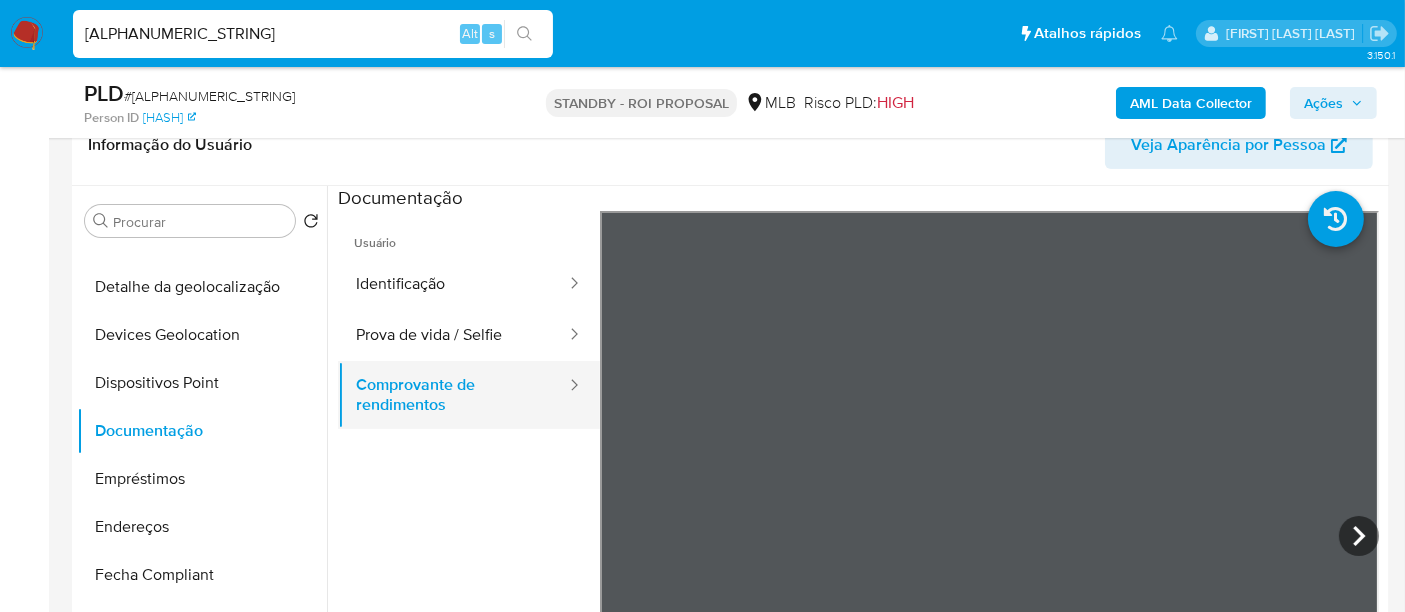 scroll, scrollTop: 111, scrollLeft: 0, axis: vertical 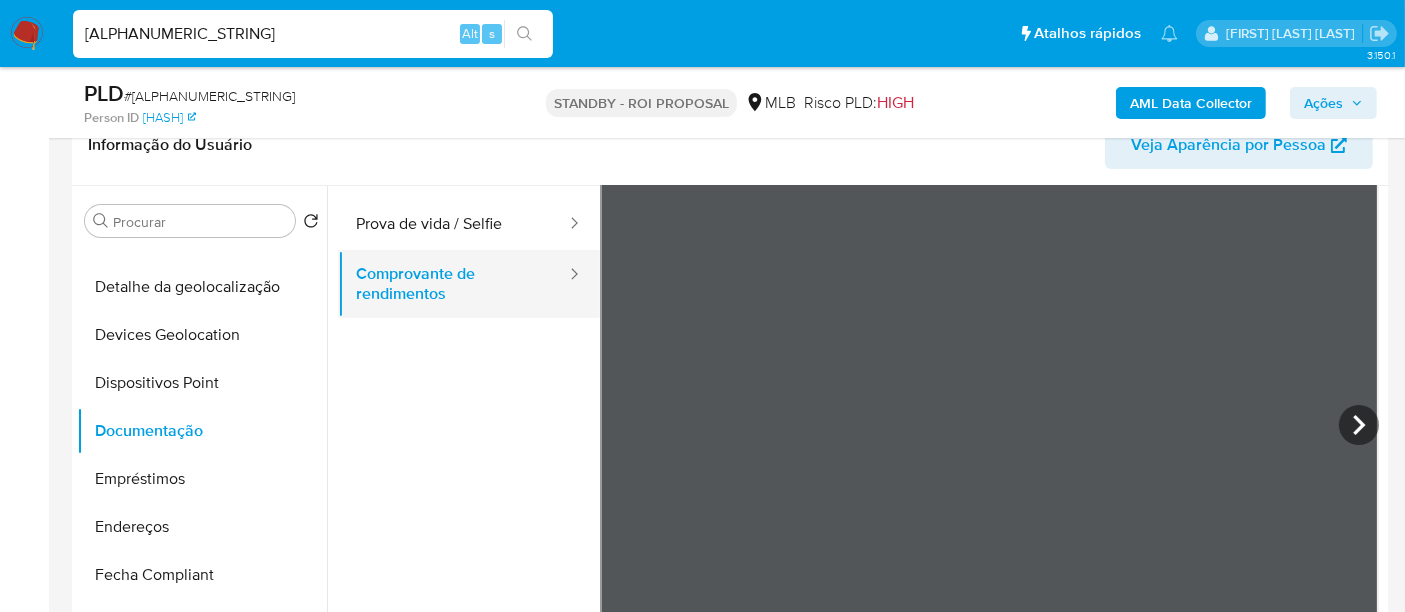 type 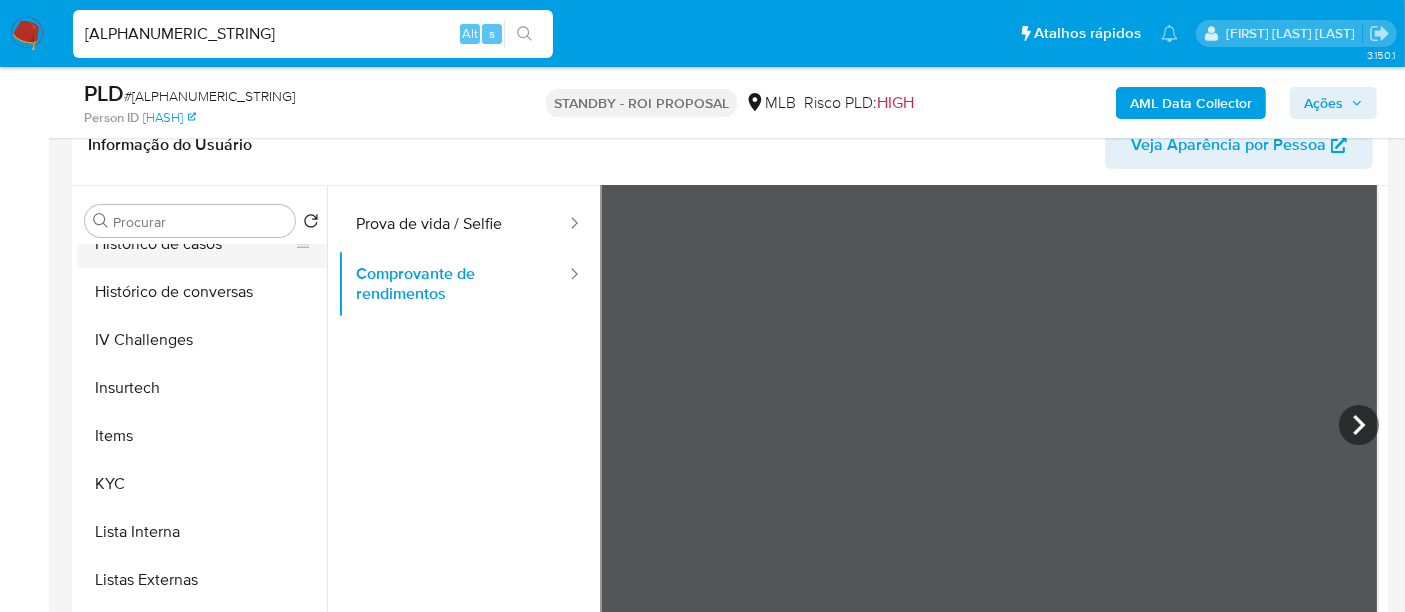 scroll, scrollTop: 844, scrollLeft: 0, axis: vertical 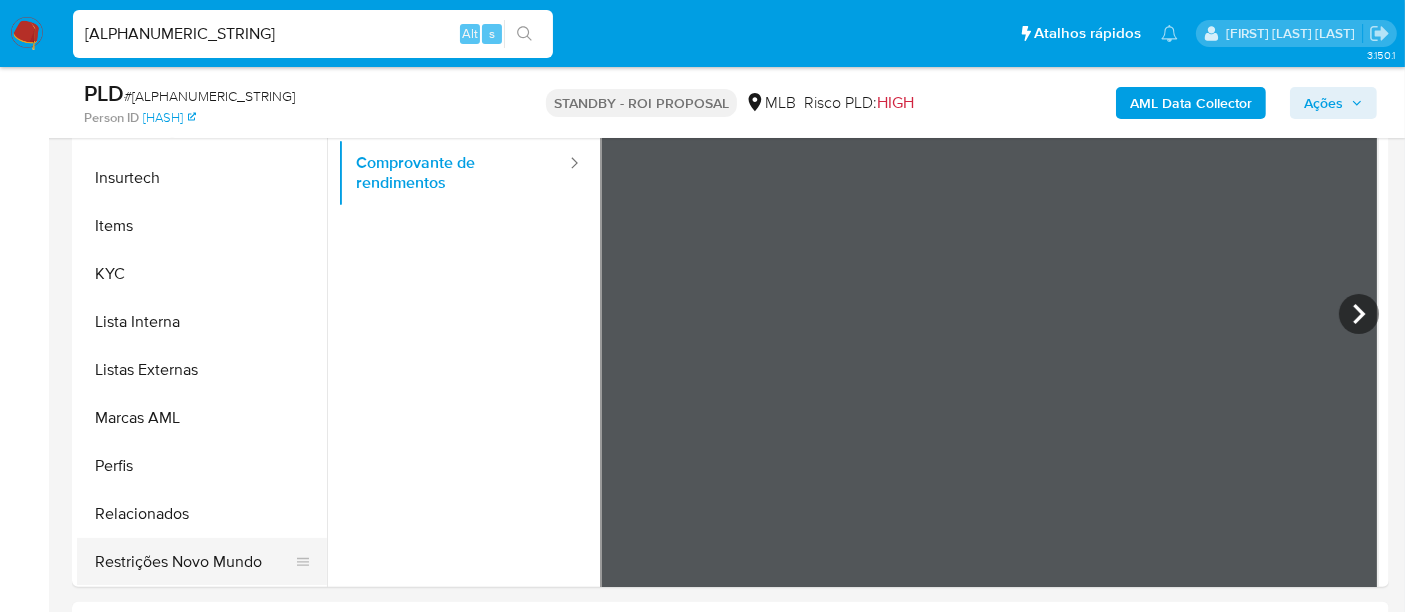 click on "Restrições Novo Mundo" at bounding box center (194, 562) 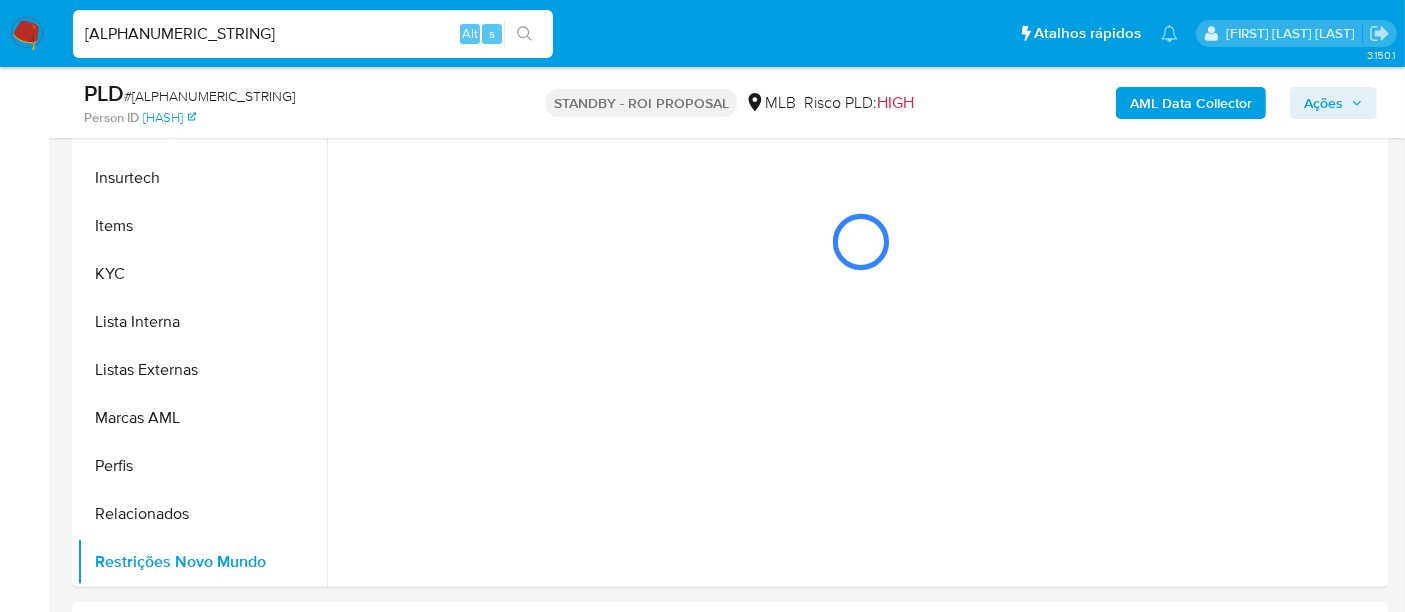 scroll, scrollTop: 0, scrollLeft: 0, axis: both 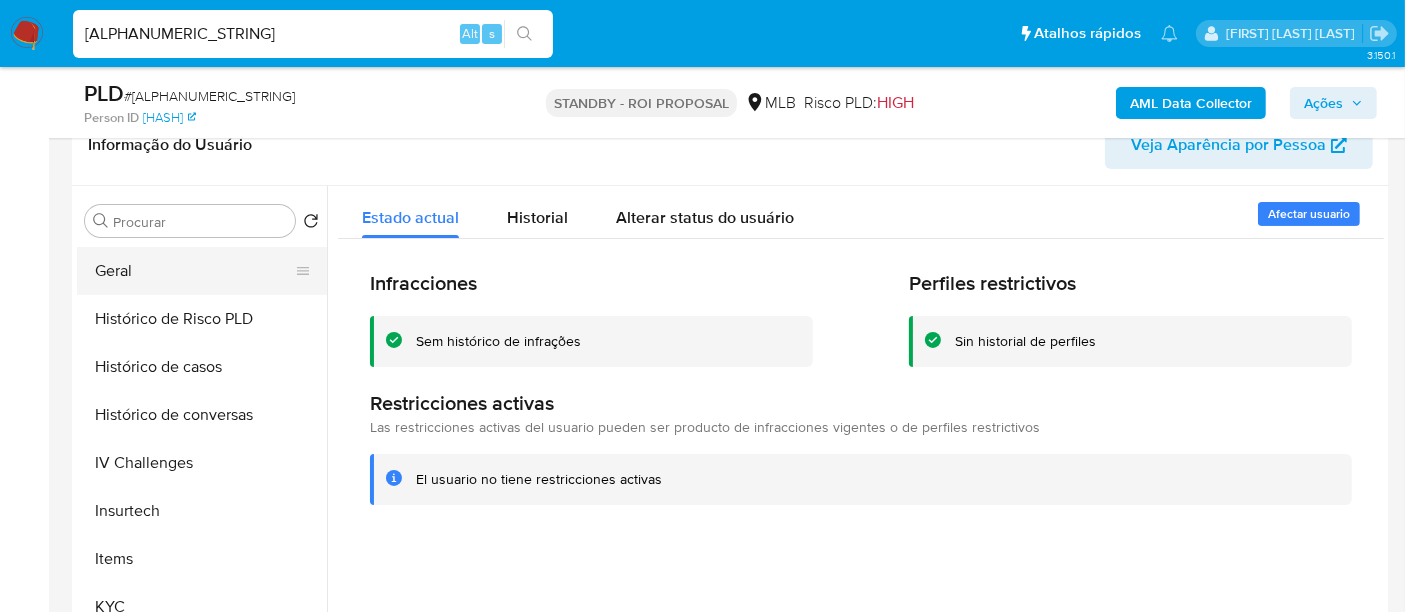 click on "Geral" at bounding box center [194, 271] 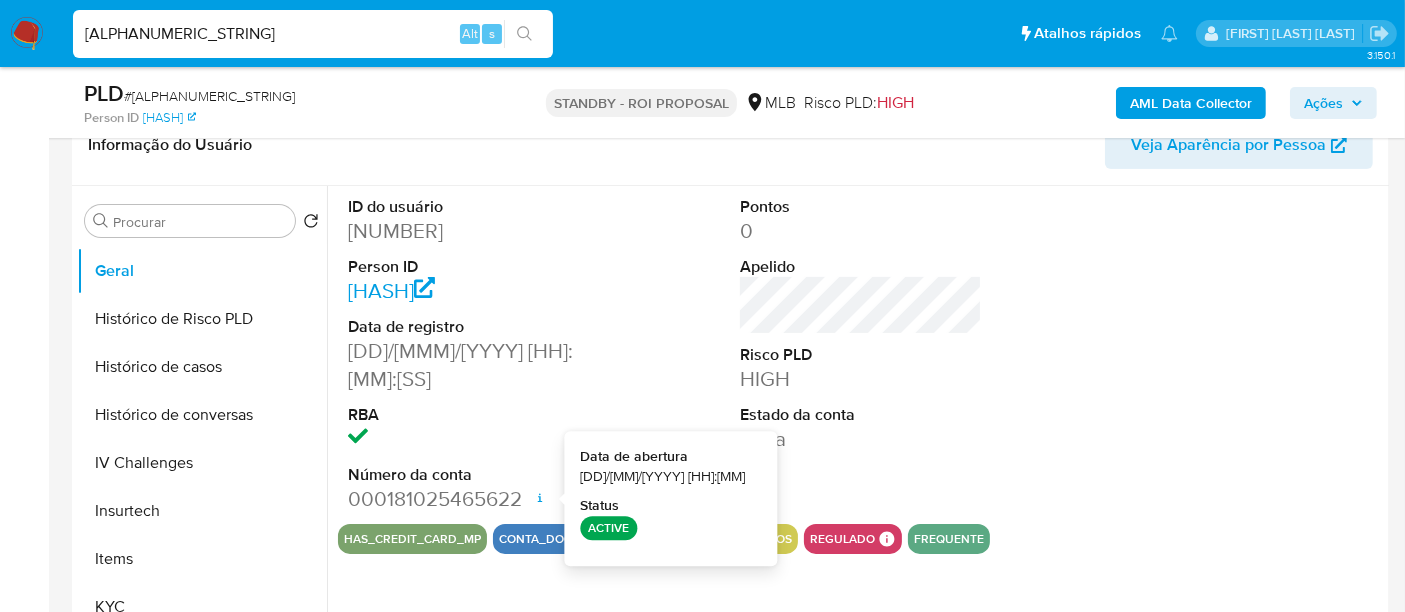 type 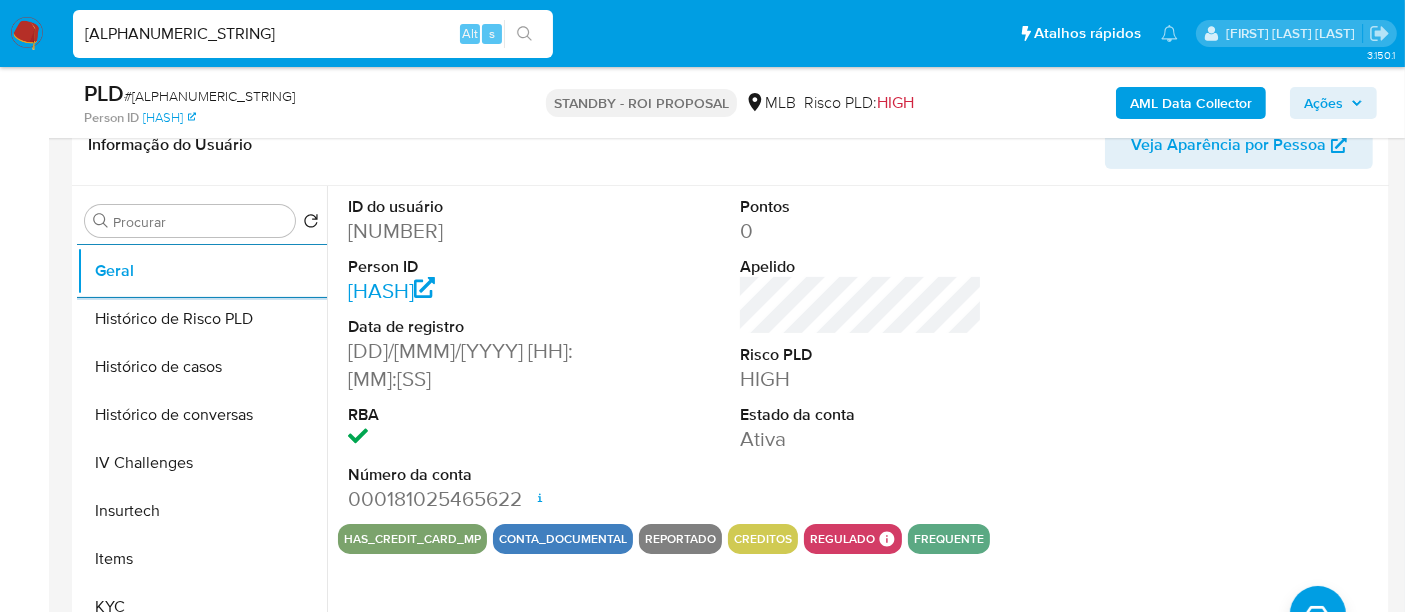 click on "A5OO6RmtsTVQrjF04M1KuEfT" at bounding box center (313, 34) 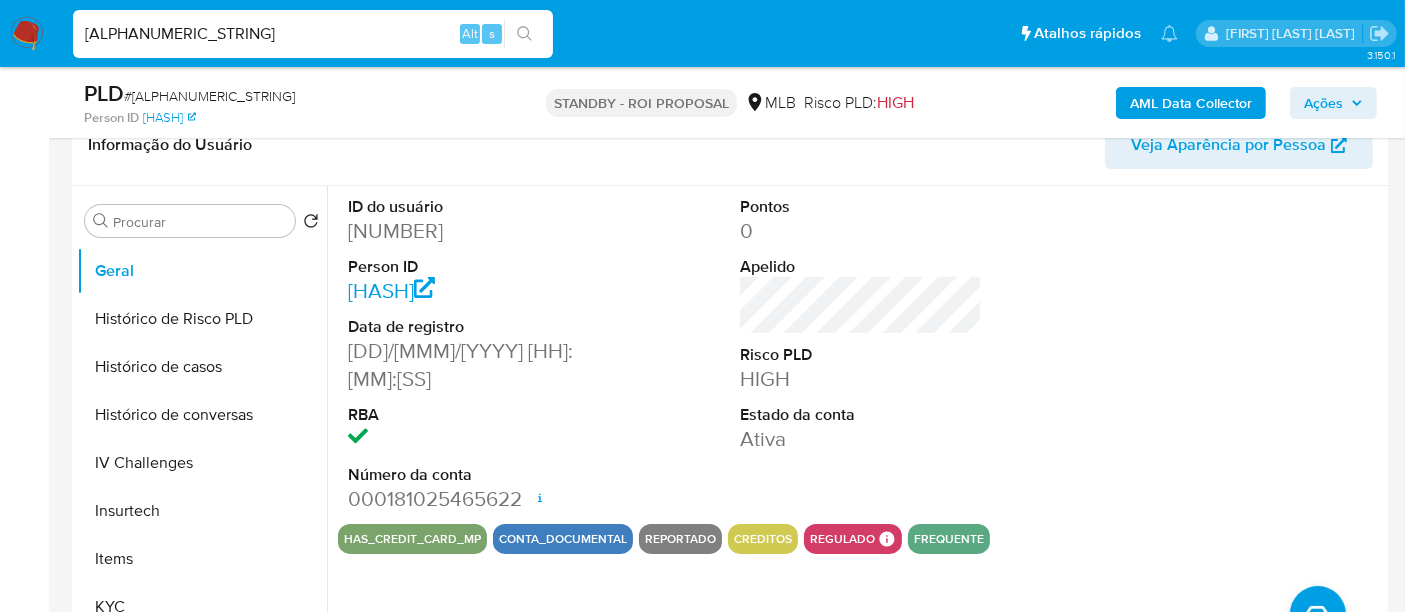 click on "A5OO6RmtsTVQrjF04M1KuEfT" at bounding box center [313, 34] 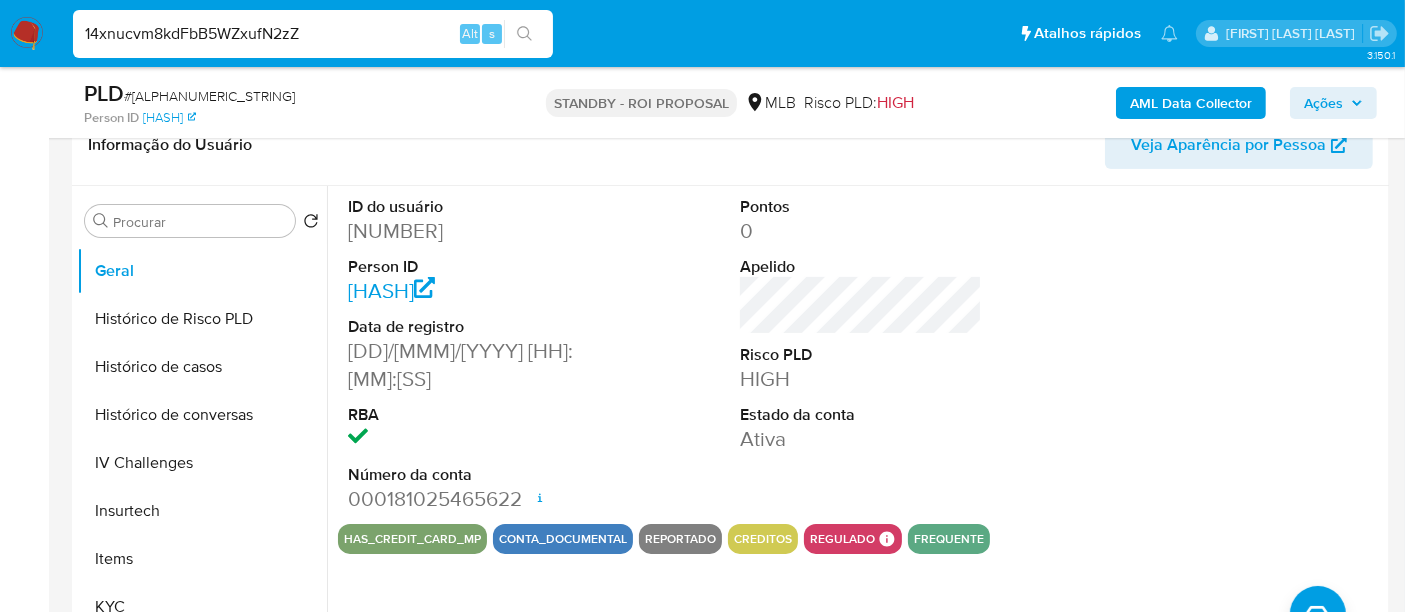 type on "14xnucvm8kdFbB5WZxufN2zZ" 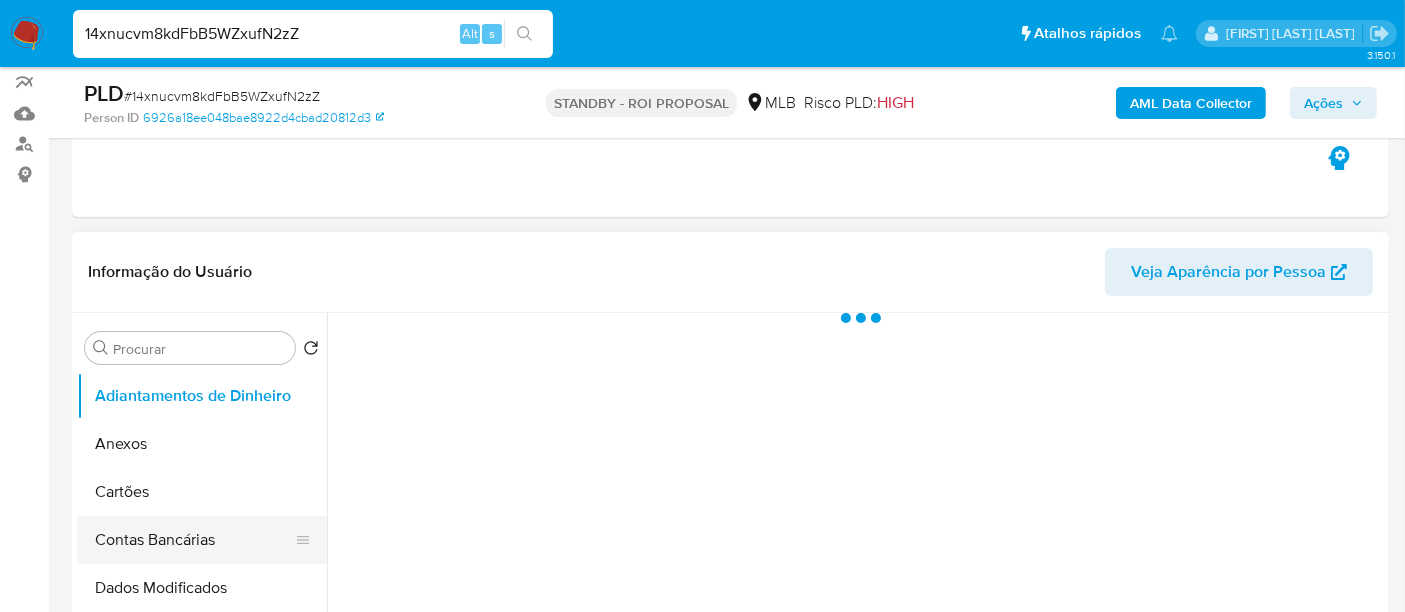 scroll, scrollTop: 333, scrollLeft: 0, axis: vertical 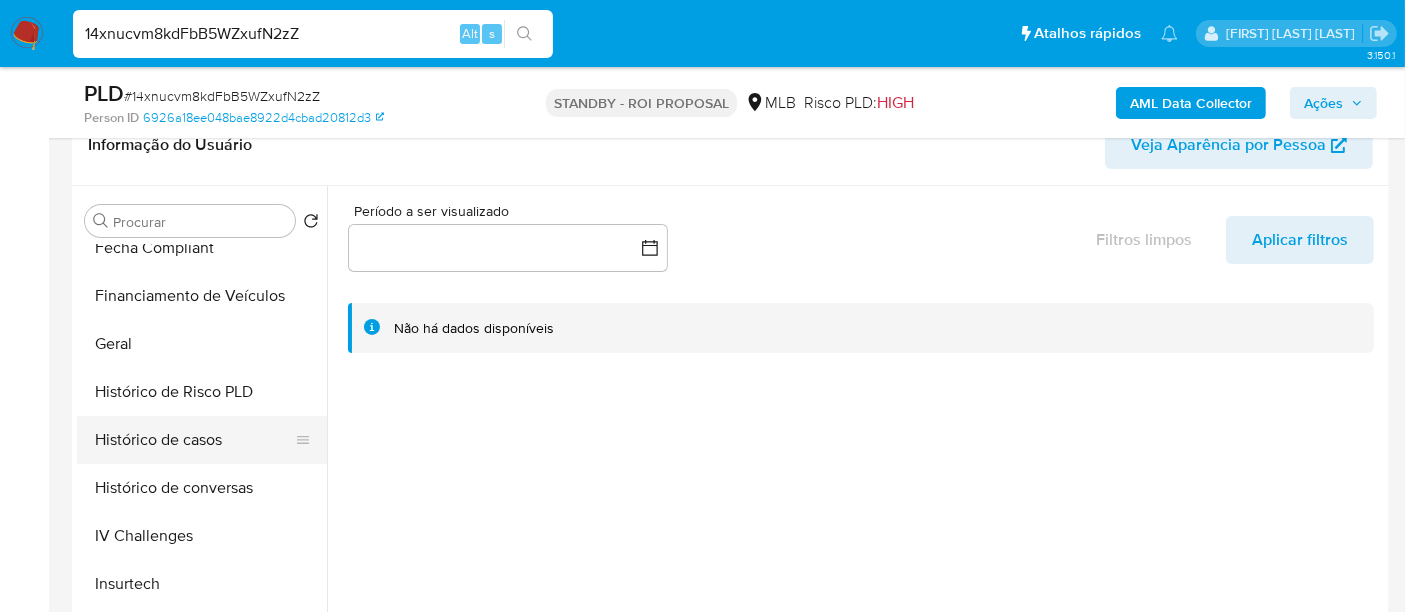 select on "10" 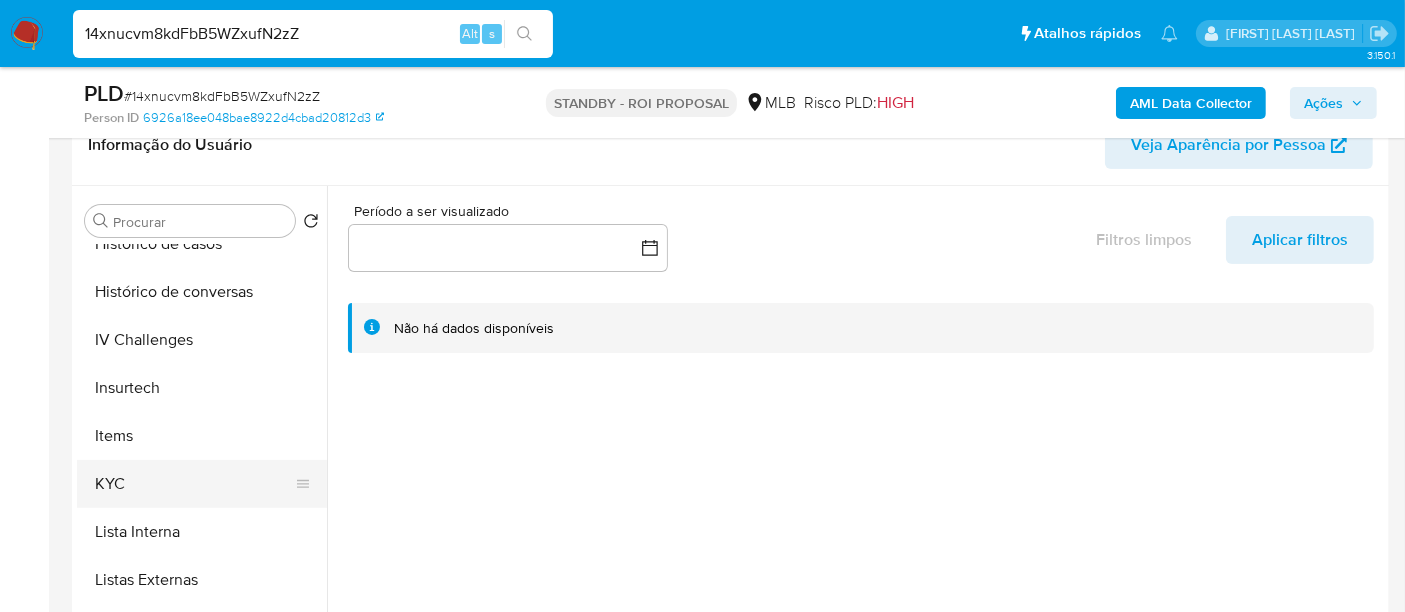 scroll, scrollTop: 777, scrollLeft: 0, axis: vertical 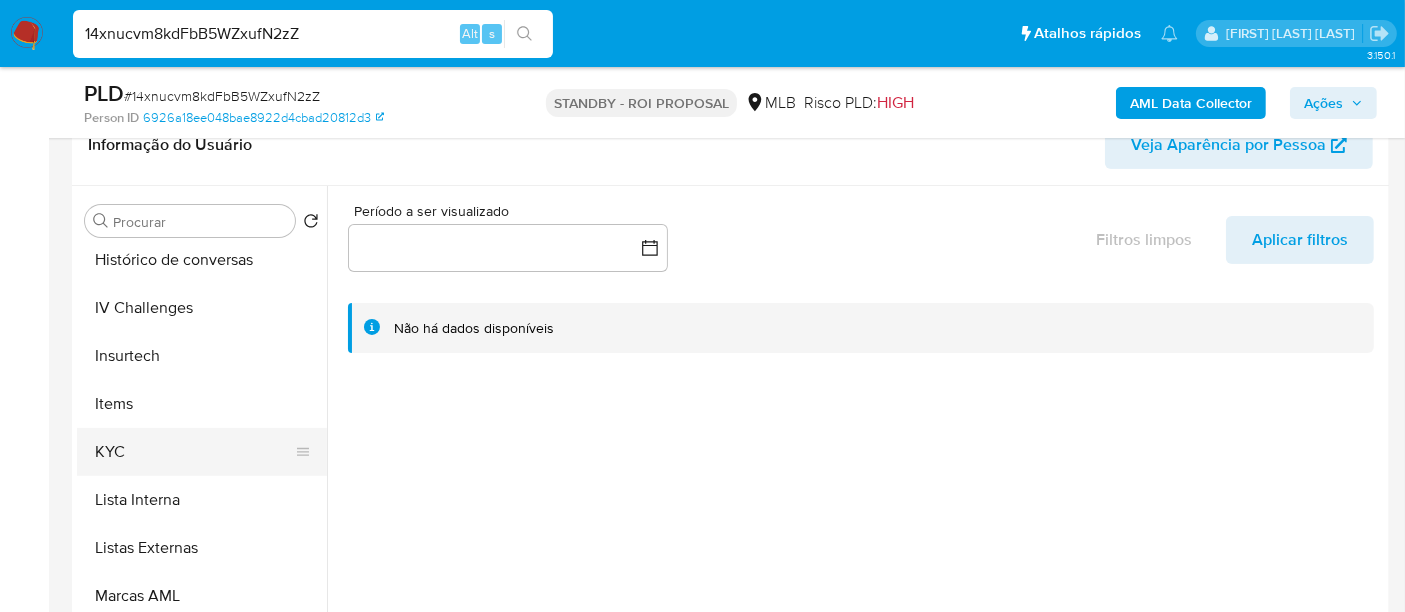 click on "KYC" at bounding box center [194, 452] 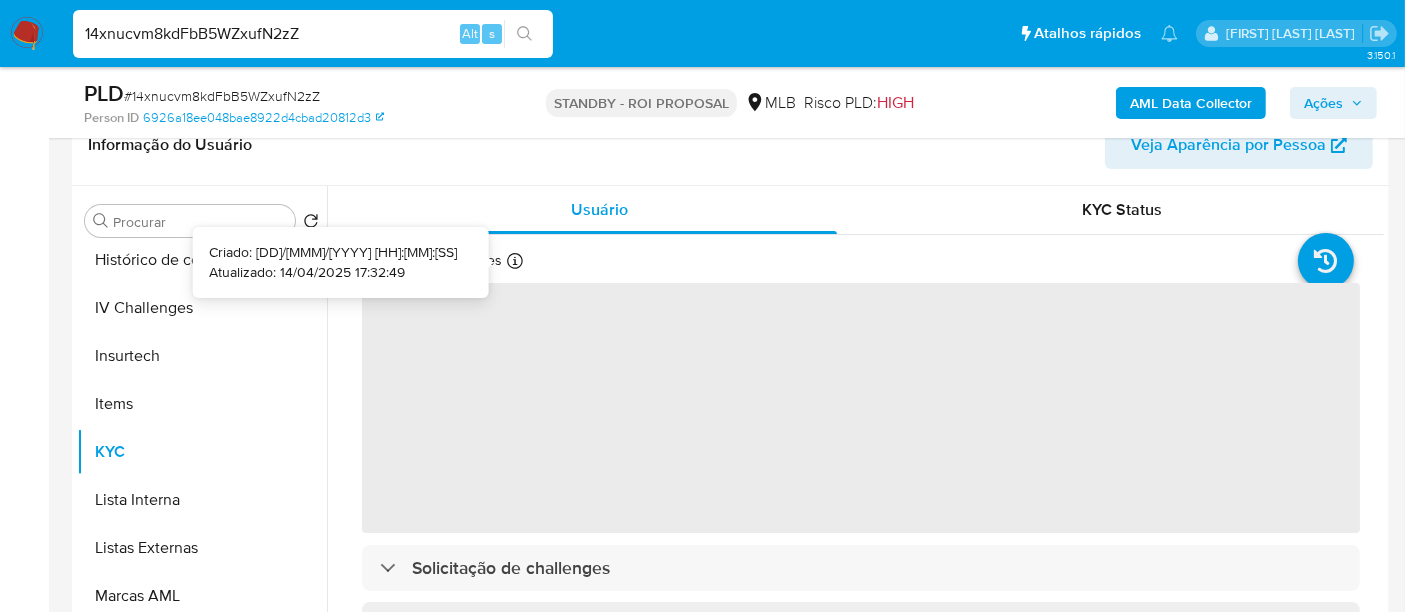 type 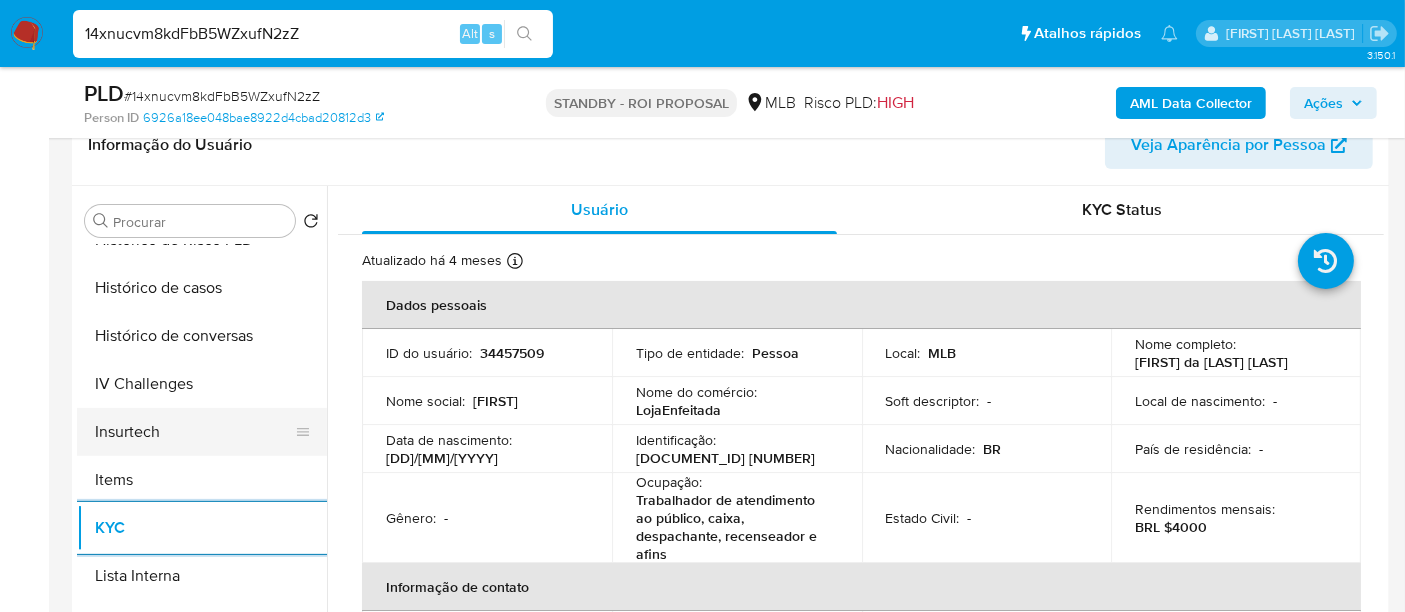 scroll, scrollTop: 666, scrollLeft: 0, axis: vertical 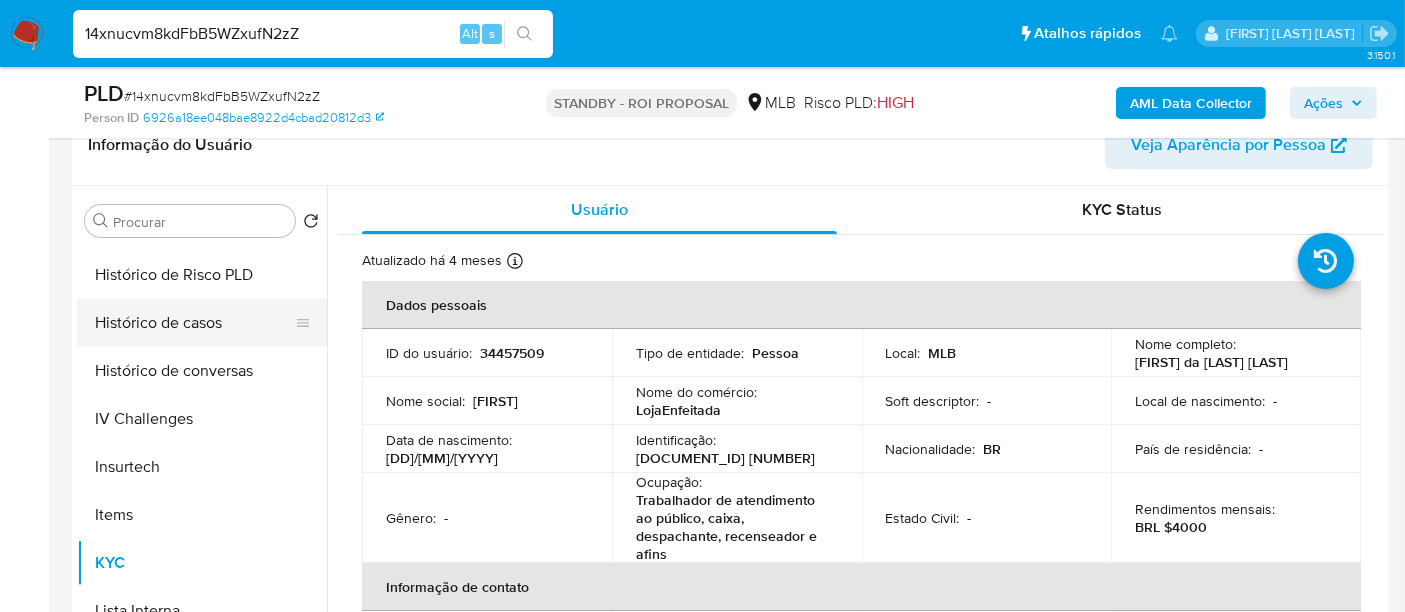 click on "Histórico de casos" at bounding box center [194, 323] 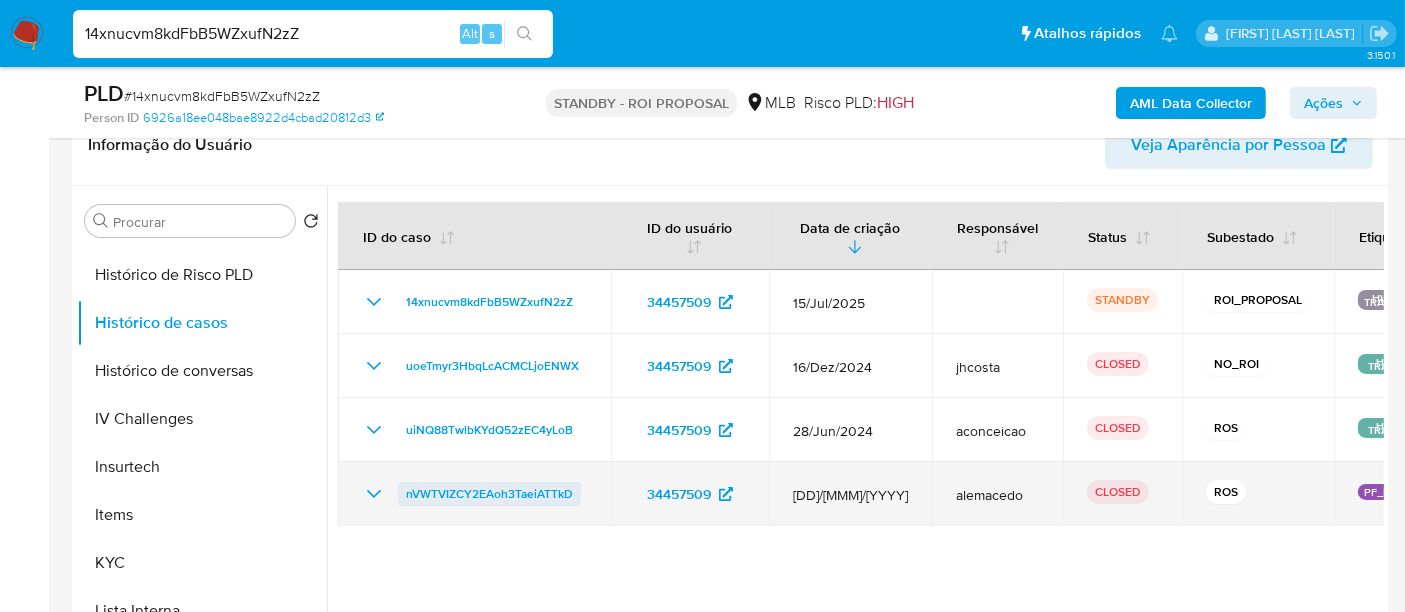 type 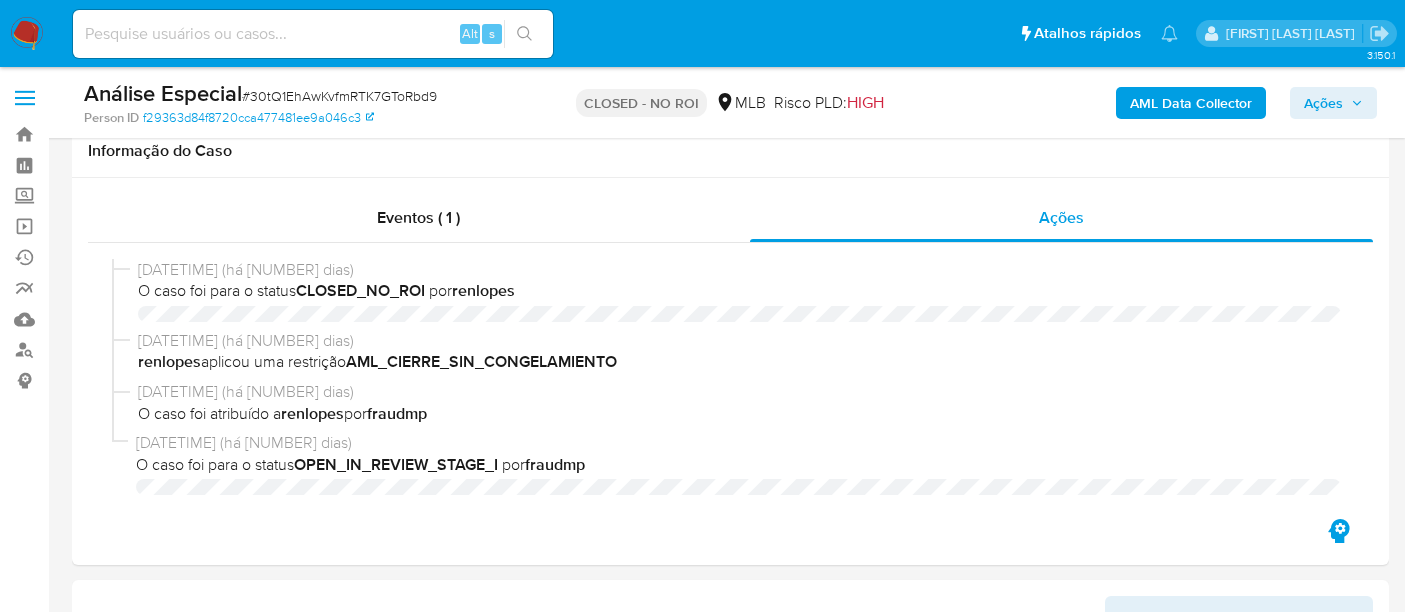 select on "10" 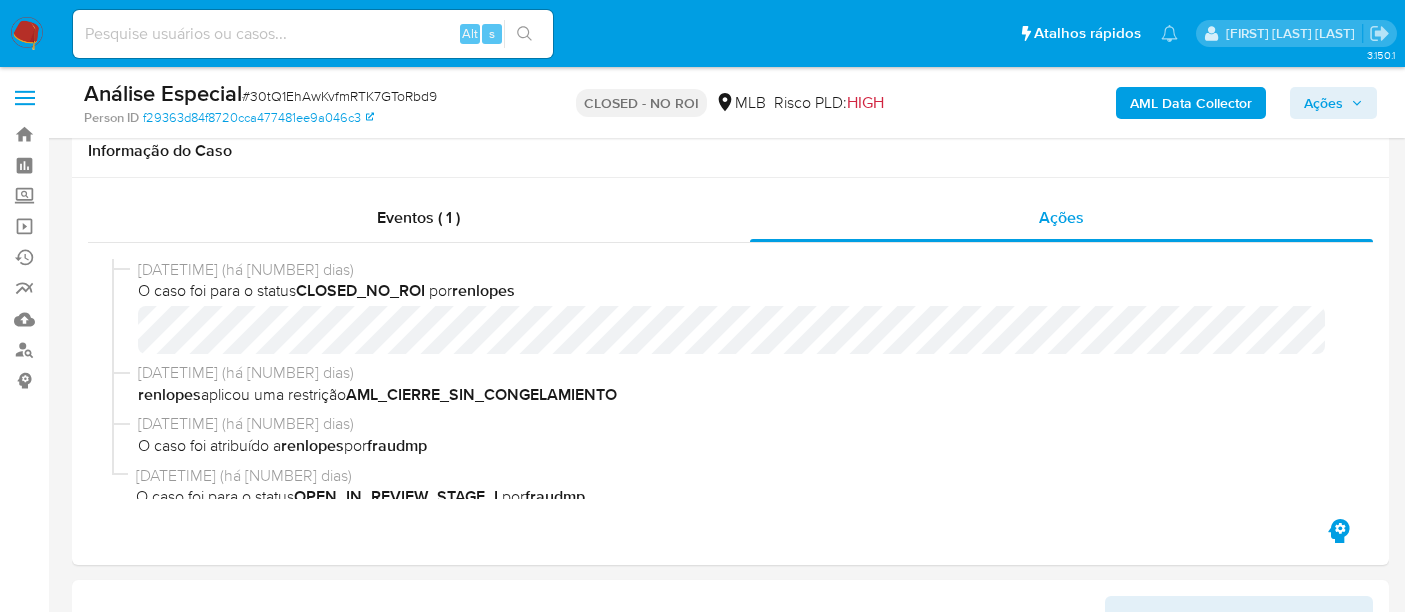 scroll, scrollTop: 555, scrollLeft: 0, axis: vertical 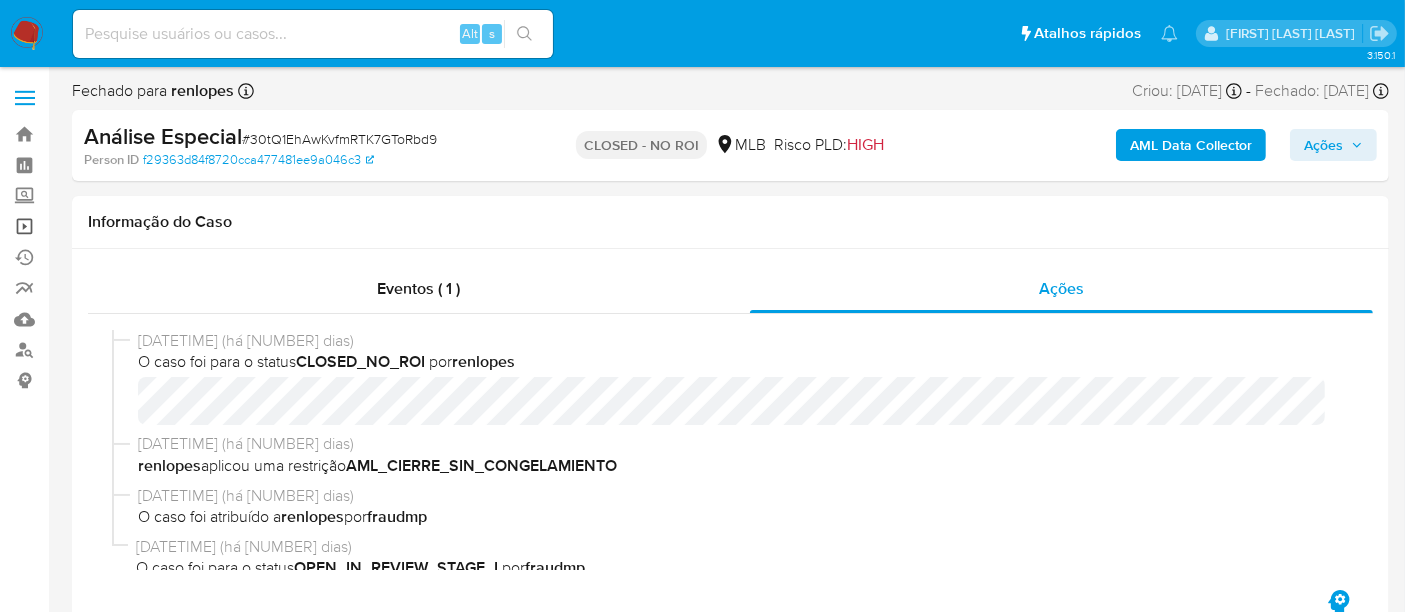 click on "Operações em massa" at bounding box center [119, 226] 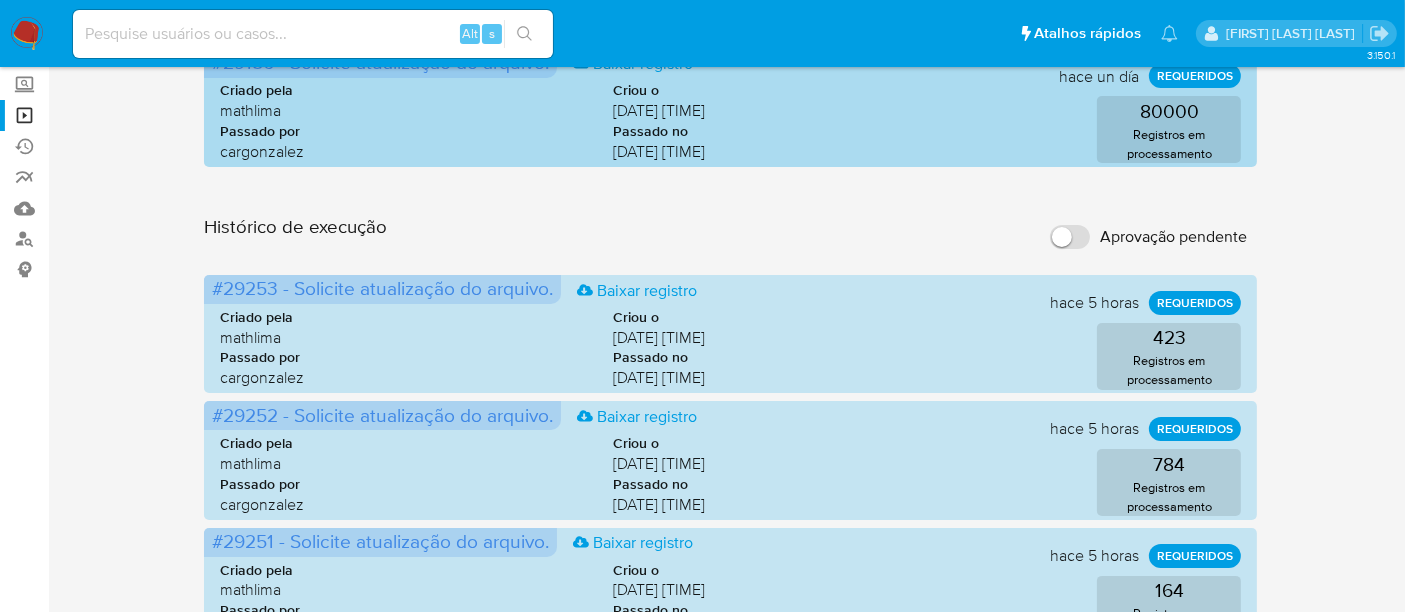 scroll, scrollTop: 0, scrollLeft: 0, axis: both 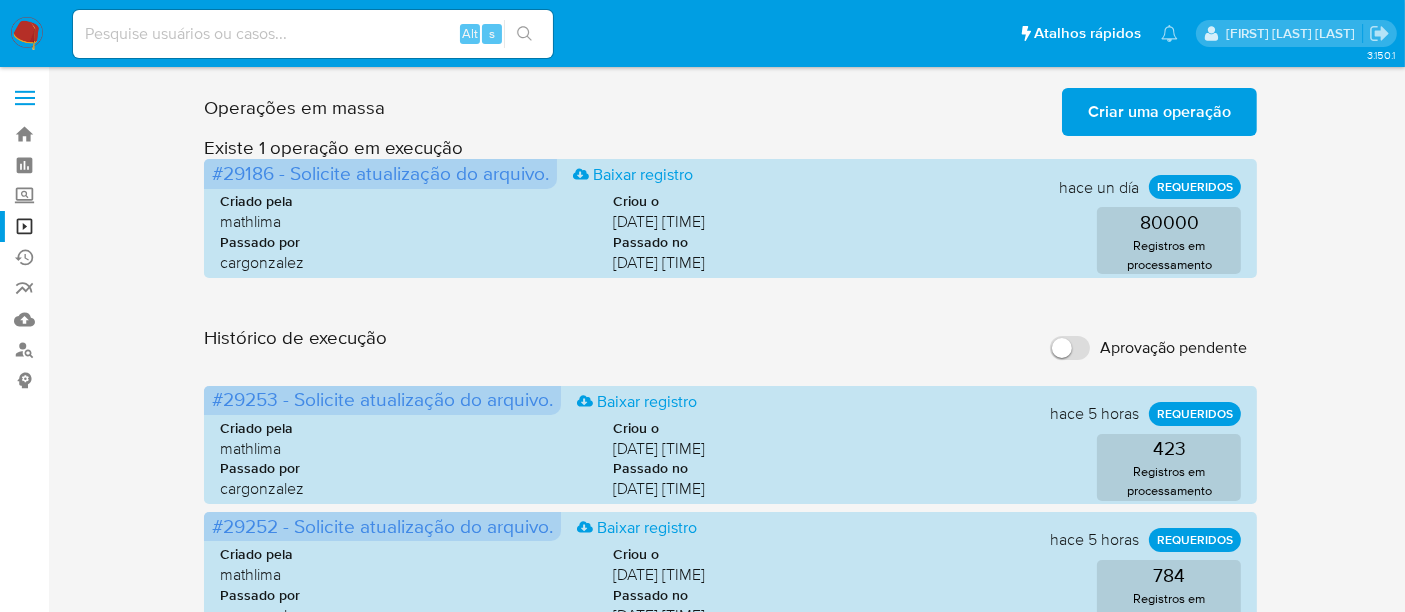 click on "Criar uma operação" at bounding box center (1159, 112) 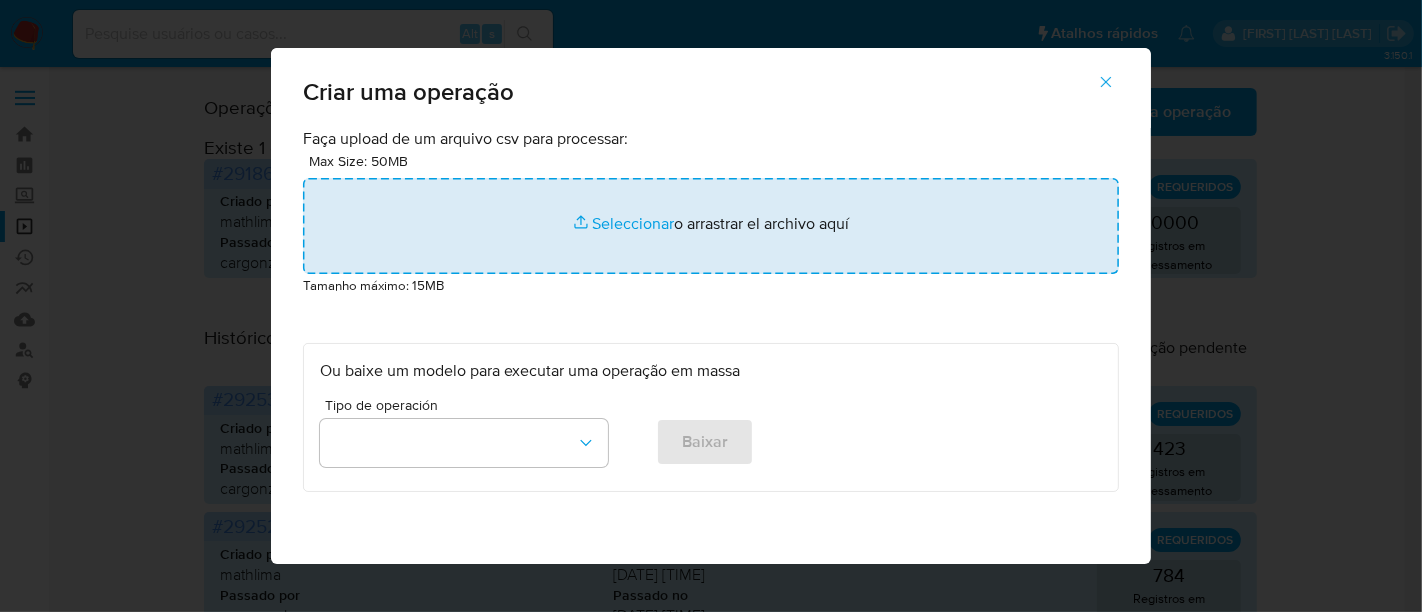 click at bounding box center [711, 226] 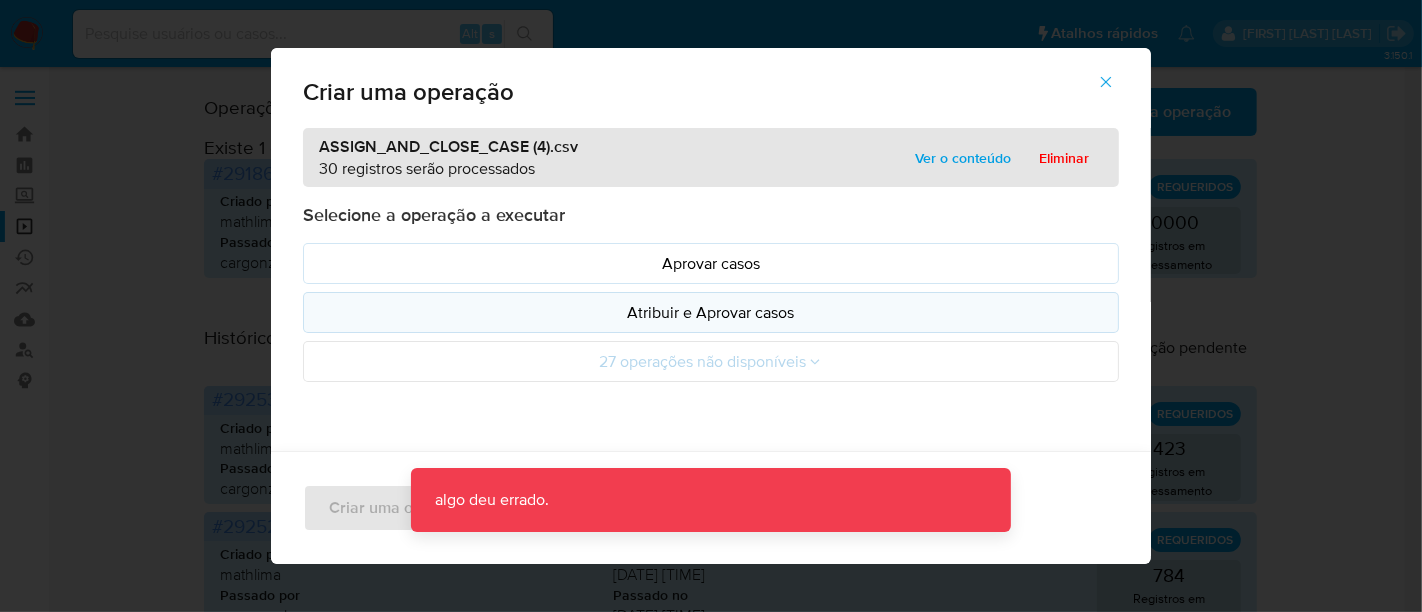 click on "Atribuir e Aprovar casos" at bounding box center [711, 312] 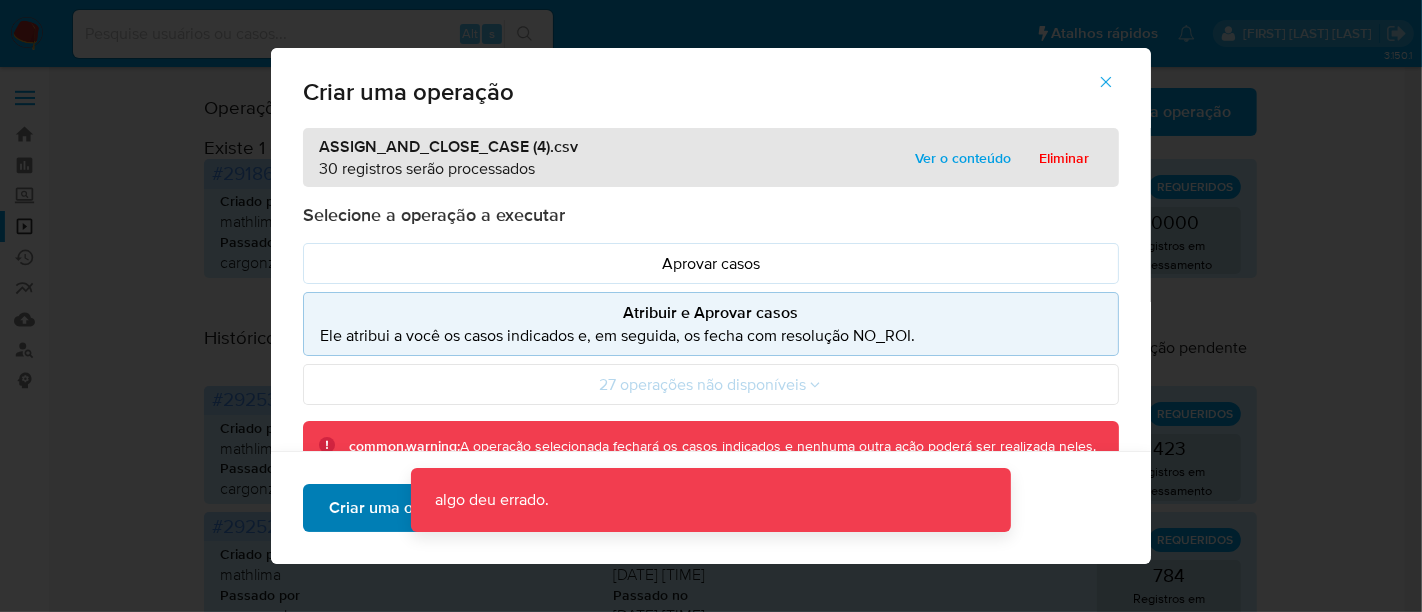 click on "Criar uma operação" at bounding box center (400, 508) 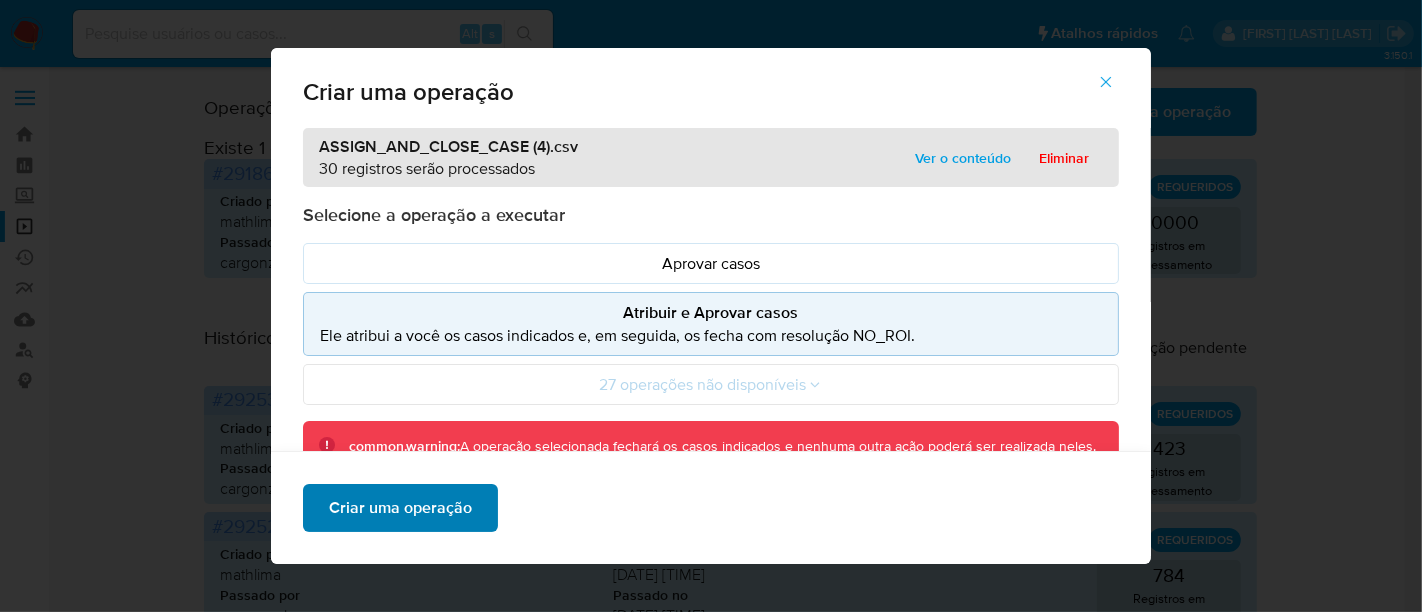 click on "Criar uma operação" at bounding box center (400, 508) 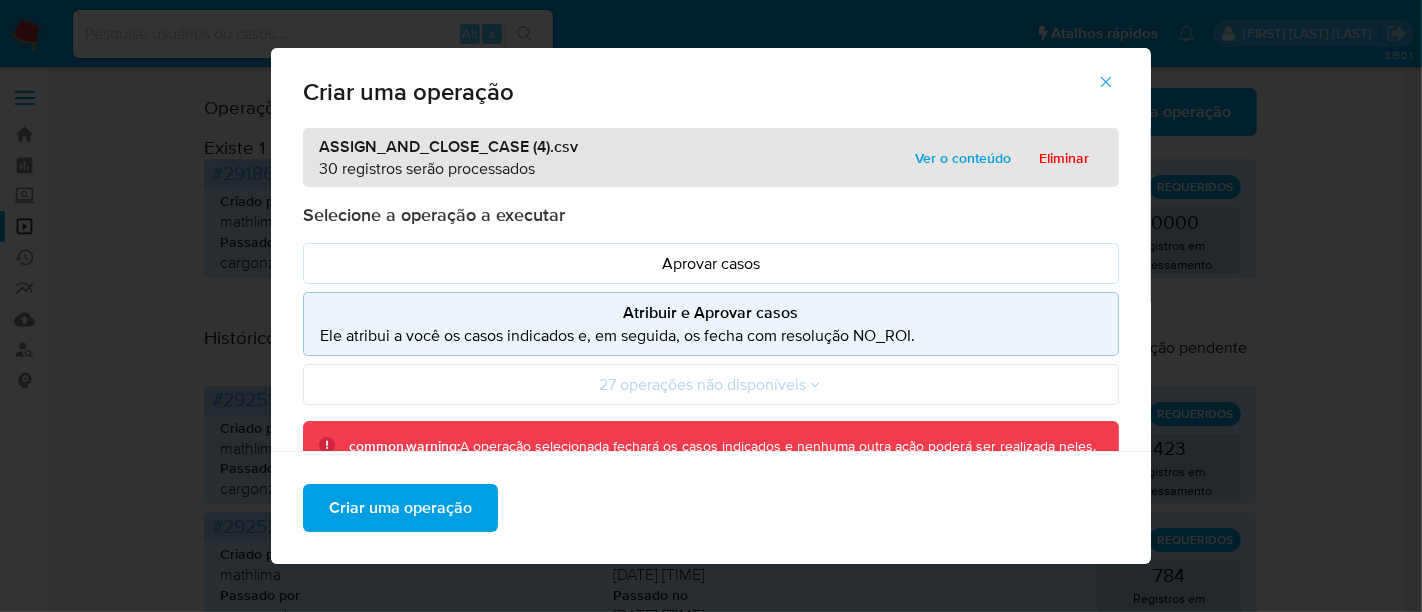 click 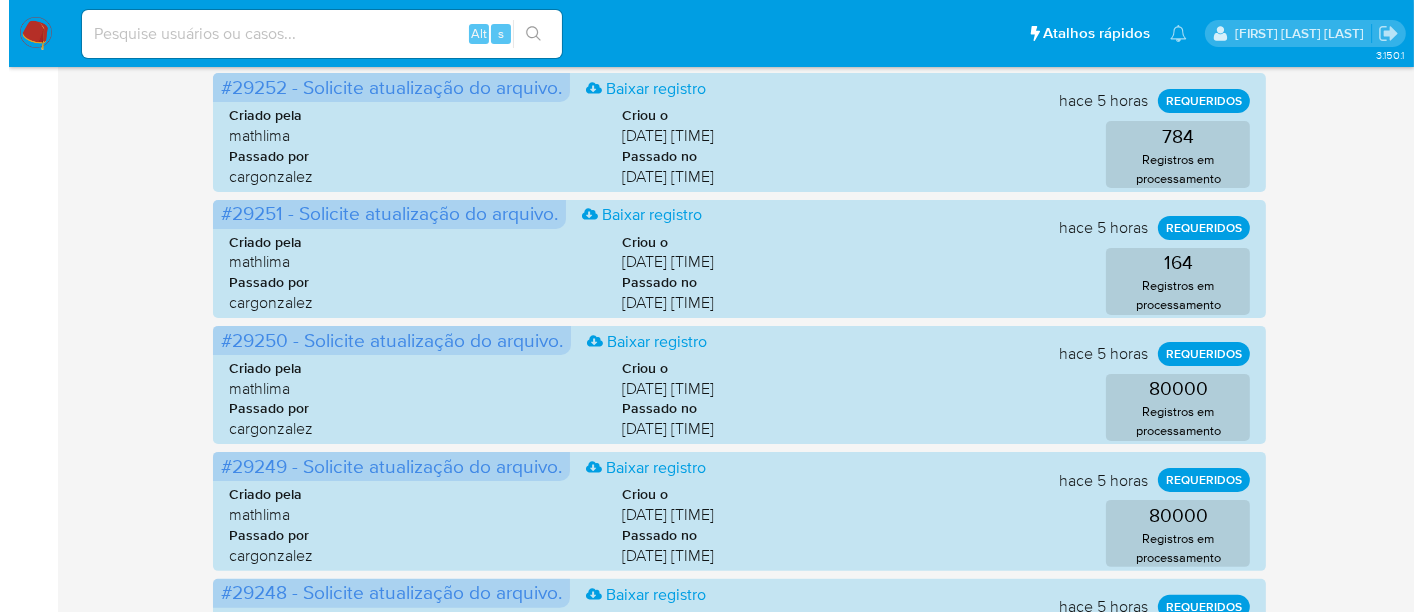 scroll, scrollTop: 0, scrollLeft: 0, axis: both 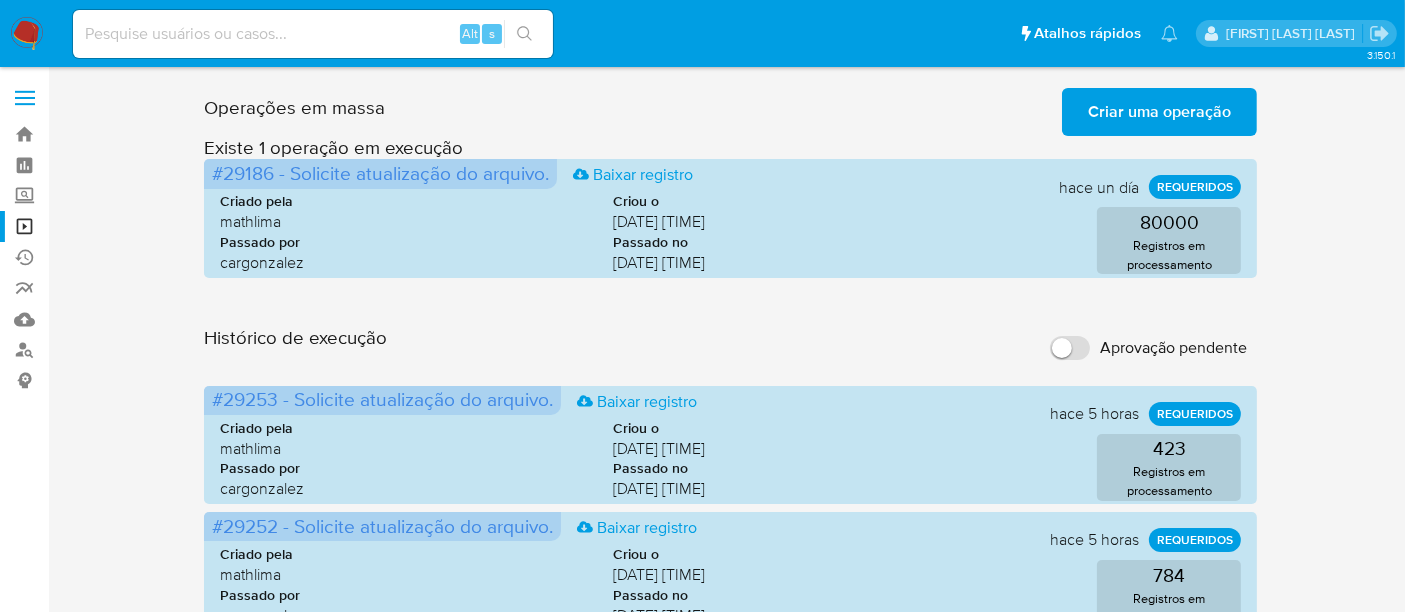 click on "Criar uma operação" at bounding box center (1159, 112) 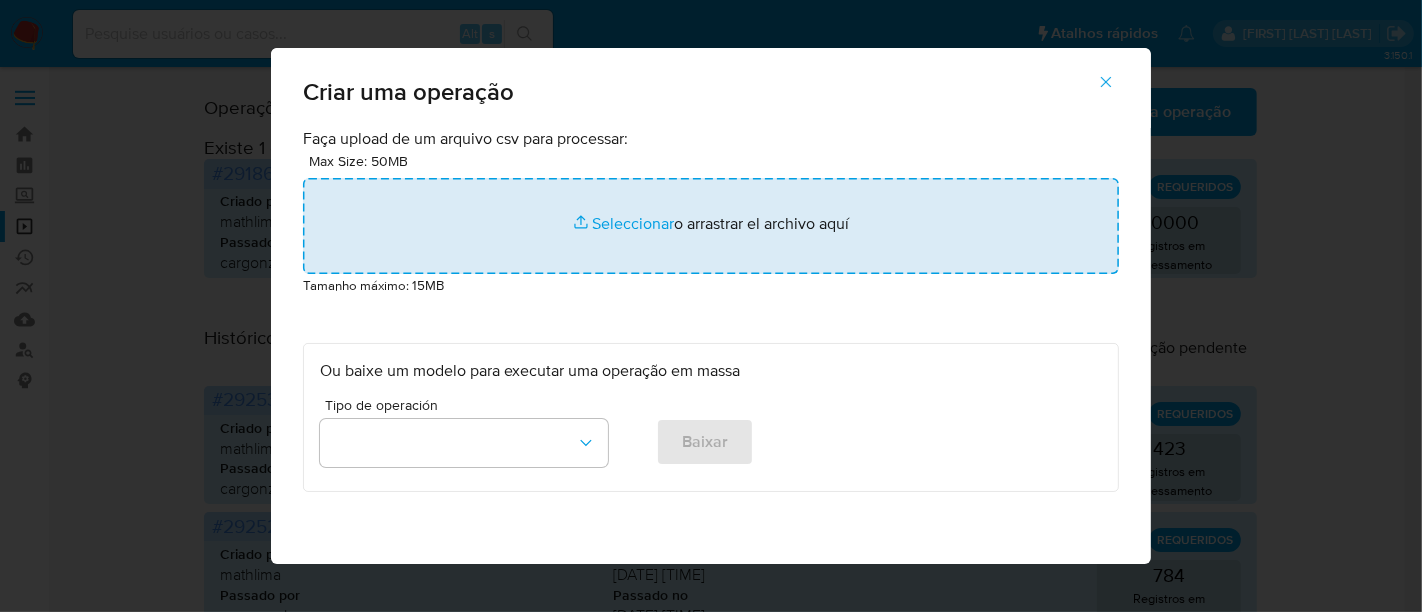 click at bounding box center (711, 226) 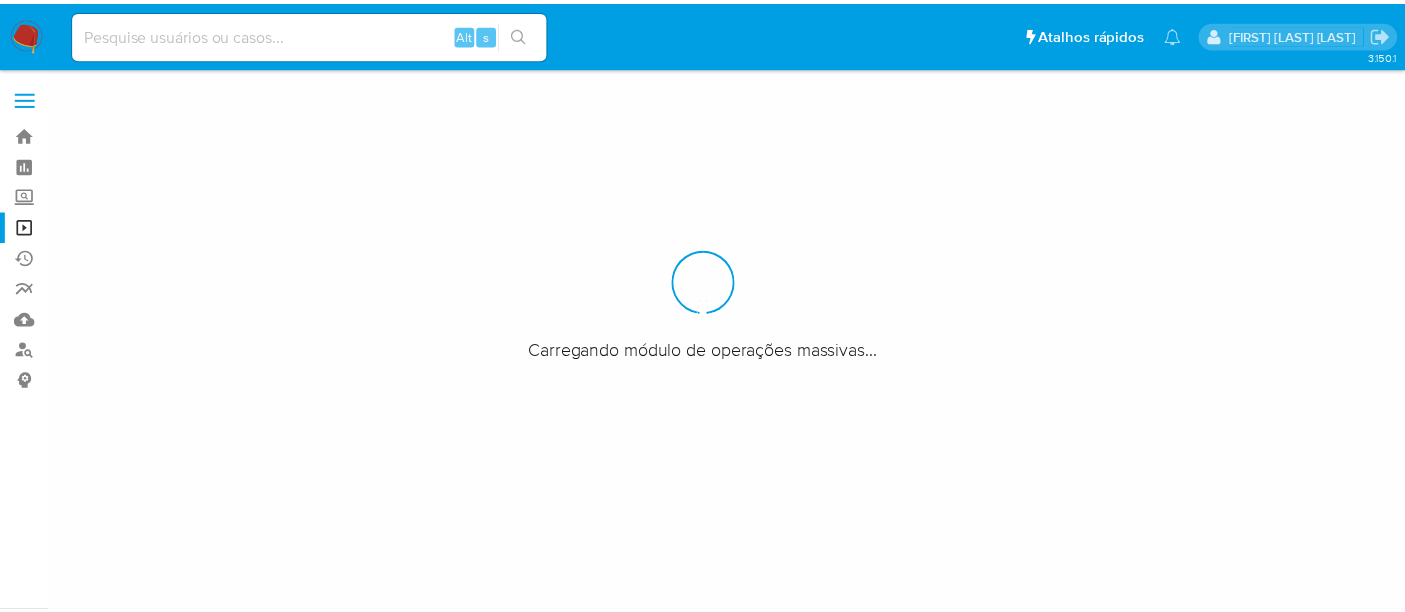 scroll, scrollTop: 0, scrollLeft: 0, axis: both 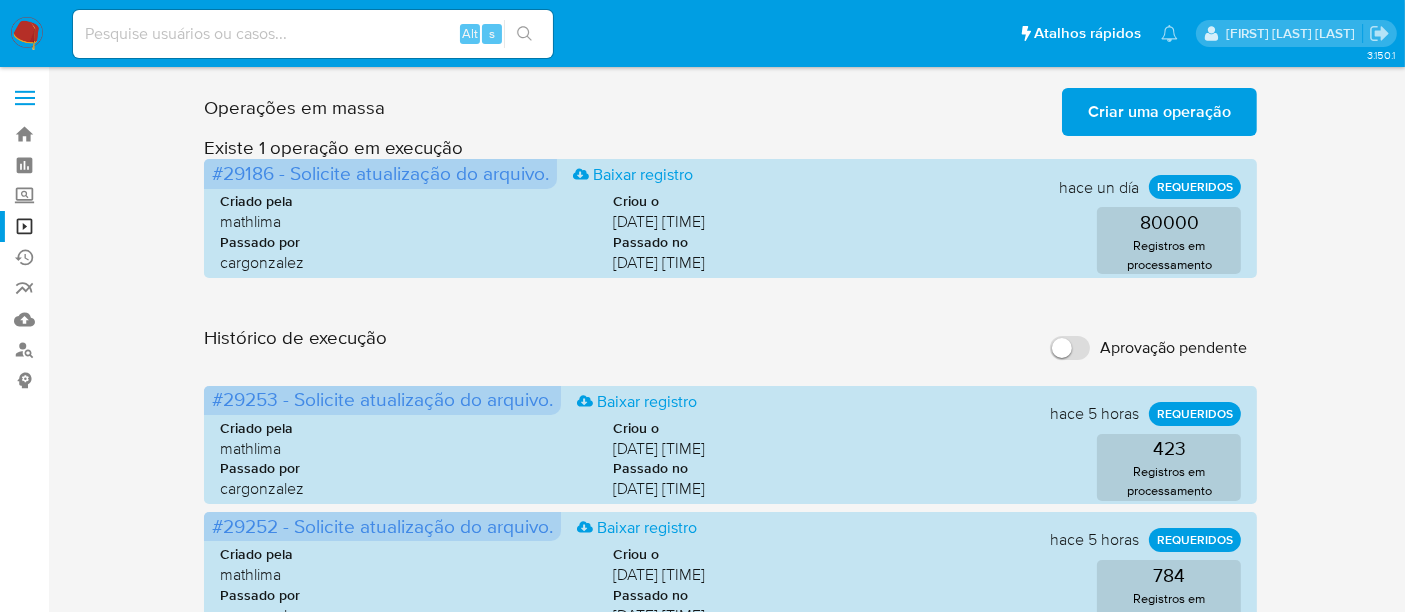 click on "Criar uma operação" at bounding box center (1159, 112) 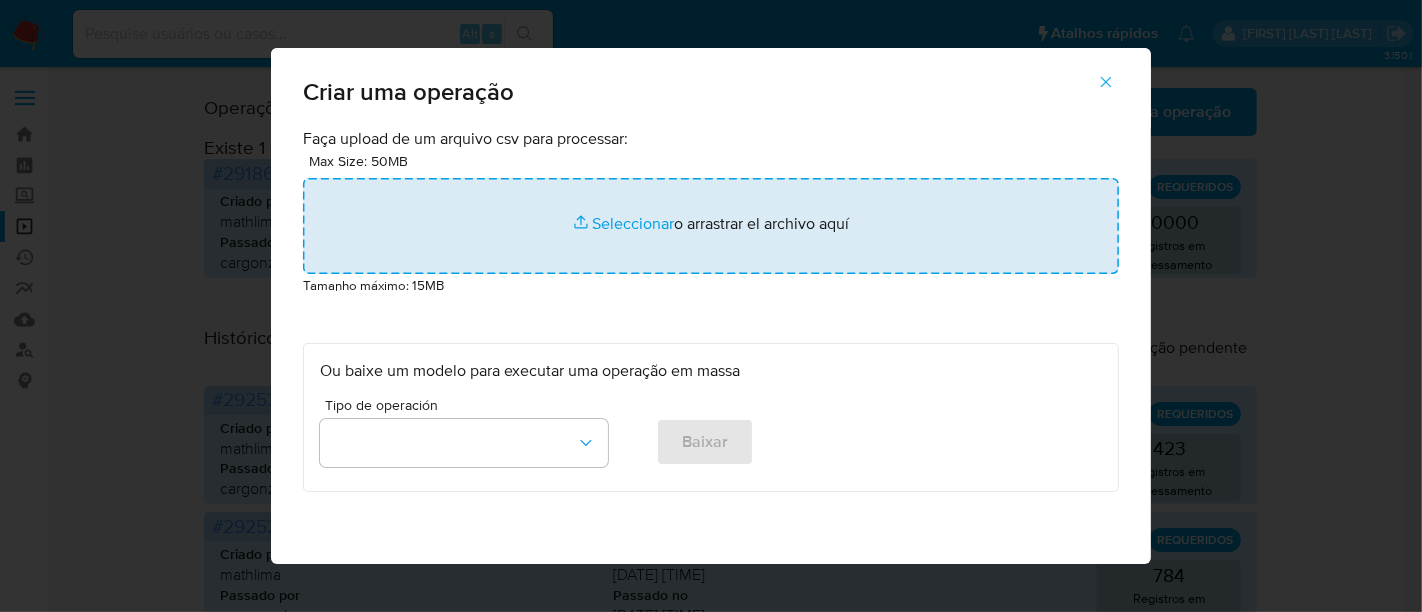 click at bounding box center [711, 226] 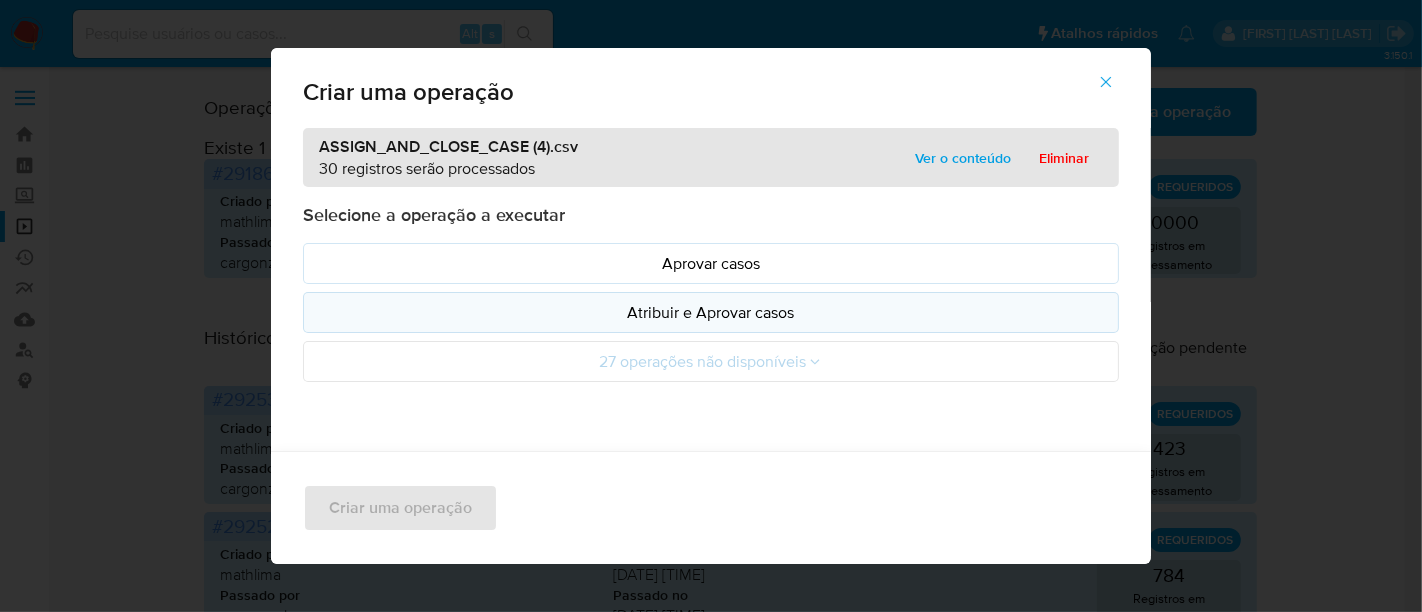 drag, startPoint x: 641, startPoint y: 217, endPoint x: 508, endPoint y: 310, distance: 162.28987 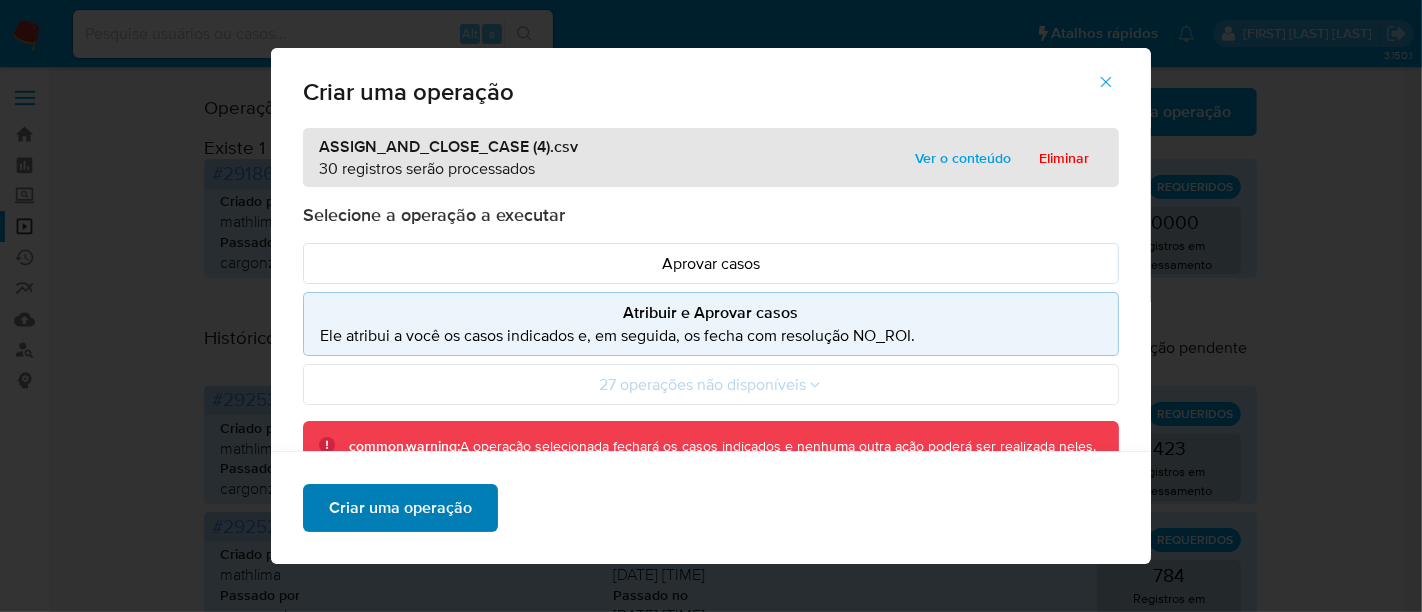 click on "Criar uma operação" at bounding box center [400, 508] 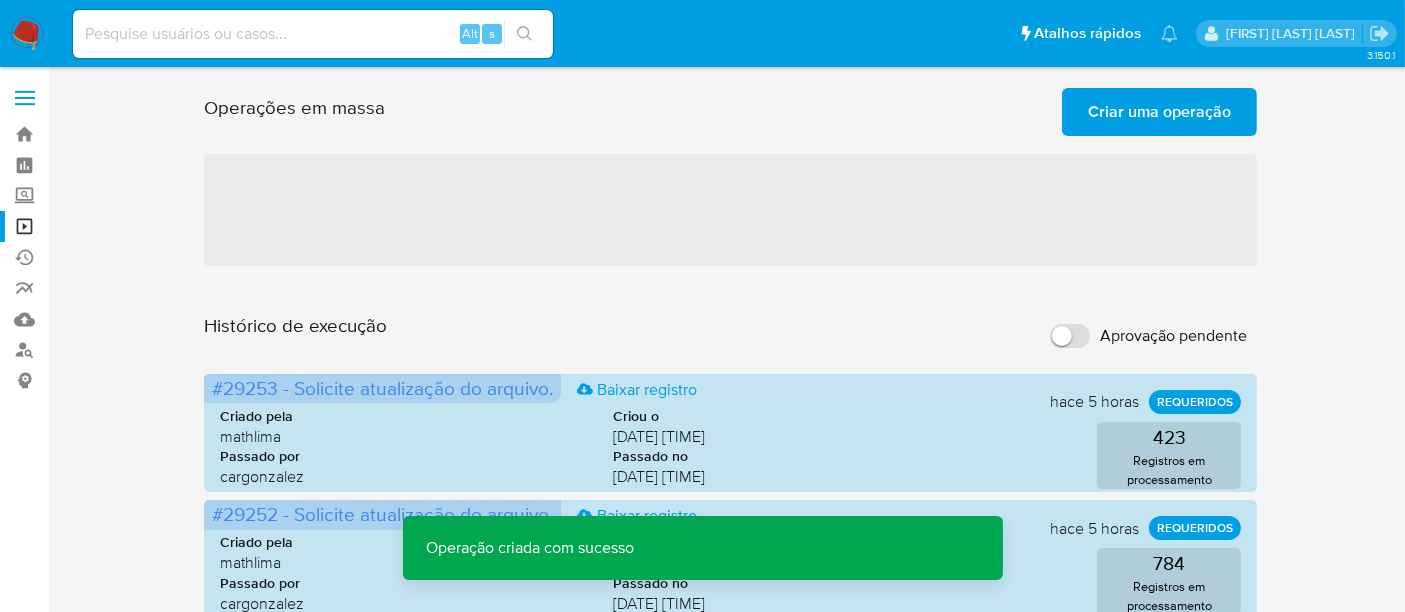 click on "Criar uma operação" at bounding box center [1159, 112] 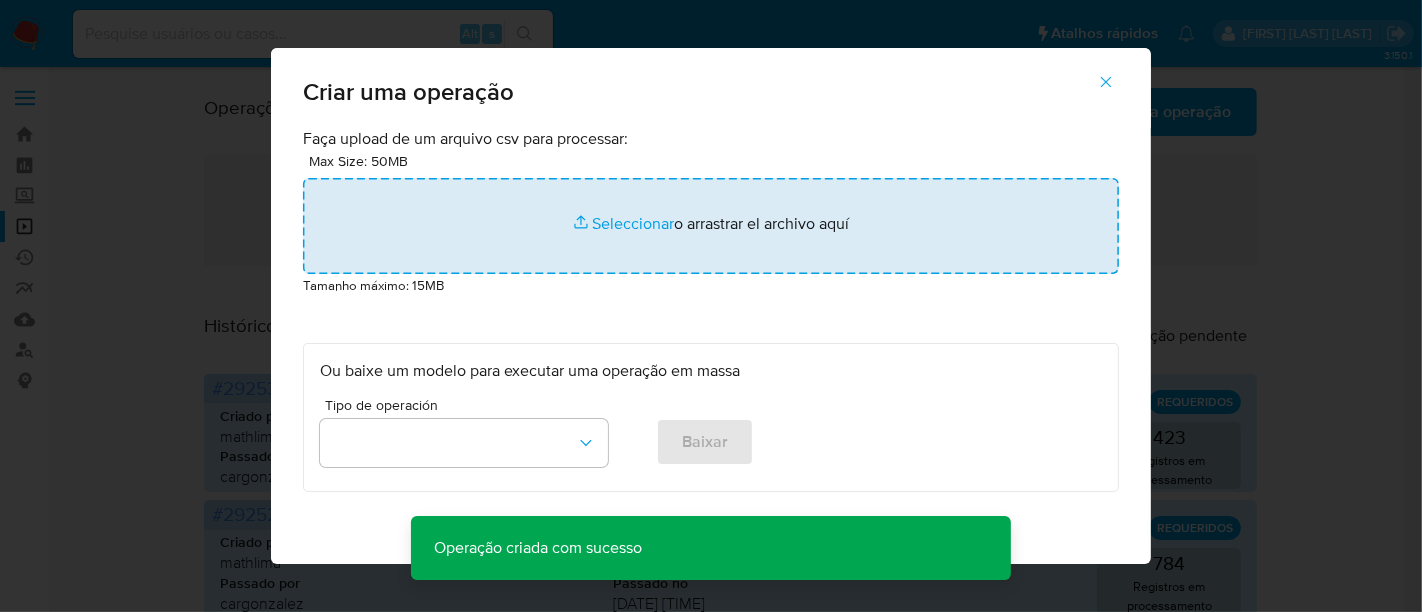 click at bounding box center [711, 226] 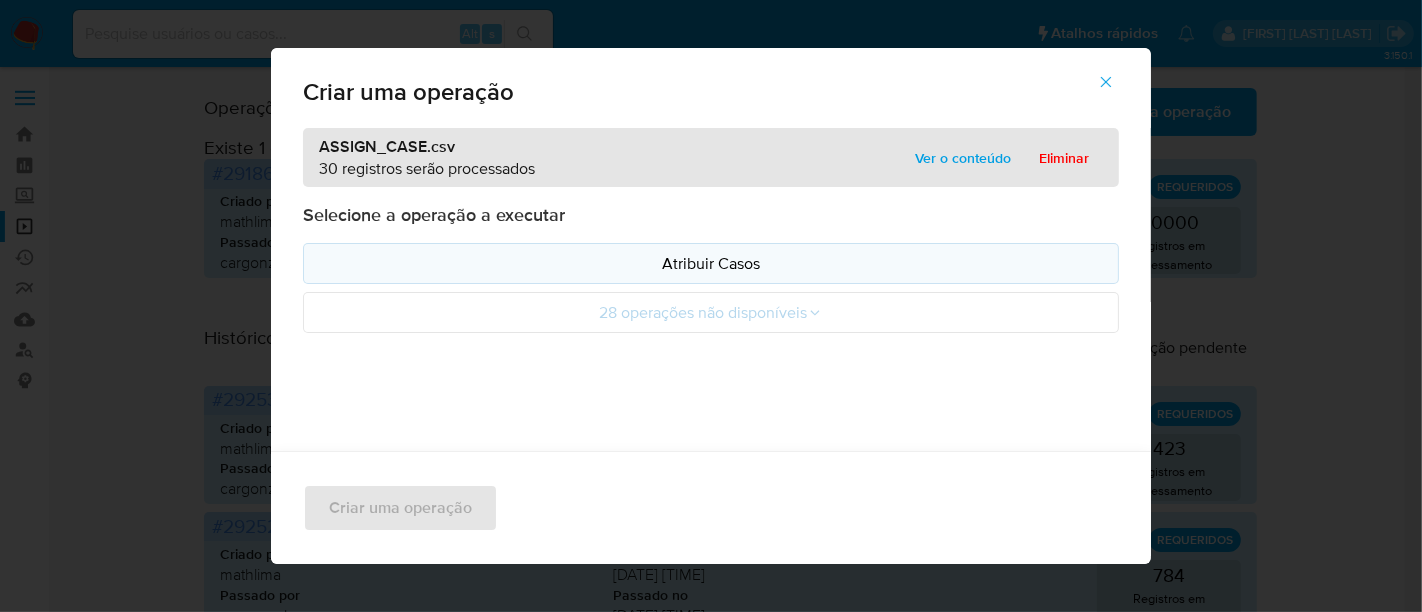 click on "Atribuir Casos" at bounding box center (711, 263) 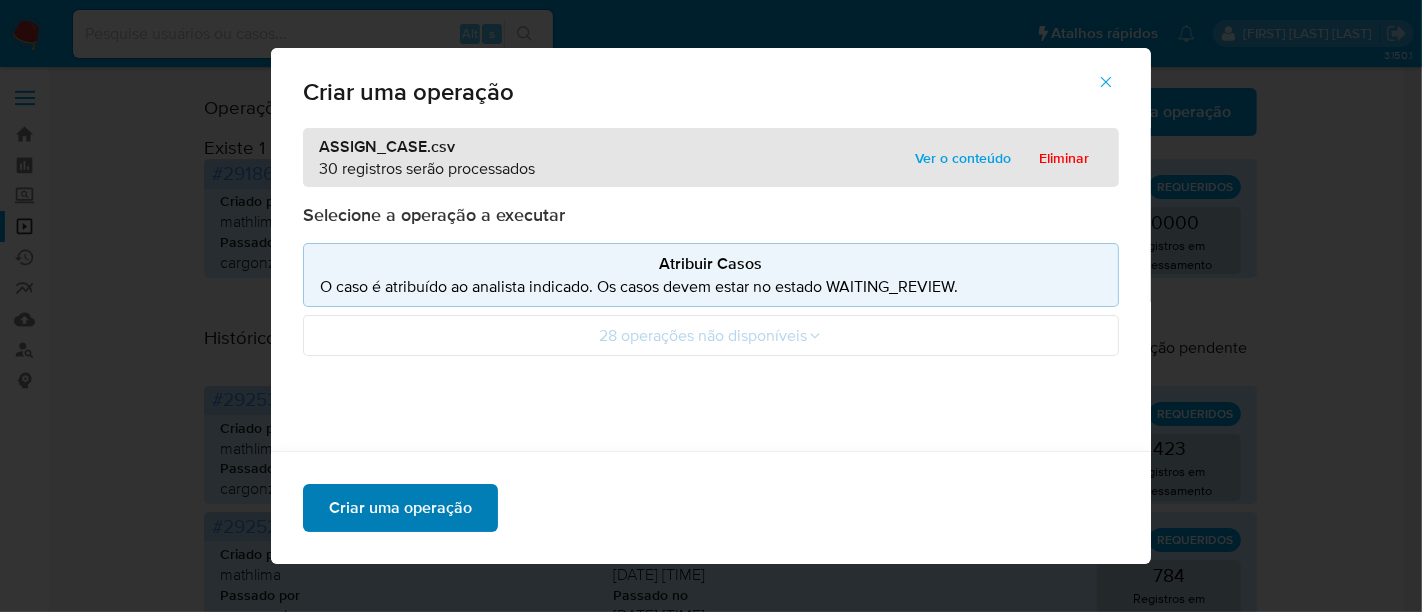 click on "Criar uma operação" at bounding box center (400, 508) 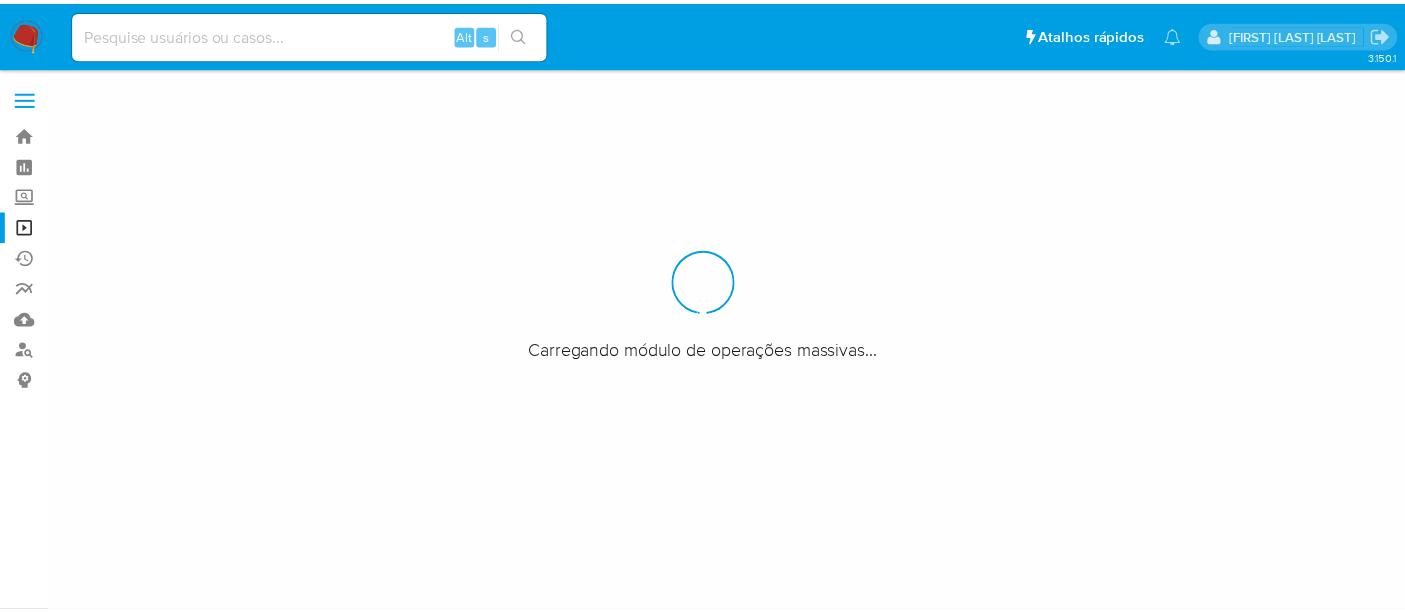 scroll, scrollTop: 0, scrollLeft: 0, axis: both 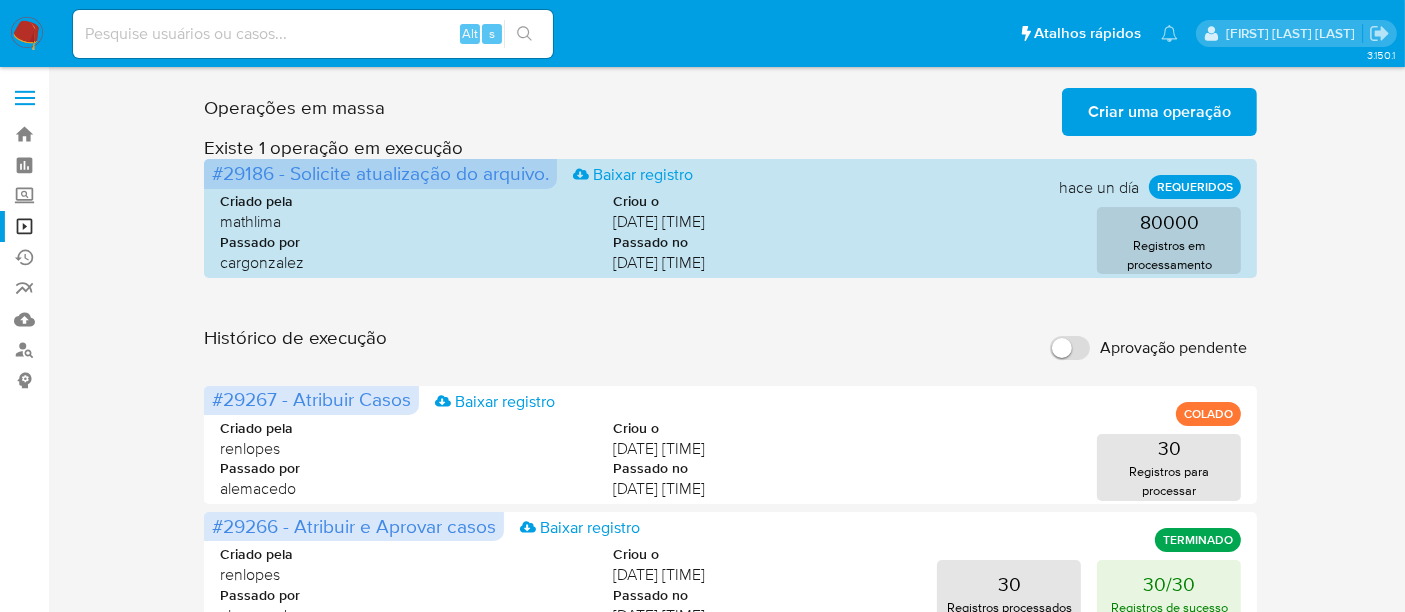 click at bounding box center (313, 34) 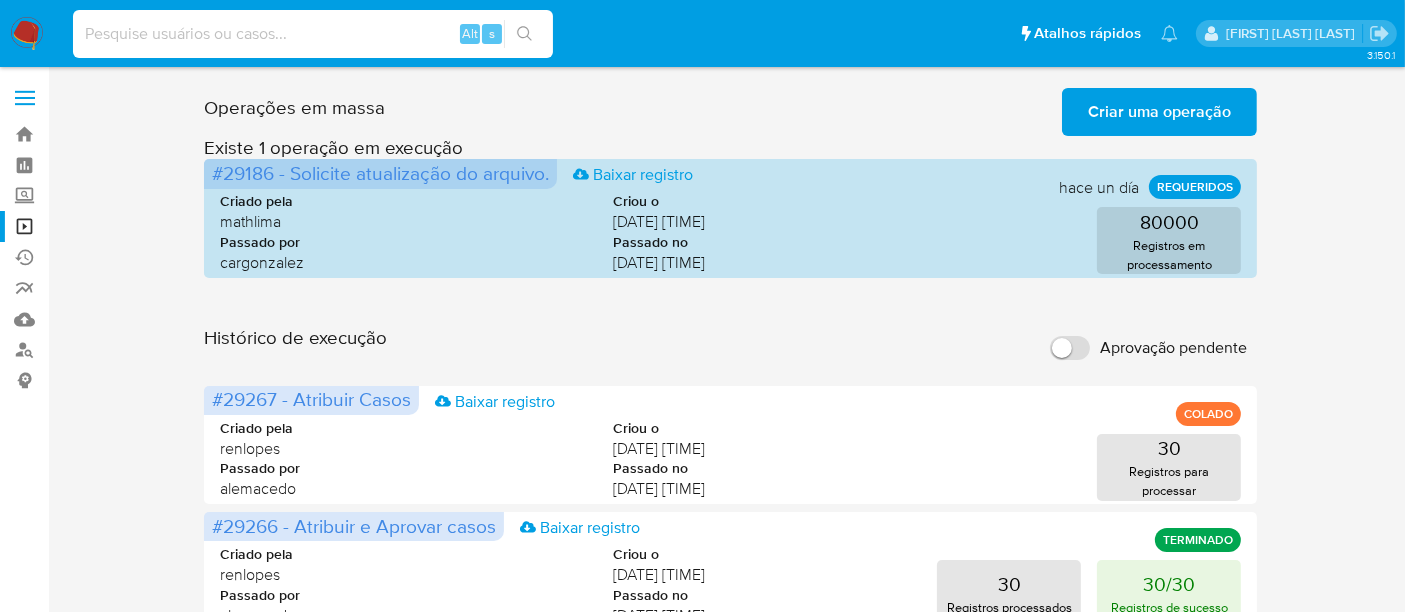 paste on "[PHONE]" 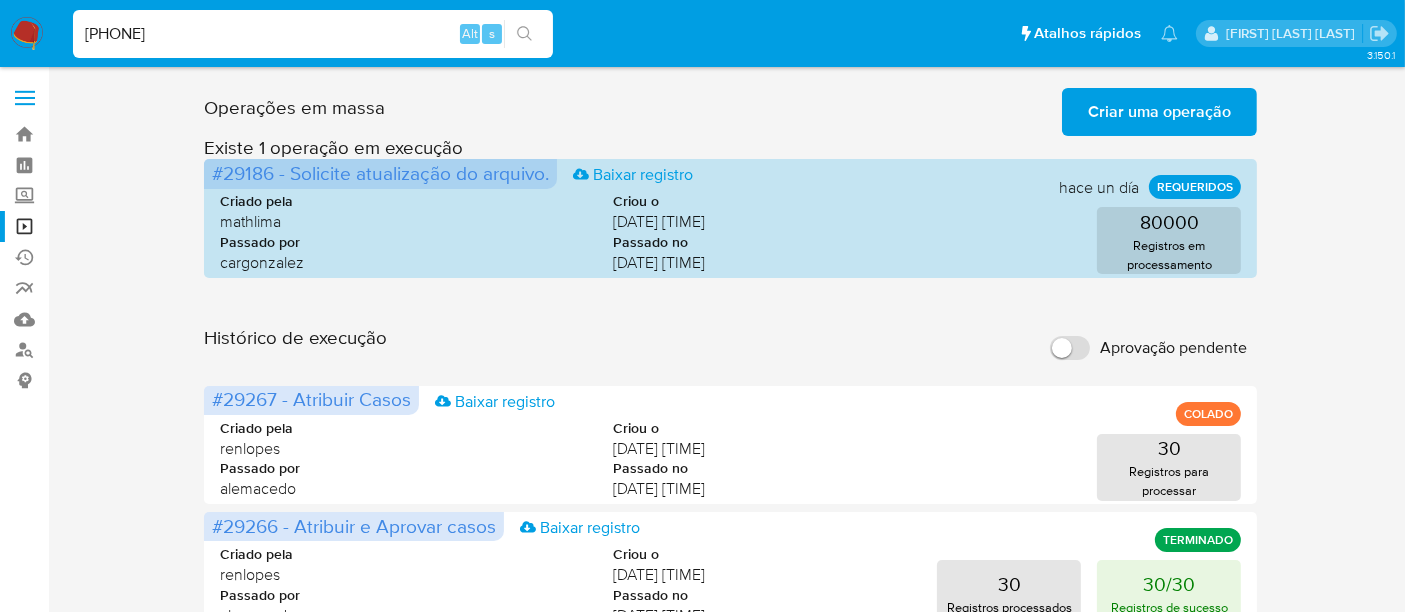 type on "[PHONE]" 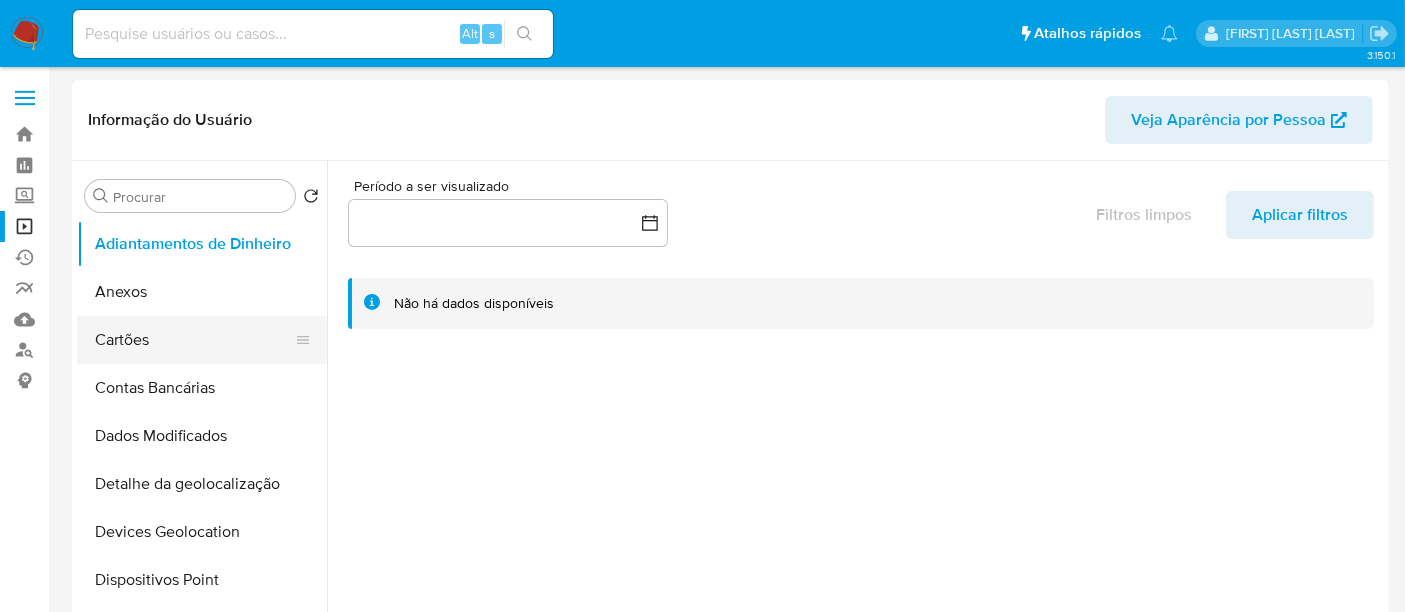 select on "10" 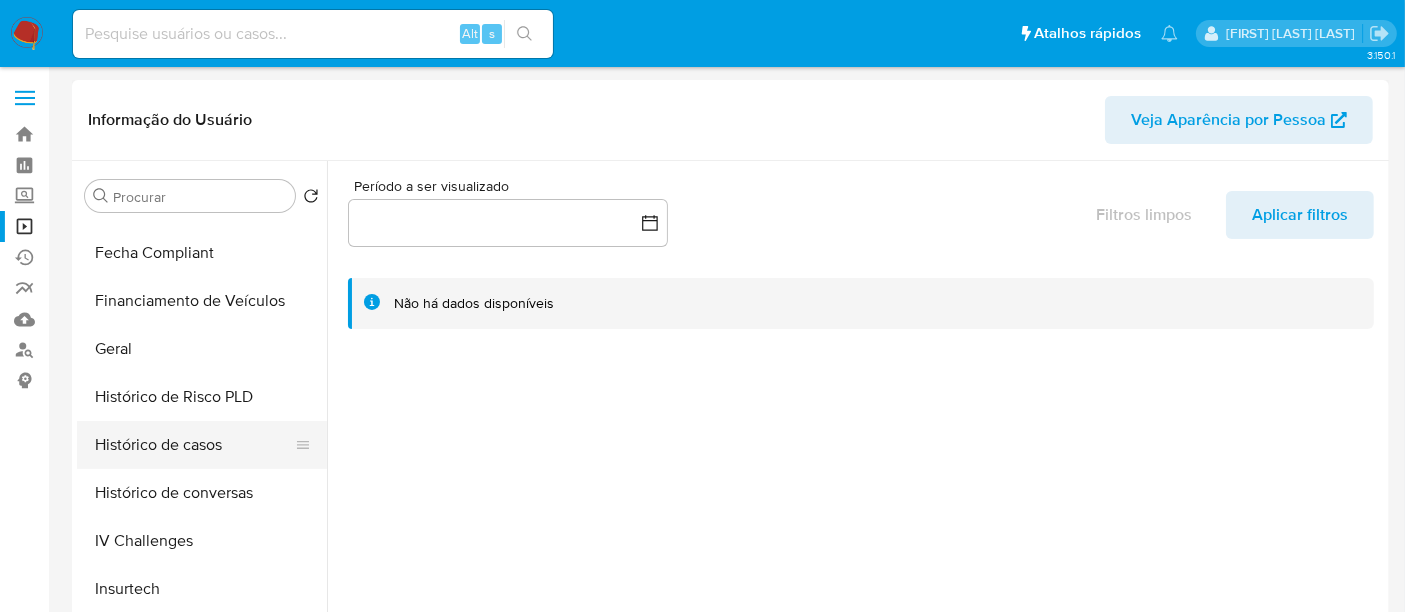 scroll, scrollTop: 554, scrollLeft: 0, axis: vertical 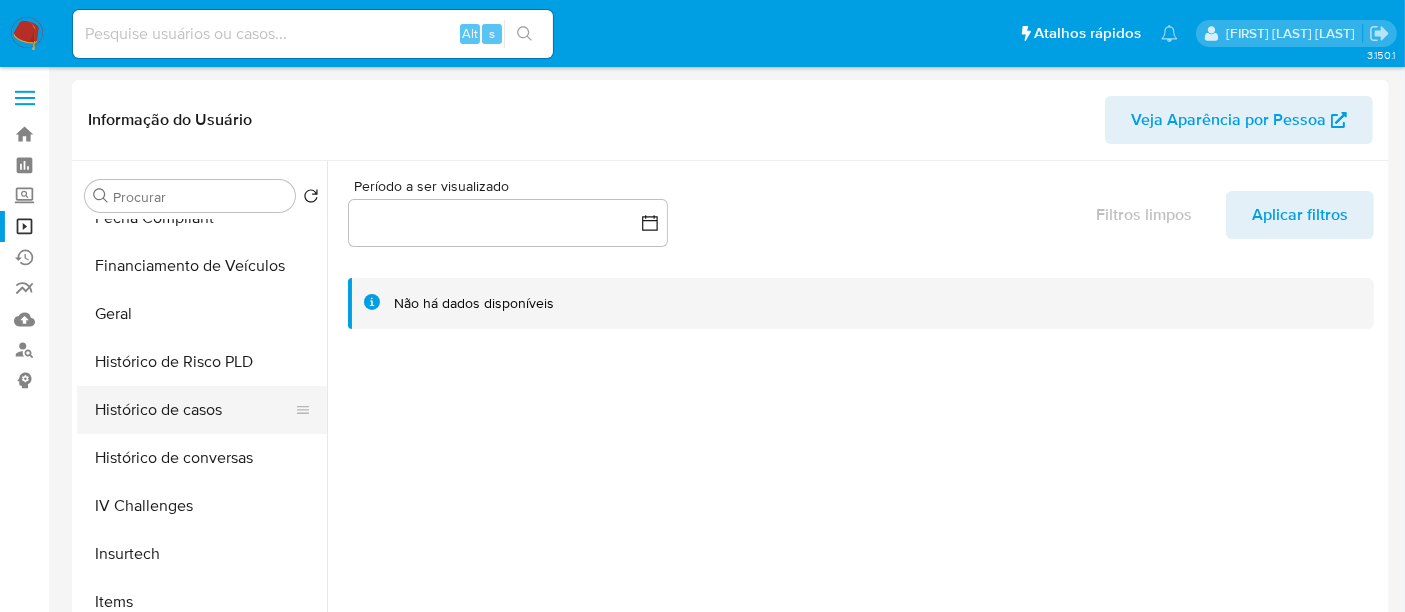 click on "Histórico de casos" at bounding box center (194, 410) 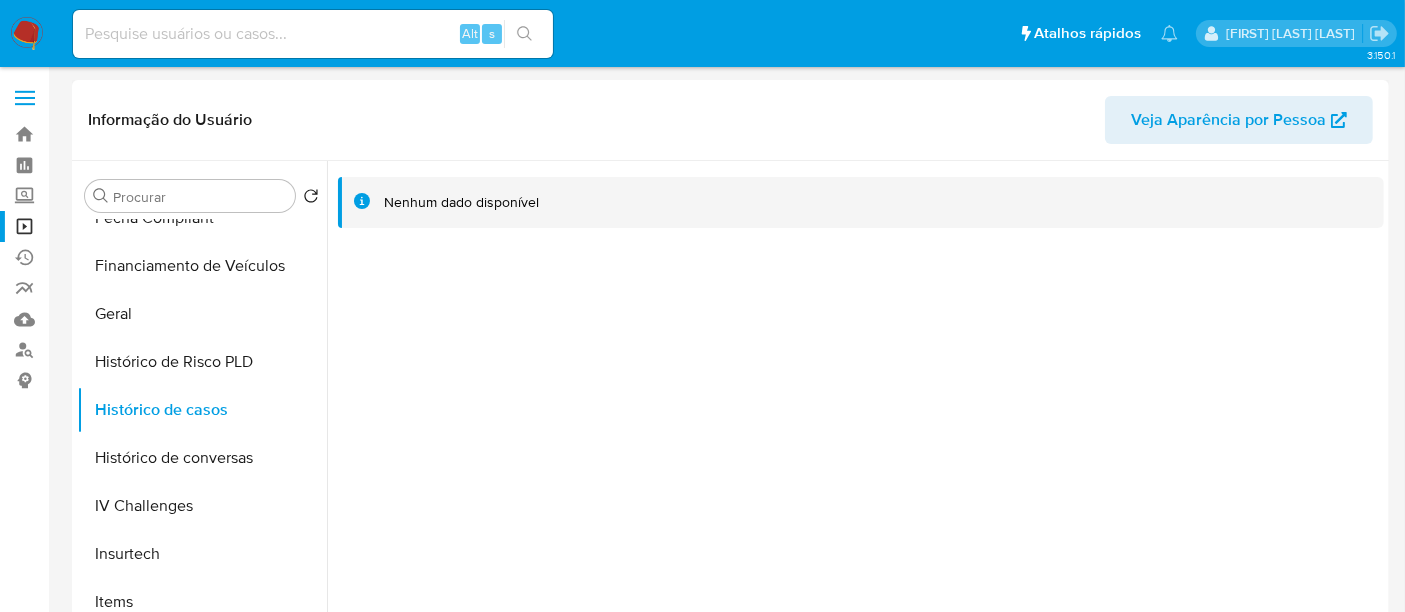 type 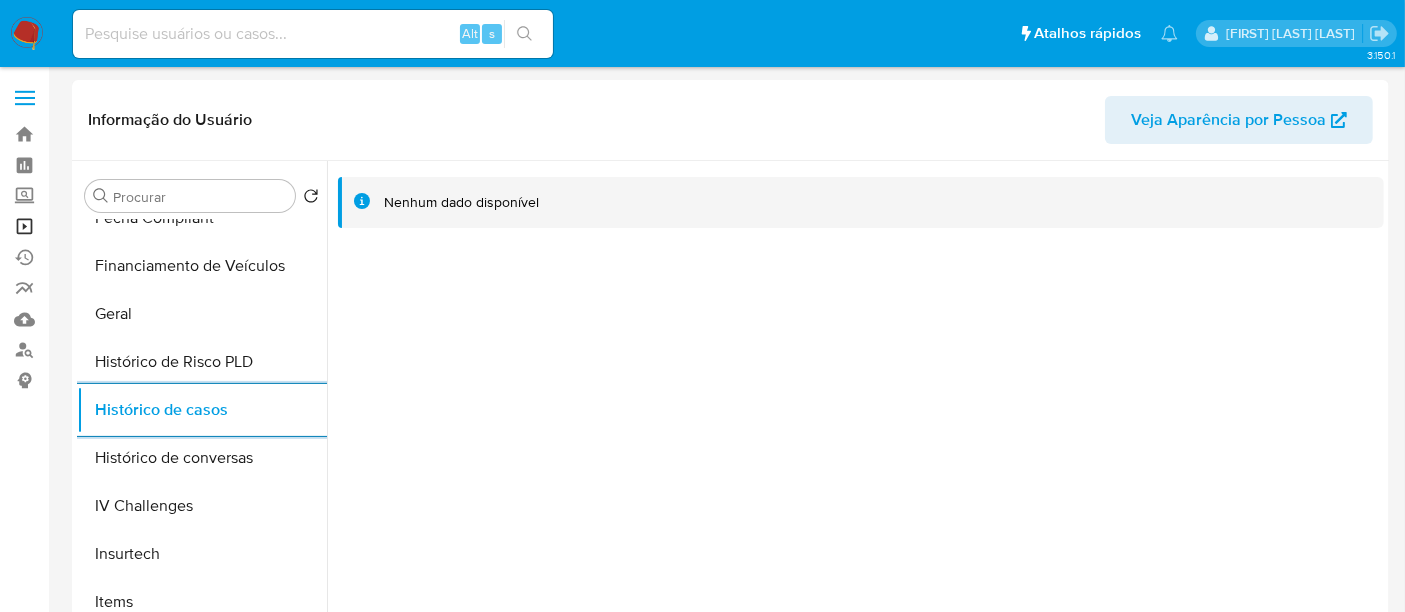 click on "Operações em massa" at bounding box center (119, 226) 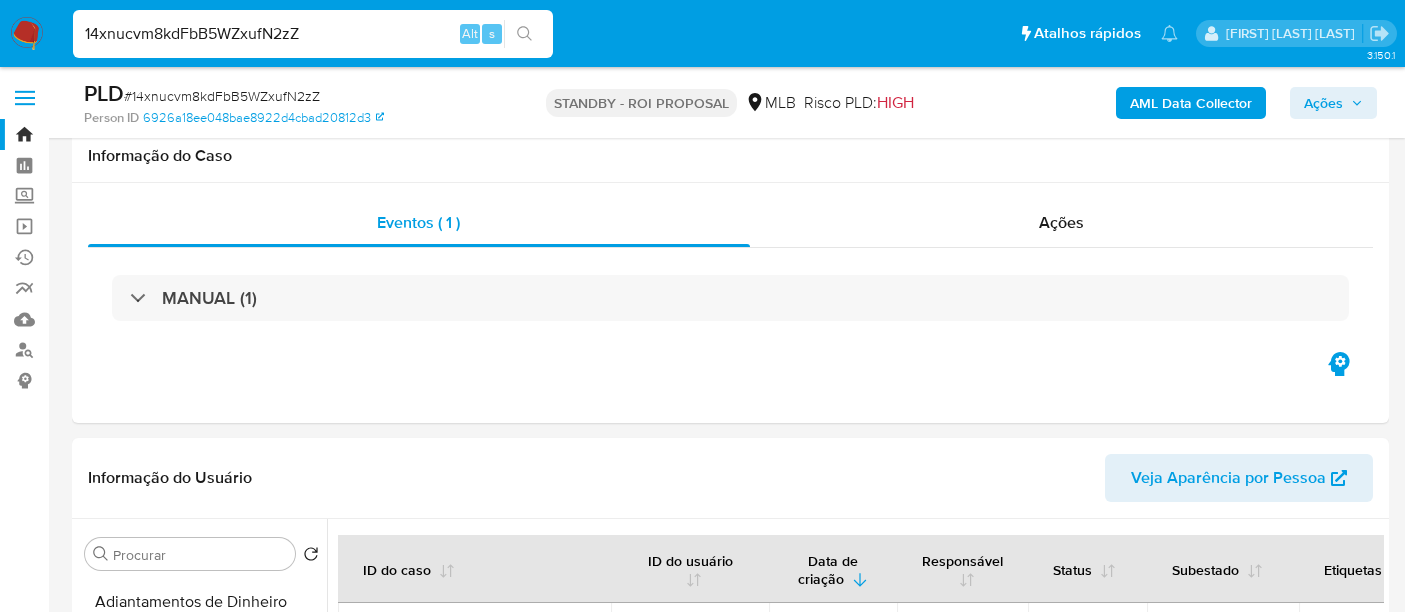 select on "10" 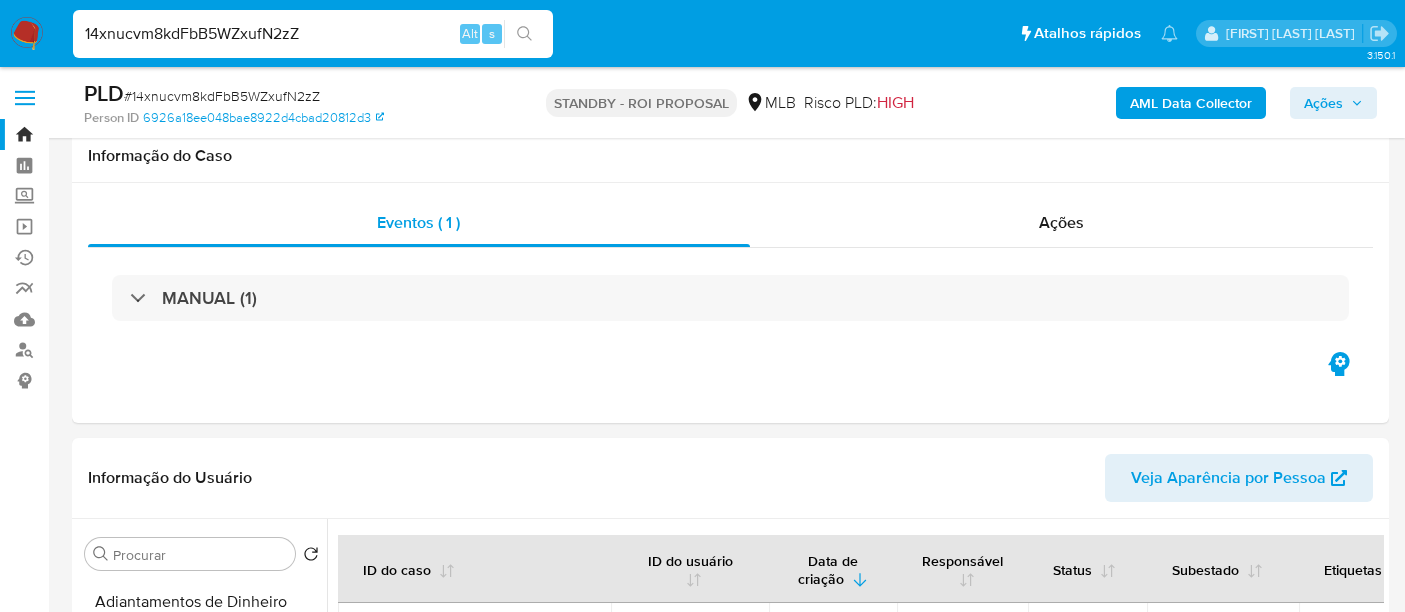 type 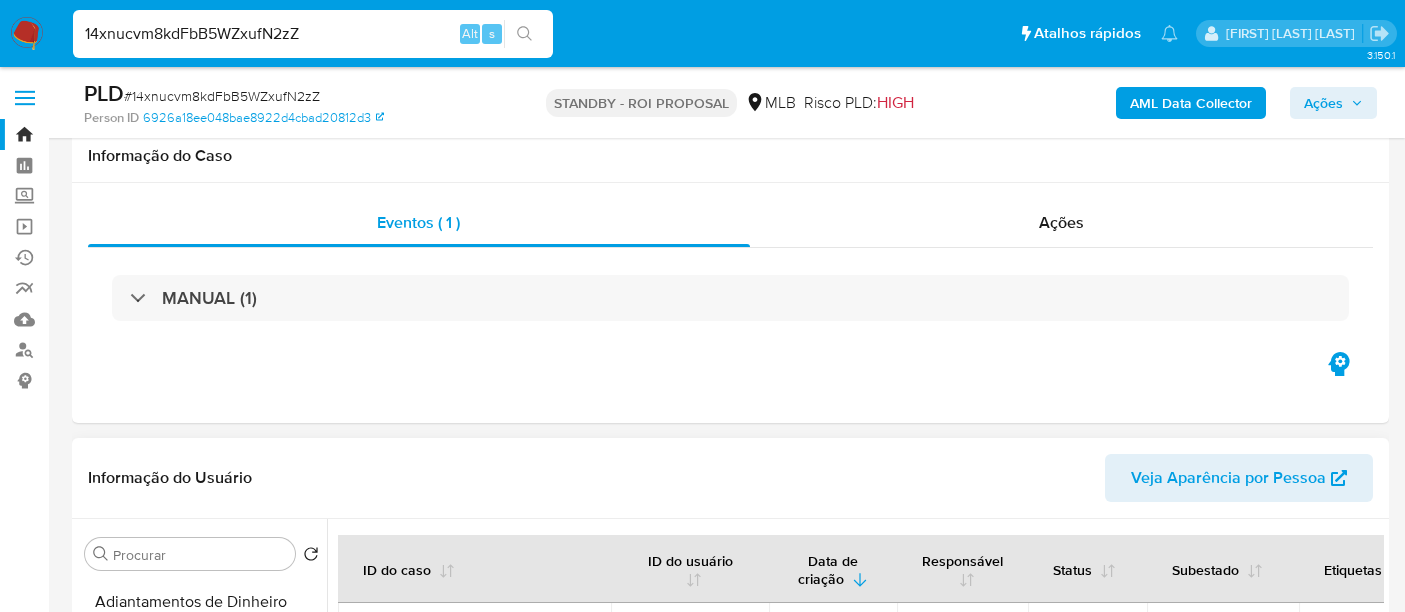 scroll, scrollTop: 333, scrollLeft: 0, axis: vertical 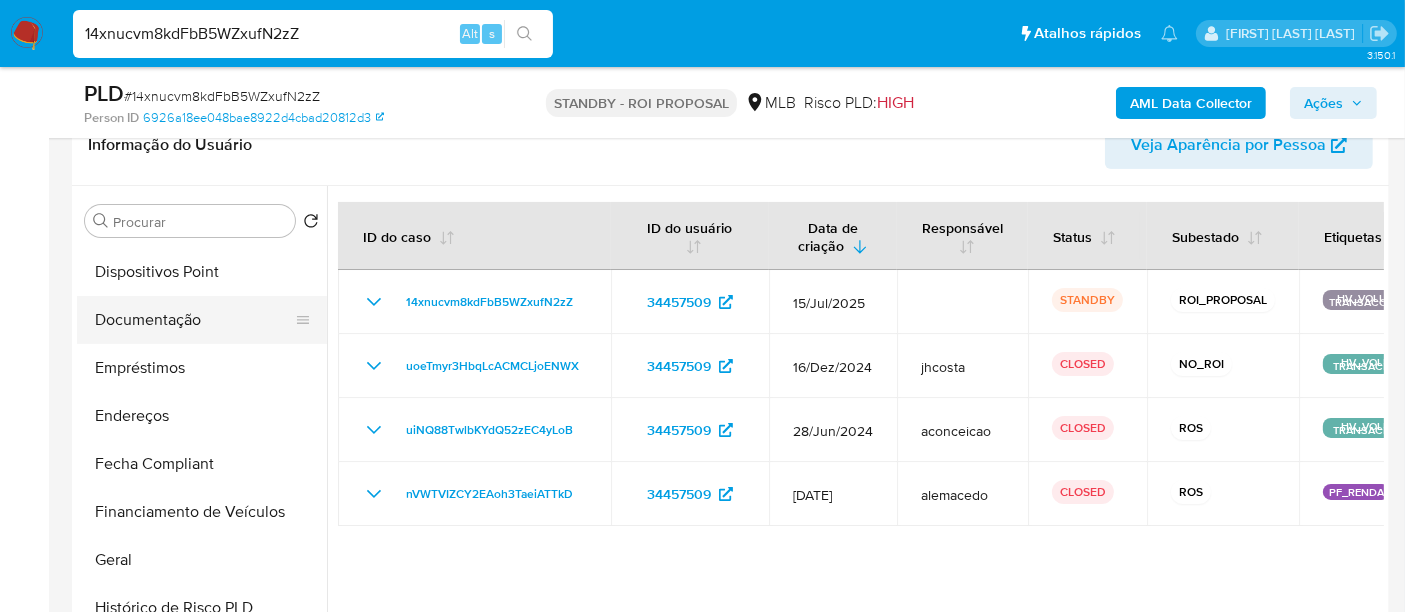 click on "Documentação" at bounding box center [194, 320] 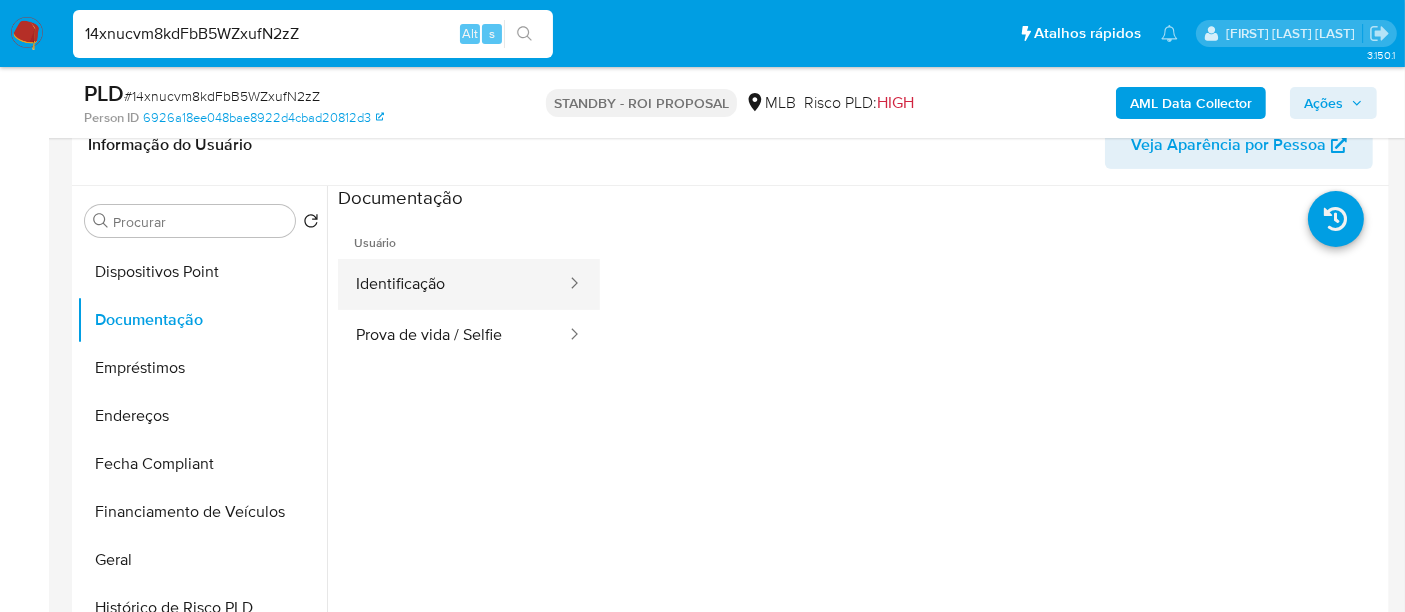 click on "Identificação" at bounding box center [453, 284] 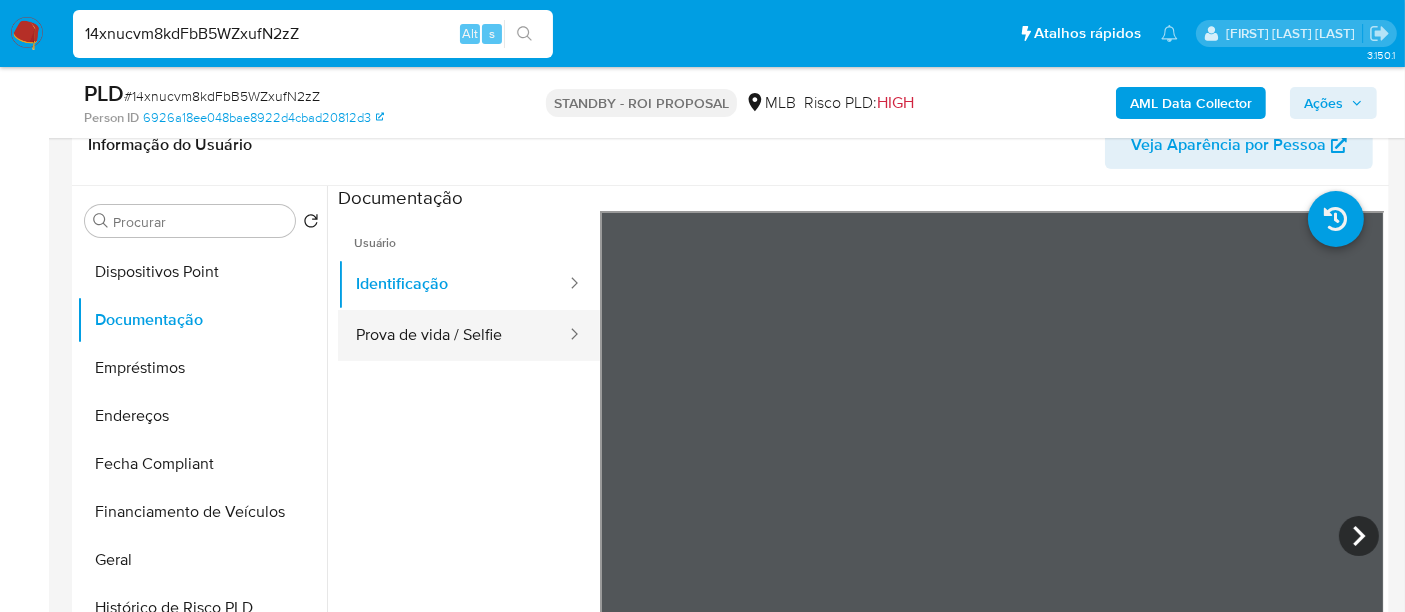 click on "Prova de vida / Selfie" at bounding box center (453, 335) 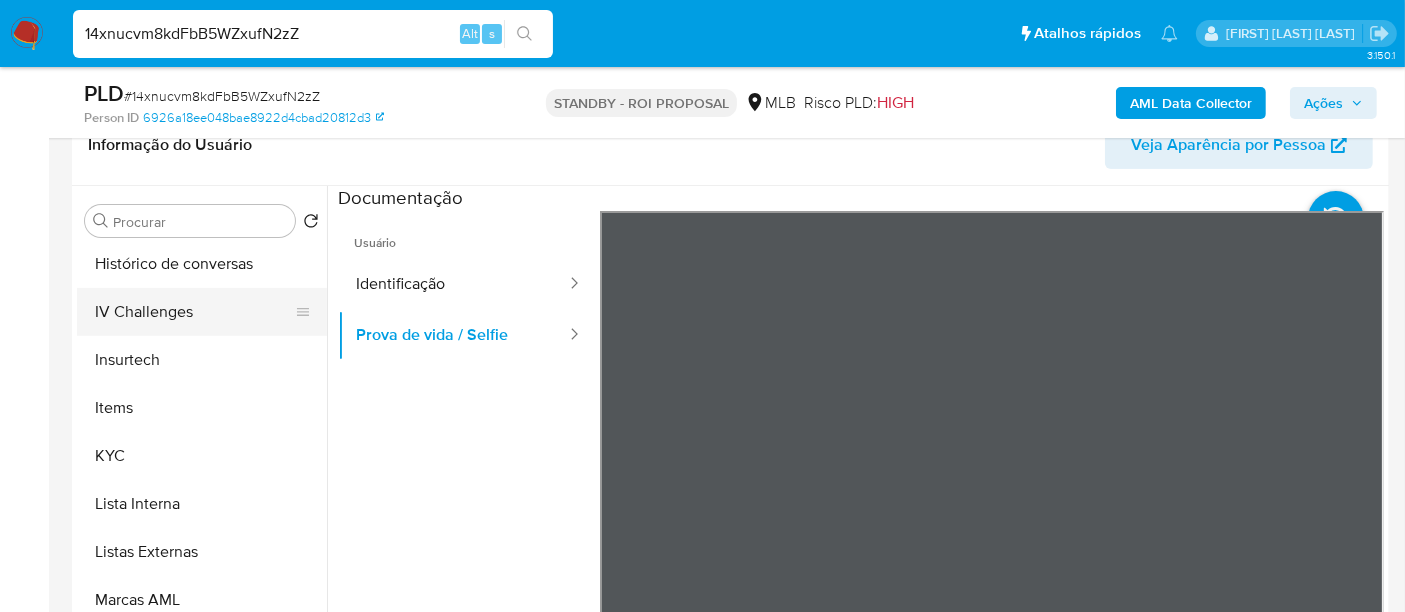 scroll, scrollTop: 844, scrollLeft: 0, axis: vertical 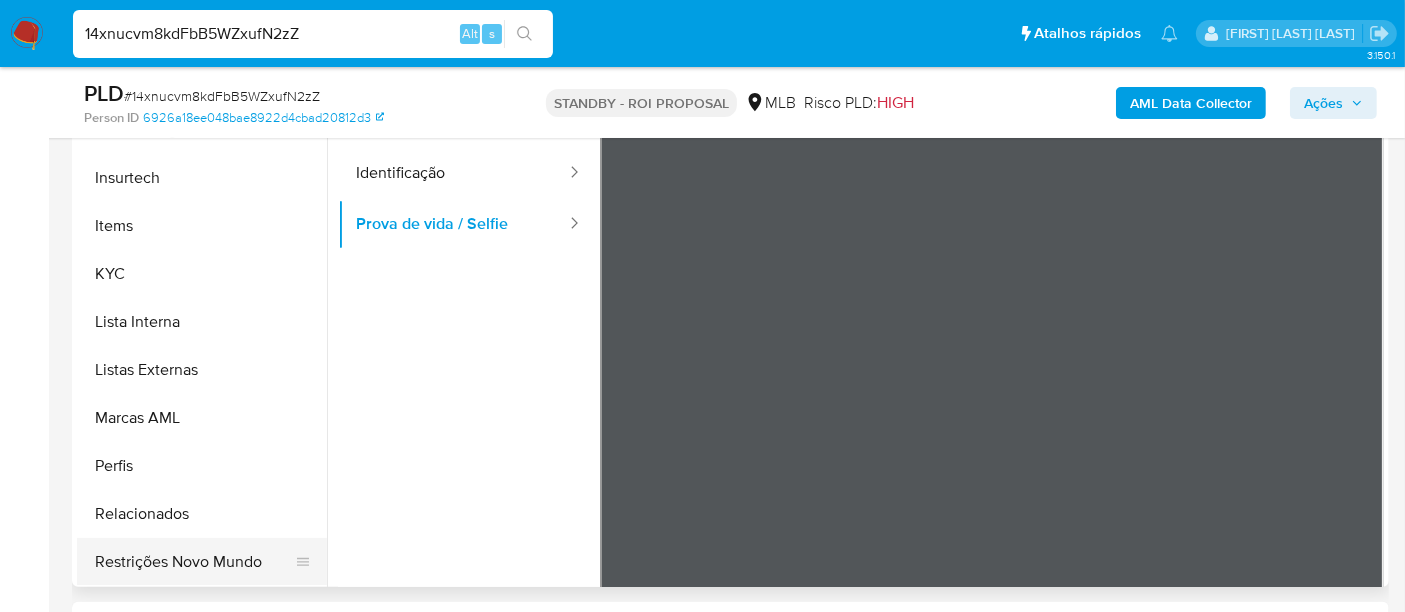 click on "Restrições Novo Mundo" at bounding box center [194, 562] 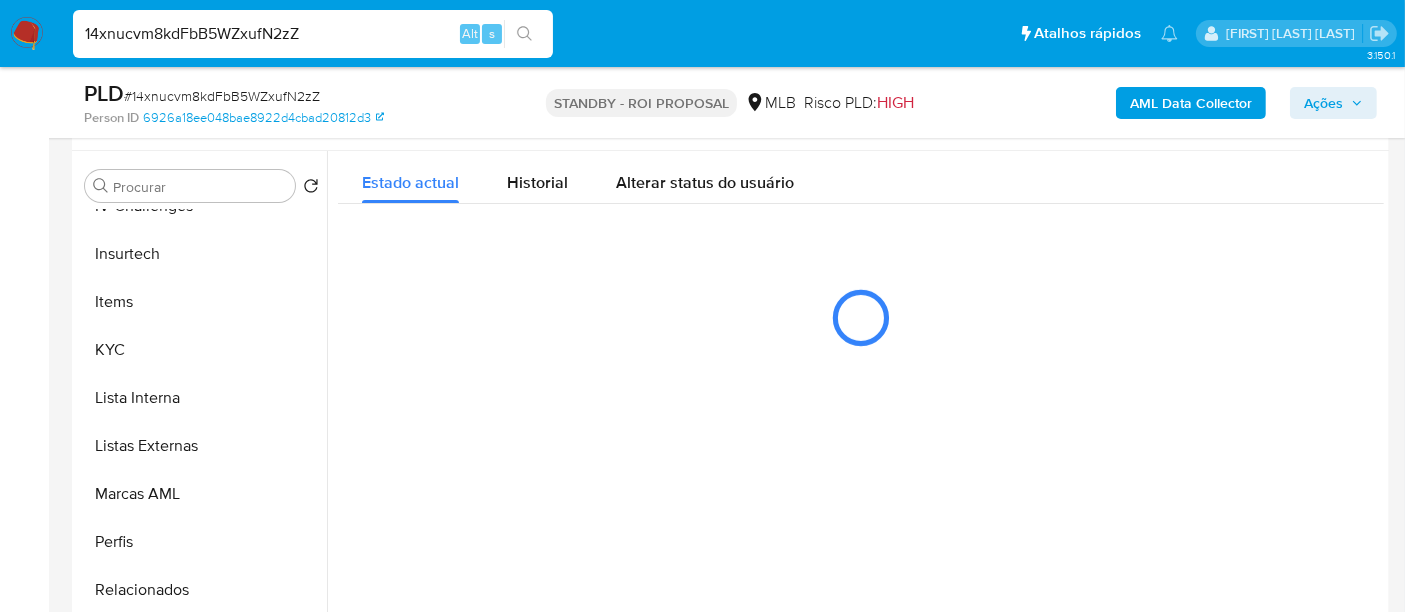 scroll, scrollTop: 333, scrollLeft: 0, axis: vertical 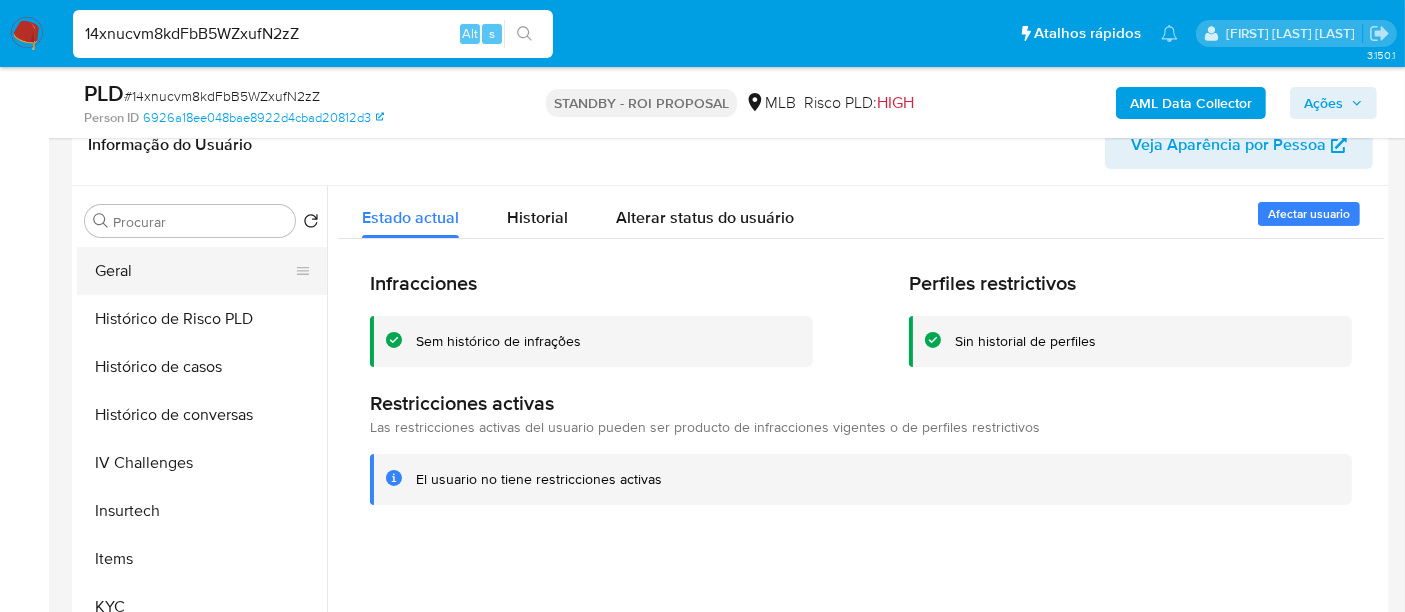 click on "Geral" at bounding box center (194, 271) 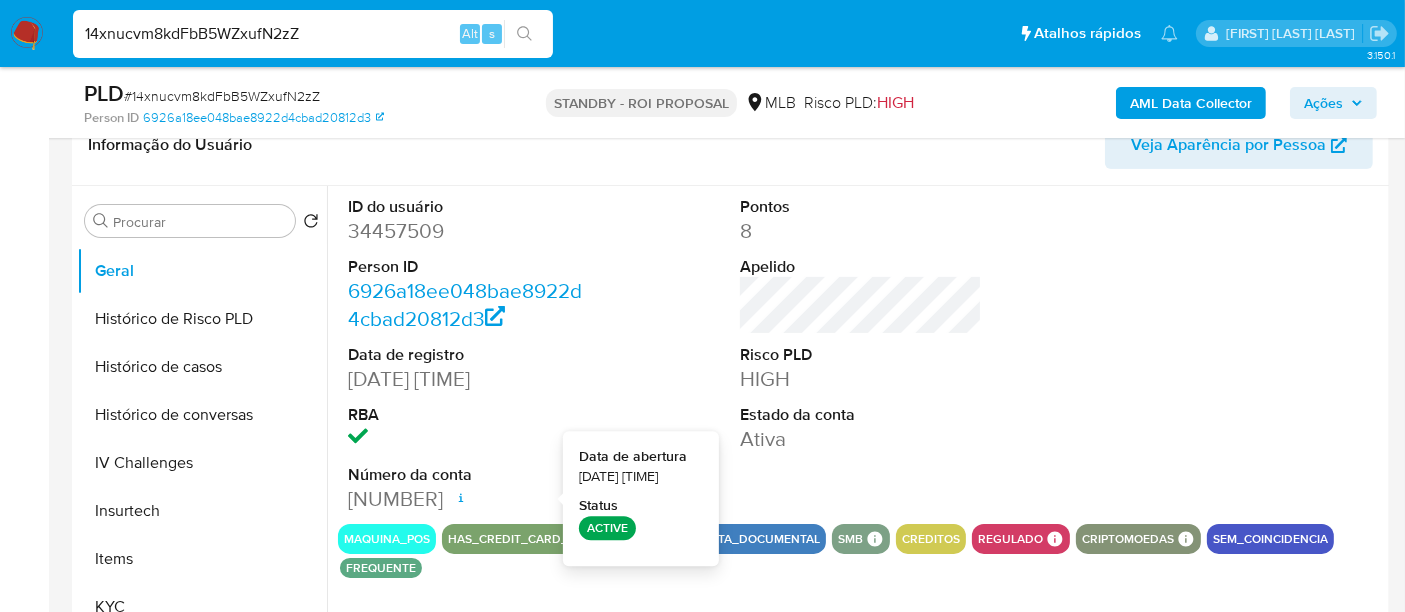 type 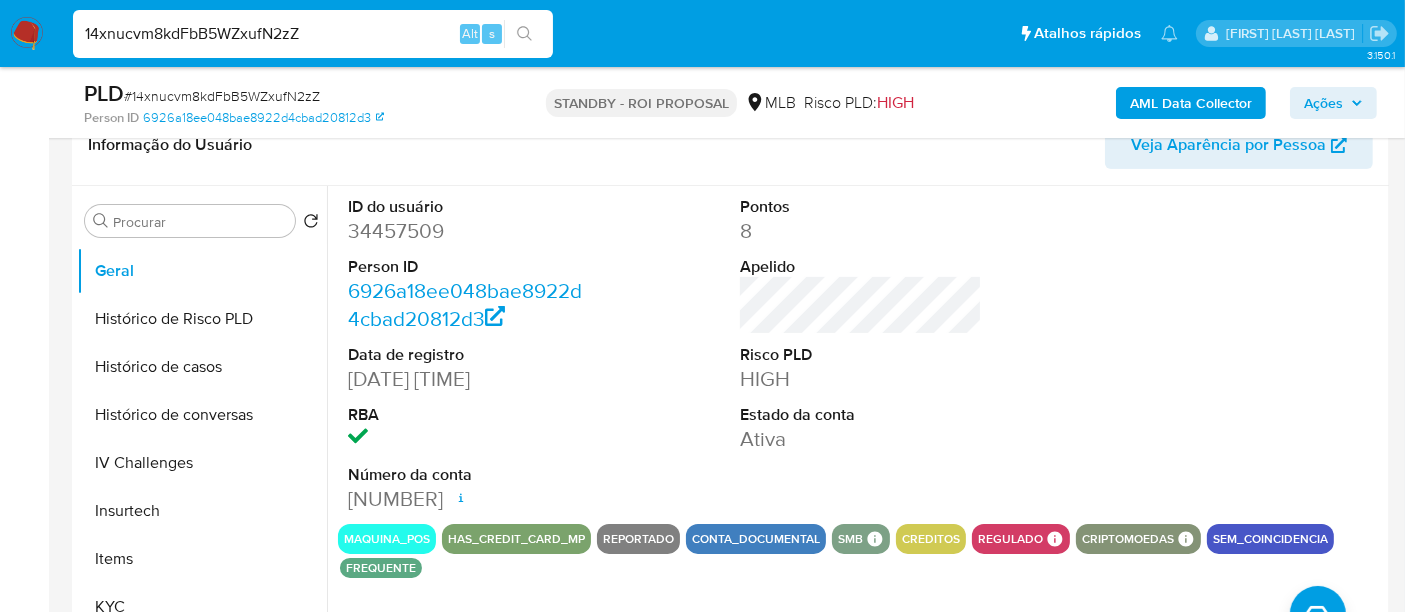 click on "14xnucvm8kdFbB5WZxufN2zZ" at bounding box center (313, 34) 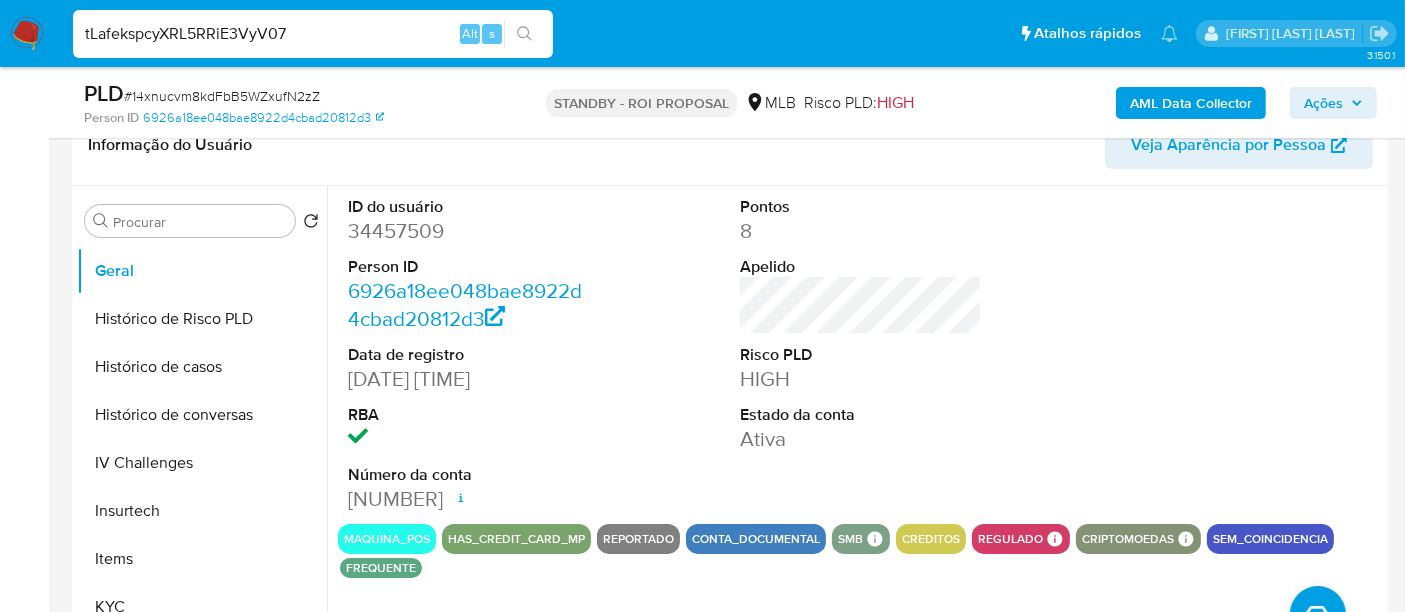 type on "tLafekspcyXRL5RRiE3VyV07" 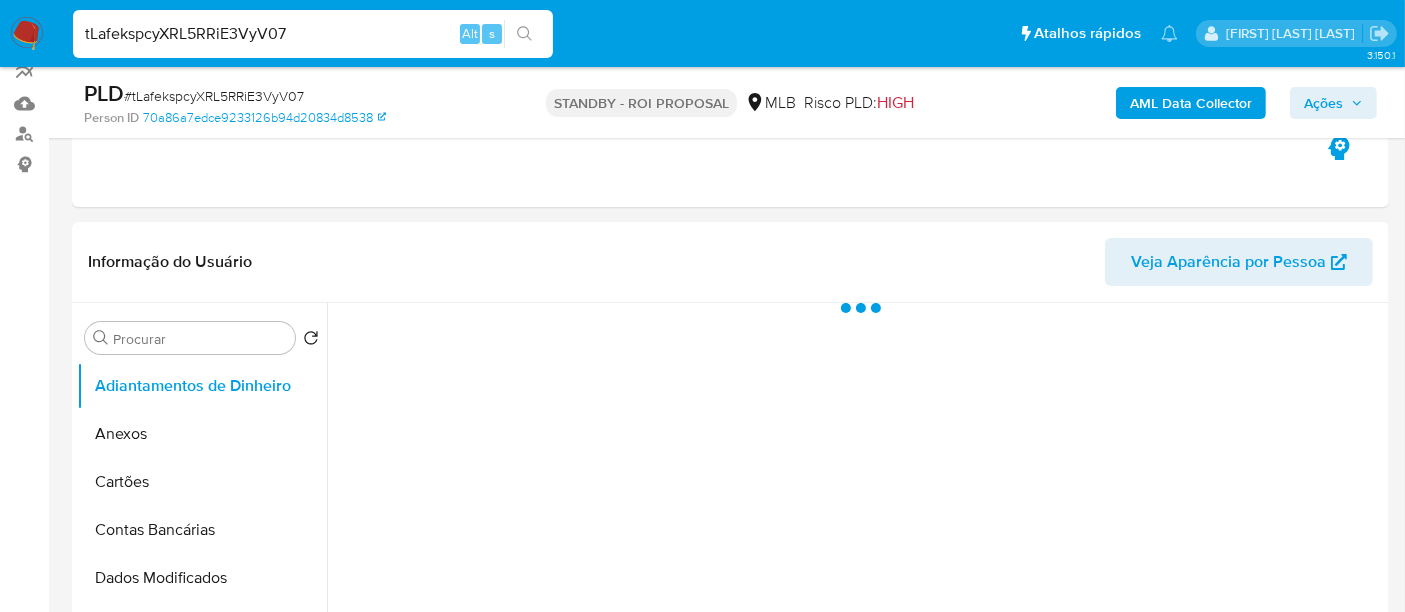 scroll, scrollTop: 333, scrollLeft: 0, axis: vertical 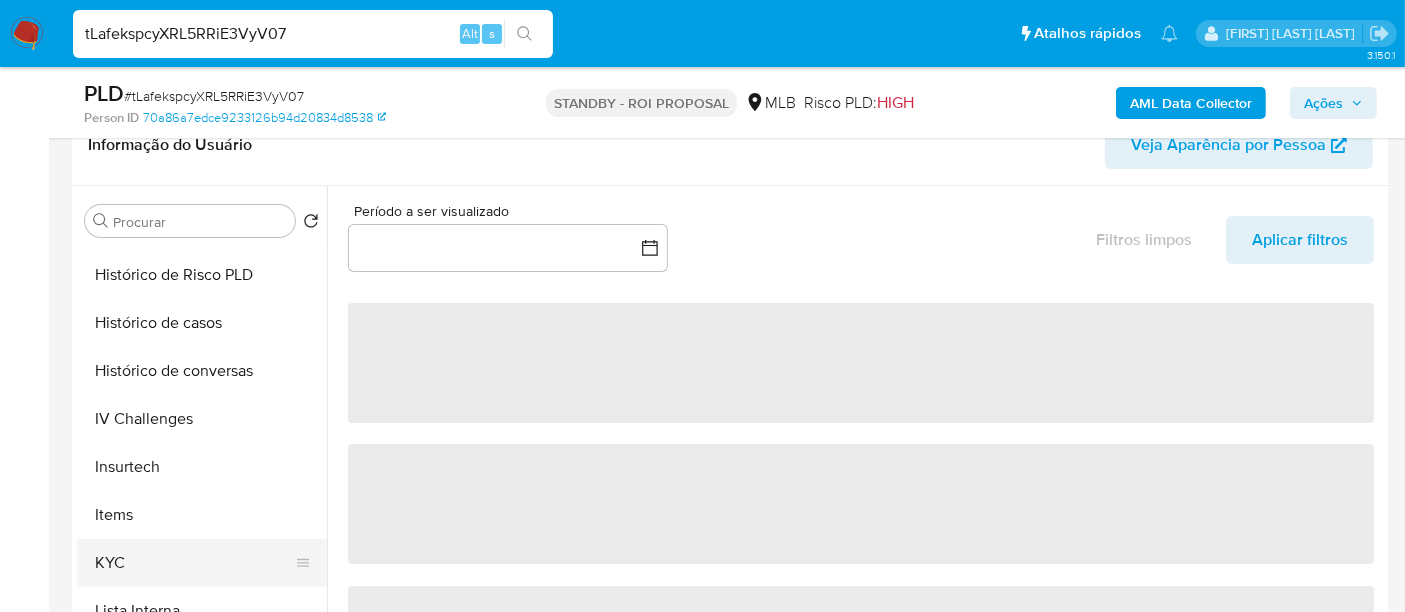 select on "10" 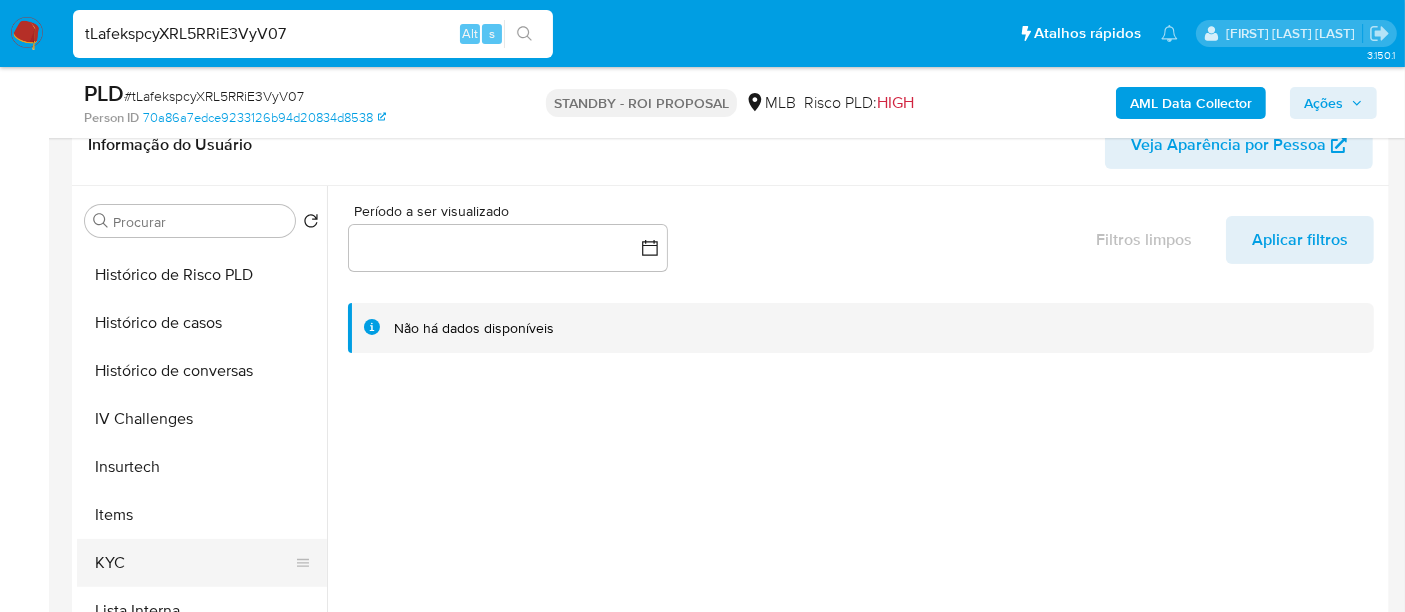 click on "KYC" at bounding box center (194, 563) 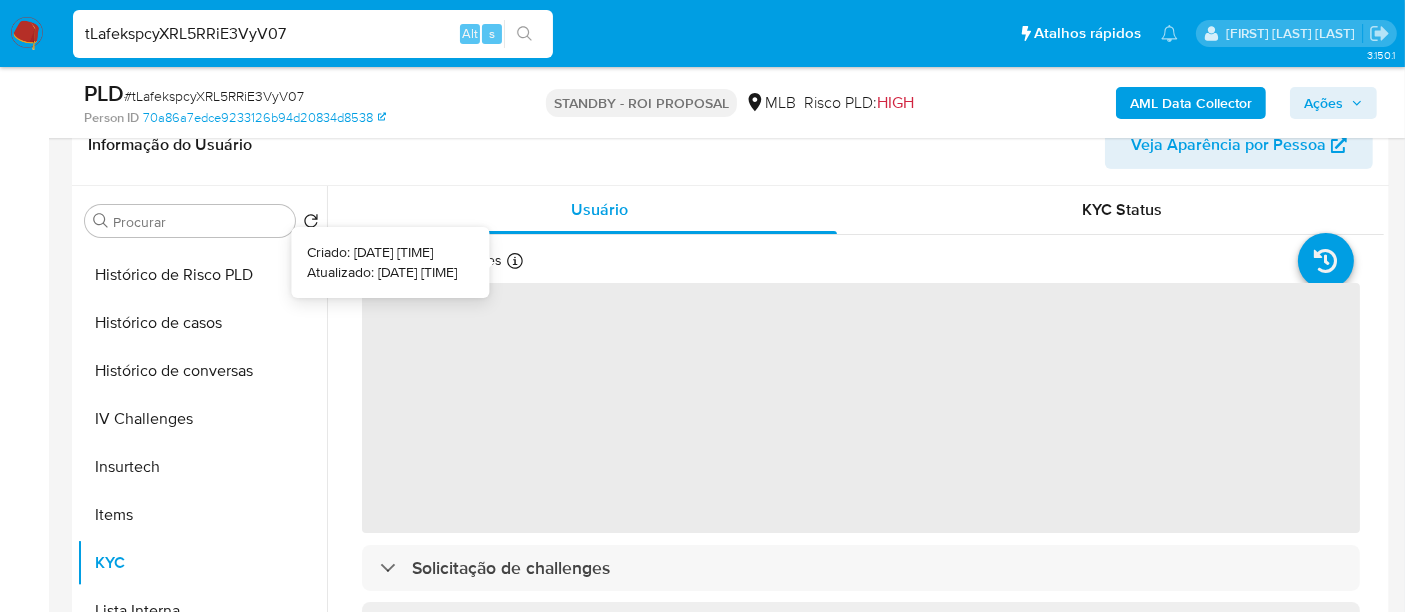 type 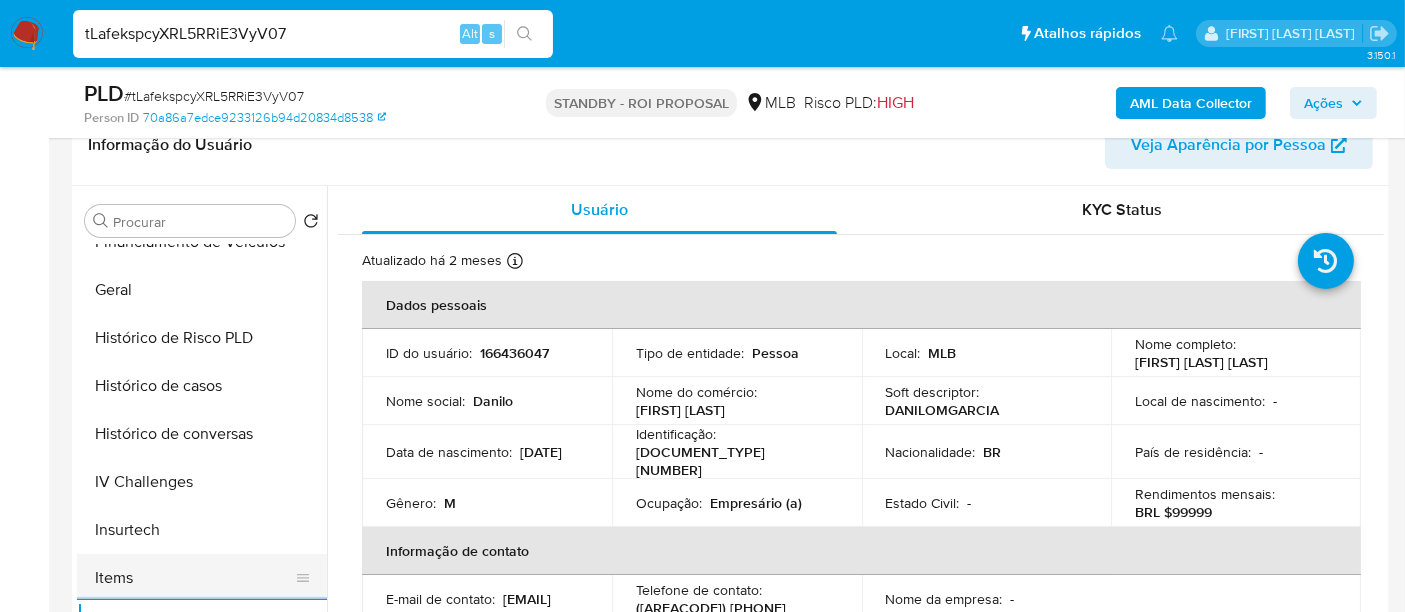 scroll, scrollTop: 555, scrollLeft: 0, axis: vertical 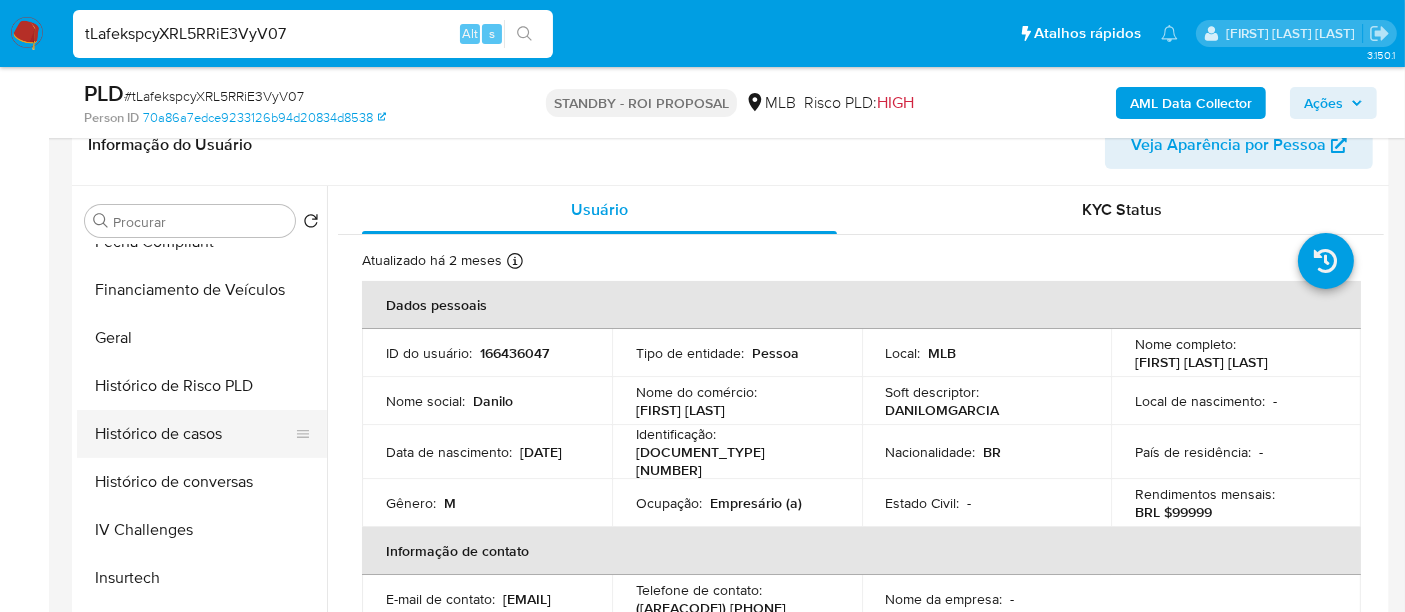 click on "Histórico de casos" at bounding box center (194, 434) 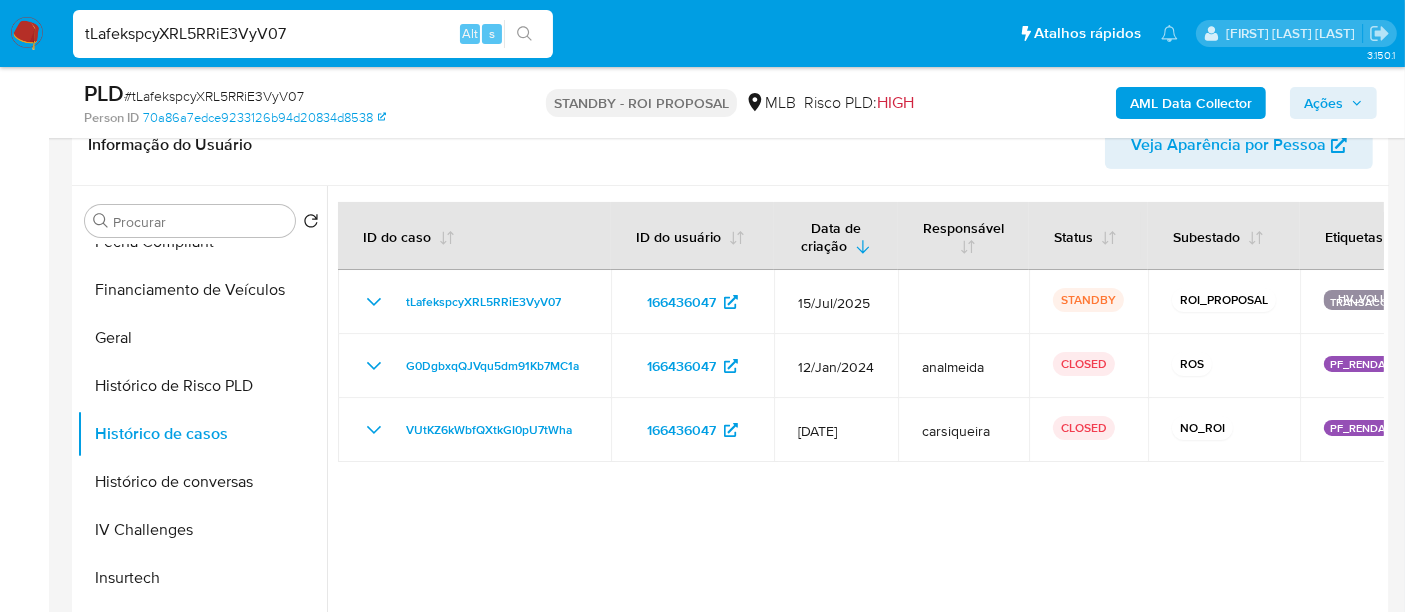 type 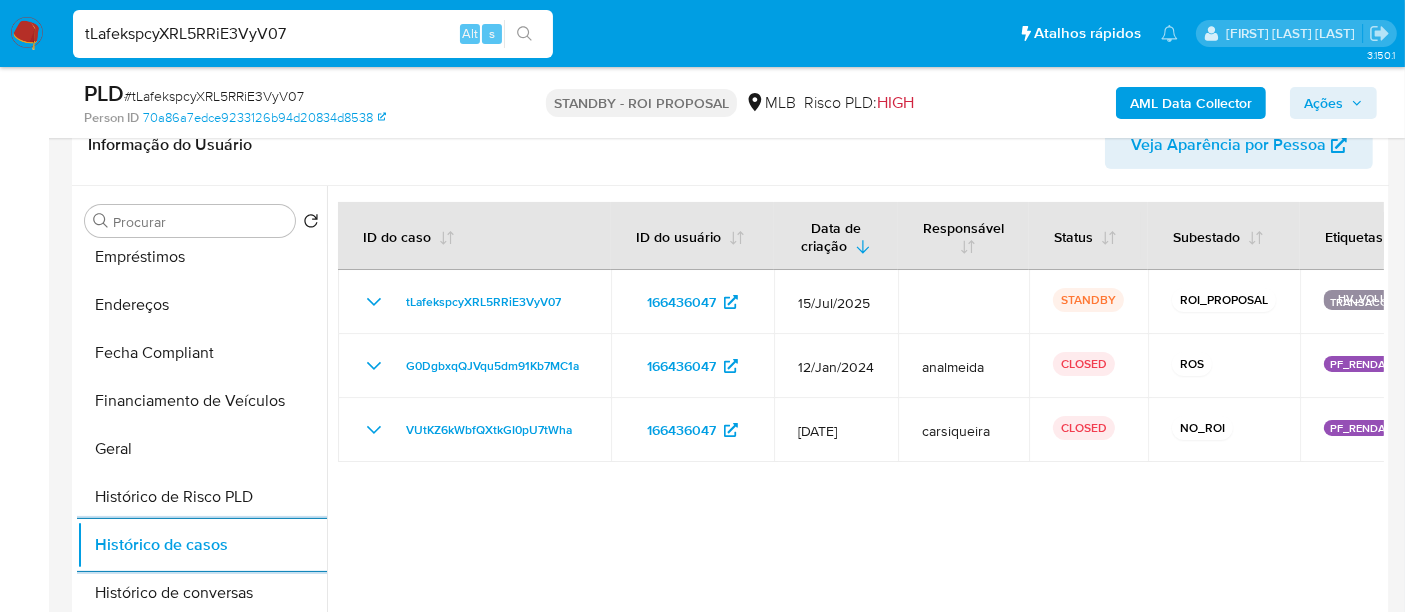 scroll, scrollTop: 222, scrollLeft: 0, axis: vertical 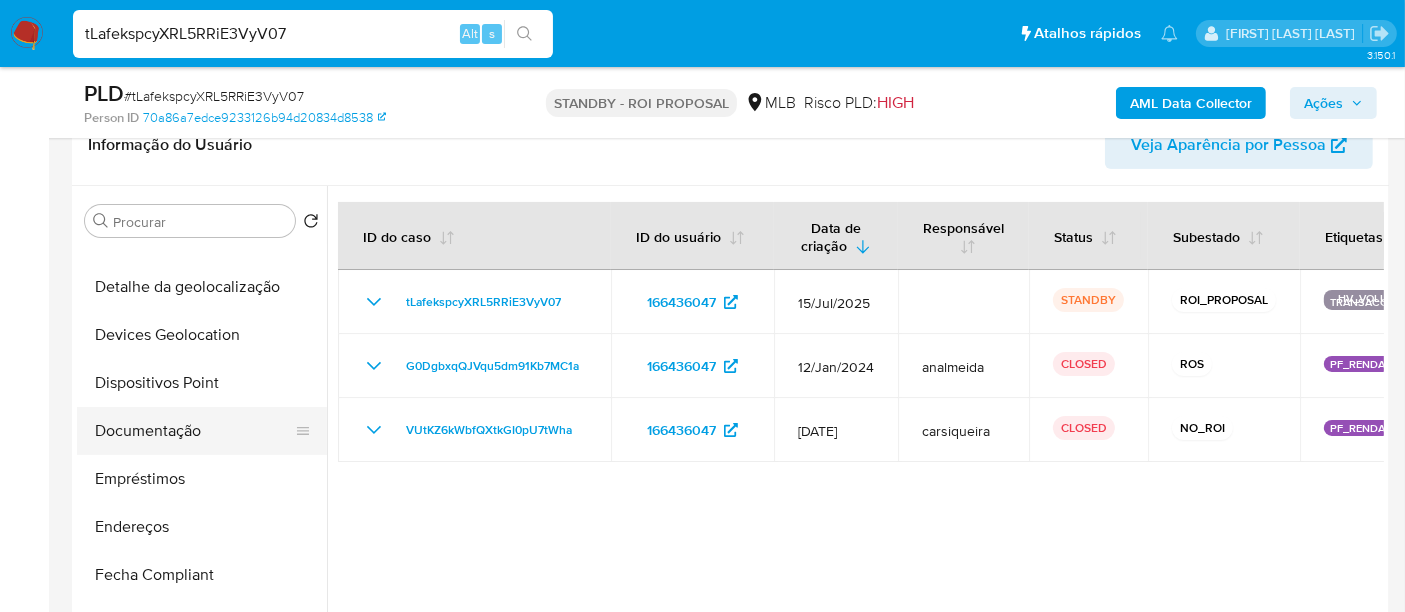 click on "Documentação" at bounding box center [194, 431] 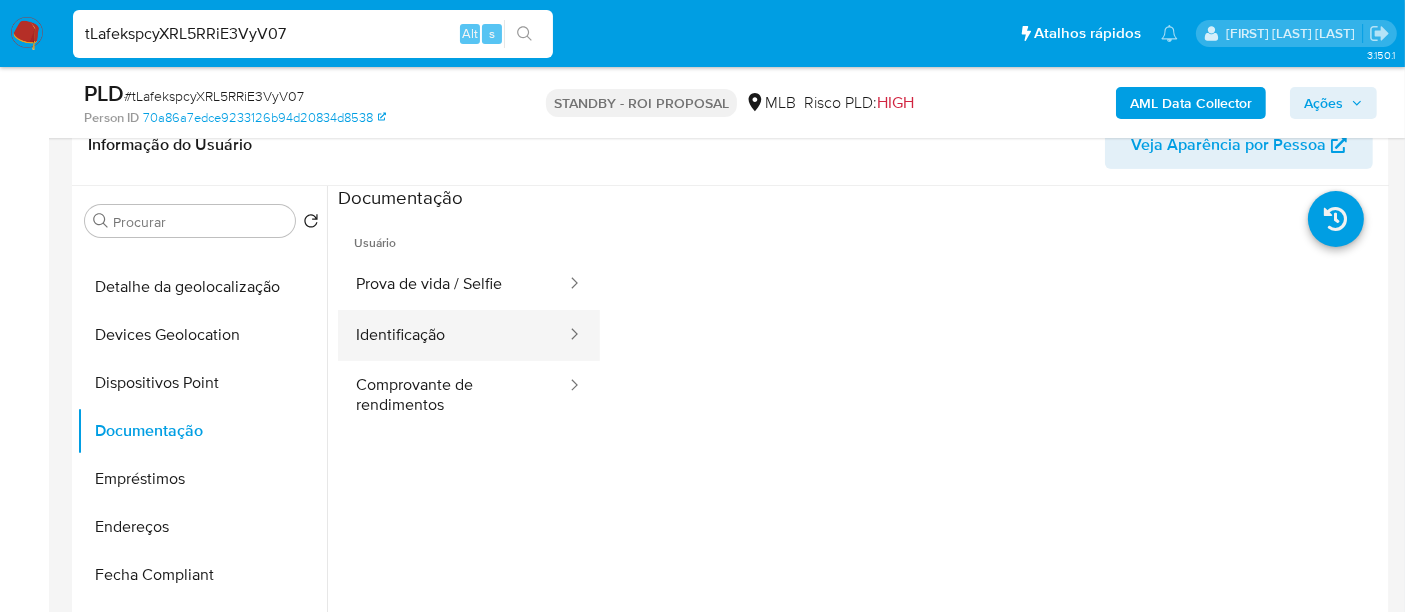 click on "Identificação" at bounding box center [453, 335] 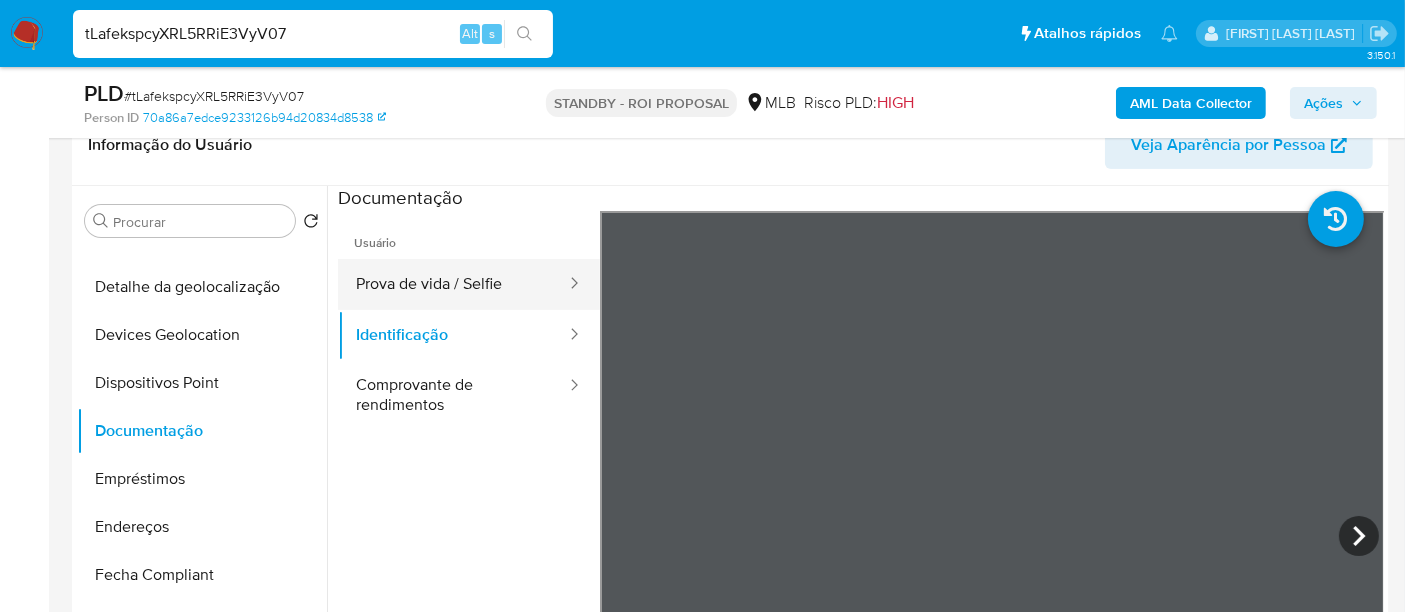 click on "Prova de vida / Selfie" at bounding box center [453, 284] 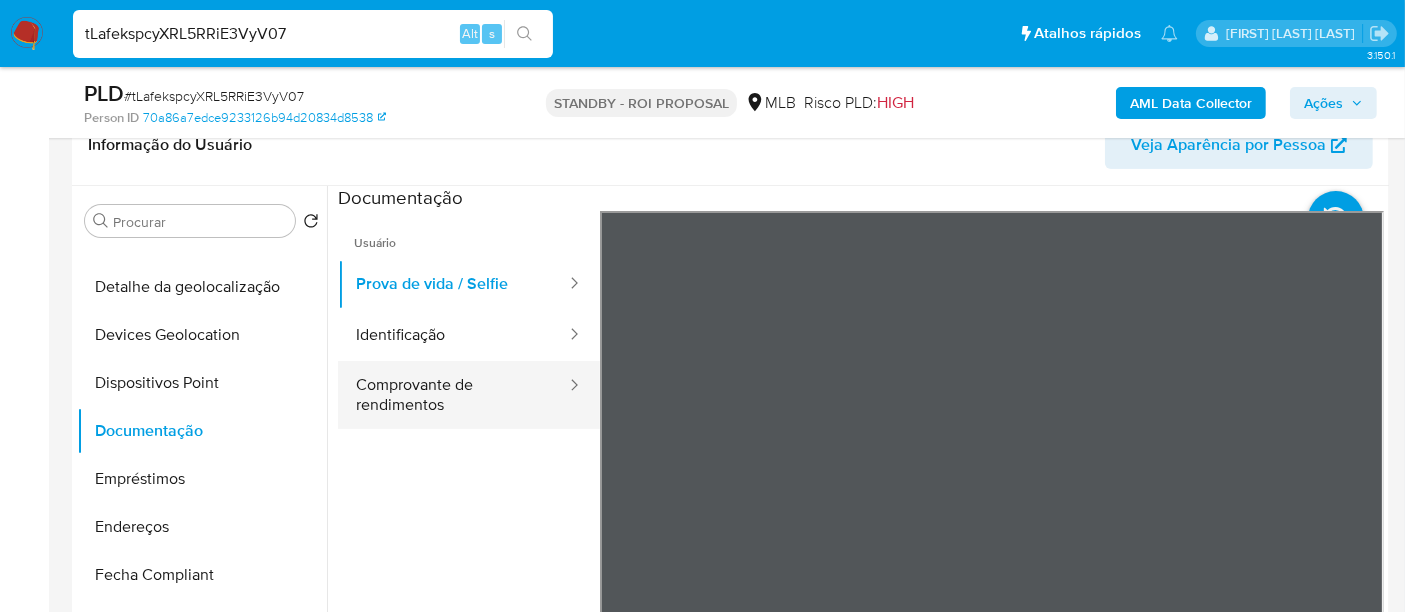 click on "Comprovante de rendimentos" at bounding box center [453, 395] 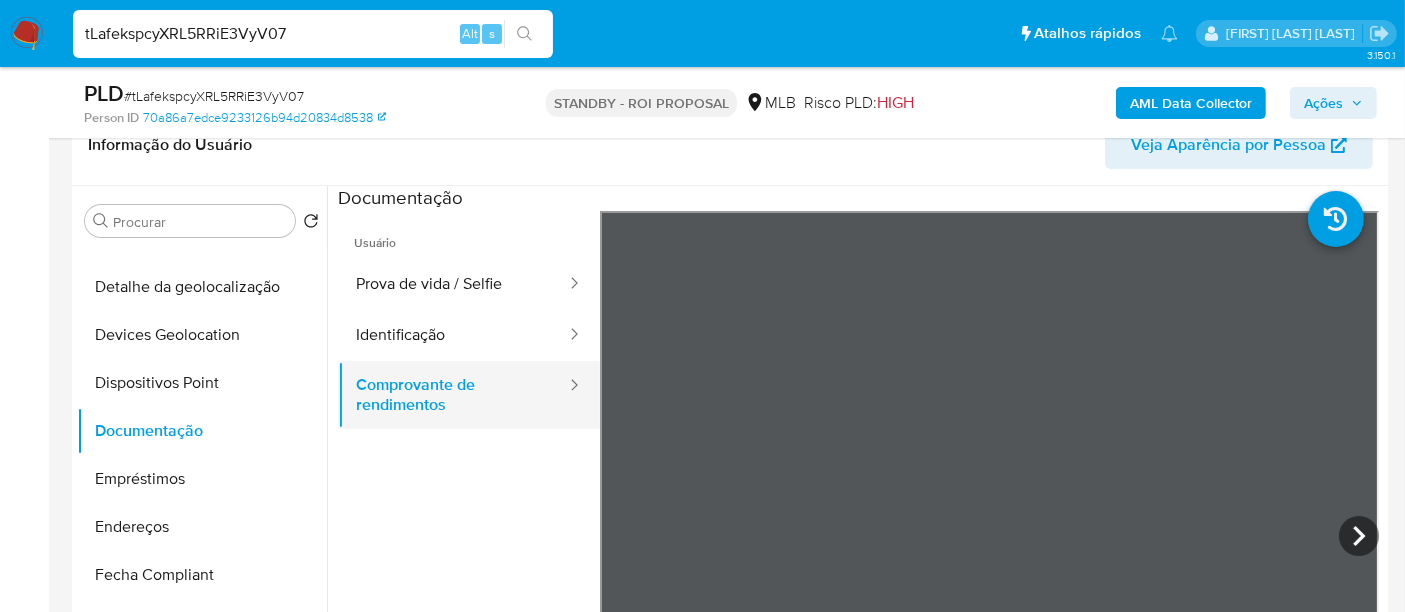 scroll, scrollTop: 111, scrollLeft: 0, axis: vertical 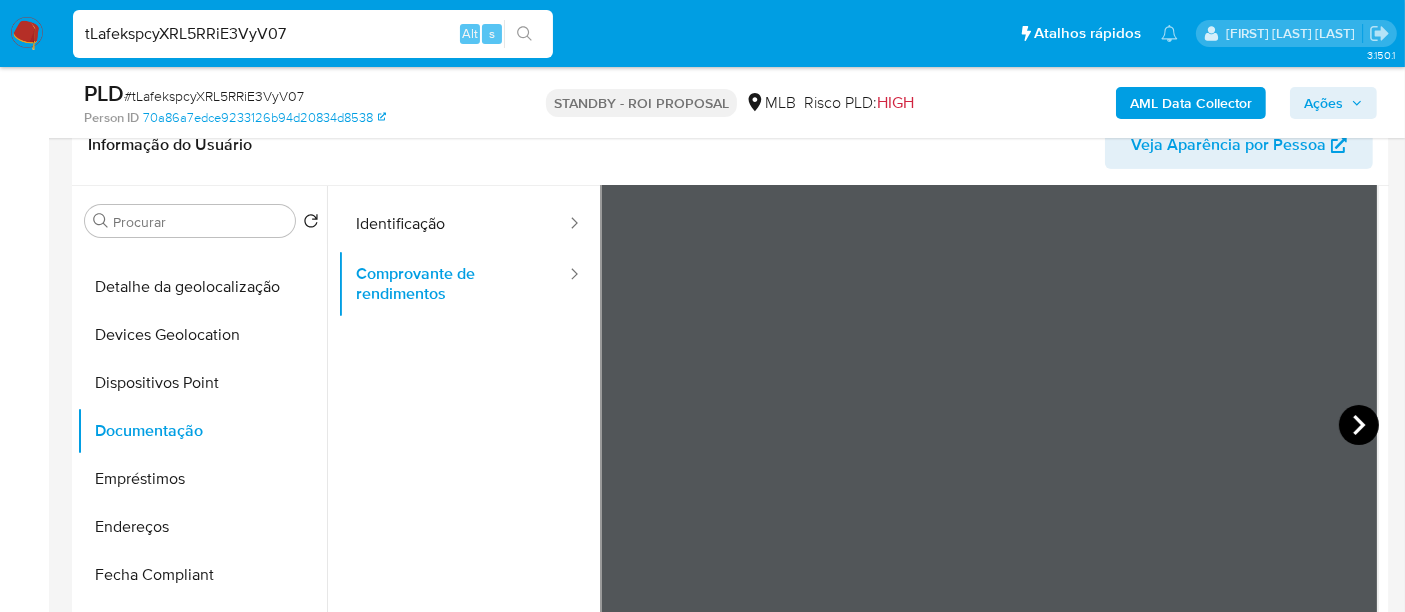 click 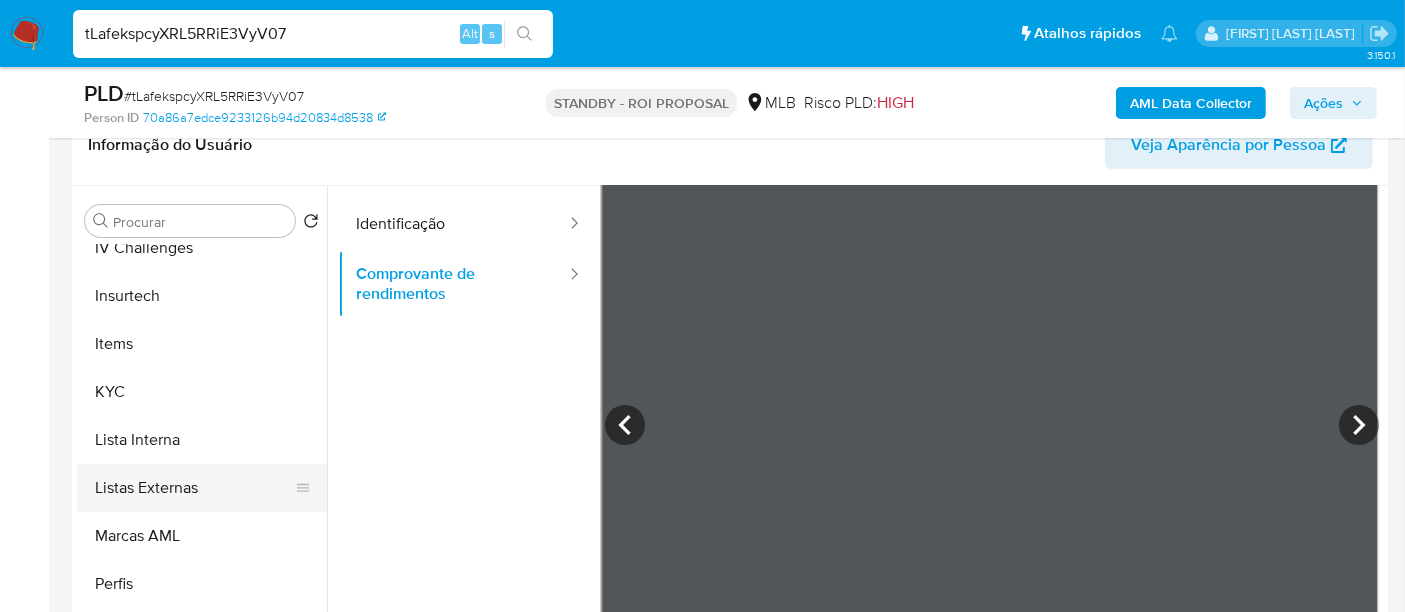 scroll, scrollTop: 844, scrollLeft: 0, axis: vertical 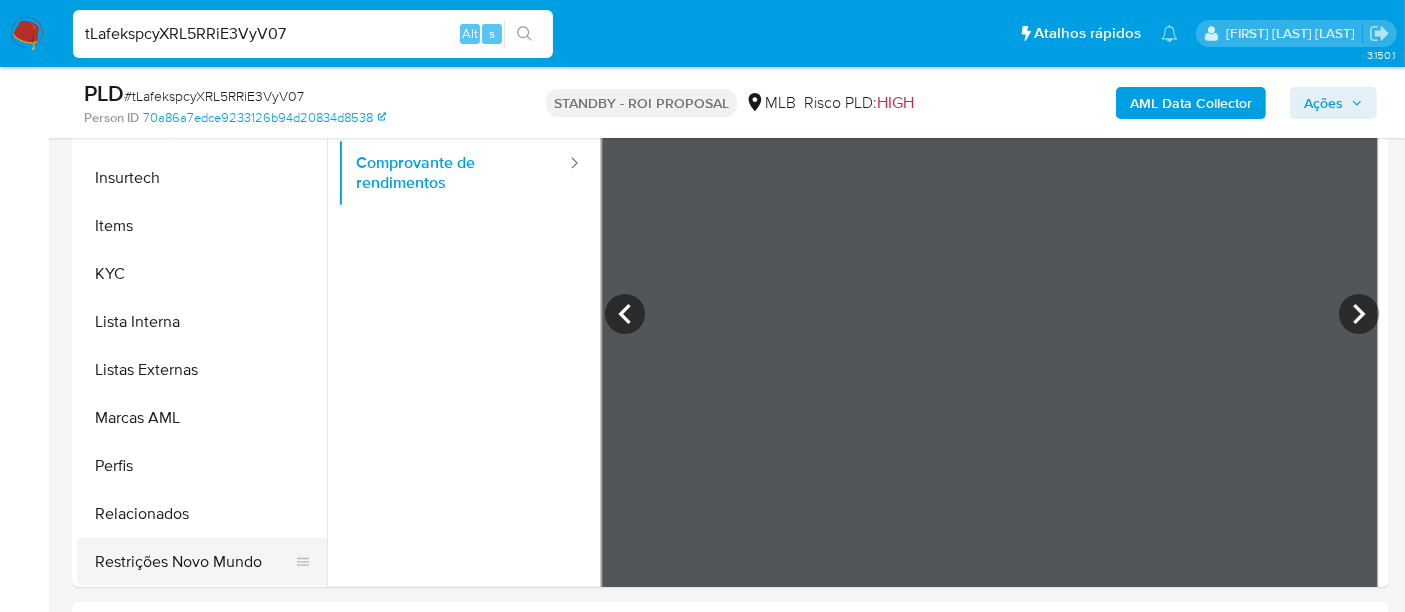 click on "Restrições Novo Mundo" at bounding box center [194, 562] 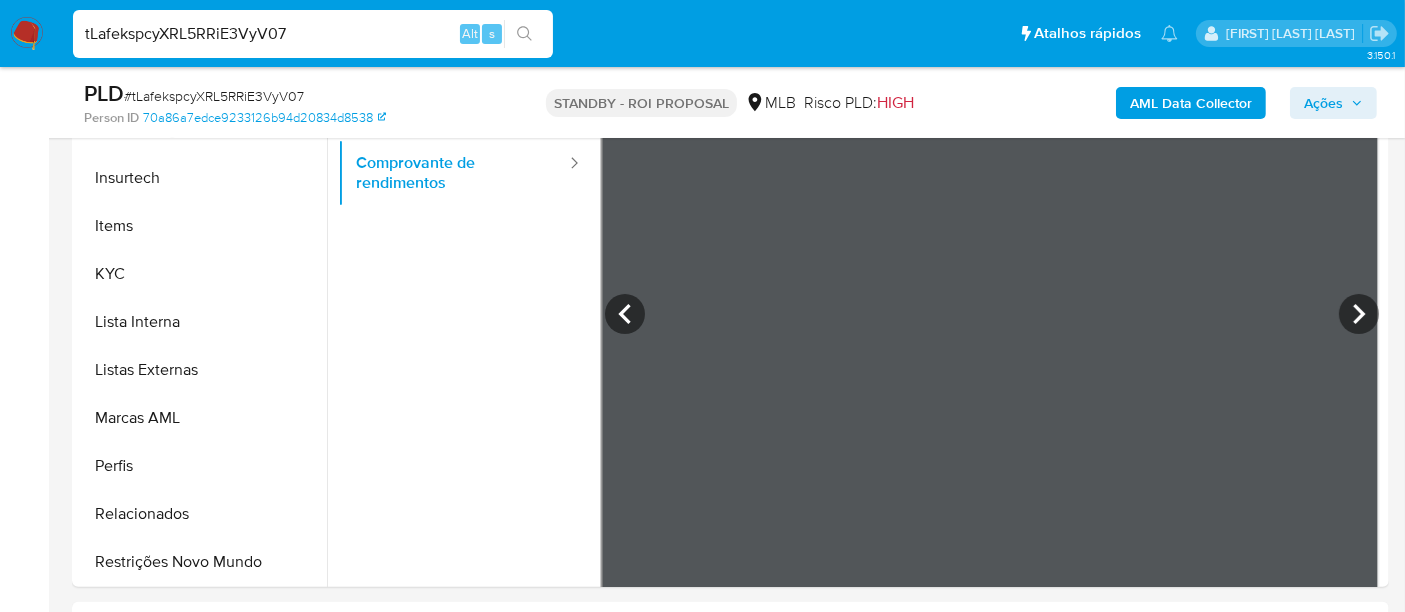 scroll, scrollTop: 0, scrollLeft: 0, axis: both 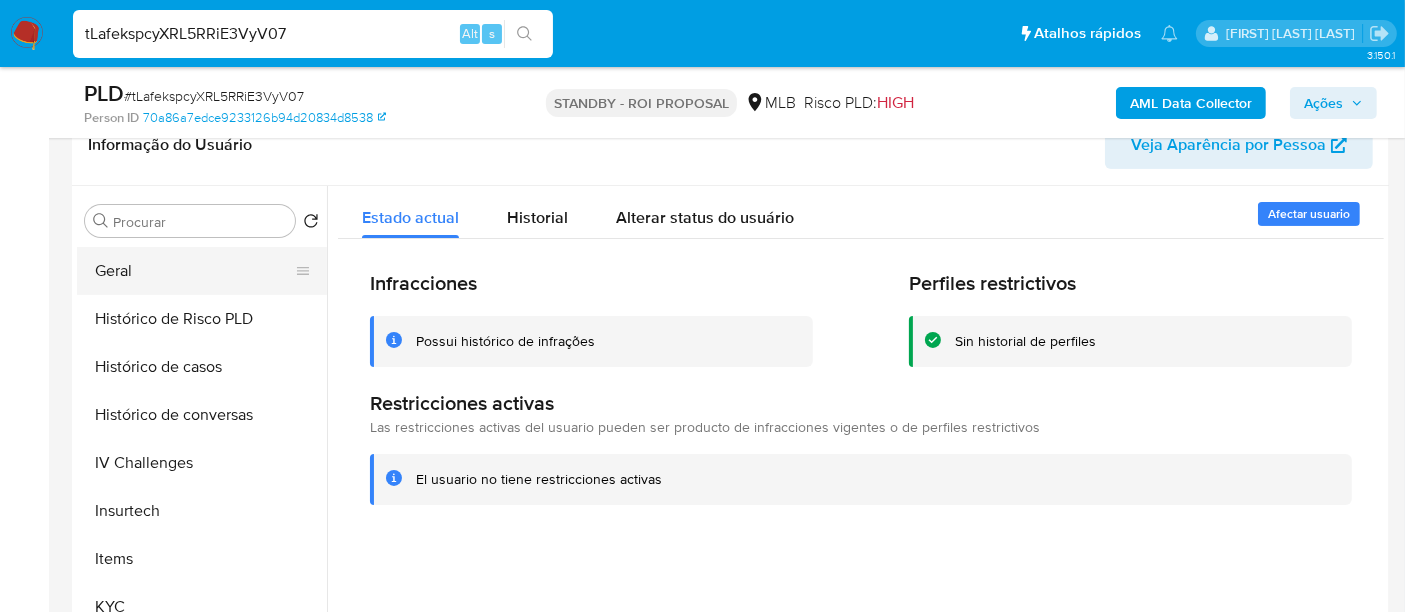 click on "Geral" at bounding box center (194, 271) 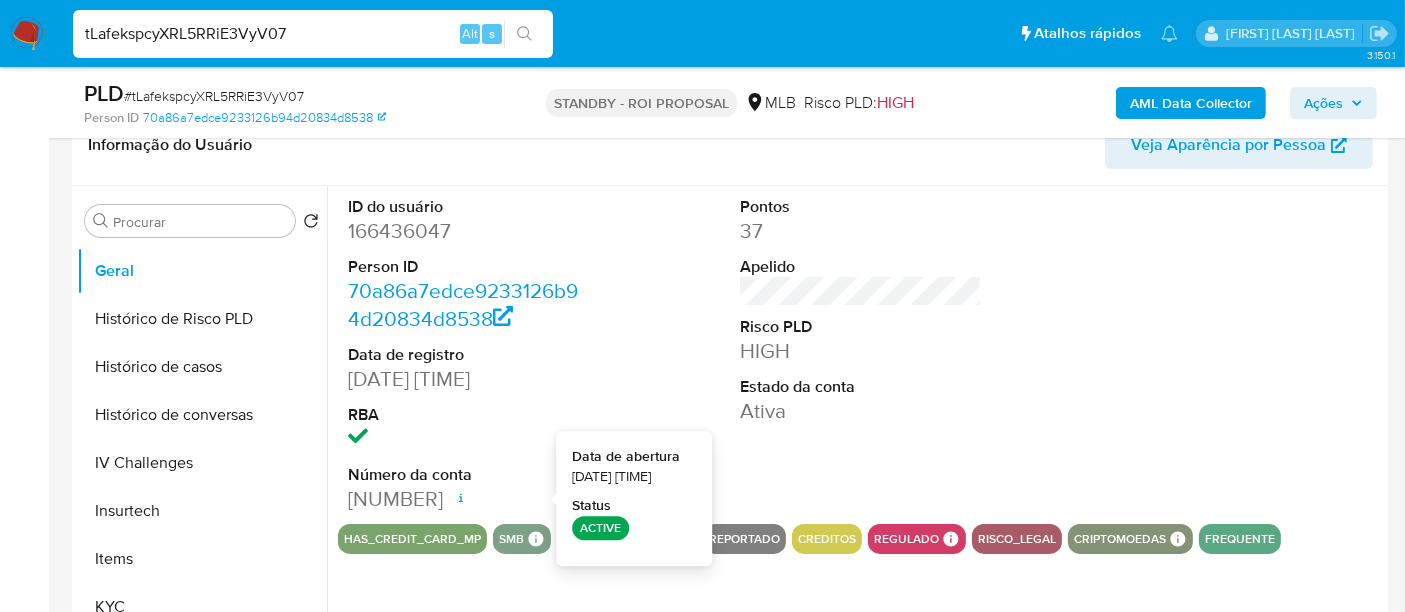 type 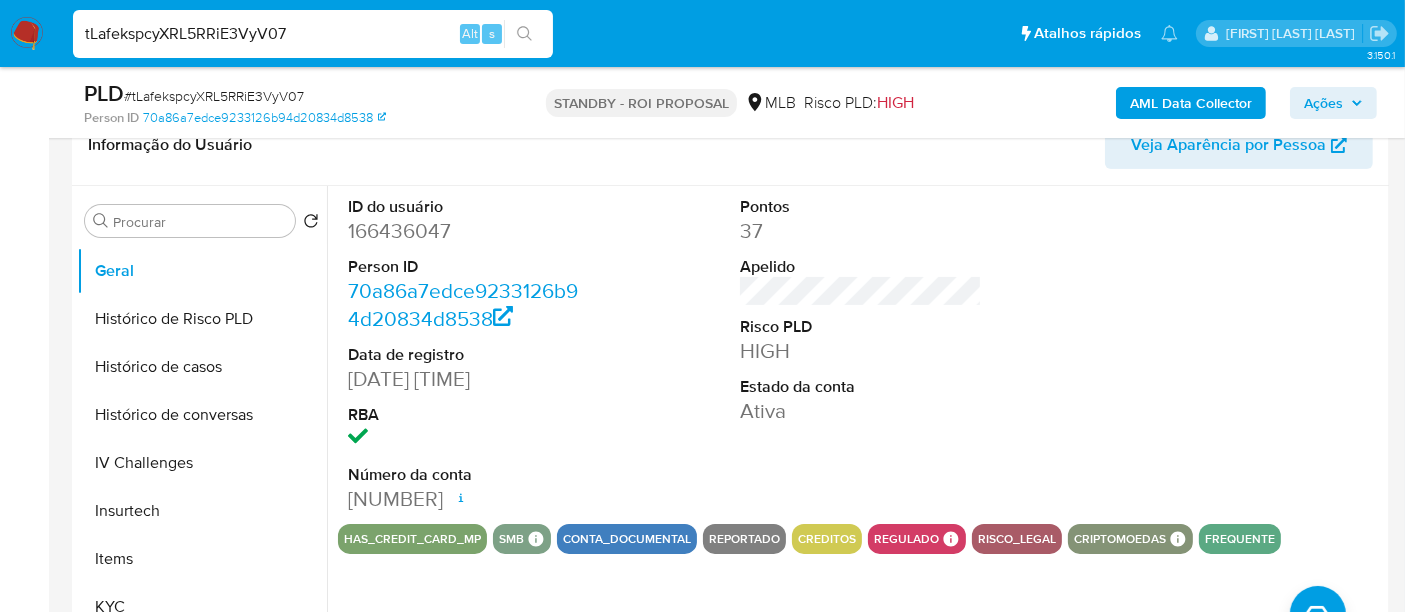 click on "tLafekspcyXRL5RRiE3VyV07" at bounding box center [313, 34] 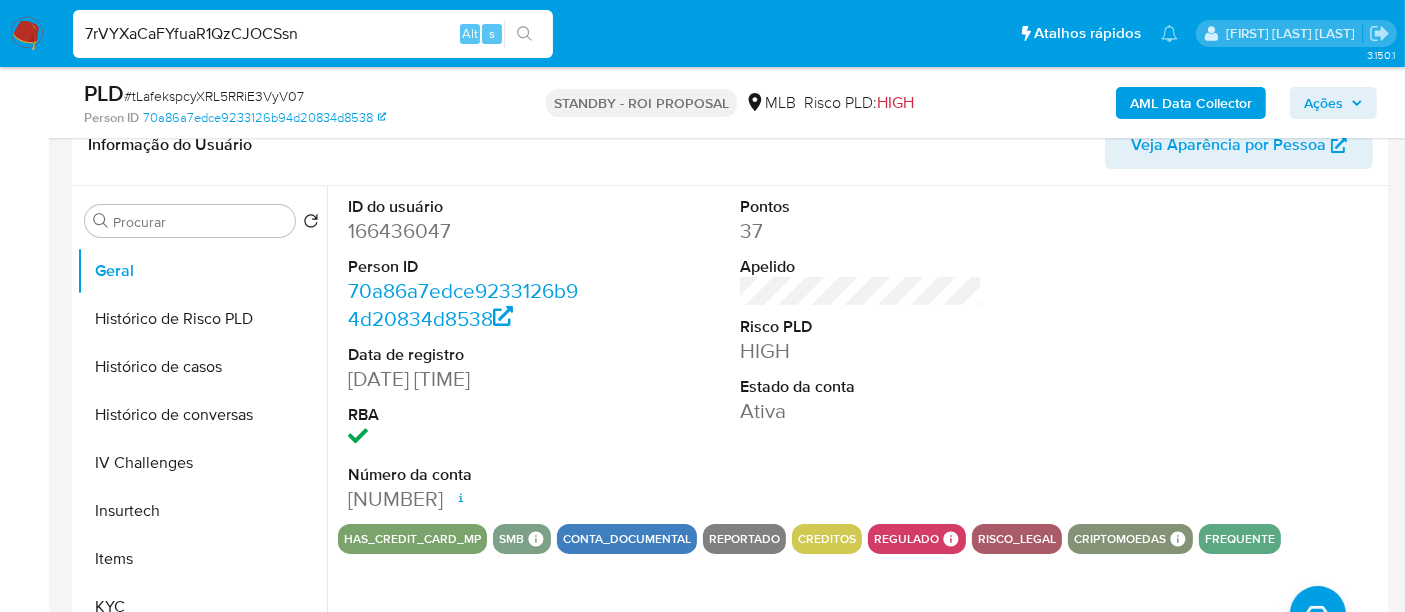 type on "7rVYXaCaFYfuaR1QzCJOCSsn" 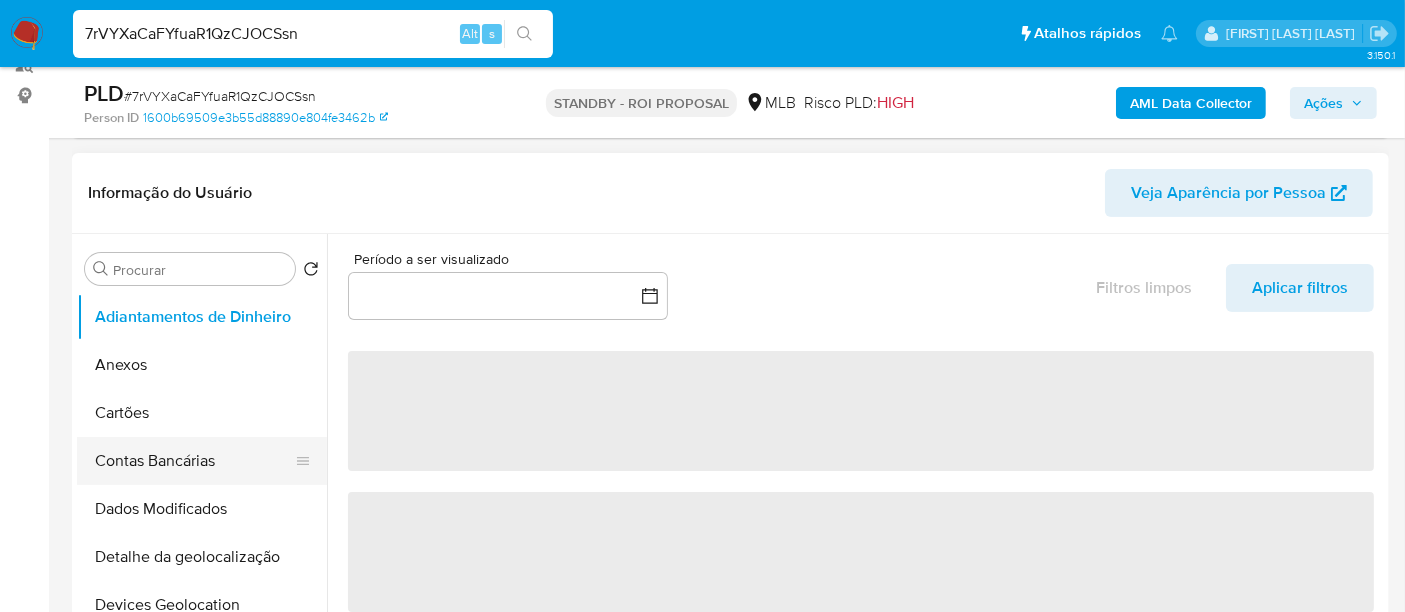 scroll, scrollTop: 333, scrollLeft: 0, axis: vertical 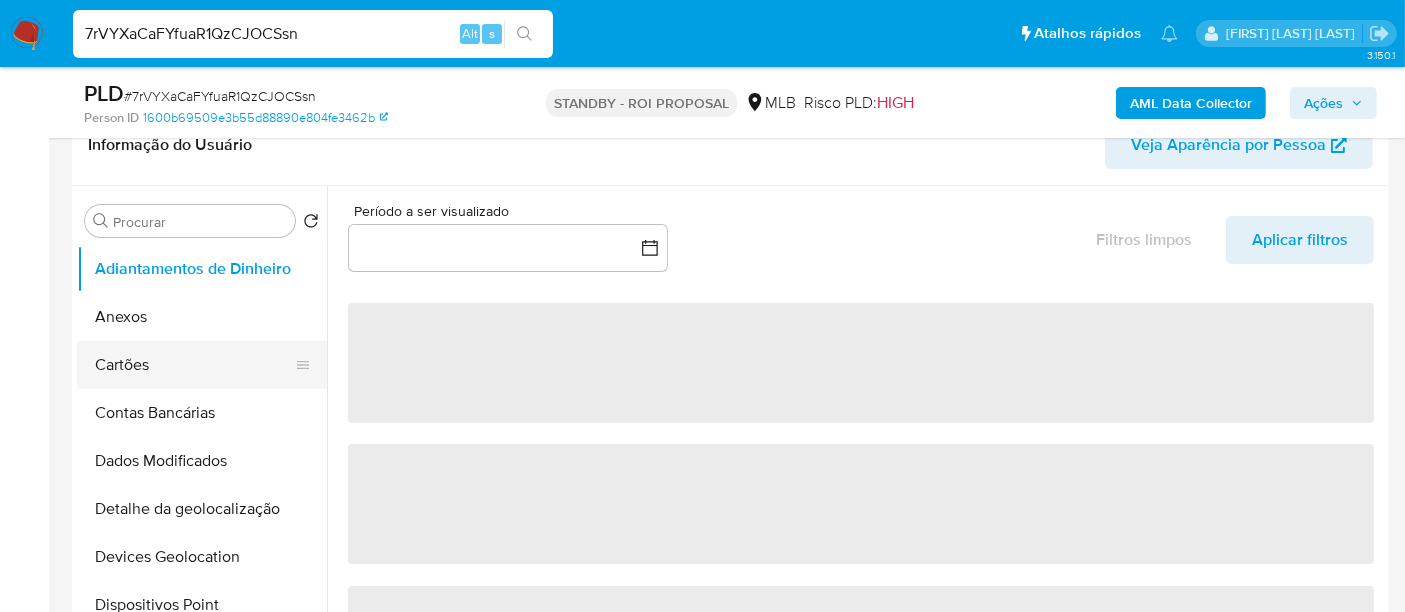 select on "10" 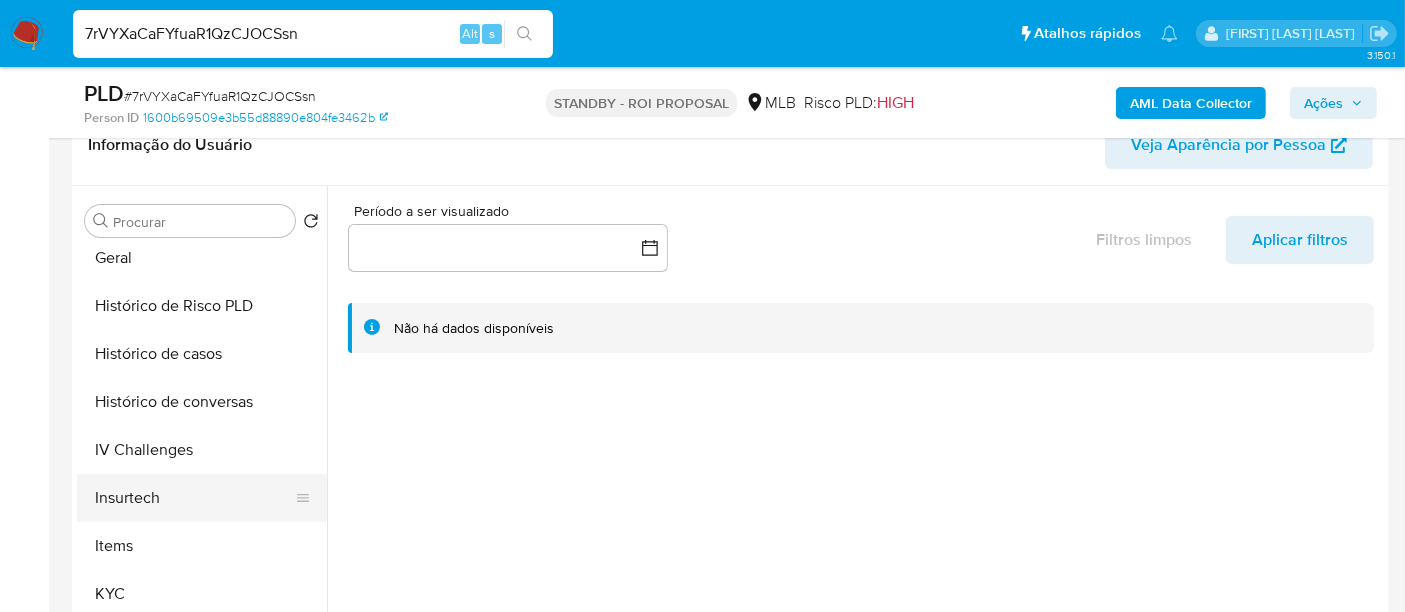 scroll, scrollTop: 666, scrollLeft: 0, axis: vertical 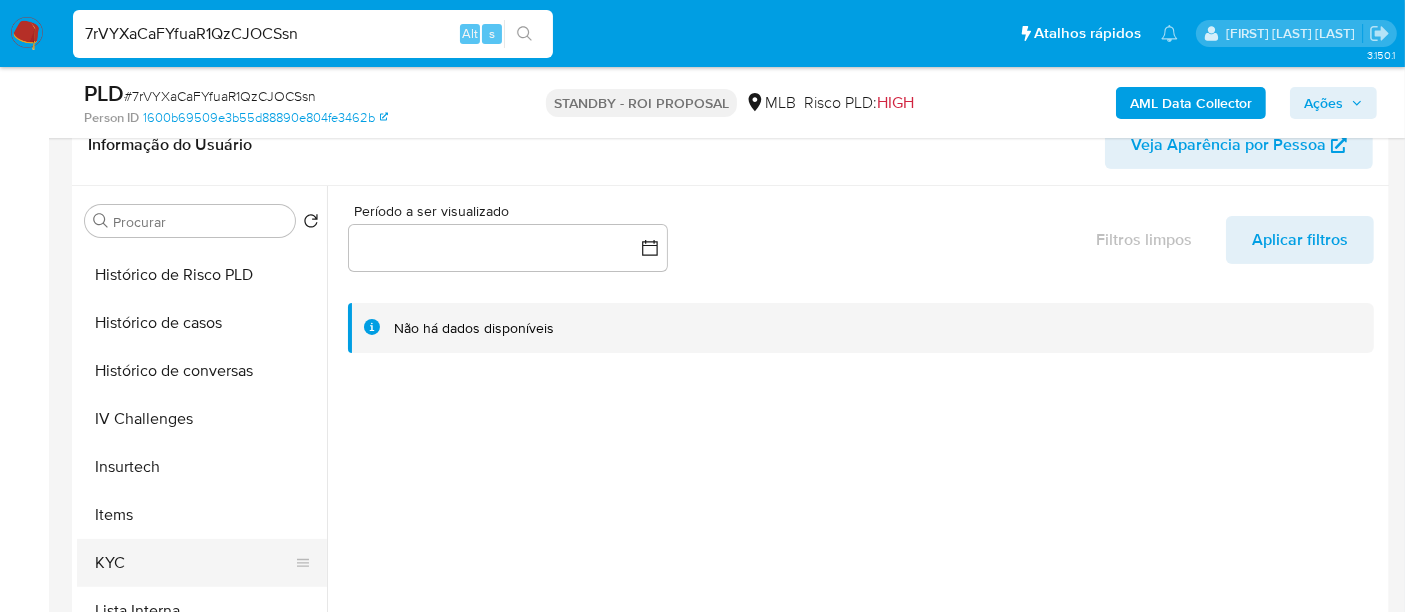 click on "KYC" at bounding box center [194, 563] 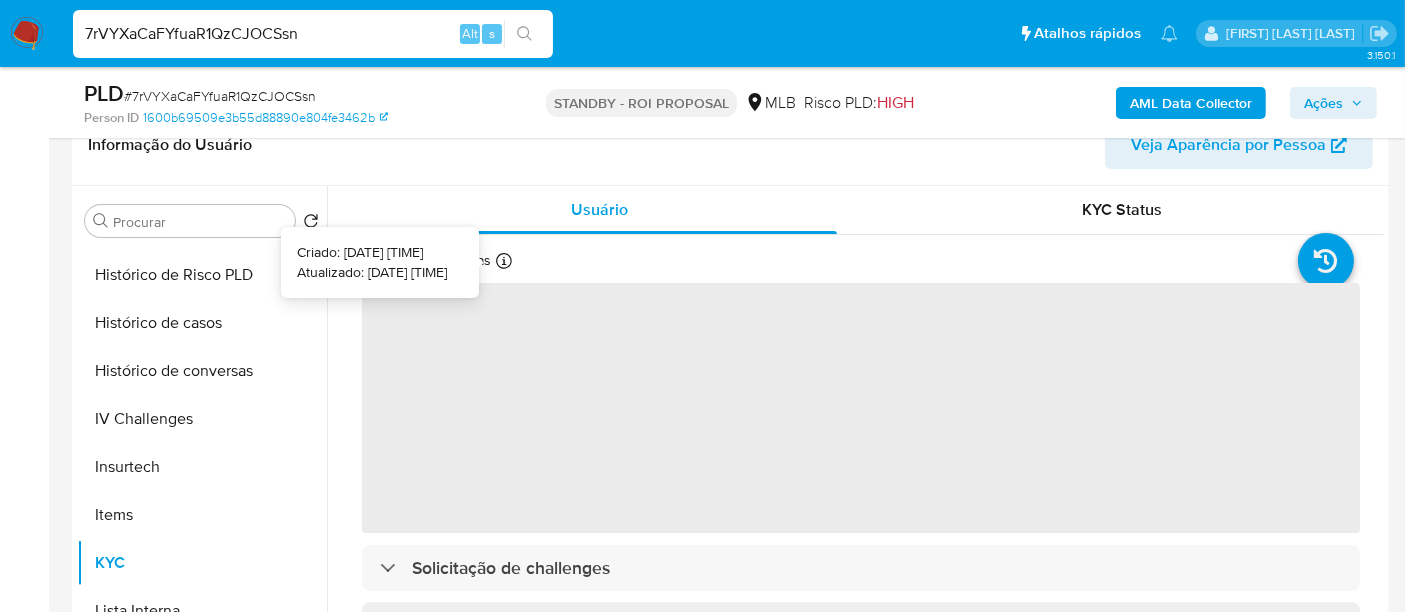 type 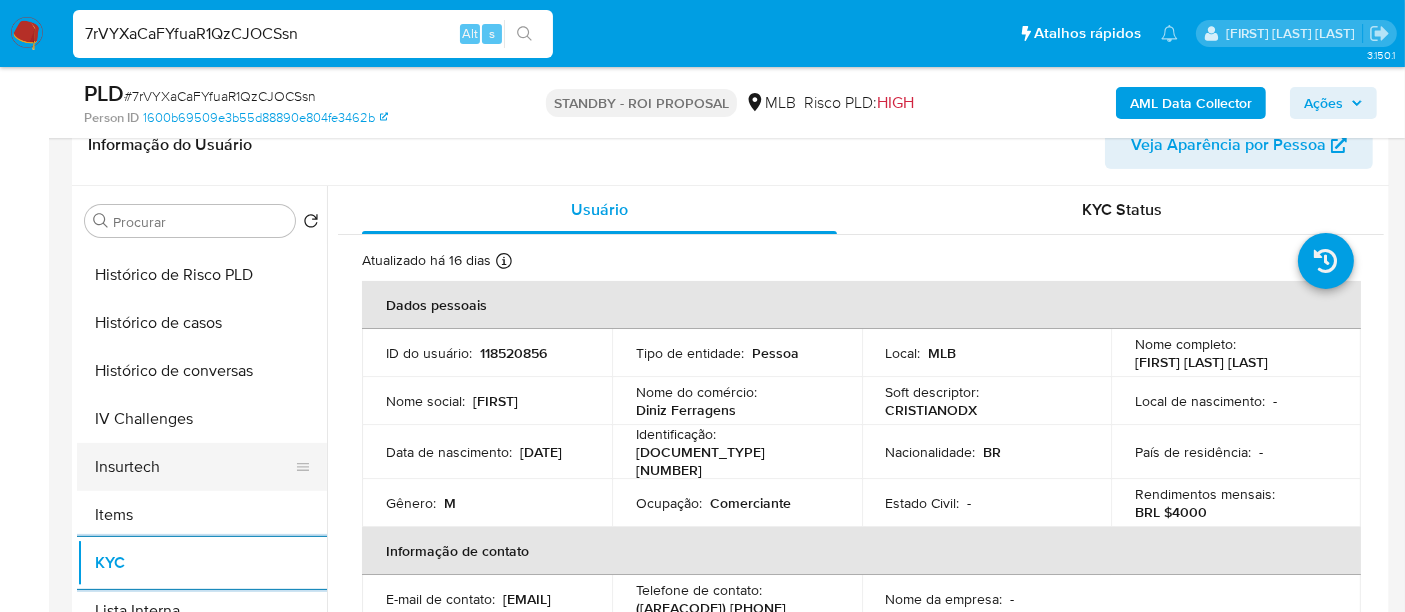scroll, scrollTop: 555, scrollLeft: 0, axis: vertical 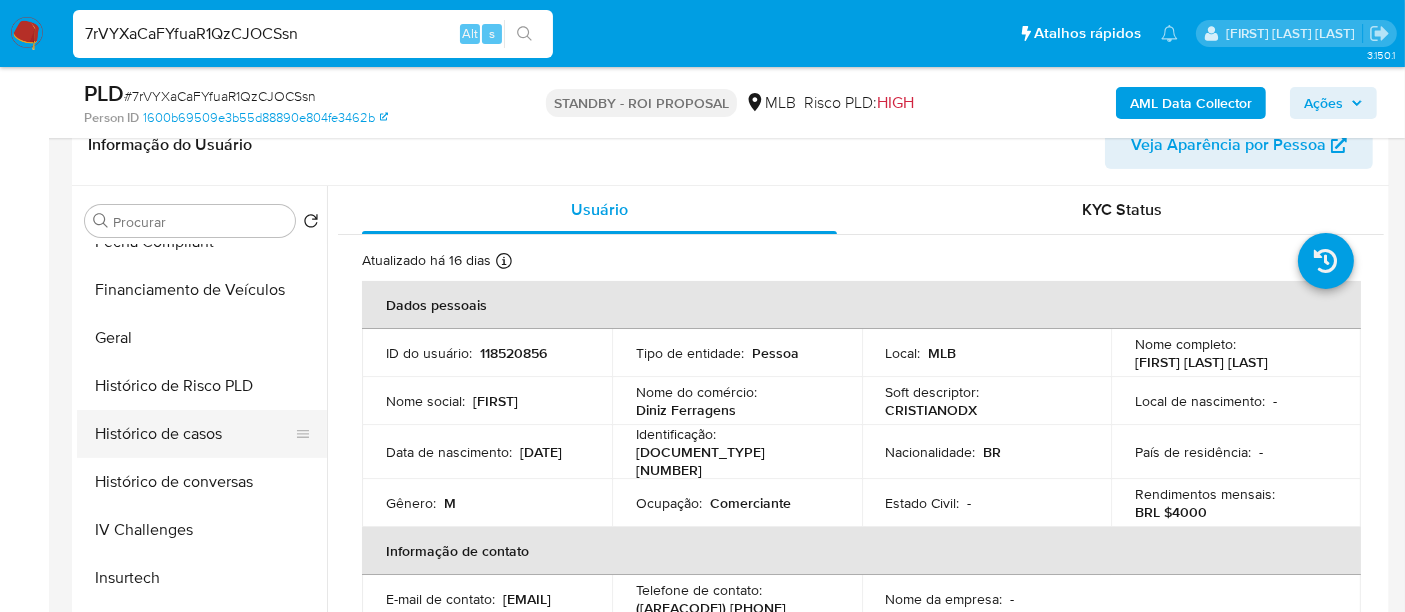 click on "Histórico de casos" at bounding box center (194, 434) 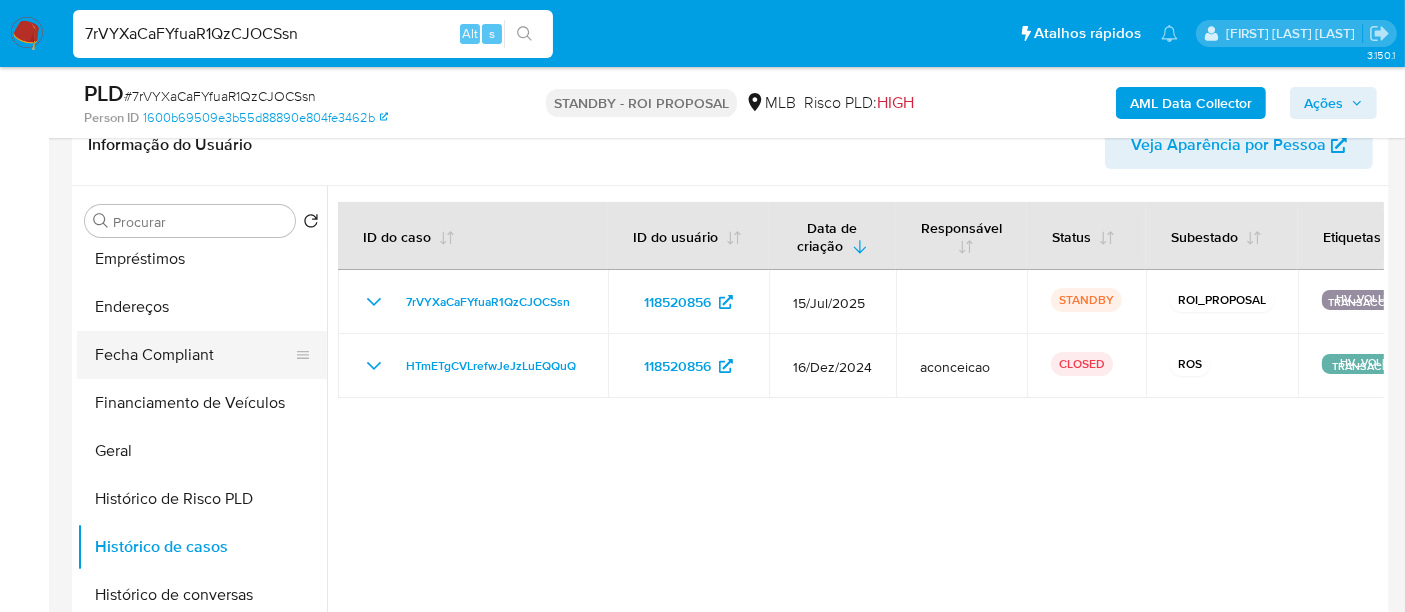 scroll, scrollTop: 333, scrollLeft: 0, axis: vertical 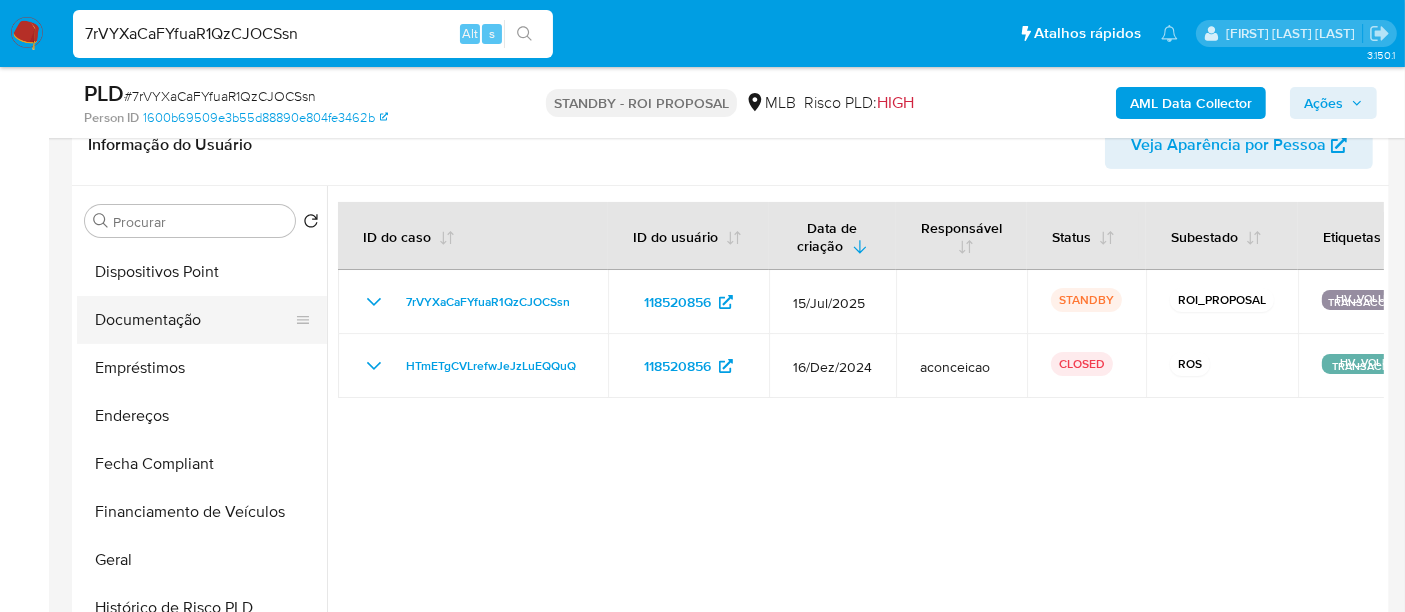 click on "Documentação" at bounding box center (194, 320) 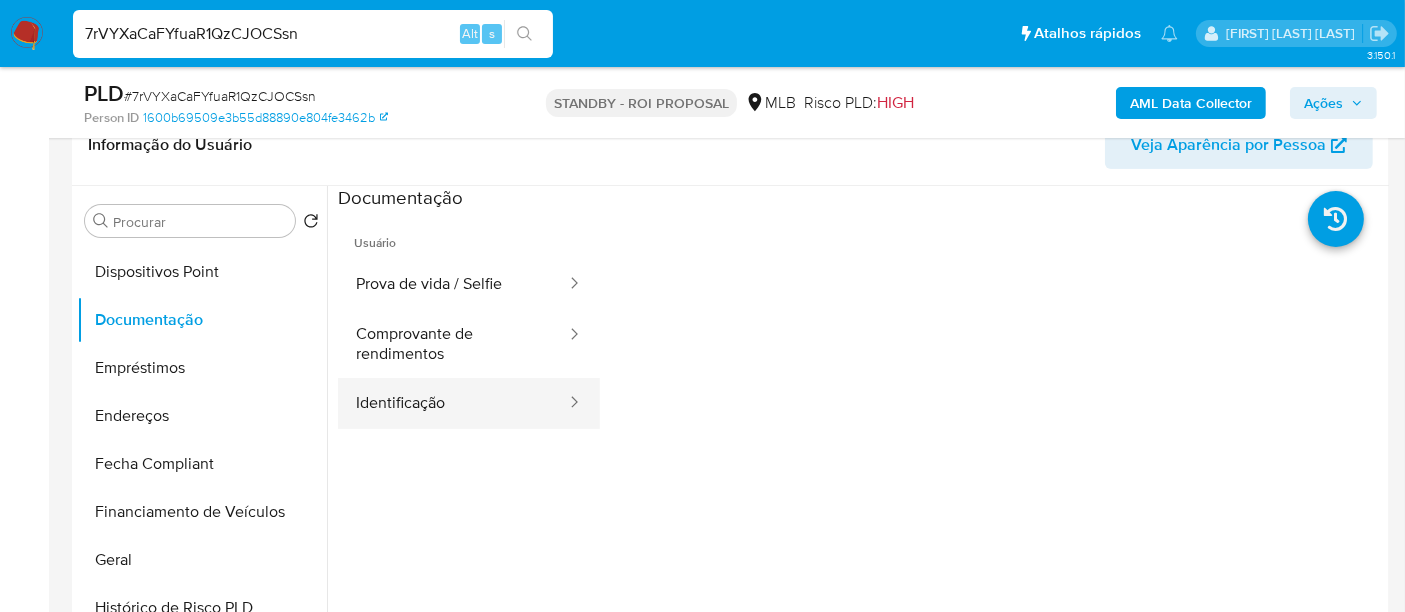 click on "Identificação" at bounding box center [453, 403] 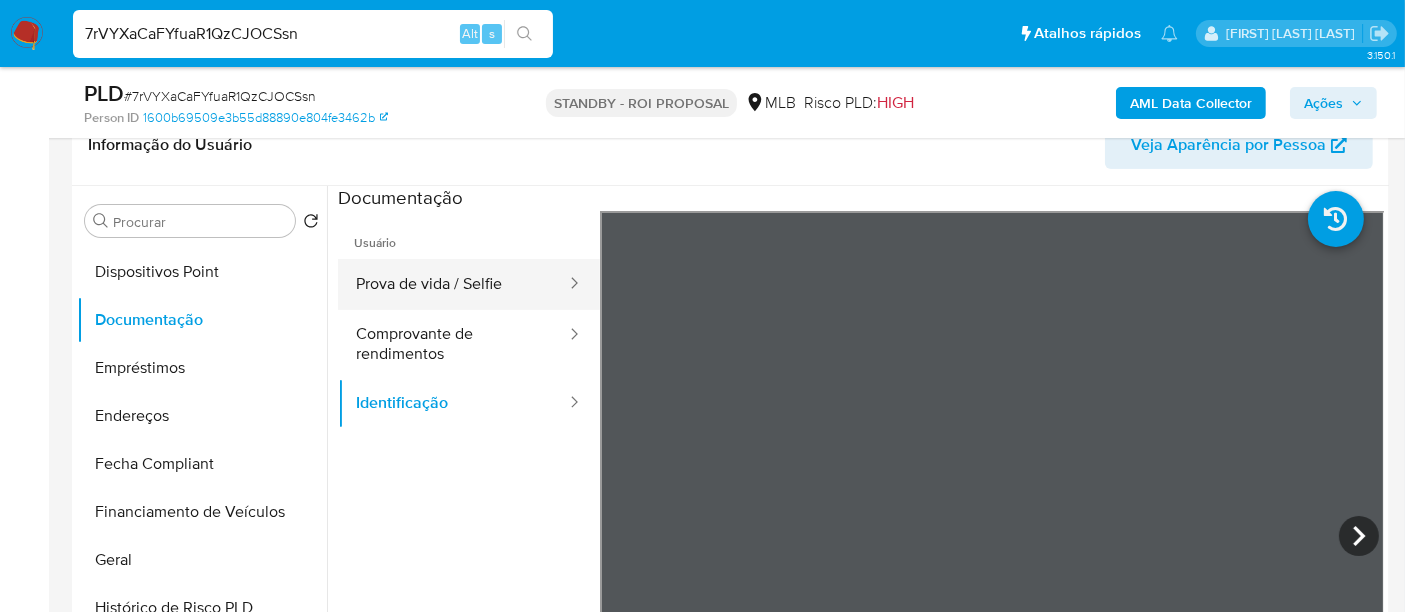 click on "Prova de vida / Selfie" at bounding box center [453, 284] 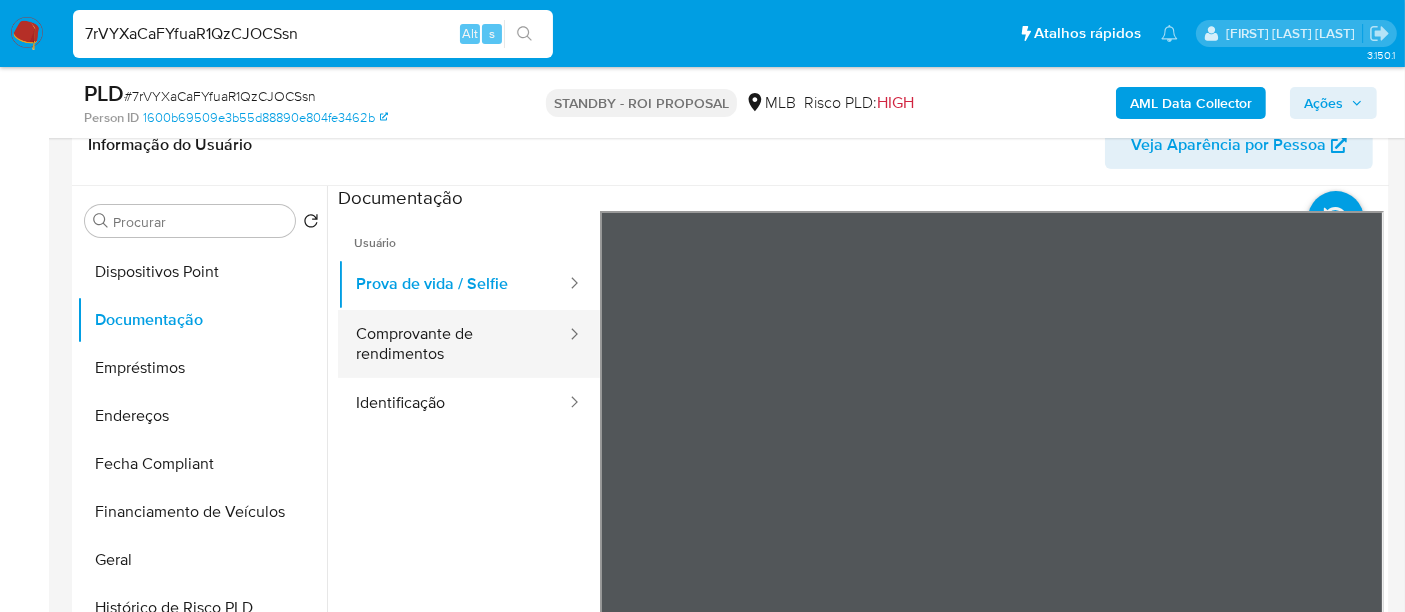click on "Comprovante de rendimentos" at bounding box center [453, 344] 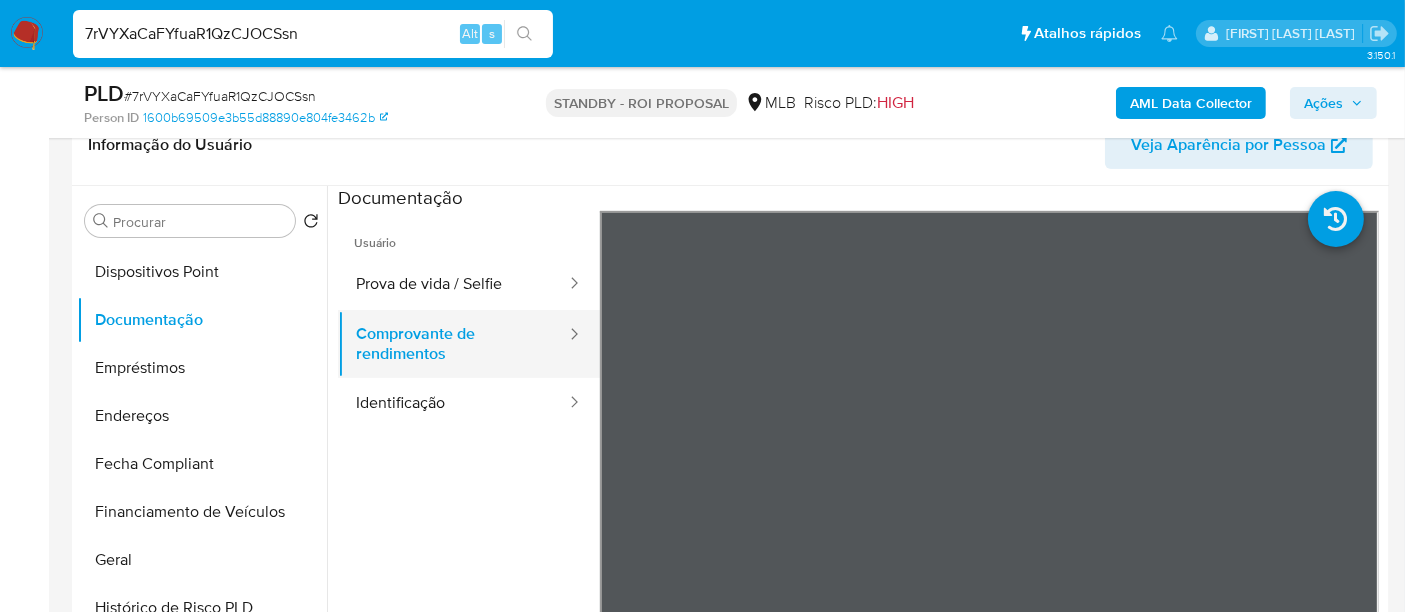 type 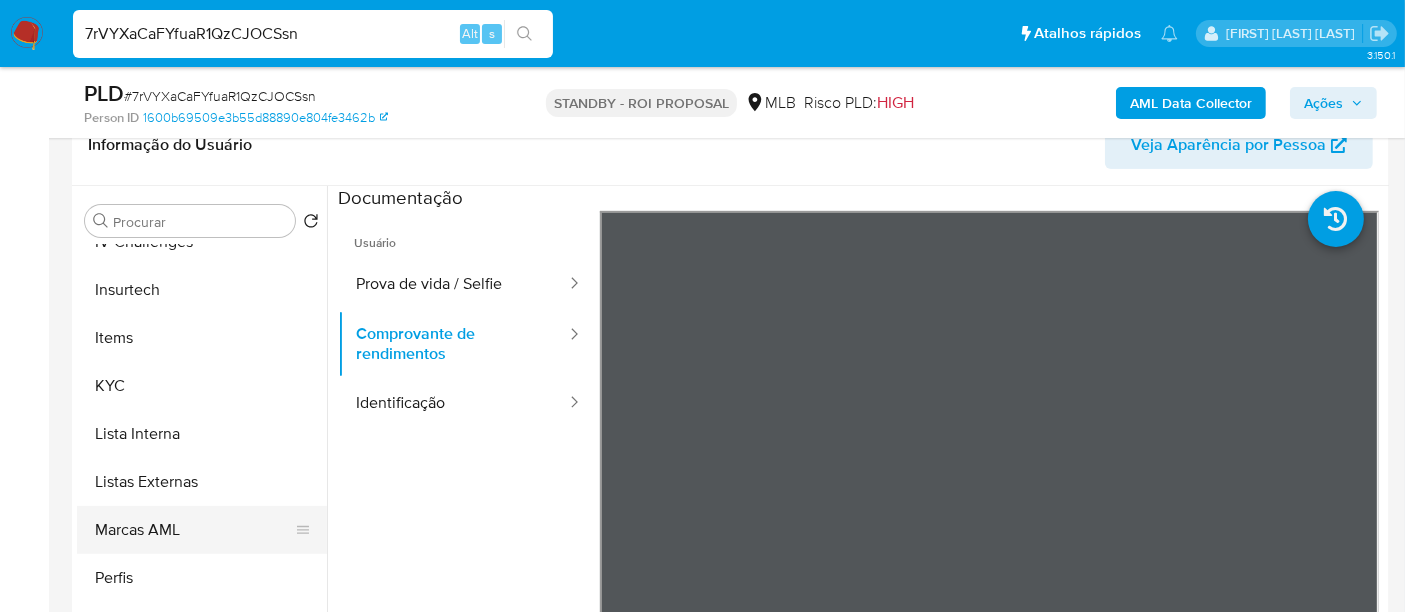 scroll, scrollTop: 844, scrollLeft: 0, axis: vertical 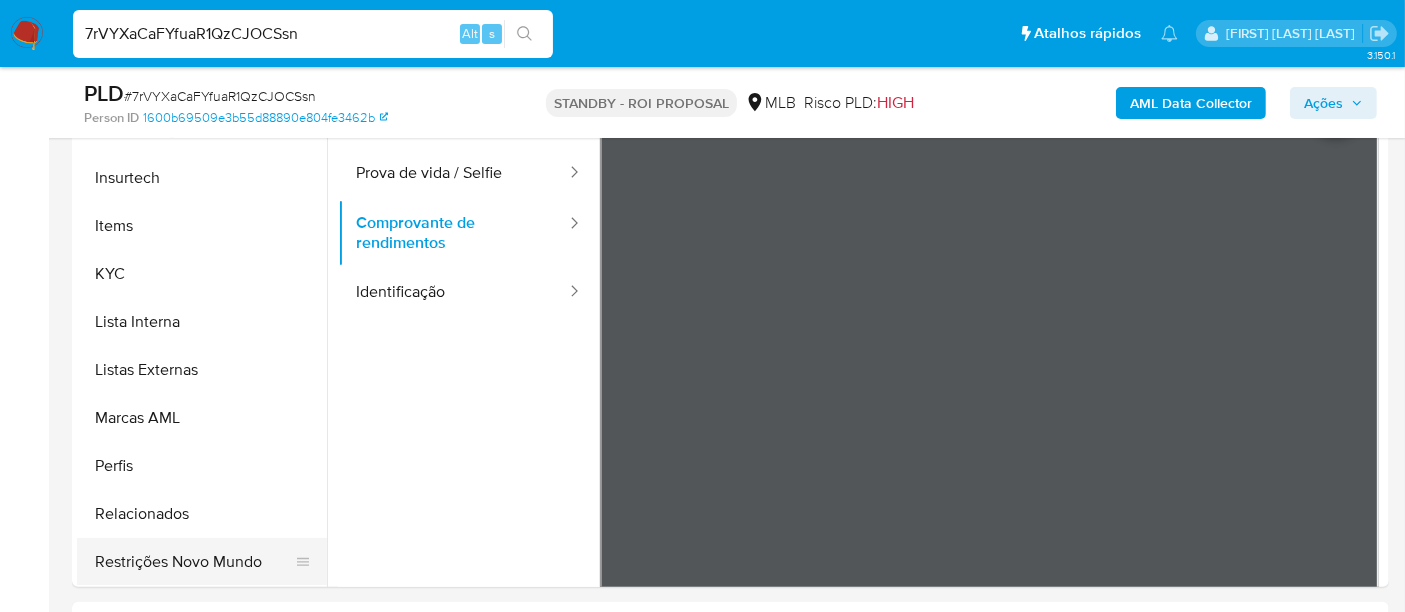 click on "Restrições Novo Mundo" at bounding box center (194, 562) 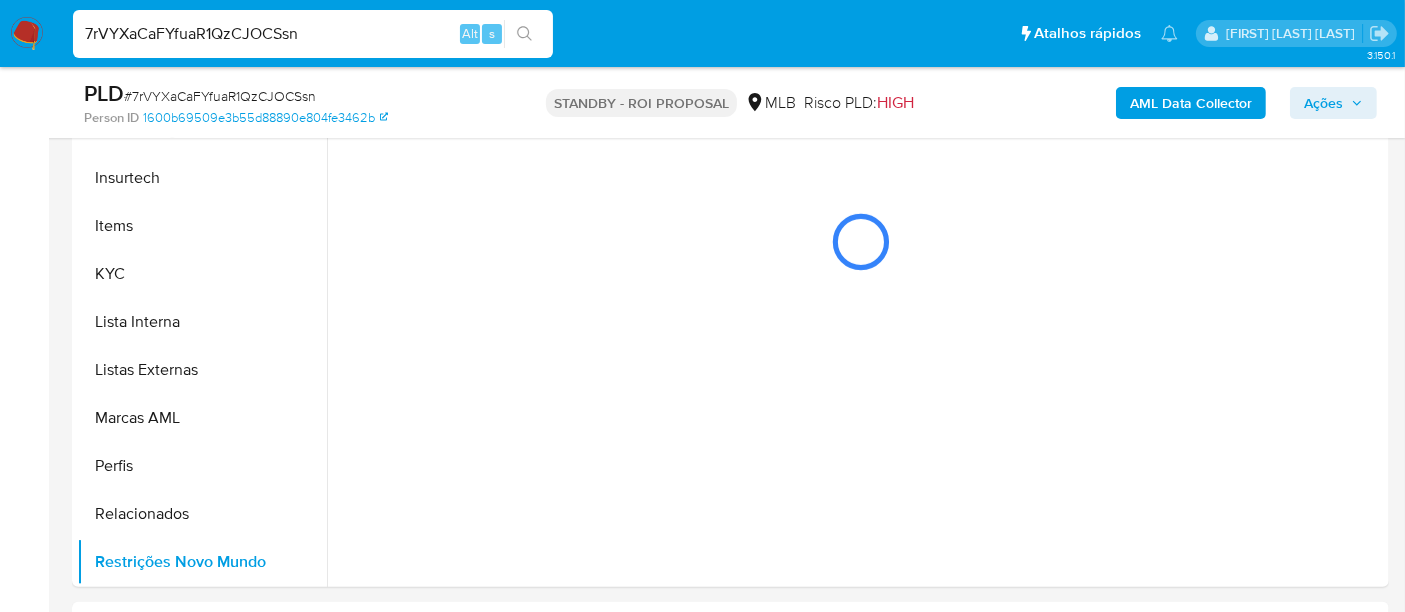 scroll, scrollTop: 333, scrollLeft: 0, axis: vertical 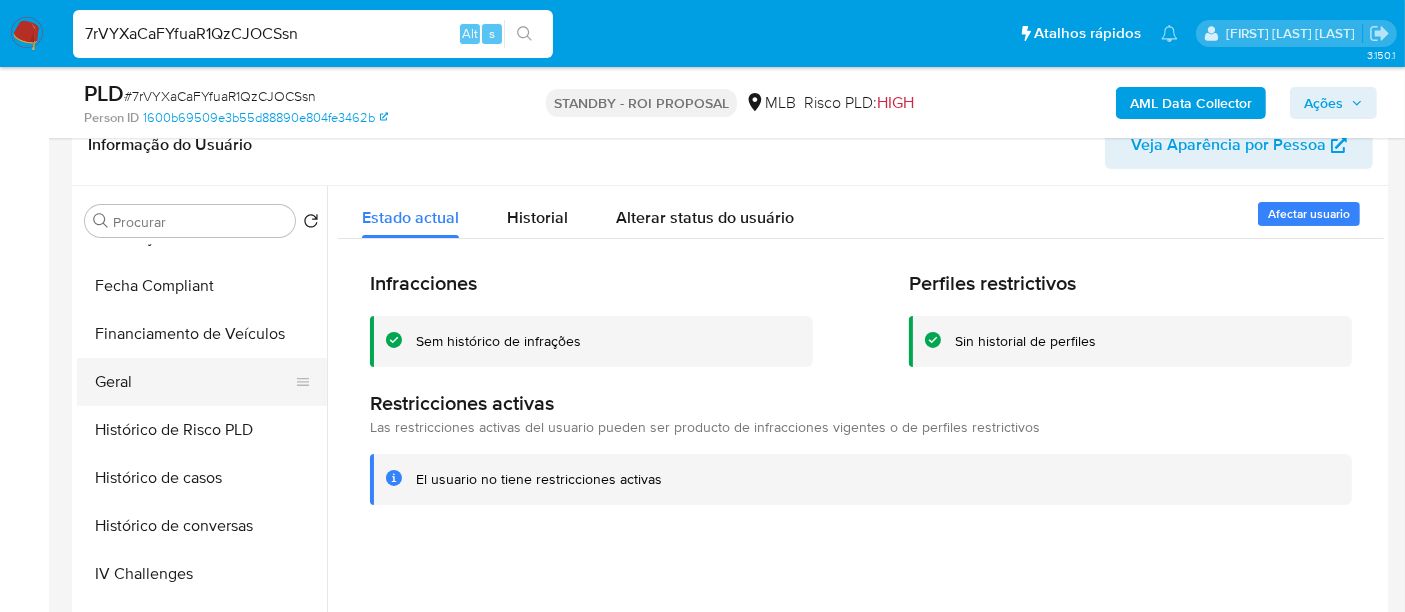 click on "Geral" at bounding box center [194, 382] 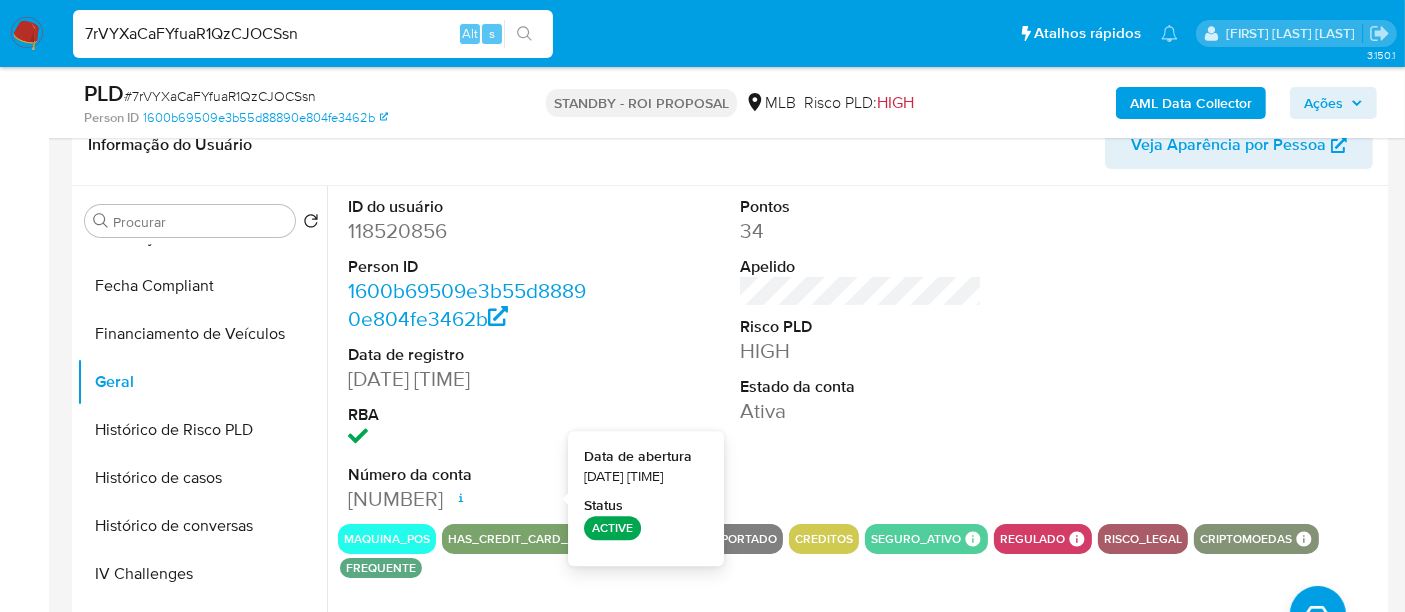 type 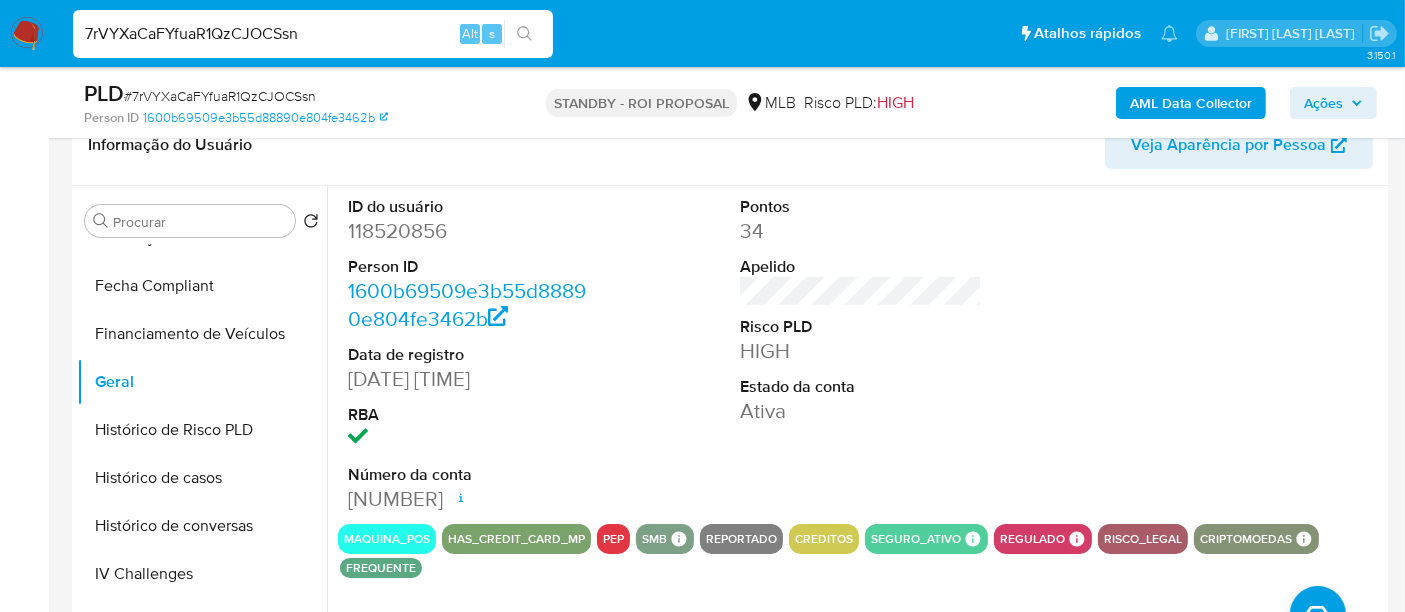 click on "7rVYXaCaFYfuaR1QzCJOCSsn" at bounding box center (313, 34) 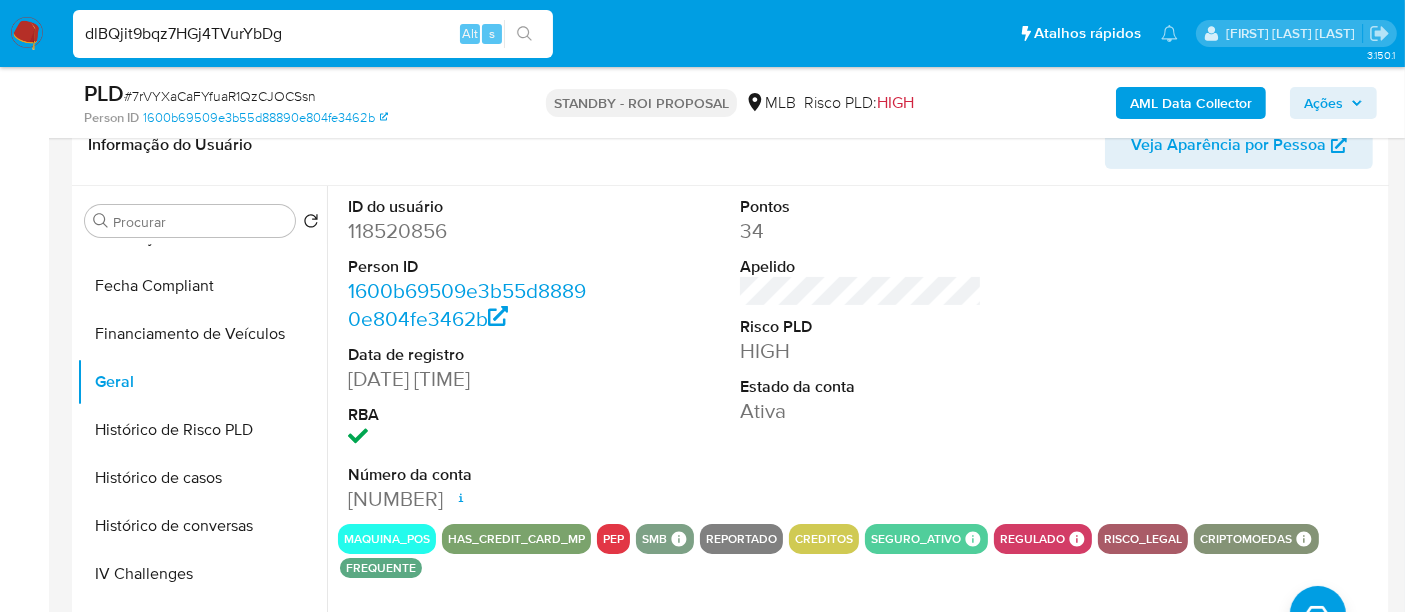type on "dlBQjit9bqz7HGj4TVurYbDg" 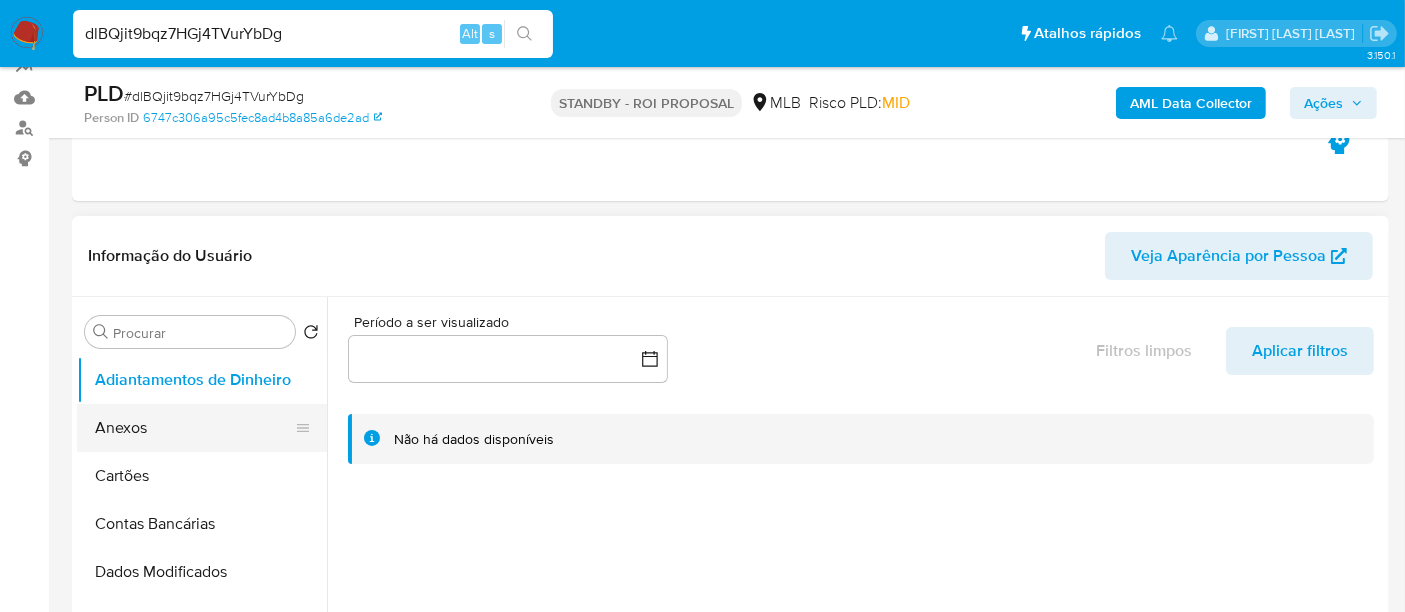 select on "10" 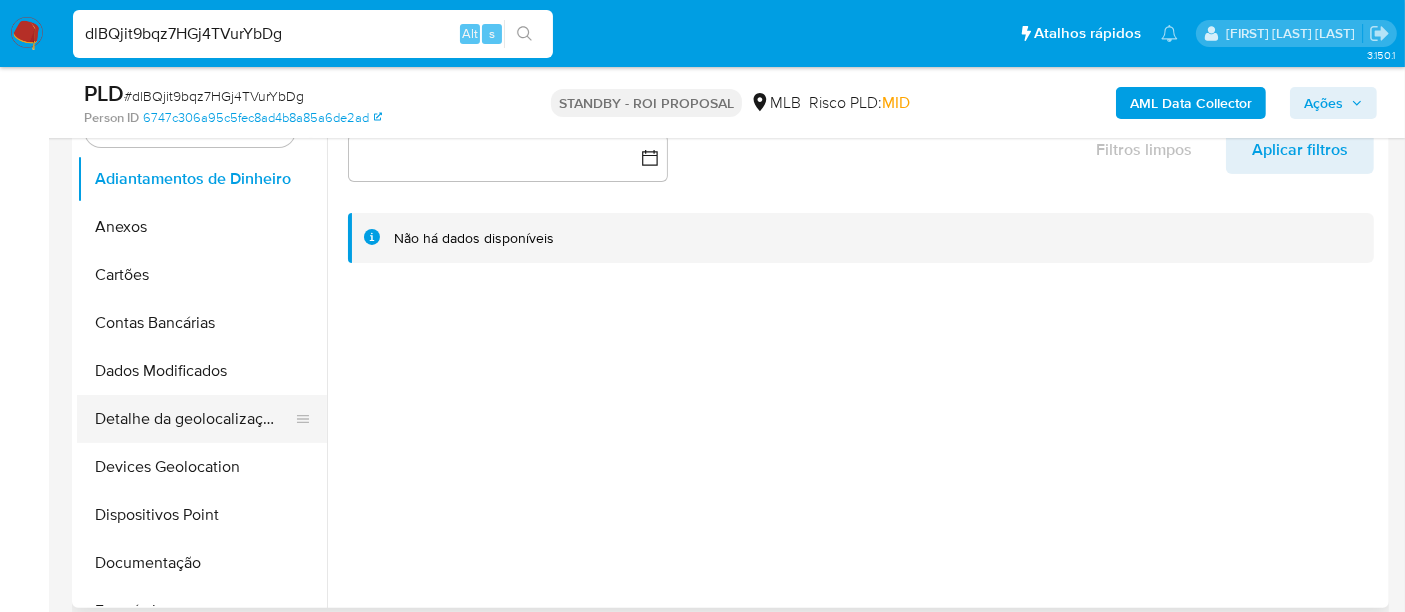 scroll, scrollTop: 444, scrollLeft: 0, axis: vertical 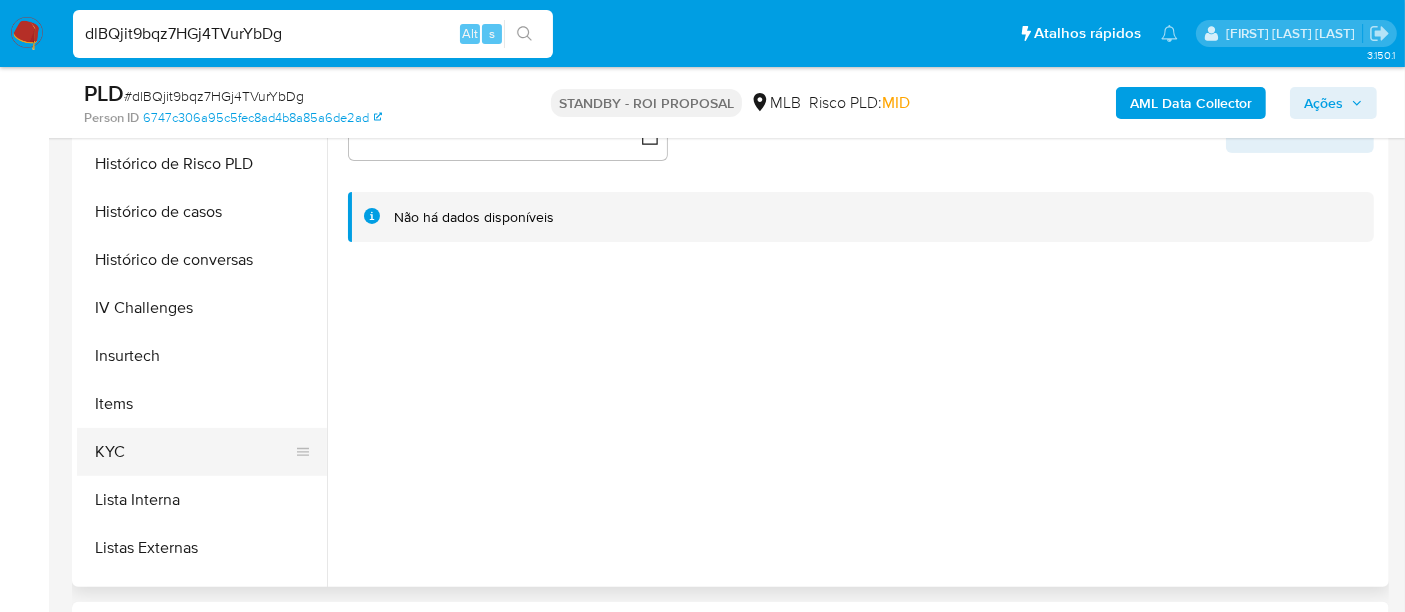 click on "KYC" at bounding box center (194, 452) 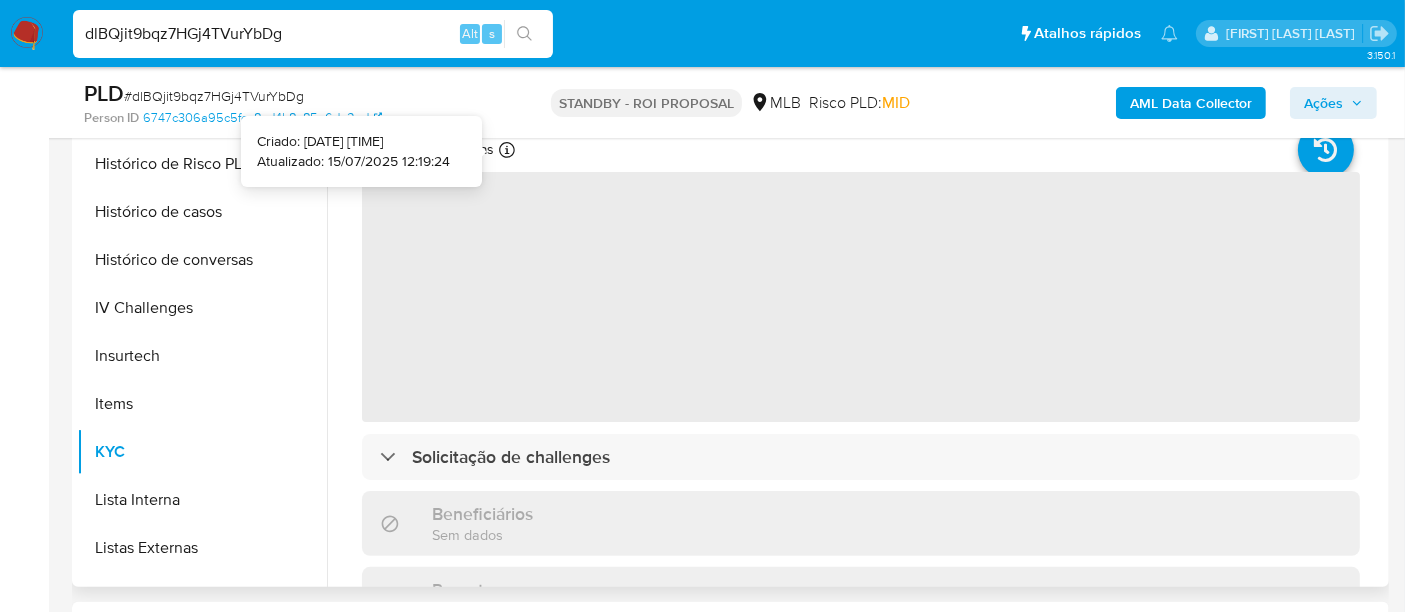 type 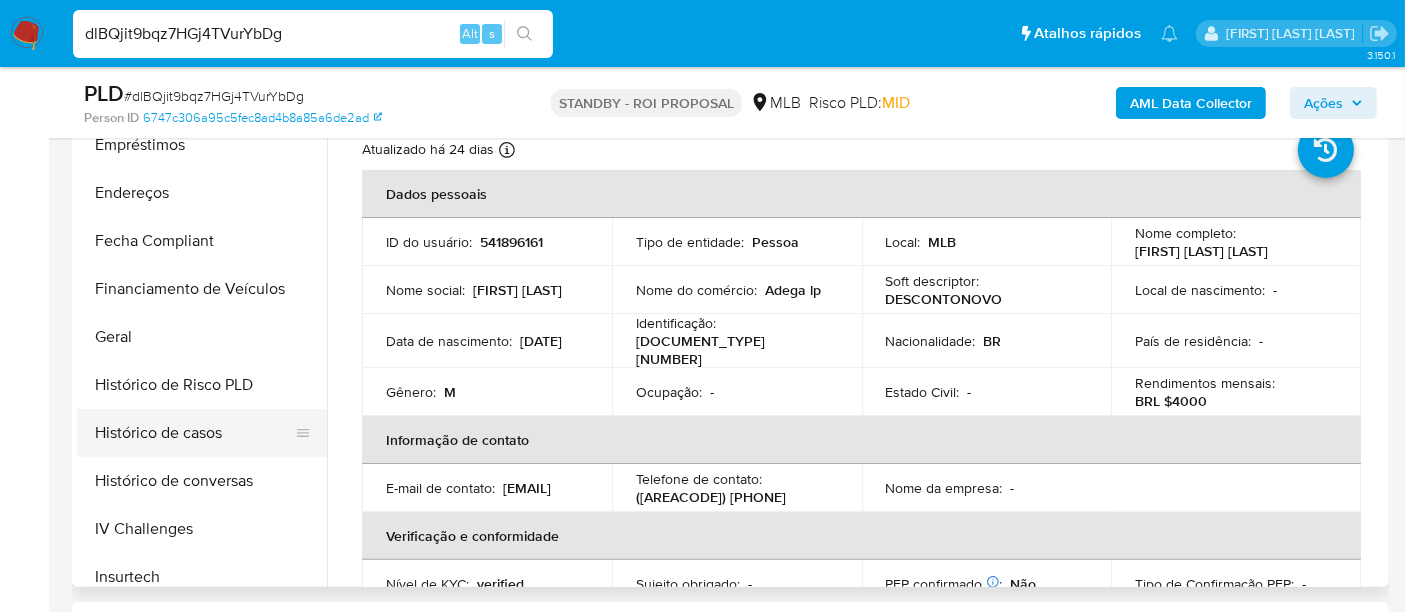 scroll, scrollTop: 444, scrollLeft: 0, axis: vertical 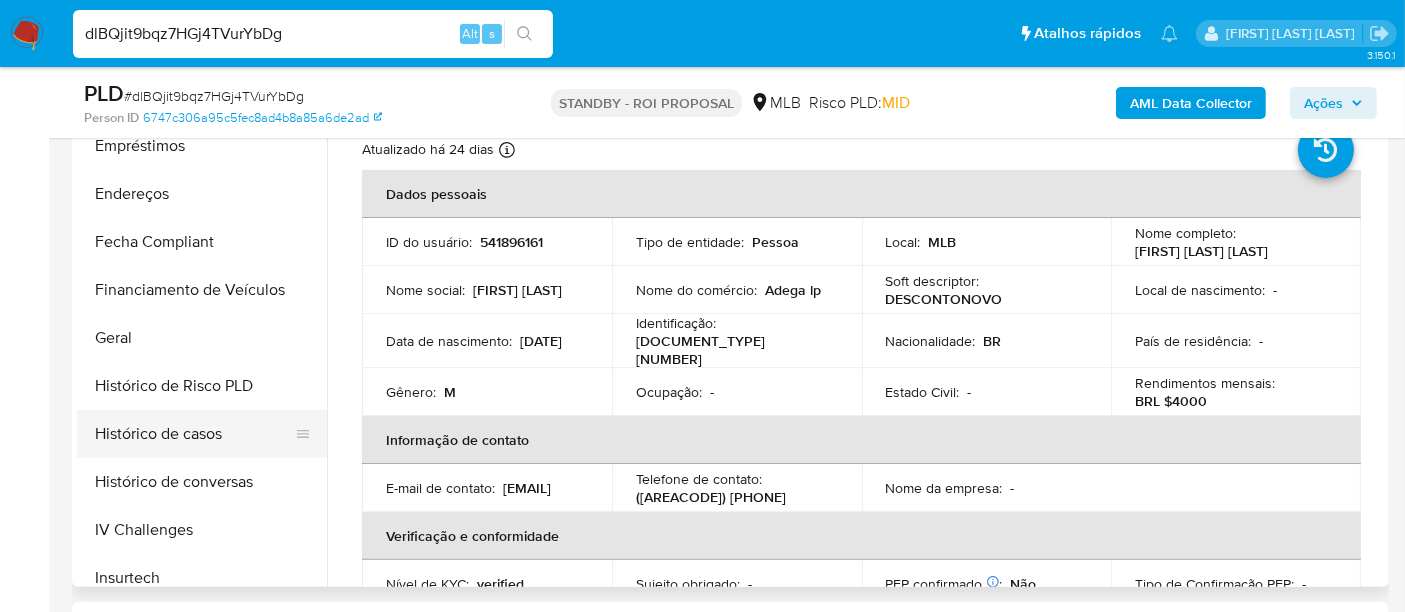 click on "Histórico de casos" at bounding box center (194, 434) 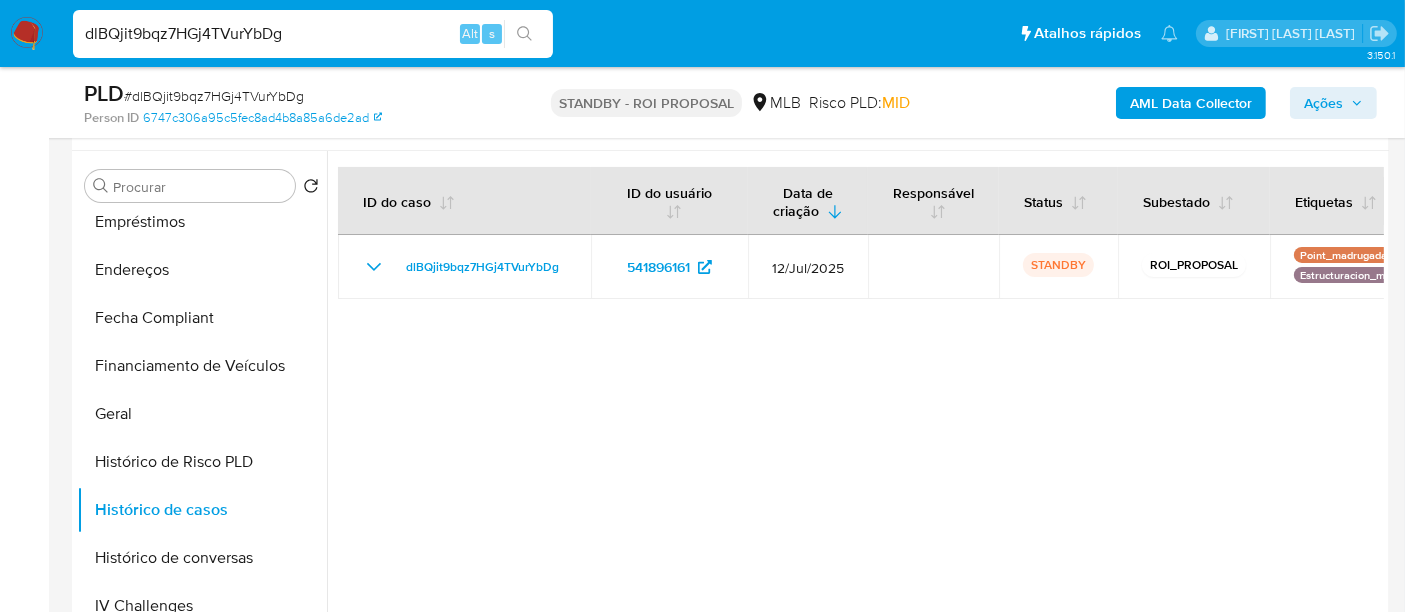 scroll, scrollTop: 333, scrollLeft: 0, axis: vertical 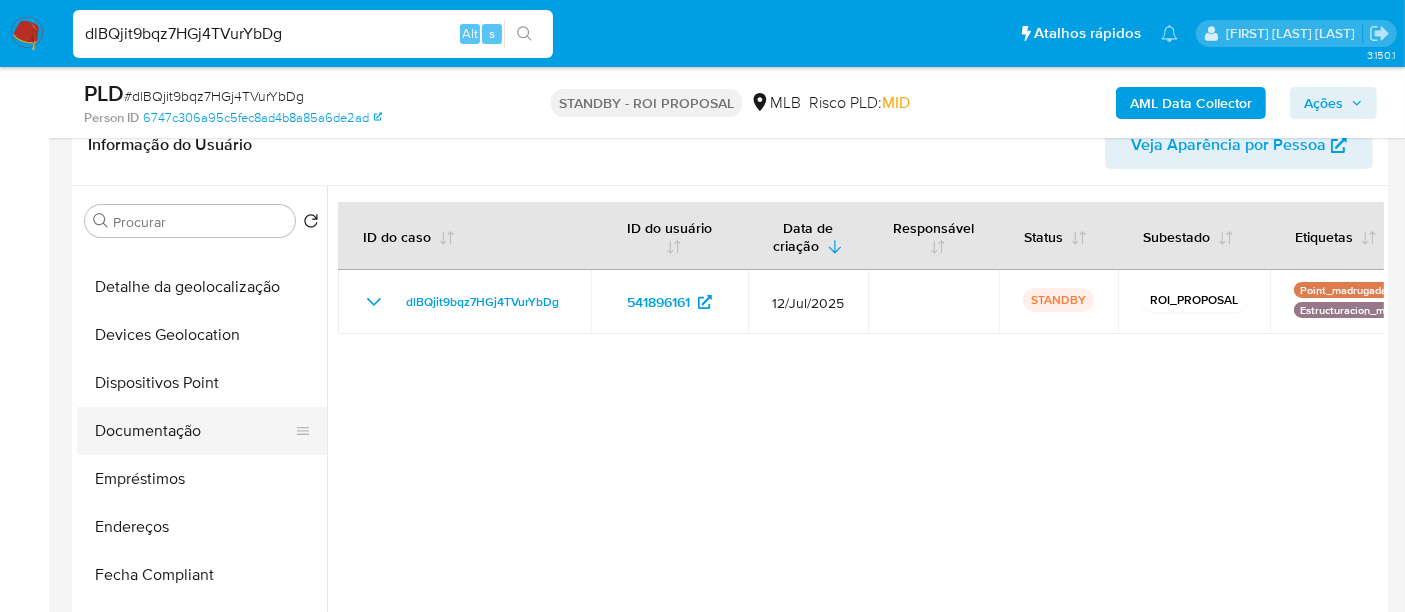 click on "Documentação" at bounding box center [194, 431] 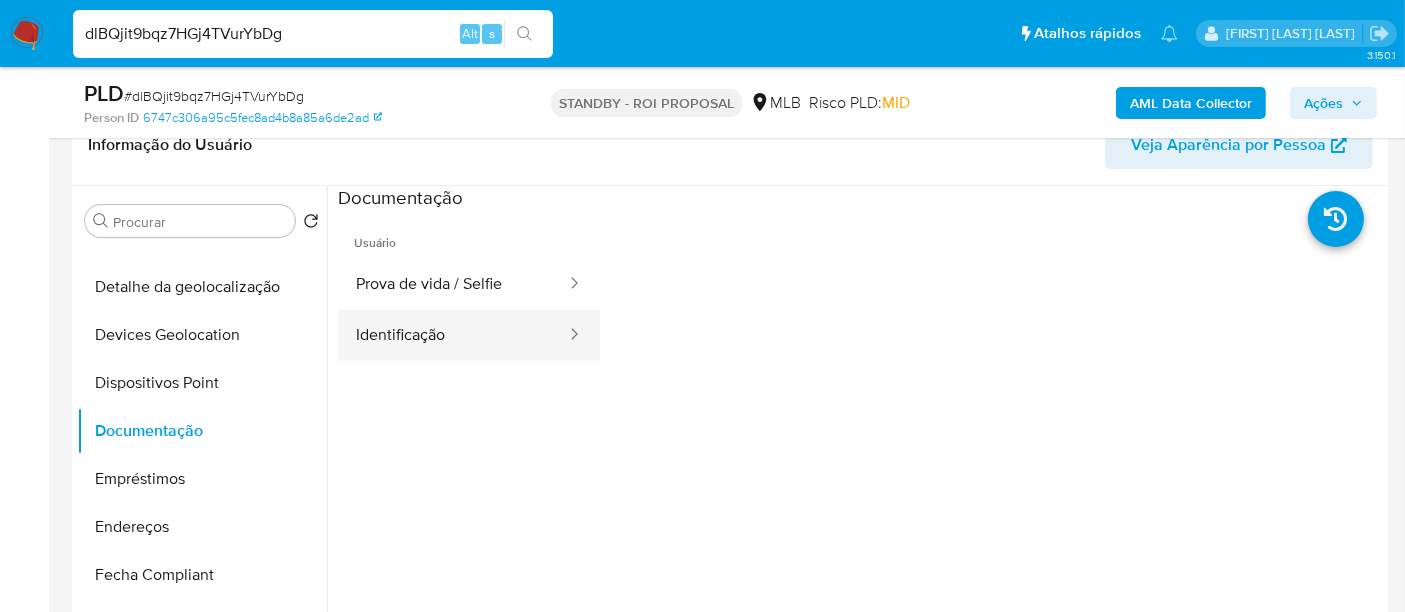 click on "Identificação" at bounding box center [453, 335] 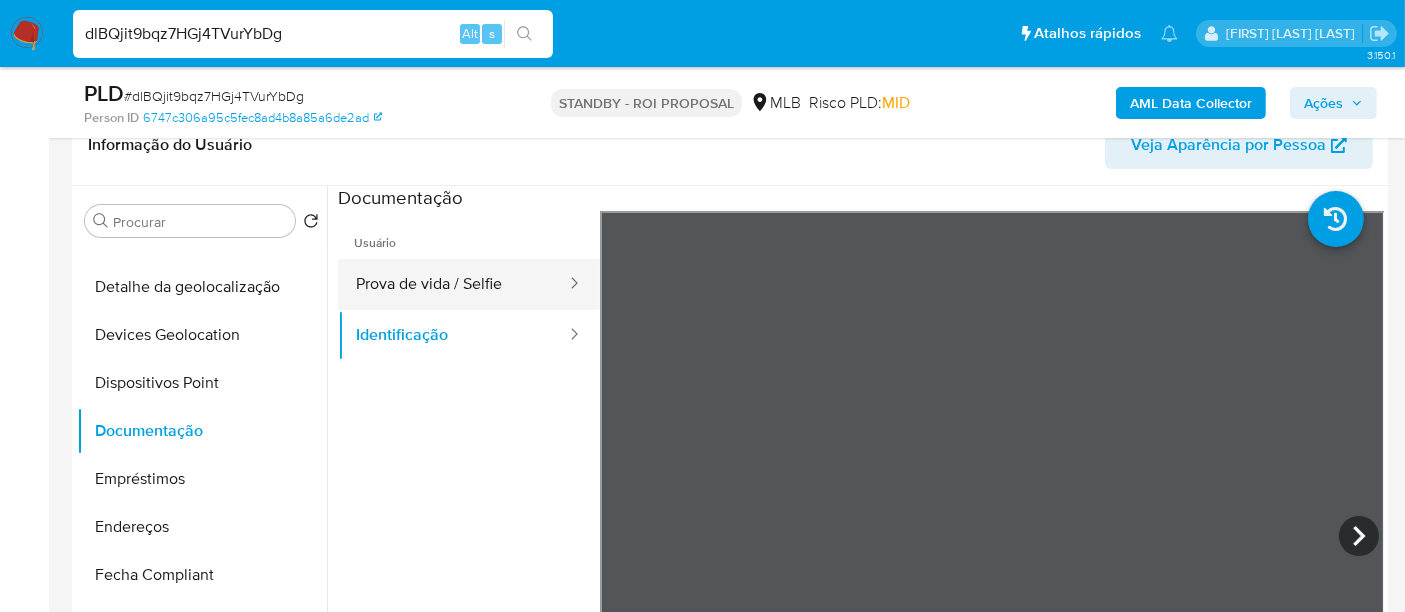 click on "Prova de vida / Selfie" at bounding box center [453, 284] 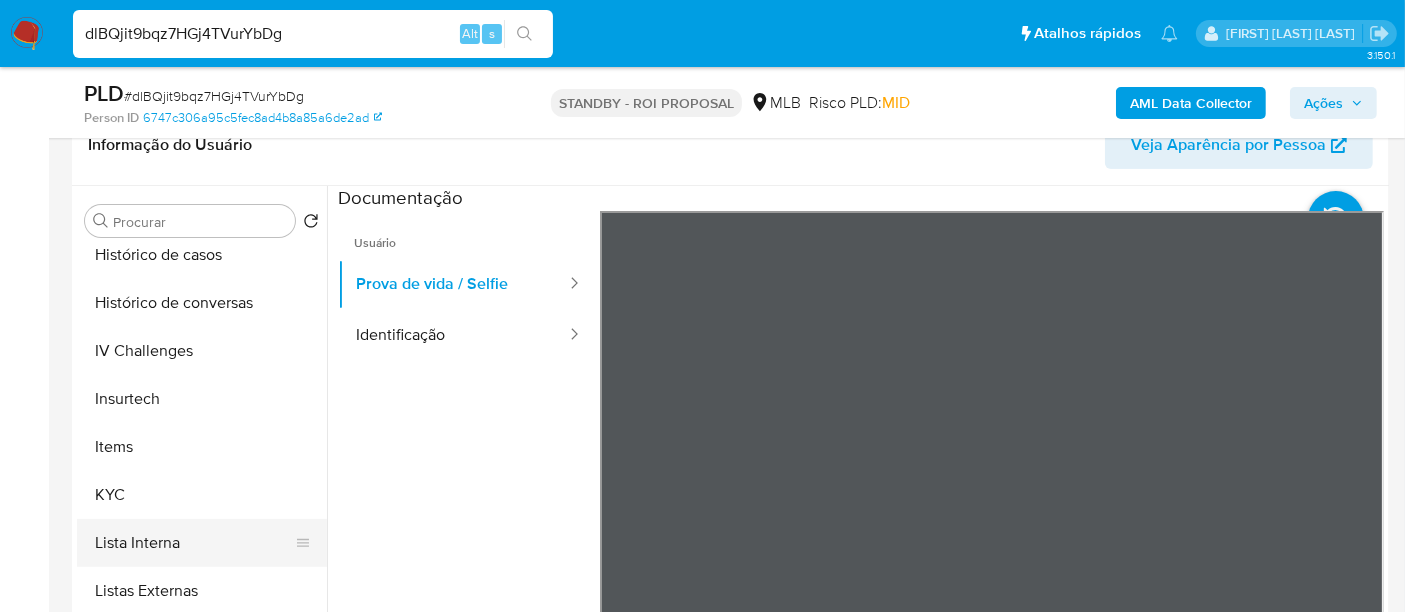 scroll, scrollTop: 844, scrollLeft: 0, axis: vertical 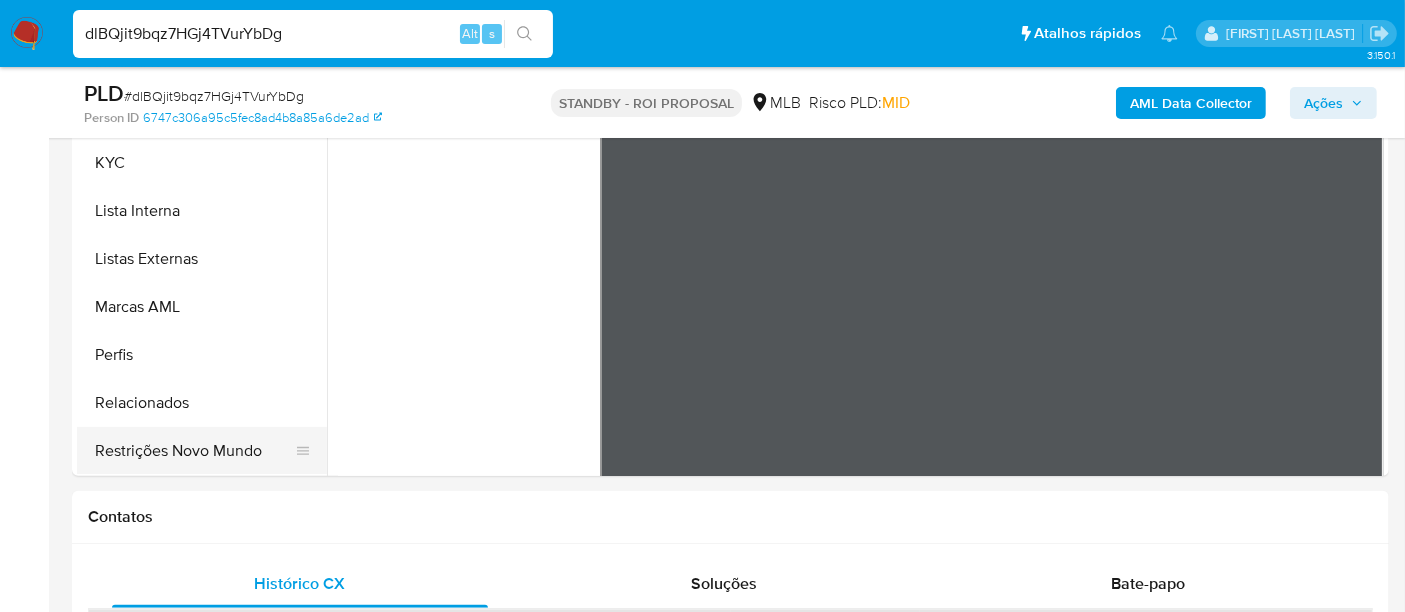 click on "Restrições Novo Mundo" at bounding box center [194, 451] 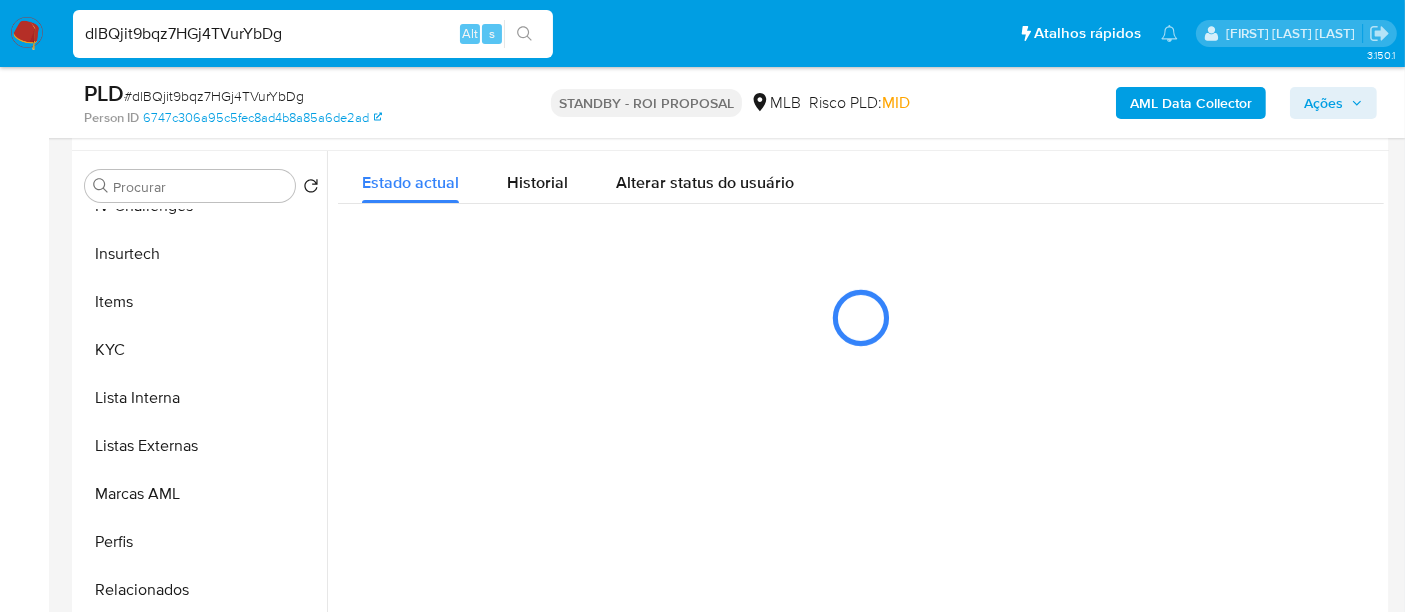 scroll, scrollTop: 333, scrollLeft: 0, axis: vertical 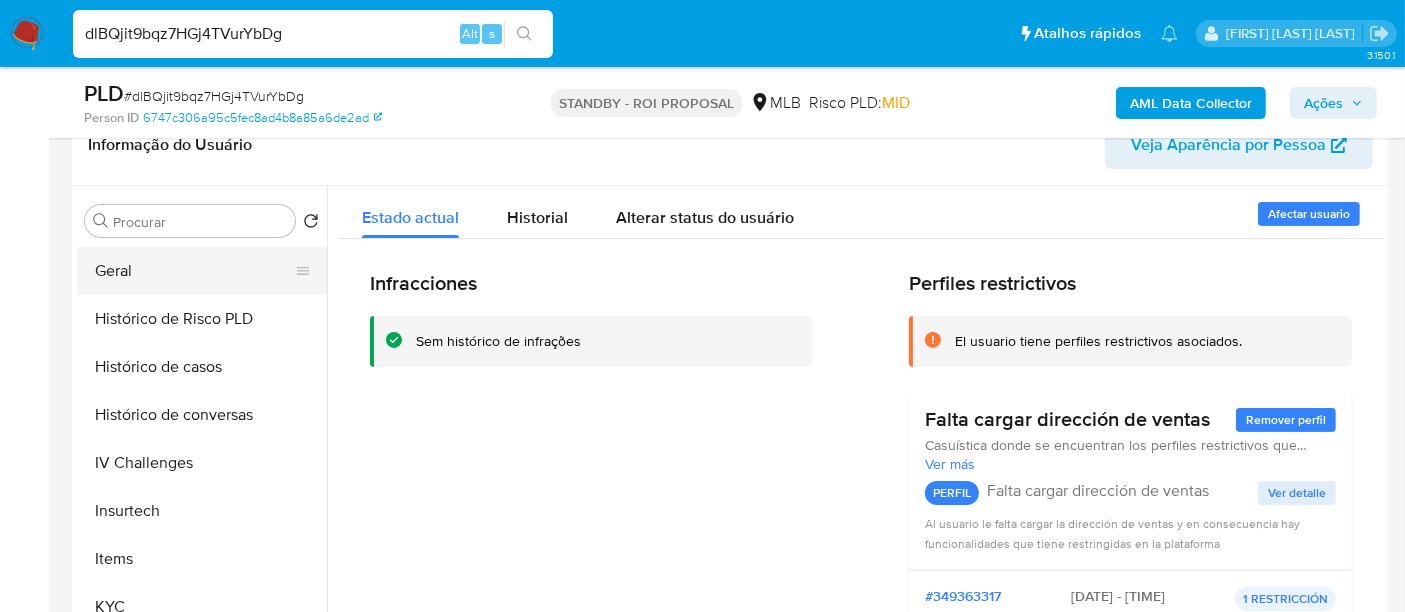 click on "Geral" at bounding box center [194, 271] 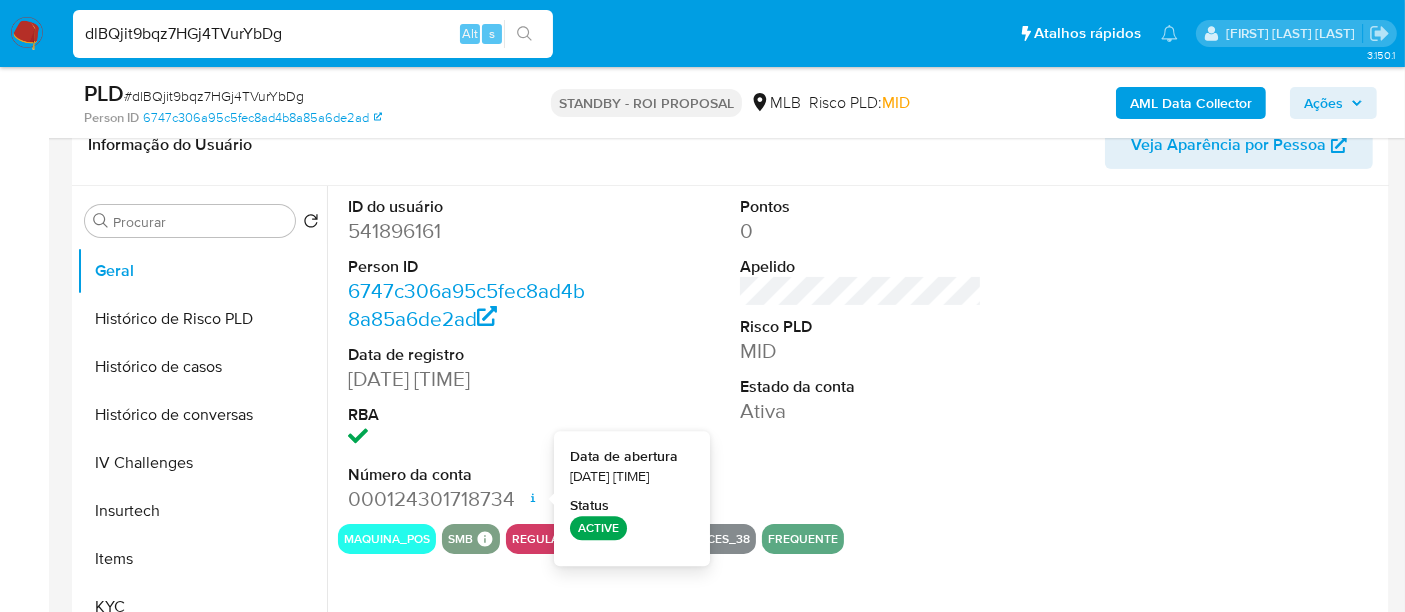 type 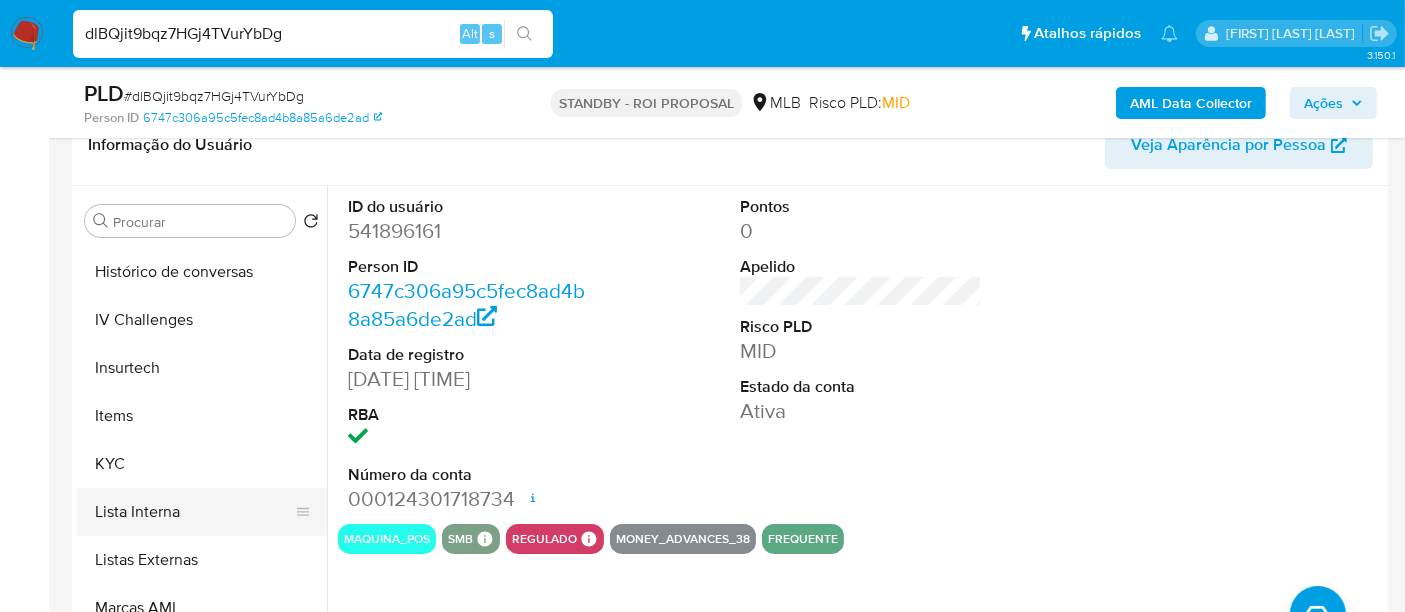 scroll, scrollTop: 844, scrollLeft: 0, axis: vertical 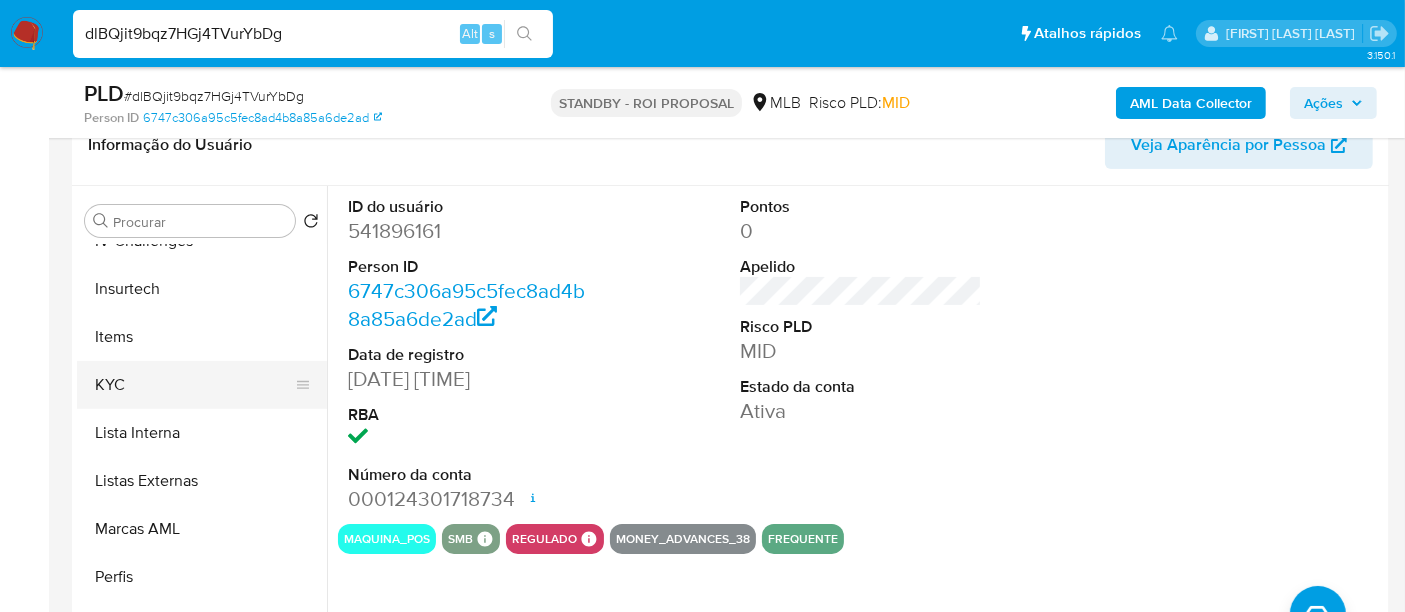 click on "KYC" at bounding box center [194, 385] 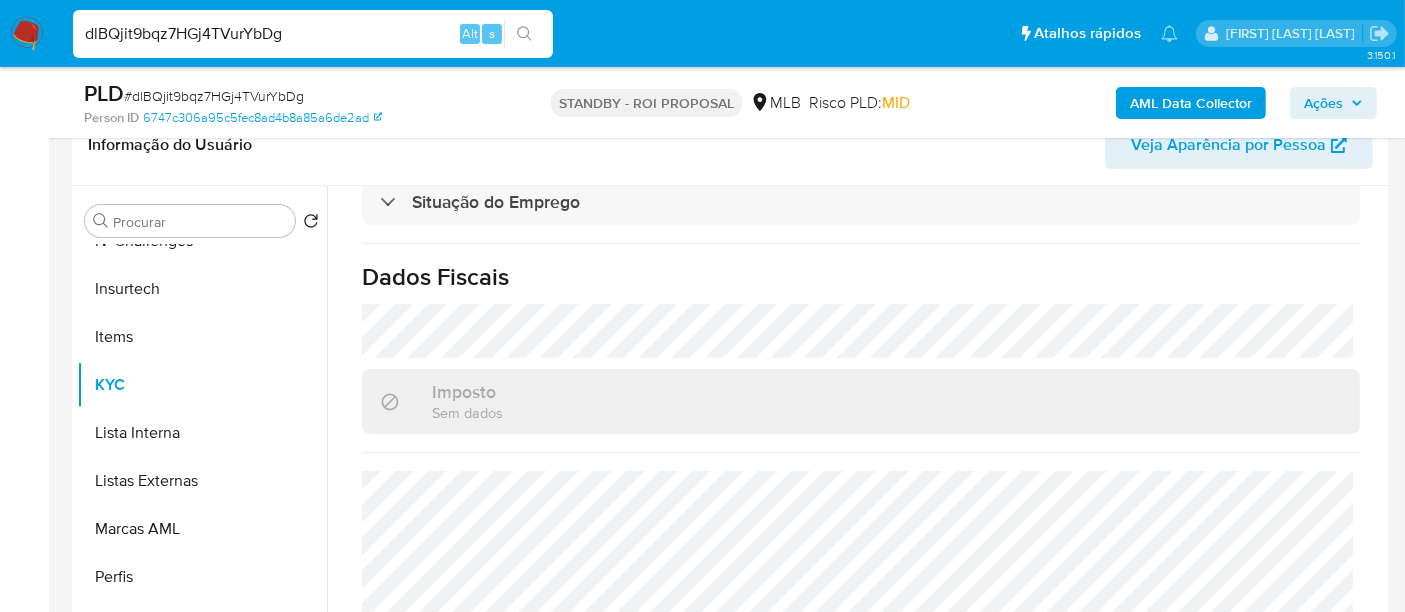 scroll, scrollTop: 934, scrollLeft: 0, axis: vertical 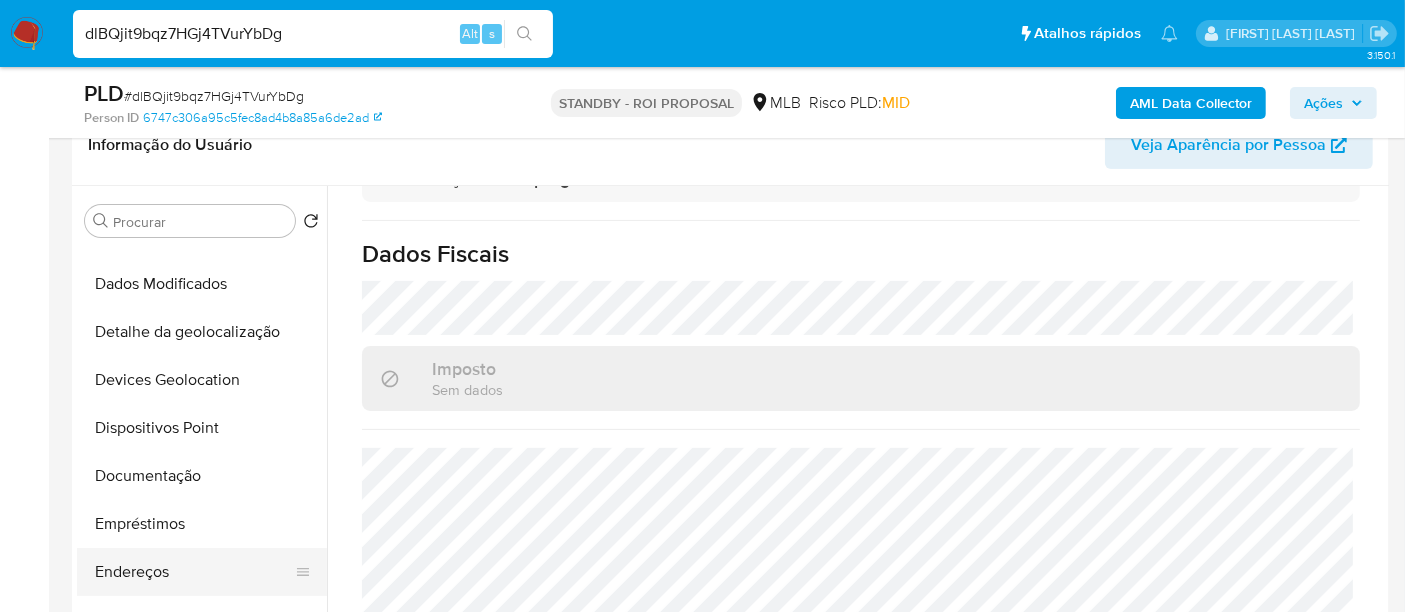 click on "Endereços" at bounding box center (194, 572) 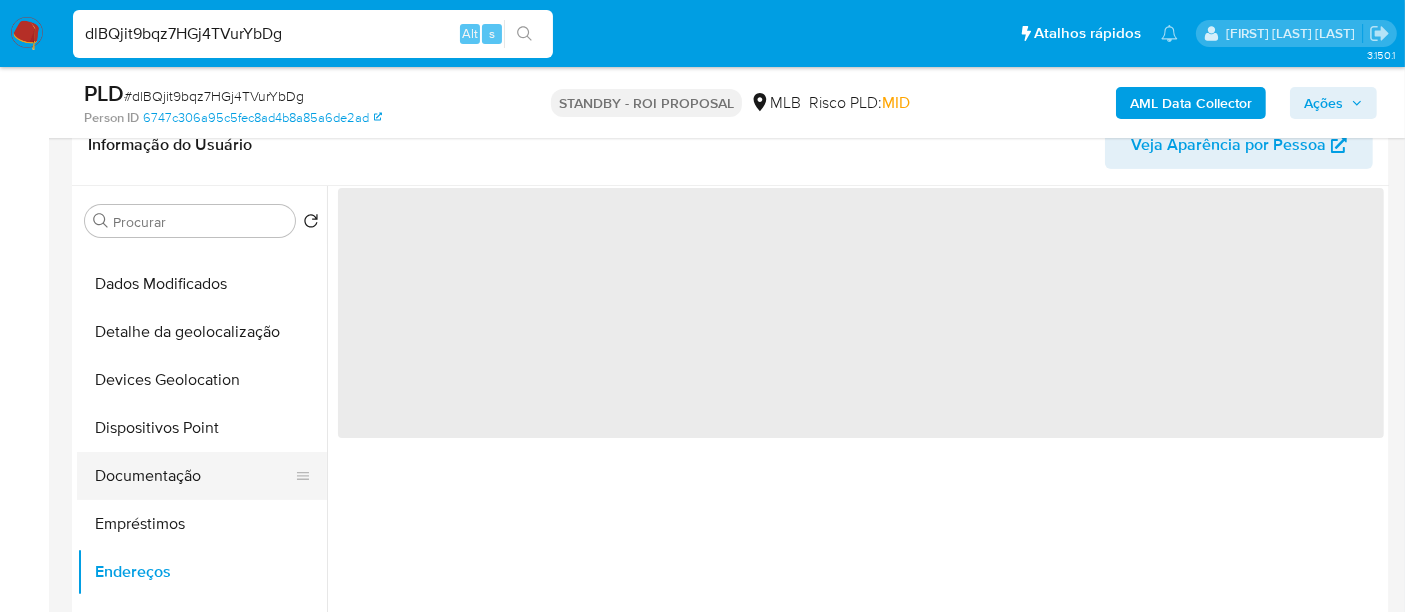 scroll, scrollTop: 0, scrollLeft: 0, axis: both 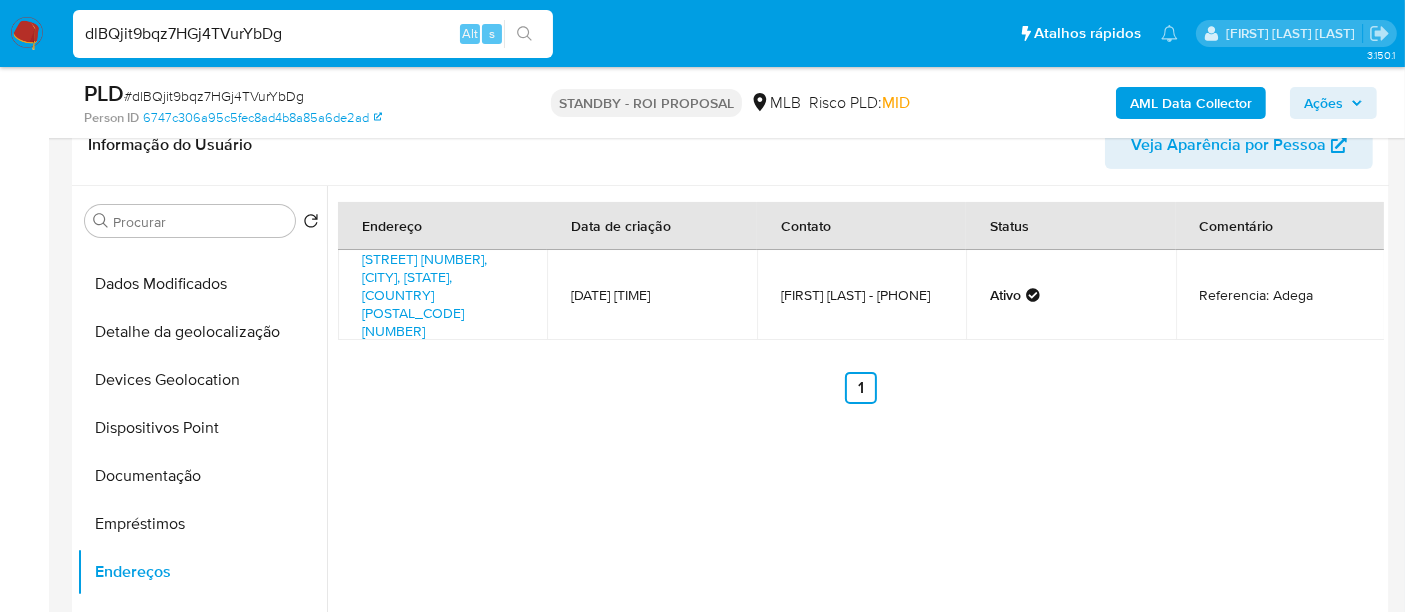 type 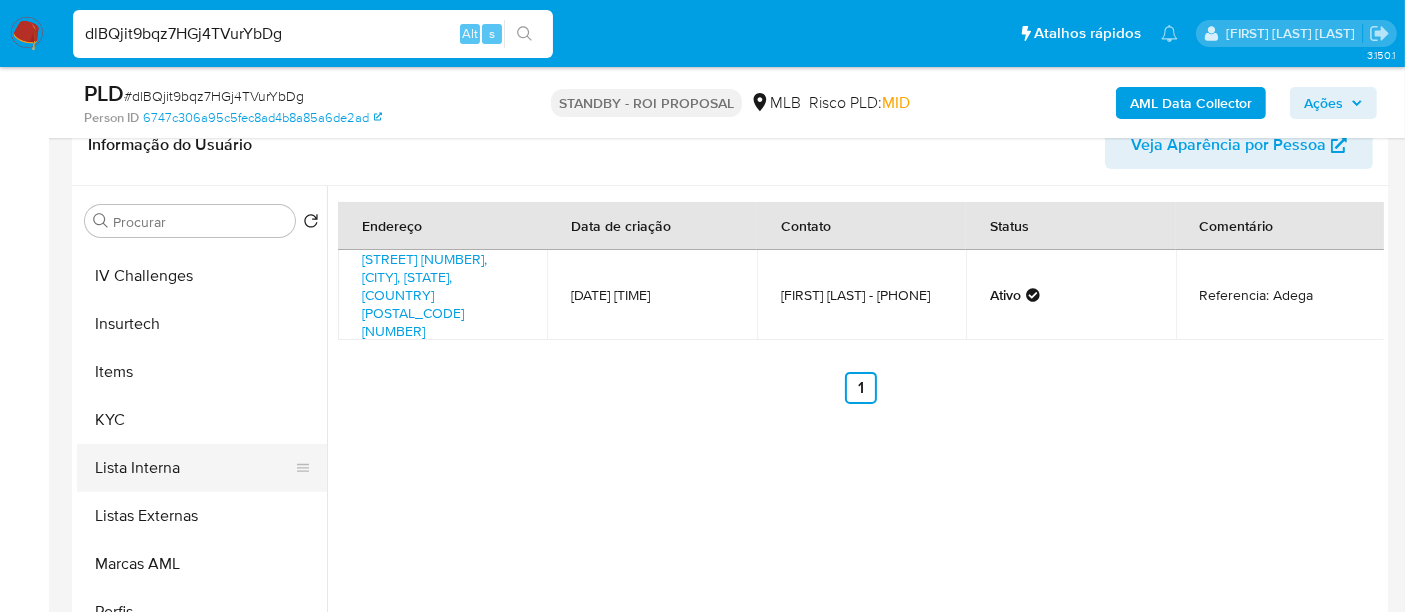 scroll, scrollTop: 844, scrollLeft: 0, axis: vertical 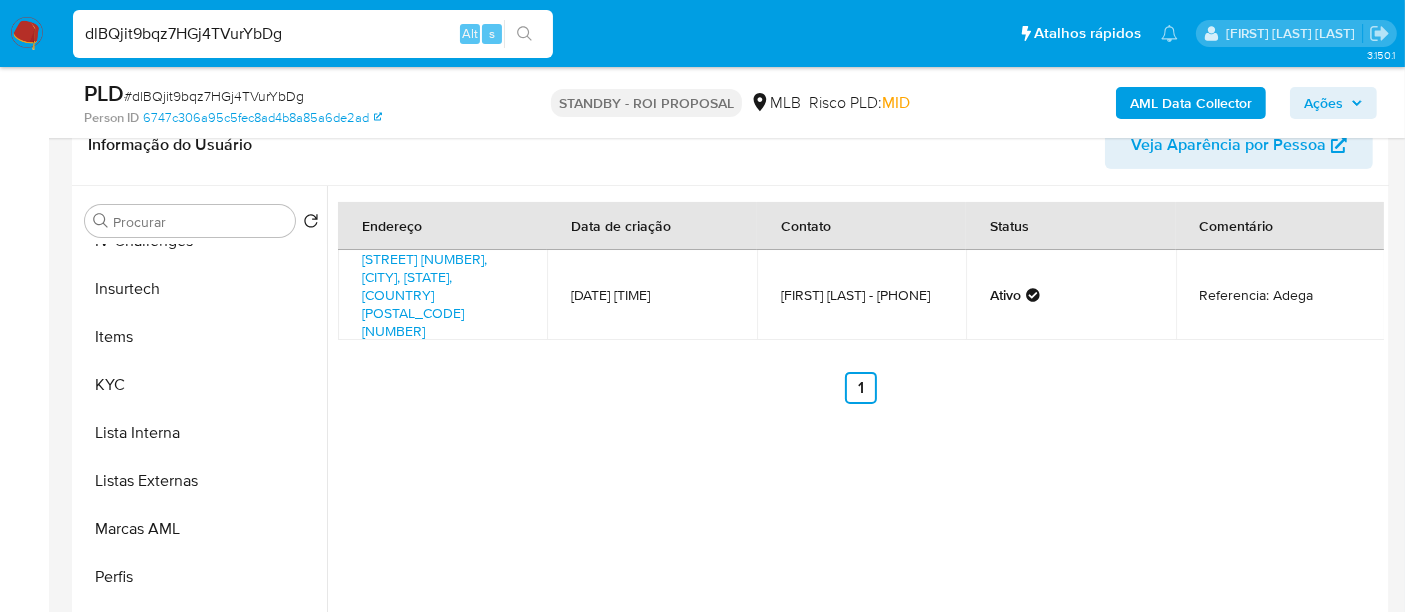 drag, startPoint x: 111, startPoint y: 380, endPoint x: 328, endPoint y: 381, distance: 217.0023 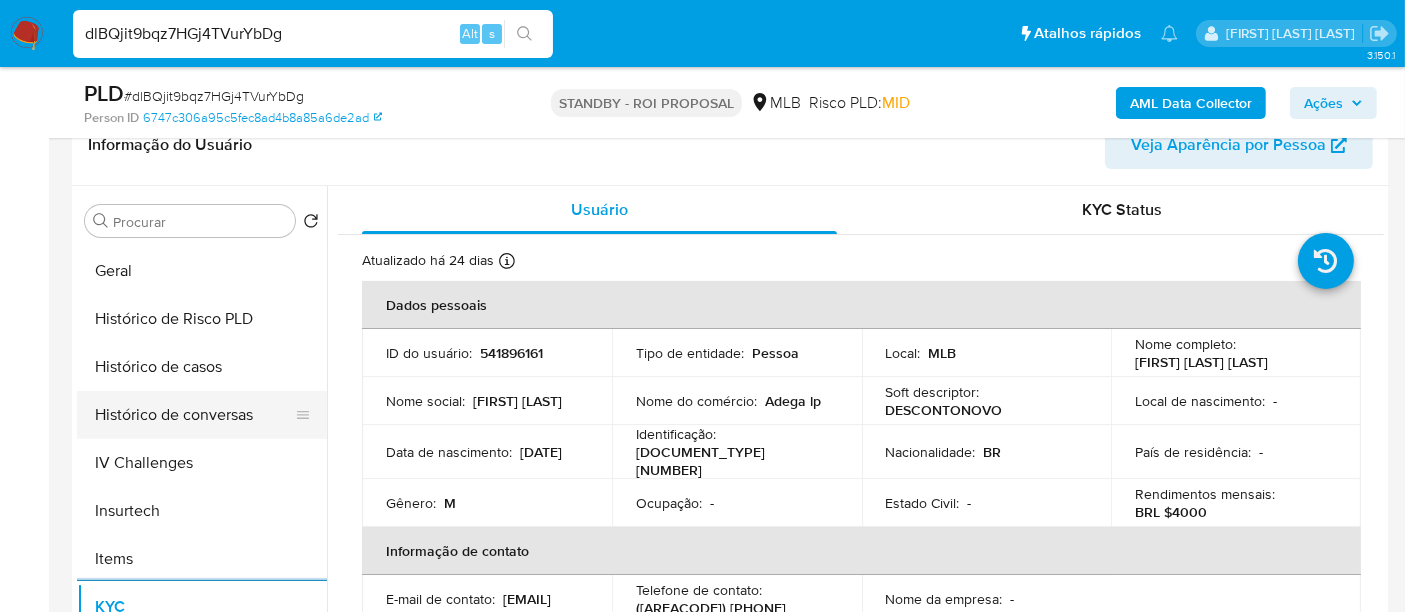 scroll, scrollTop: 844, scrollLeft: 0, axis: vertical 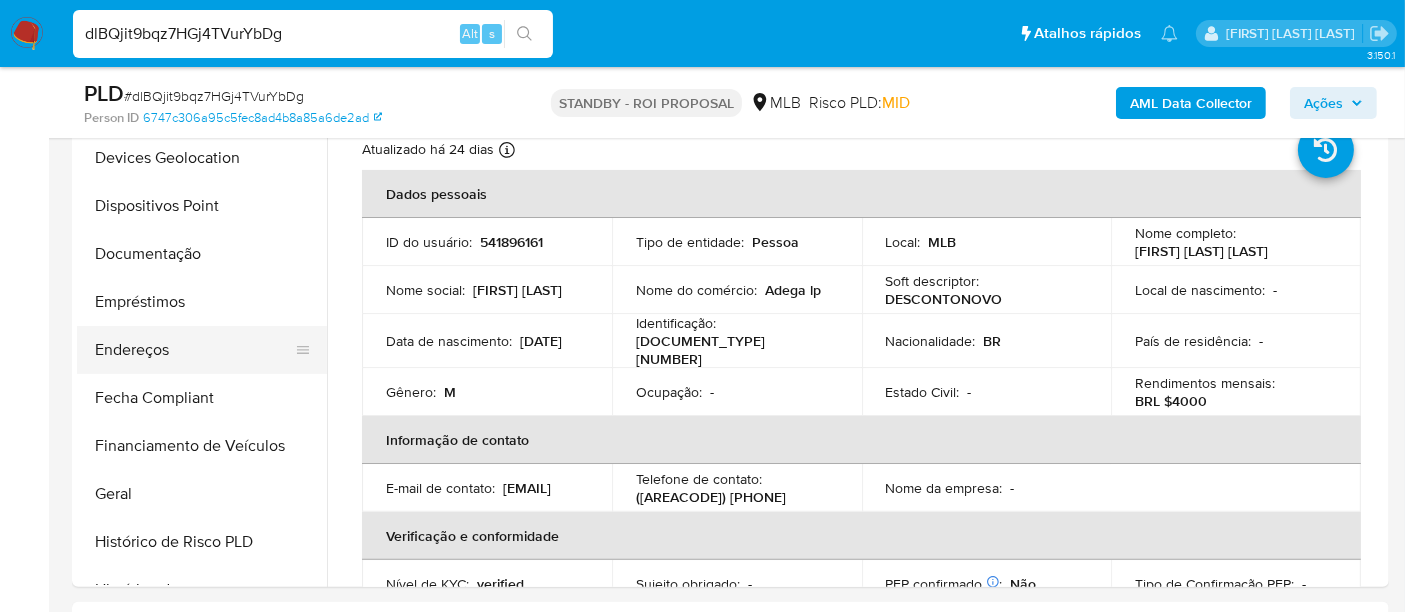 click on "Endereços" at bounding box center [194, 350] 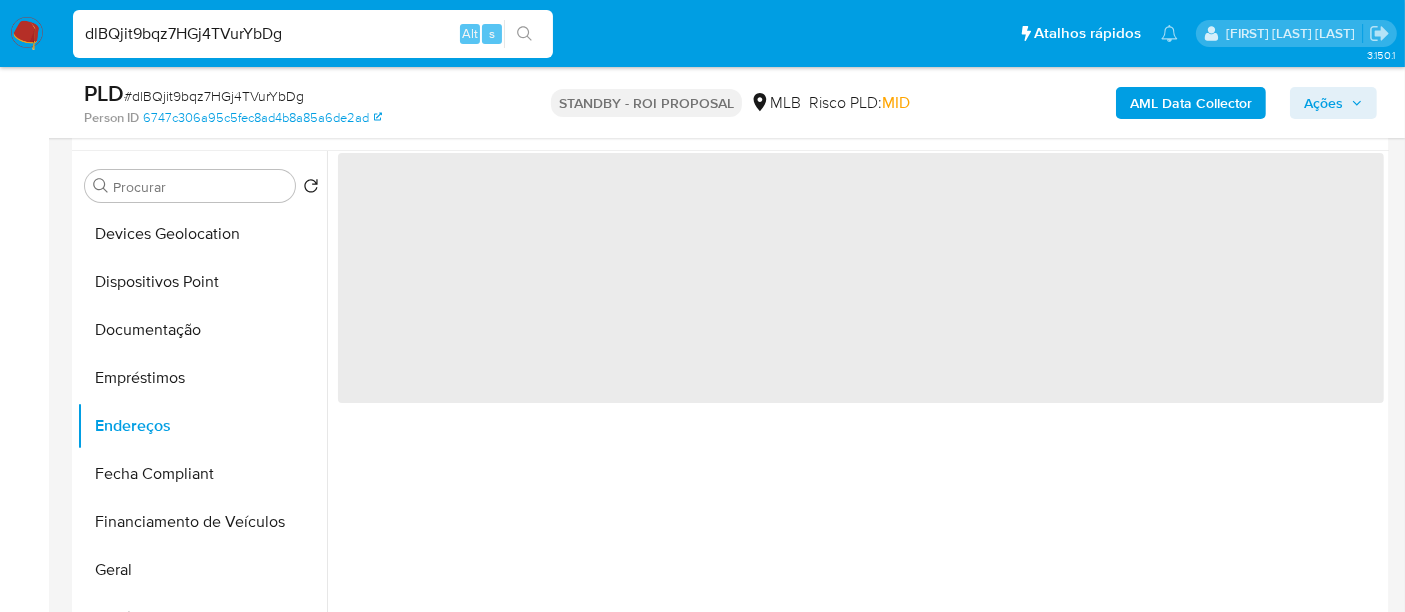 scroll, scrollTop: 333, scrollLeft: 0, axis: vertical 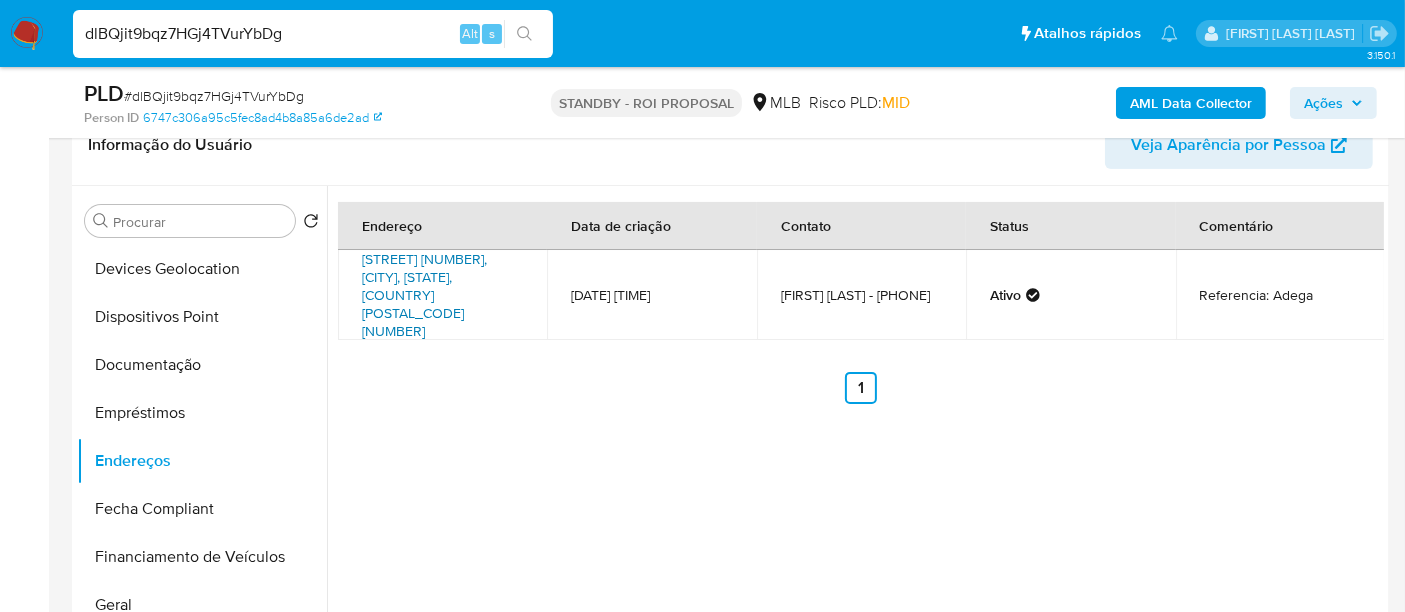 click on "Rua Fioravante Codognoto 120, Americana, São Paulo, 13473723, Brasil 120" at bounding box center (424, 295) 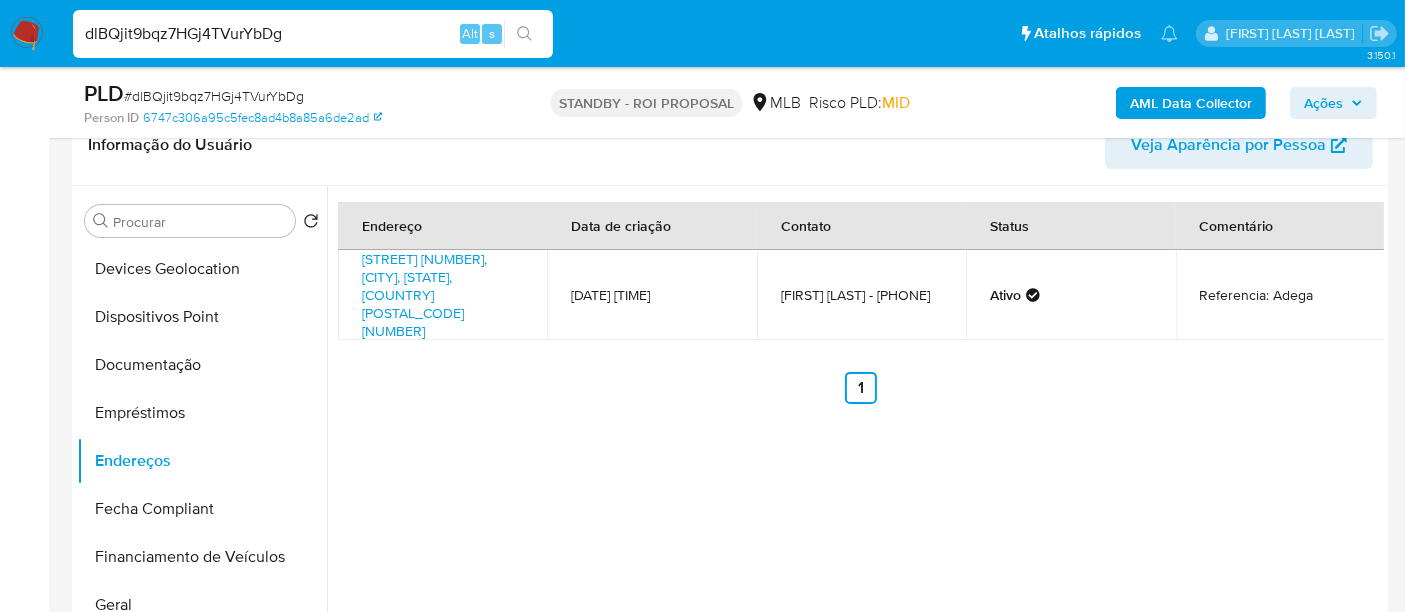 click on "dlBQjit9bqz7HGj4TVurYbDg Alt s" at bounding box center [313, 34] 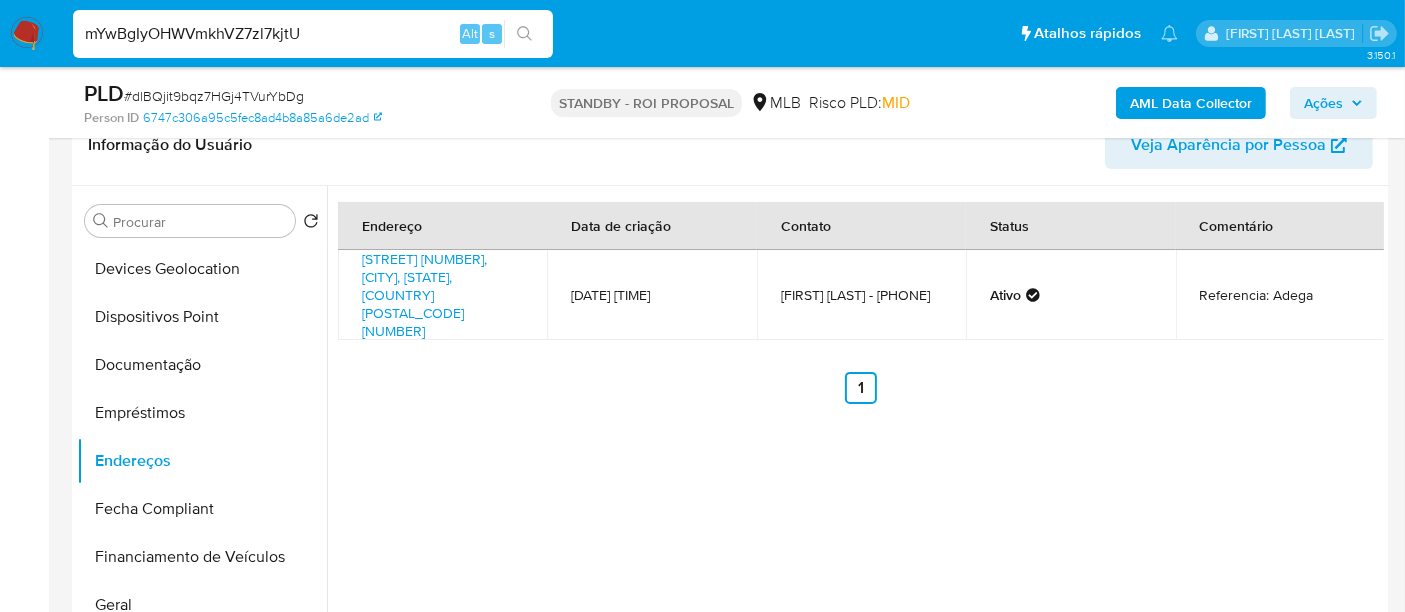 type on "mYwBgIyOHWVmkhVZ7zl7kjtU" 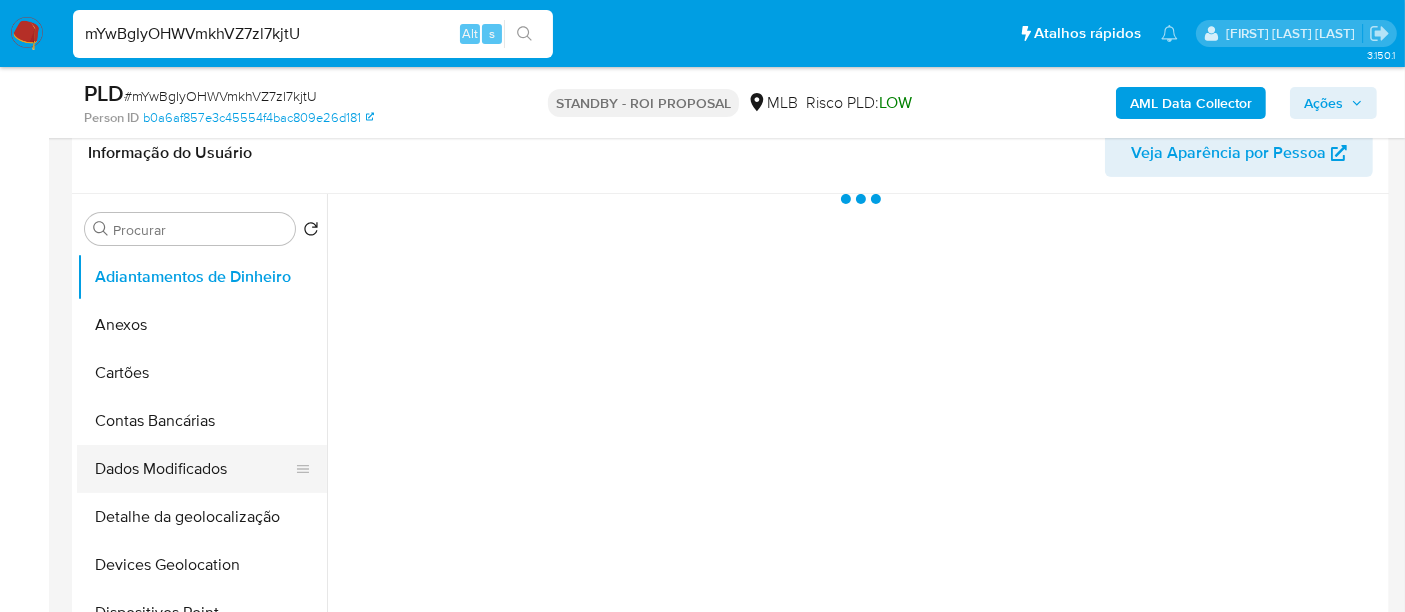 scroll, scrollTop: 444, scrollLeft: 0, axis: vertical 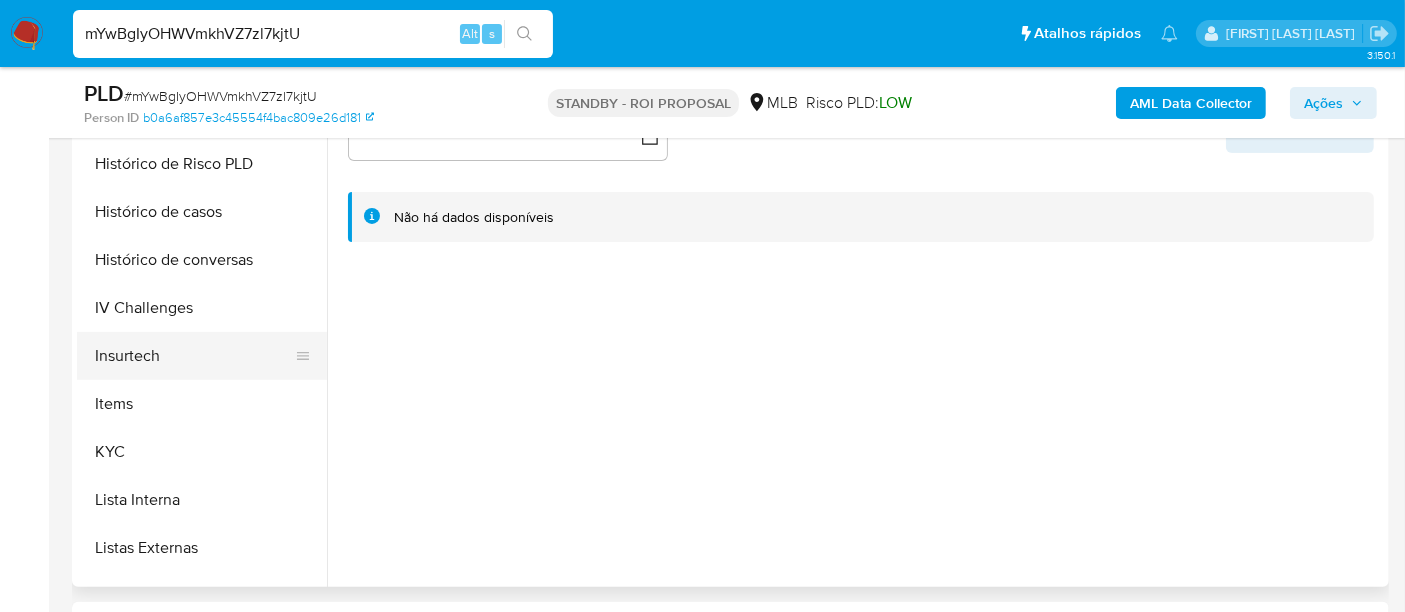 select on "10" 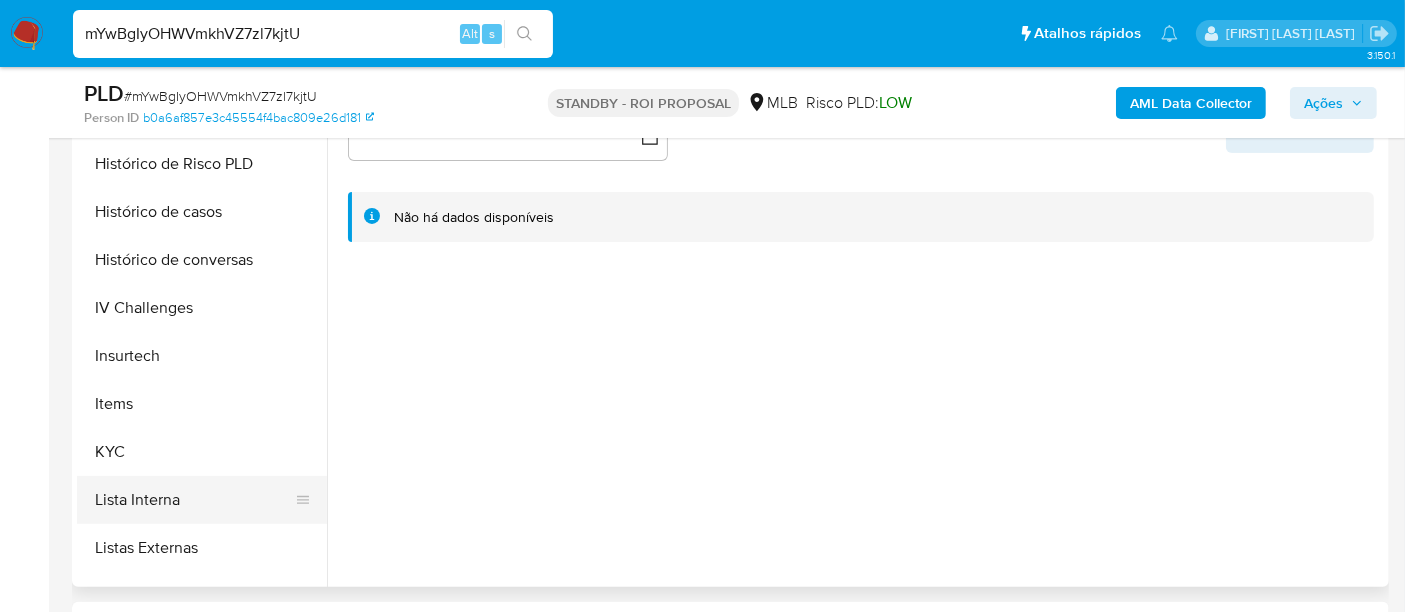 scroll, scrollTop: 777, scrollLeft: 0, axis: vertical 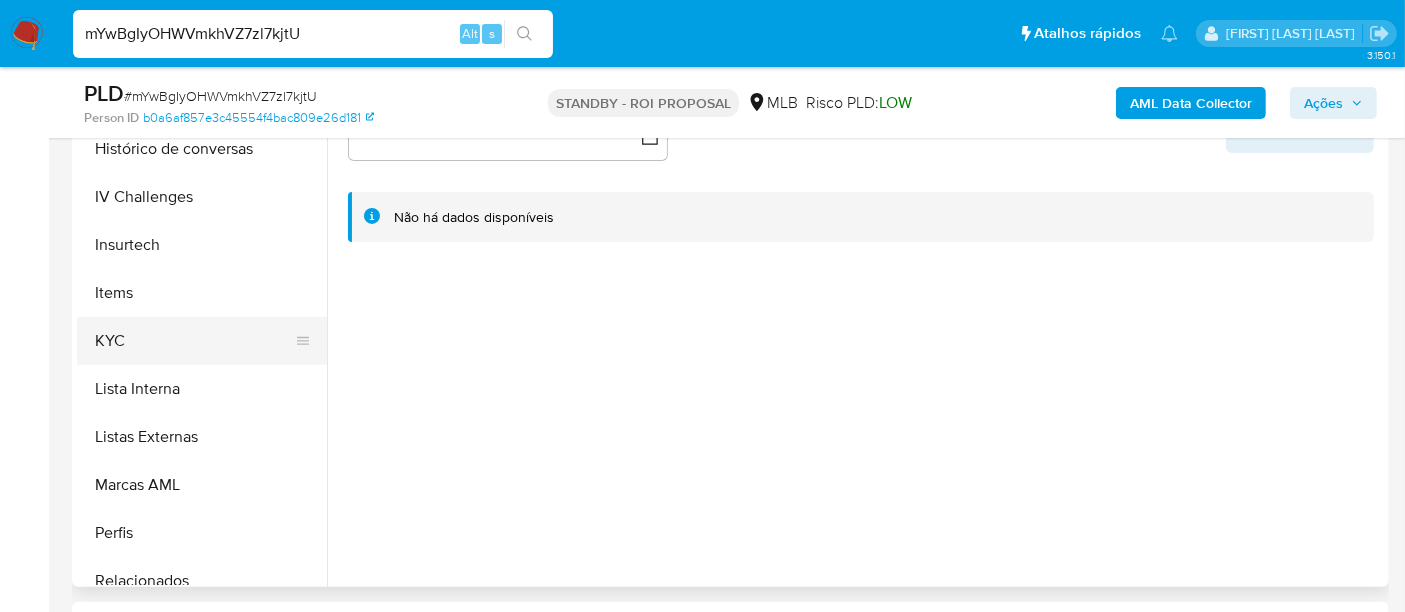 click on "KYC" at bounding box center [194, 341] 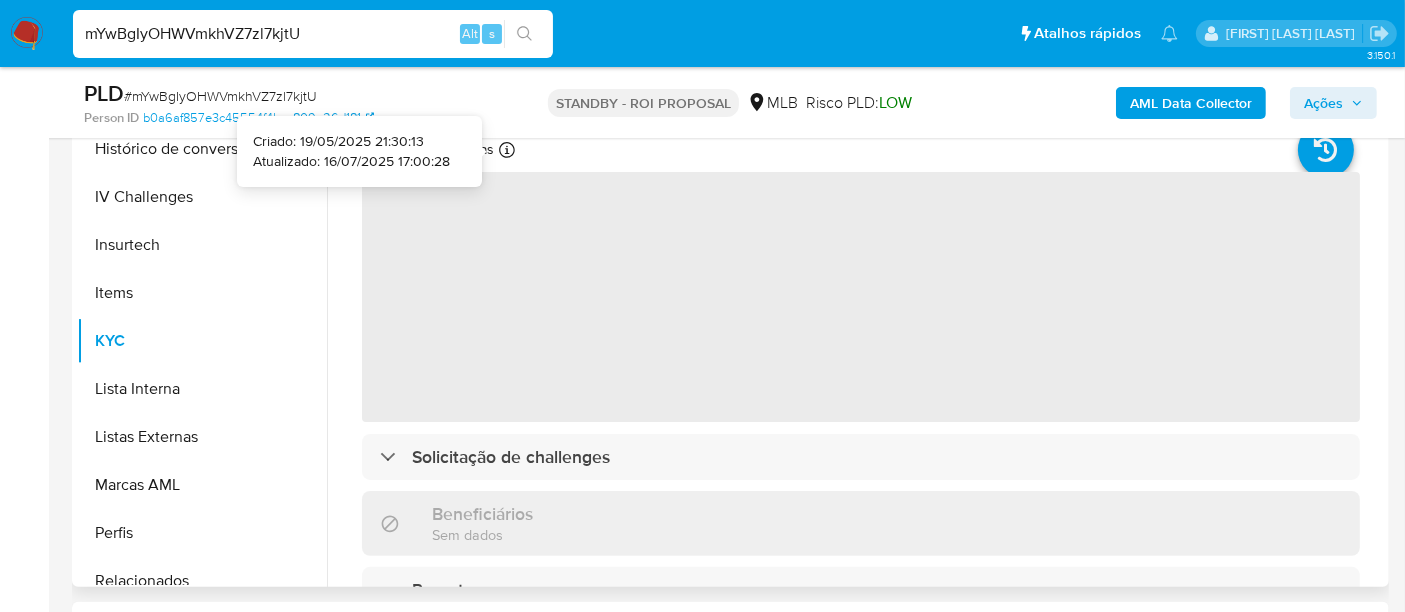 type 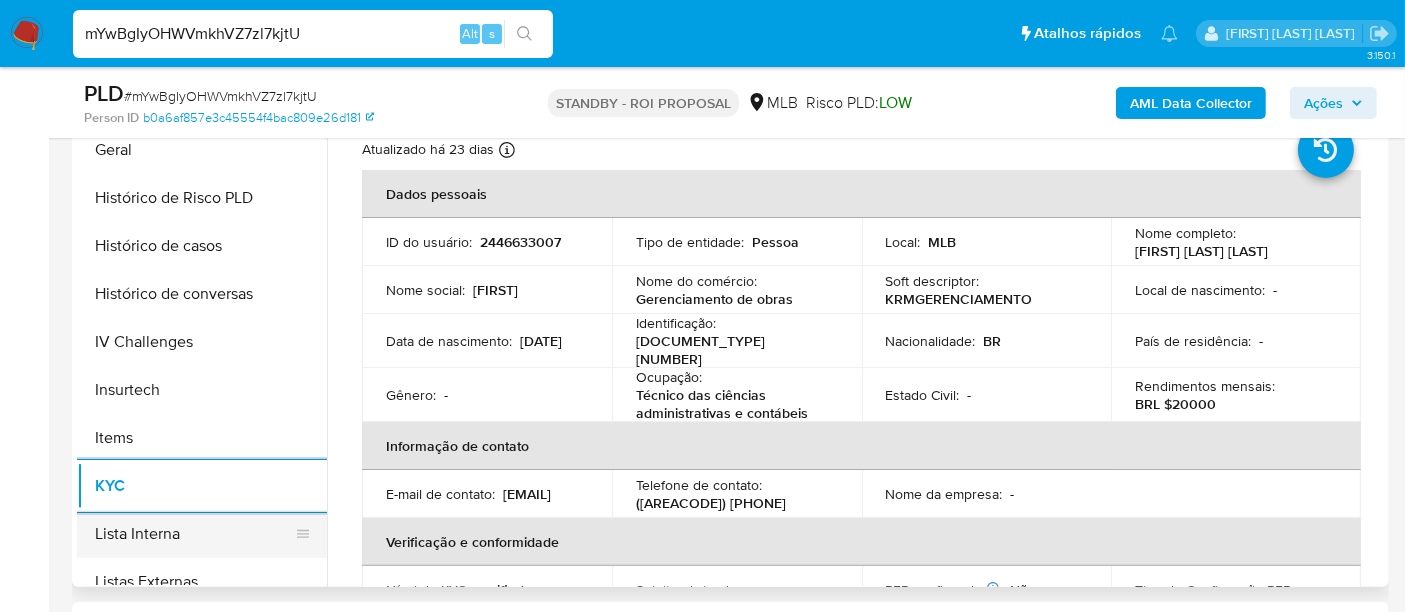 scroll, scrollTop: 555, scrollLeft: 0, axis: vertical 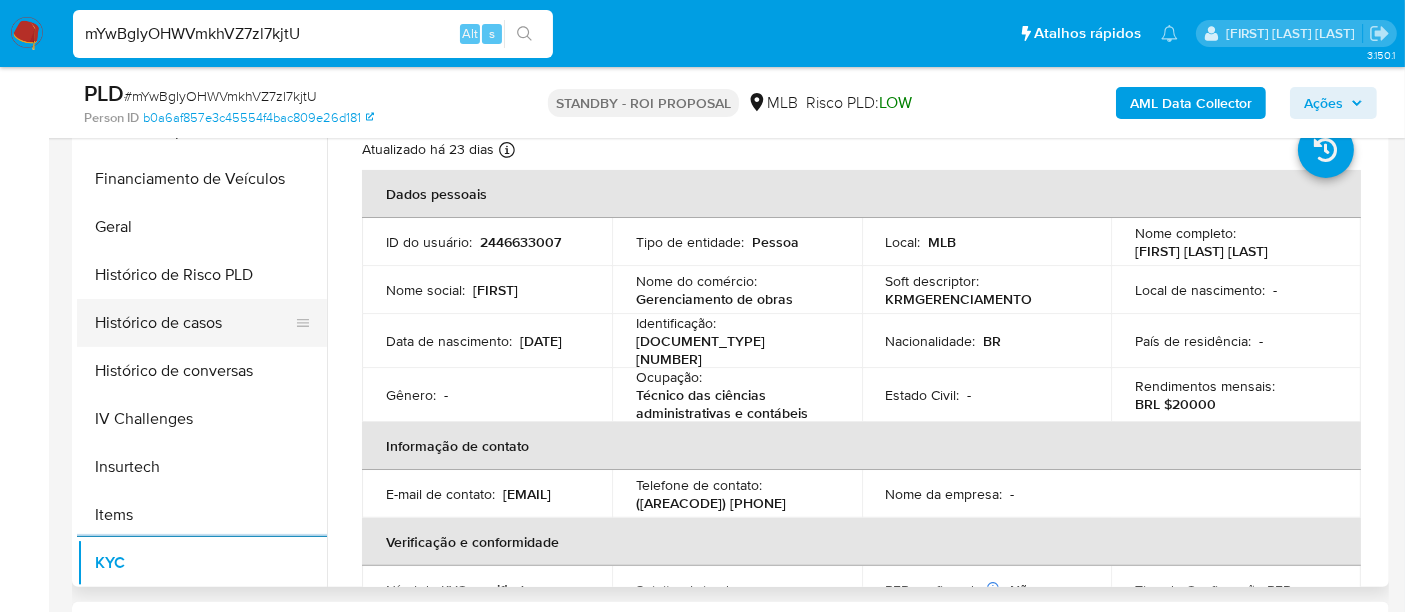 click on "Histórico de casos" at bounding box center (194, 323) 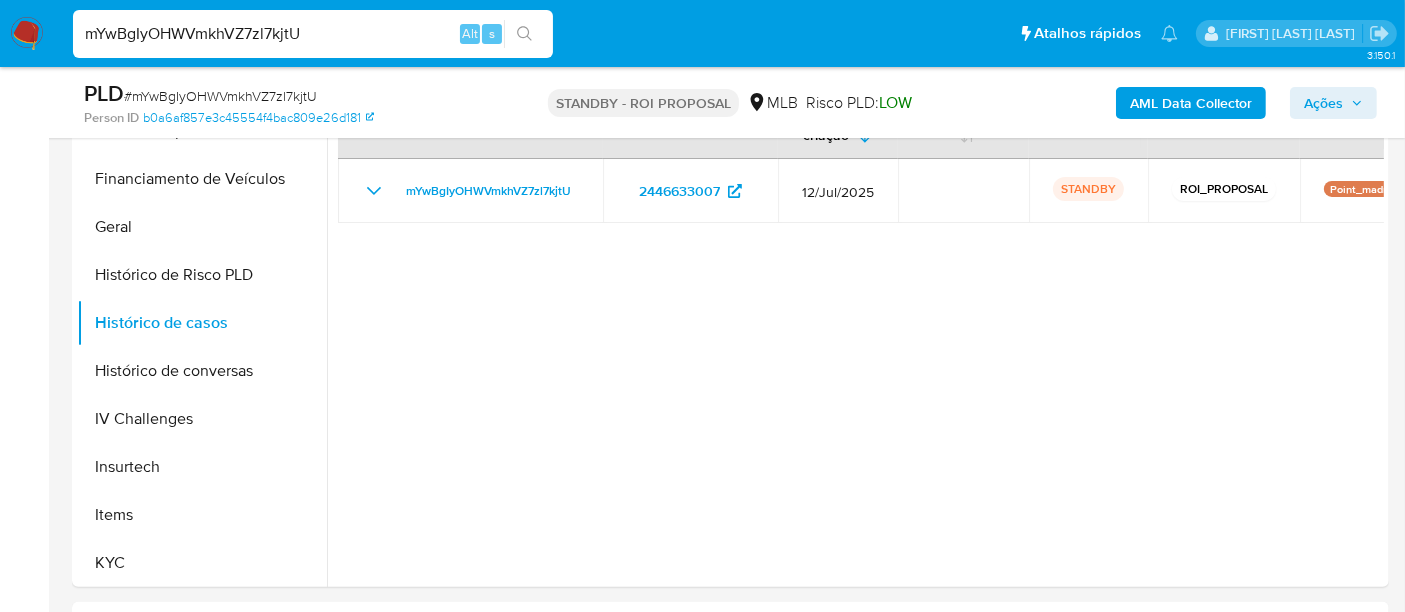 scroll, scrollTop: 333, scrollLeft: 0, axis: vertical 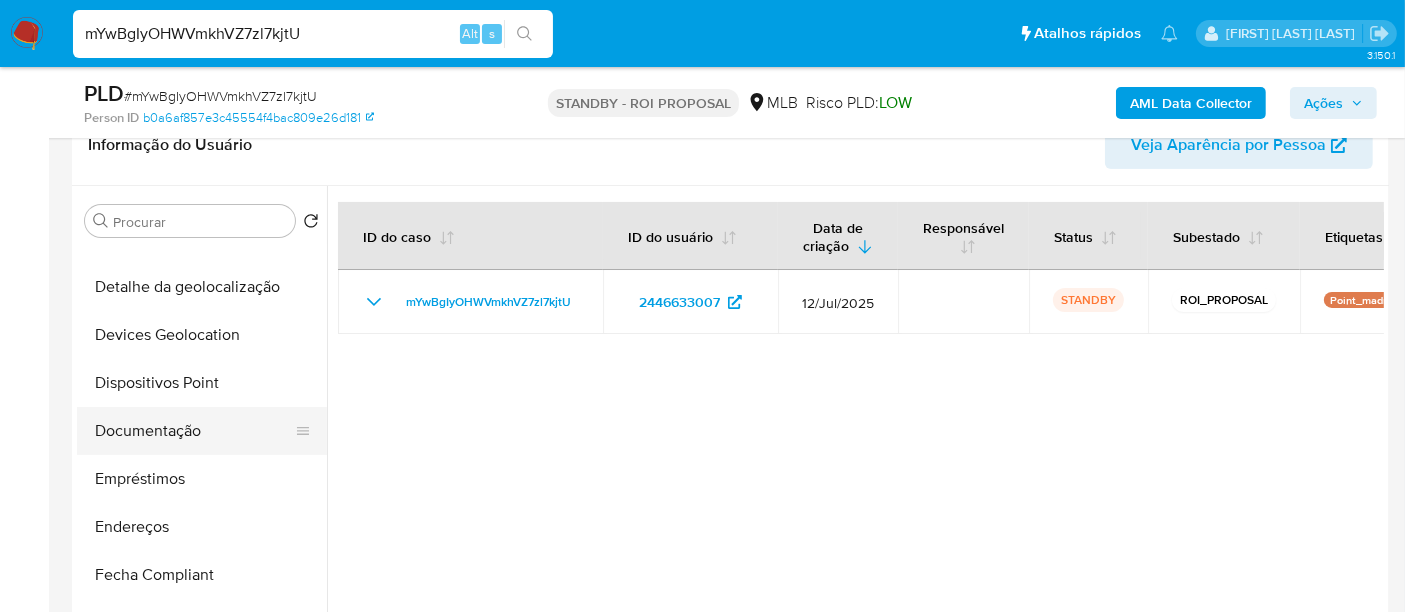 click on "Documentação" at bounding box center (194, 431) 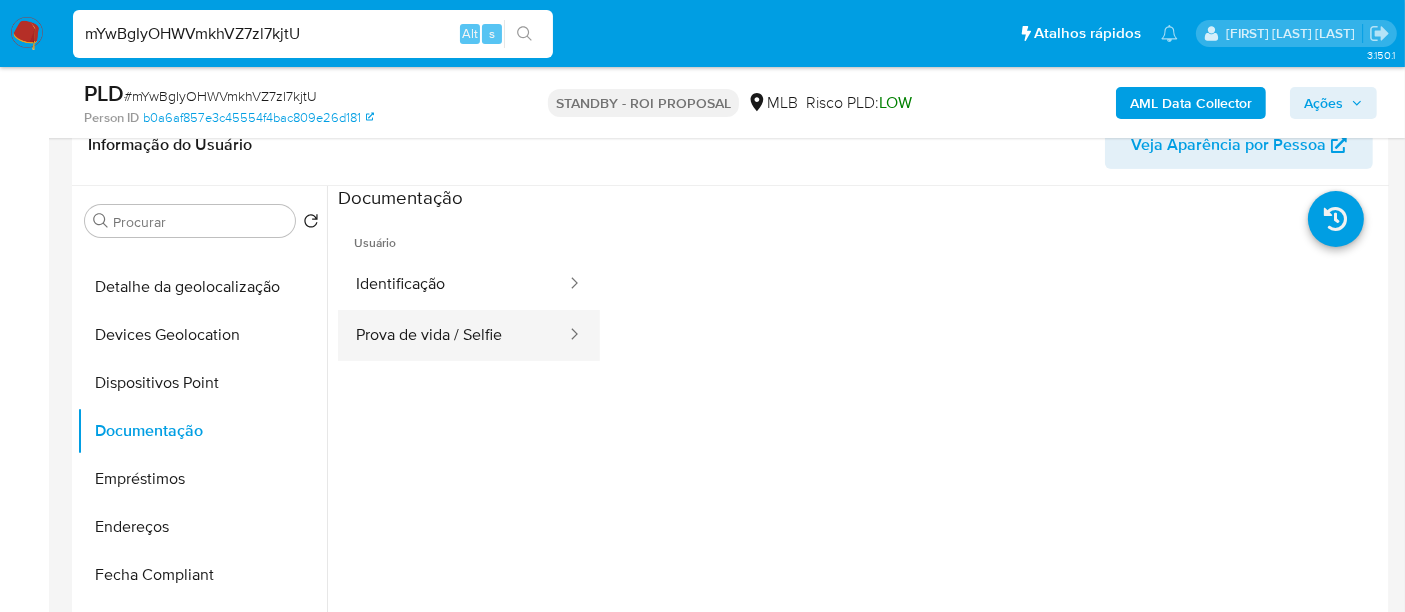 click on "Prova de vida / Selfie" at bounding box center (453, 335) 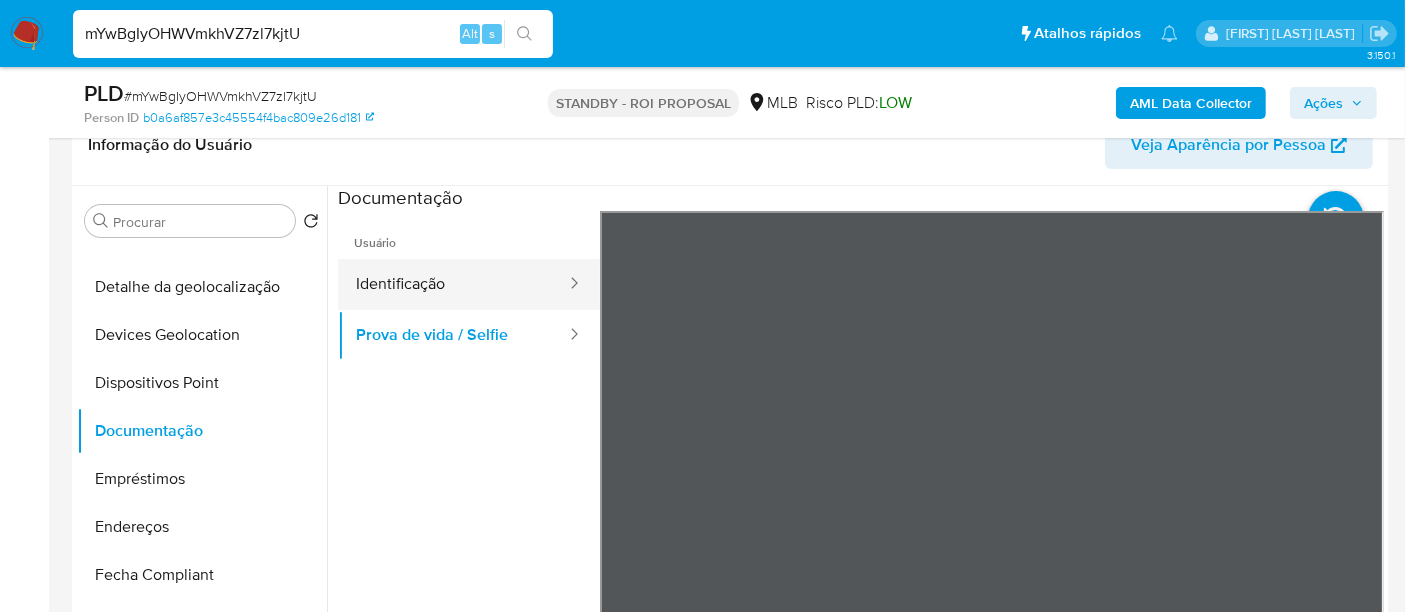 click on "Identificação" at bounding box center (453, 284) 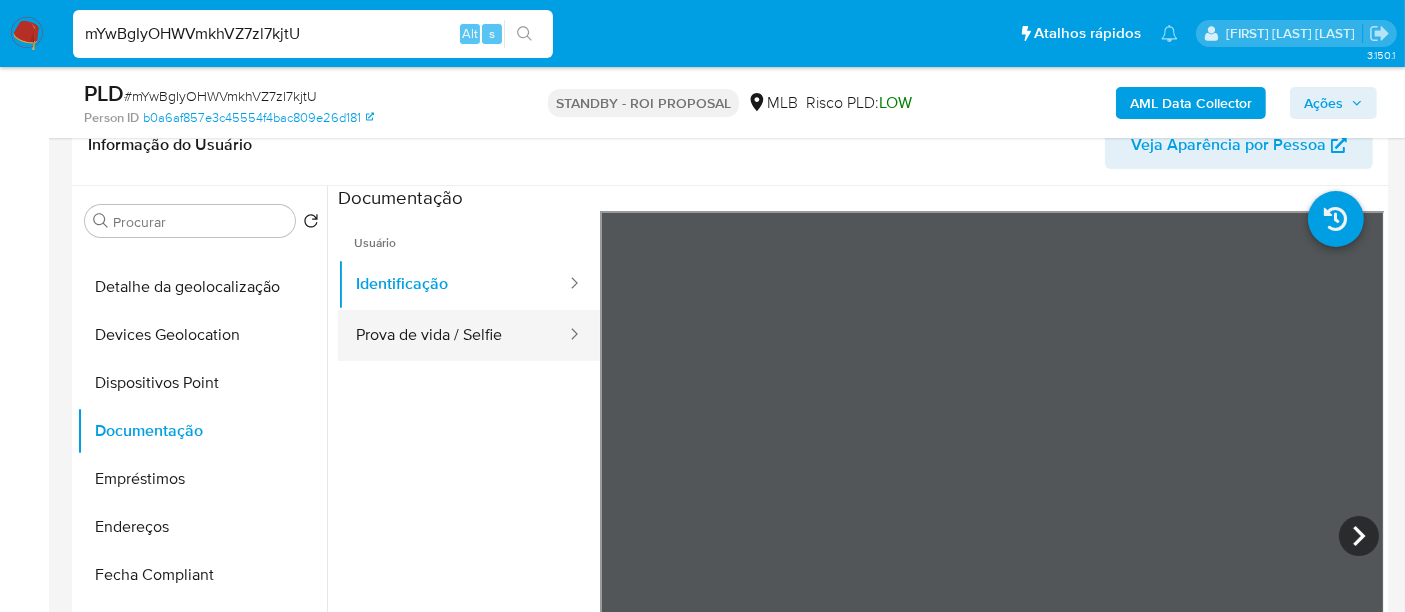 click on "Prova de vida / Selfie" at bounding box center [453, 335] 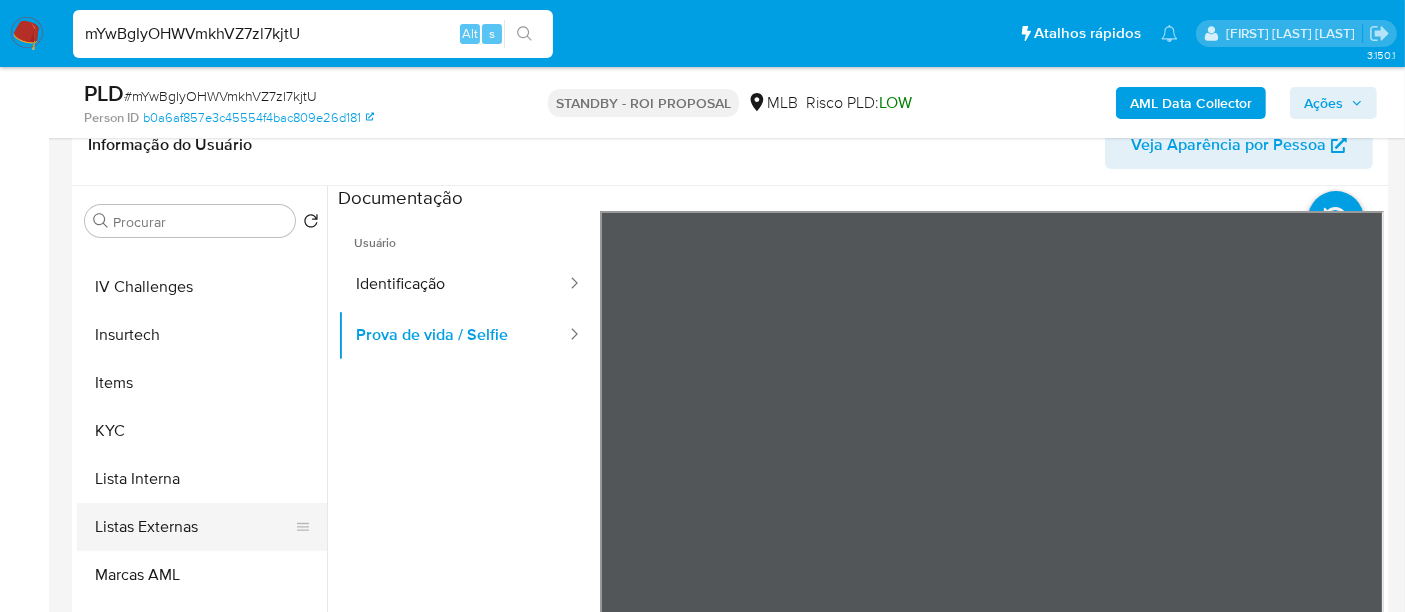 scroll, scrollTop: 844, scrollLeft: 0, axis: vertical 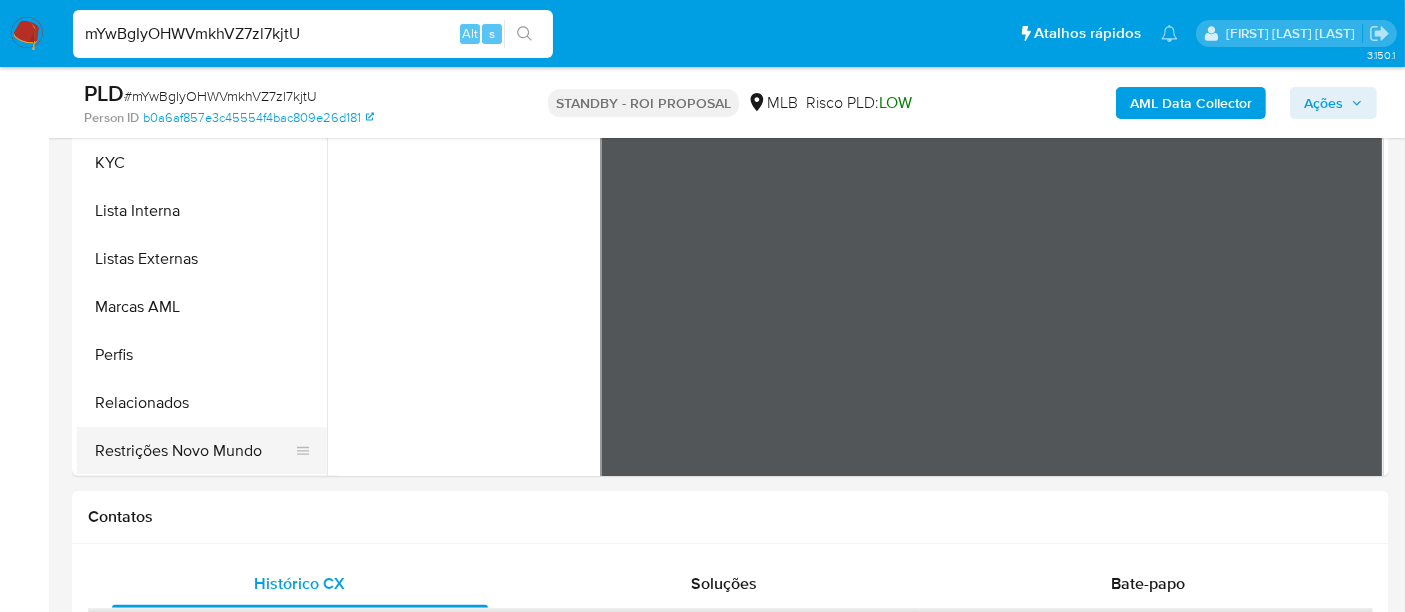 click on "Restrições Novo Mundo" at bounding box center (194, 451) 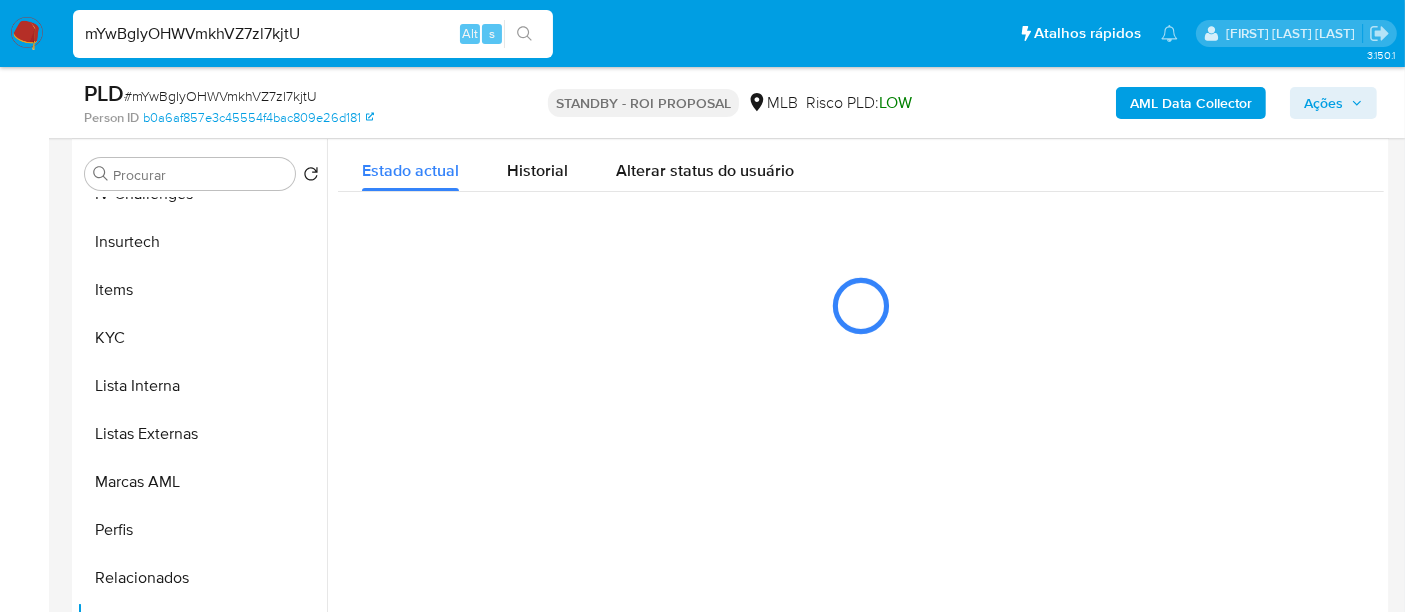 scroll, scrollTop: 333, scrollLeft: 0, axis: vertical 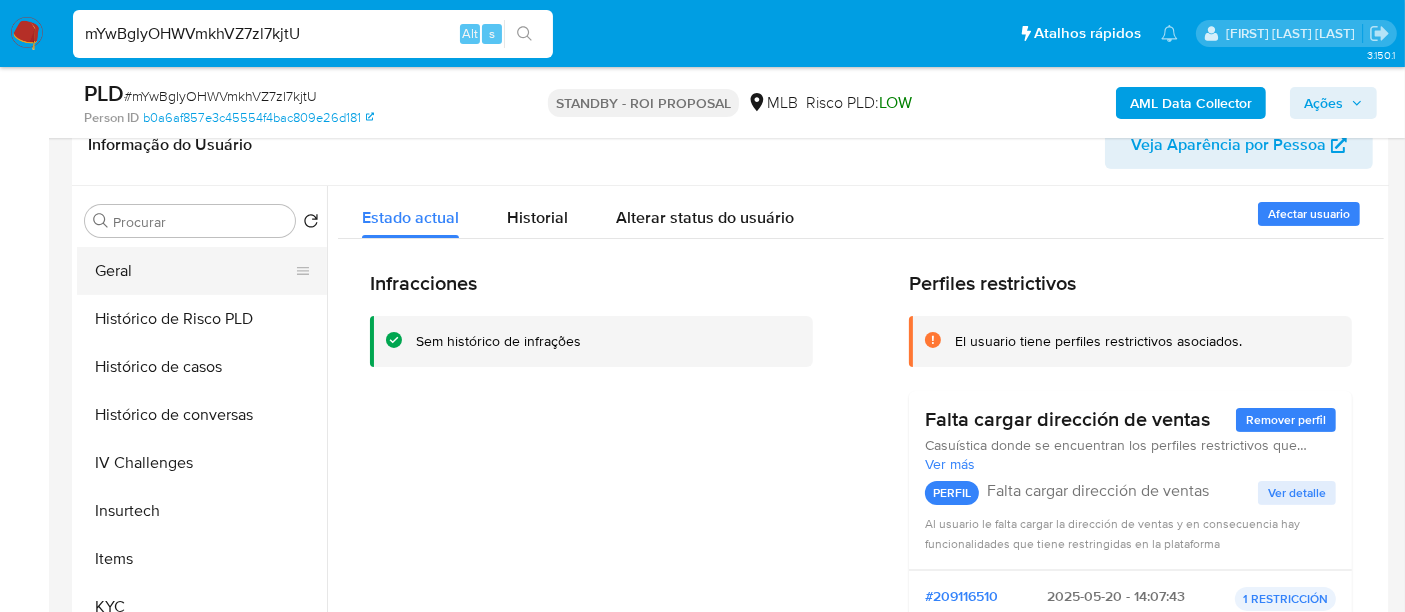click on "Geral" at bounding box center (194, 271) 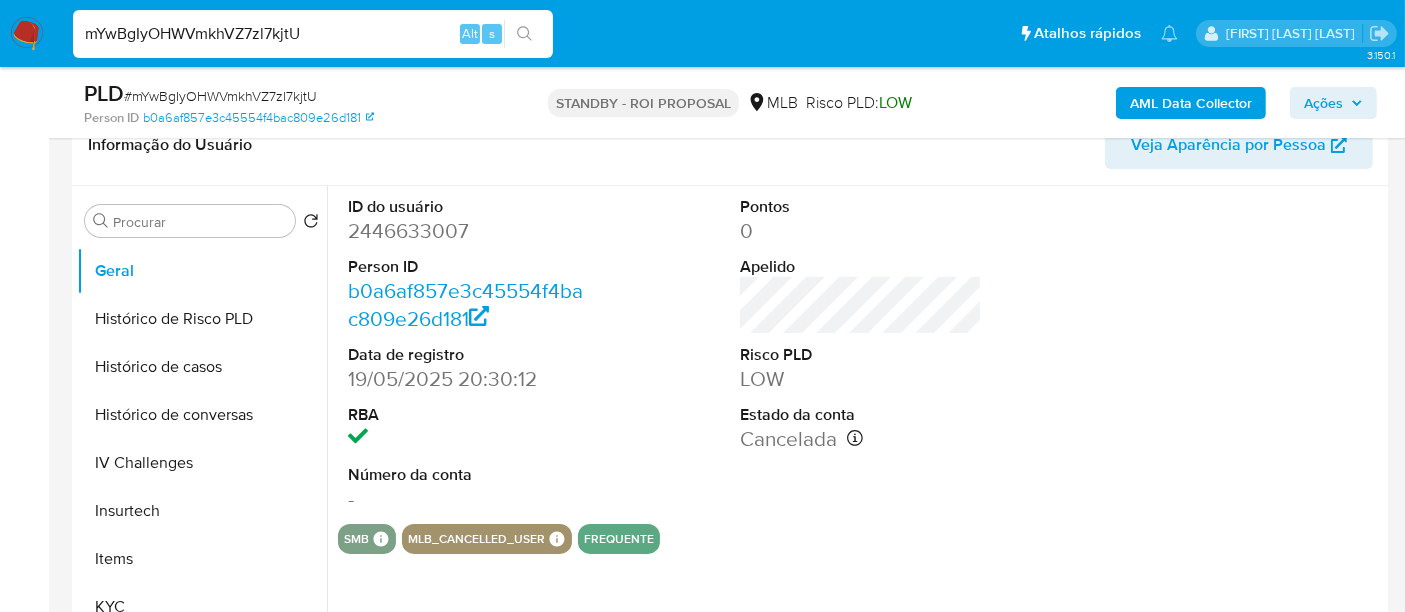 type 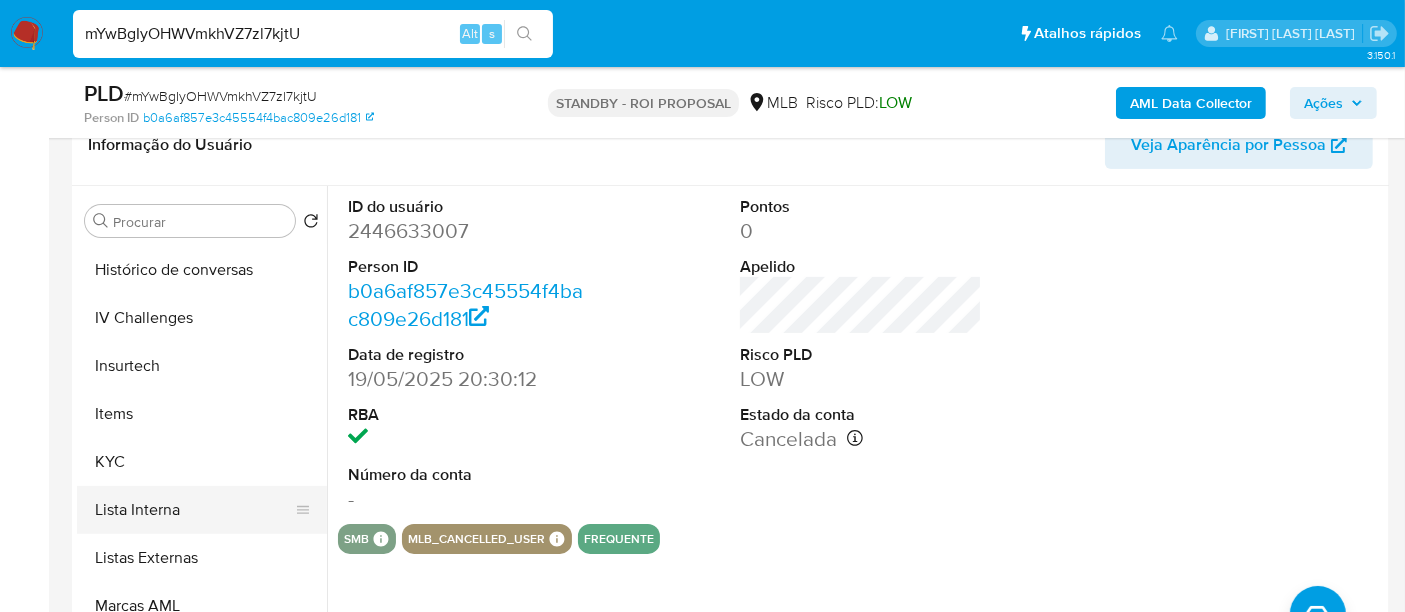 scroll, scrollTop: 844, scrollLeft: 0, axis: vertical 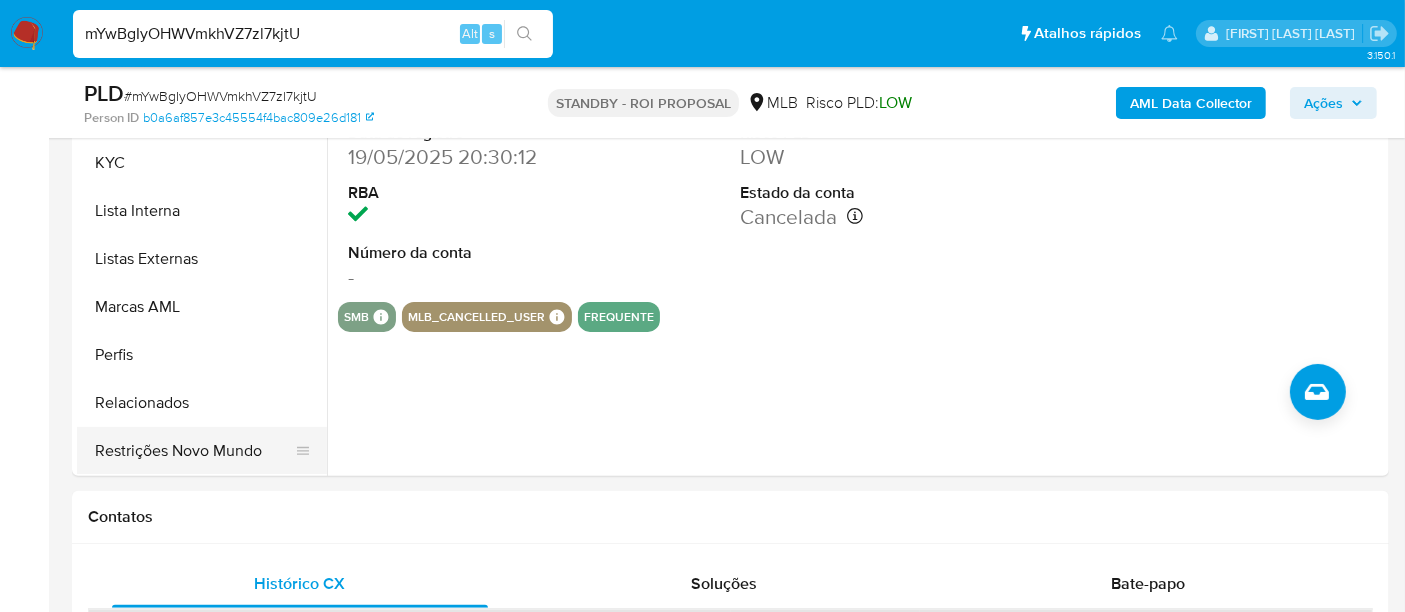 click on "Restrições Novo Mundo" at bounding box center (194, 451) 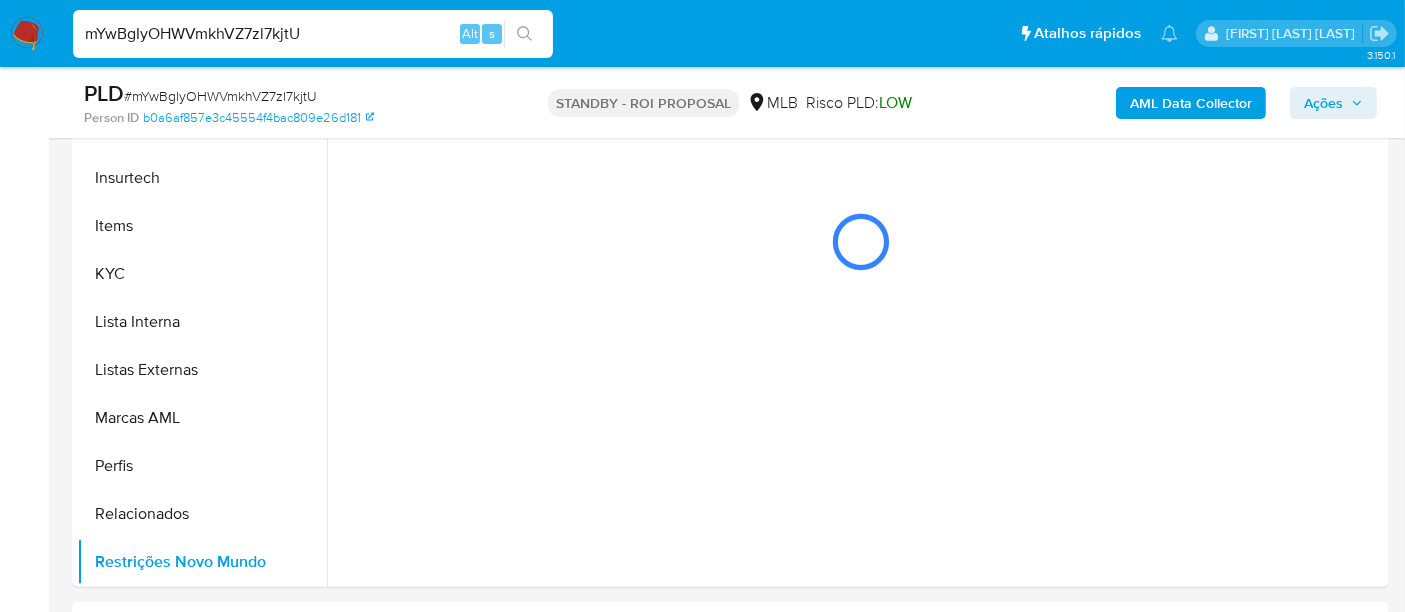 scroll, scrollTop: 333, scrollLeft: 0, axis: vertical 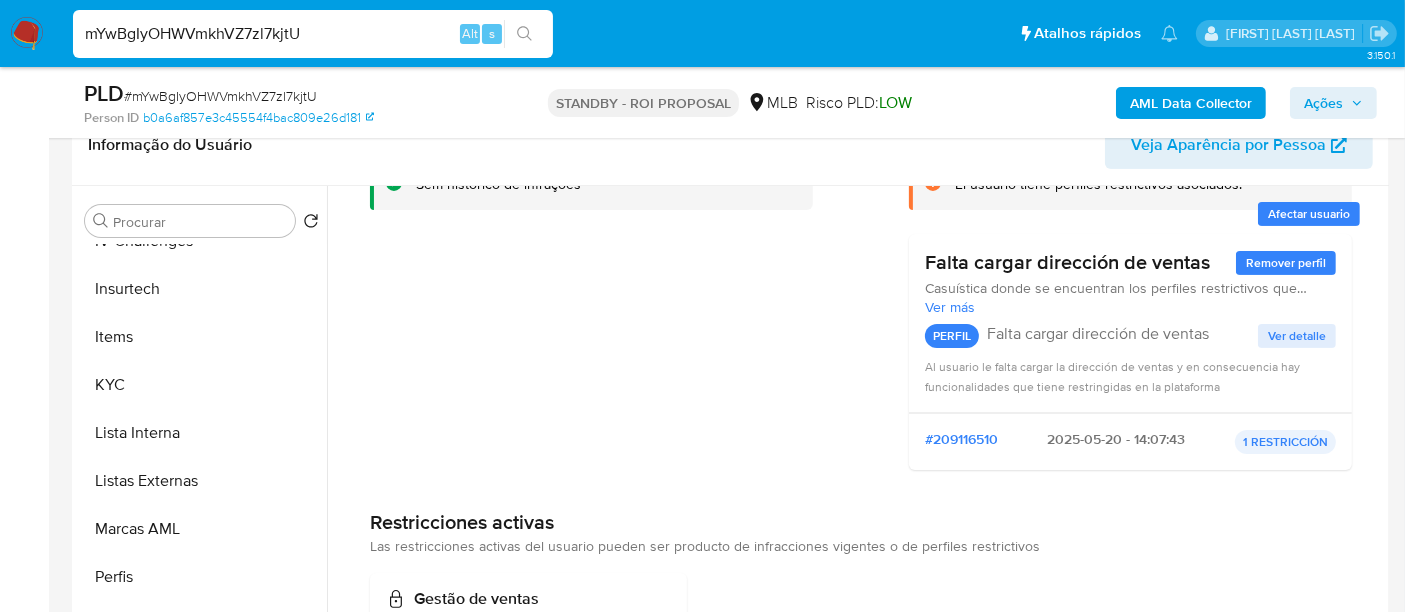 type 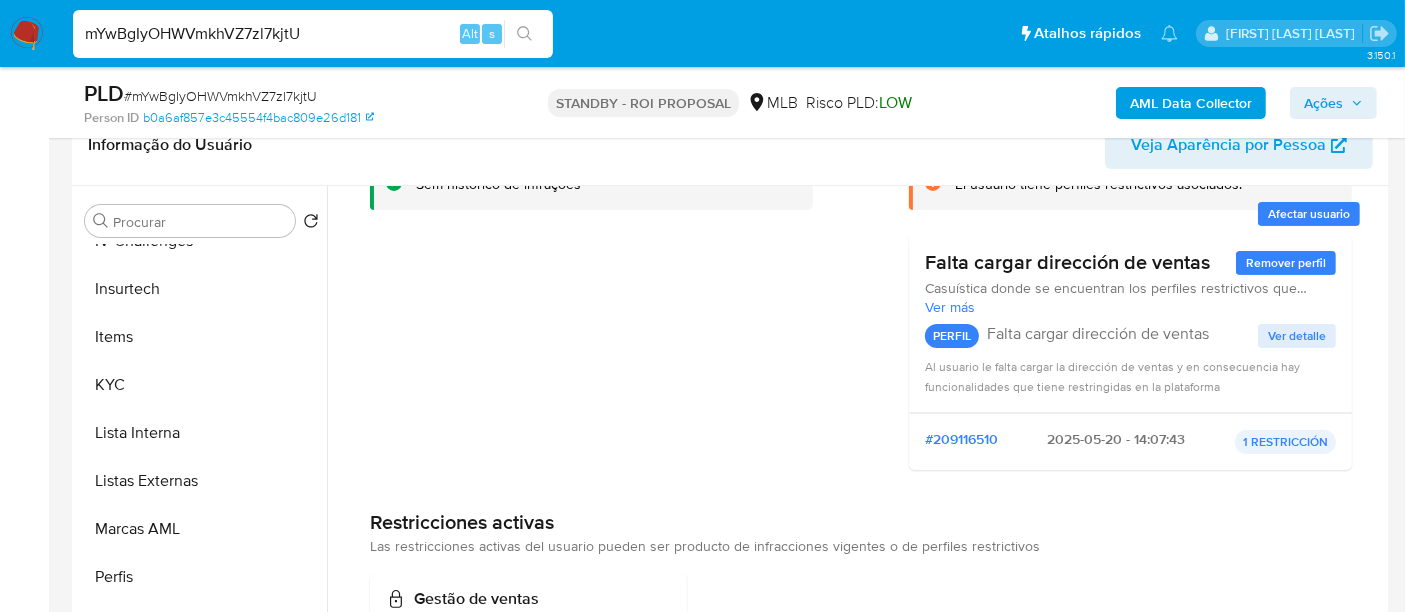 click on "mYwBgIyOHWVmkhVZ7zl7kjtU" at bounding box center [313, 34] 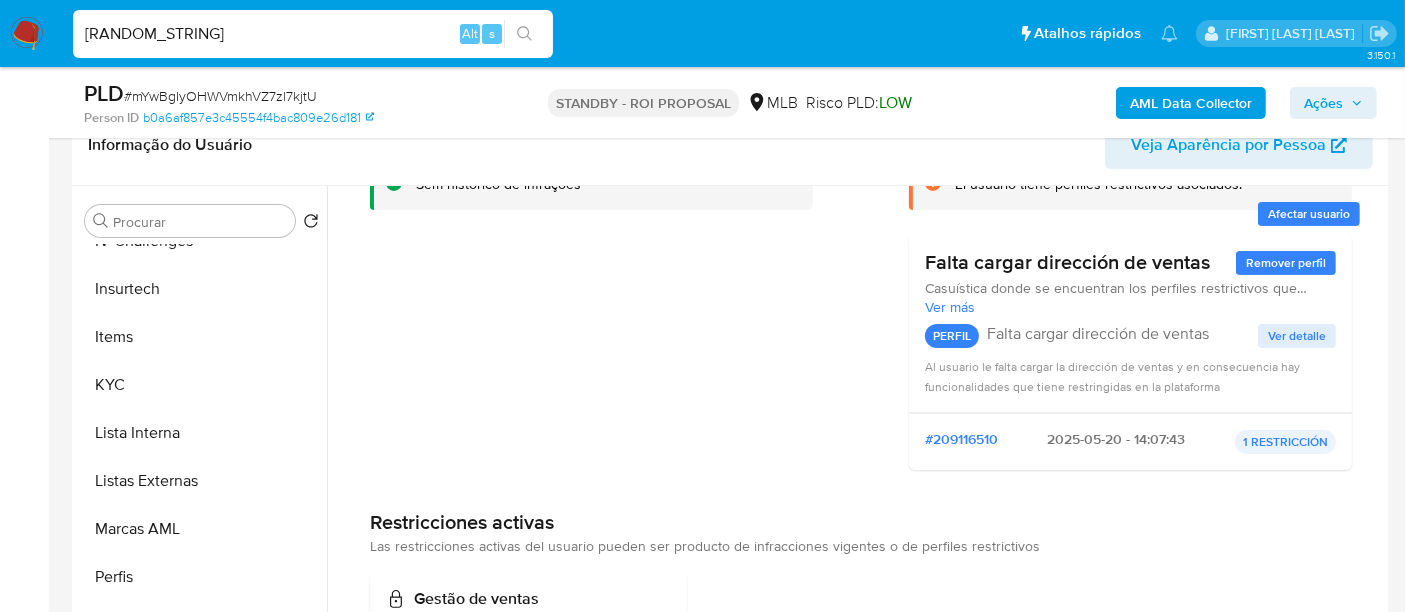 type on "DkwWQEXgEhsiNst7296Ev14C" 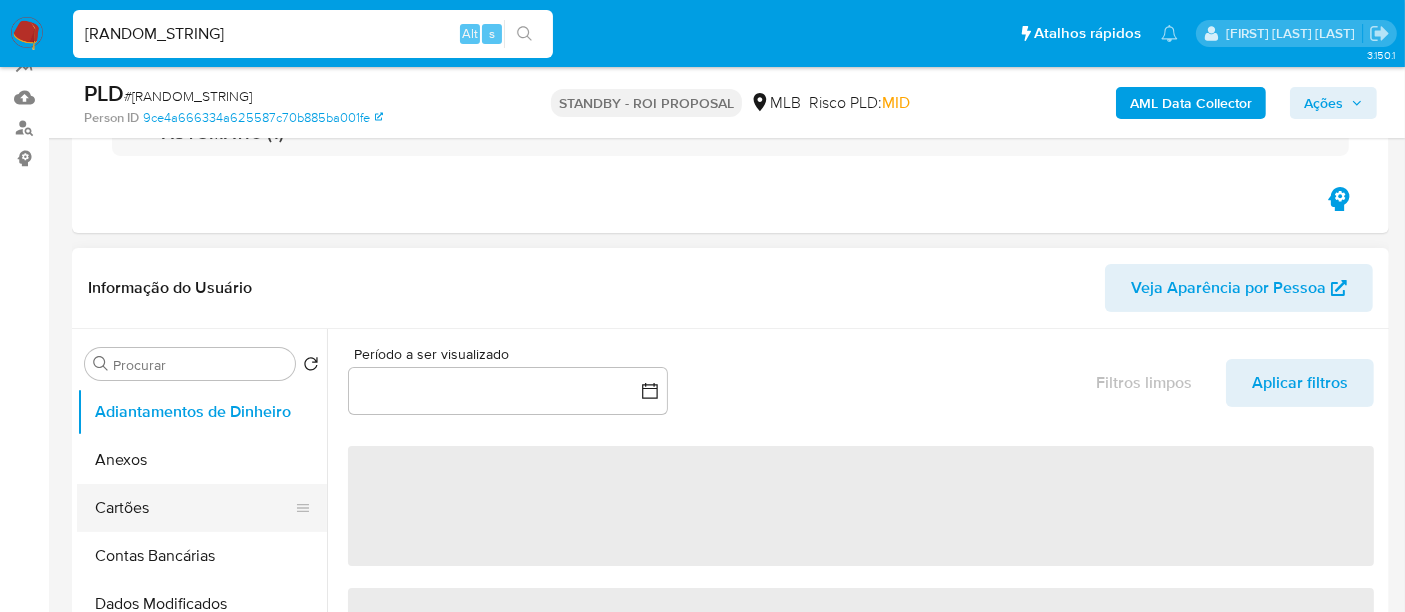 scroll, scrollTop: 333, scrollLeft: 0, axis: vertical 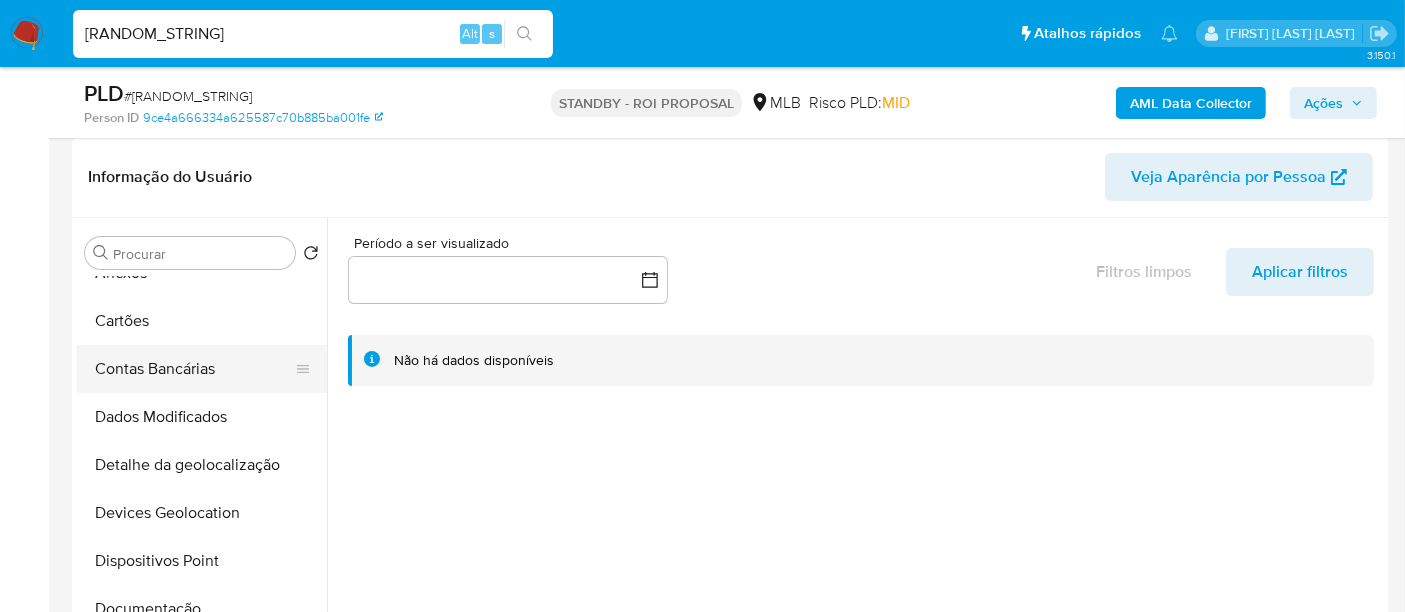 select on "10" 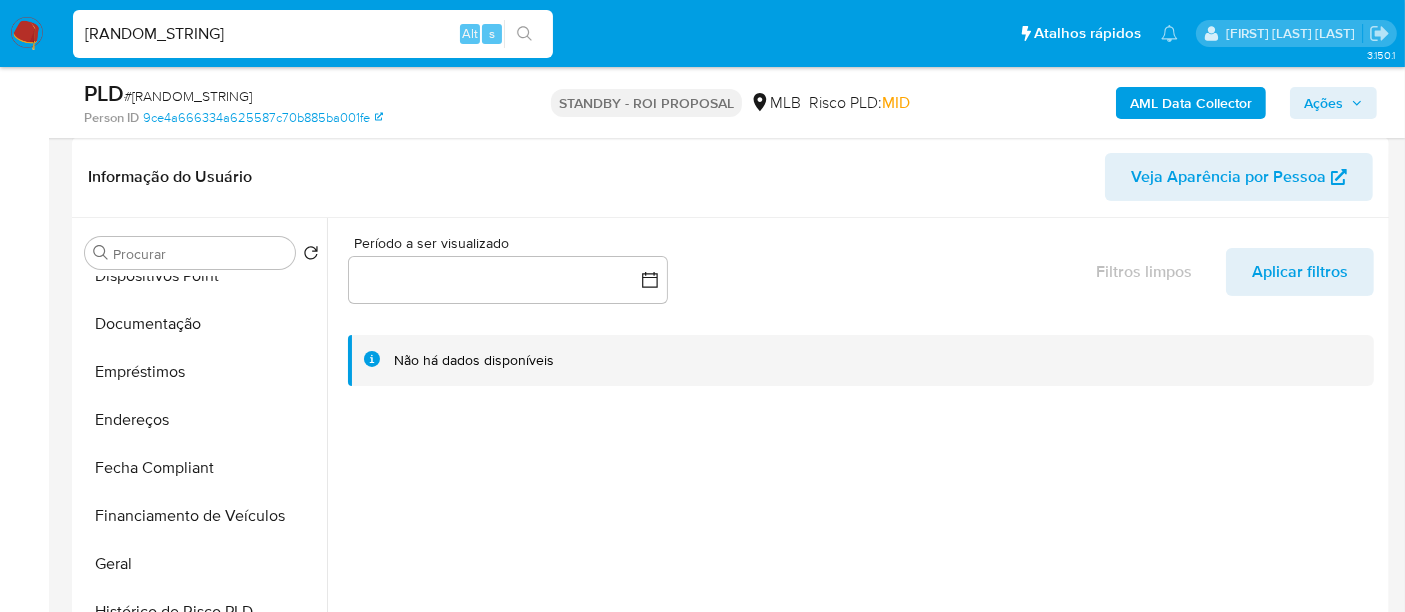 scroll, scrollTop: 666, scrollLeft: 0, axis: vertical 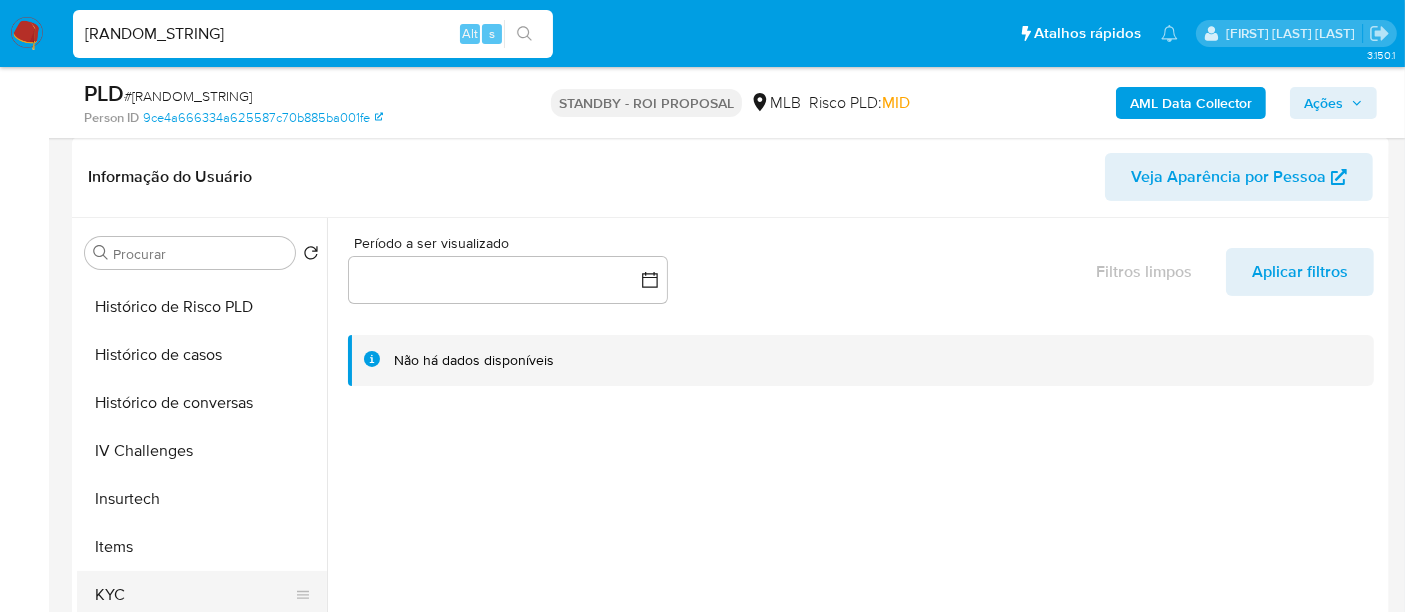 click on "KYC" at bounding box center (194, 595) 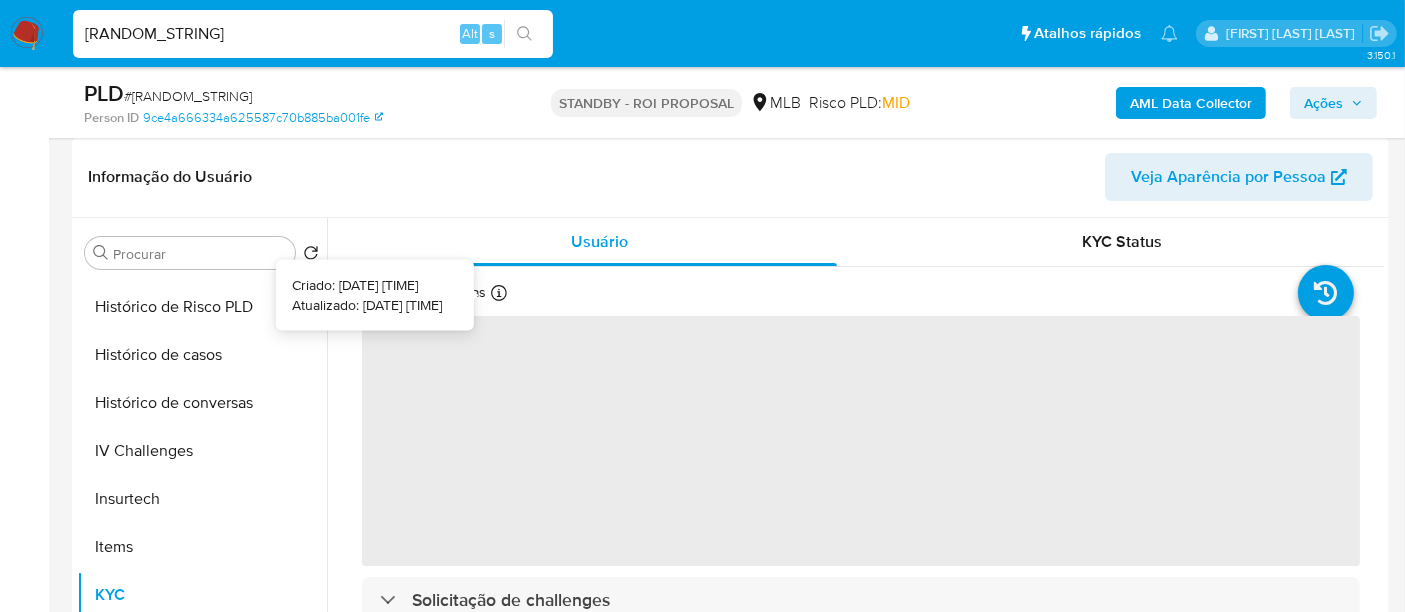 type 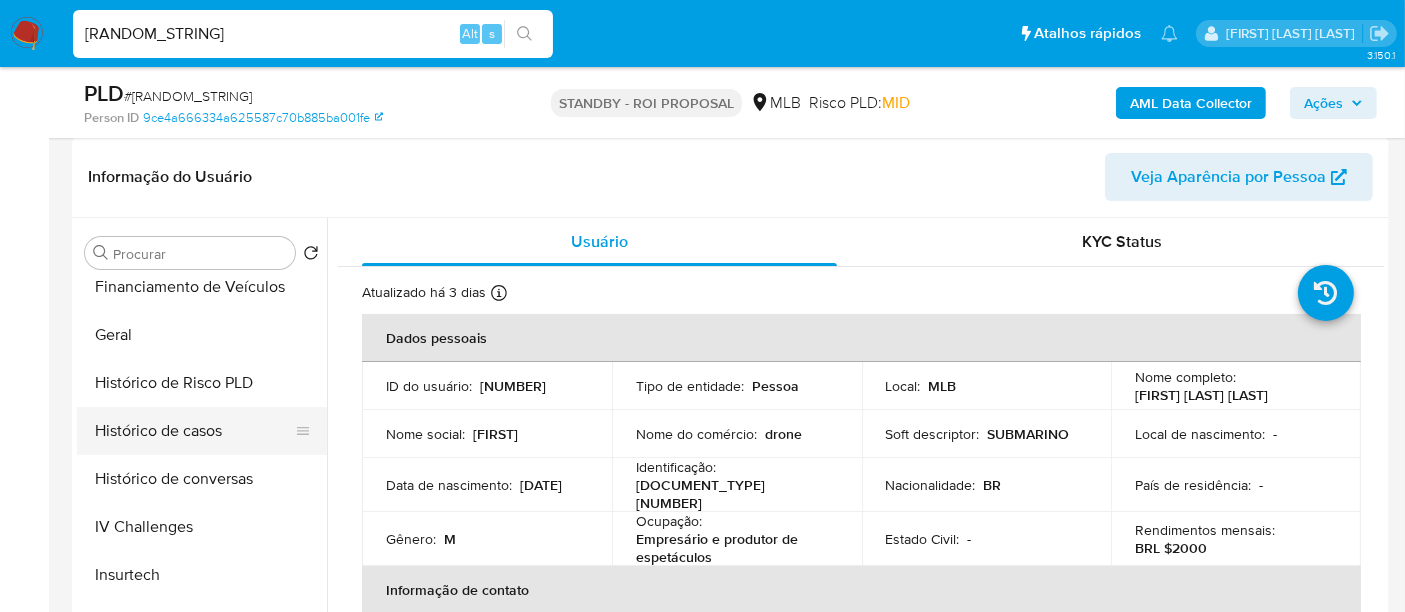 scroll, scrollTop: 555, scrollLeft: 0, axis: vertical 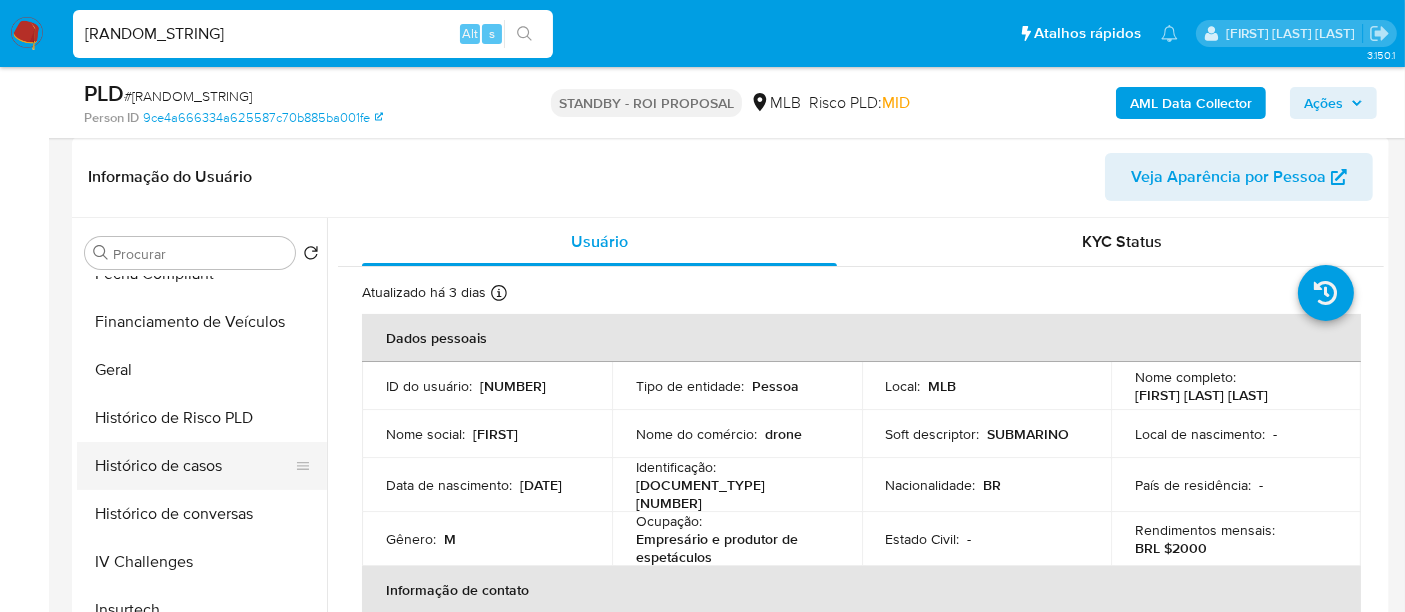 click on "Histórico de casos" at bounding box center [194, 466] 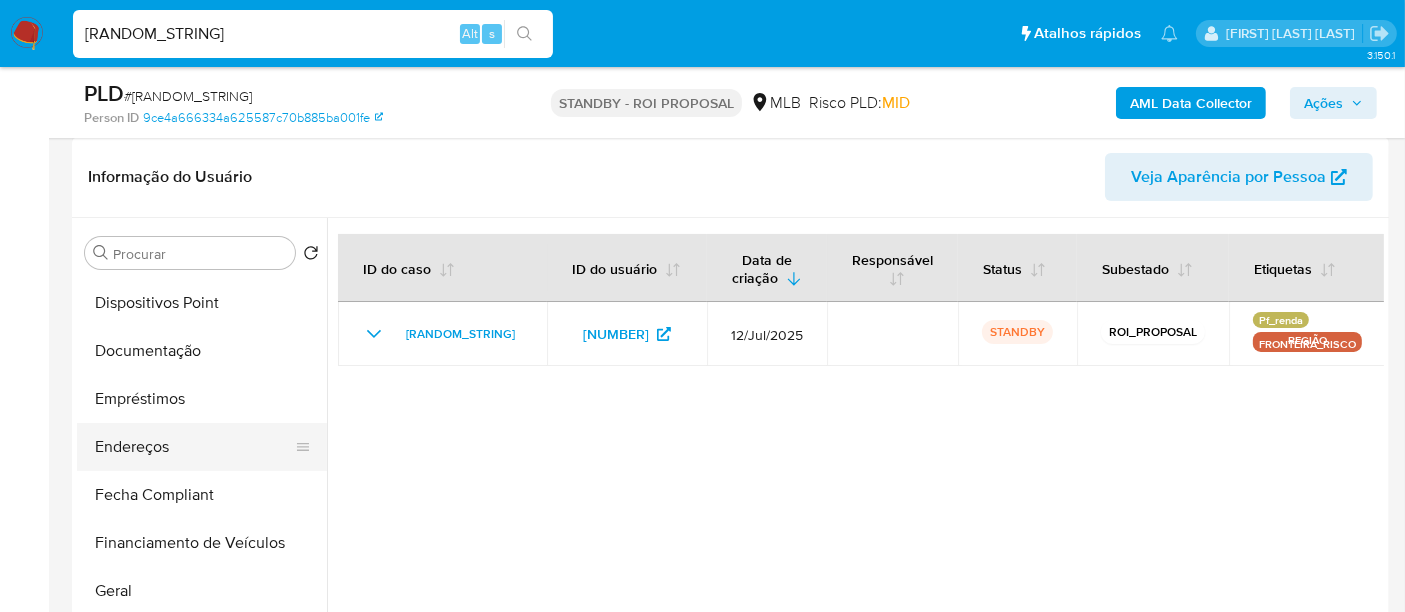 scroll, scrollTop: 333, scrollLeft: 0, axis: vertical 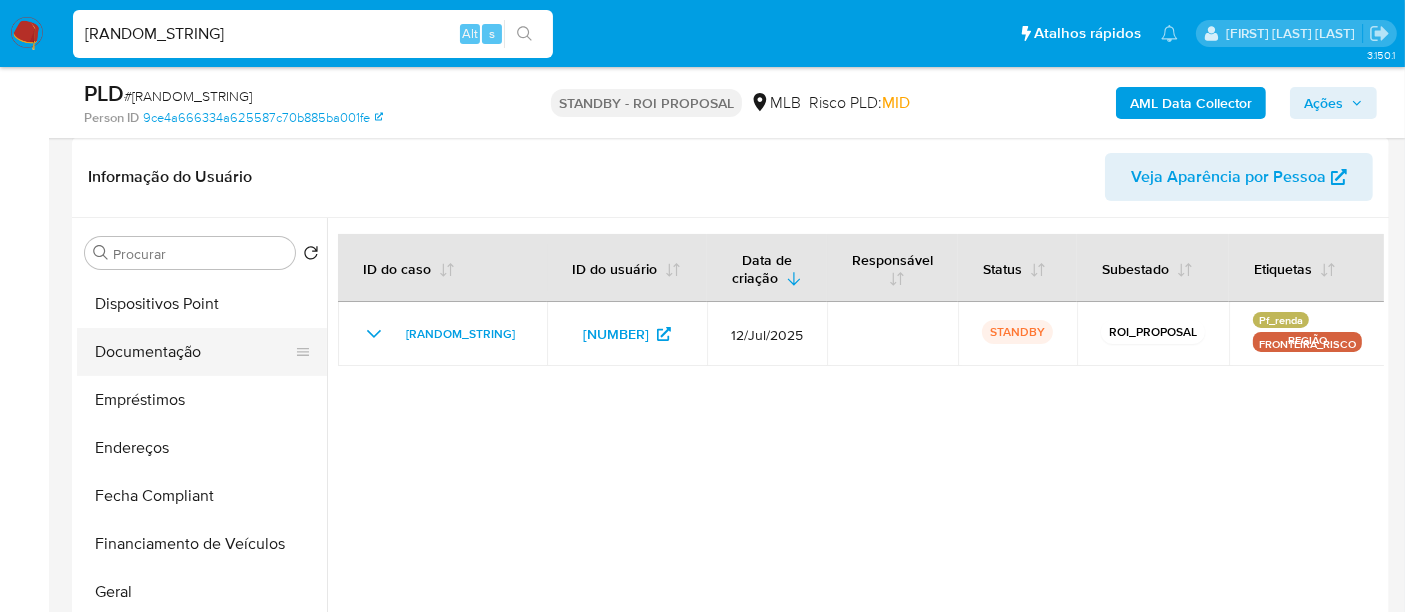 click on "Documentação" at bounding box center [194, 352] 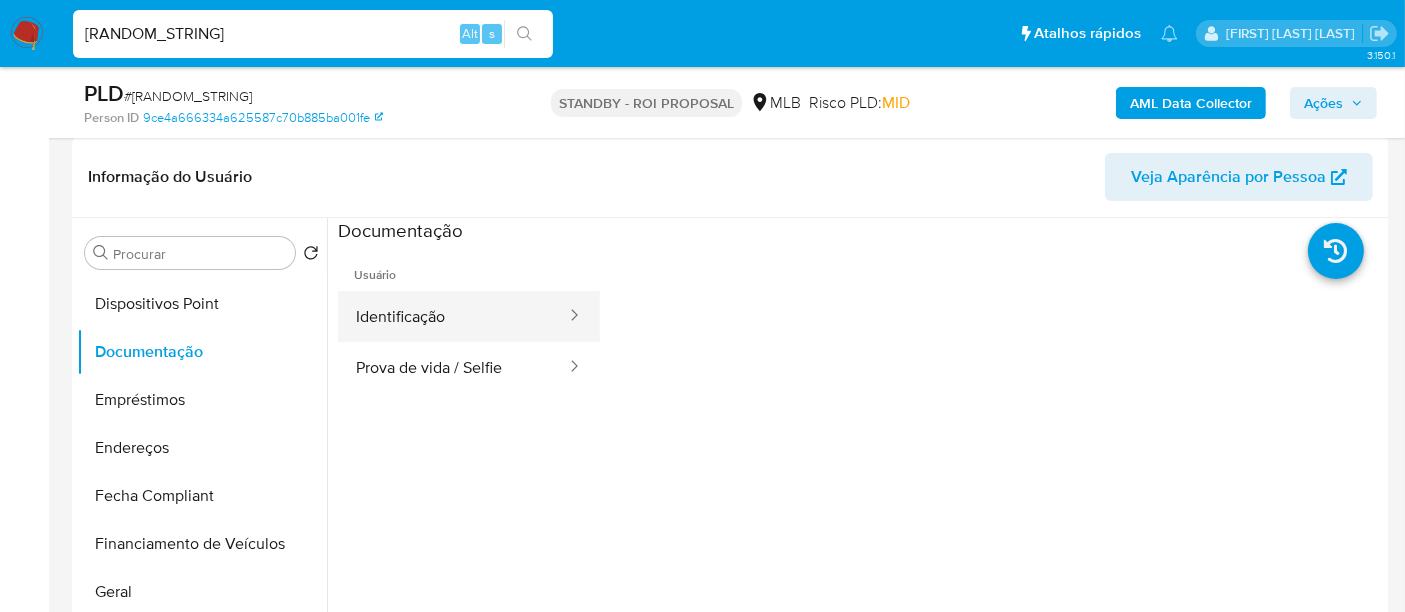 click on "Identificação" at bounding box center (453, 316) 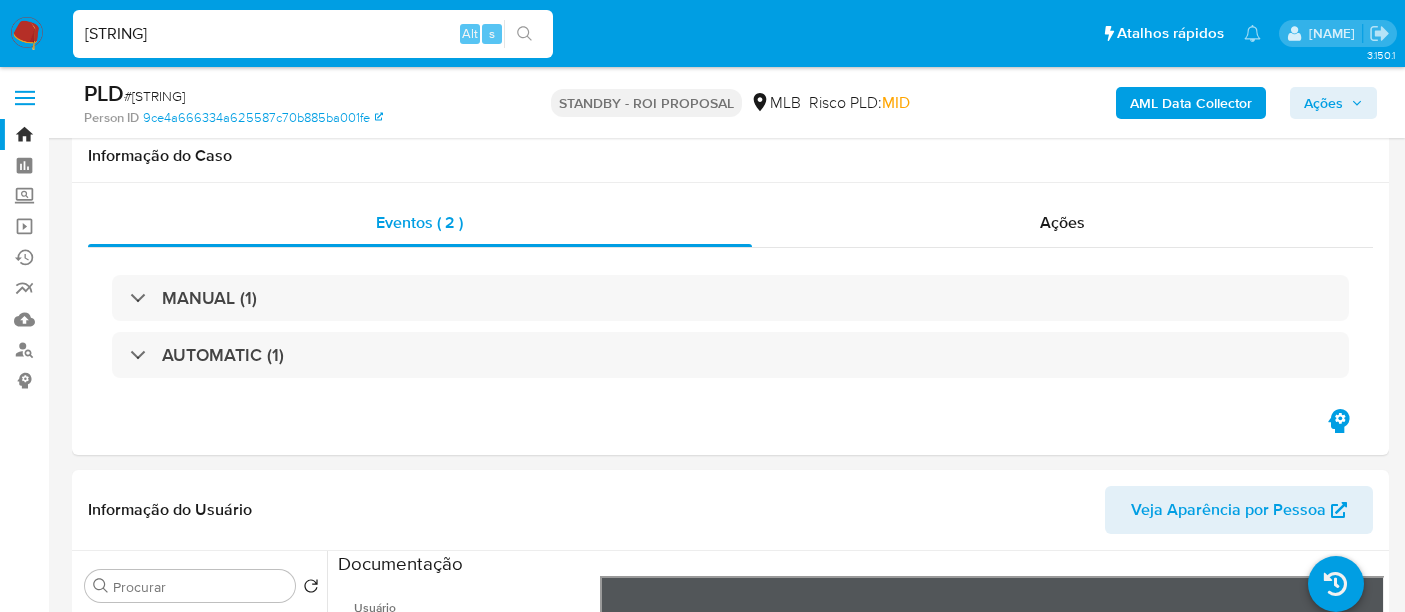 select on "10" 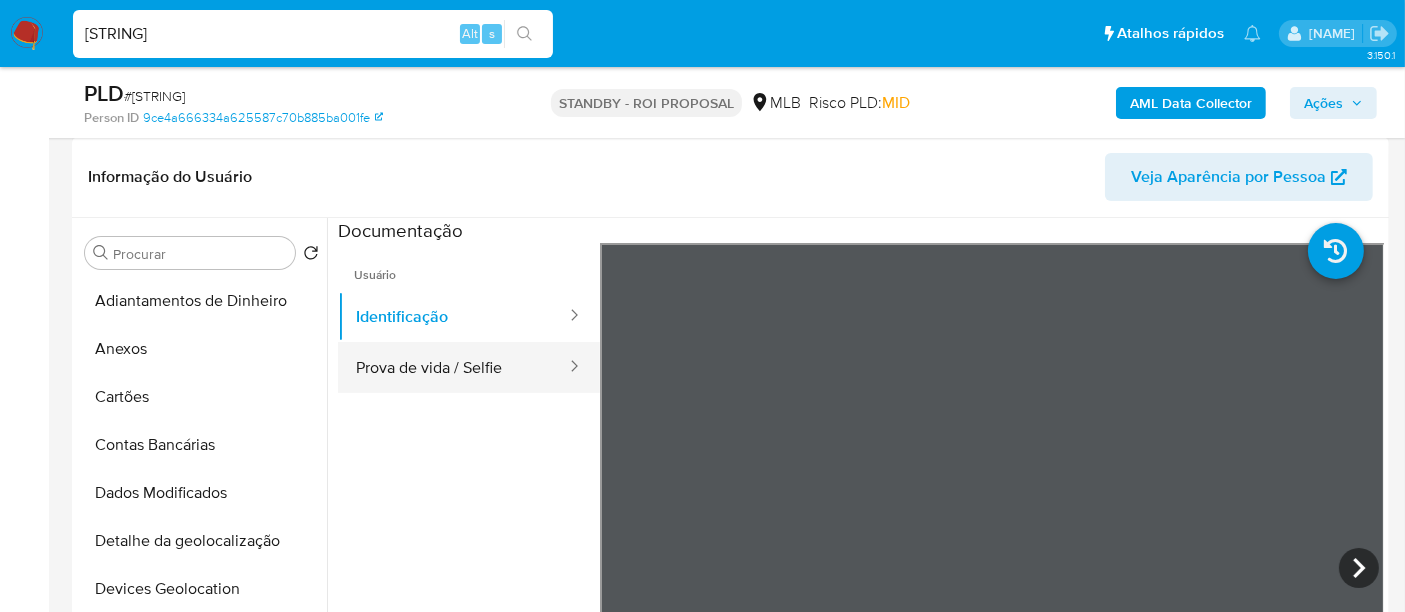 scroll, scrollTop: 333, scrollLeft: 0, axis: vertical 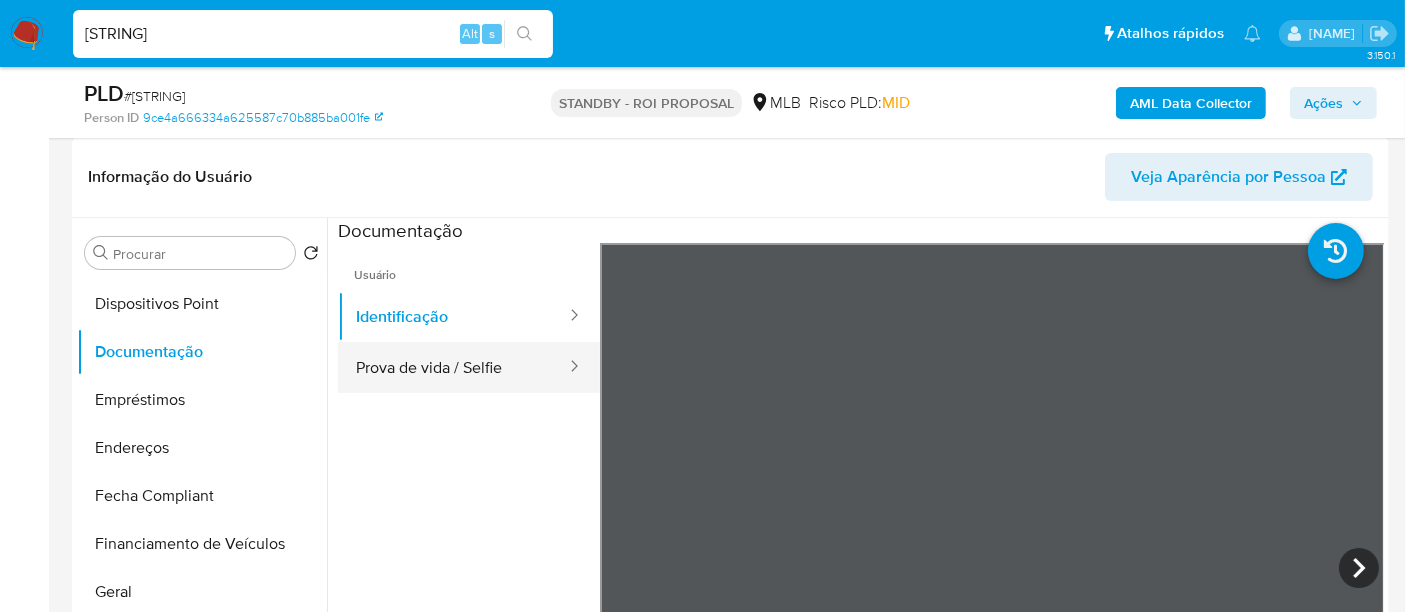 click on "Prova de vida / Selfie" at bounding box center [453, 367] 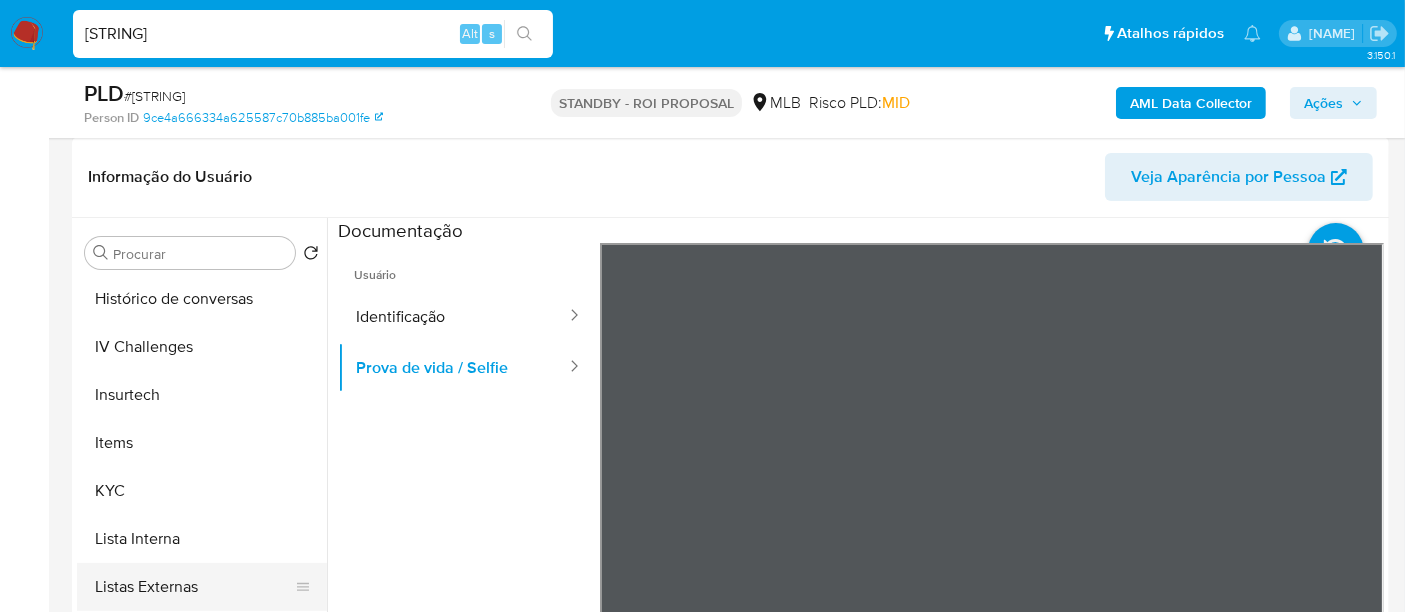 scroll, scrollTop: 844, scrollLeft: 0, axis: vertical 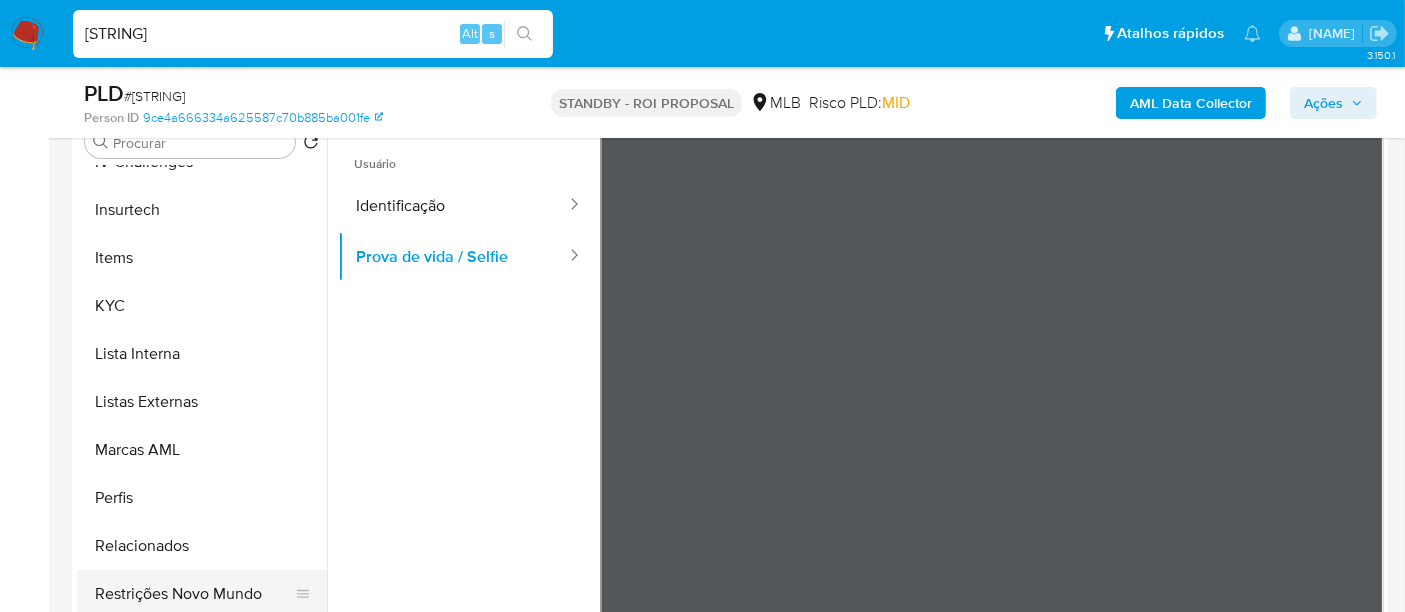 click on "Restrições Novo Mundo" at bounding box center (194, 594) 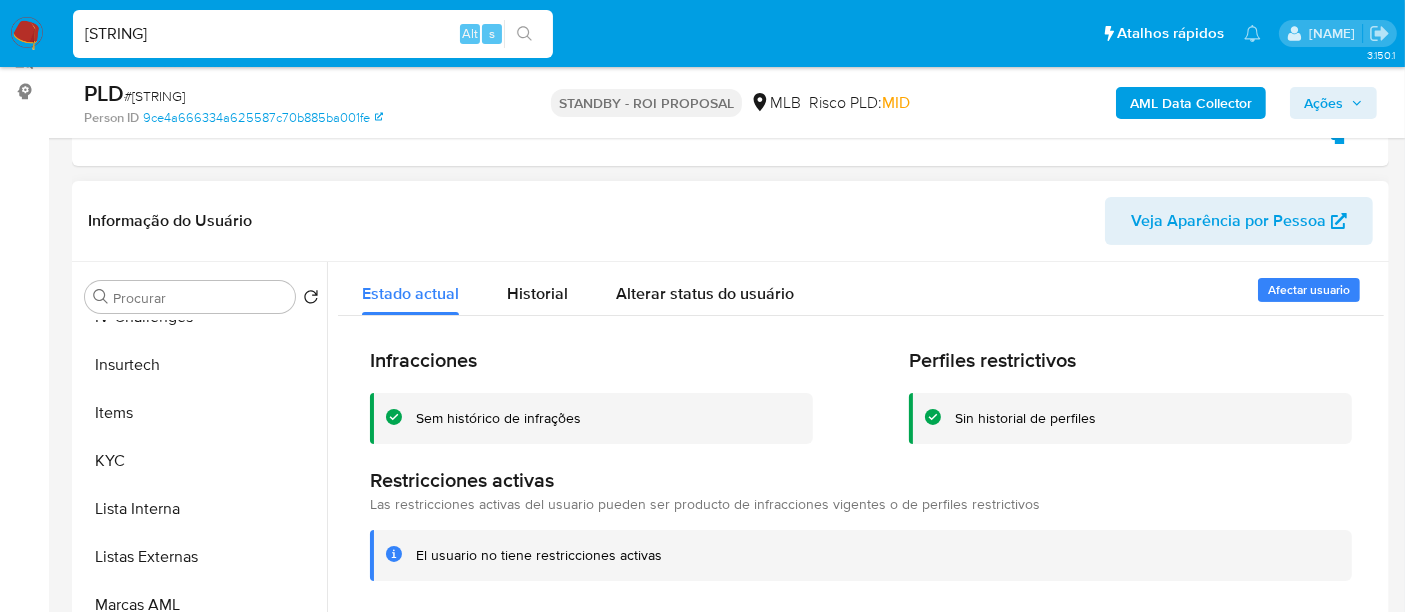 scroll, scrollTop: 222, scrollLeft: 0, axis: vertical 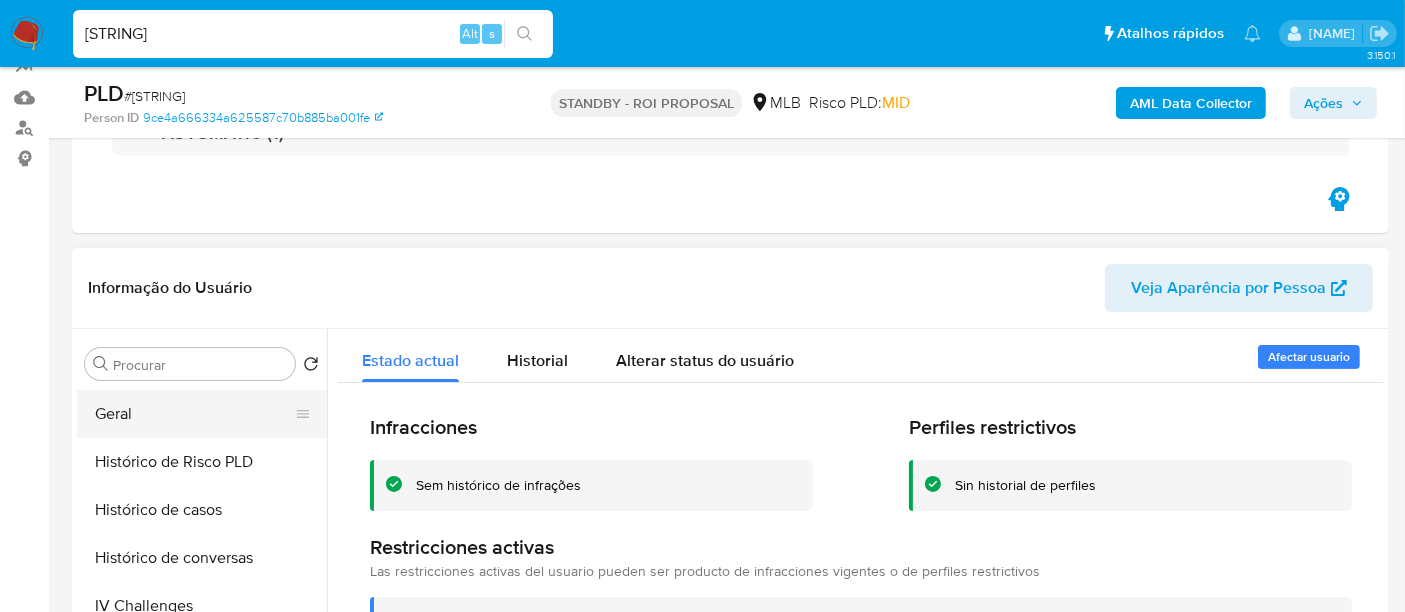 click on "Geral" at bounding box center [194, 414] 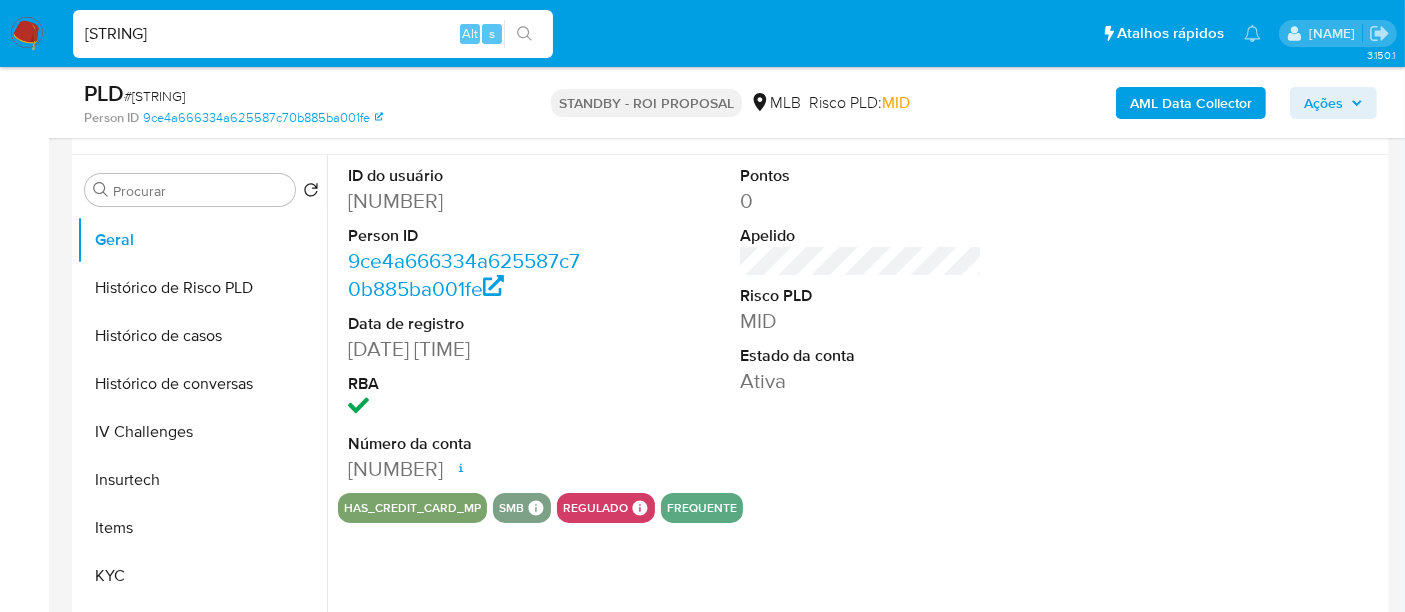 scroll, scrollTop: 444, scrollLeft: 0, axis: vertical 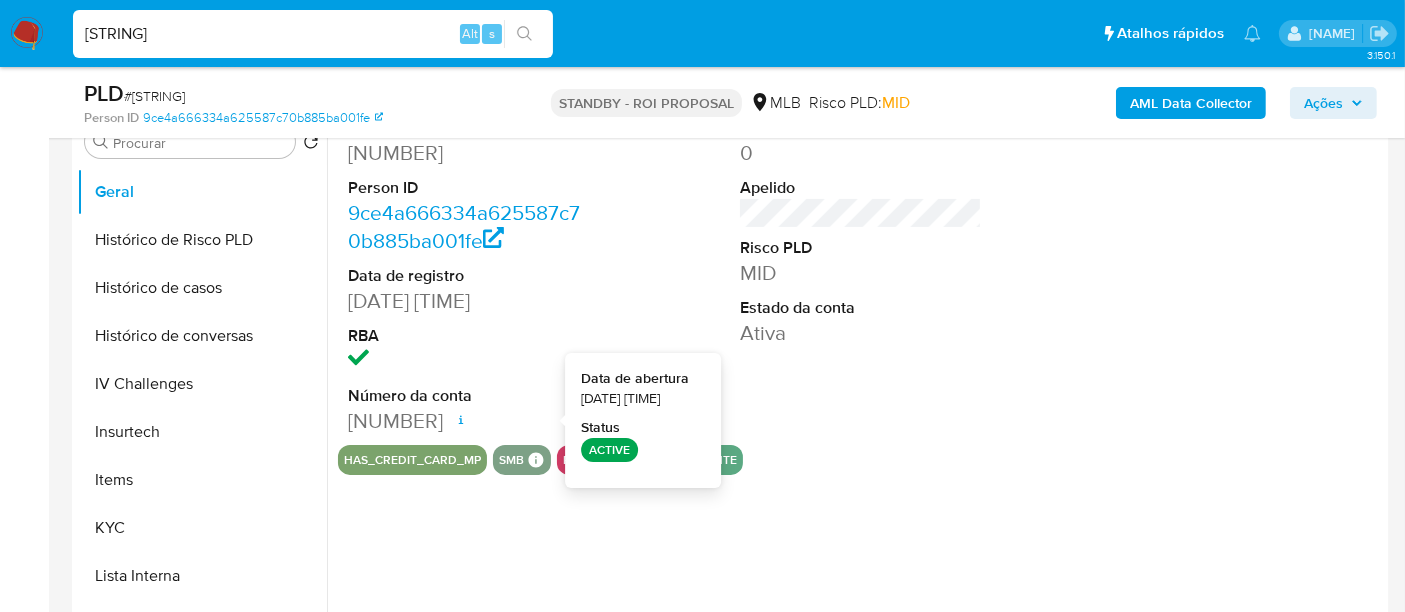 type 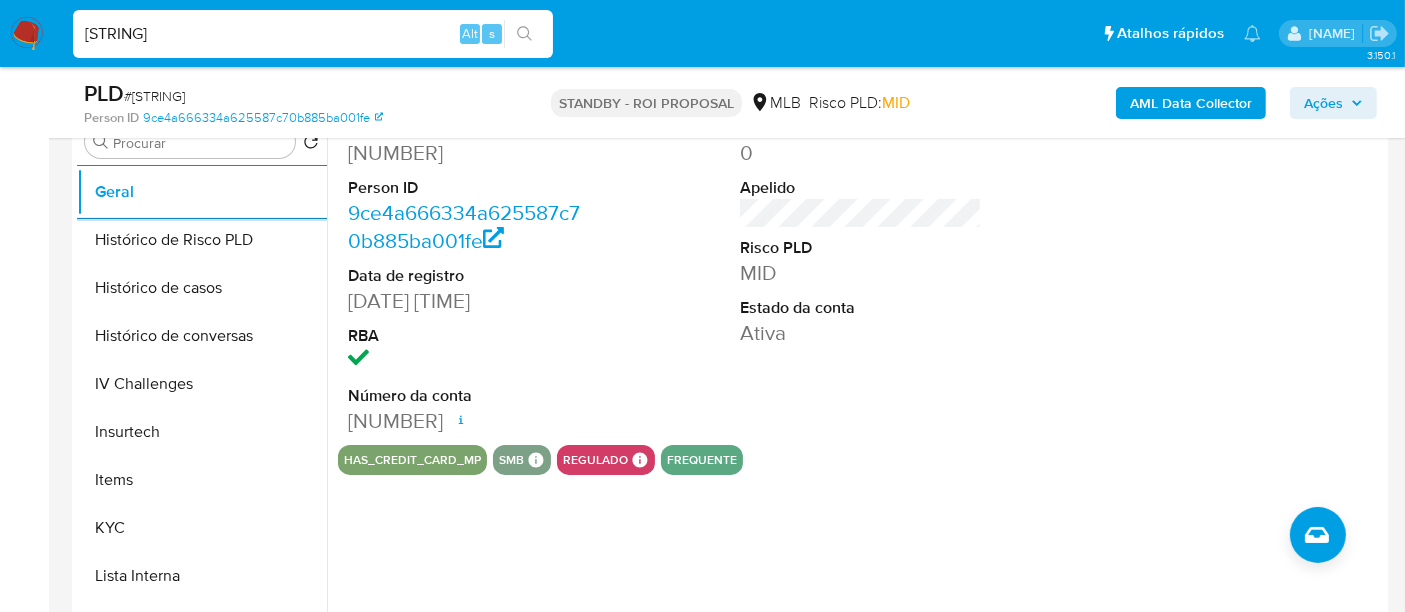 click on "[STRING]" at bounding box center (313, 34) 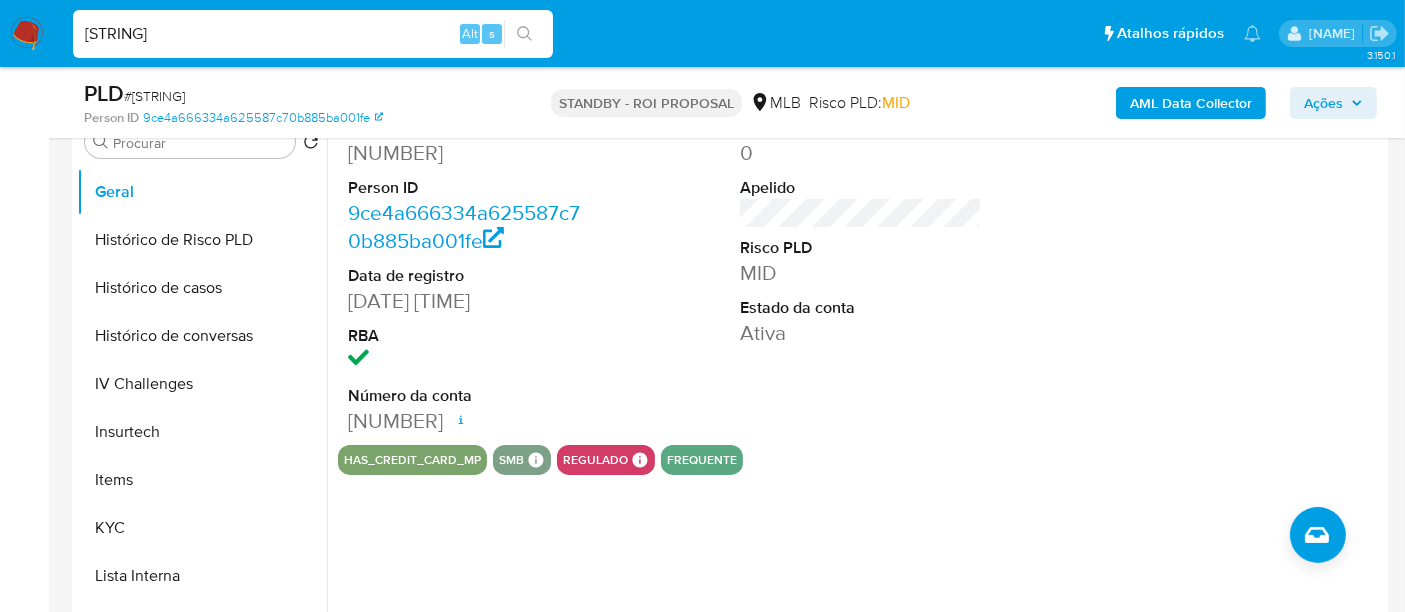 click on "[STRING]" at bounding box center (313, 34) 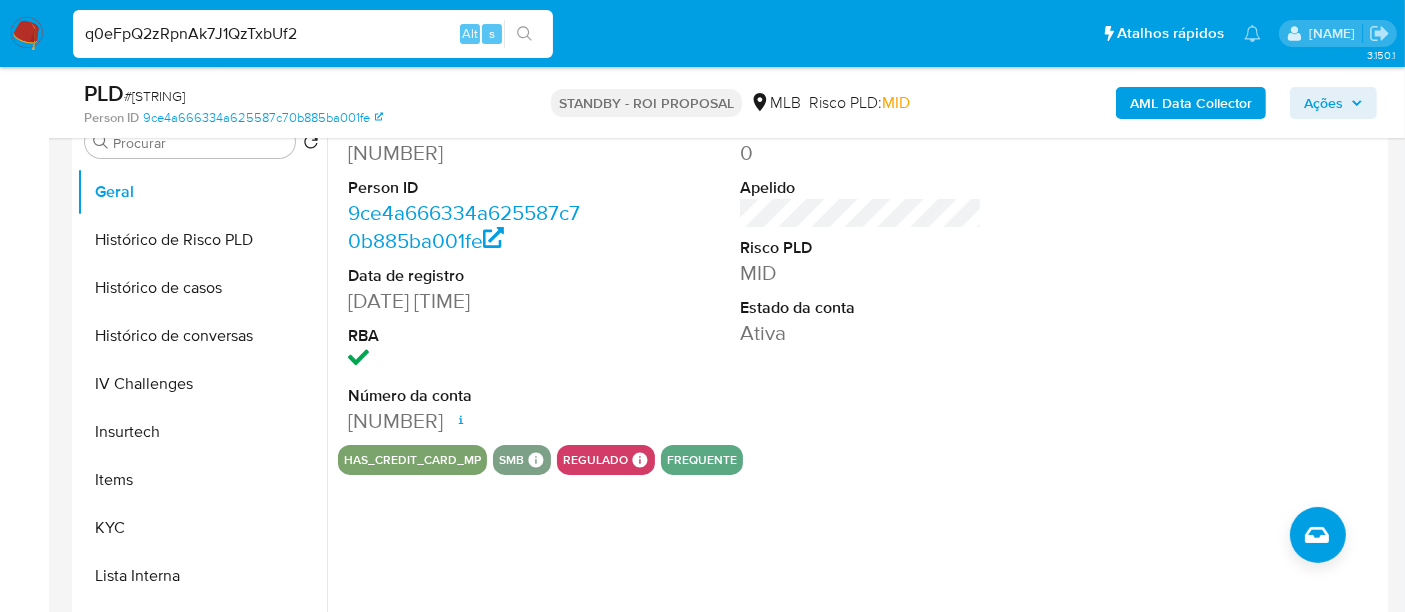 type on "q0eFpQ2zRpnAk7J1QzTxbUf2" 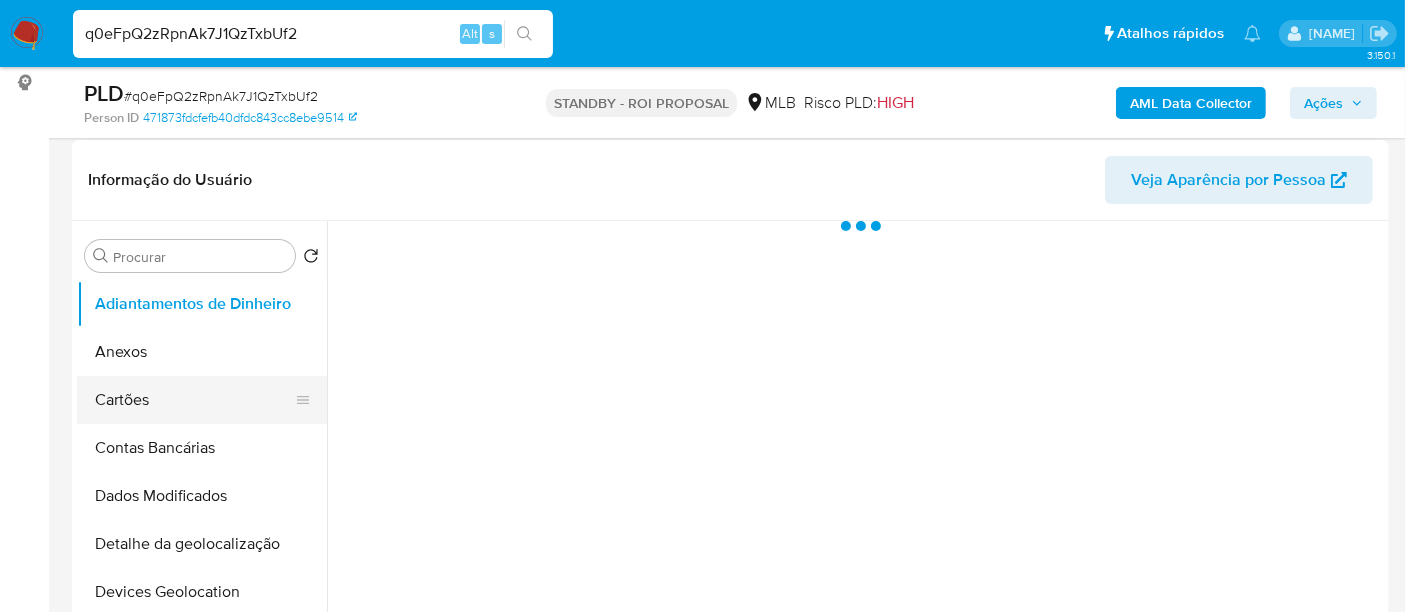 scroll, scrollTop: 333, scrollLeft: 0, axis: vertical 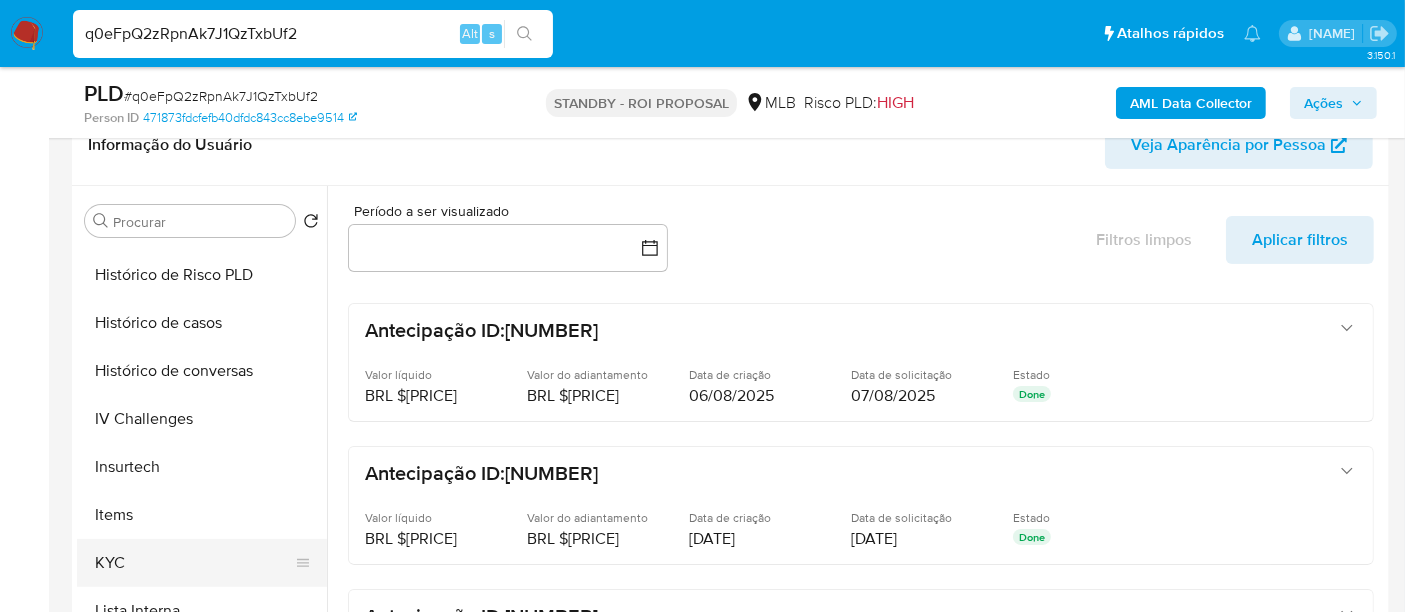 click on "KYC" at bounding box center [194, 563] 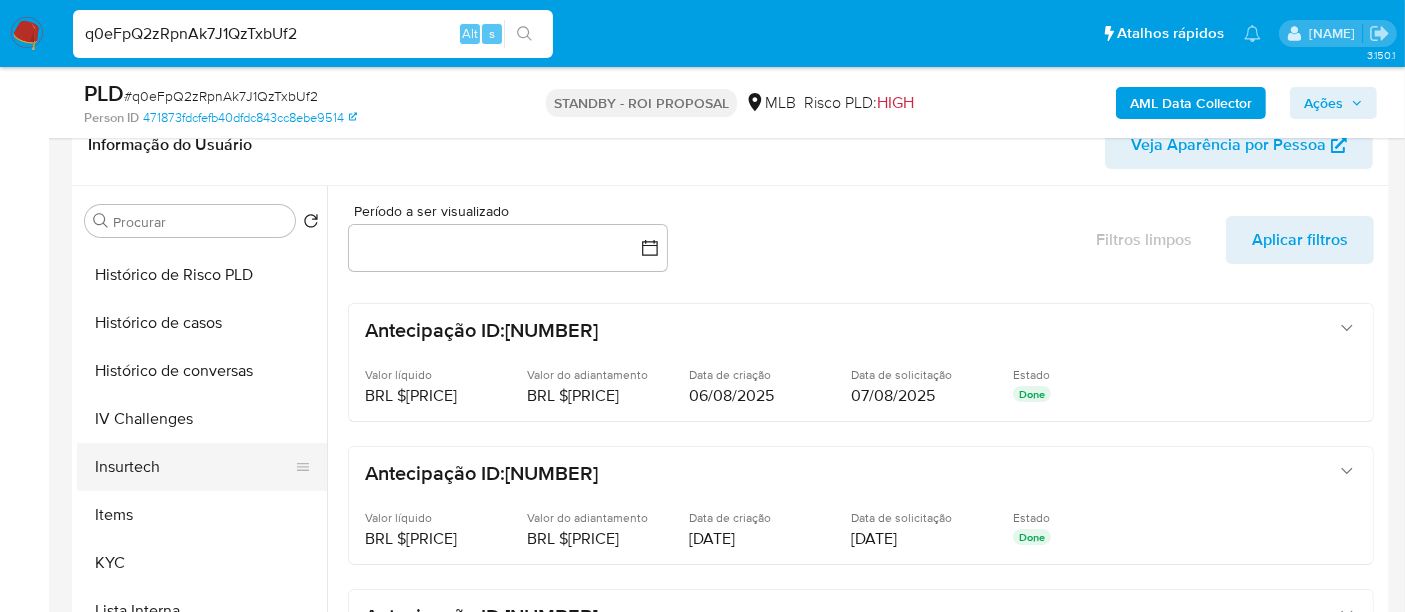 select on "10" 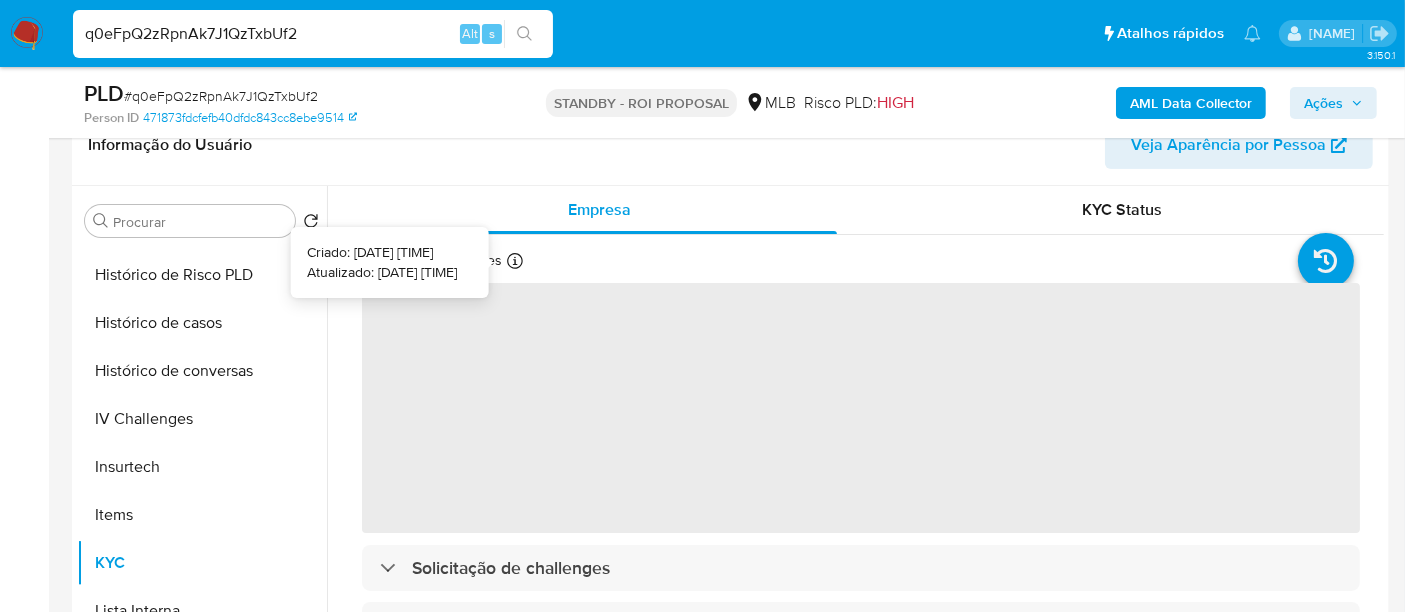 type 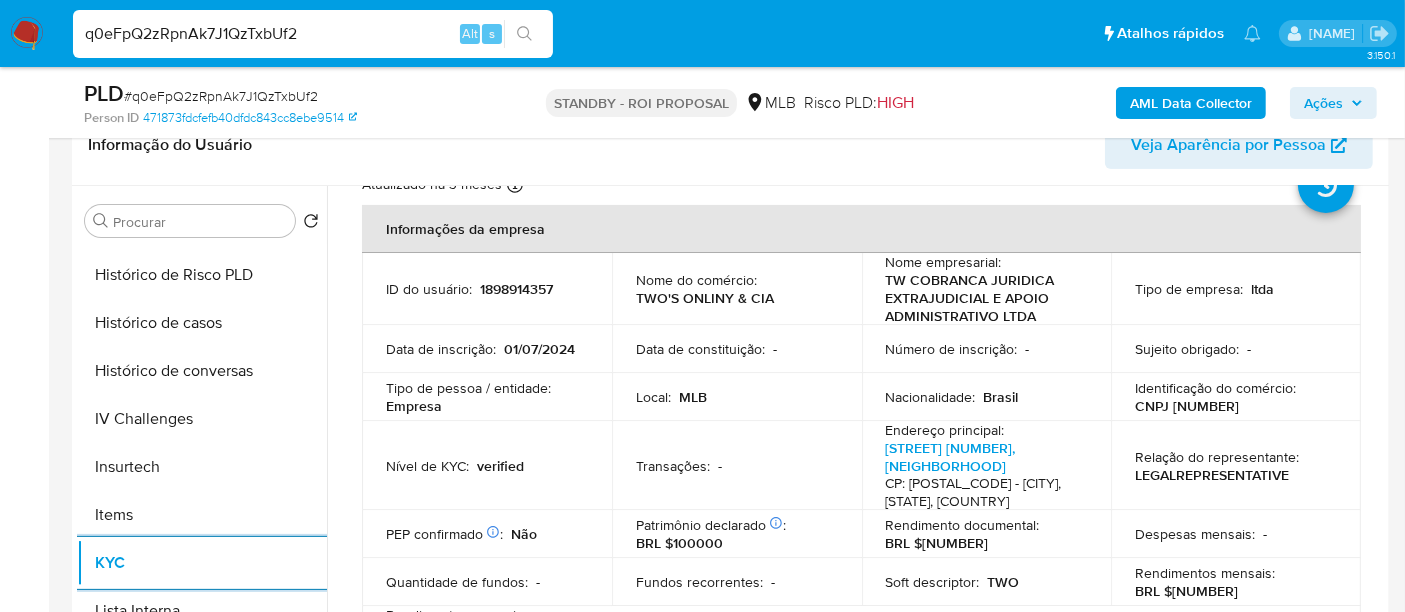 scroll, scrollTop: 111, scrollLeft: 0, axis: vertical 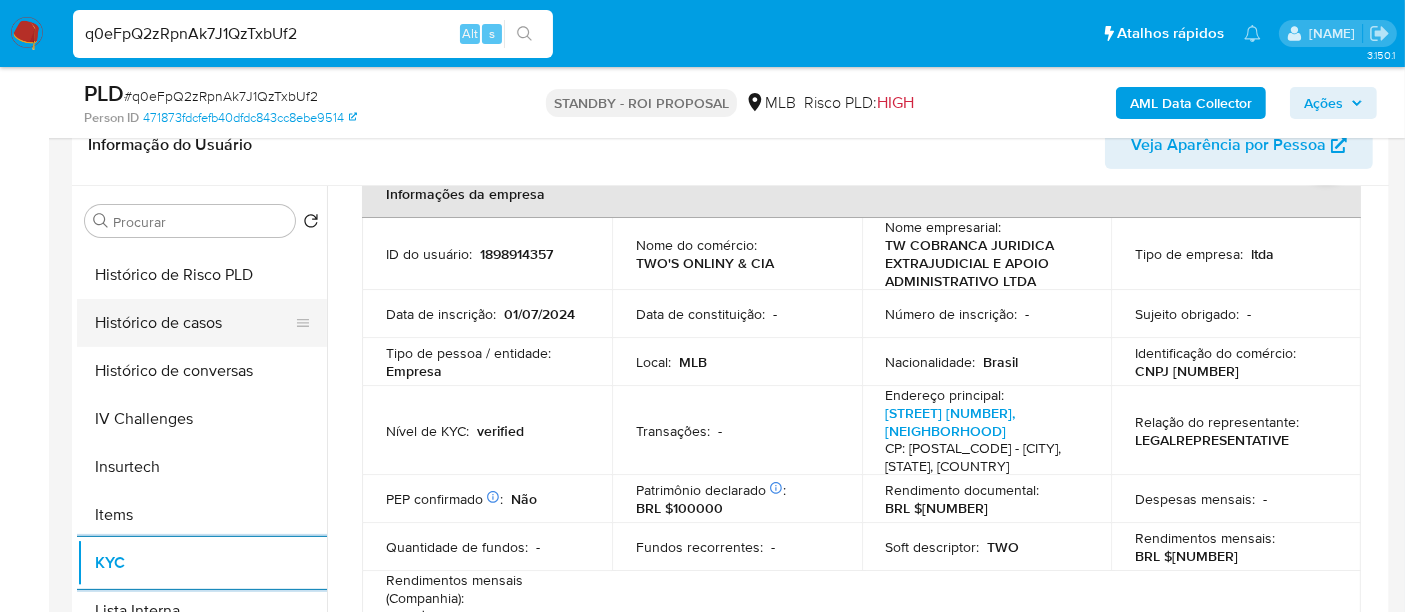 click on "Histórico de casos" at bounding box center [194, 323] 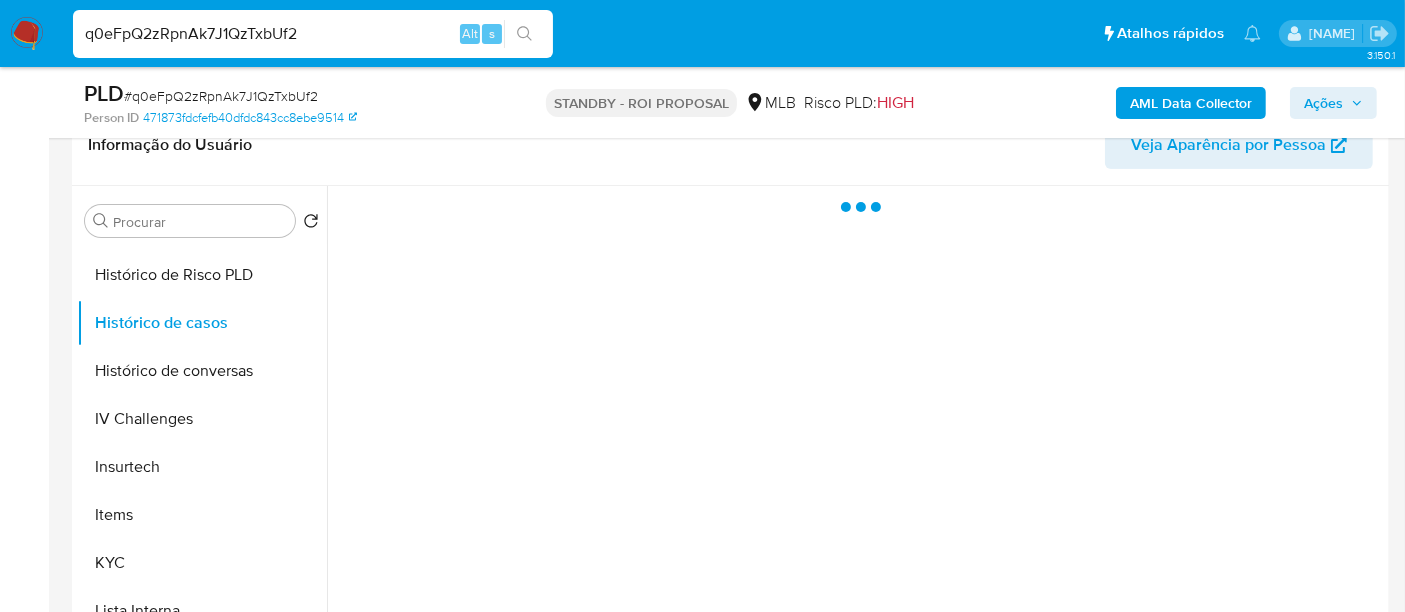 scroll, scrollTop: 0, scrollLeft: 0, axis: both 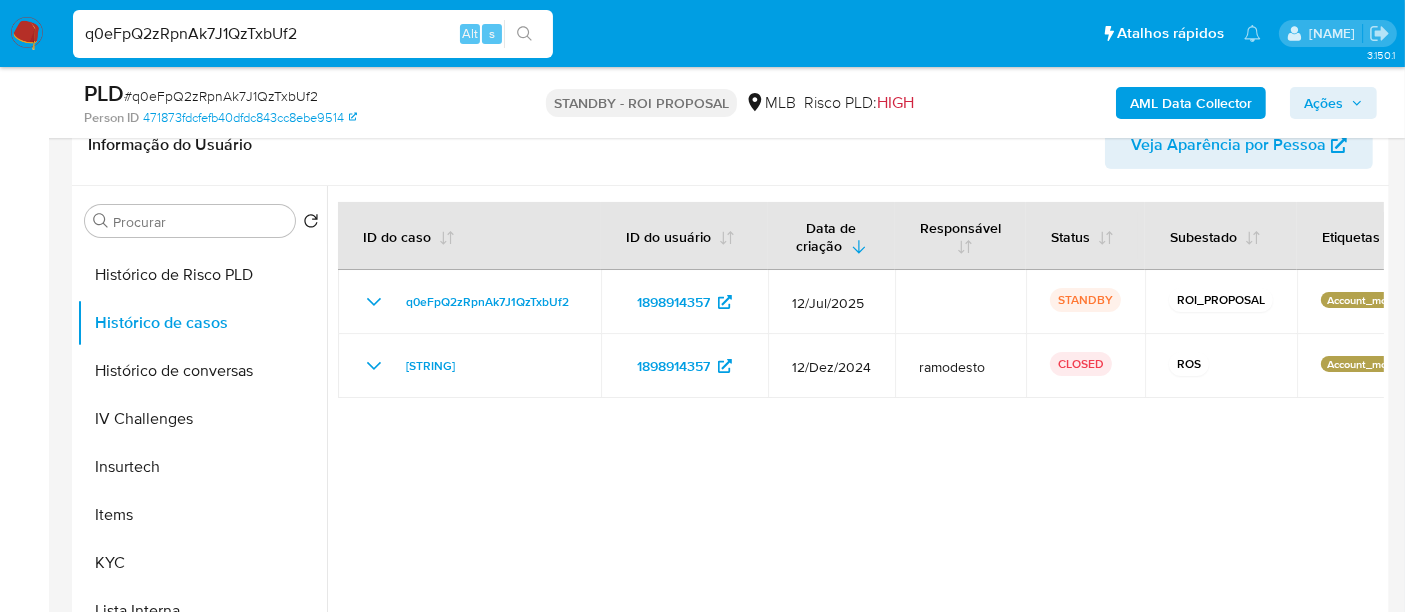 type 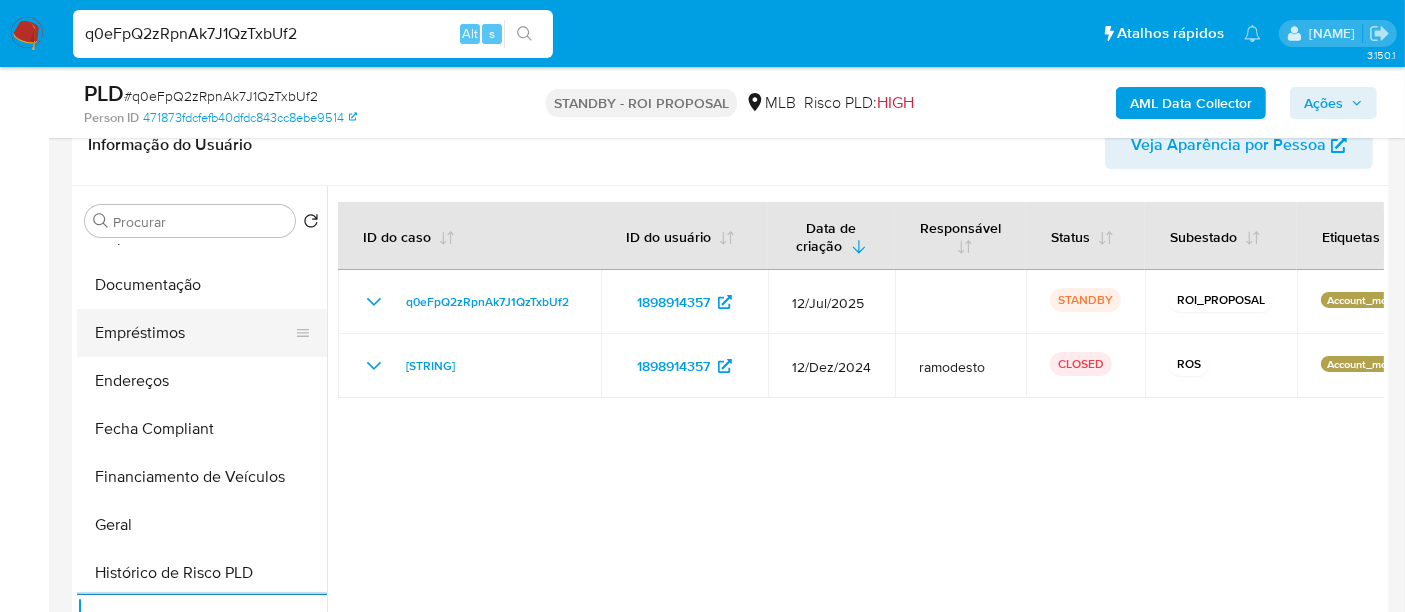 scroll, scrollTop: 333, scrollLeft: 0, axis: vertical 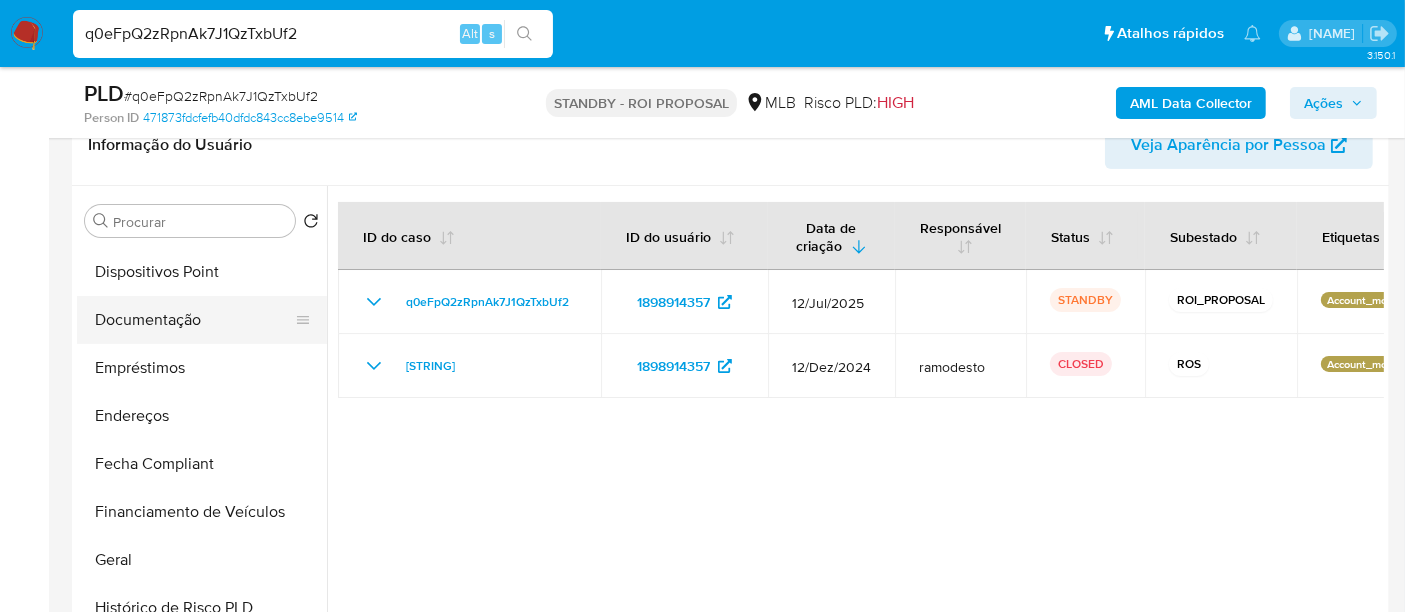 click on "Documentação" at bounding box center (194, 320) 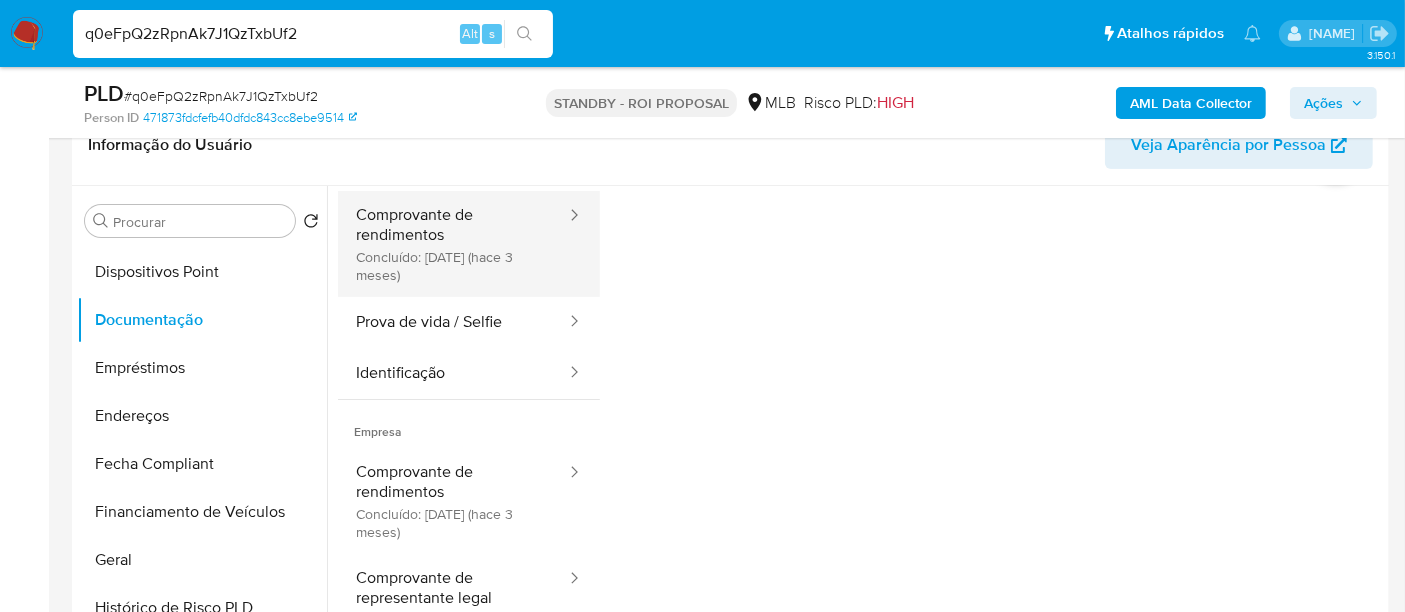 scroll, scrollTop: 162, scrollLeft: 0, axis: vertical 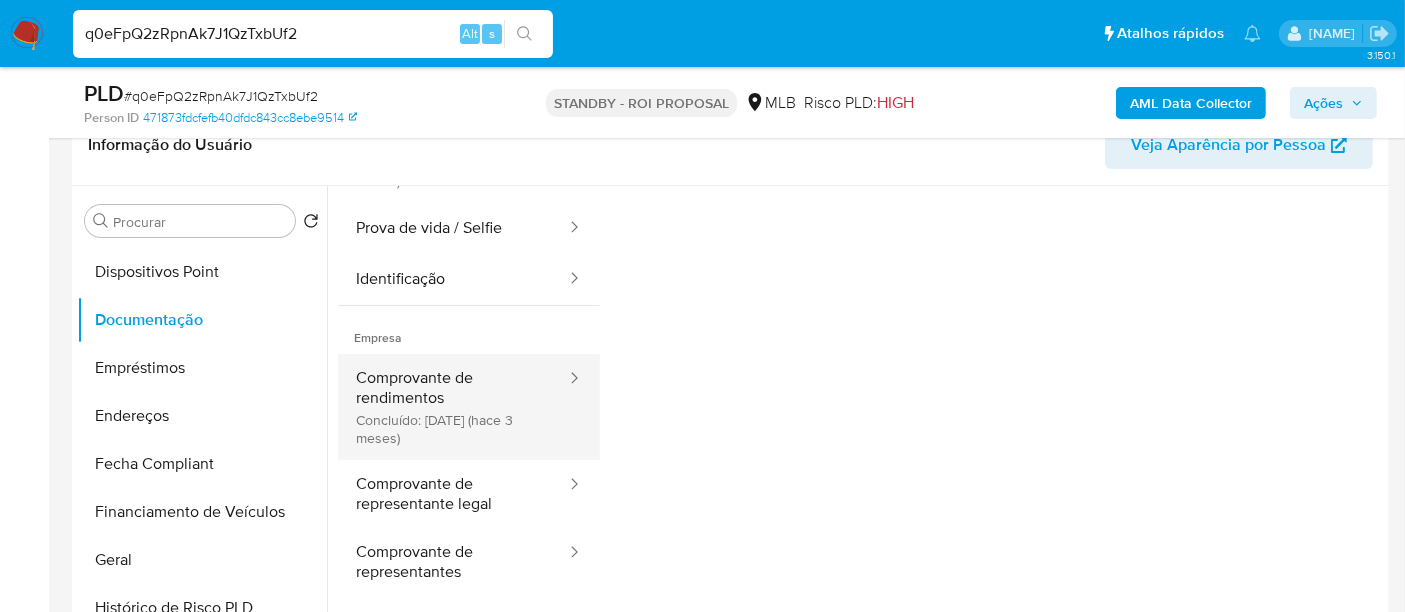 type 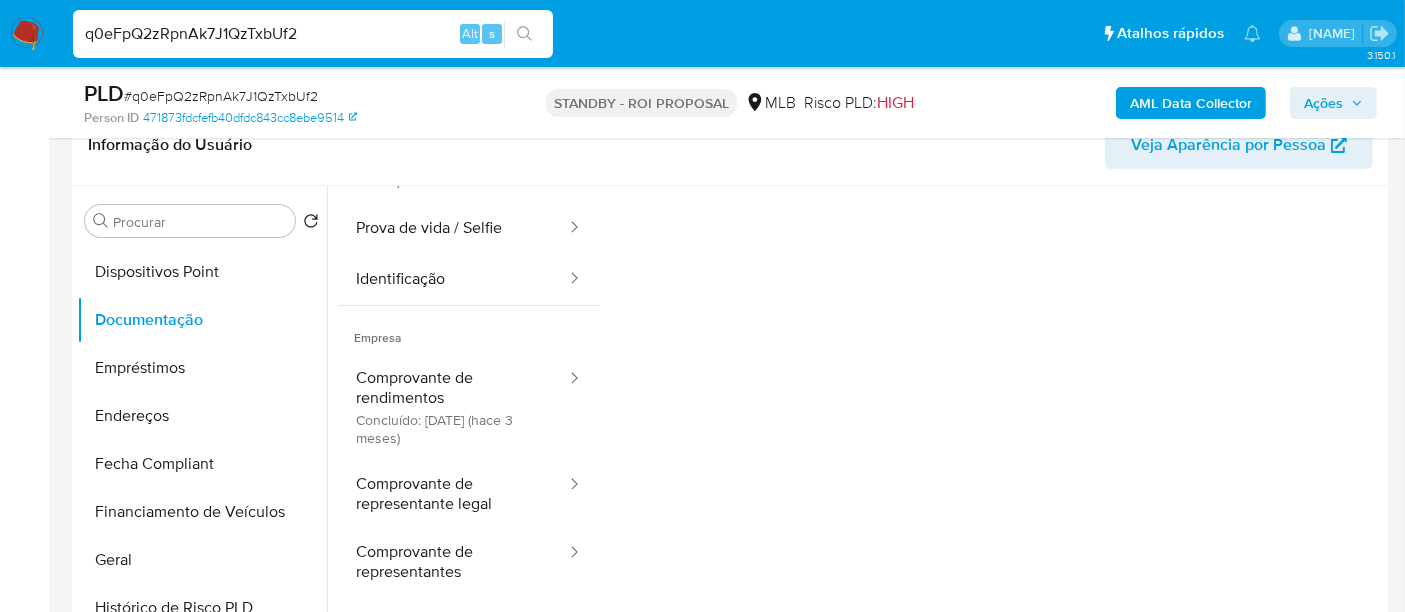 click on "q0eFpQ2zRpnAk7J1QzTxbUf2" at bounding box center (313, 34) 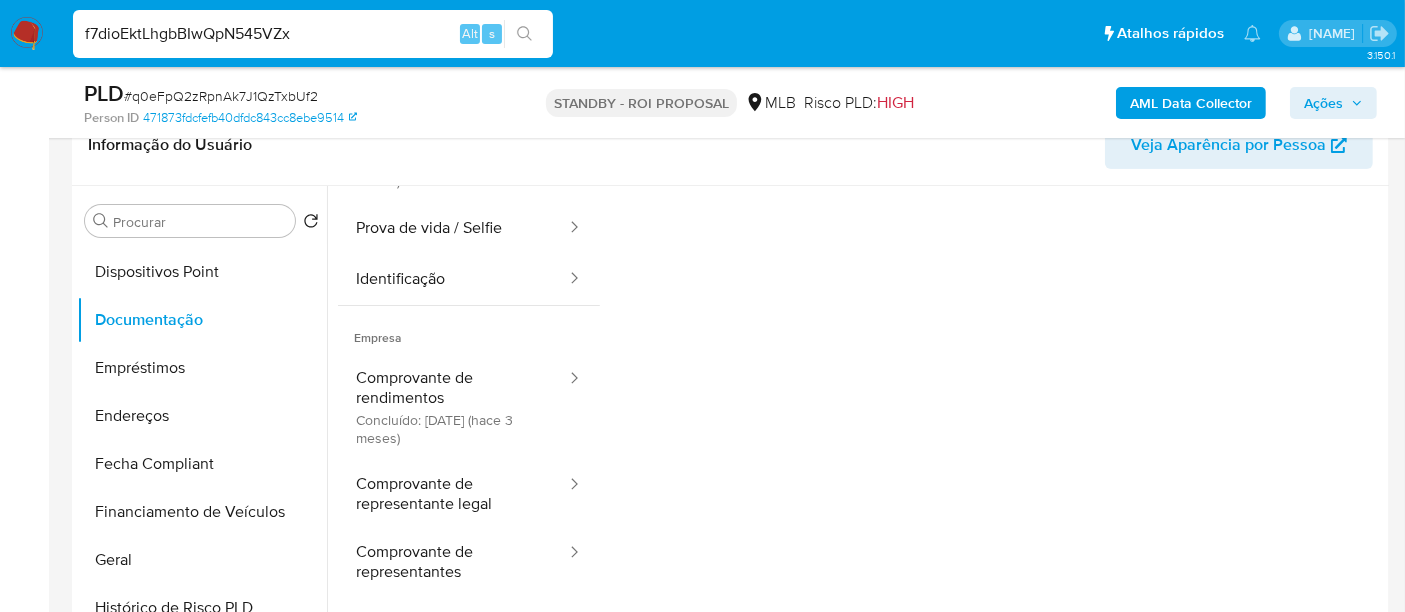 type on "f7dioEktLhgbBIwQpN545VZx" 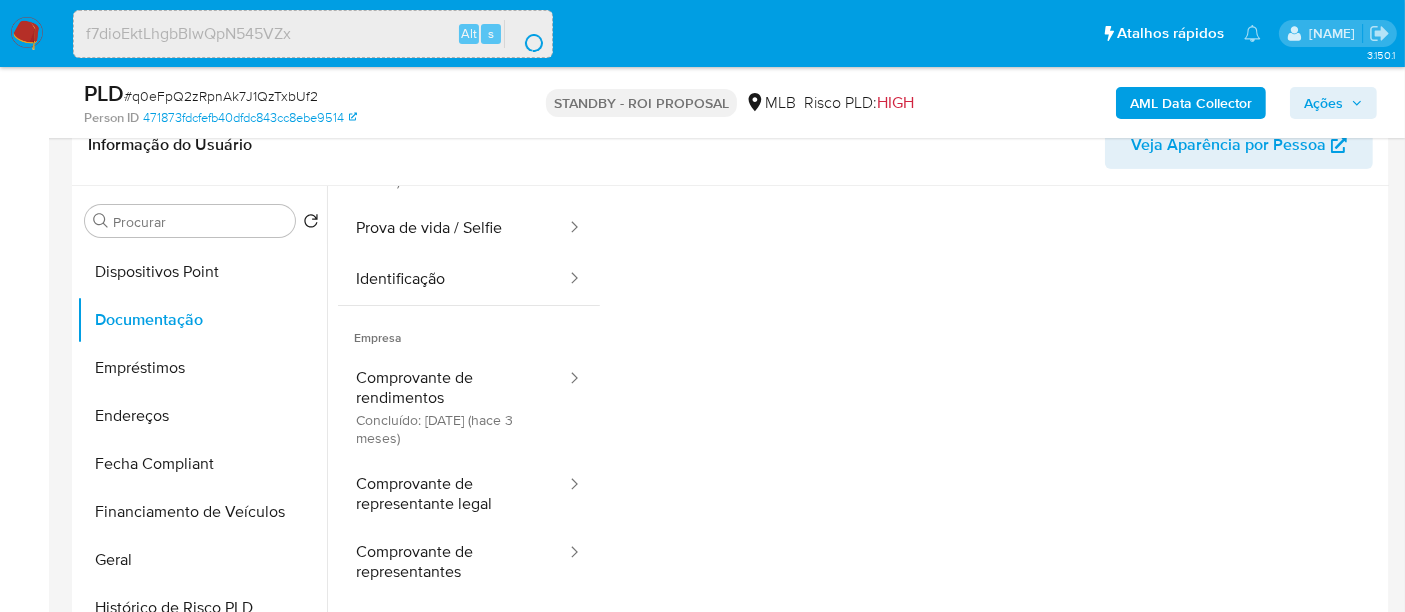 scroll, scrollTop: 0, scrollLeft: 0, axis: both 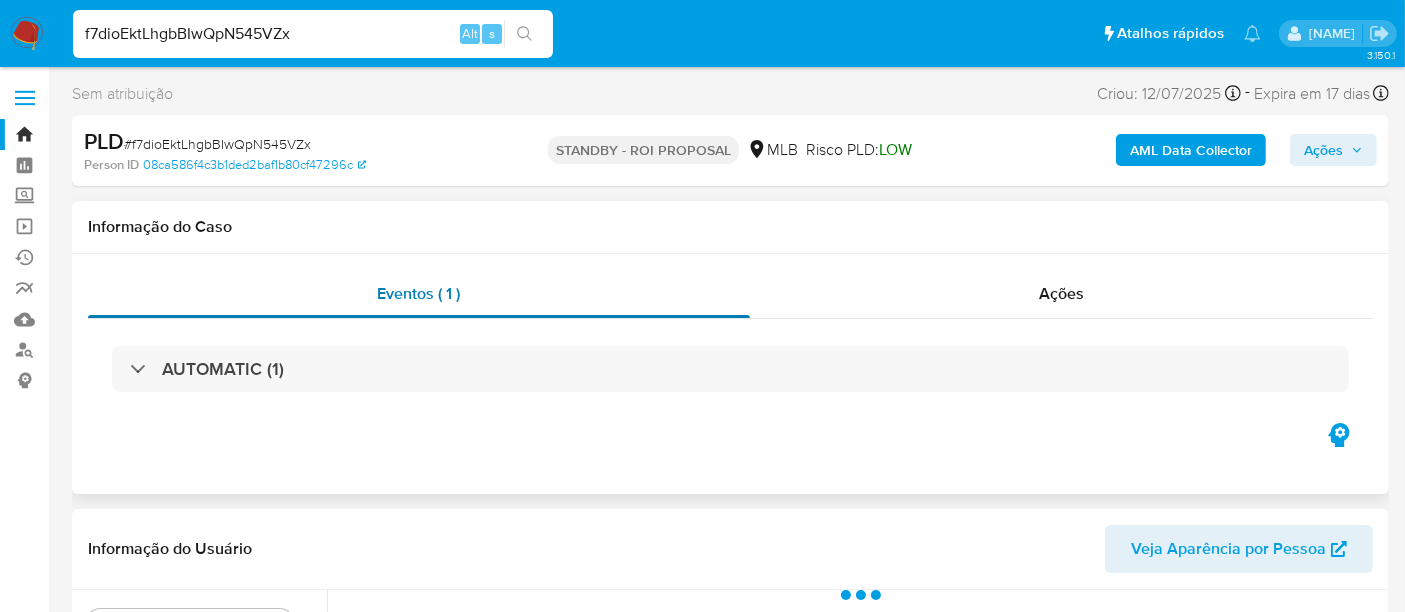 select on "10" 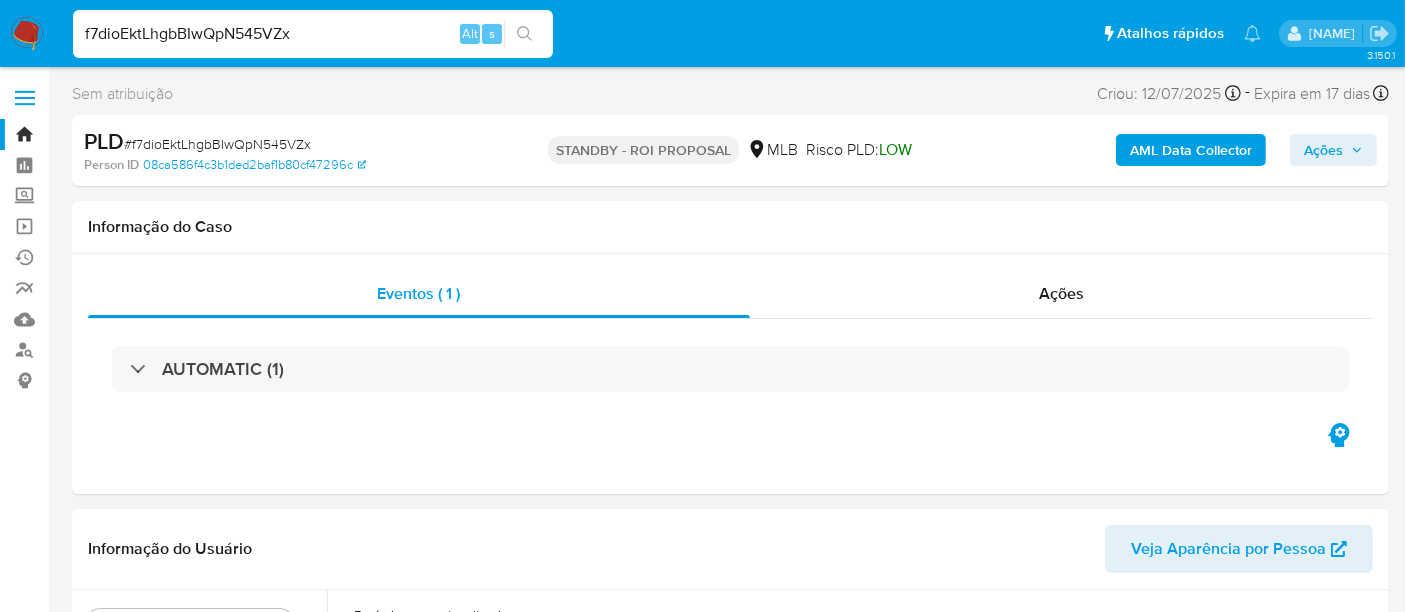 click on "f7dioEktLhgbBIwQpN545VZx" at bounding box center (313, 34) 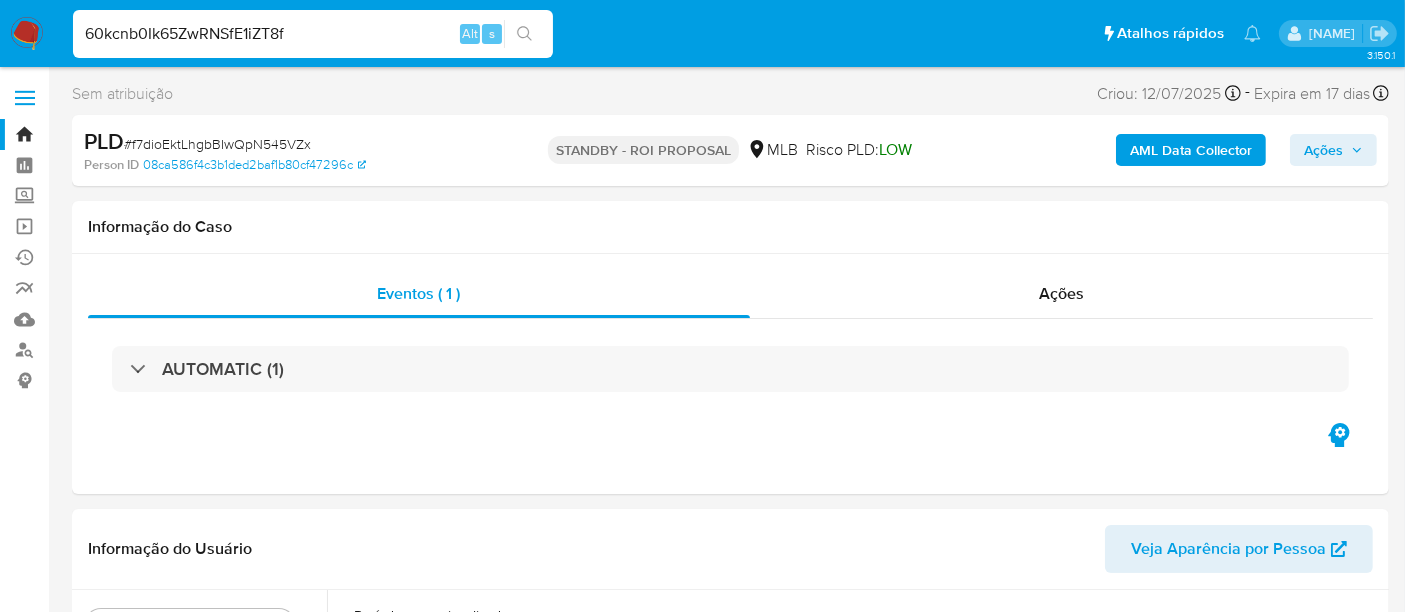 type on "60kcnb0Ik65ZwRNSfE1iZT8f" 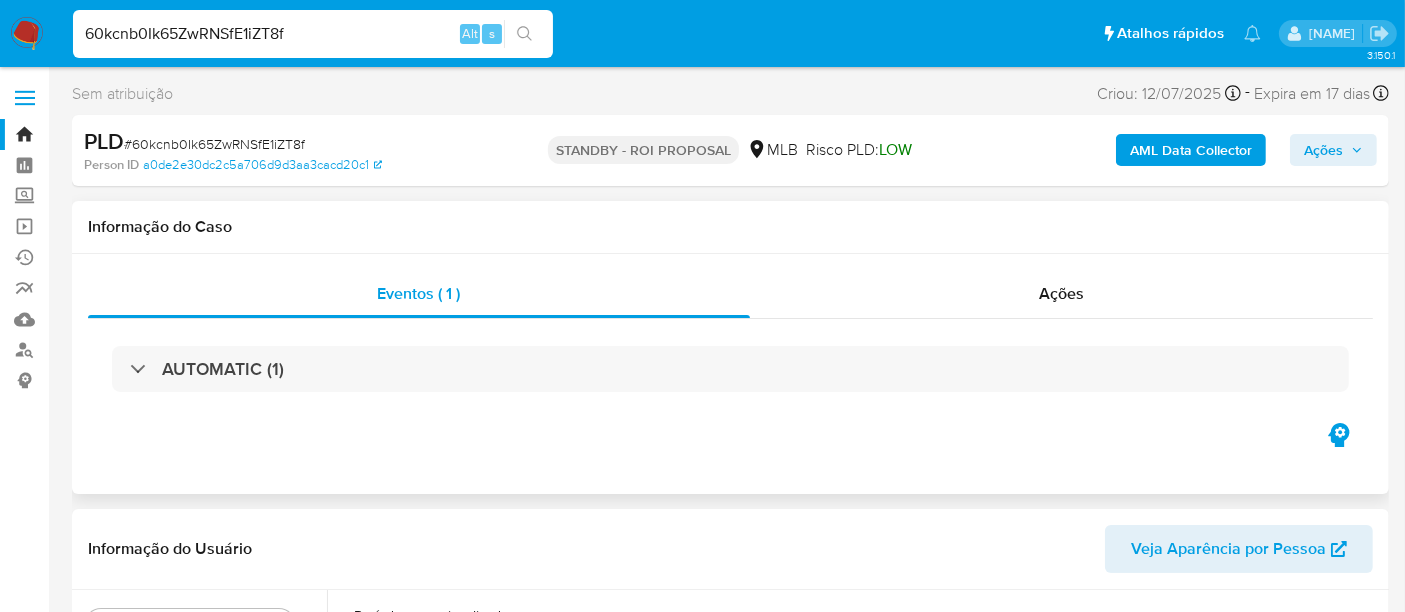 select on "10" 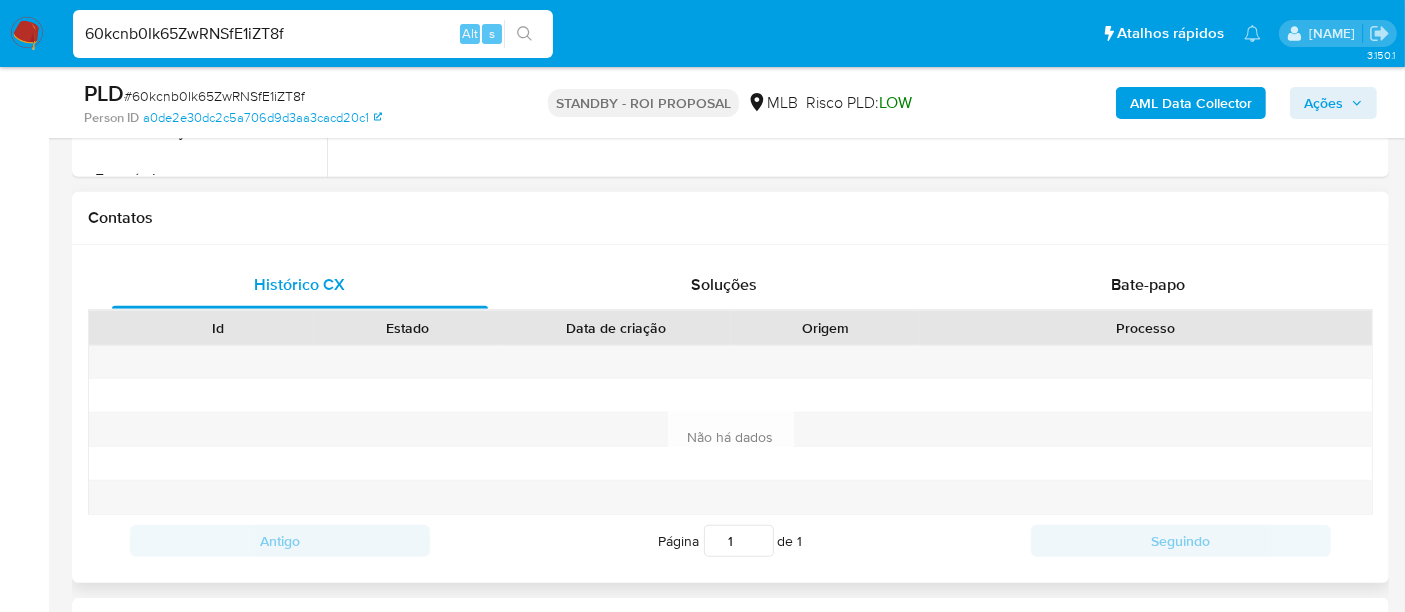 scroll, scrollTop: 888, scrollLeft: 0, axis: vertical 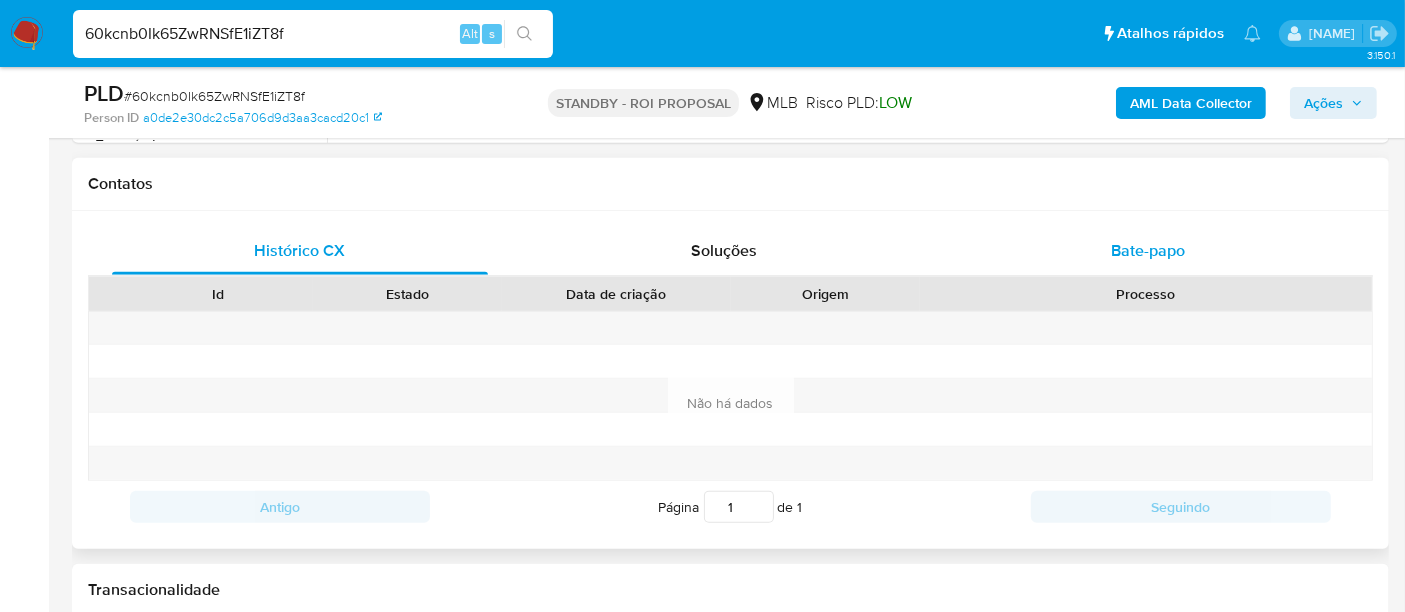 click on "Bate-papo" at bounding box center [1148, 250] 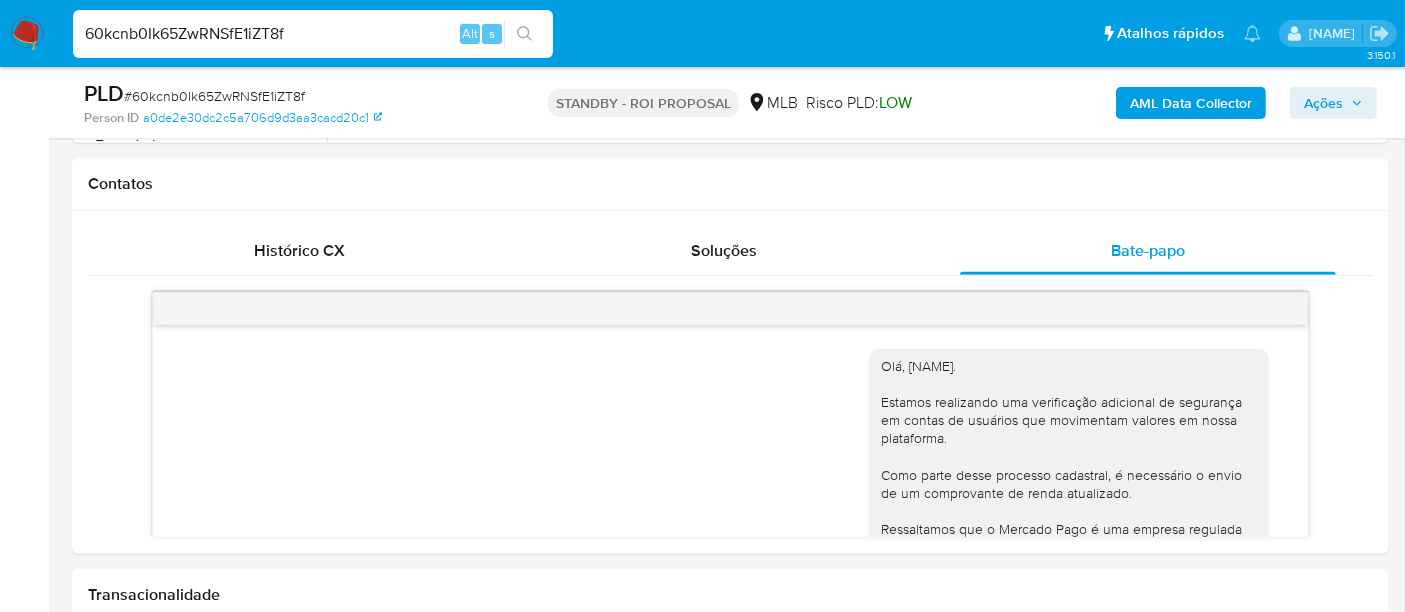 scroll, scrollTop: 339, scrollLeft: 0, axis: vertical 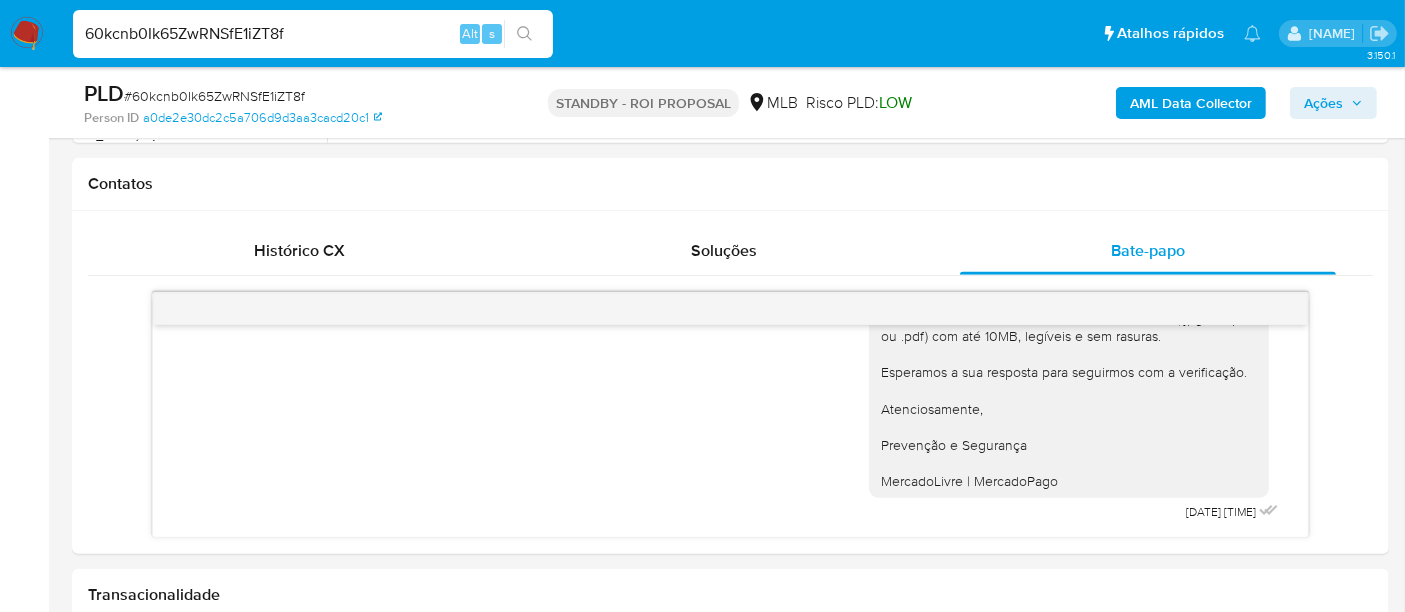 type 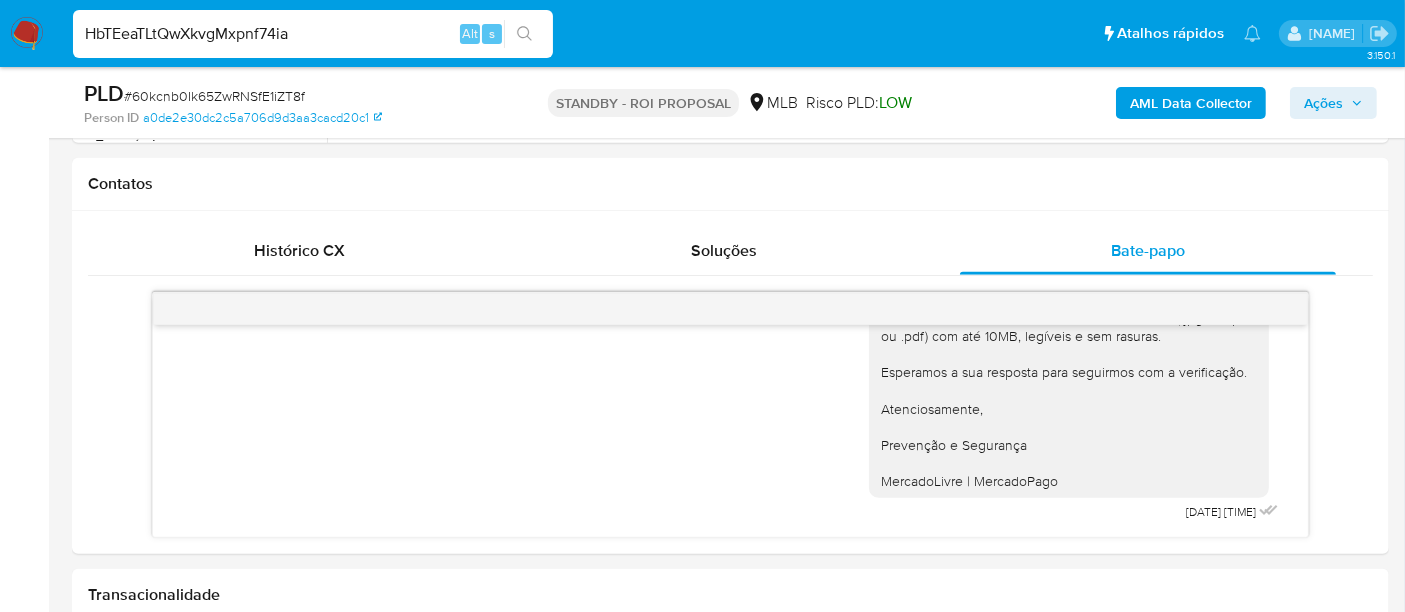 type on "HbTEeaTLtQwXkvgMxpnf74ia" 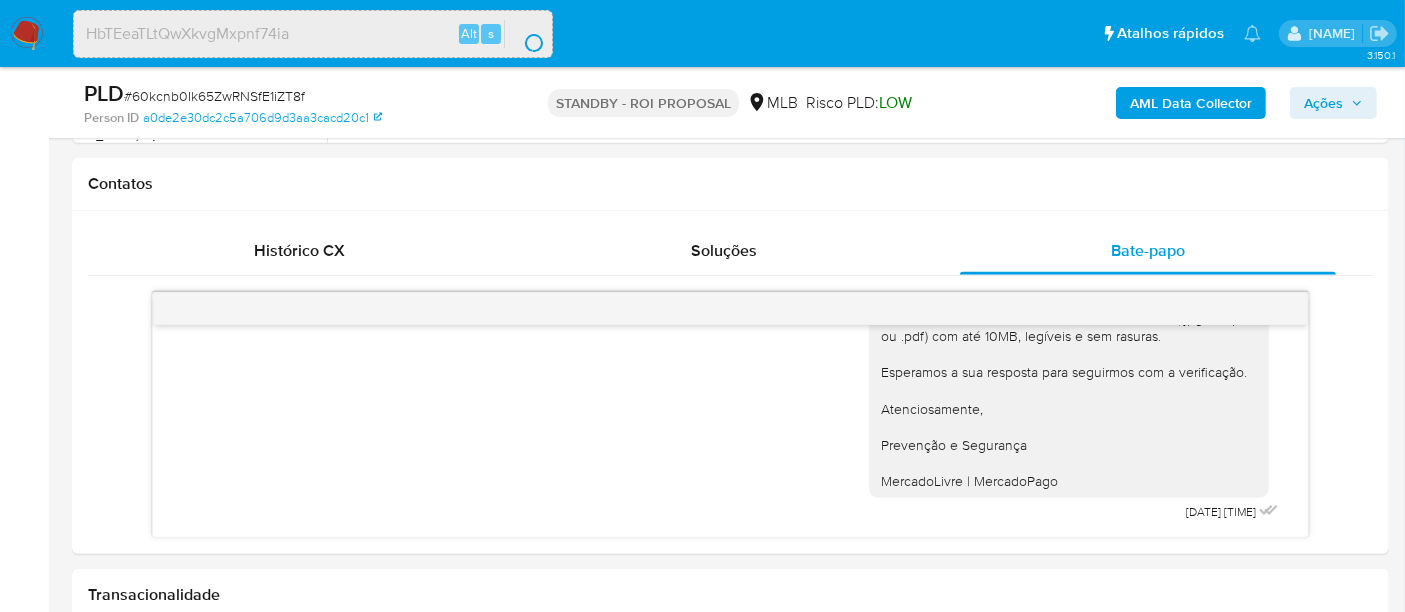 scroll, scrollTop: 0, scrollLeft: 0, axis: both 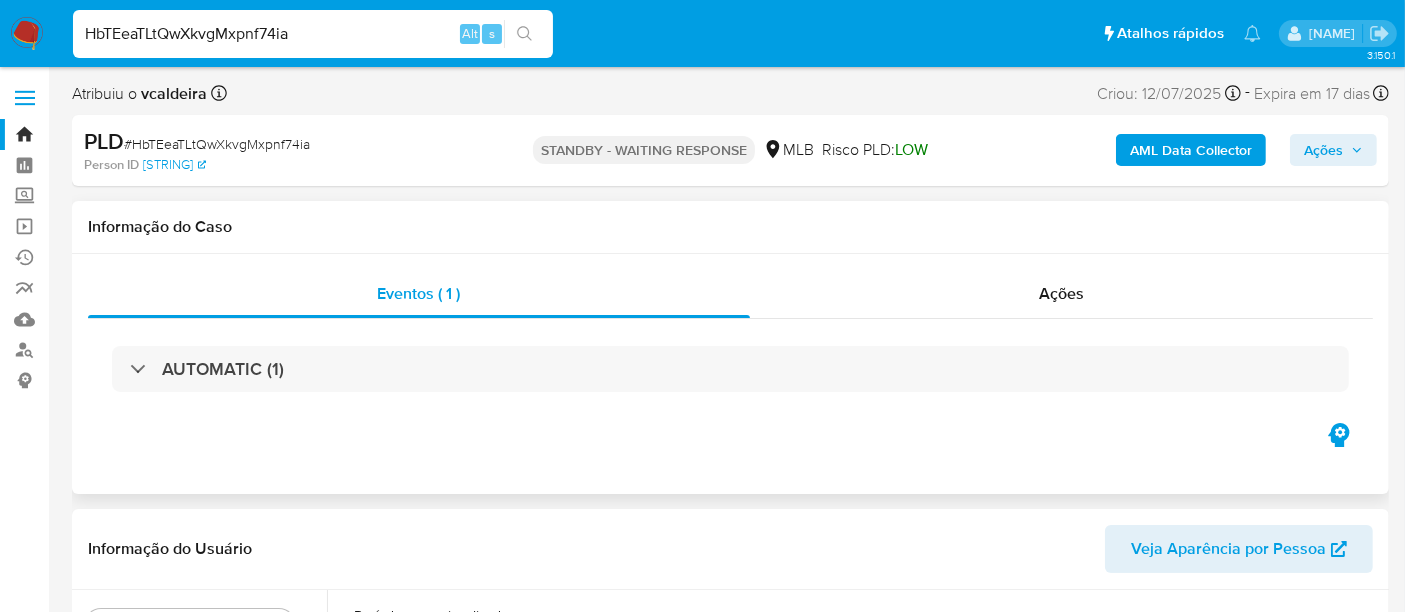 select on "10" 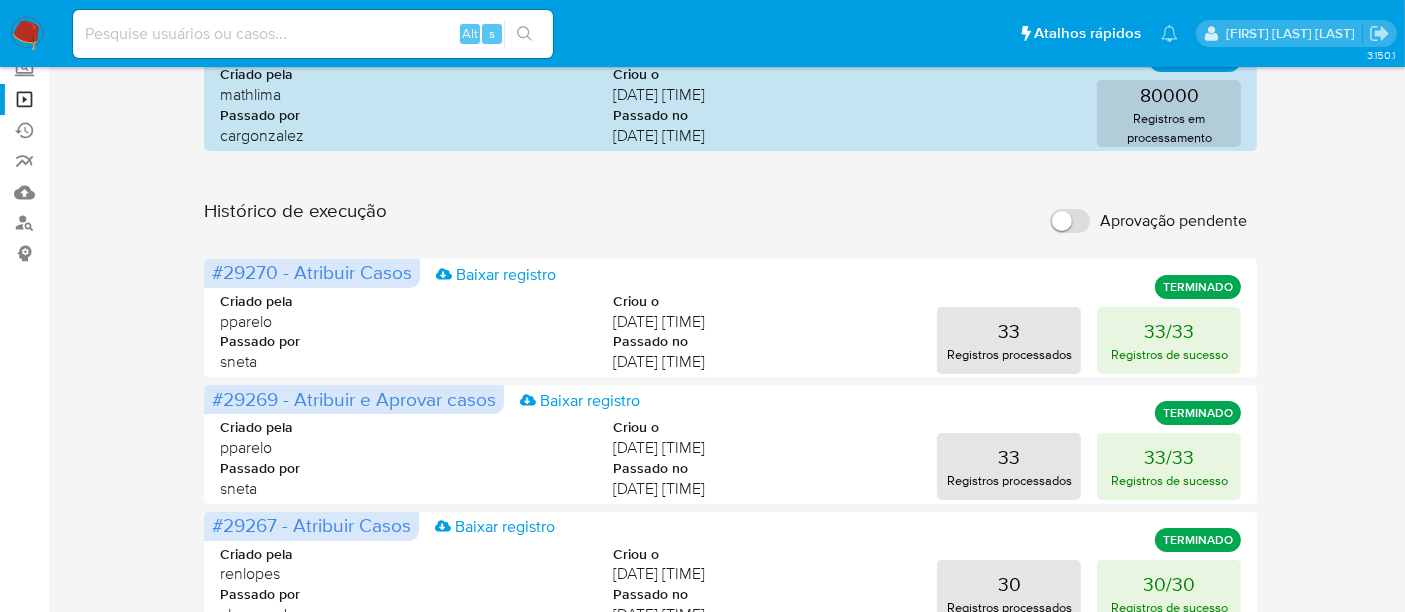 scroll, scrollTop: 222, scrollLeft: 0, axis: vertical 